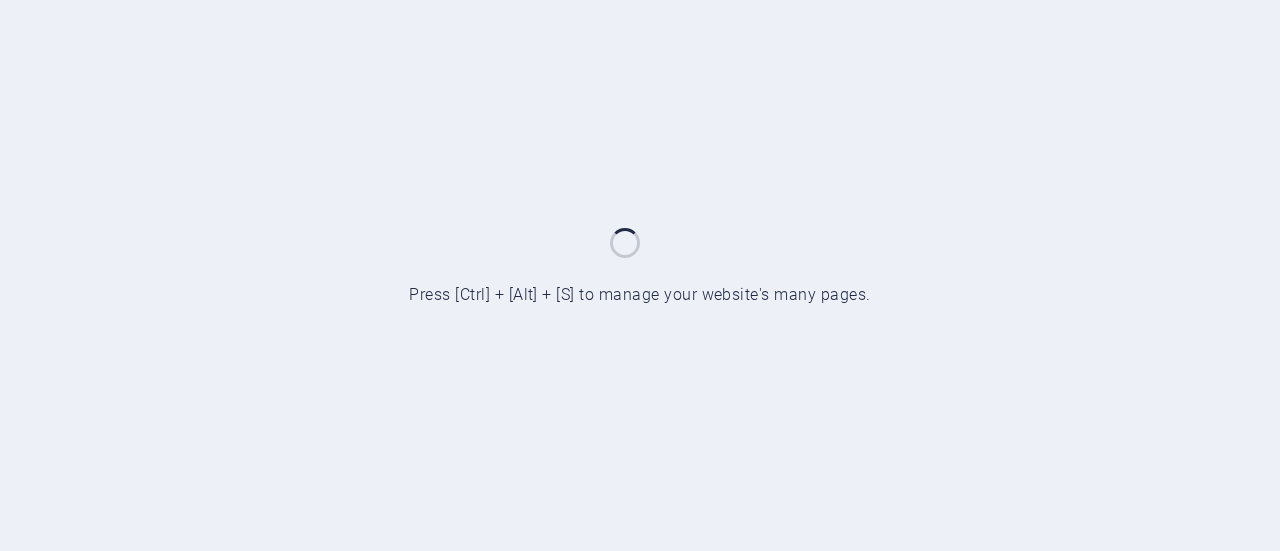 scroll, scrollTop: 0, scrollLeft: 0, axis: both 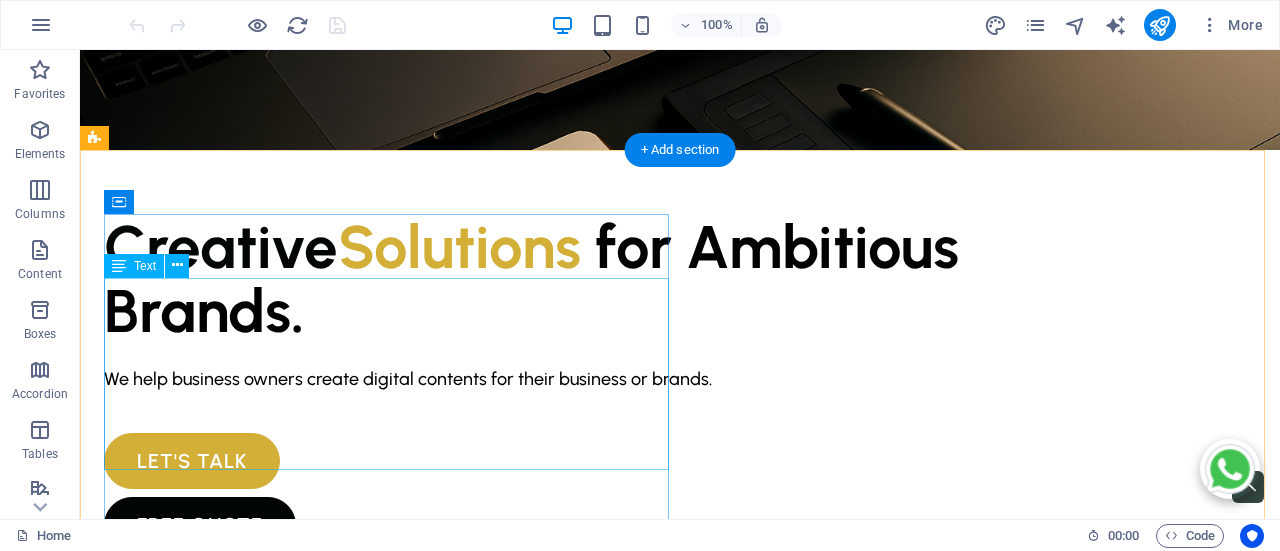 click on "Creative  Solutions   for Ambitious    Brands." at bounding box center (680, 278) 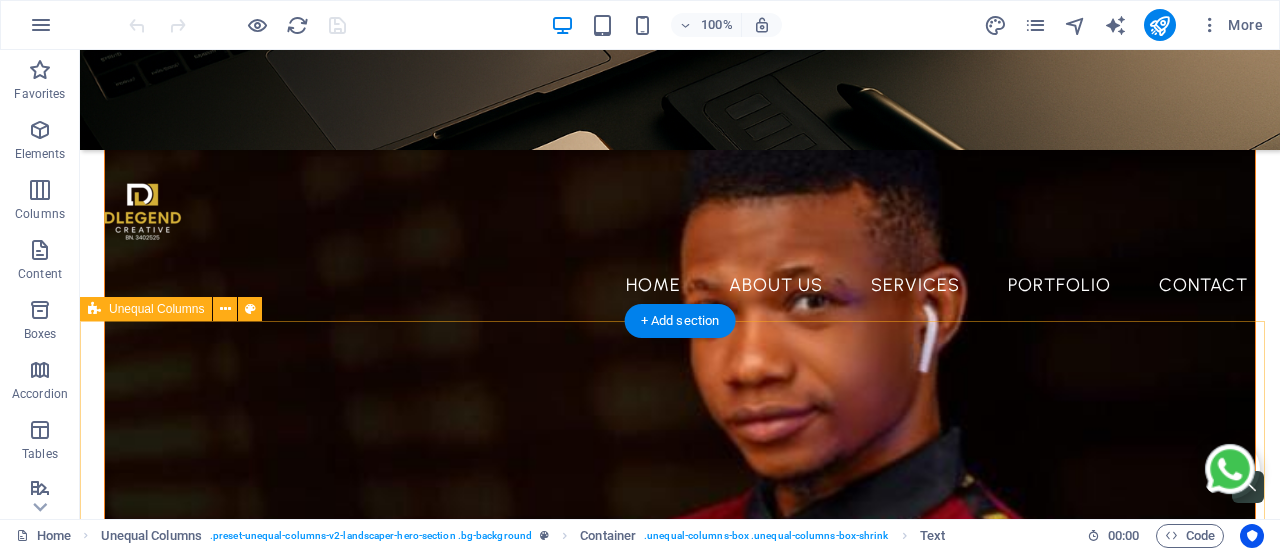 scroll, scrollTop: 700, scrollLeft: 0, axis: vertical 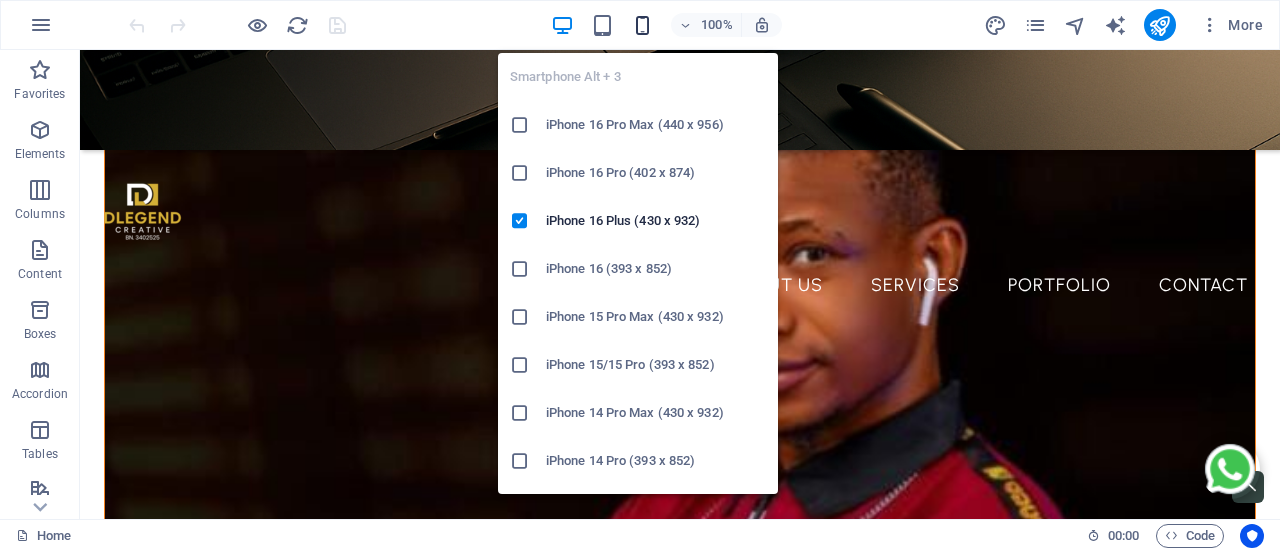 click at bounding box center (642, 25) 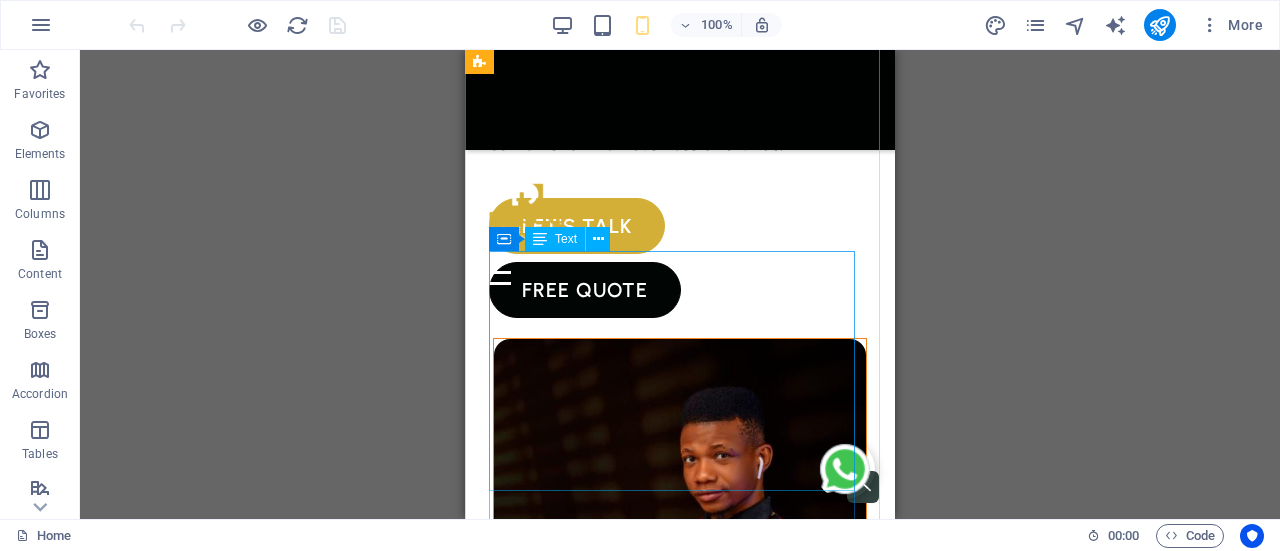 scroll, scrollTop: 400, scrollLeft: 0, axis: vertical 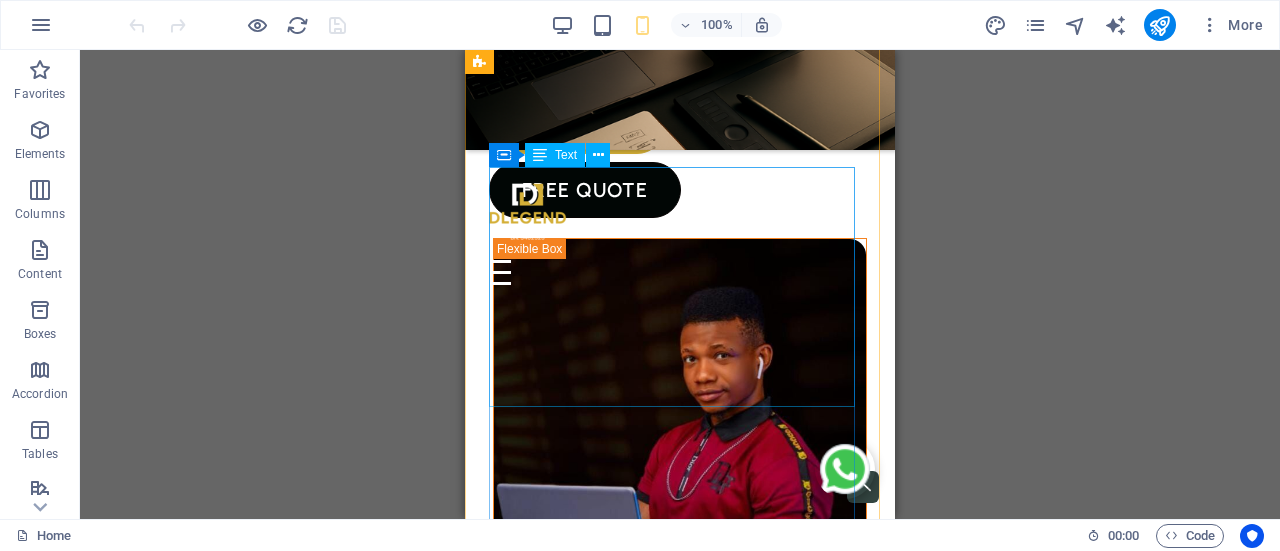click on "Creative  Solutions   for Ambitious    Brands." at bounding box center [680, -110] 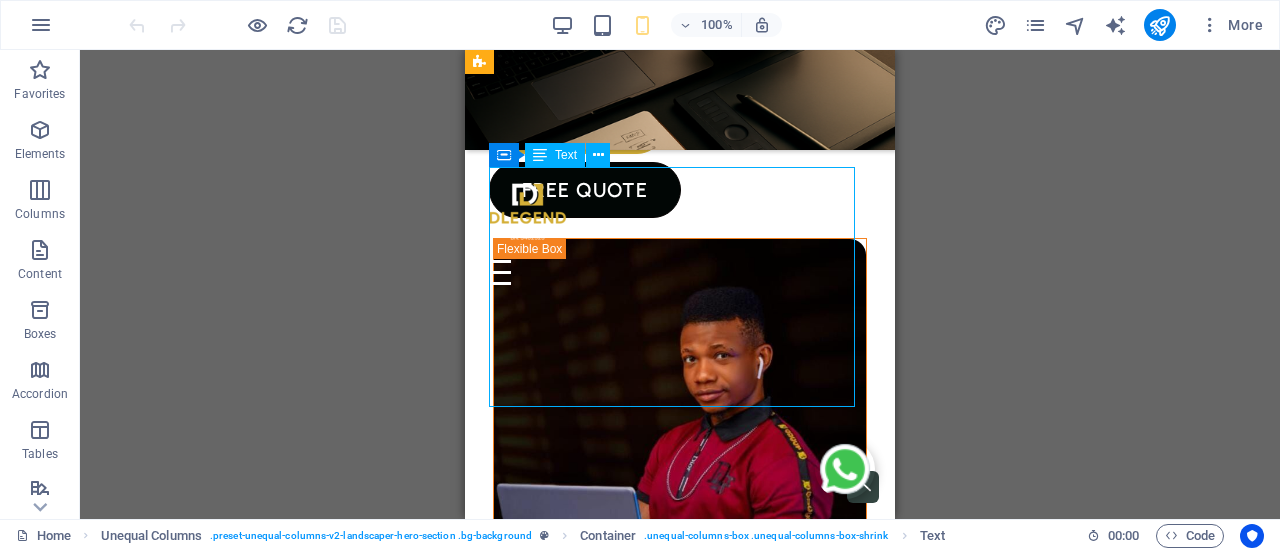 click on "Creative  Solutions   for Ambitious    Brands." at bounding box center (680, -110) 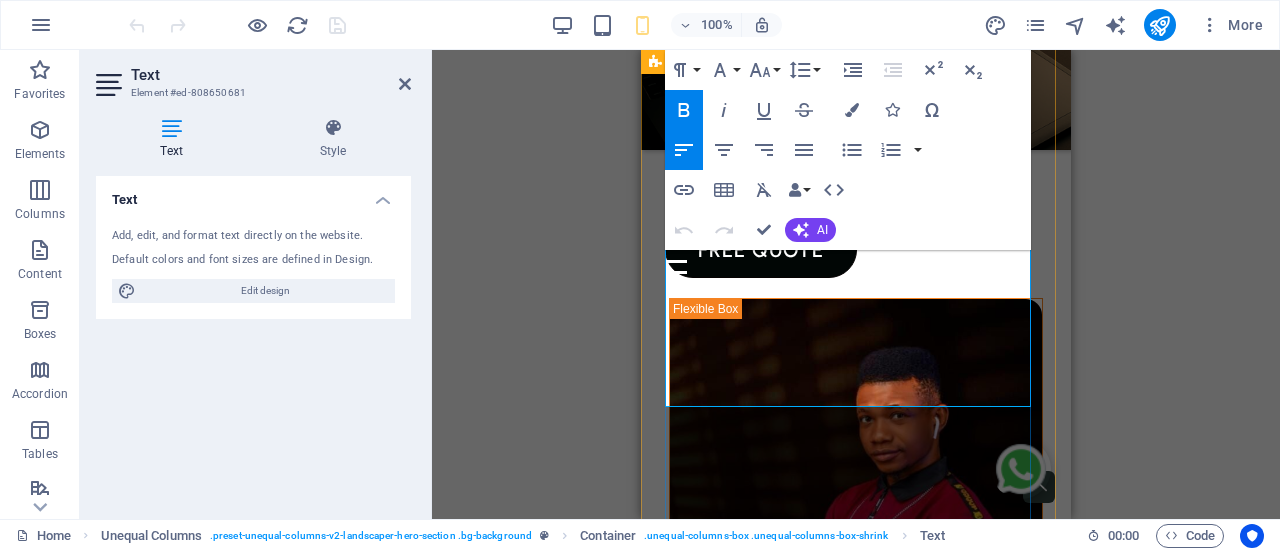 drag, startPoint x: 668, startPoint y: 376, endPoint x: 896, endPoint y: 385, distance: 228.17757 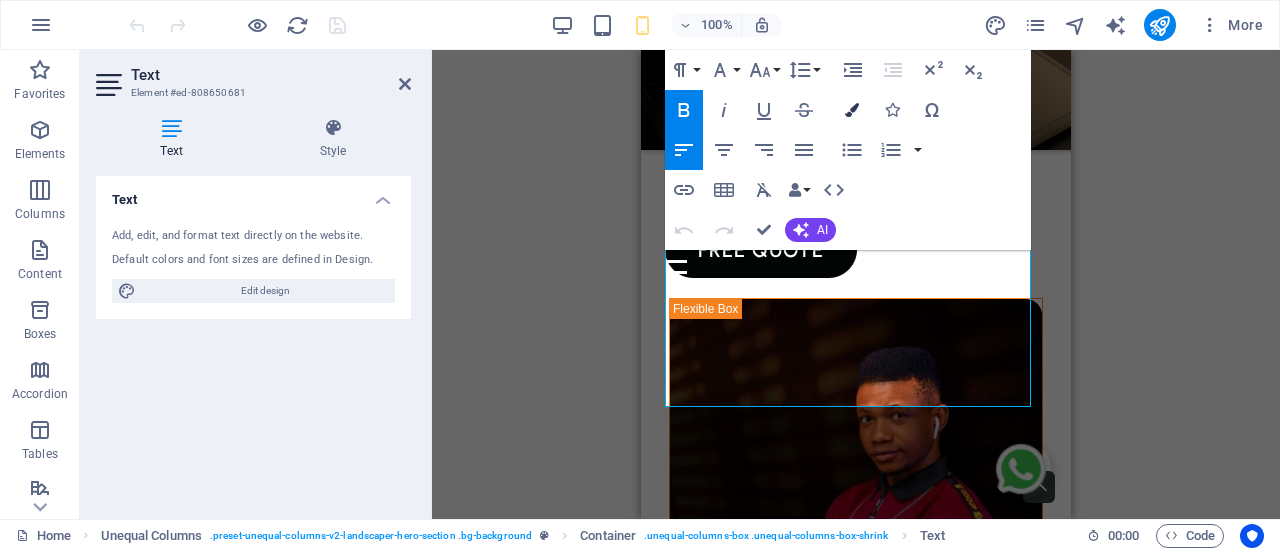 click at bounding box center [852, 110] 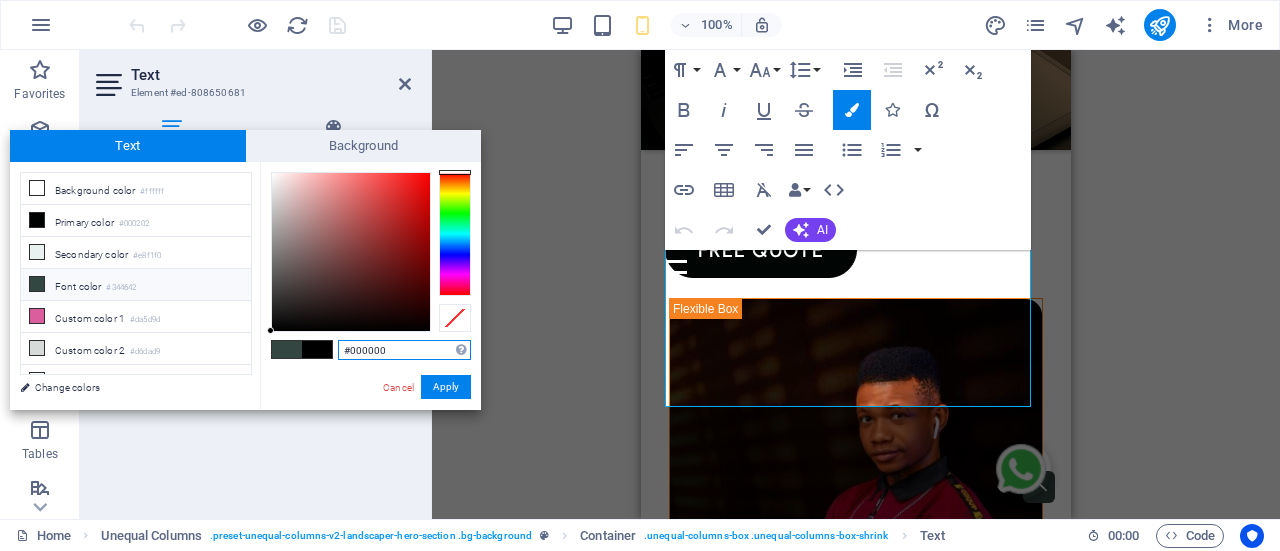 drag, startPoint x: 388, startPoint y: 352, endPoint x: 342, endPoint y: 351, distance: 46.010868 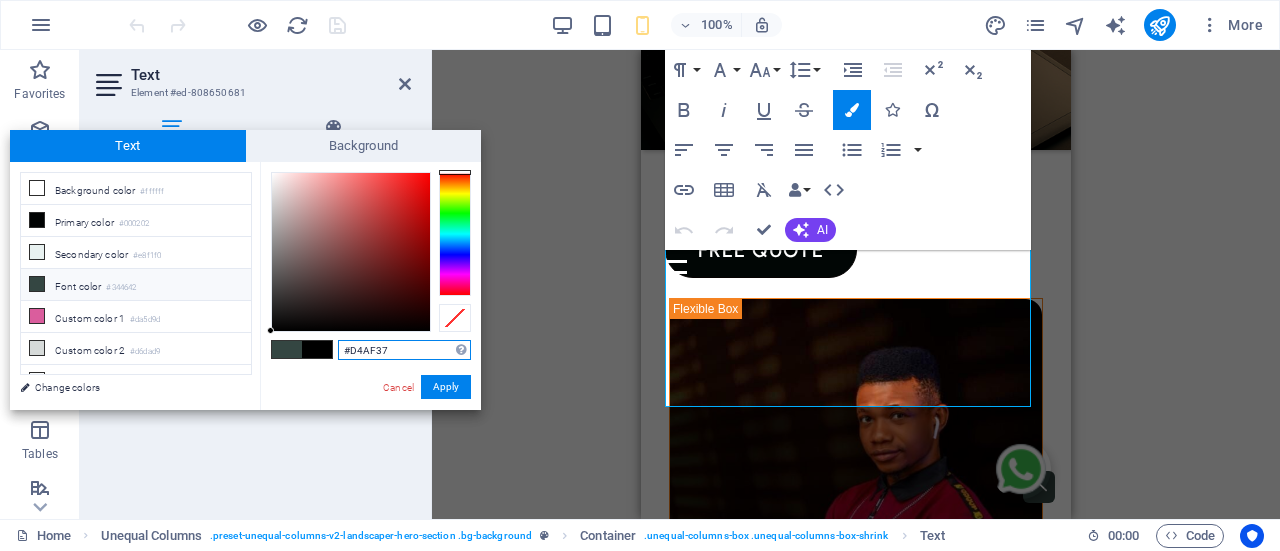 type on "#d4af37" 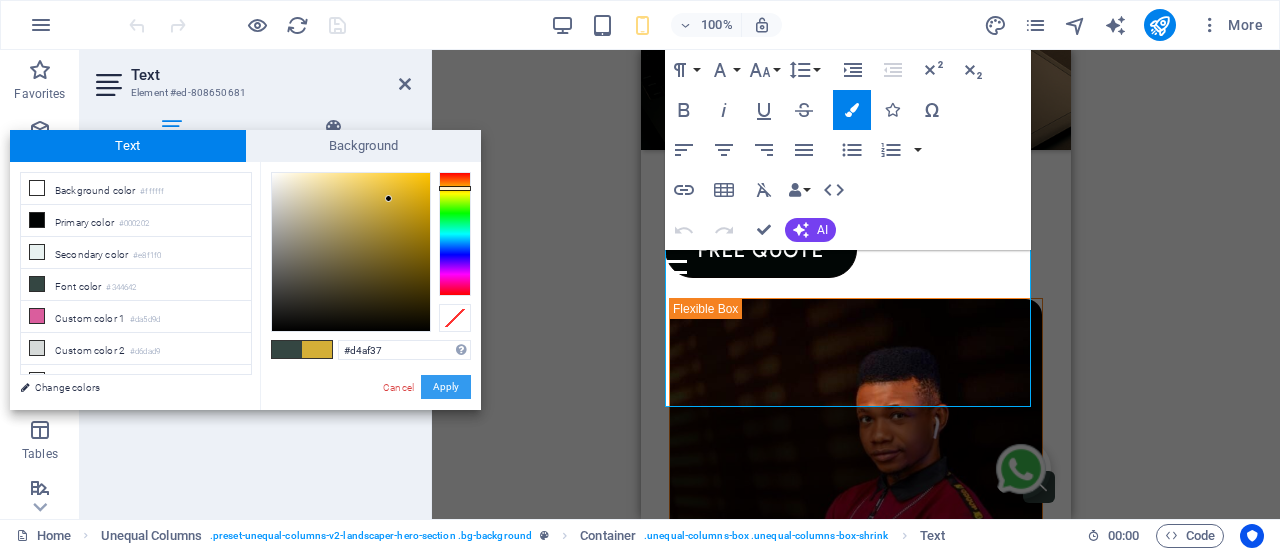 click on "Apply" at bounding box center [446, 387] 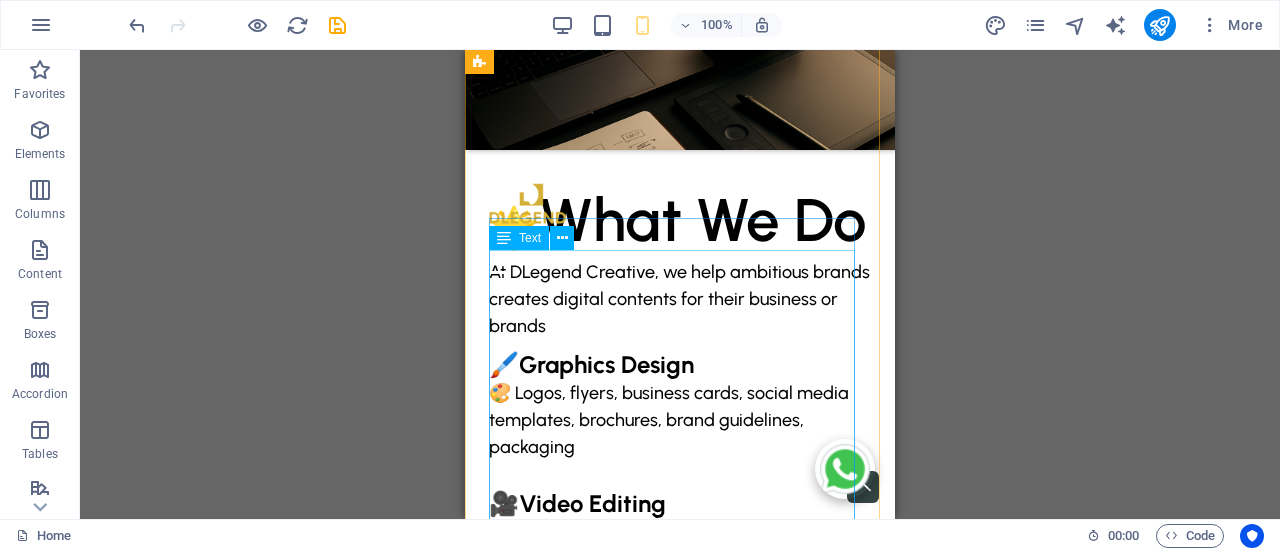 scroll, scrollTop: 1900, scrollLeft: 0, axis: vertical 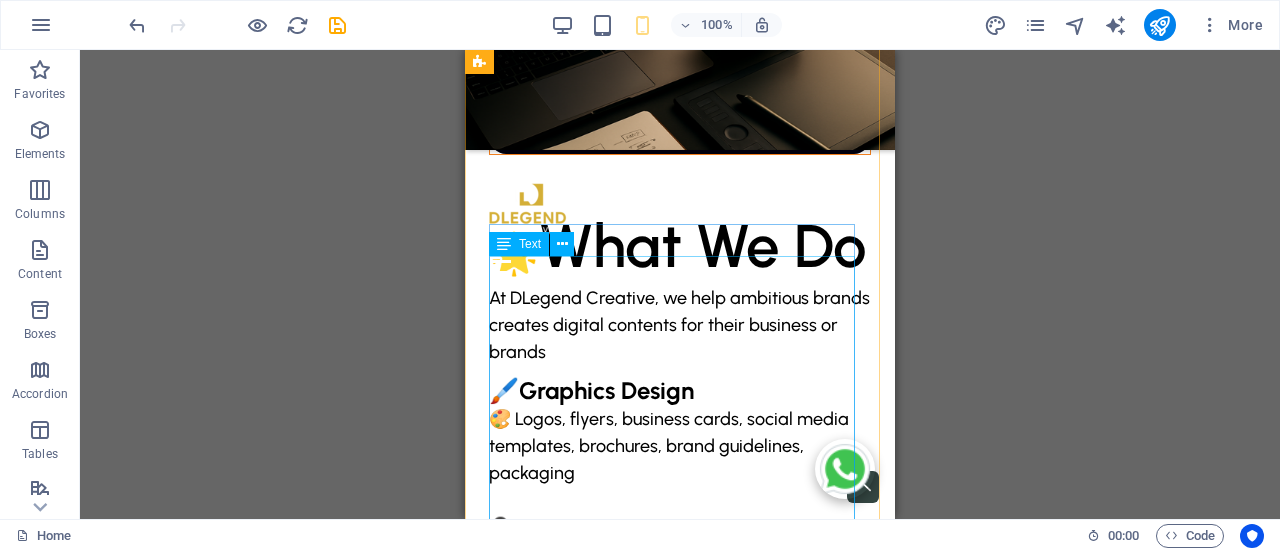 click on "🌟  What We Do At DLegend Creative, we help ambitious brands creates digital contents for their business or brands 🖌️  Graphics Design 🎨 Logos, flyers, business cards, social media templates, brochures, brand guidelines, packaging 🎥  Video Editing 🎬 Social media ads, product promos, event highlights, YouTube intros, motion graphics, captions 🌐  Web Design & Shopify Stores 💻 Business websites, landing pages, blogs, responsive e-commerce stores, redesigns, SEO setup 📝  CAC Business Registration 📄 Business name & company registration, name search, CAC certificate delivery, advisory & filings 📈  META Ads (Facebook & Instagram) 📊 Campaign strategy, ad creatives, targeting & retargeting, lead generation, analytics & reporting 🎓  Digital Skills Training 📚 Social media marketing, Facebook & Instagram ads, Graphic design, website development, branding workshops" at bounding box center (680, 710) 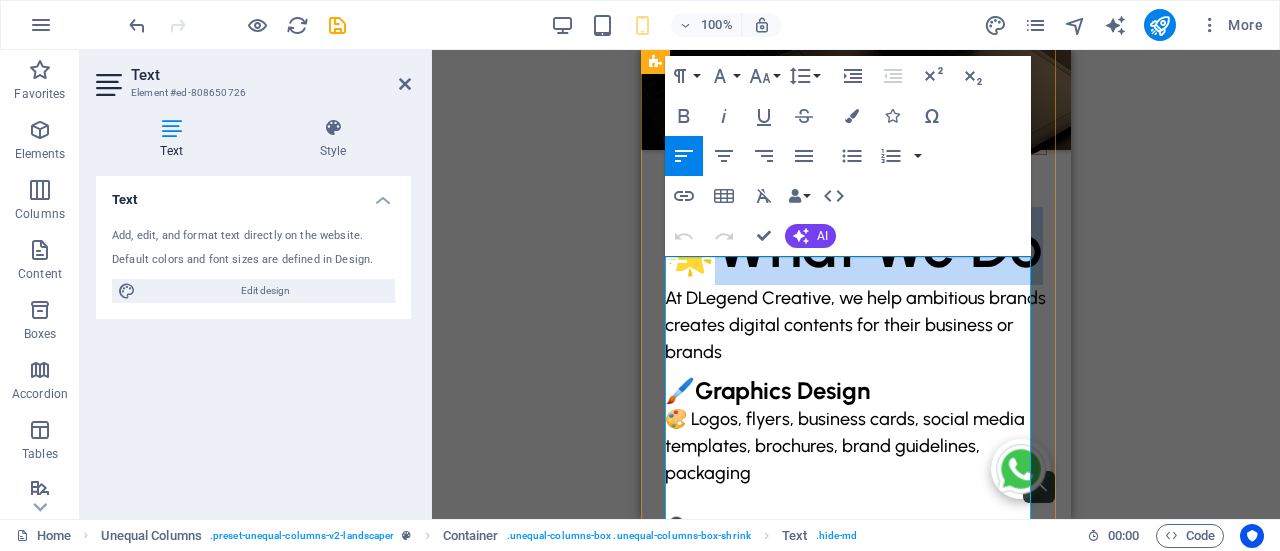 drag, startPoint x: 738, startPoint y: 373, endPoint x: 752, endPoint y: 309, distance: 65.51336 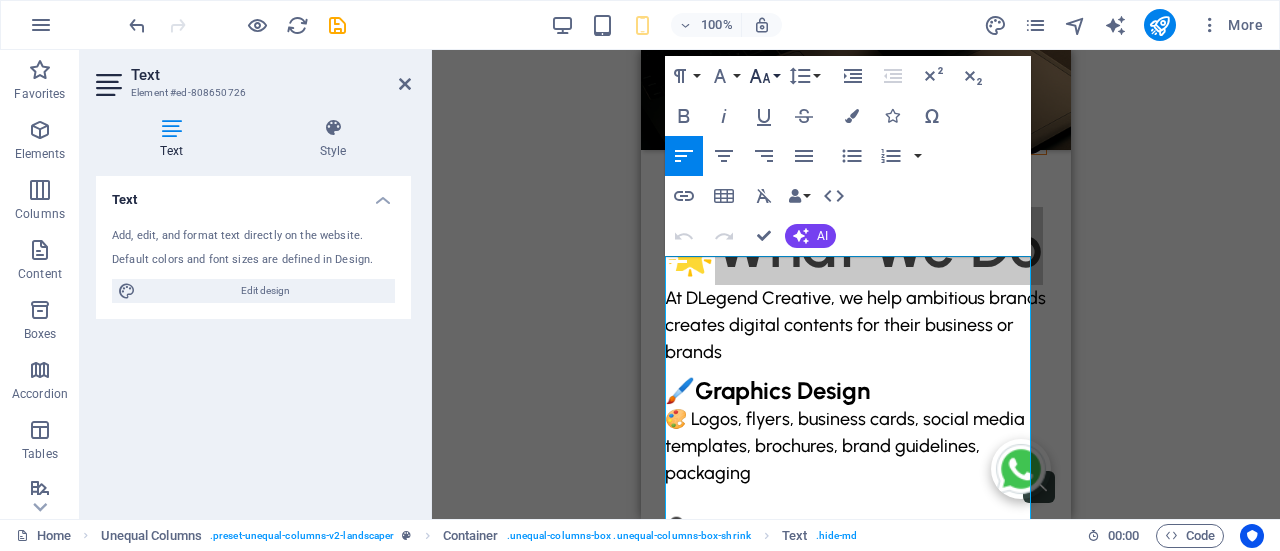 click on "Font Size" at bounding box center [764, 76] 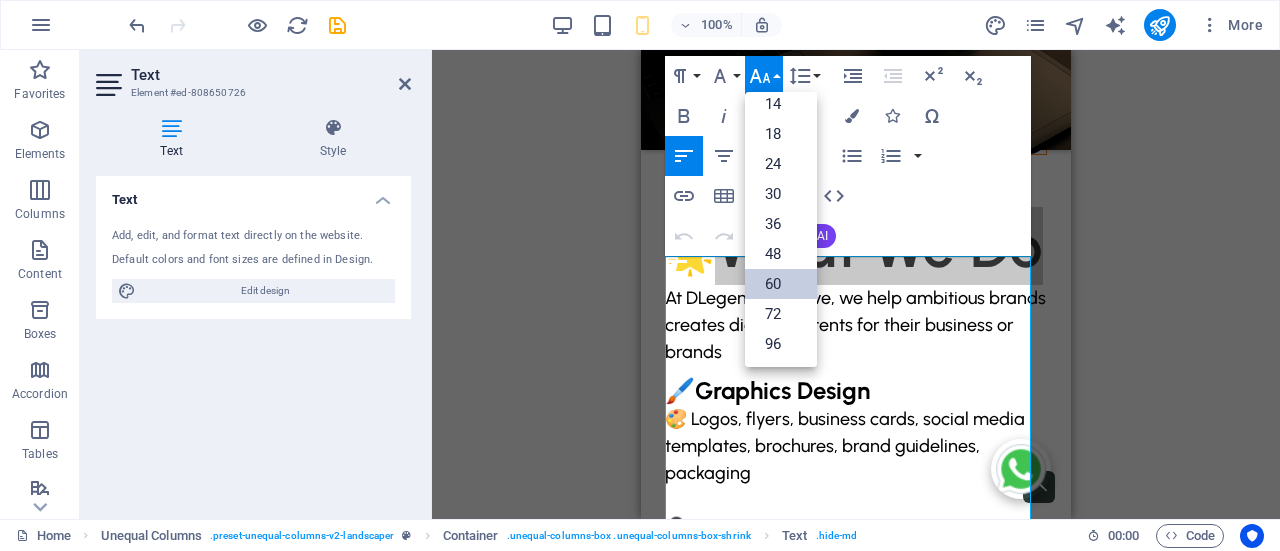 scroll, scrollTop: 160, scrollLeft: 0, axis: vertical 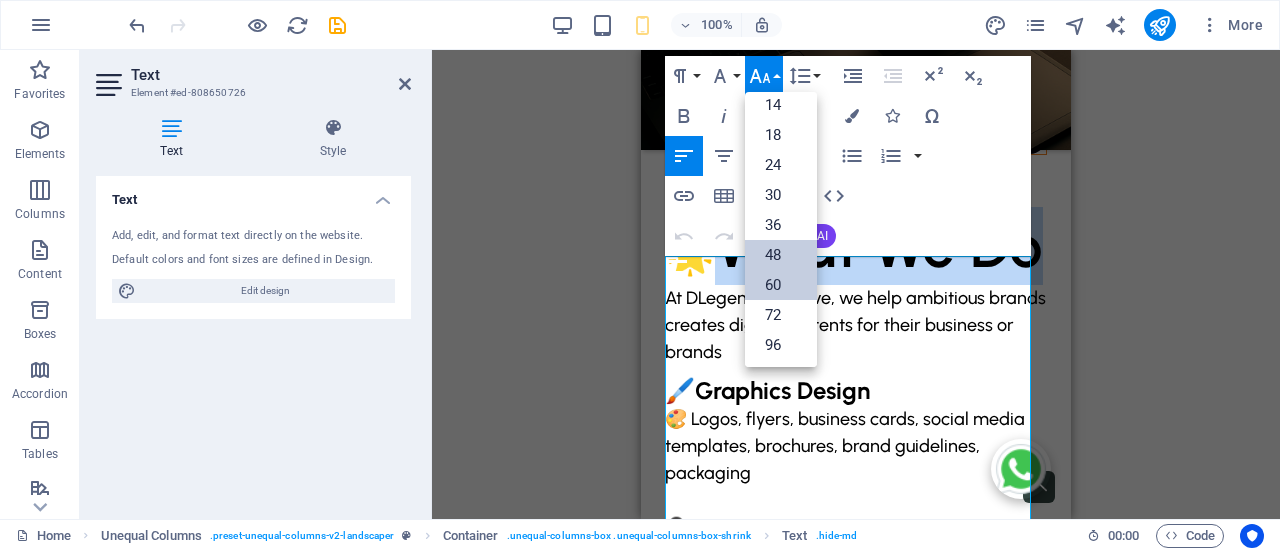 click on "48" at bounding box center [781, 255] 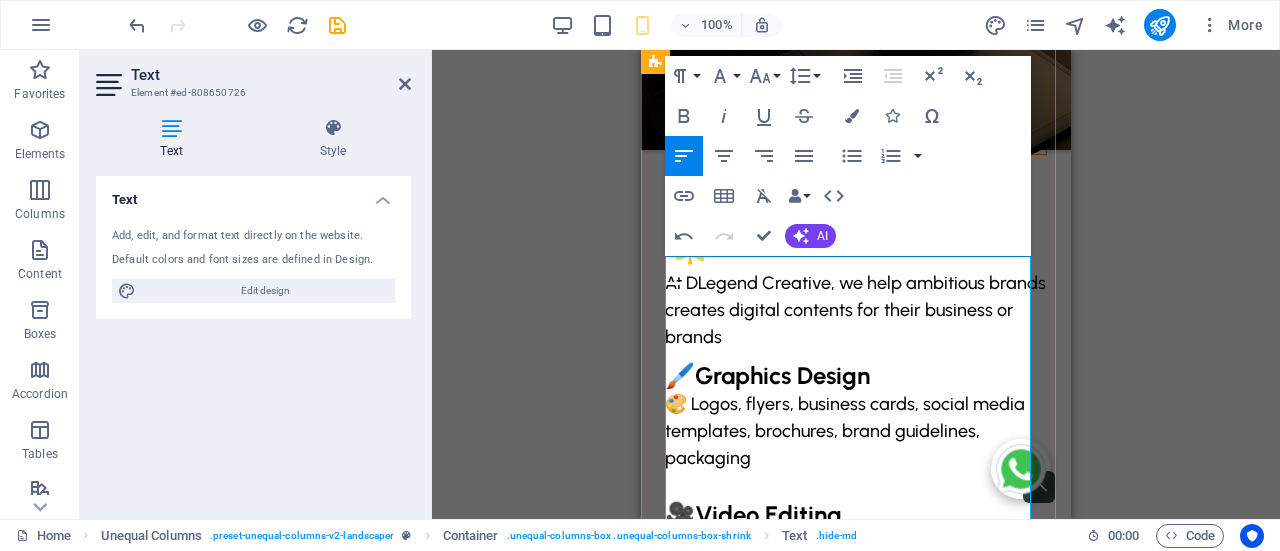 click on "What We Do" at bounding box center (846, 238) 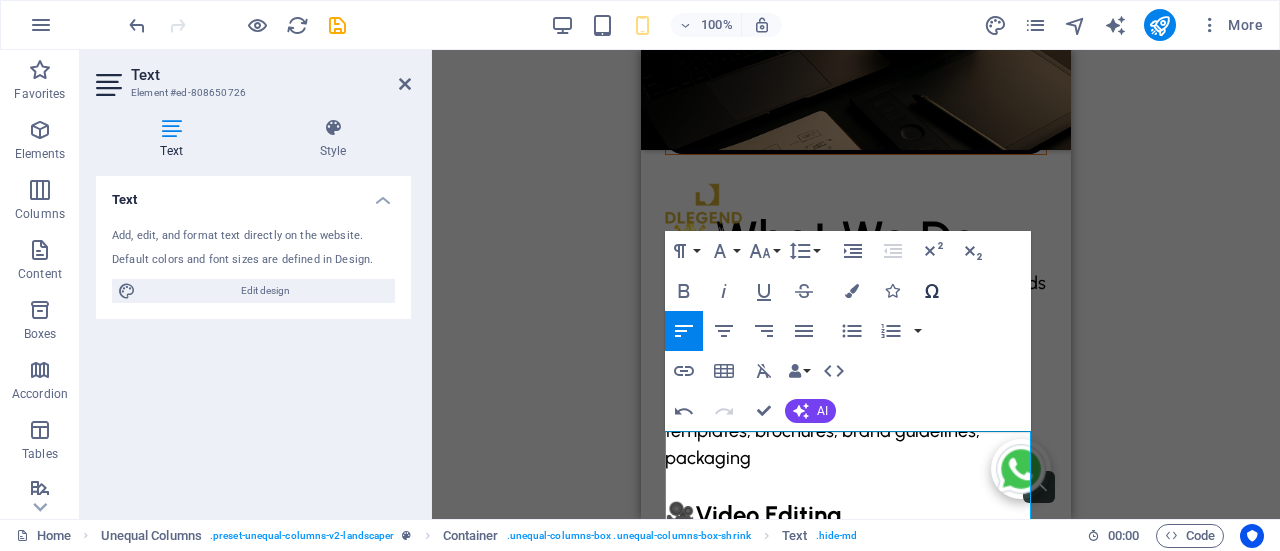 scroll, scrollTop: 1700, scrollLeft: 0, axis: vertical 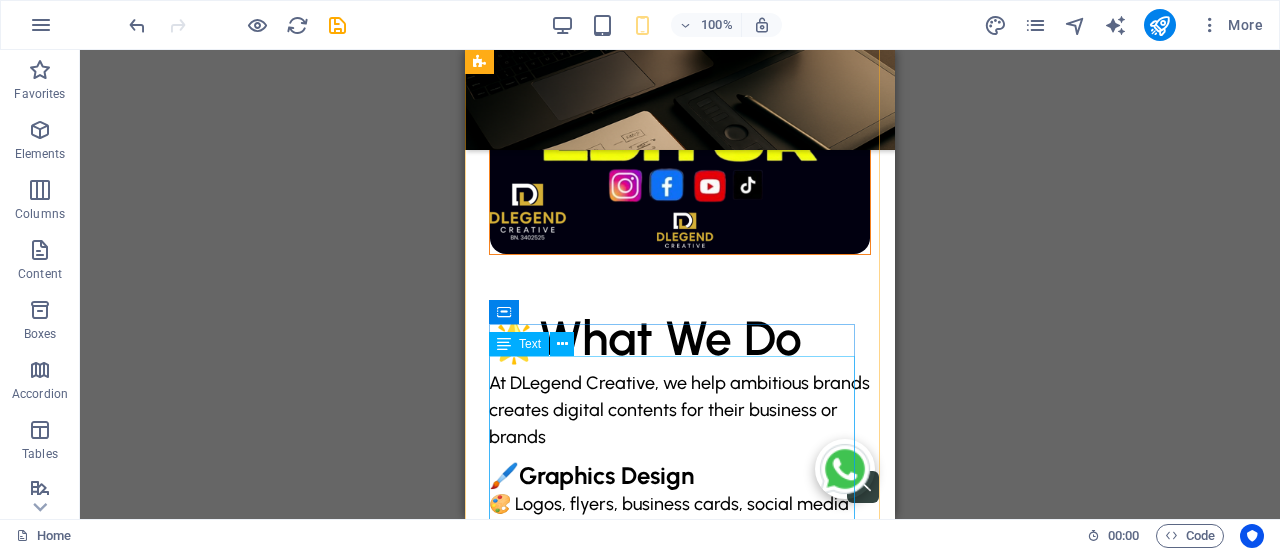 click on "🌟  What We Do At DLegend Creative, we help ambitious brands creates digital contents for their business or brands 🖌️  Graphics Design 🎨 Logos, flyers, business cards, social media templates, brochures, brand guidelines, packaging 🎥  Video Editing 🎬 Social media ads, product promos, event highlights, YouTube intros, motion graphics, captions 🌐  Web Design & Shopify Stores 💻 Business websites, landing pages, blogs, responsive e-commerce stores, redesigns, SEO setup 📝  CAC Business Registration 📄 Business name & company registration, name search, CAC certificate delivery, advisory & filings 📈  META Ads (Facebook & Instagram) 📊 Campaign strategy, ad creatives, targeting & retargeting, lead generation, analytics & reporting 🎓  Digital Skills Training 📚 Social media marketing, Facebook & Instagram ads, Graphic design, website development, branding workshops" at bounding box center (680, 803) 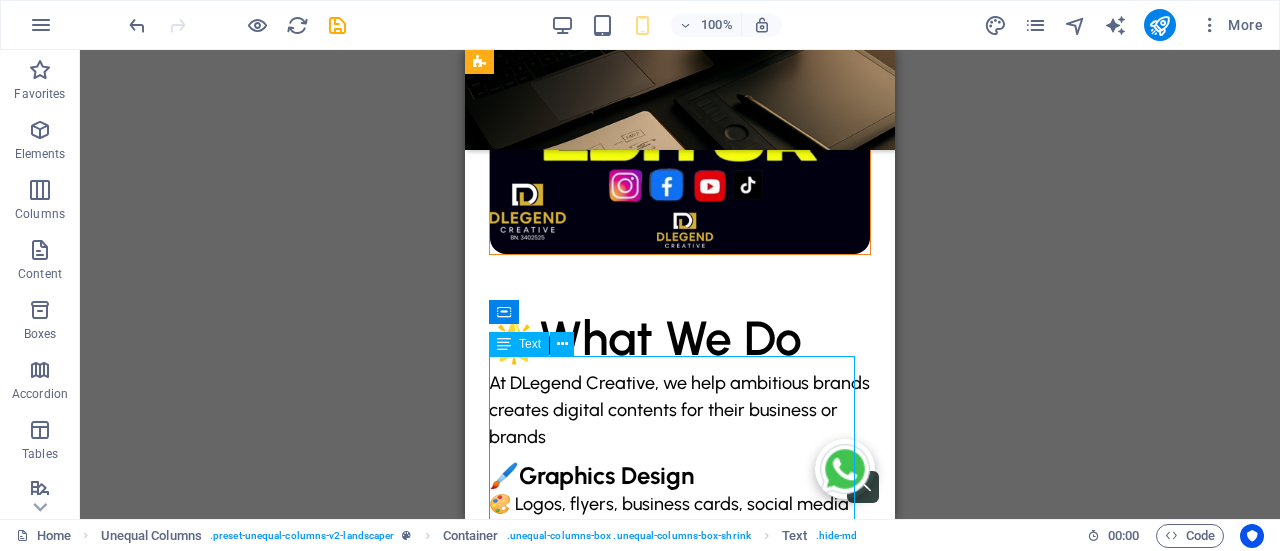 click on "🌟  What We Do At DLegend Creative, we help ambitious brands creates digital contents for their business or brands 🖌️  Graphics Design 🎨 Logos, flyers, business cards, social media templates, brochures, brand guidelines, packaging 🎥  Video Editing 🎬 Social media ads, product promos, event highlights, YouTube intros, motion graphics, captions 🌐  Web Design & Shopify Stores 💻 Business websites, landing pages, blogs, responsive e-commerce stores, redesigns, SEO setup 📝  CAC Business Registration 📄 Business name & company registration, name search, CAC certificate delivery, advisory & filings 📈  META Ads (Facebook & Instagram) 📊 Campaign strategy, ad creatives, targeting & retargeting, lead generation, analytics & reporting 🎓  Digital Skills Training 📚 Social media marketing, Facebook & Instagram ads, Graphic design, website development, branding workshops" at bounding box center (680, 803) 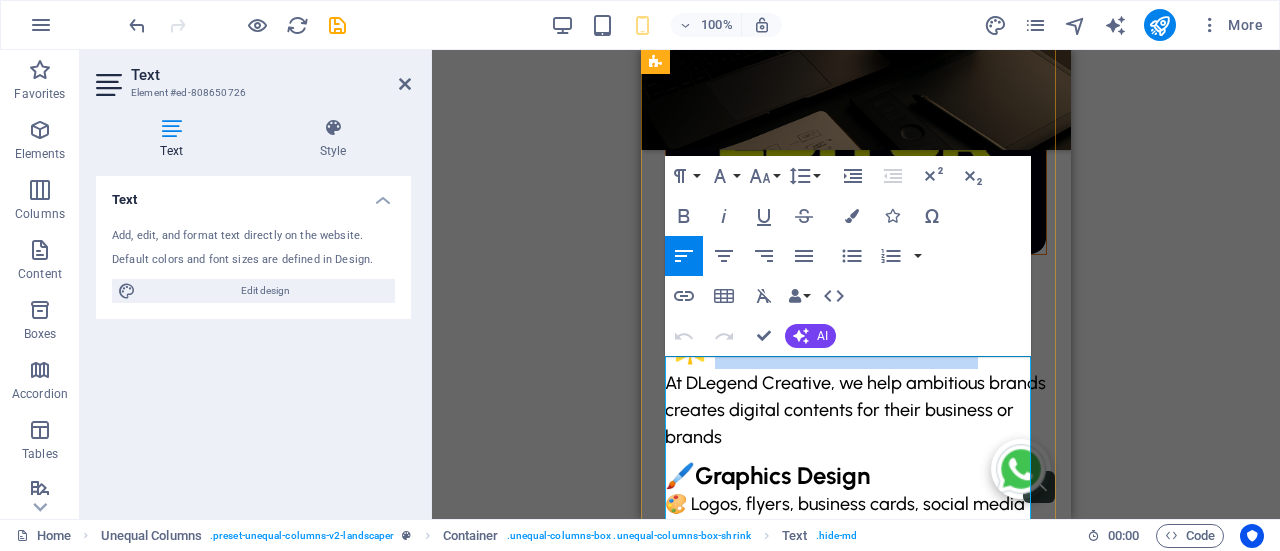 drag, startPoint x: 738, startPoint y: 378, endPoint x: 985, endPoint y: 397, distance: 247.72969 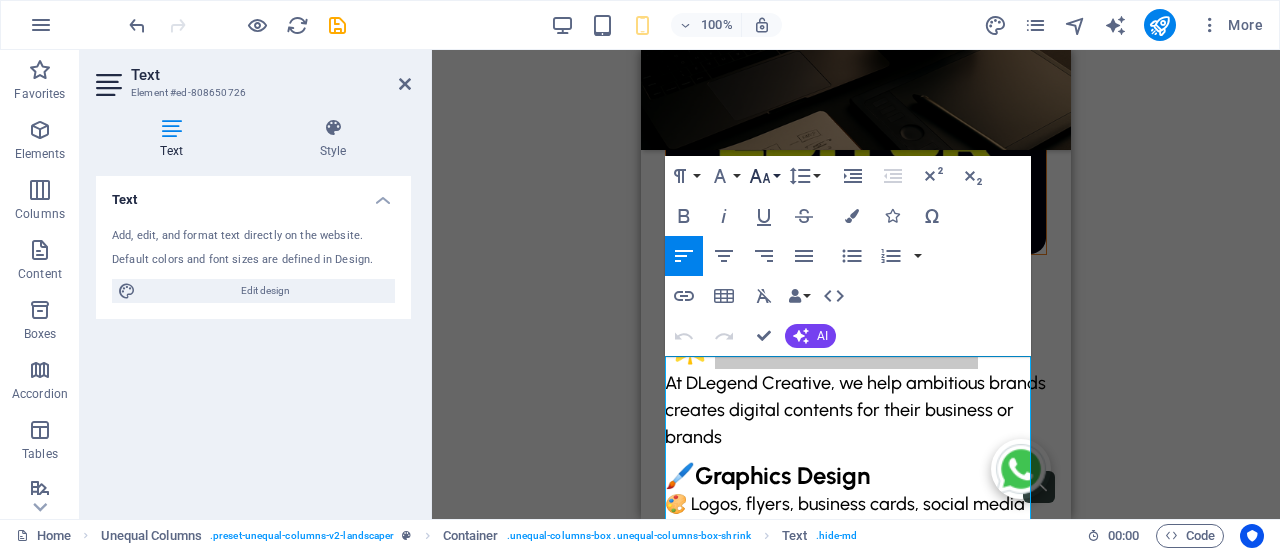click on "Font Size" at bounding box center [764, 176] 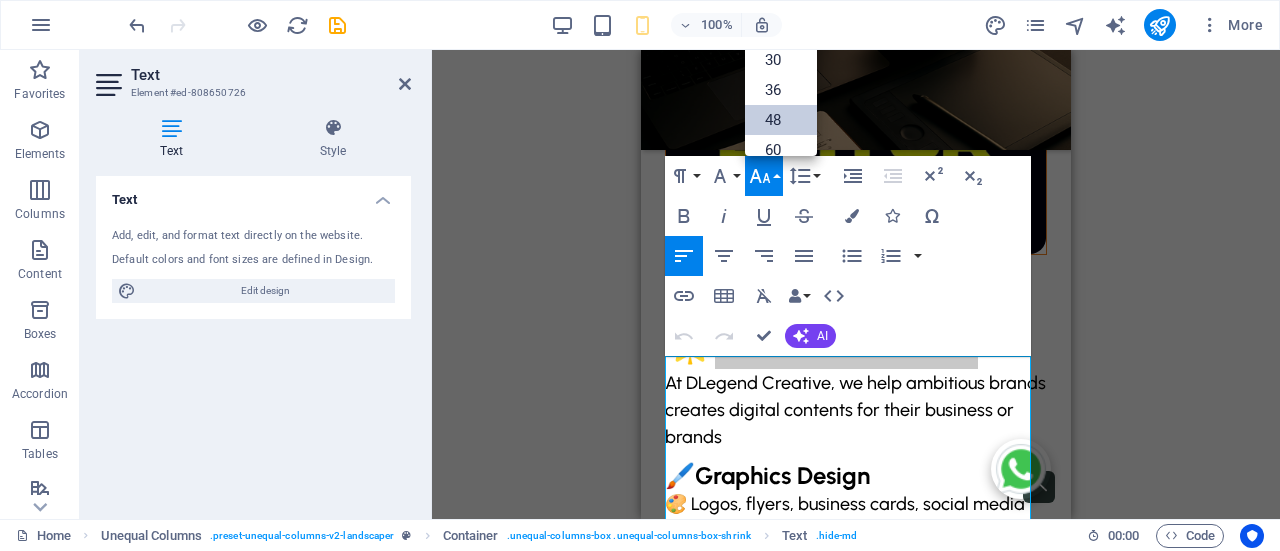 scroll, scrollTop: 100, scrollLeft: 0, axis: vertical 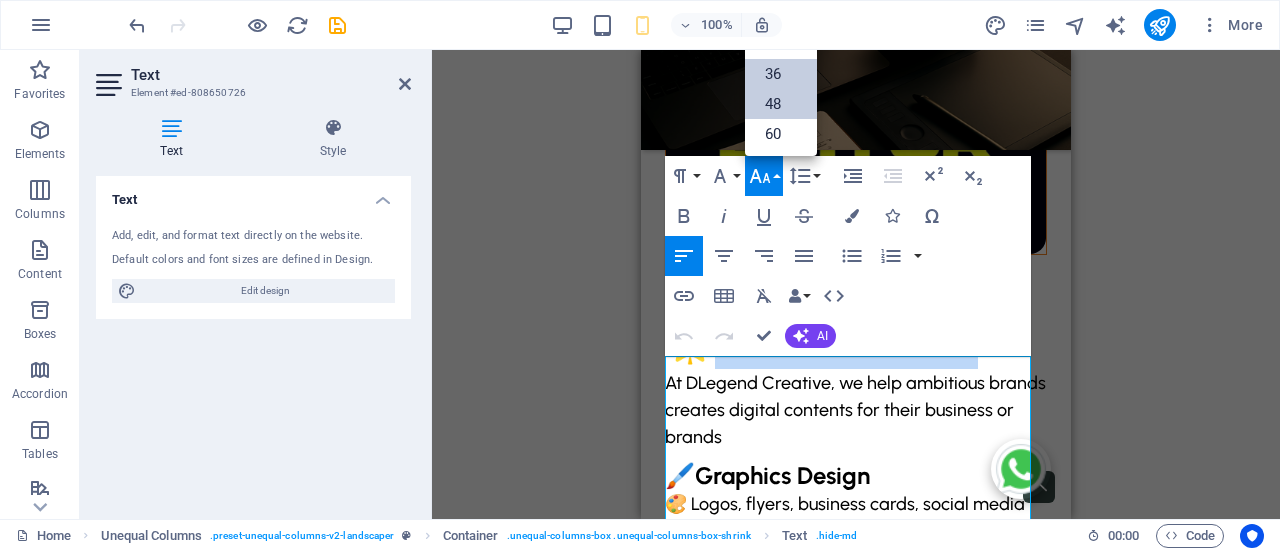 click on "36" at bounding box center (781, 74) 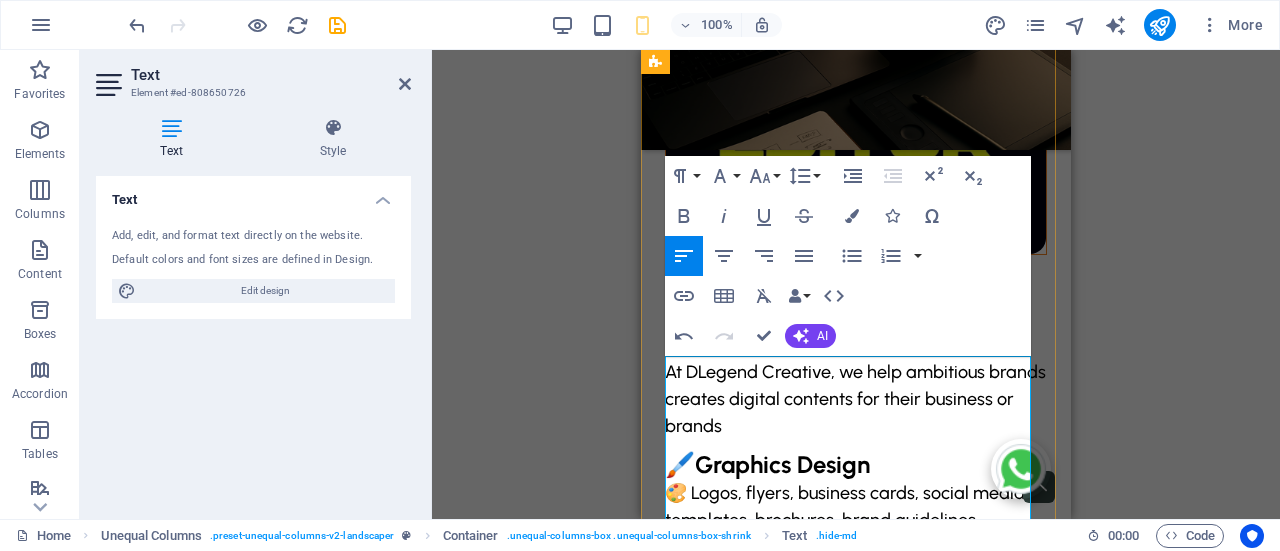 click on "What We Do" at bounding box center (813, 334) 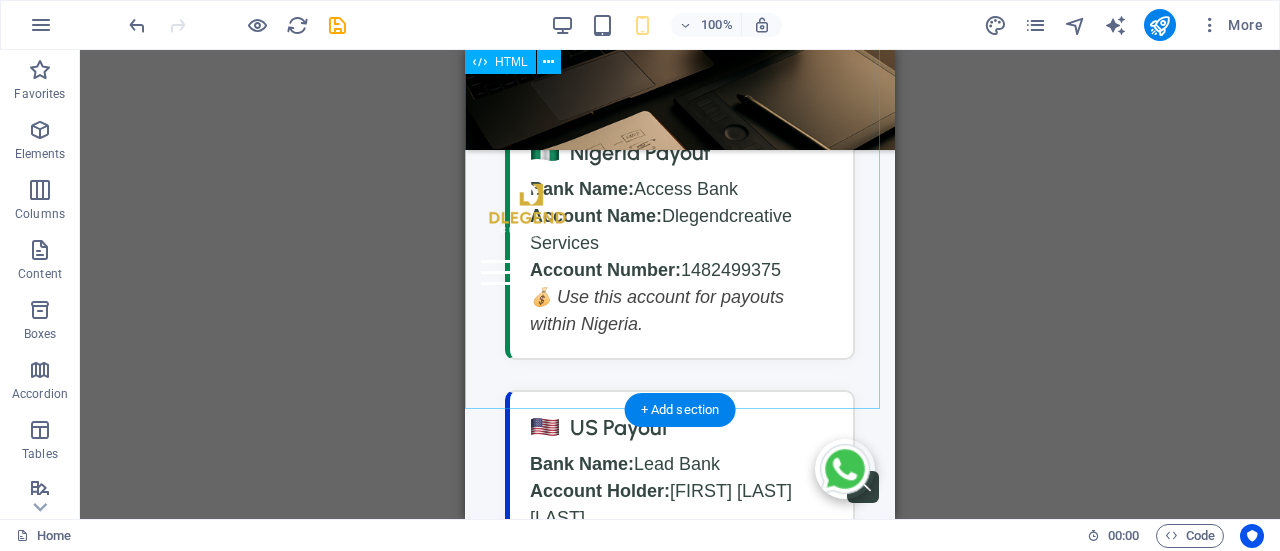 scroll, scrollTop: 8184, scrollLeft: 0, axis: vertical 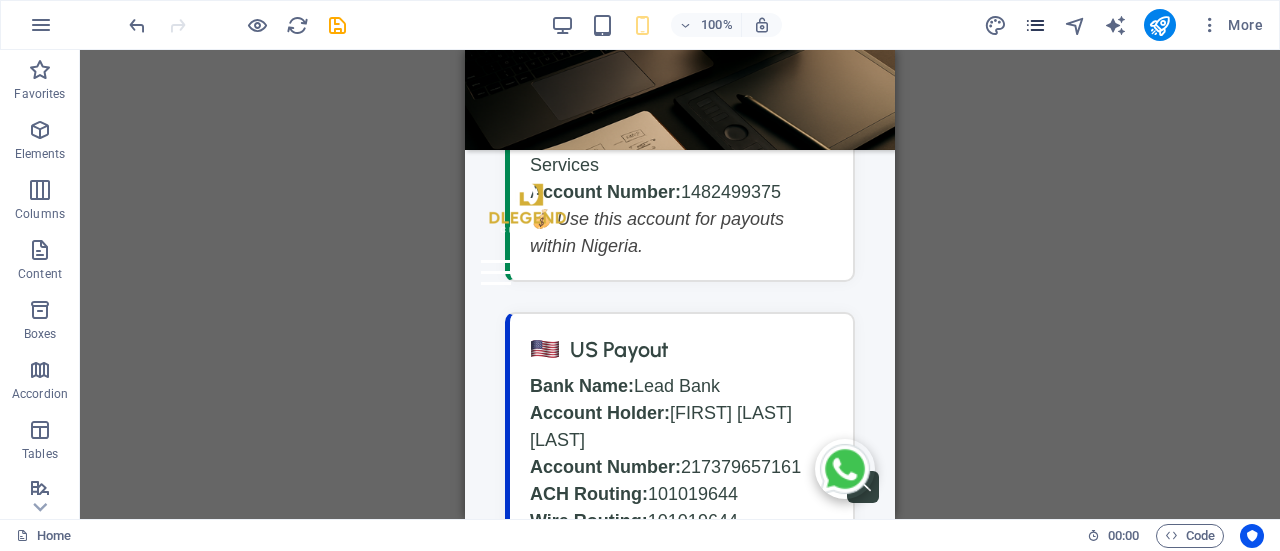 click at bounding box center (1035, 25) 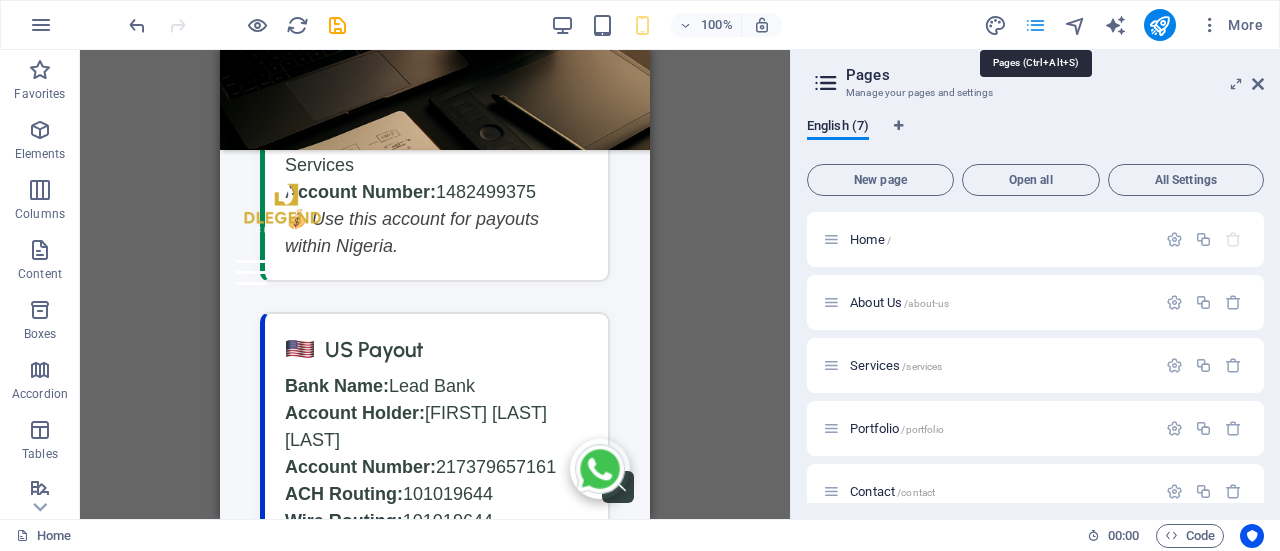 click at bounding box center [1035, 25] 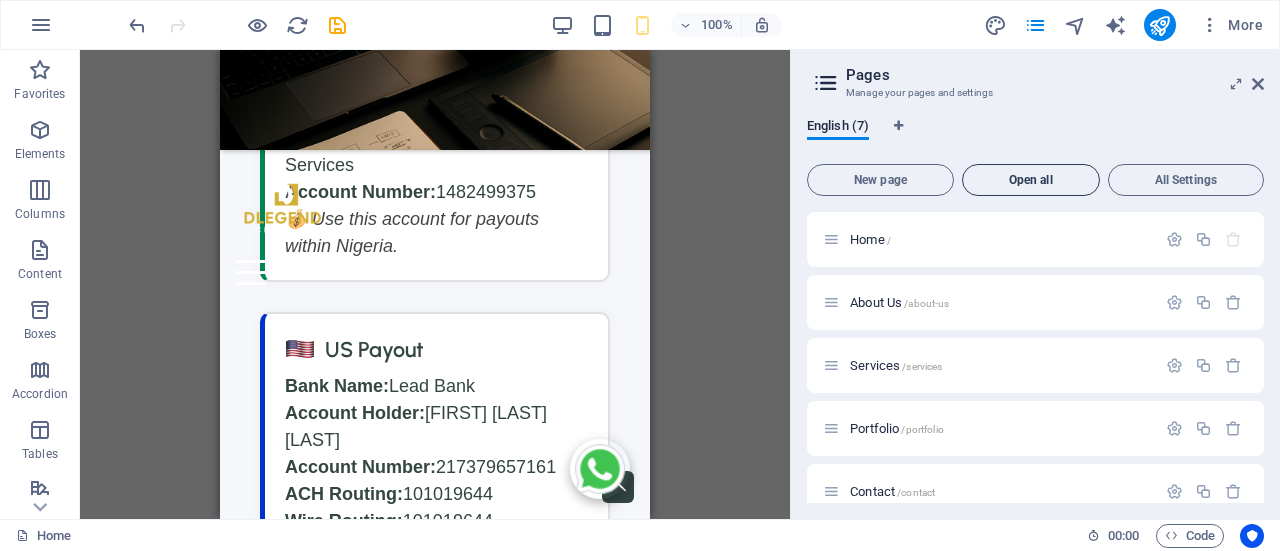 click on "Open all" at bounding box center (1031, 180) 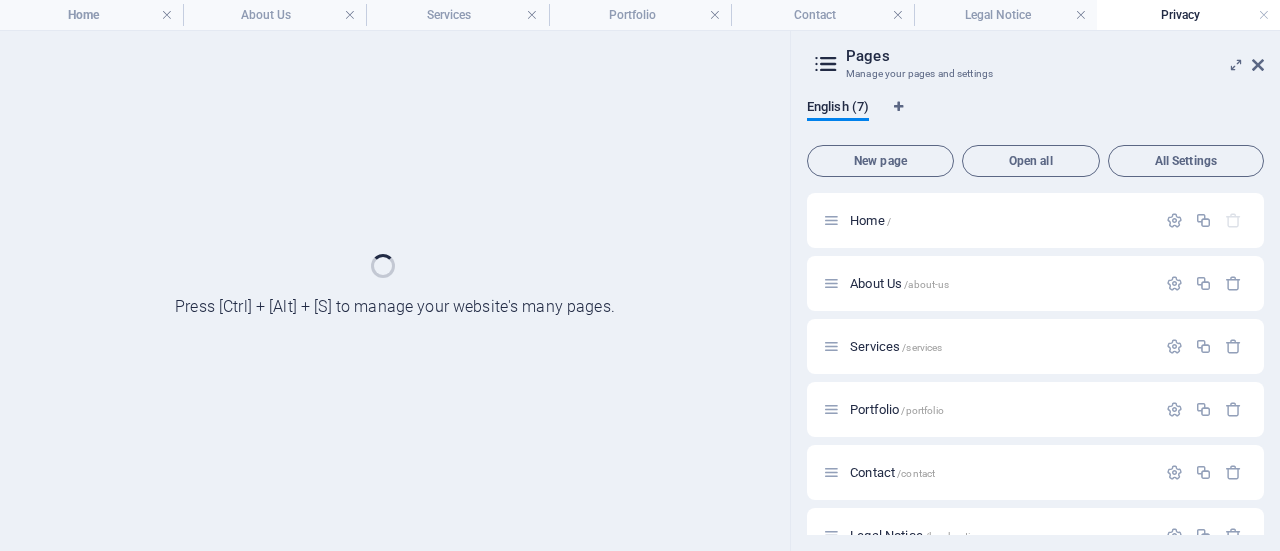 scroll, scrollTop: 0, scrollLeft: 0, axis: both 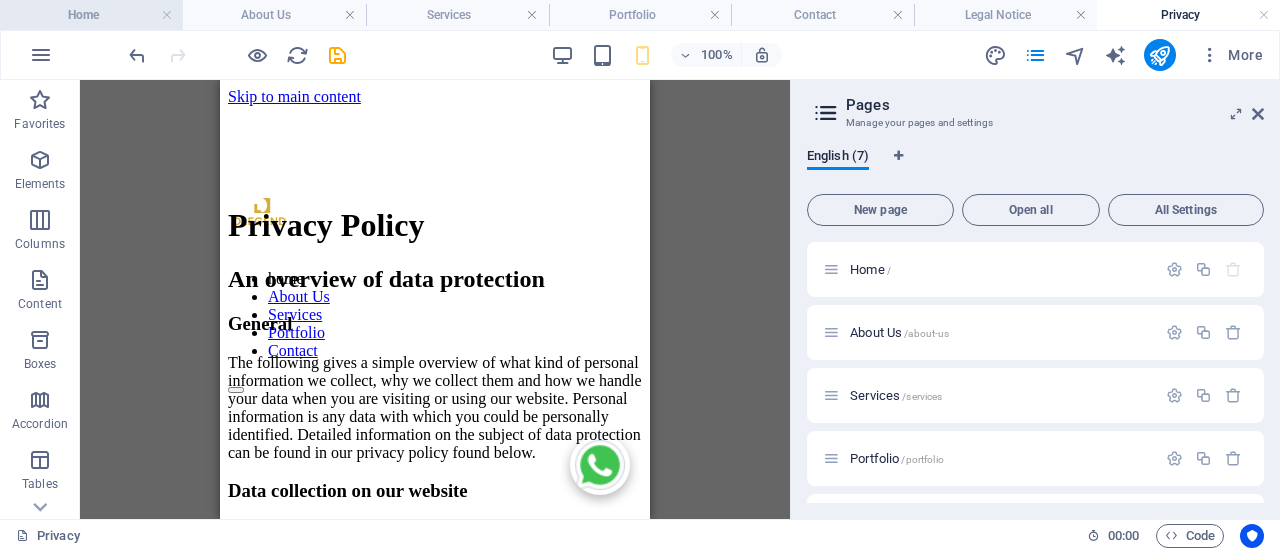 click on "Home" at bounding box center [91, 15] 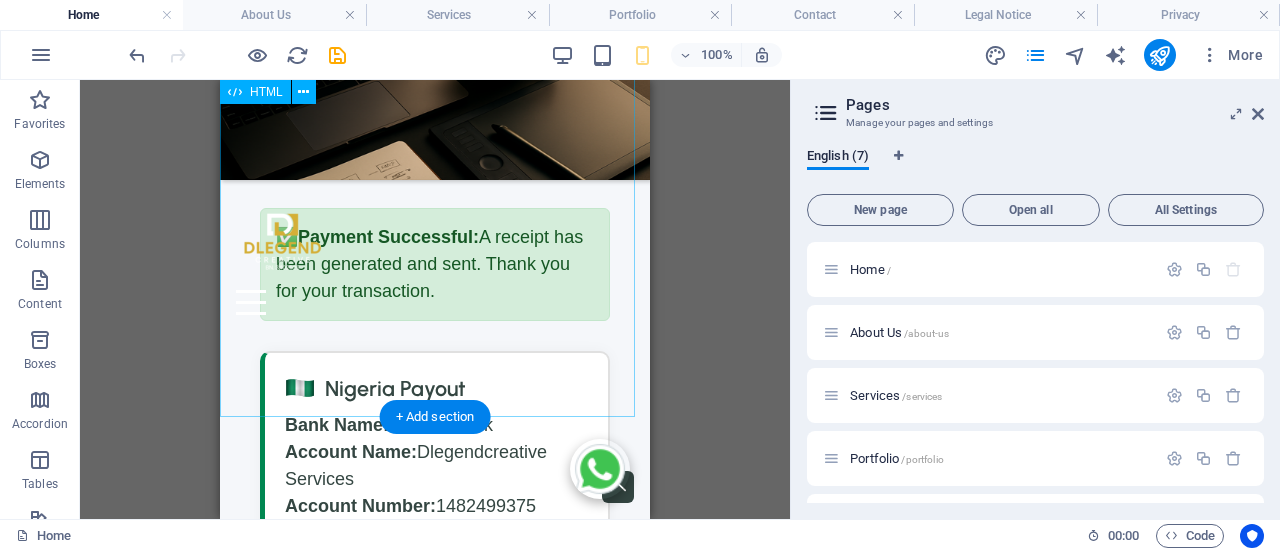 scroll, scrollTop: 8214, scrollLeft: 0, axis: vertical 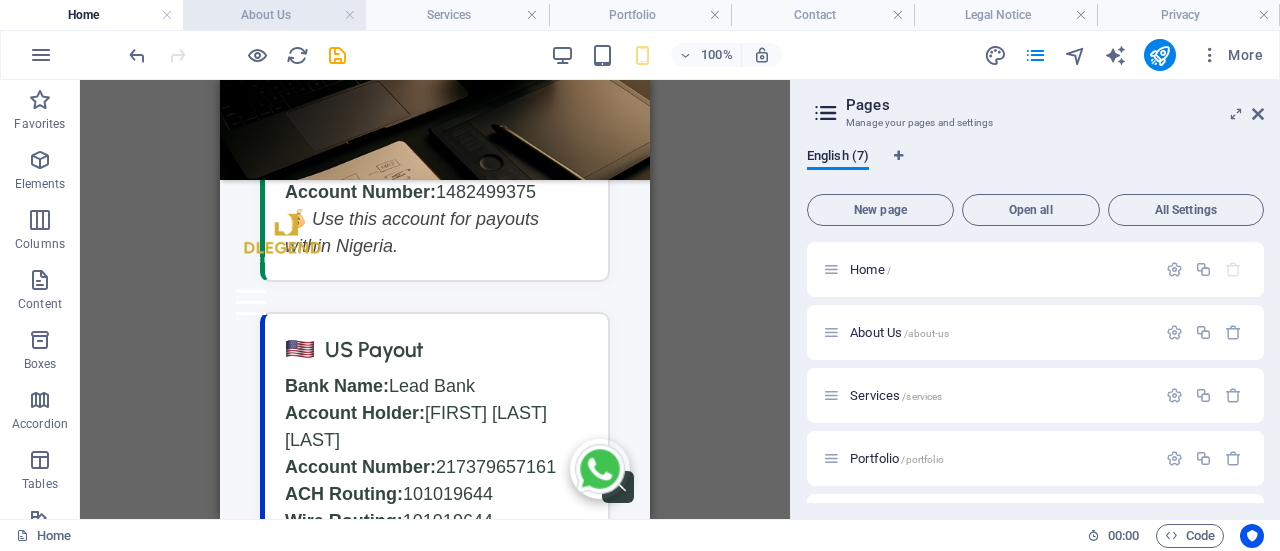 click on "About Us" at bounding box center (274, 15) 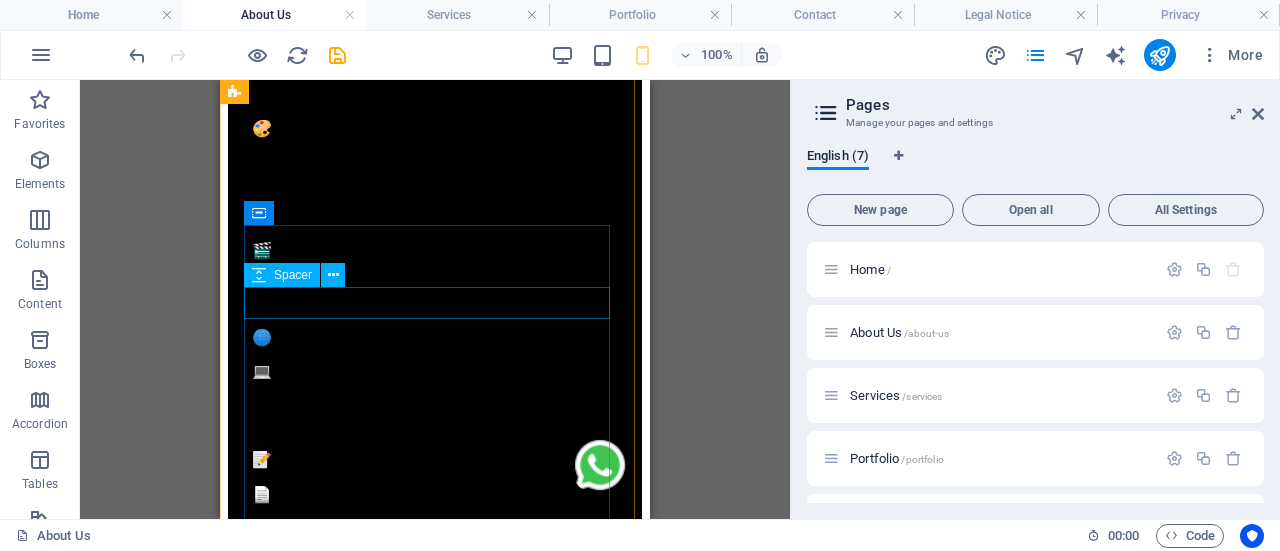 scroll, scrollTop: 2000, scrollLeft: 0, axis: vertical 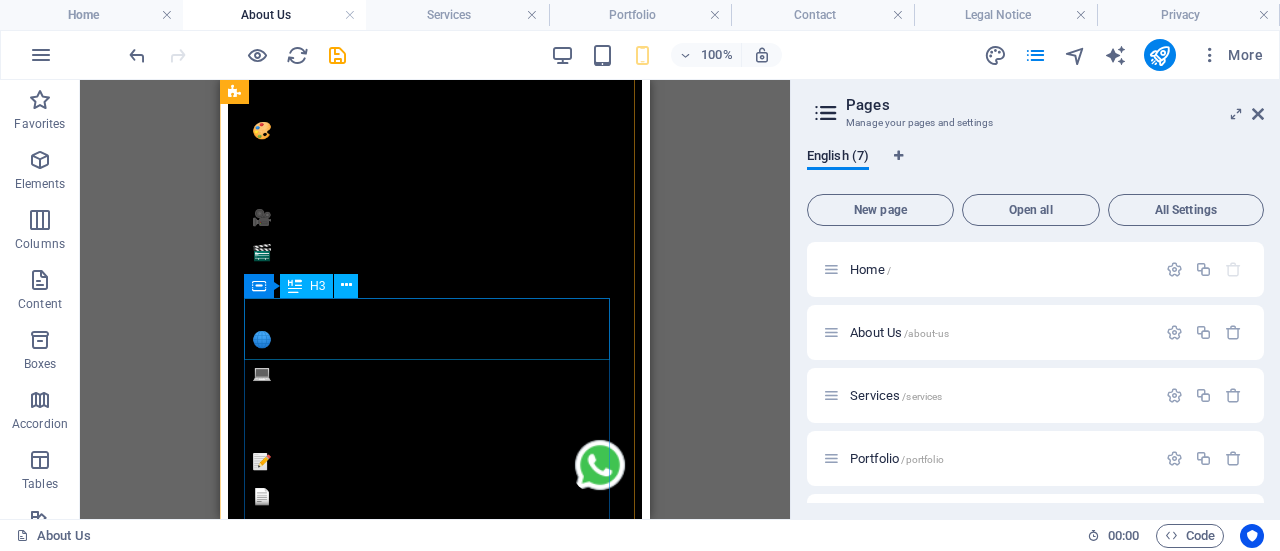 click on "Dlegend Creative...Simply Innovative" at bounding box center (435, -112) 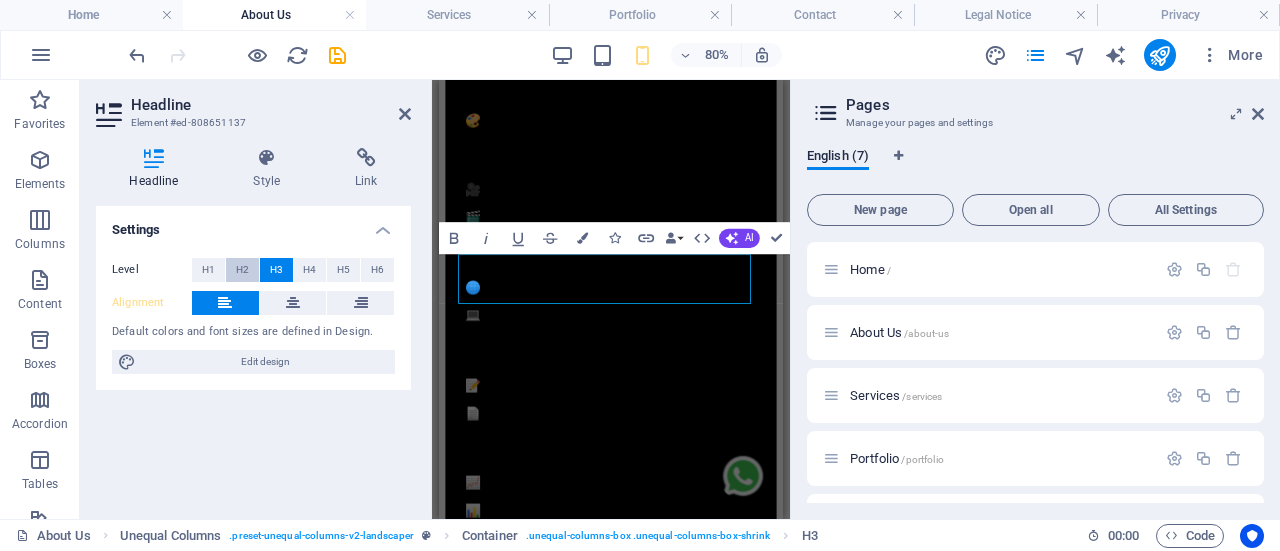 click on "H2" at bounding box center [242, 270] 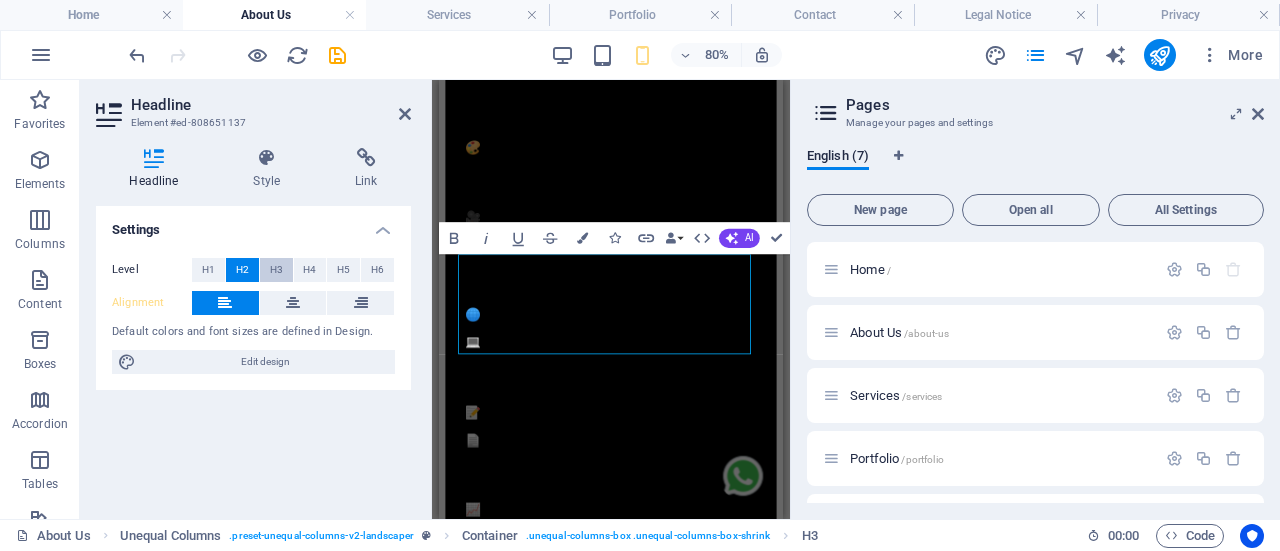 click on "H3" at bounding box center [276, 270] 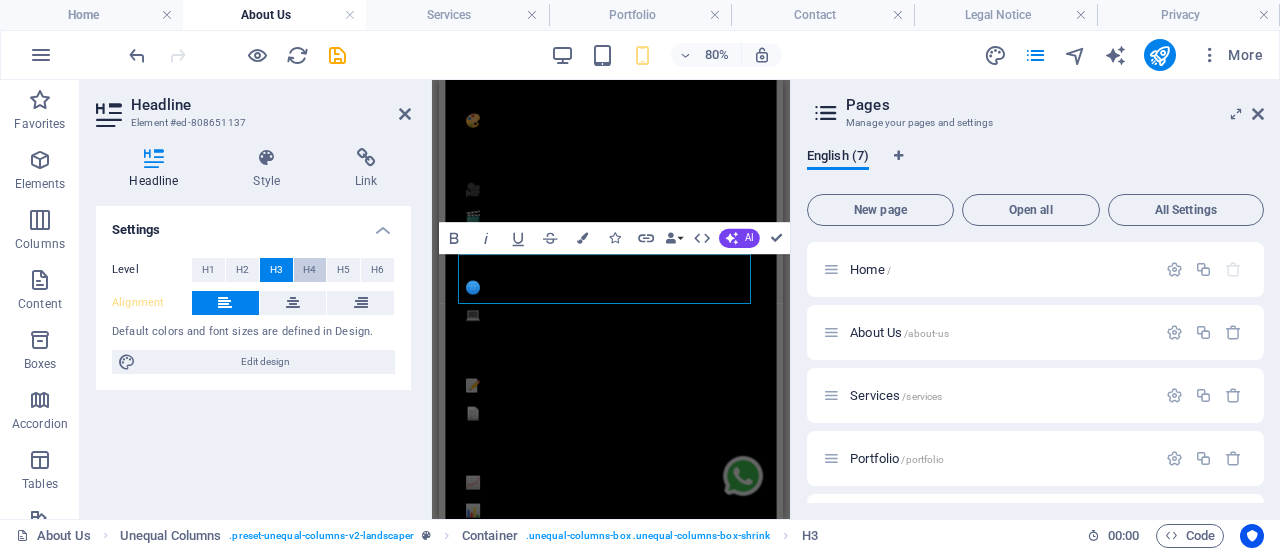 click on "H4" at bounding box center (309, 270) 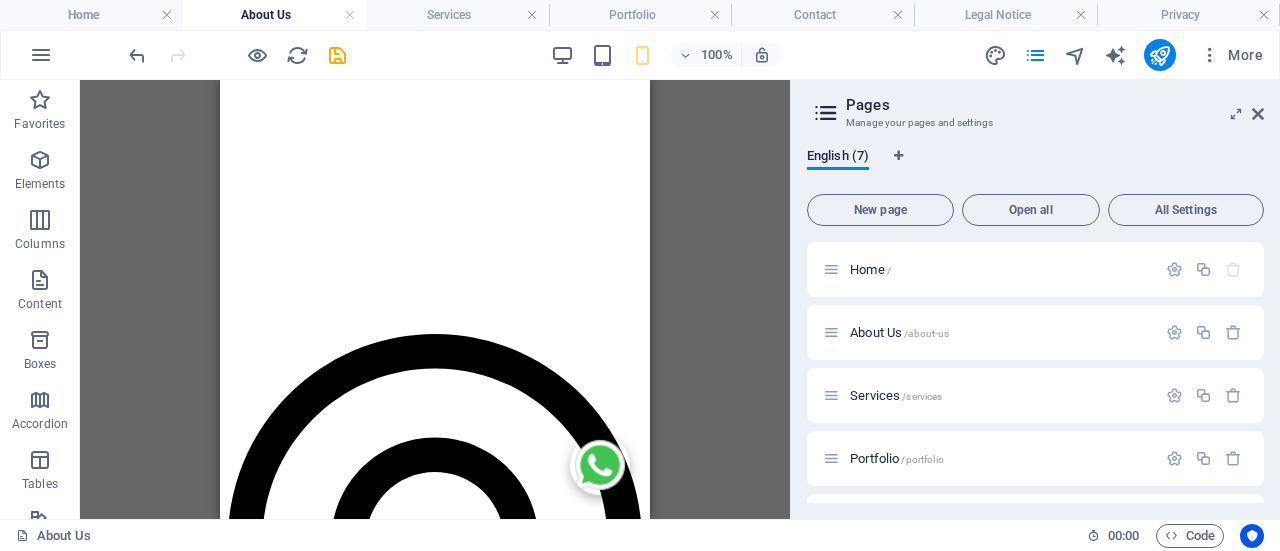 scroll, scrollTop: 5547, scrollLeft: 0, axis: vertical 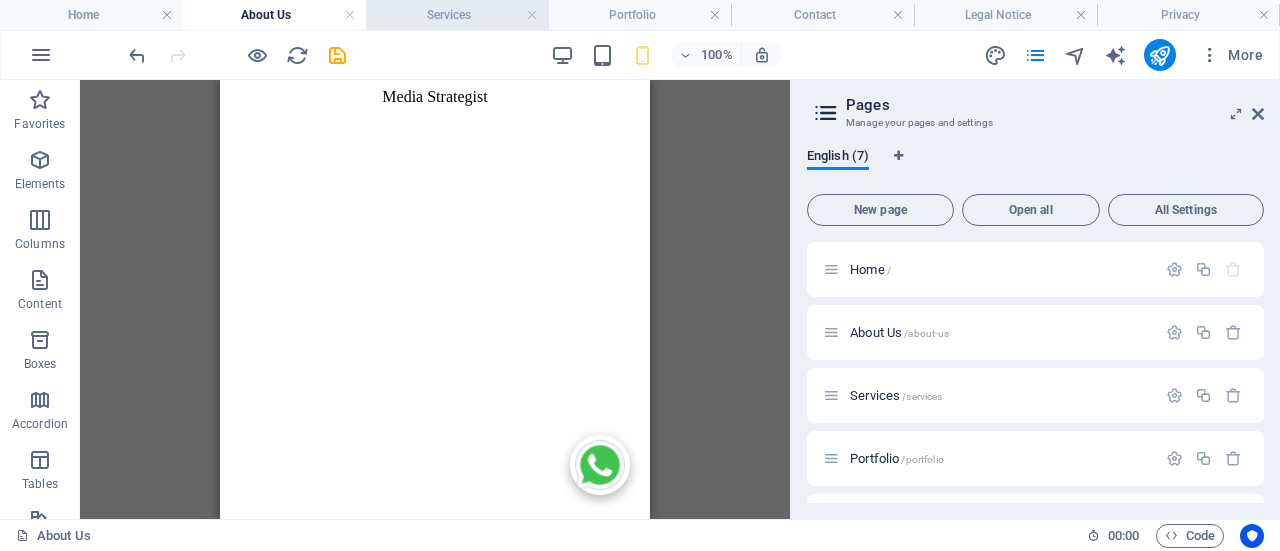click on "Services" at bounding box center [457, 15] 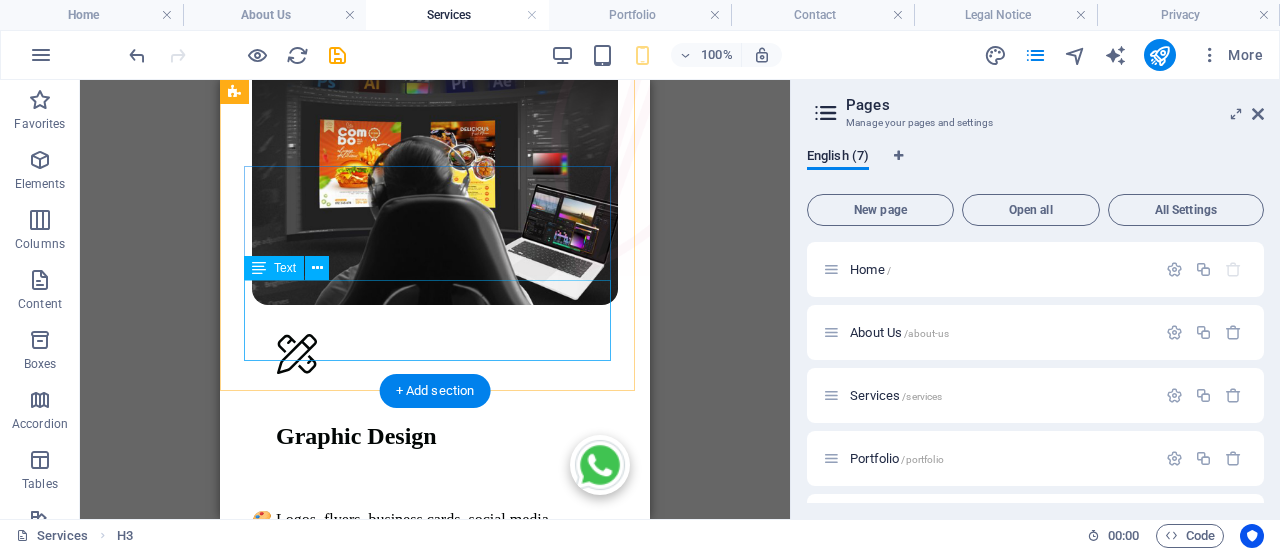 scroll, scrollTop: 700, scrollLeft: 0, axis: vertical 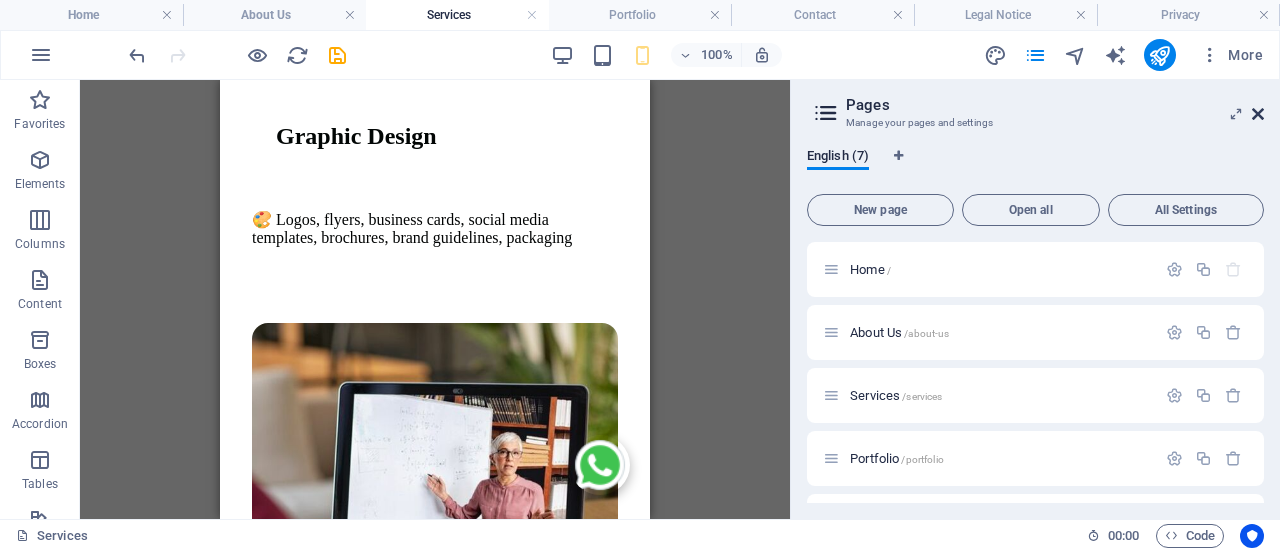 click at bounding box center [1258, 114] 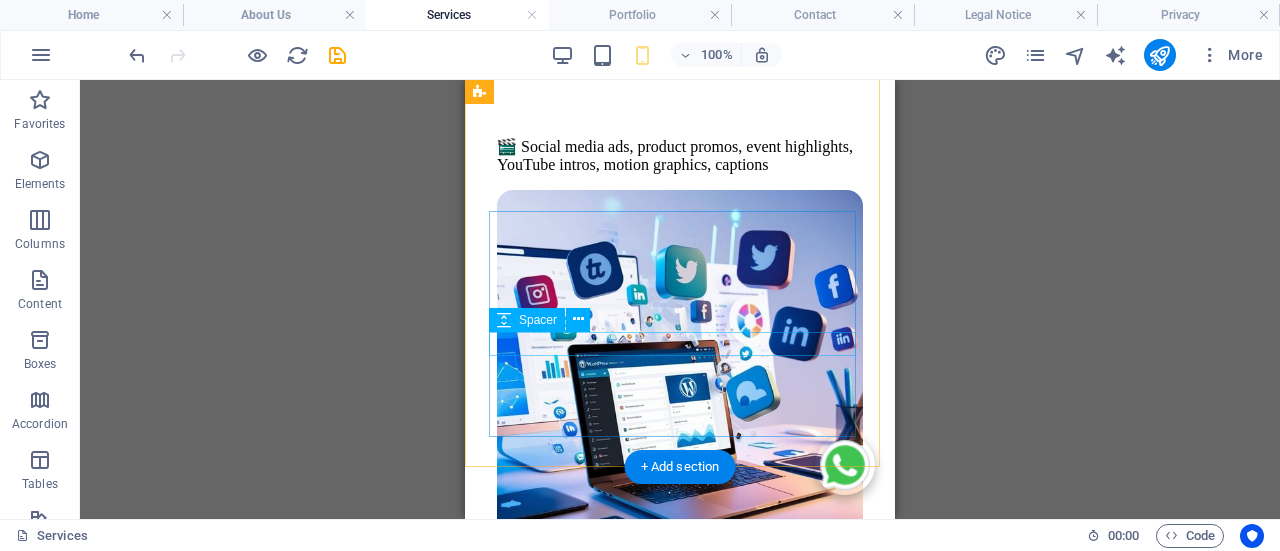 scroll, scrollTop: 2800, scrollLeft: 0, axis: vertical 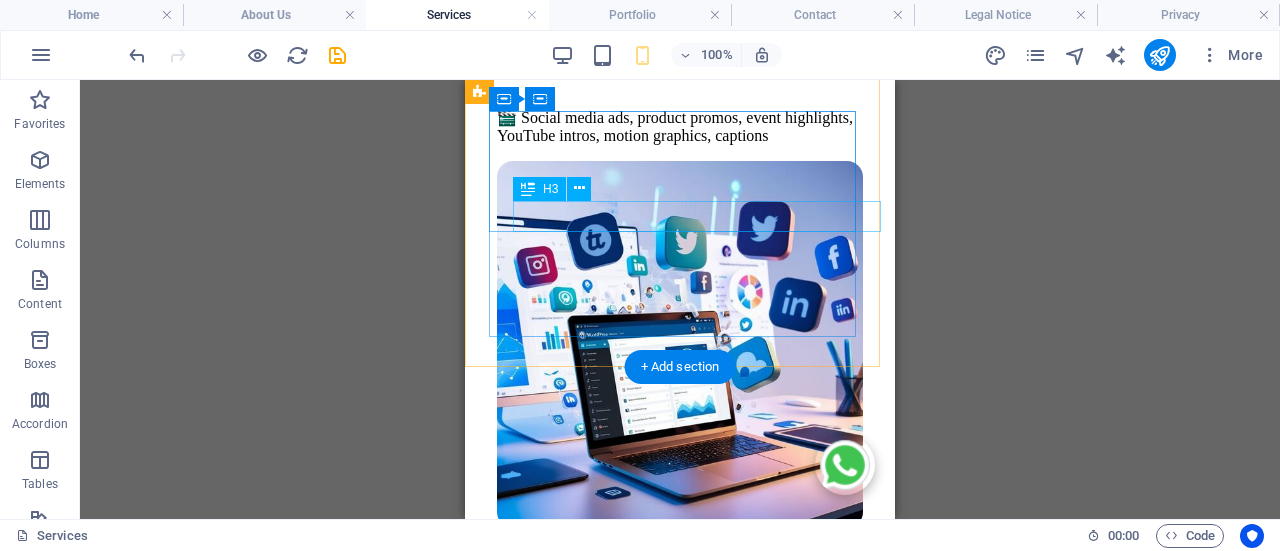 click on "Meta Ads (Facebook & Instagram)" at bounding box center (692, 39) 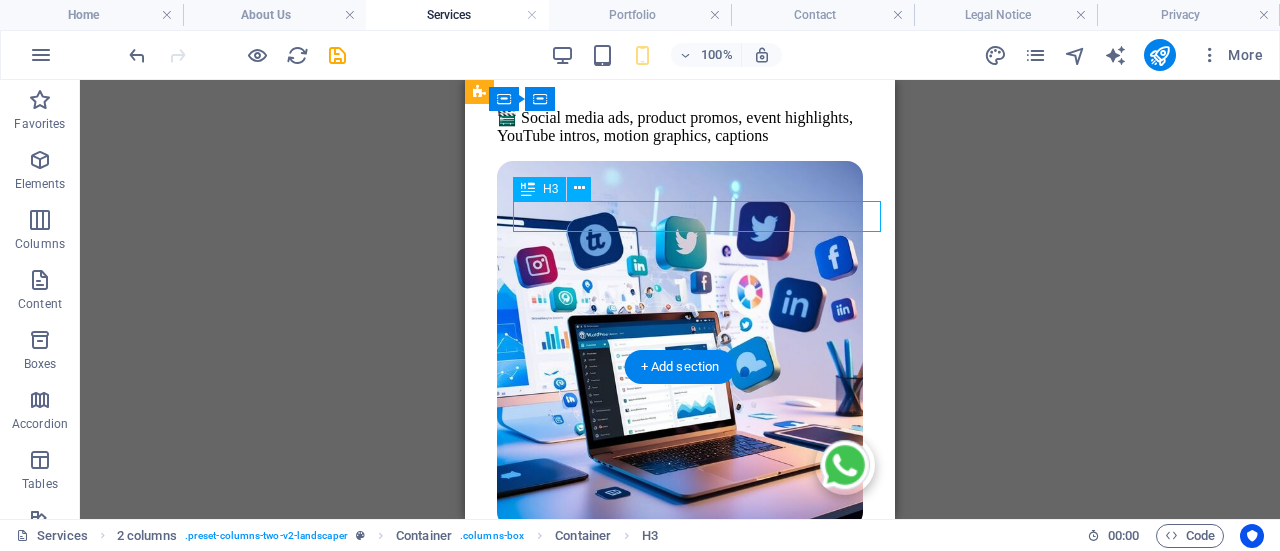click on "Meta Ads (Facebook & Instagram)" at bounding box center [692, 39] 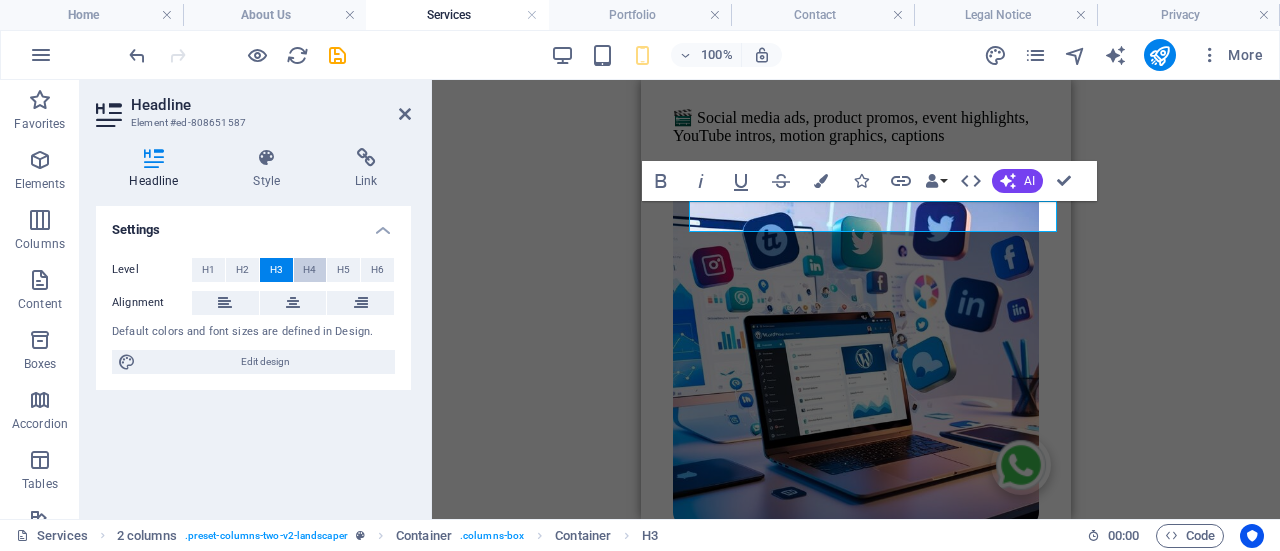 click on "H4" at bounding box center [309, 270] 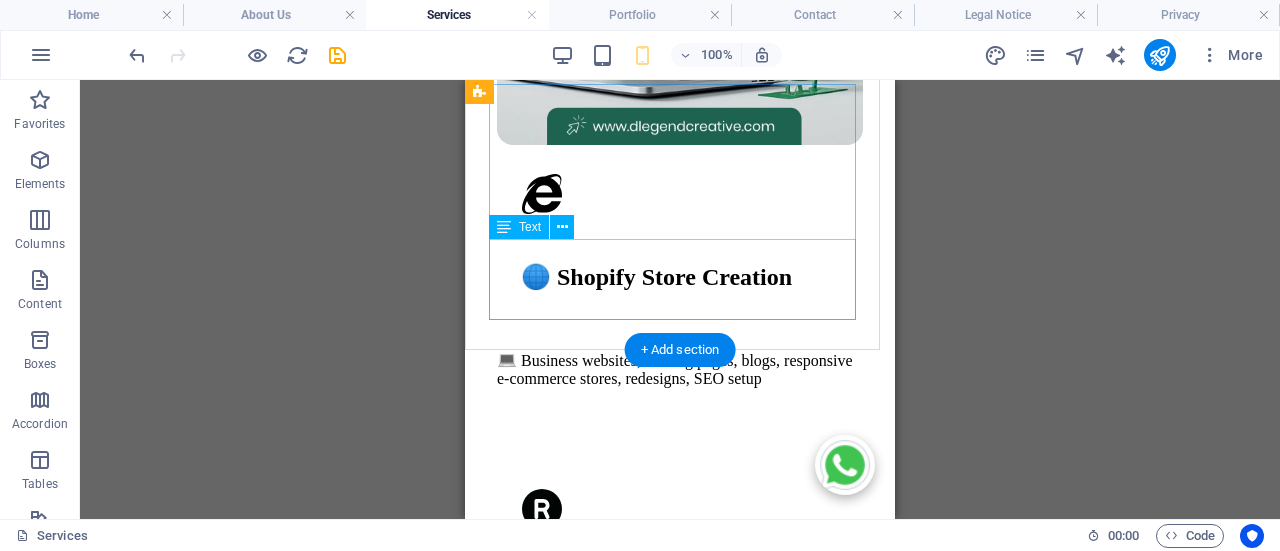 scroll, scrollTop: 4000, scrollLeft: 0, axis: vertical 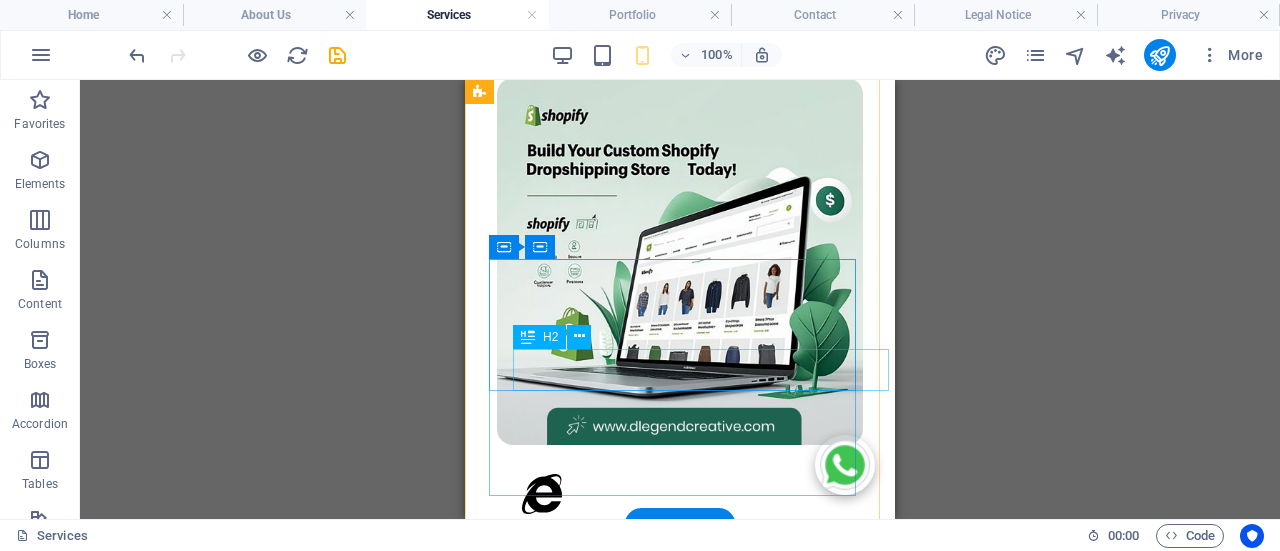 click on "🌐 Shopify Store Creation" at bounding box center (692, 577) 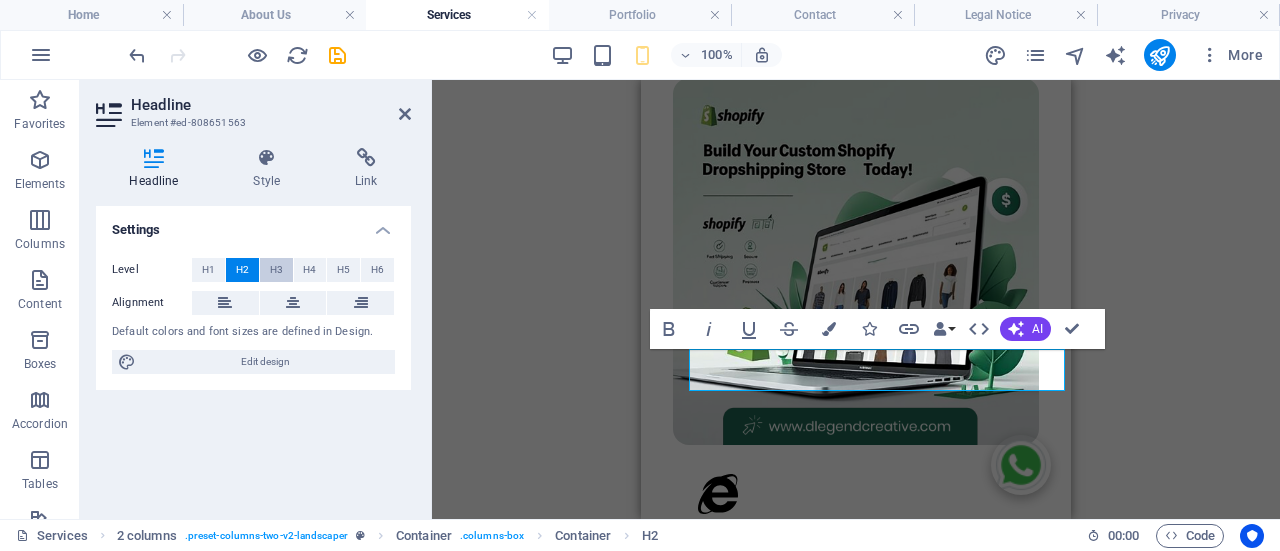 click on "H3" at bounding box center (276, 270) 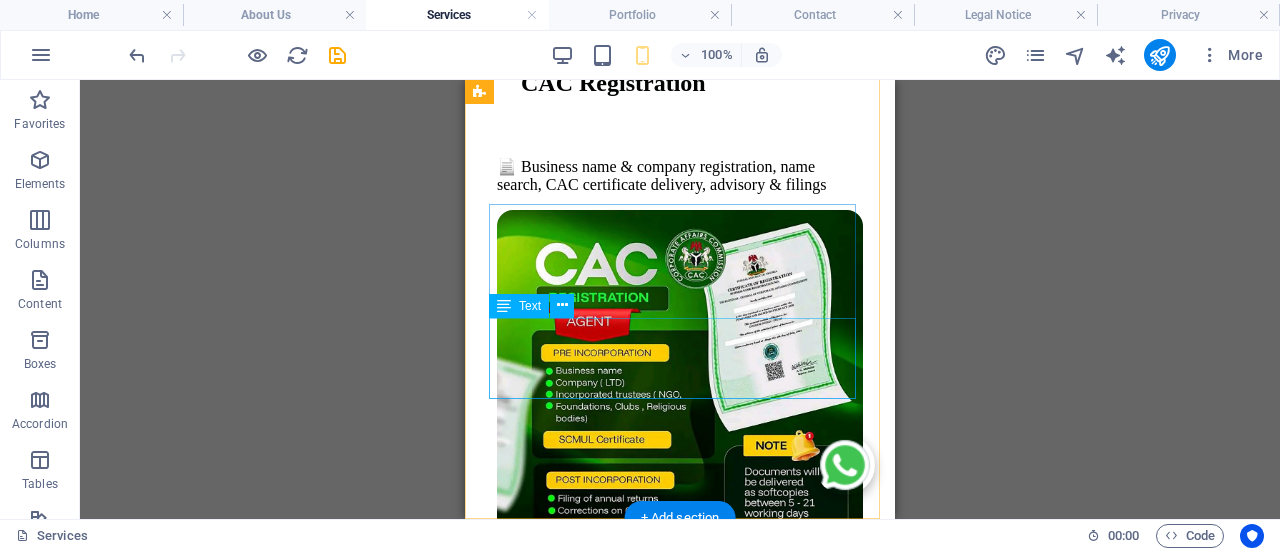 scroll, scrollTop: 4700, scrollLeft: 0, axis: vertical 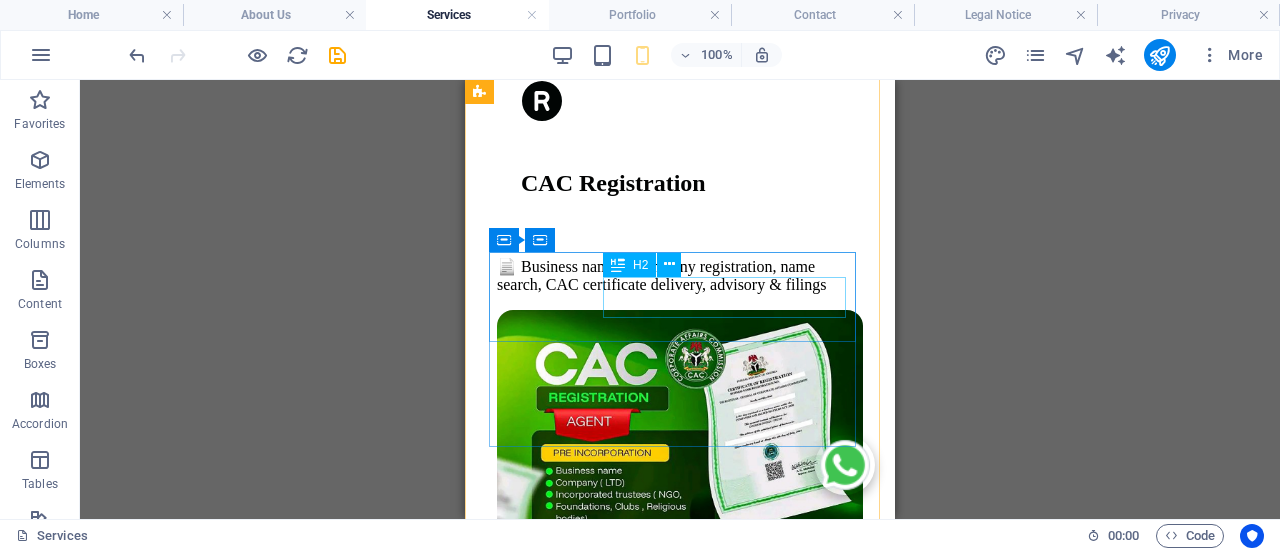 click on "CAC Registration" at bounding box center (692, 183) 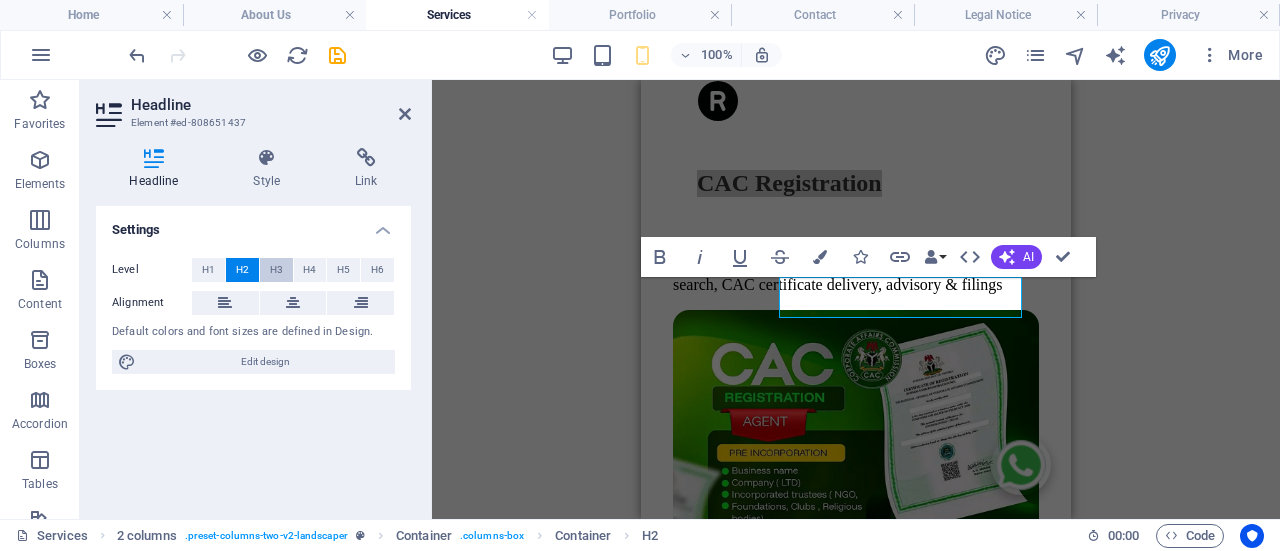 click on "H3" at bounding box center [276, 270] 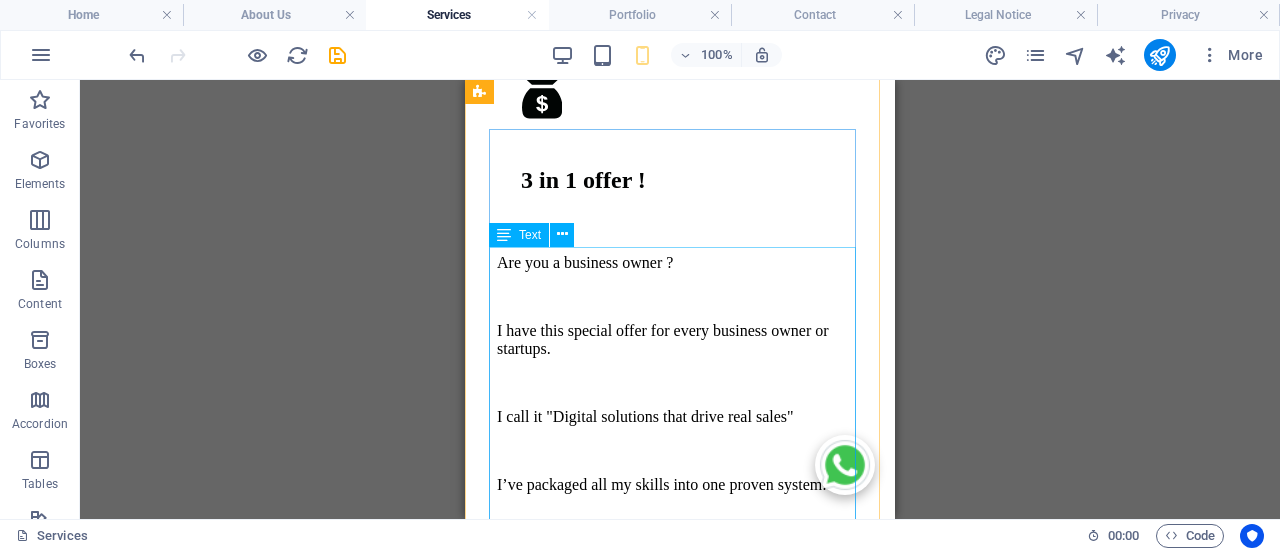 scroll, scrollTop: 6200, scrollLeft: 0, axis: vertical 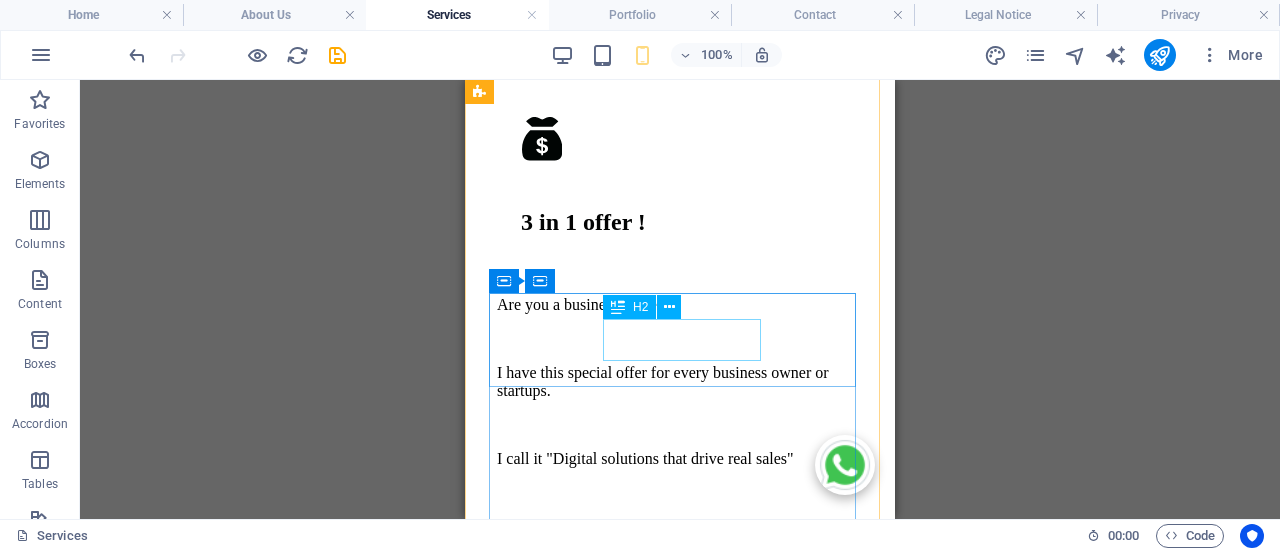click on "3 in 1 offer !" at bounding box center [692, 222] 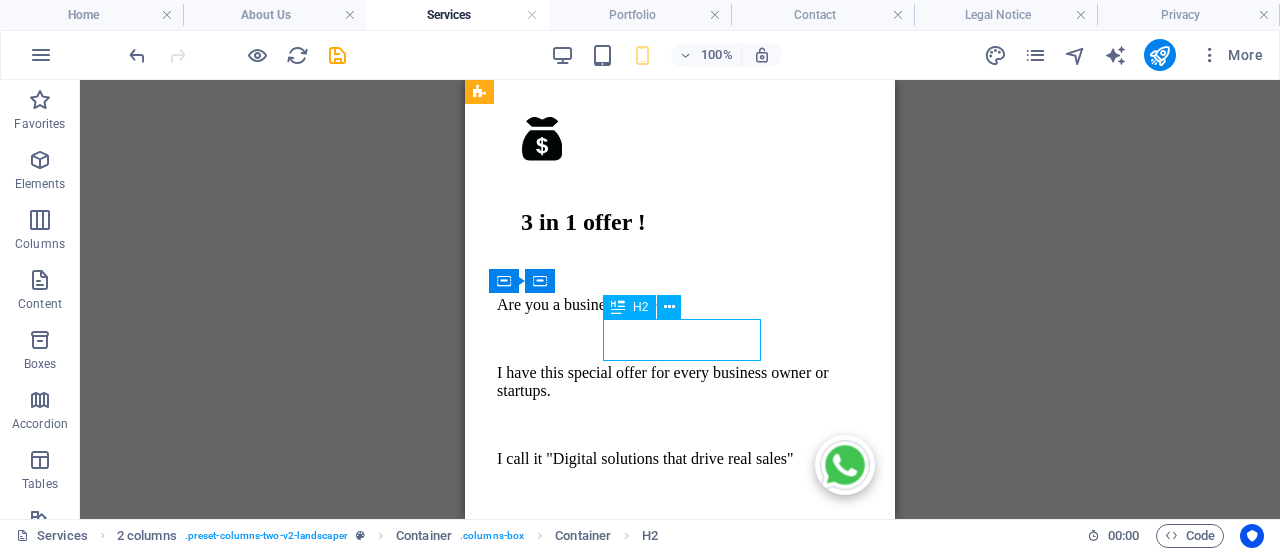 click on "3 in 1 offer !" at bounding box center (692, 222) 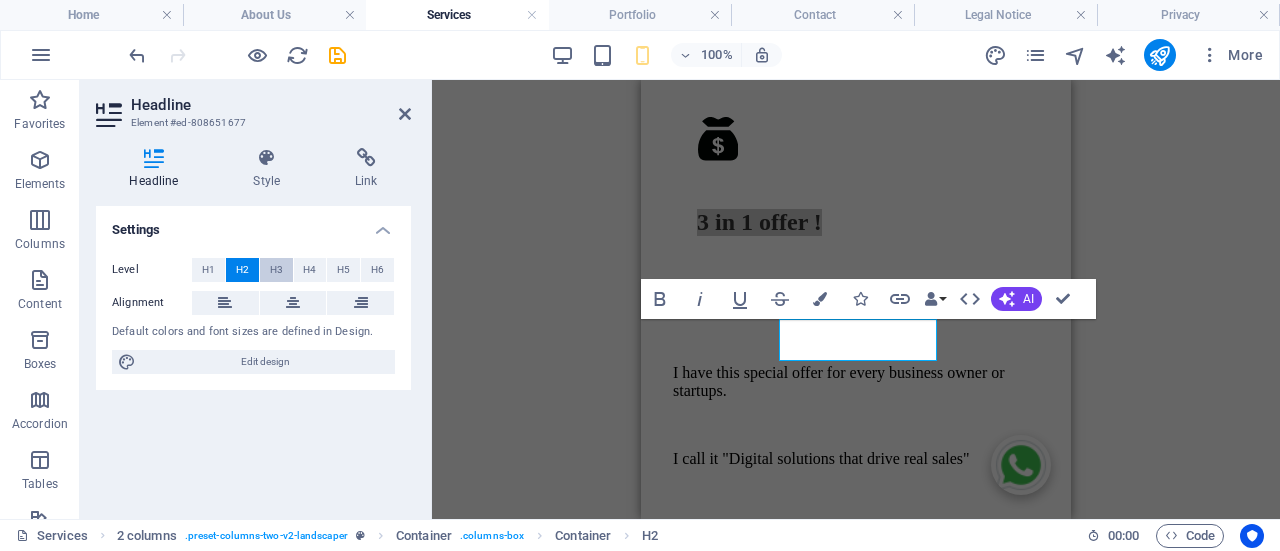 click on "H3" at bounding box center [276, 270] 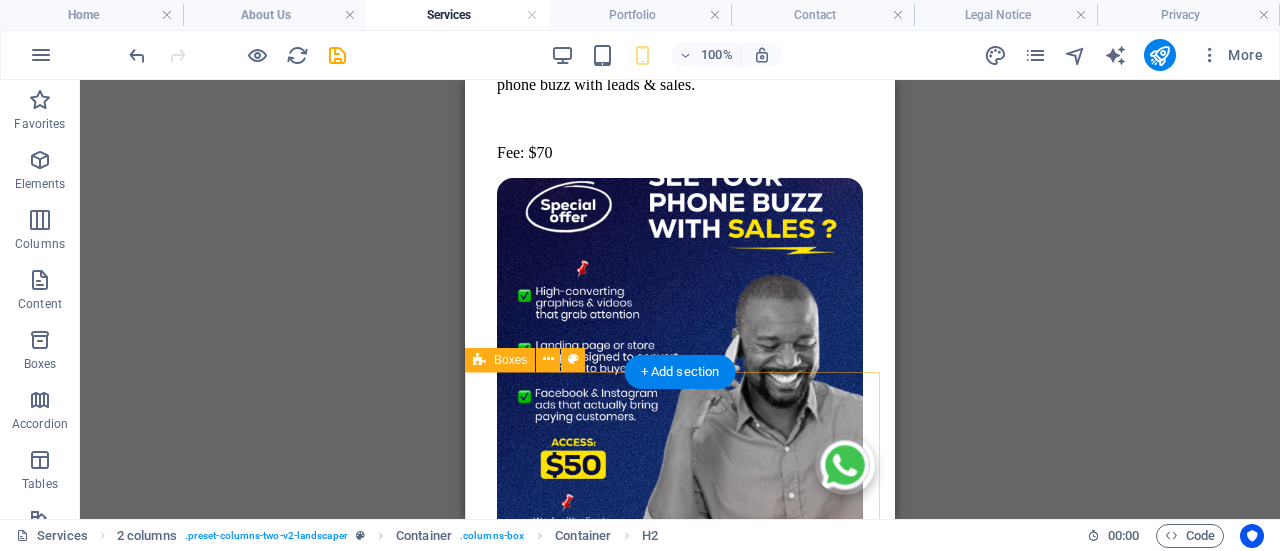 scroll, scrollTop: 7200, scrollLeft: 0, axis: vertical 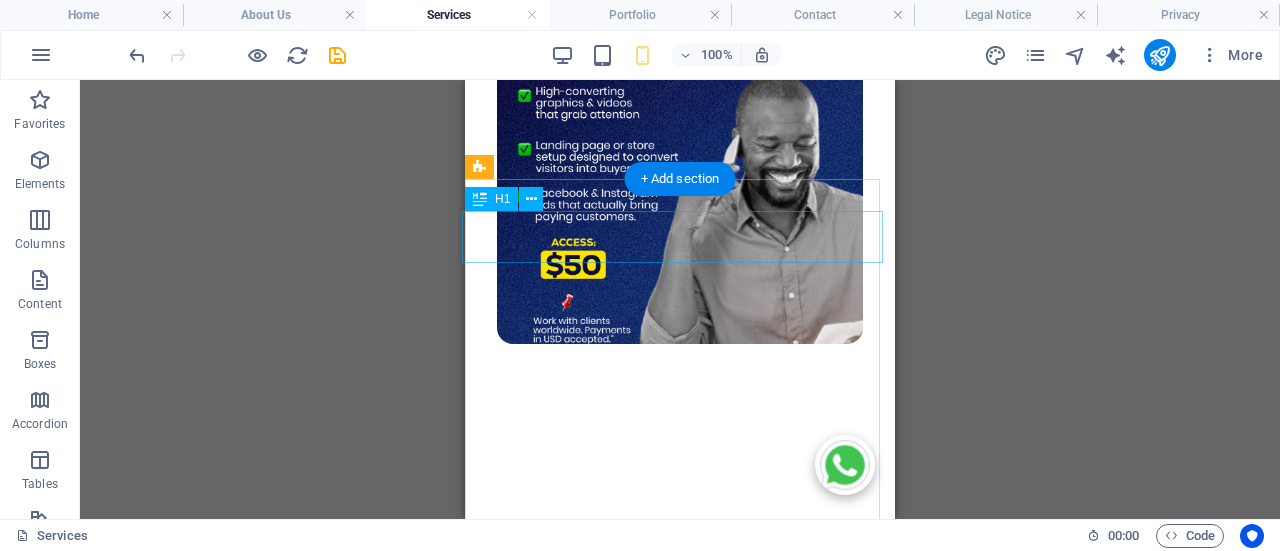 click on "What sets us apart" at bounding box center [680, 568] 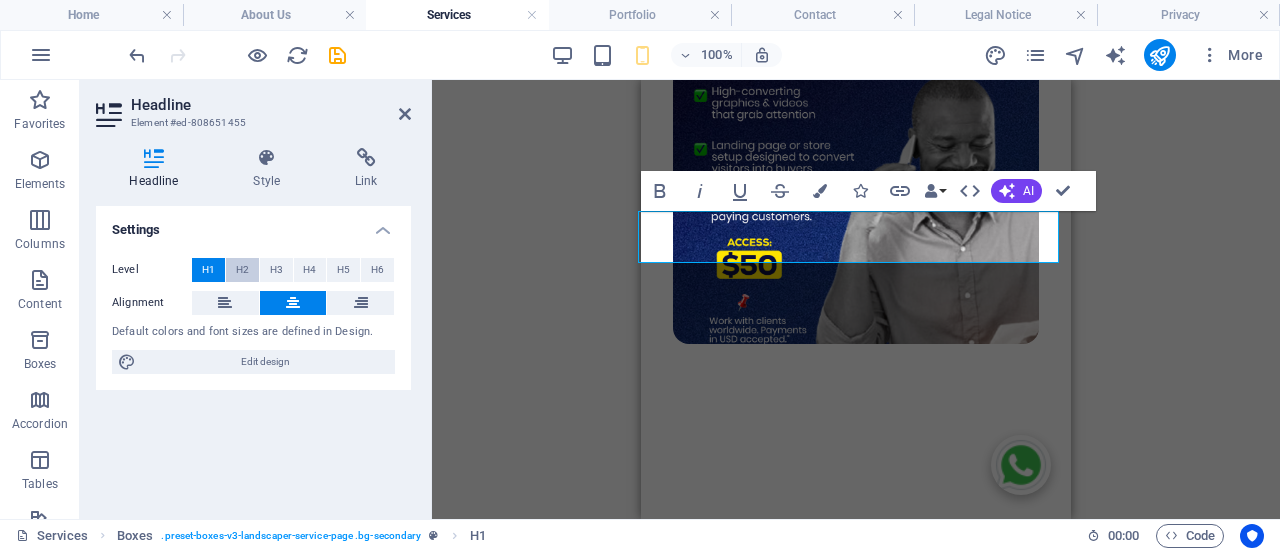 click on "H2" at bounding box center [242, 270] 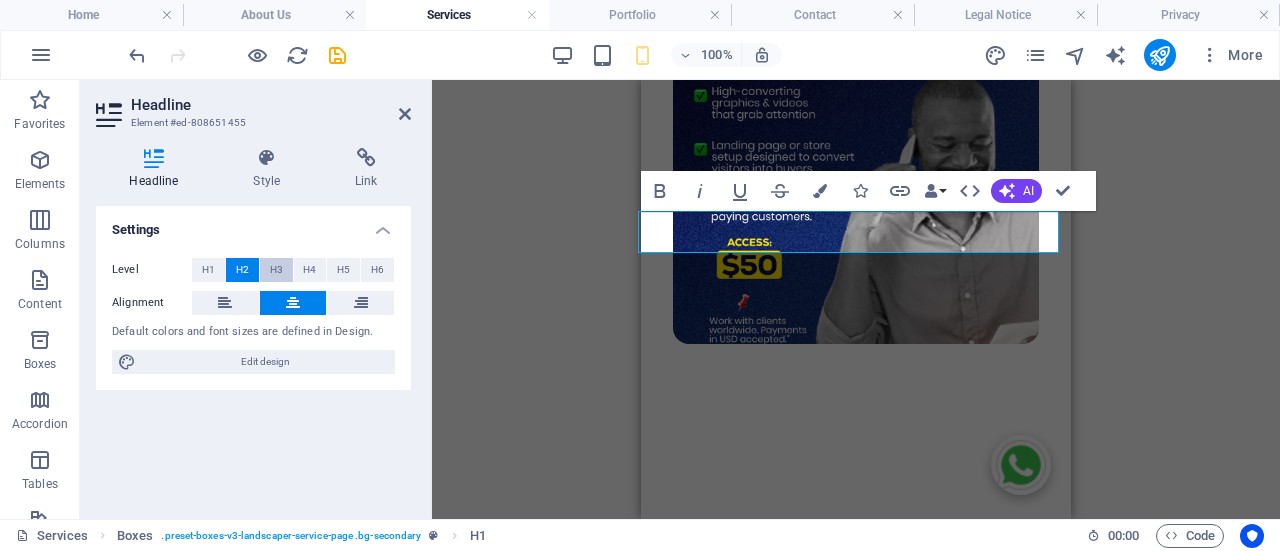 click on "H3" at bounding box center [276, 270] 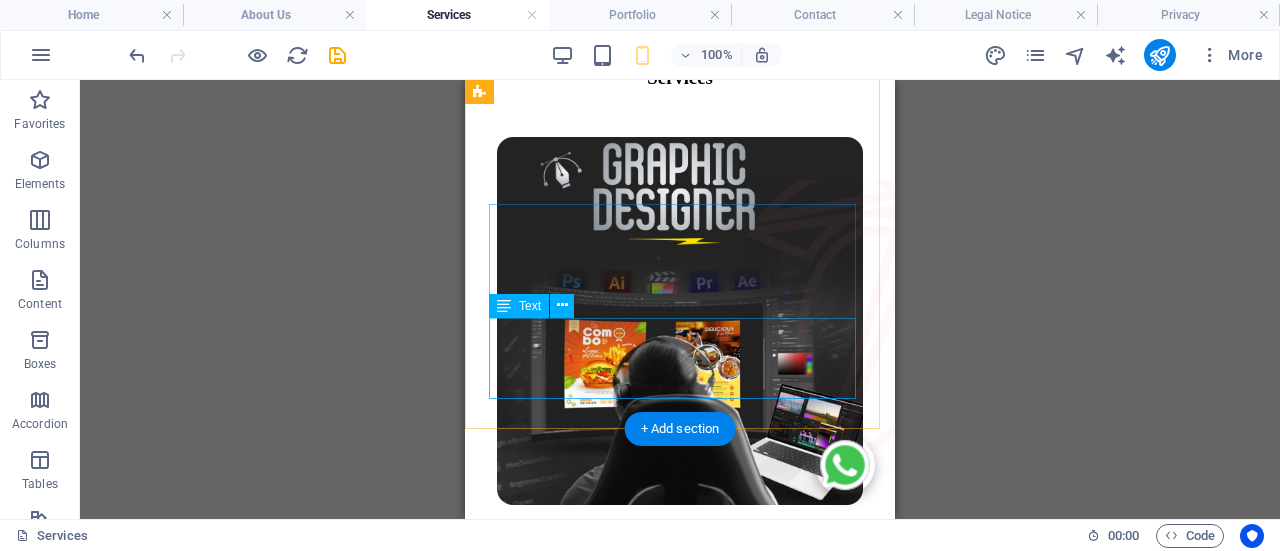 scroll, scrollTop: 500, scrollLeft: 0, axis: vertical 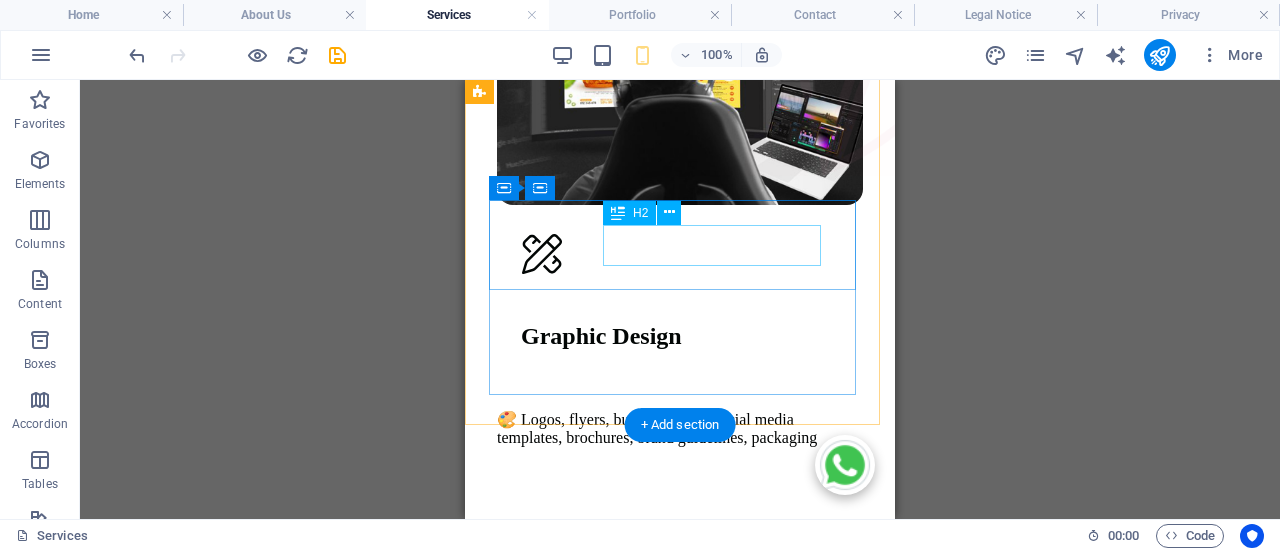 click on "Graphic Design" at bounding box center (692, 336) 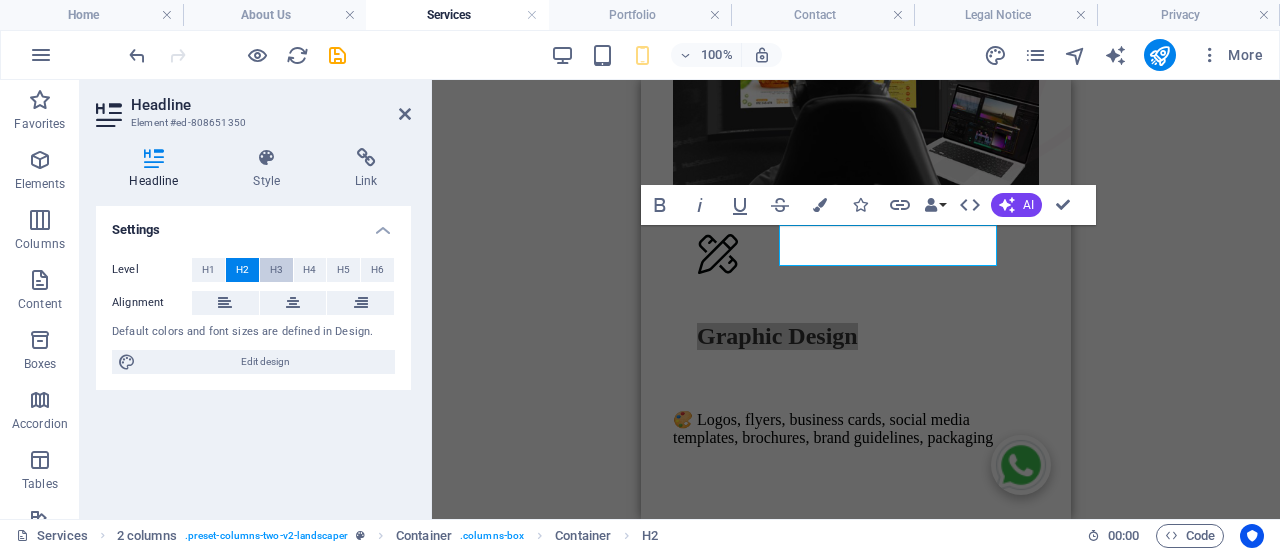 click on "H3" at bounding box center [276, 270] 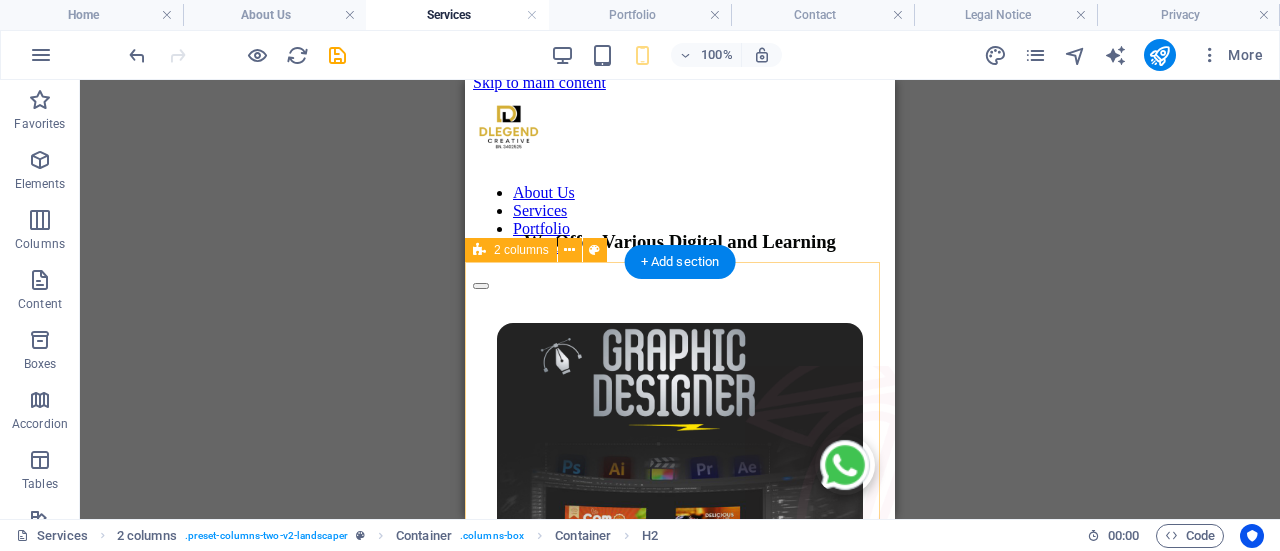 scroll, scrollTop: 0, scrollLeft: 0, axis: both 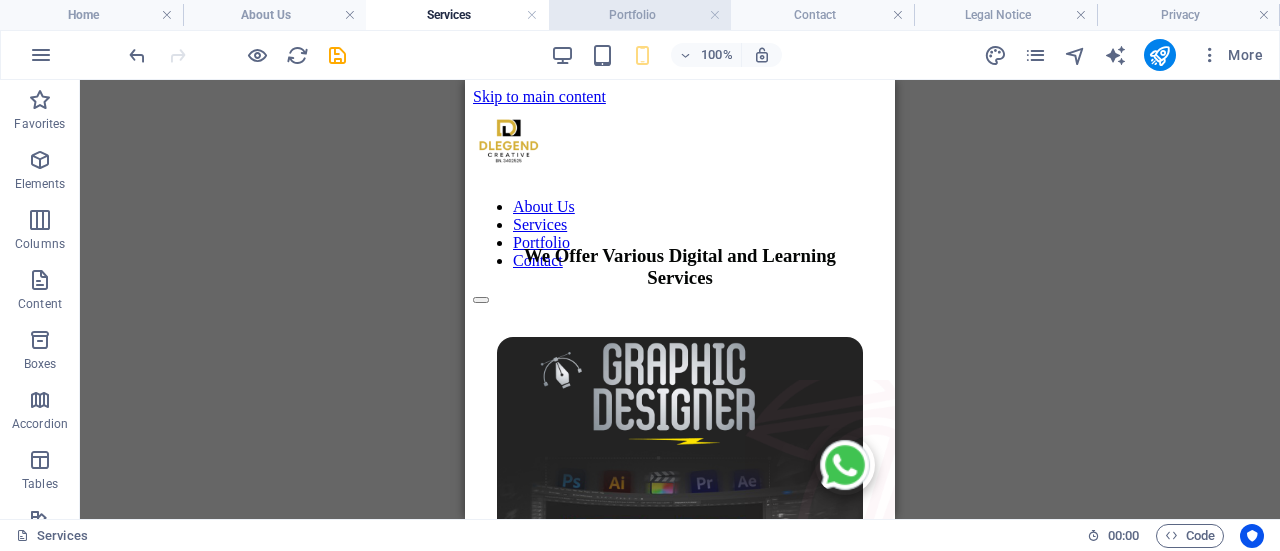 click on "Portfolio" at bounding box center (640, 15) 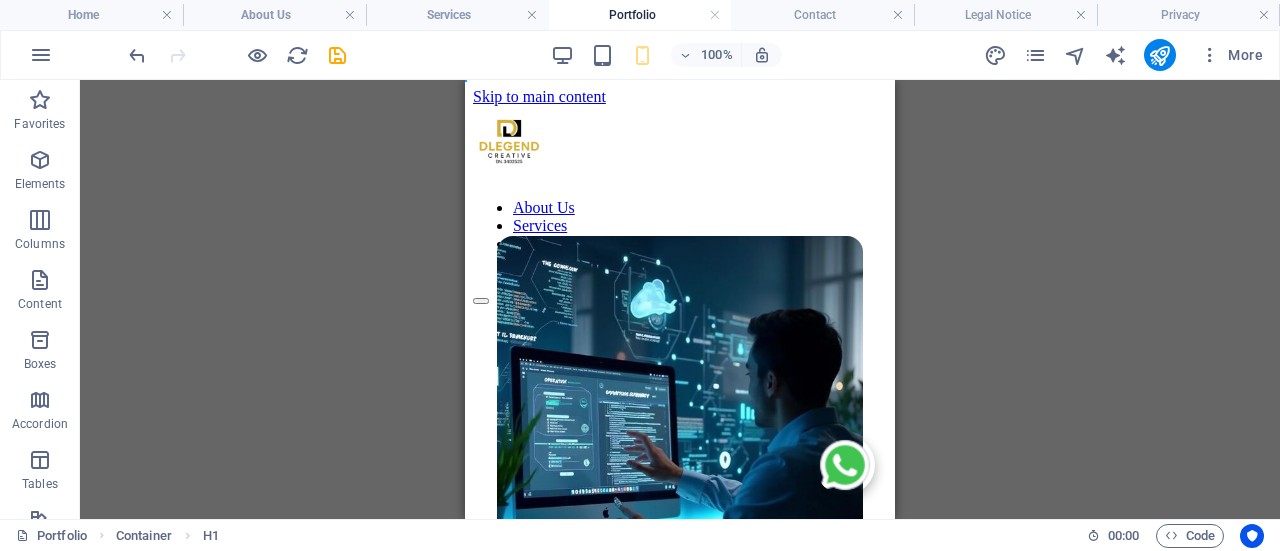 scroll, scrollTop: 668, scrollLeft: 0, axis: vertical 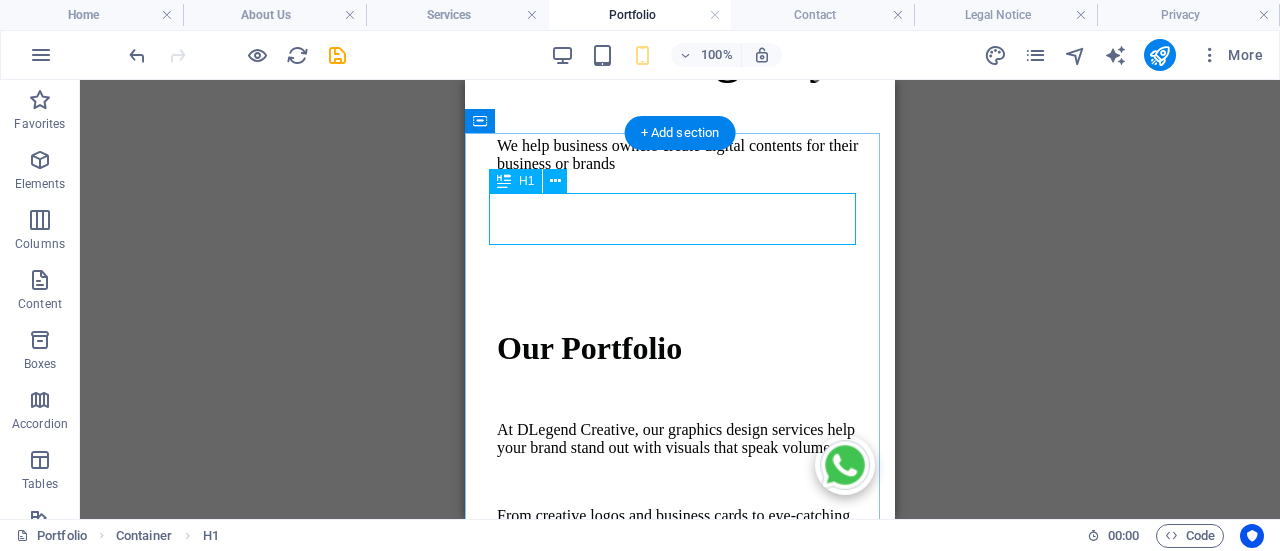 click on "Our Portfolio" at bounding box center [680, 348] 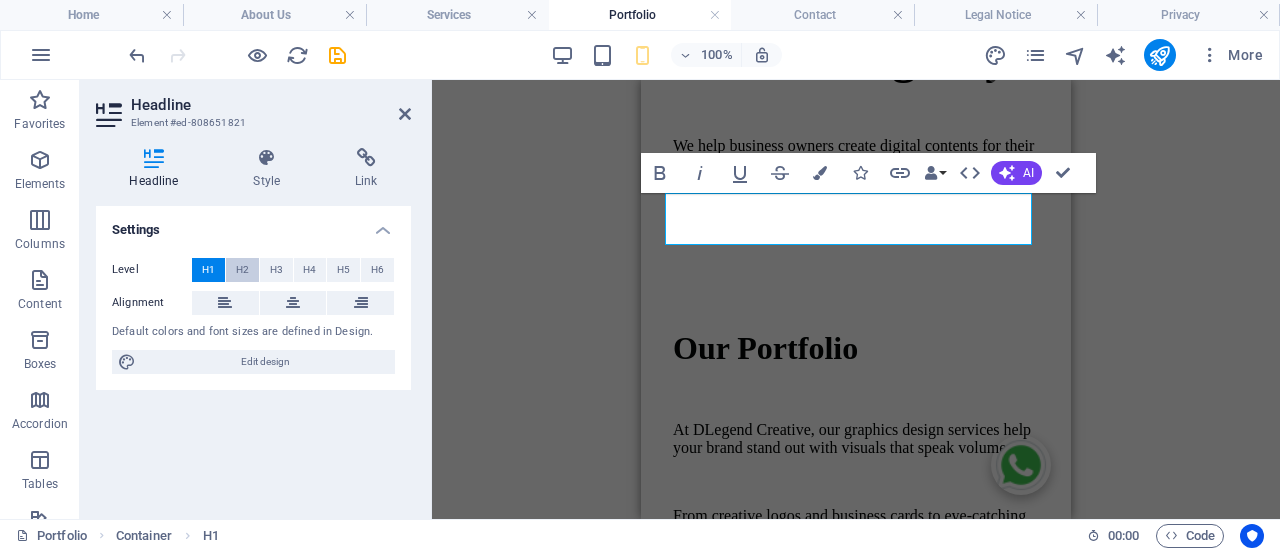 click on "H2" at bounding box center [242, 270] 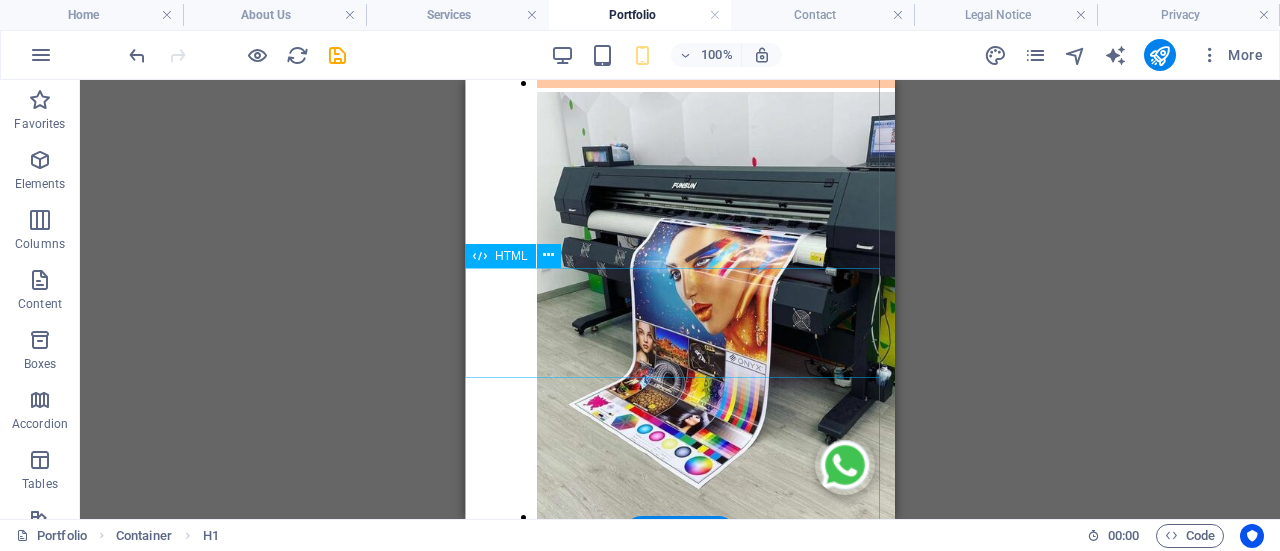 scroll, scrollTop: 4430, scrollLeft: 0, axis: vertical 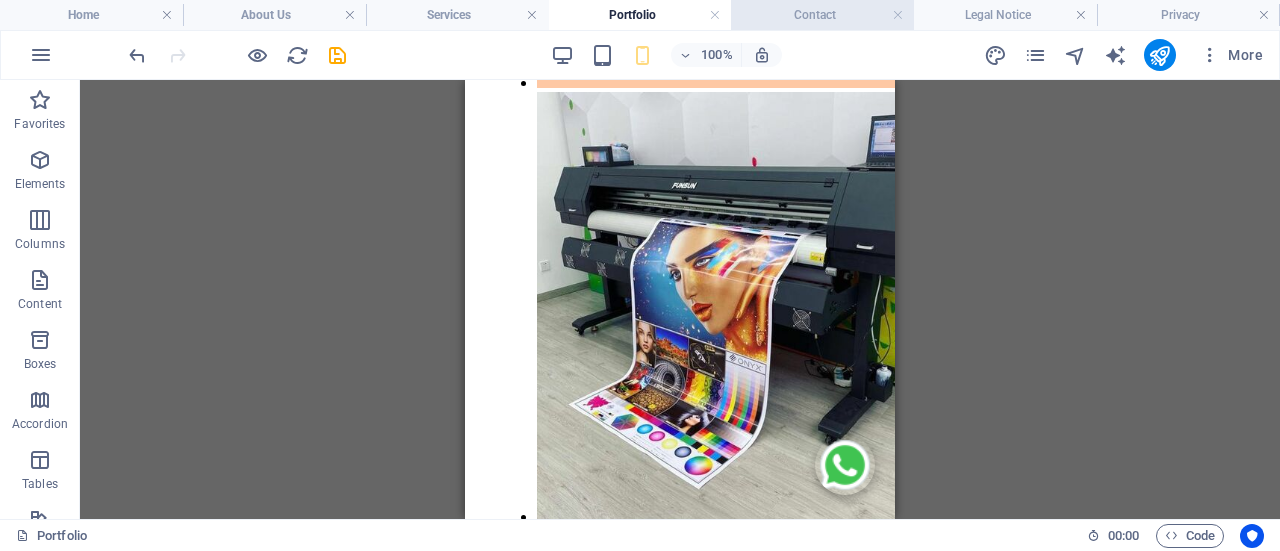 click on "Contact" at bounding box center (822, 15) 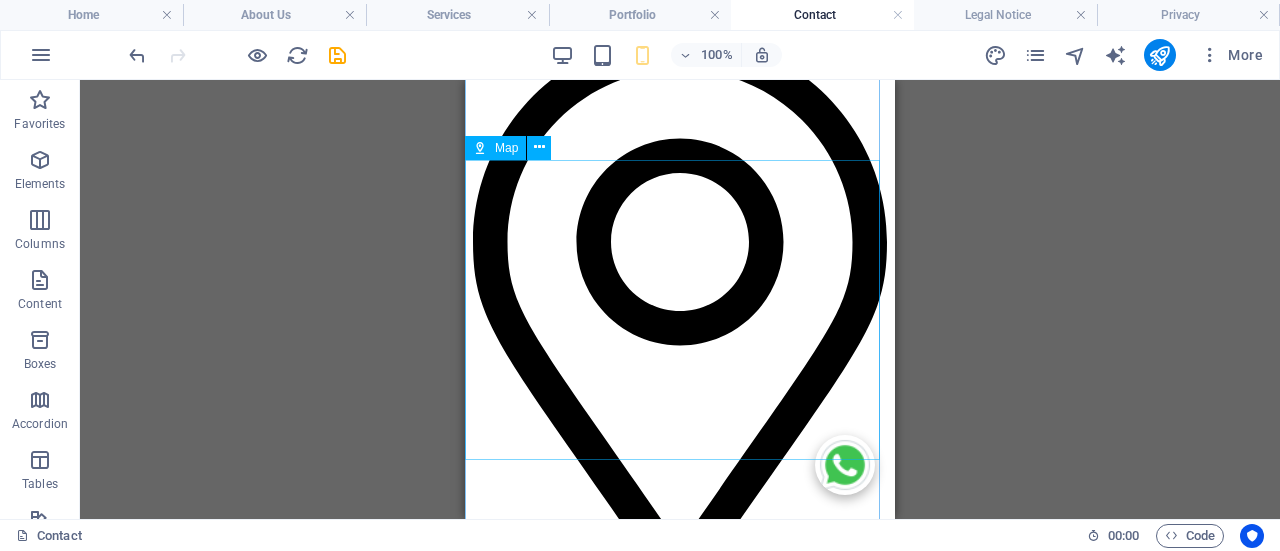 scroll, scrollTop: 1505, scrollLeft: 0, axis: vertical 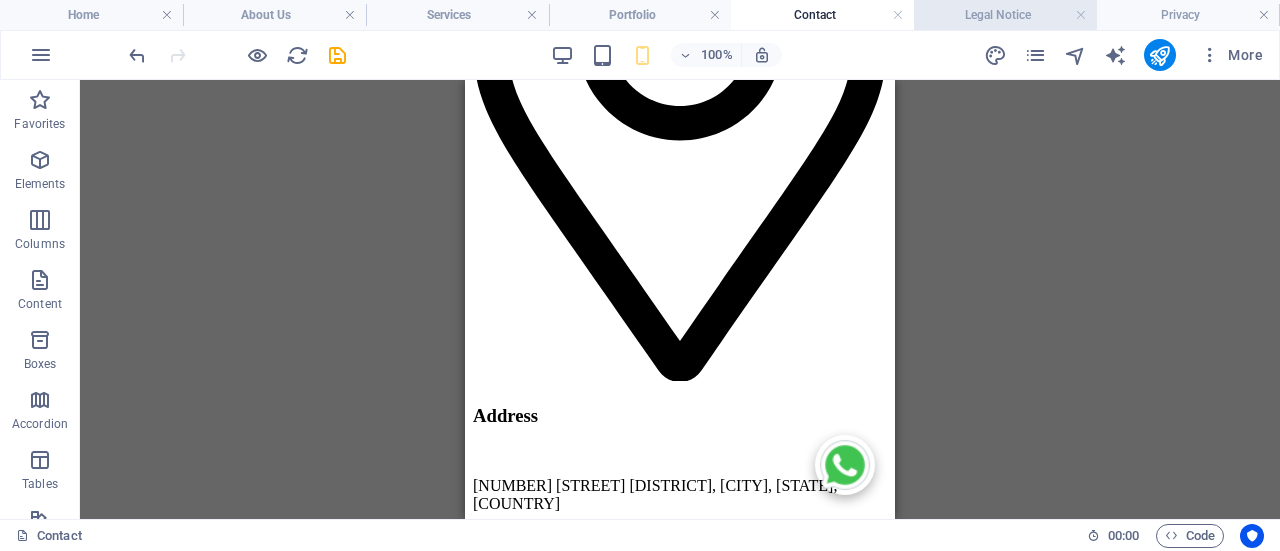 click on "Legal Notice" at bounding box center [1005, 15] 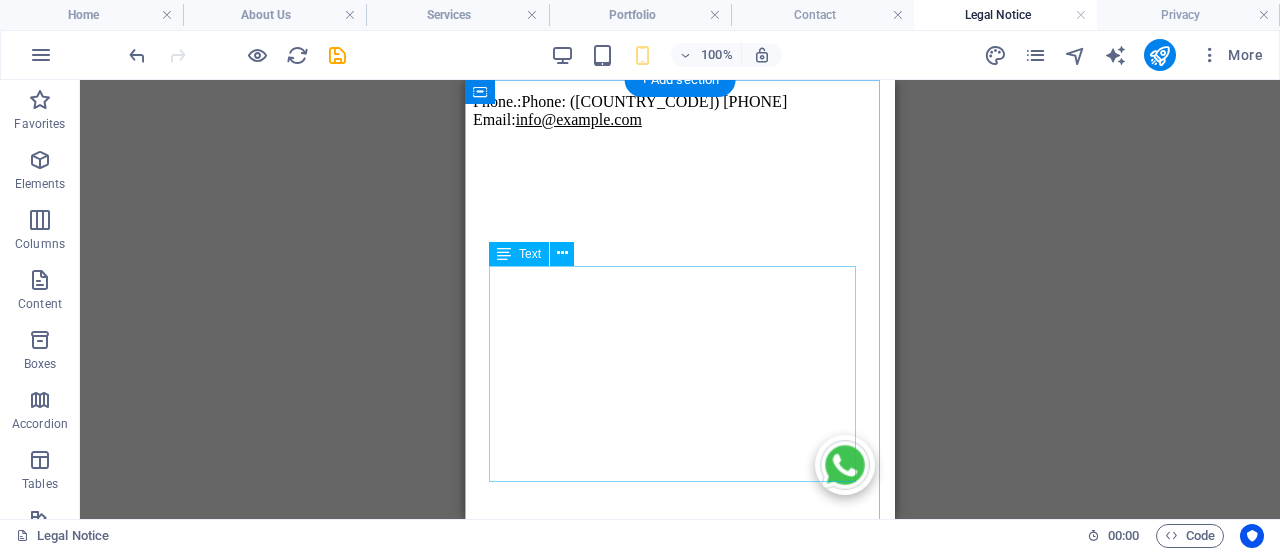 scroll, scrollTop: 0, scrollLeft: 0, axis: both 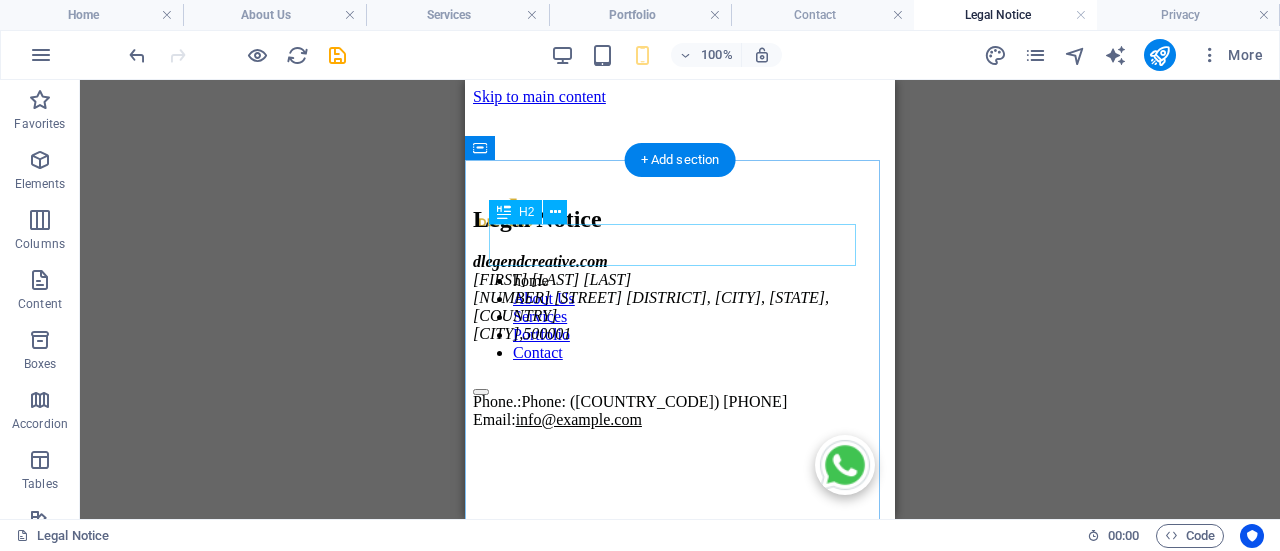 click on "Legal Notice" at bounding box center [680, 219] 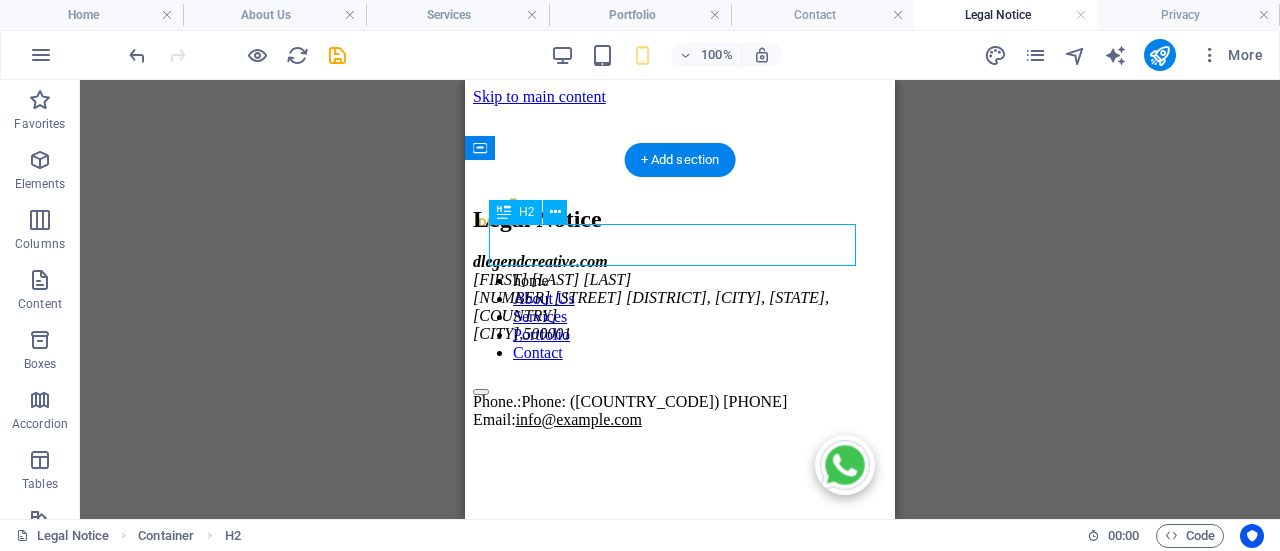click on "Legal Notice" at bounding box center (680, 219) 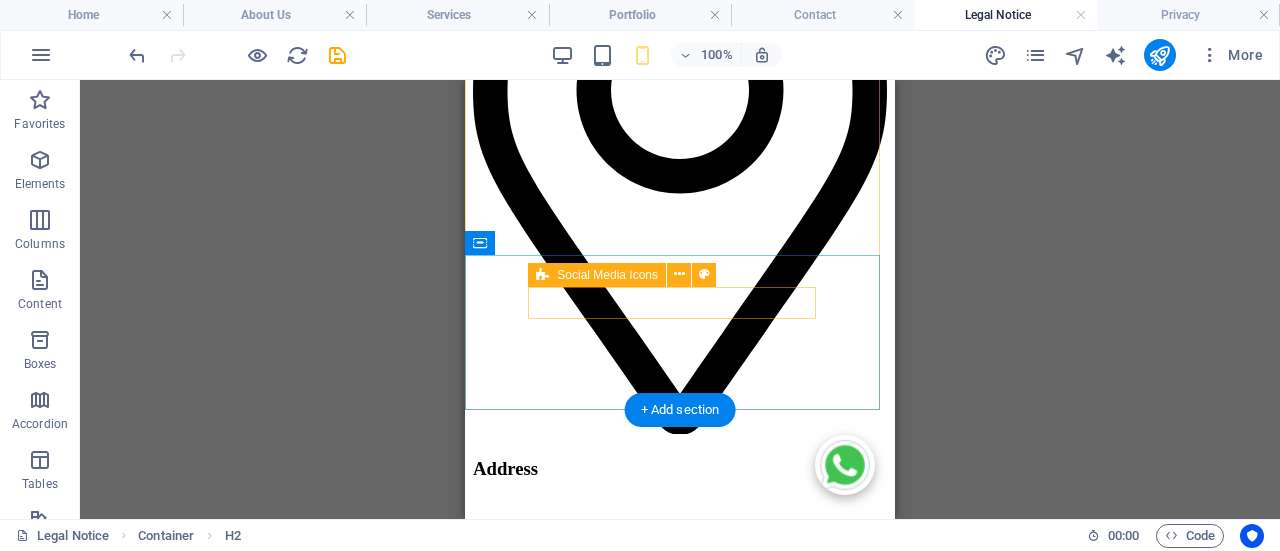 scroll, scrollTop: 1302, scrollLeft: 0, axis: vertical 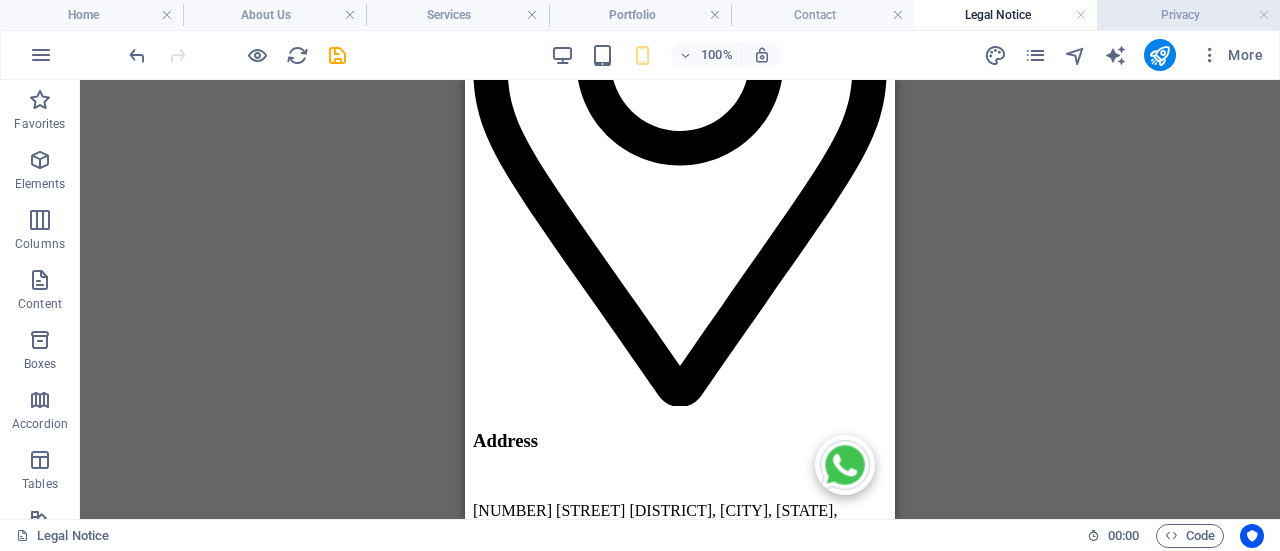 click on "Privacy" at bounding box center [1188, 15] 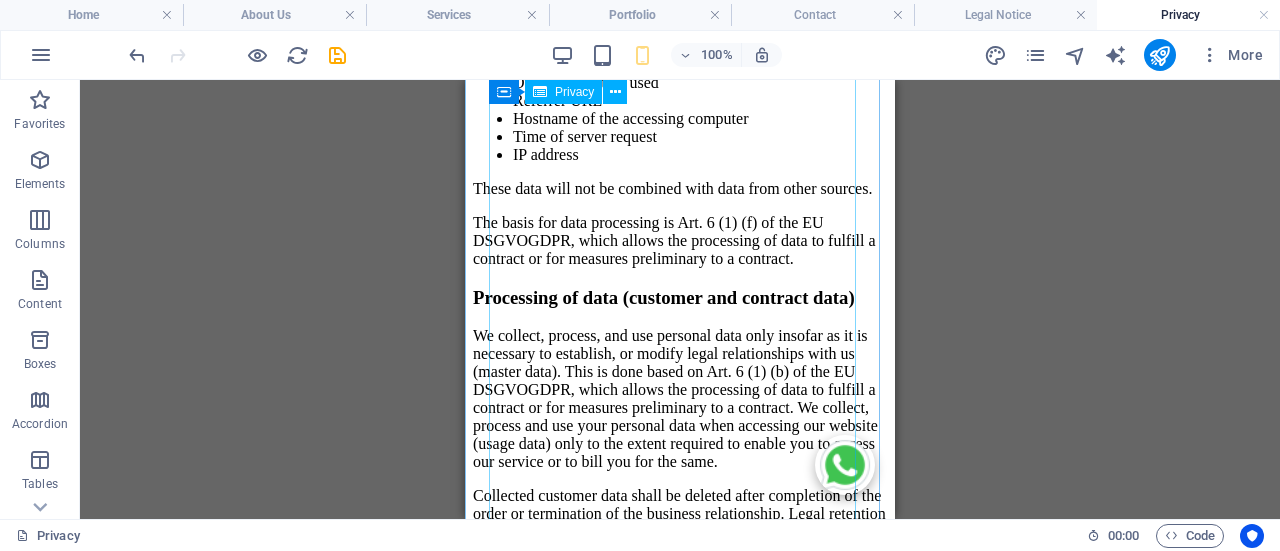 scroll, scrollTop: 4100, scrollLeft: 0, axis: vertical 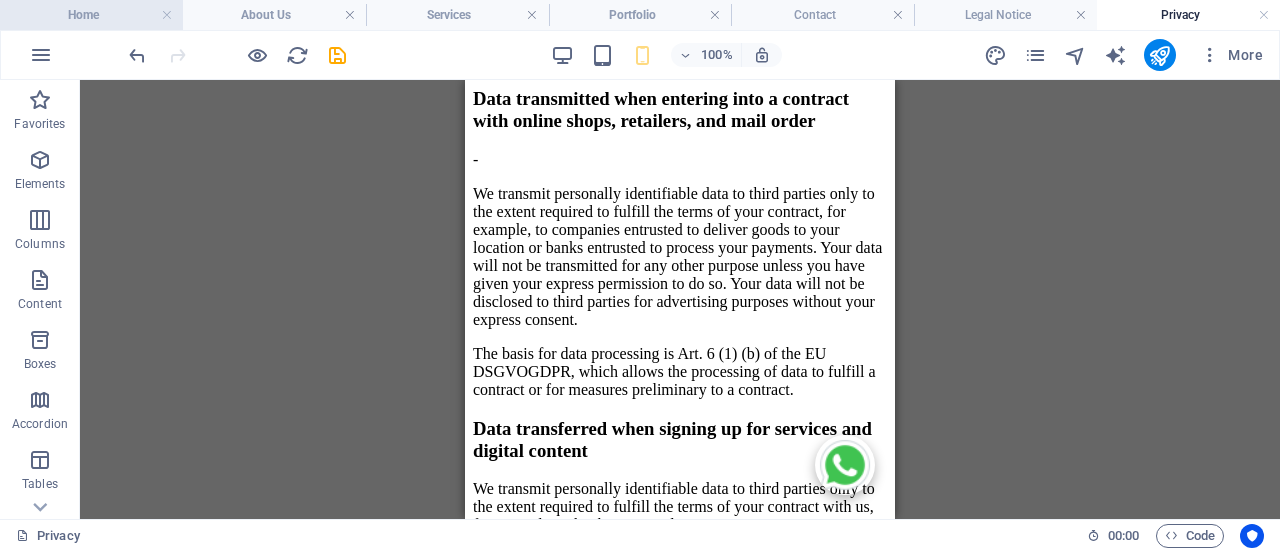click on "Home" at bounding box center (91, 15) 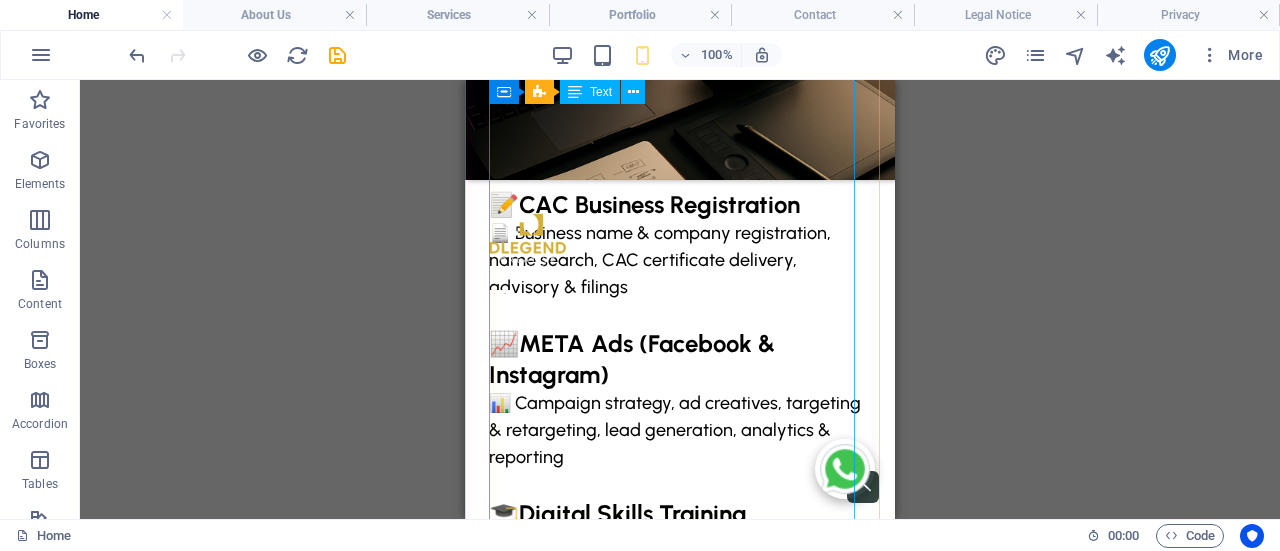 scroll, scrollTop: 2614, scrollLeft: 0, axis: vertical 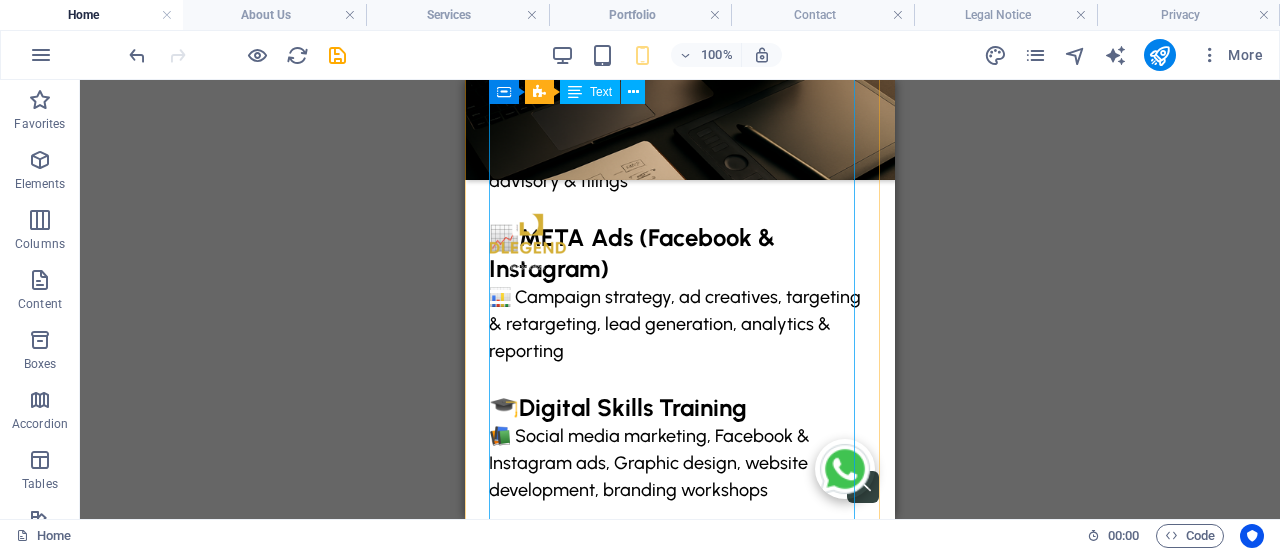click on "🌟  What We Do At DLegend Creative, we help ambitious brands creates digital contents for their business or brands 🖌️  Graphics Design 🎨 Logos, flyers, business cards, social media templates, brochures, brand guidelines, packaging 🎥  Video Editing 🎬 Social media ads, product promos, event highlights, YouTube intros, motion graphics, captions 🌐  Web Design & Shopify Stores 💻 Business websites, landing pages, blogs, responsive e-commerce stores, redesigns, SEO setup 📝  CAC Business Registration 📄 Business name & company registration, name search, CAC certificate delivery, advisory & filings 📈  META Ads (Facebook & Instagram) 📊 Campaign strategy, ad creatives, targeting & retargeting, lead generation, analytics & reporting 🎓  Digital Skills Training 📚 Social media marketing, Facebook & Instagram ads, Graphic design, website development, branding workshops" at bounding box center [680, 13] 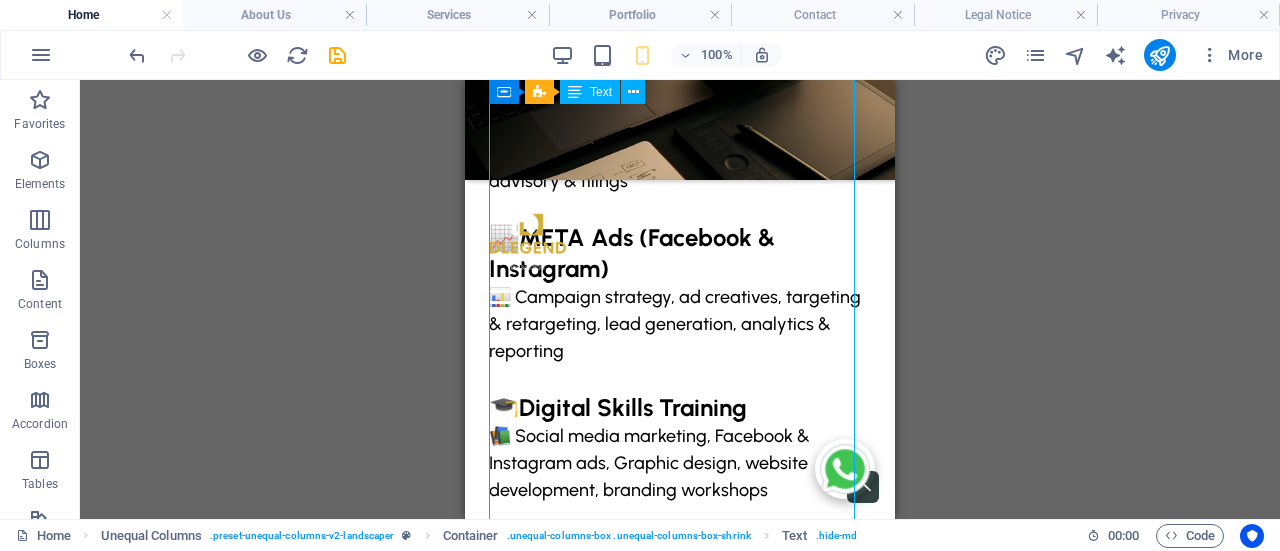 click on "🌟  What We Do At DLegend Creative, we help ambitious brands creates digital contents for their business or brands 🖌️  Graphics Design 🎨 Logos, flyers, business cards, social media templates, brochures, brand guidelines, packaging 🎥  Video Editing 🎬 Social media ads, product promos, event highlights, YouTube intros, motion graphics, captions 🌐  Web Design & Shopify Stores 💻 Business websites, landing pages, blogs, responsive e-commerce stores, redesigns, SEO setup 📝  CAC Business Registration 📄 Business name & company registration, name search, CAC certificate delivery, advisory & filings 📈  META Ads (Facebook & Instagram) 📊 Campaign strategy, ad creatives, targeting & retargeting, lead generation, analytics & reporting 🎓  Digital Skills Training 📚 Social media marketing, Facebook & Instagram ads, Graphic design, website development, branding workshops" at bounding box center (680, 13) 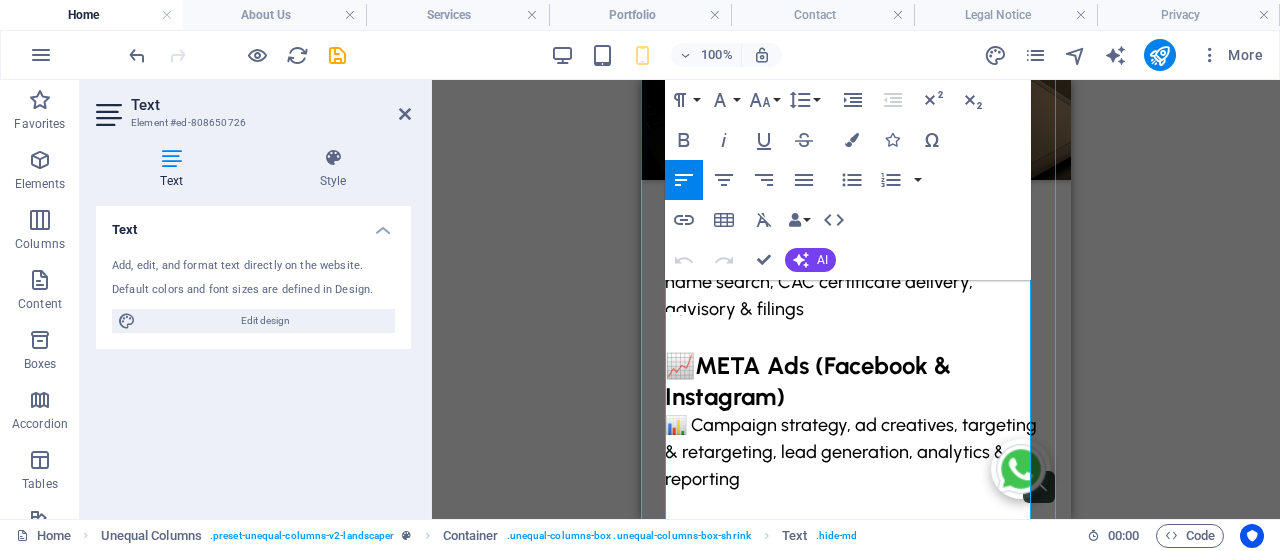scroll, scrollTop: 2586, scrollLeft: 0, axis: vertical 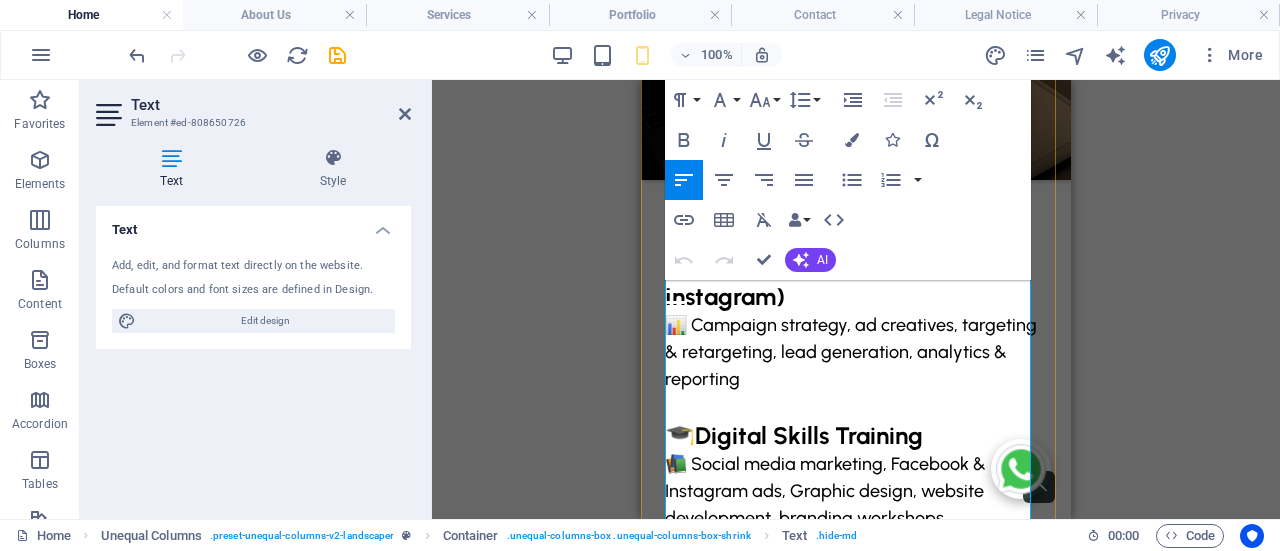 click on "📈  META Ads (Facebook & Instagram)" at bounding box center (856, 281) 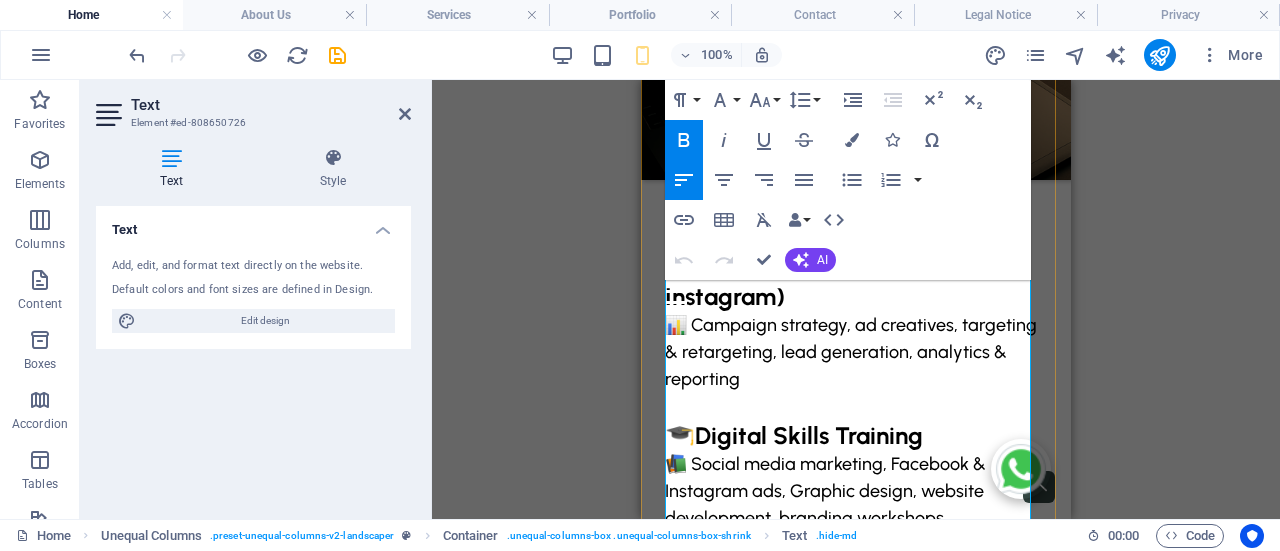 click on "📈  META Ads (Facebook & Instagram)" at bounding box center (856, 281) 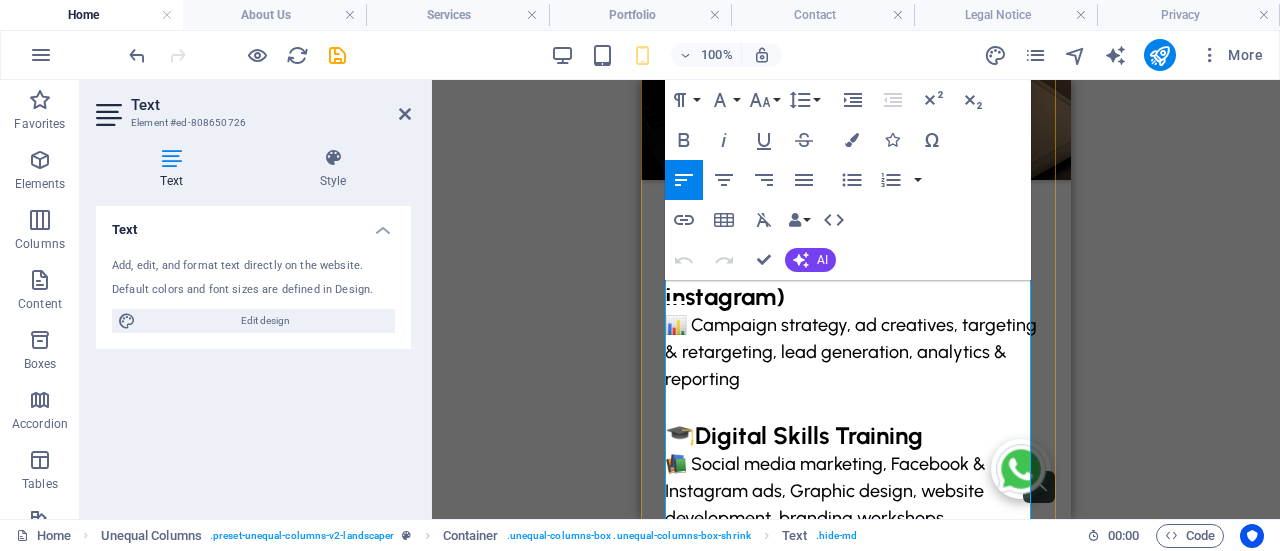 drag, startPoint x: 784, startPoint y: 341, endPoint x: 712, endPoint y: 319, distance: 75.28612 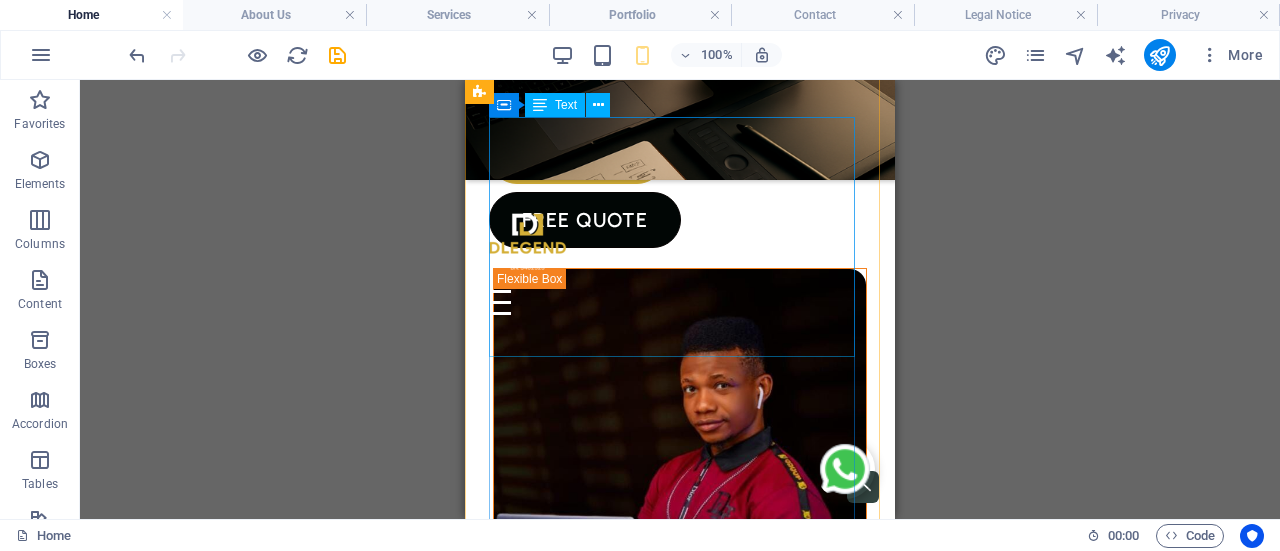 scroll, scrollTop: 600, scrollLeft: 0, axis: vertical 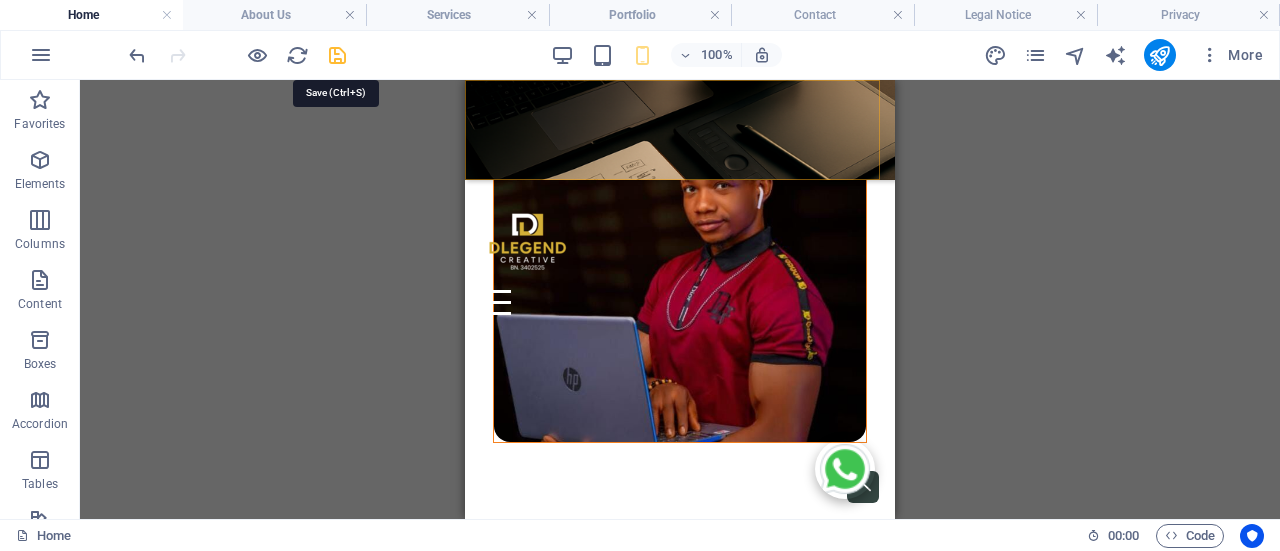 click at bounding box center (337, 55) 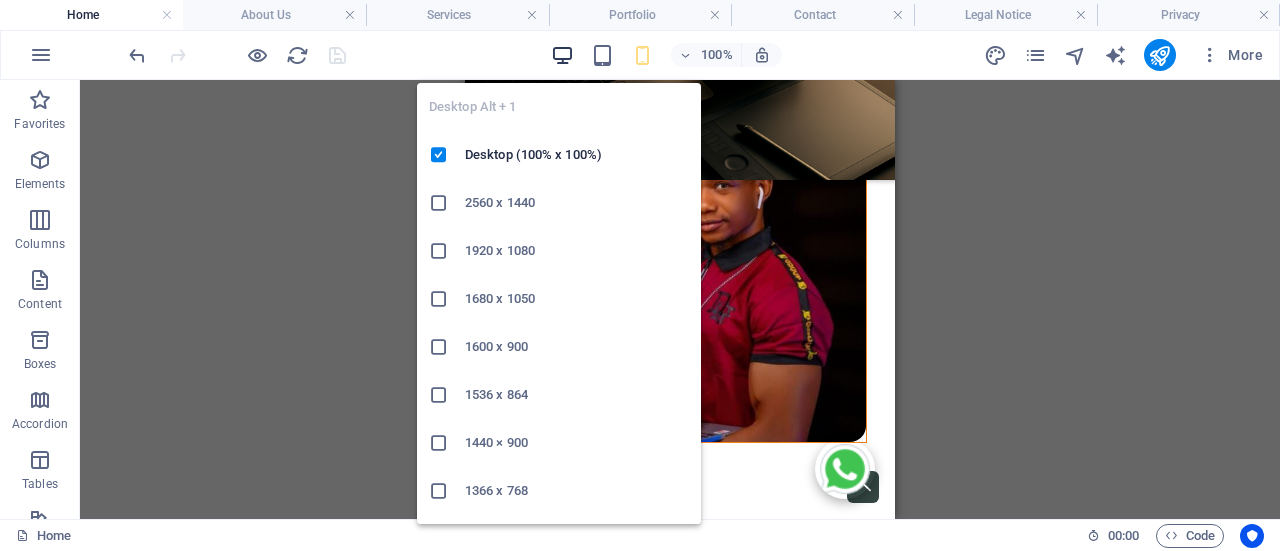 click at bounding box center (562, 55) 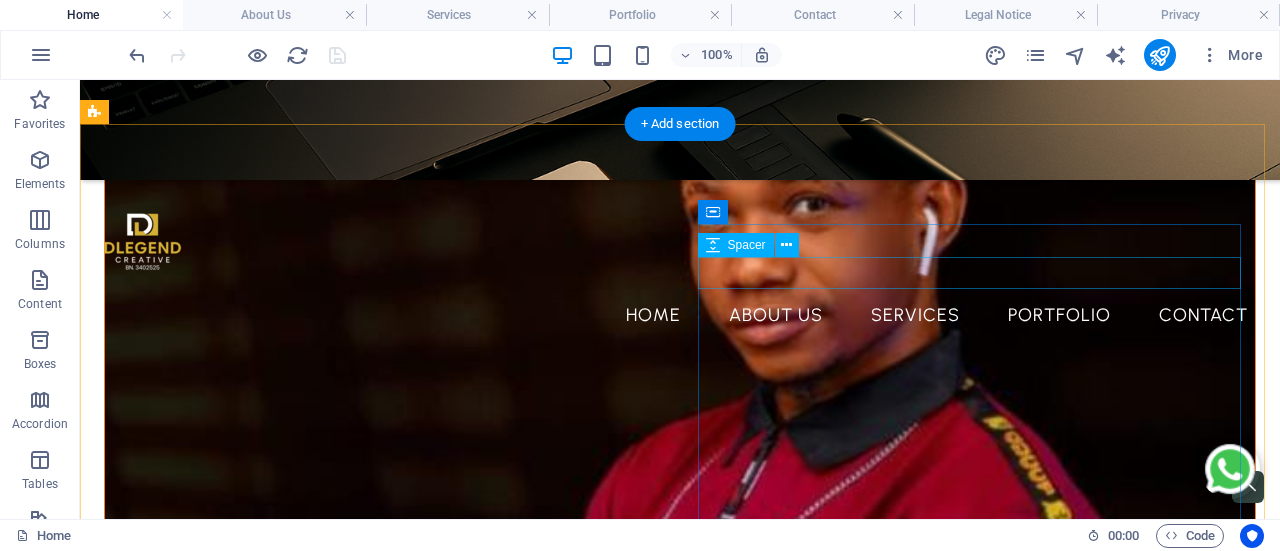 scroll, scrollTop: 900, scrollLeft: 0, axis: vertical 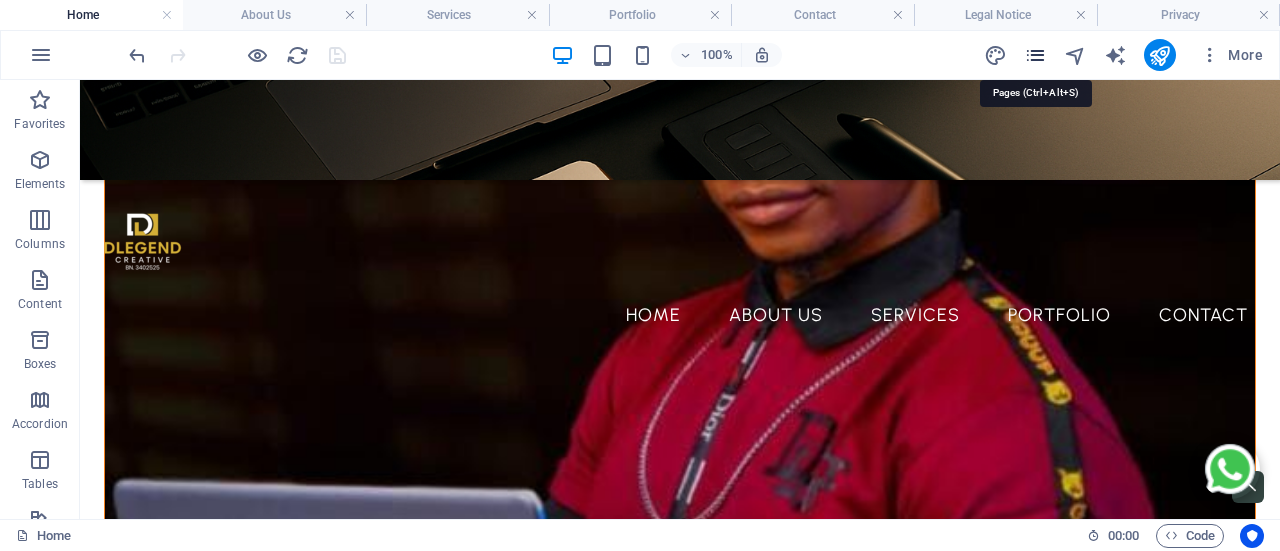 click at bounding box center [1035, 55] 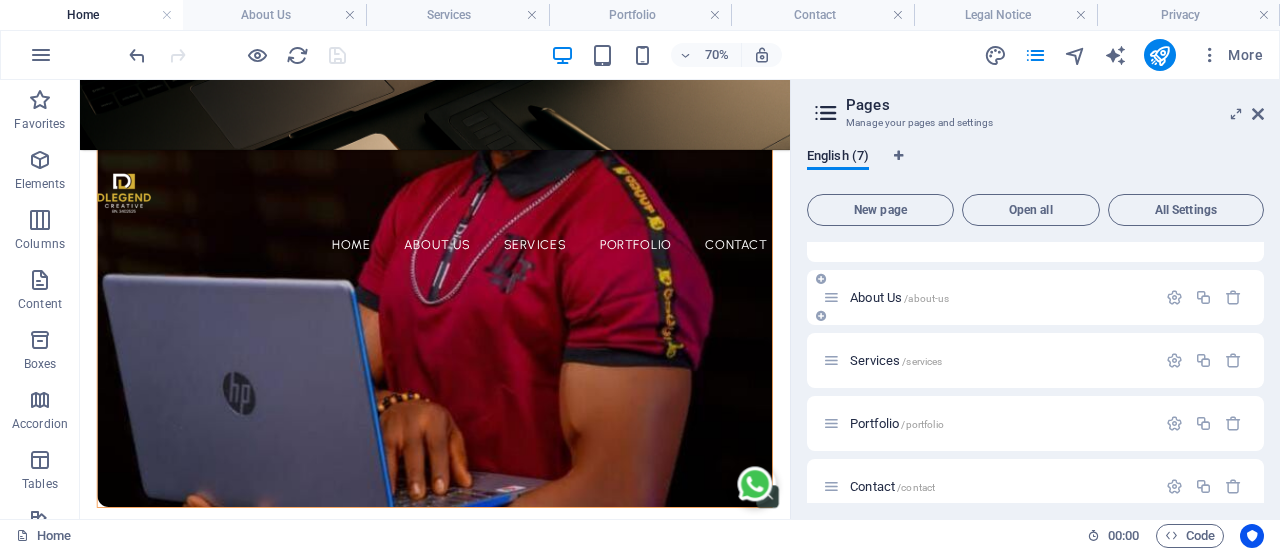 scroll, scrollTop: 0, scrollLeft: 0, axis: both 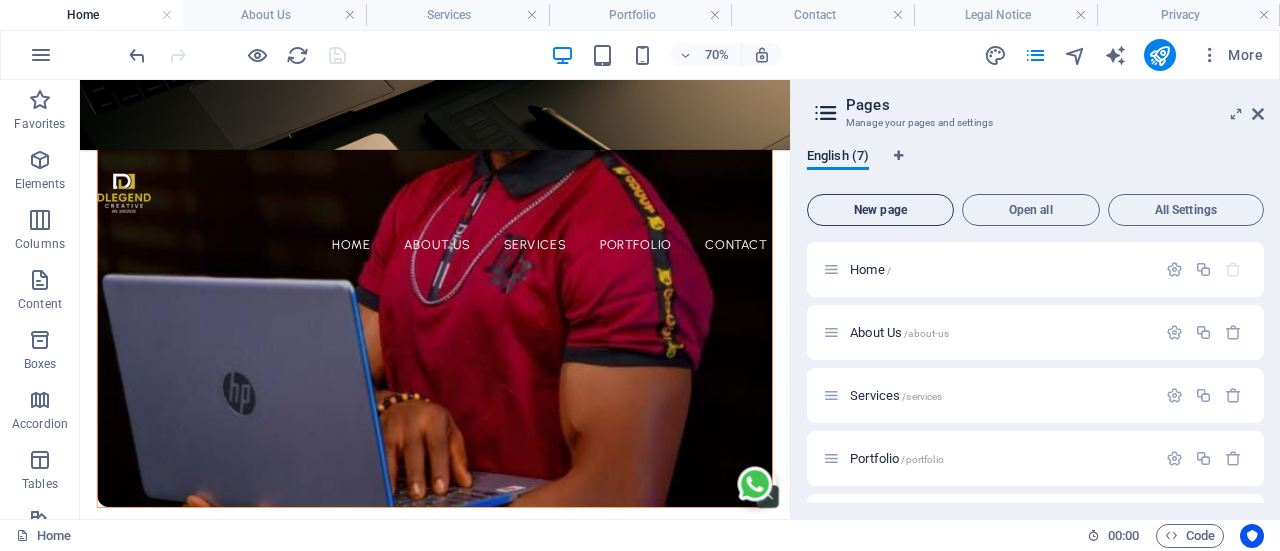 click on "New page" at bounding box center (880, 210) 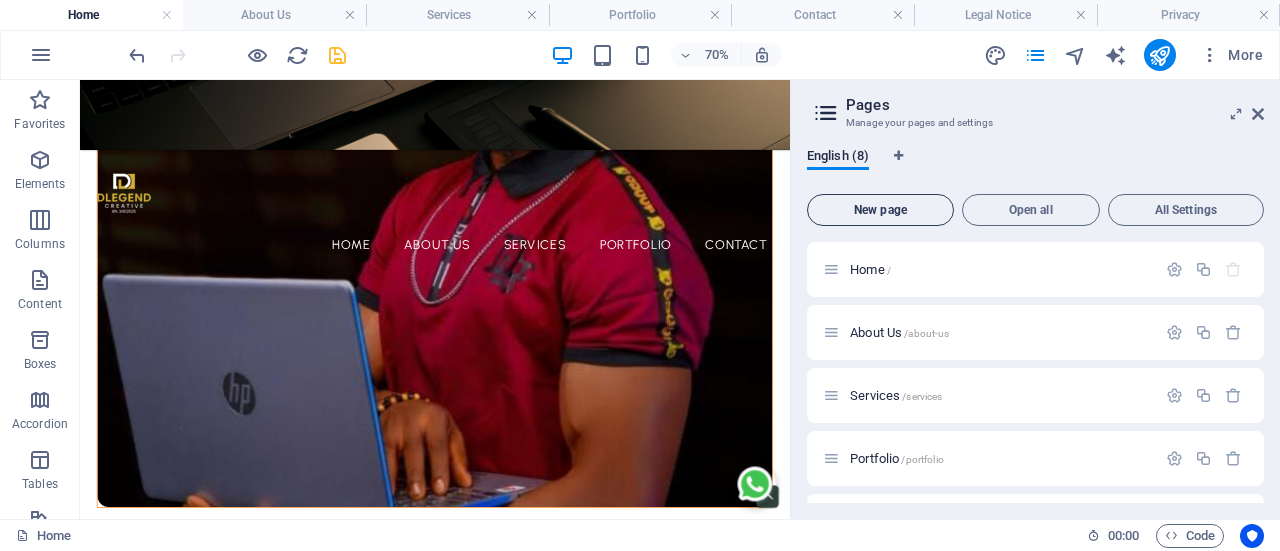 scroll, scrollTop: 413, scrollLeft: 0, axis: vertical 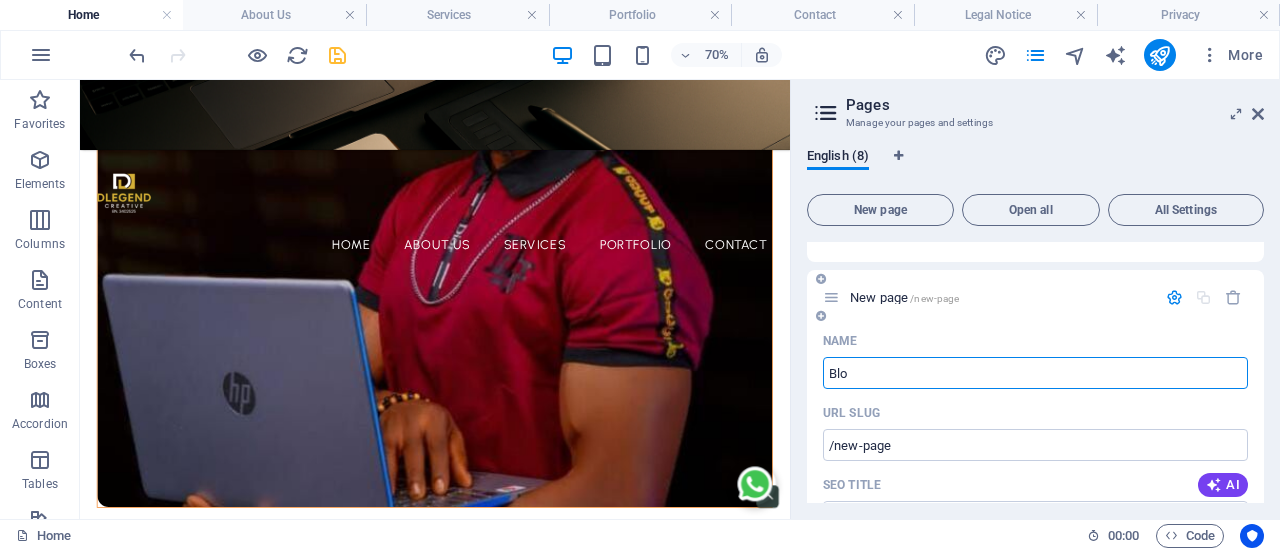 type on "Blog" 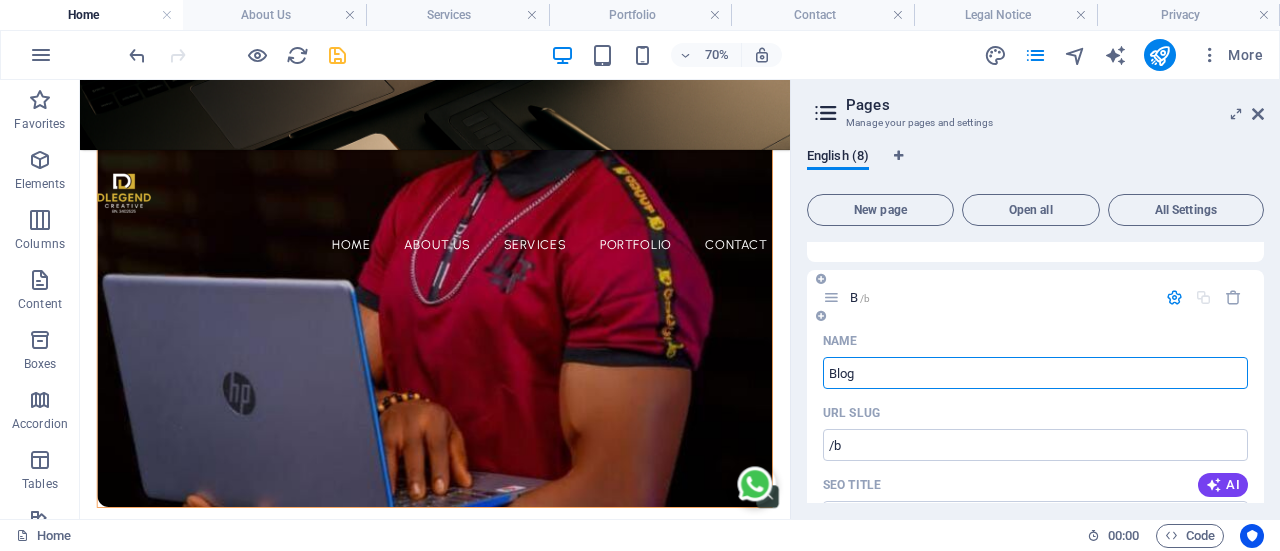 type on "/b" 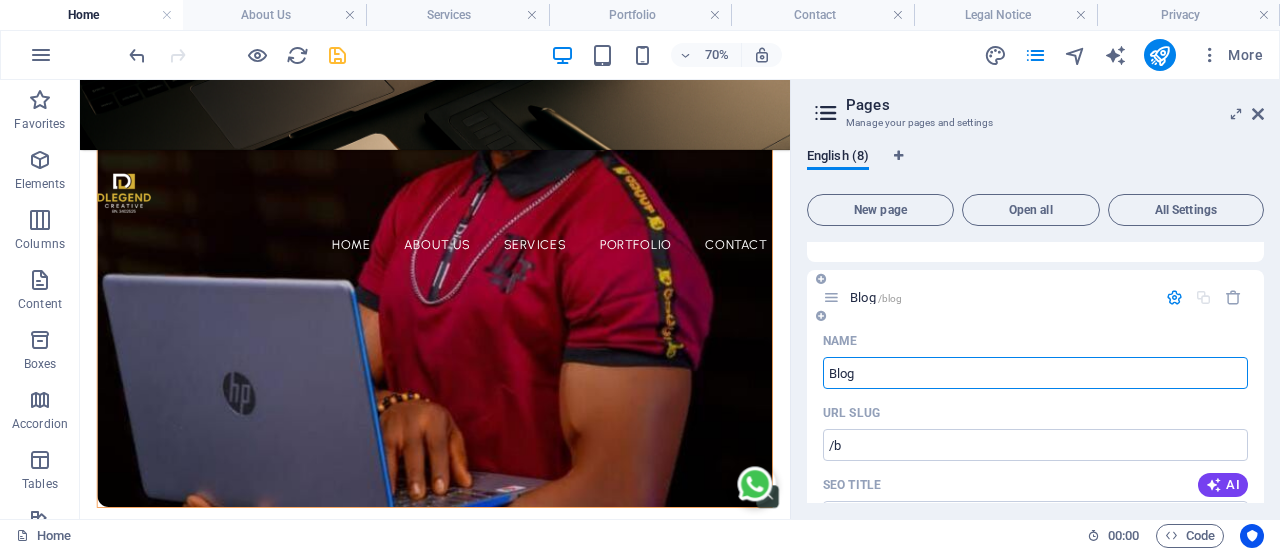type on "Blog" 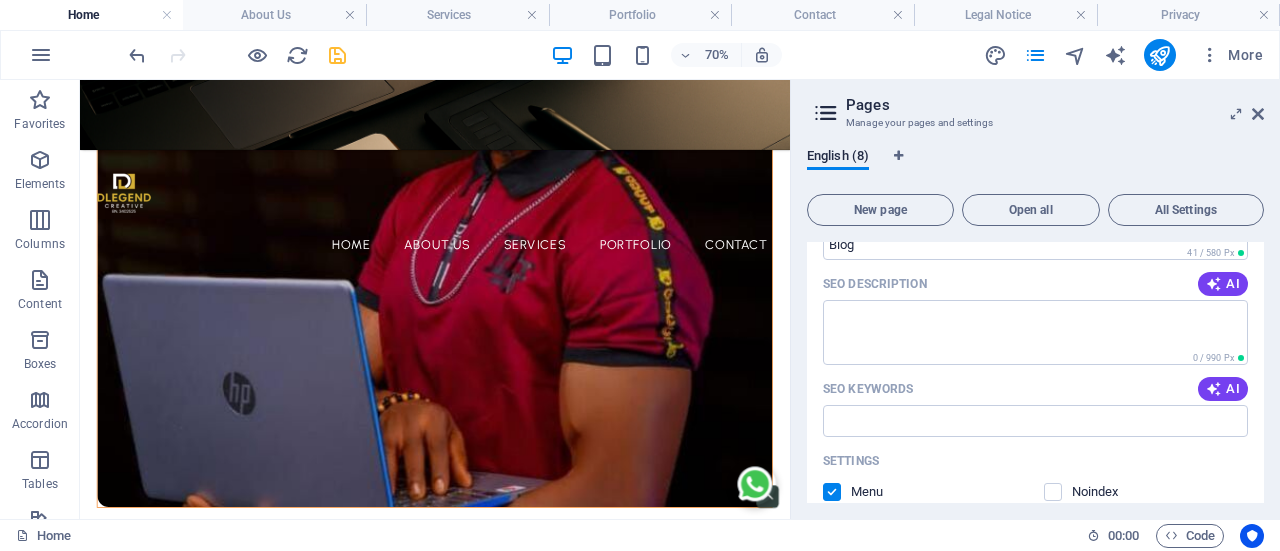 scroll, scrollTop: 713, scrollLeft: 0, axis: vertical 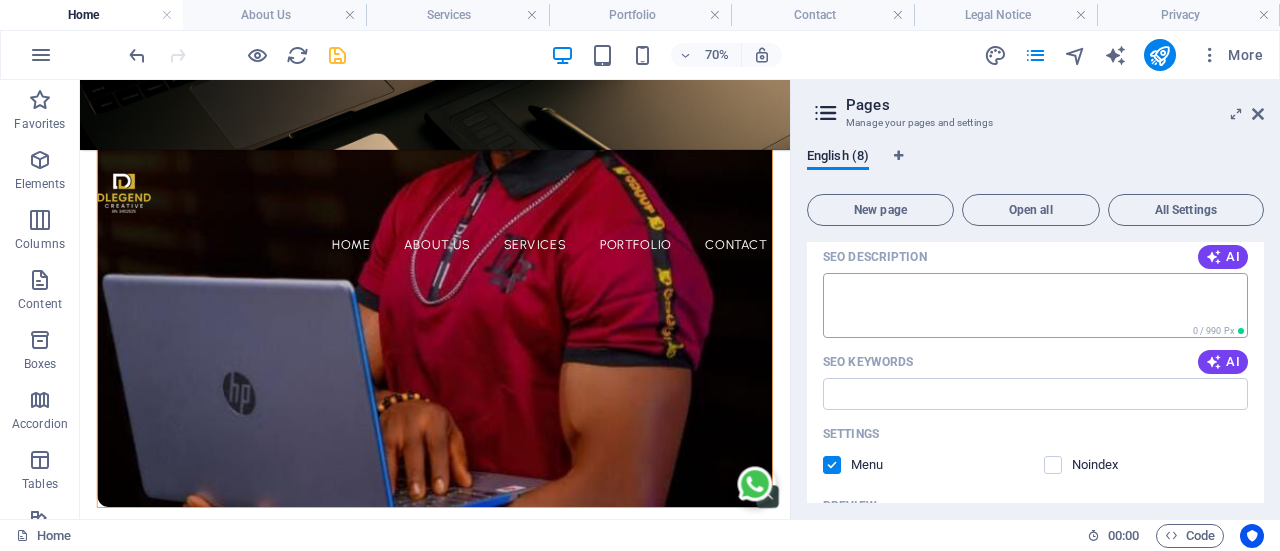 type on "Blog" 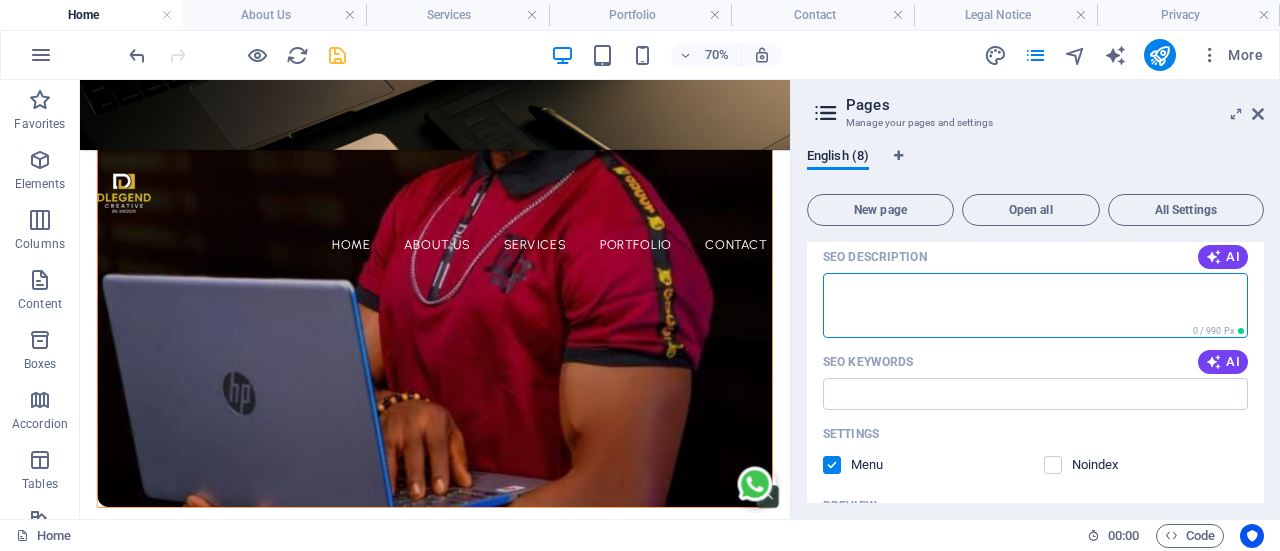click on "SEO Description" at bounding box center [1035, 305] 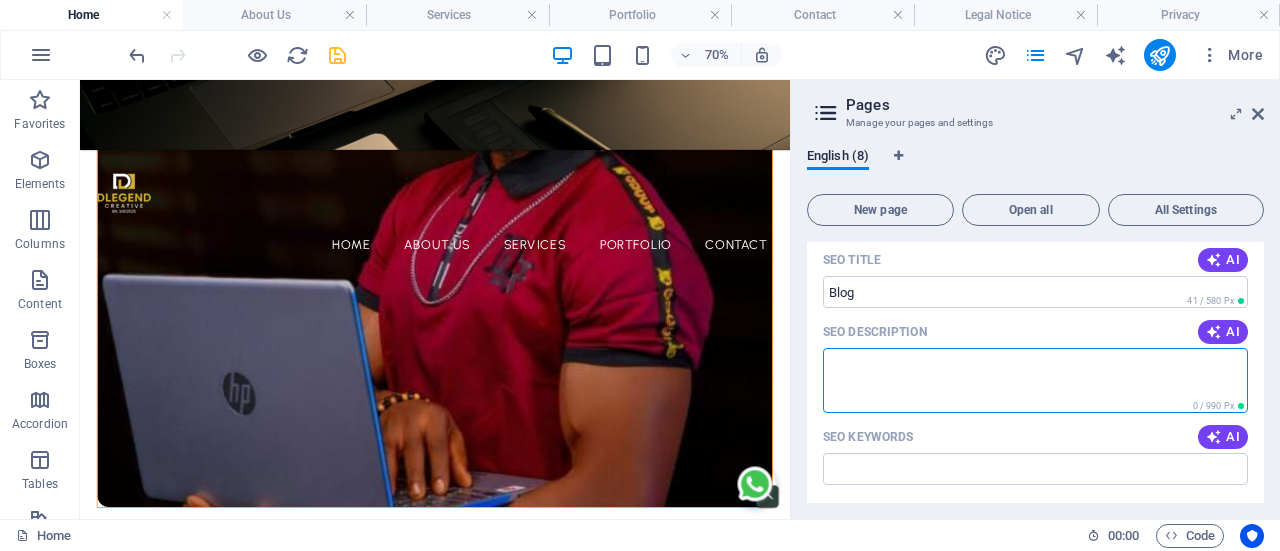 scroll, scrollTop: 613, scrollLeft: 0, axis: vertical 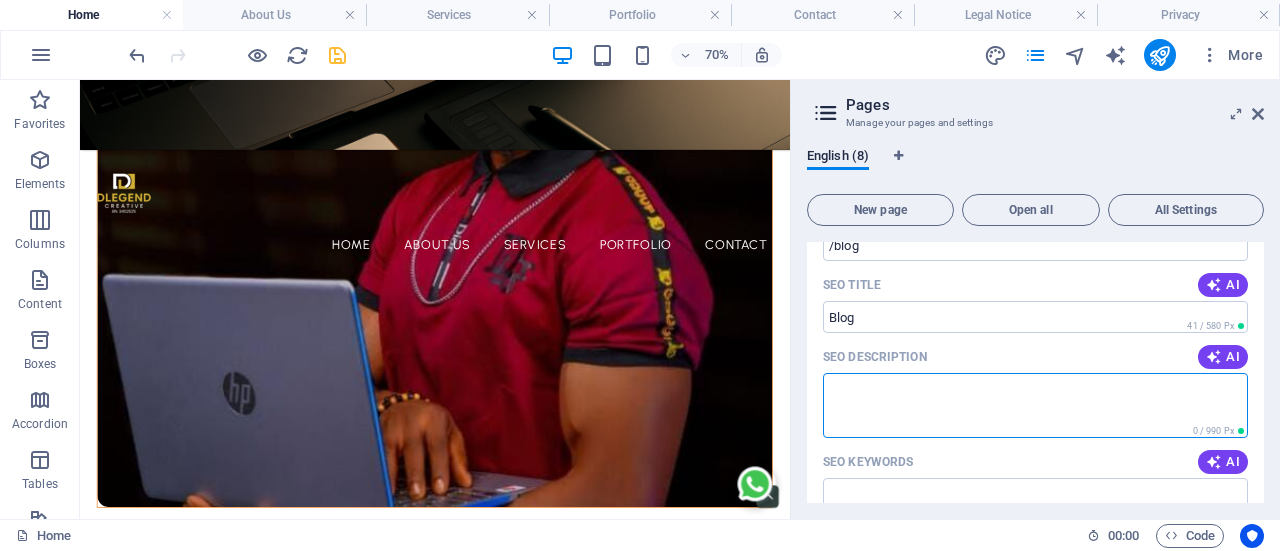 paste on "Read expert tips on graphics design, video editing, web design, and social media marketing to help your business stand out and attract more customers online" 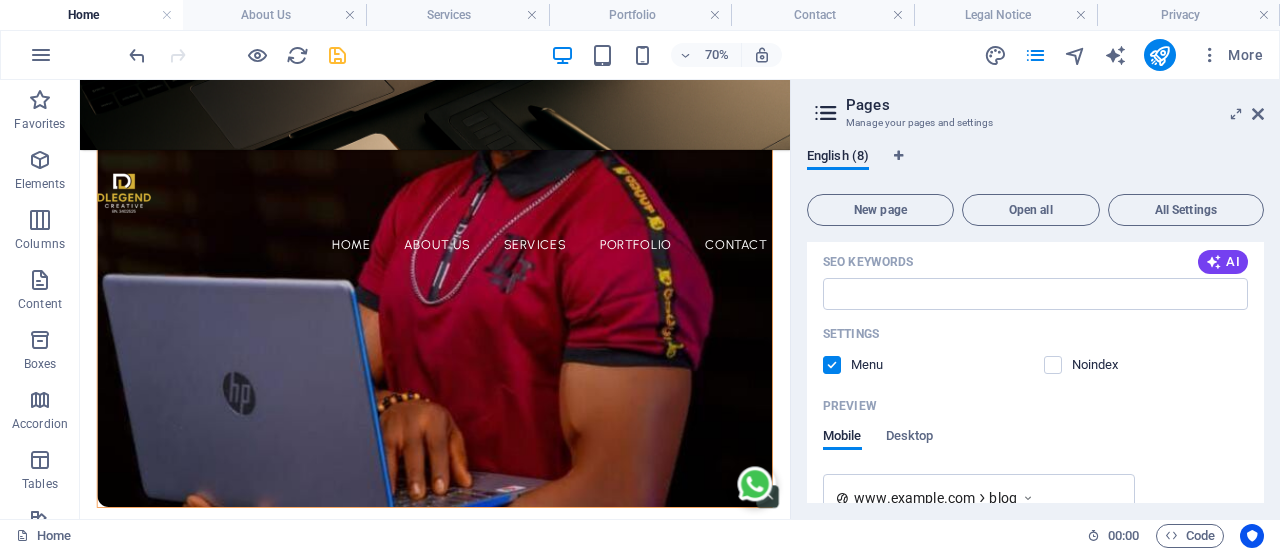 scroll, scrollTop: 713, scrollLeft: 0, axis: vertical 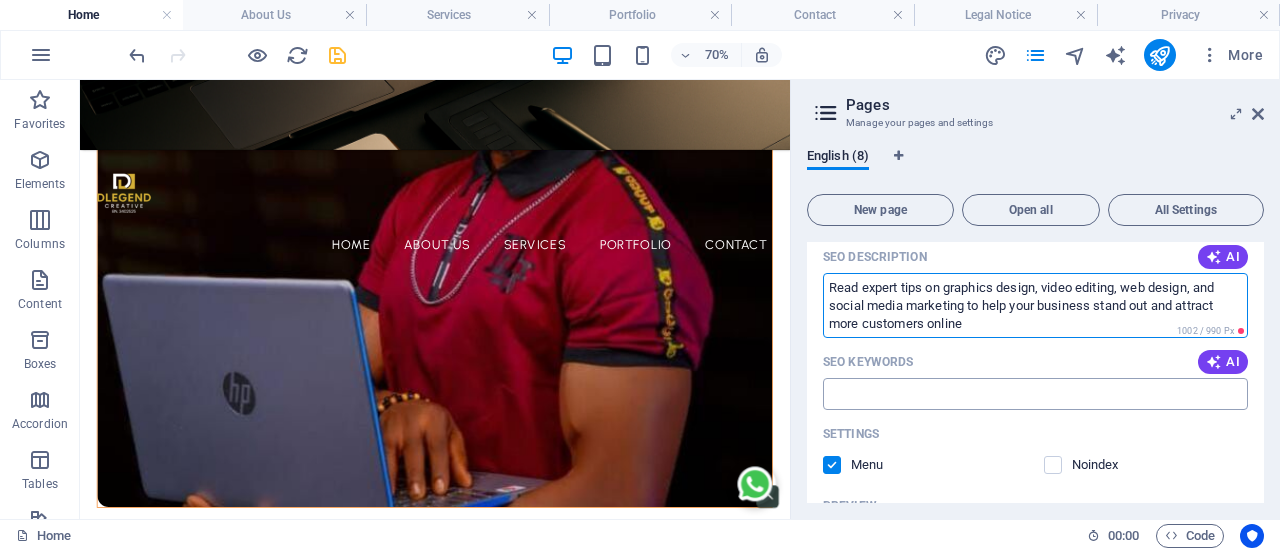 type on "Read expert tips on graphics design, video editing, web design, and social media marketing to help your business stand out and attract more customers online" 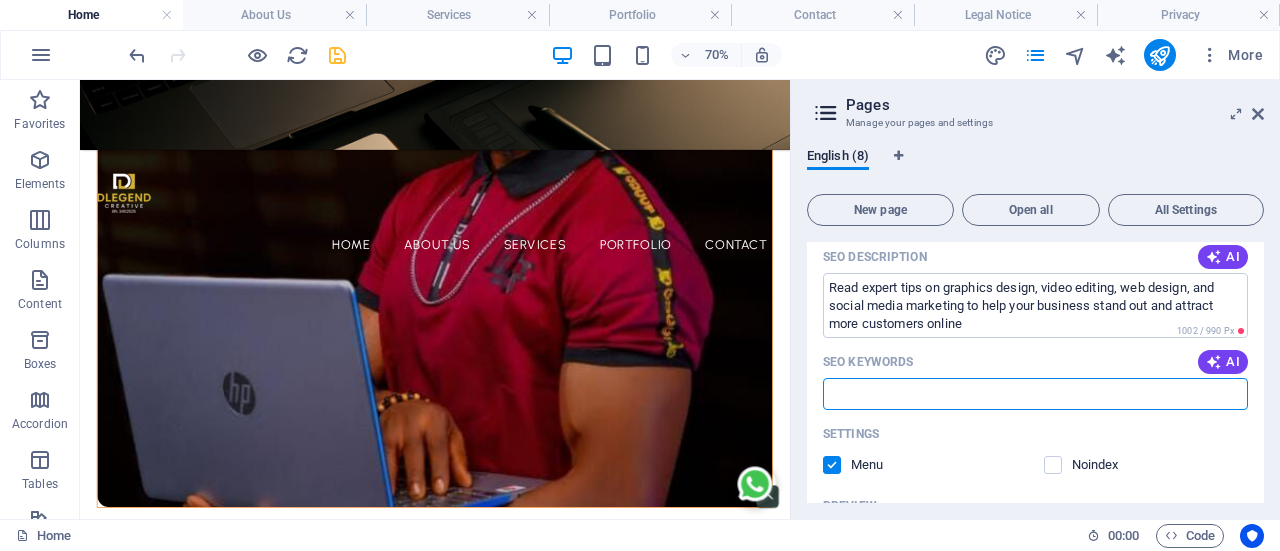 paste on "graphics design tips, video editing for business, web design tips, digital marketing for small business, Facebook ads guide, branding for entrepreneurs, online business growth, social media marketing tips, business content creation, how to attract customers online" 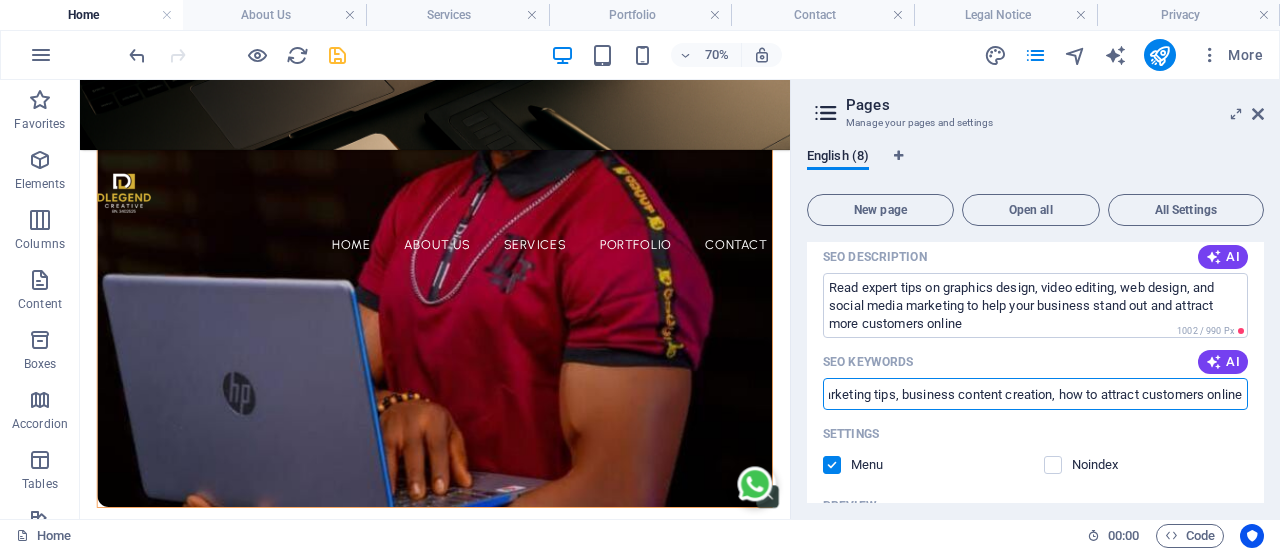 scroll, scrollTop: 0, scrollLeft: 0, axis: both 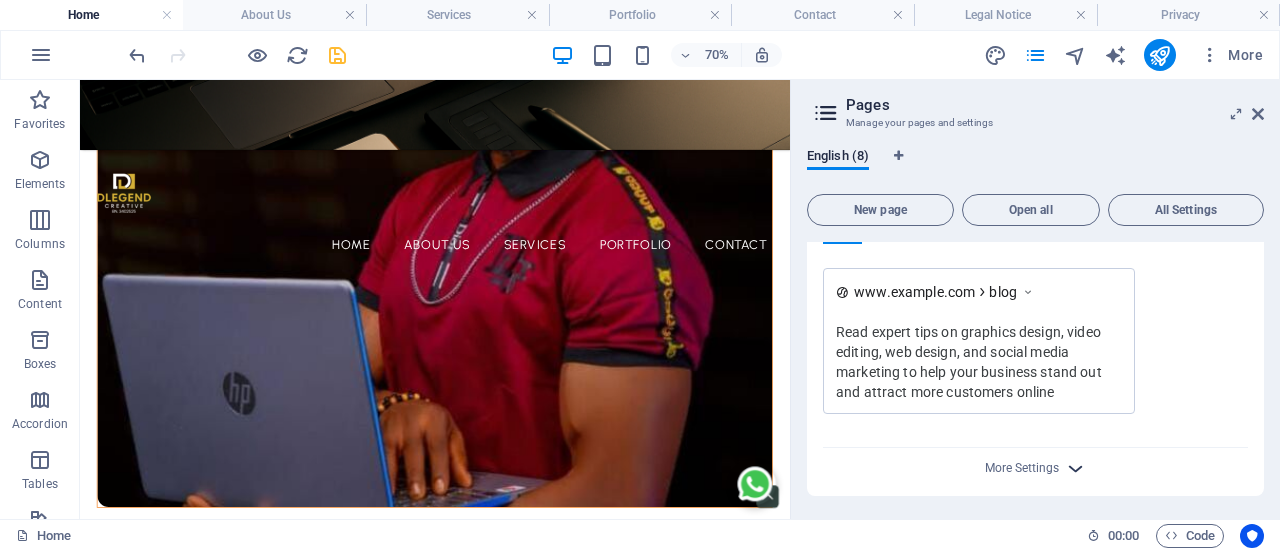 type on "graphics design tips, video editing for business, web design tips, digital marketing for small business, Facebook ads guide, branding for entrepreneurs, online business growth, social media marketing tips, business content creation, how to attract customers online" 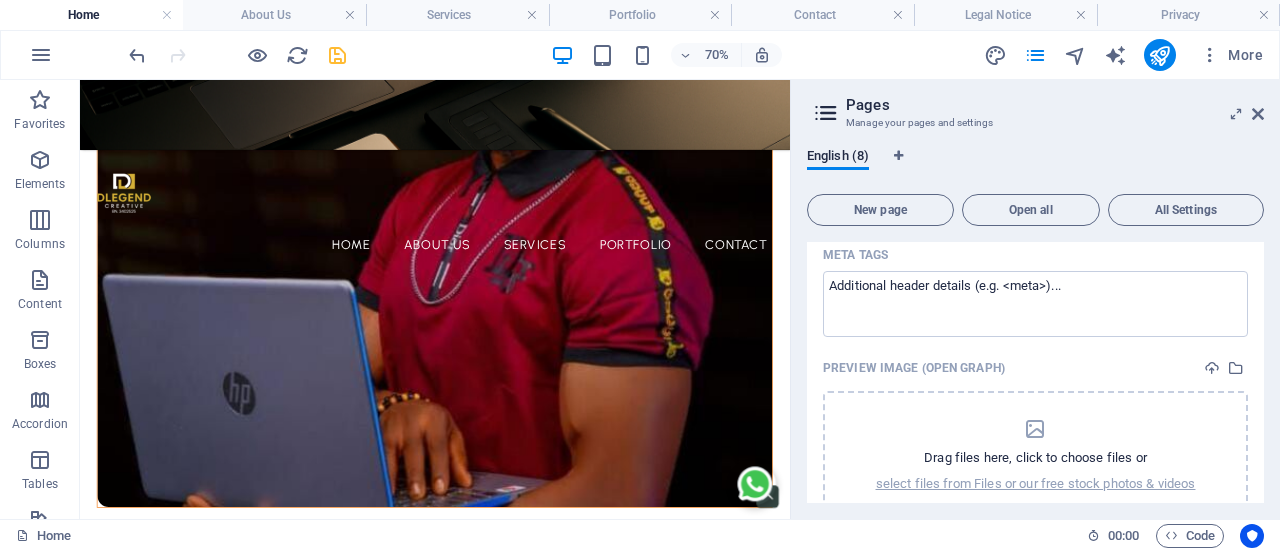 scroll, scrollTop: 1306, scrollLeft: 0, axis: vertical 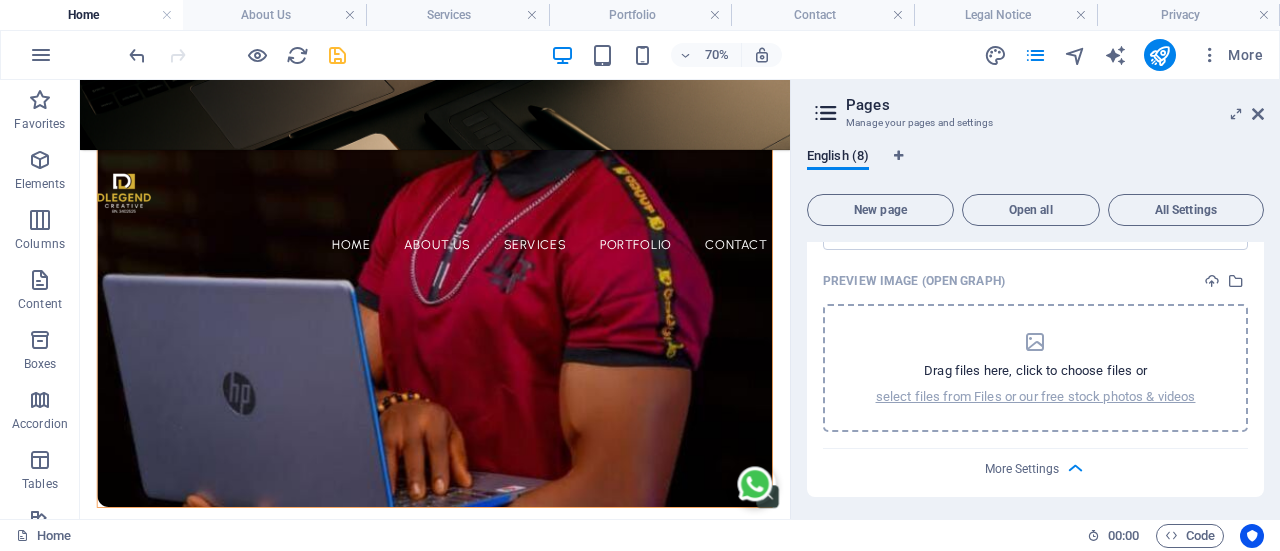 click on "Drag files here, click to choose files or select files from Files or our free stock photos & videos" at bounding box center [1036, 368] 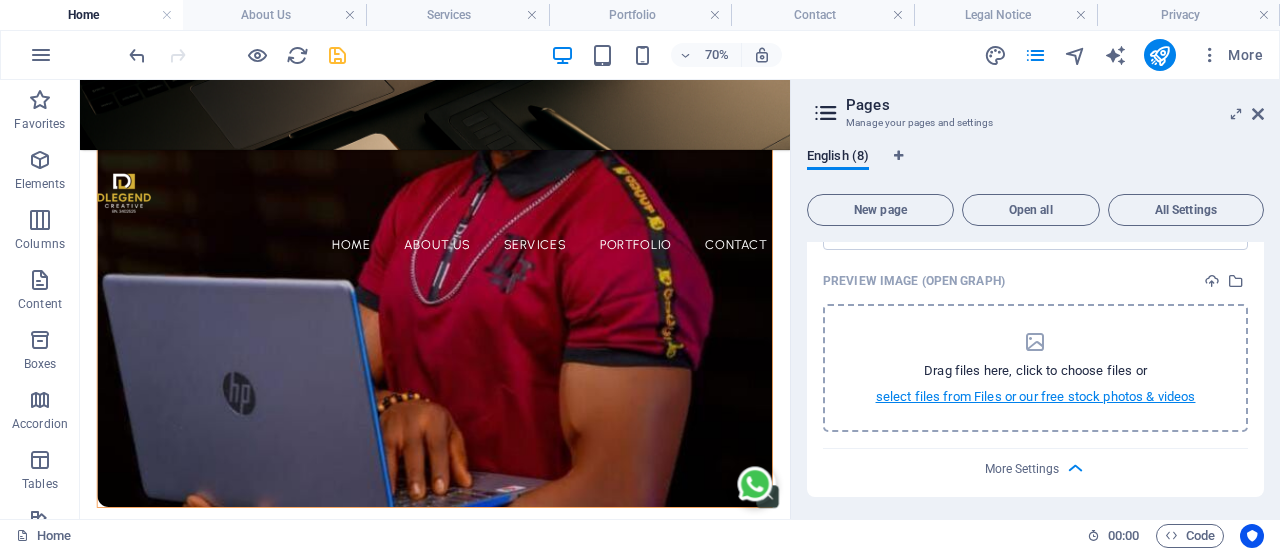 click on "select files from Files or our free stock photos & videos" at bounding box center (1036, 397) 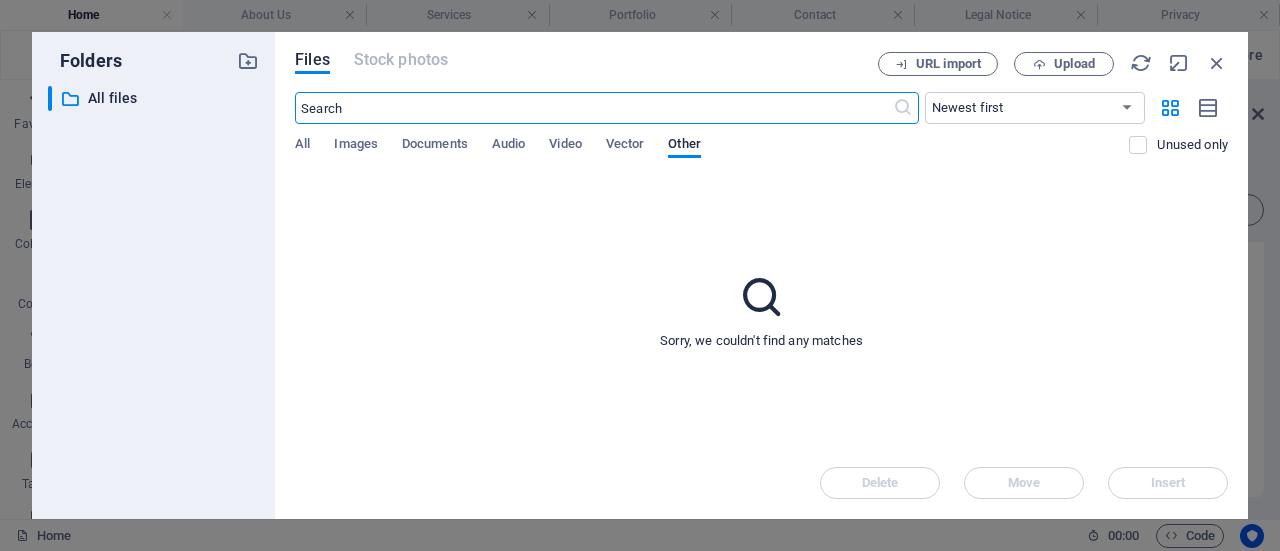 type on "j" 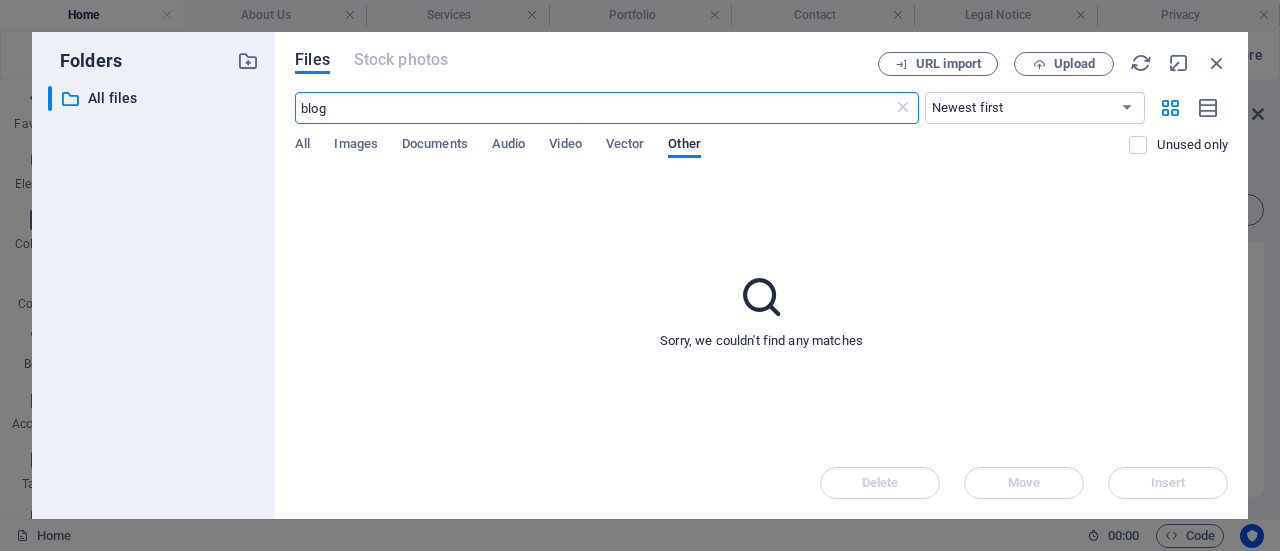 type on "blog" 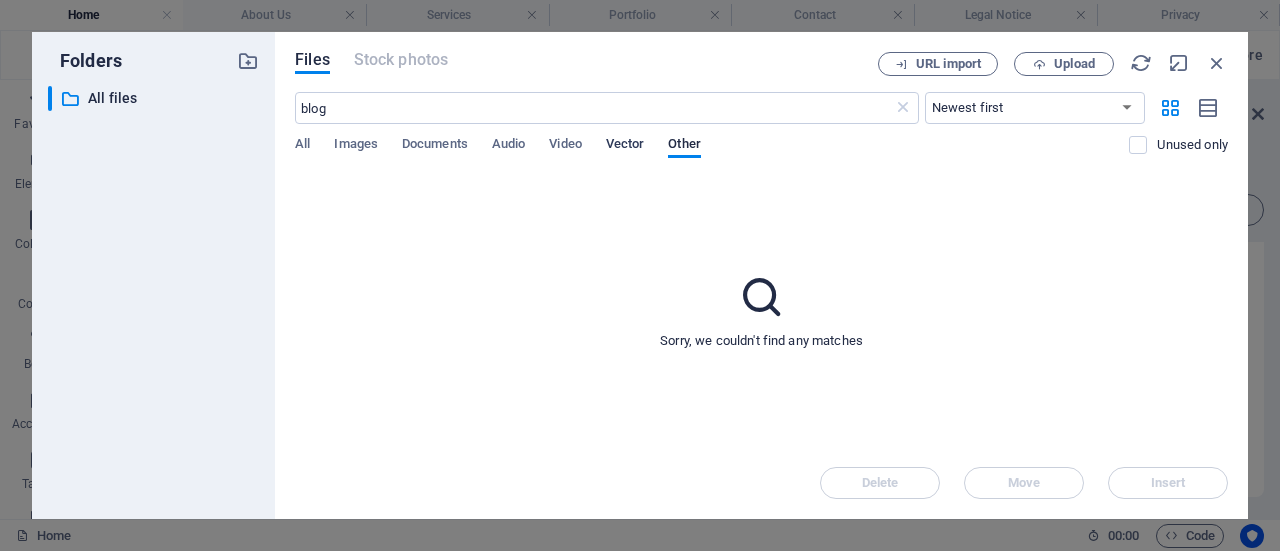 click on "Vector" at bounding box center [625, 146] 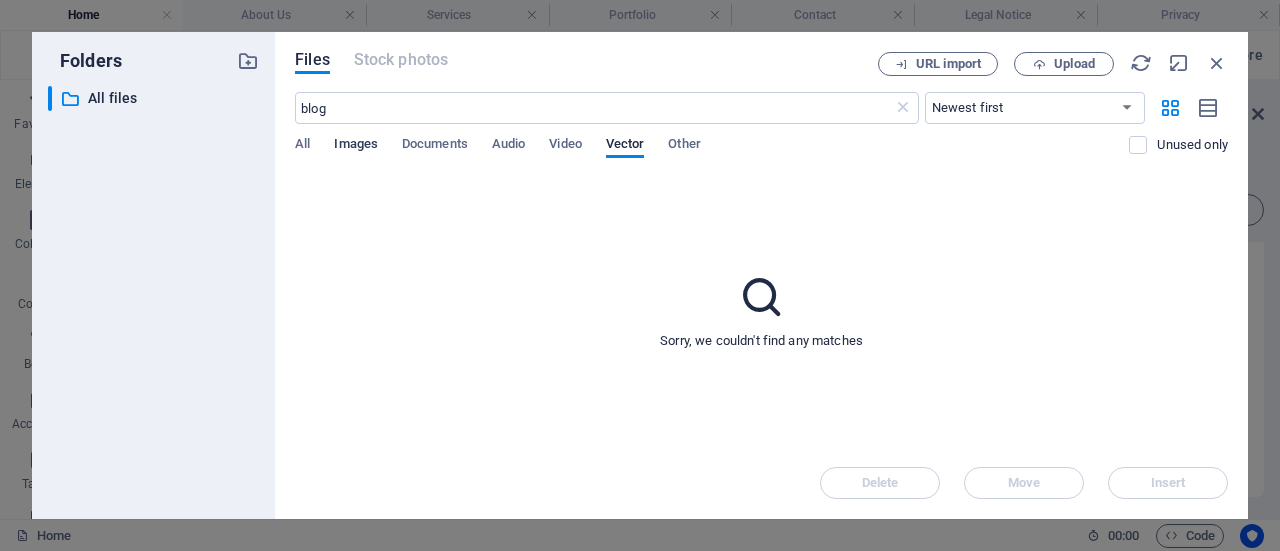 click on "Images" at bounding box center [356, 146] 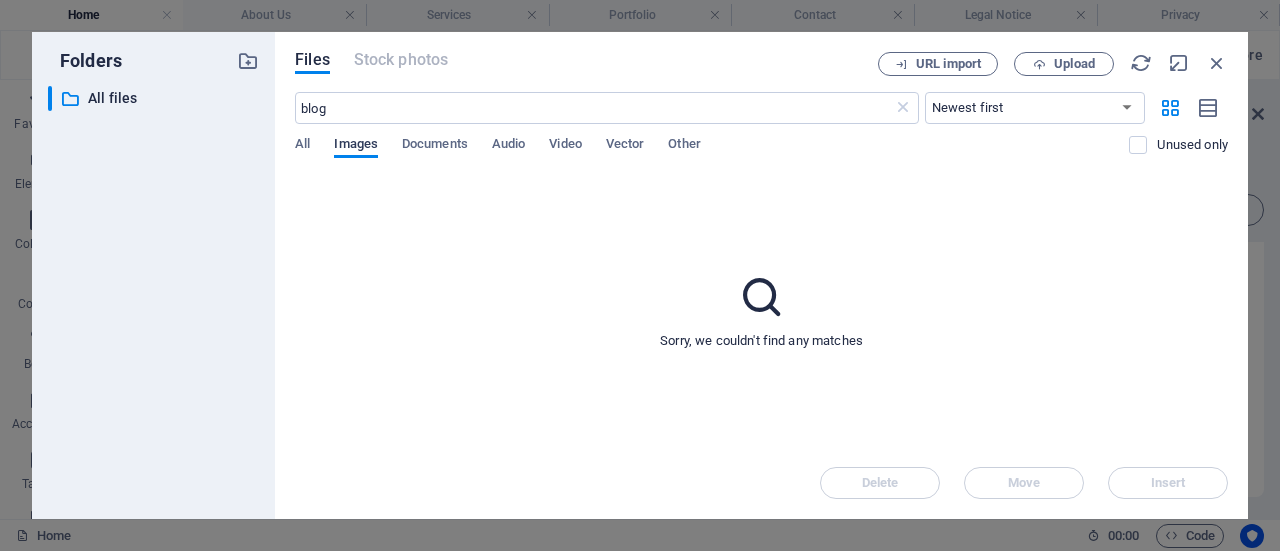 click on "Images" at bounding box center (356, 146) 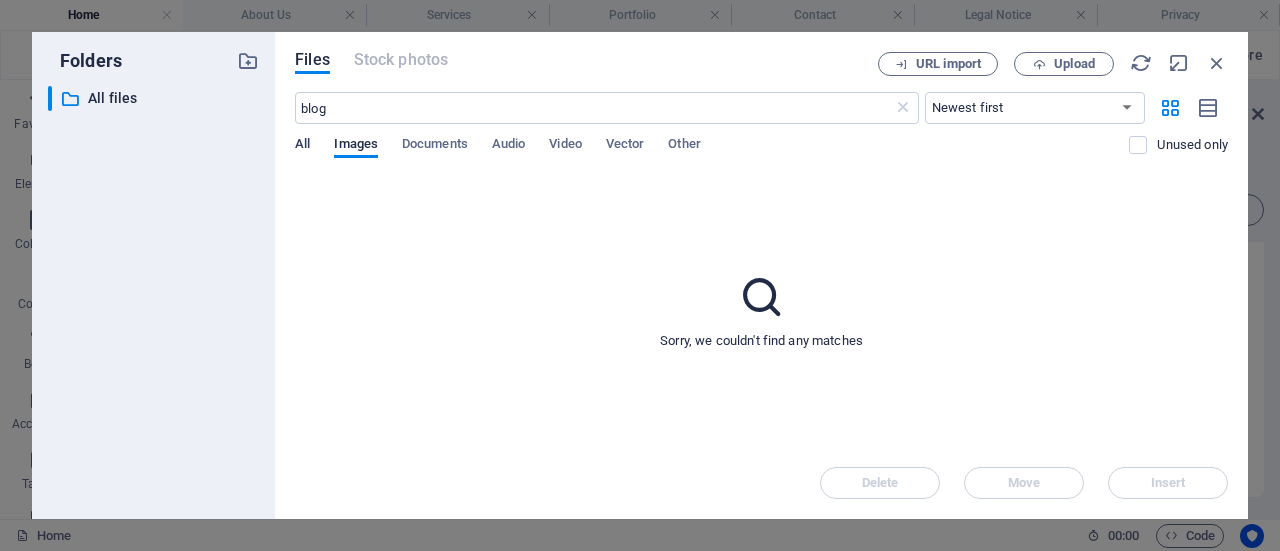 click on "All" at bounding box center (302, 146) 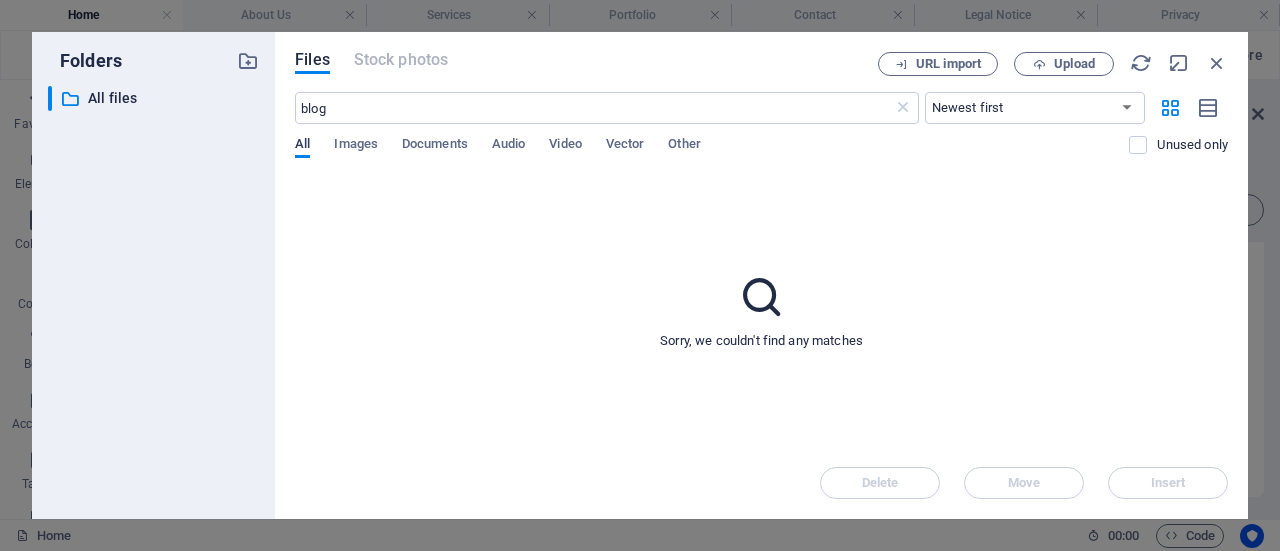click on "All" at bounding box center (302, 146) 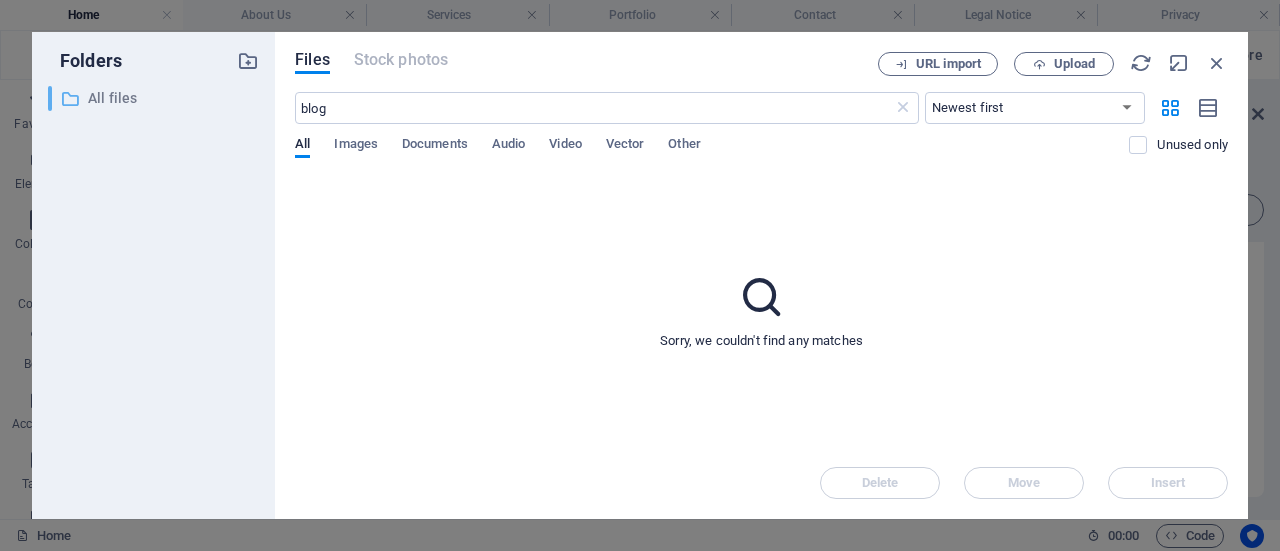 click on "All files" at bounding box center [155, 98] 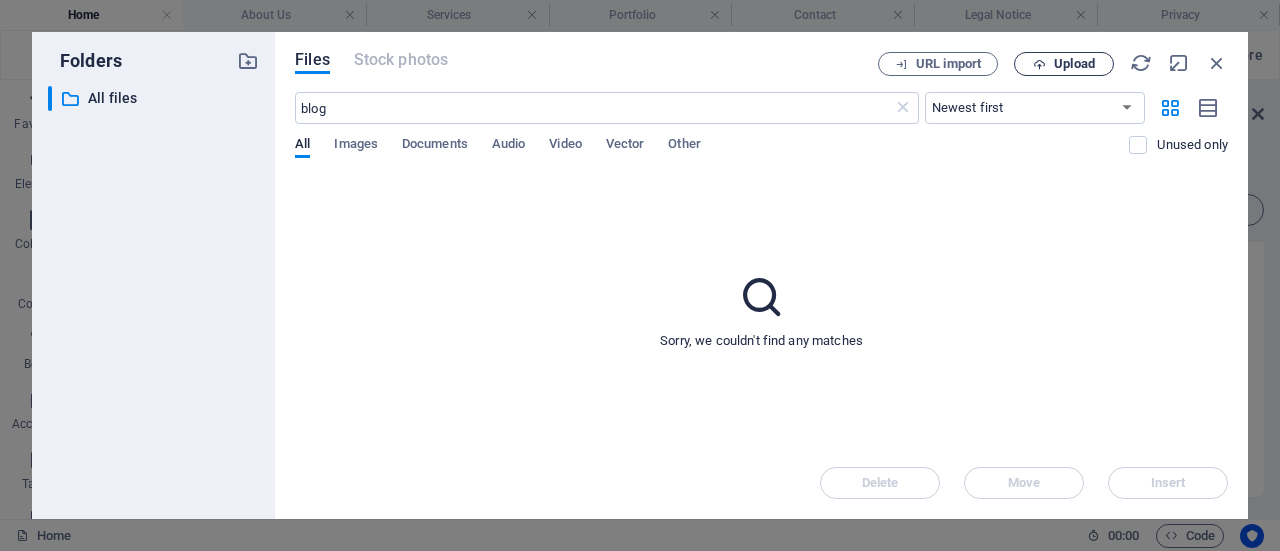 click on "Upload" at bounding box center [1074, 64] 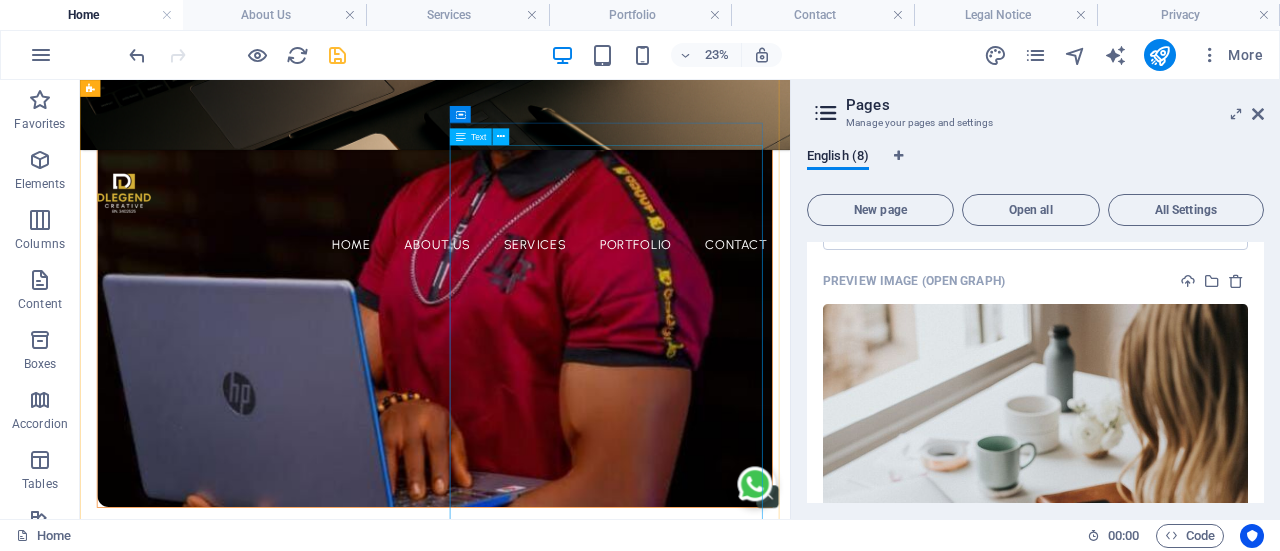 scroll, scrollTop: 1178, scrollLeft: 0, axis: vertical 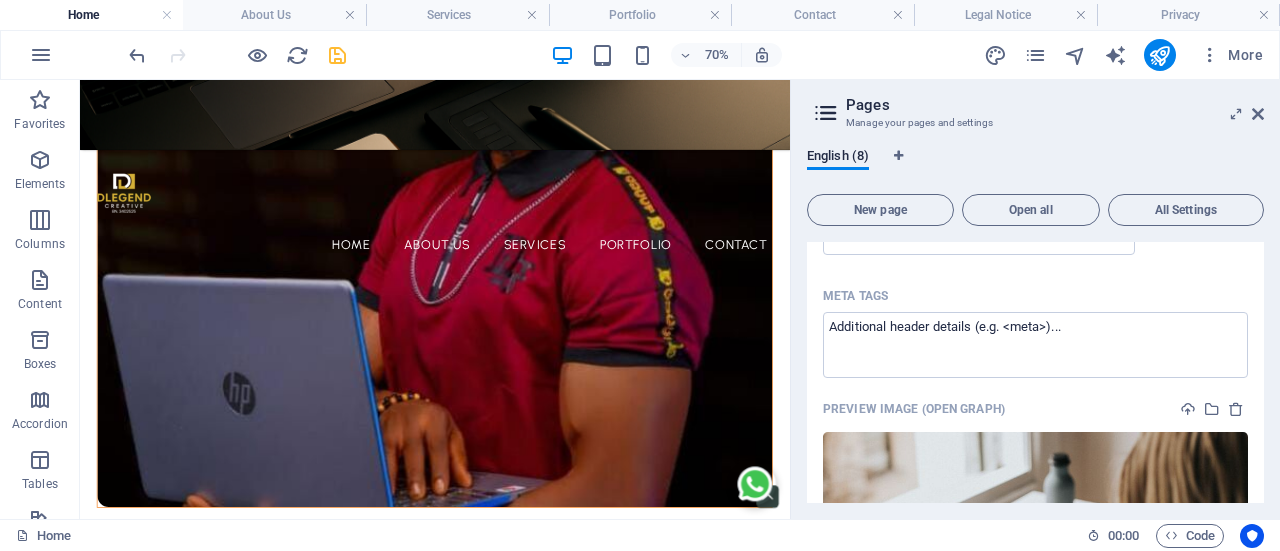 click at bounding box center (1075, 1063) 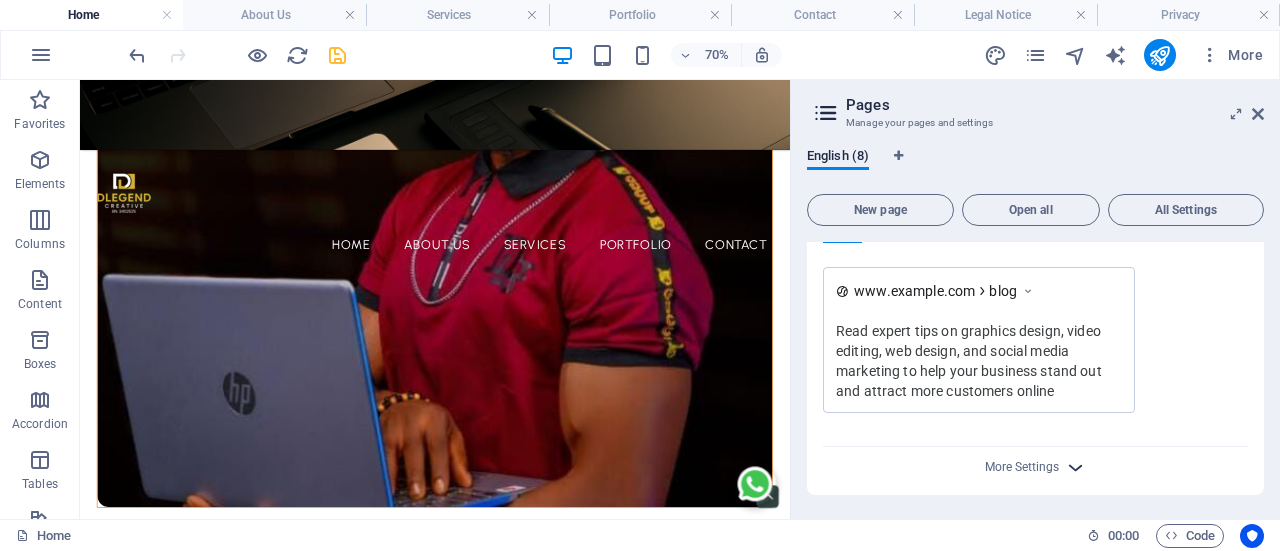 scroll, scrollTop: 1019, scrollLeft: 0, axis: vertical 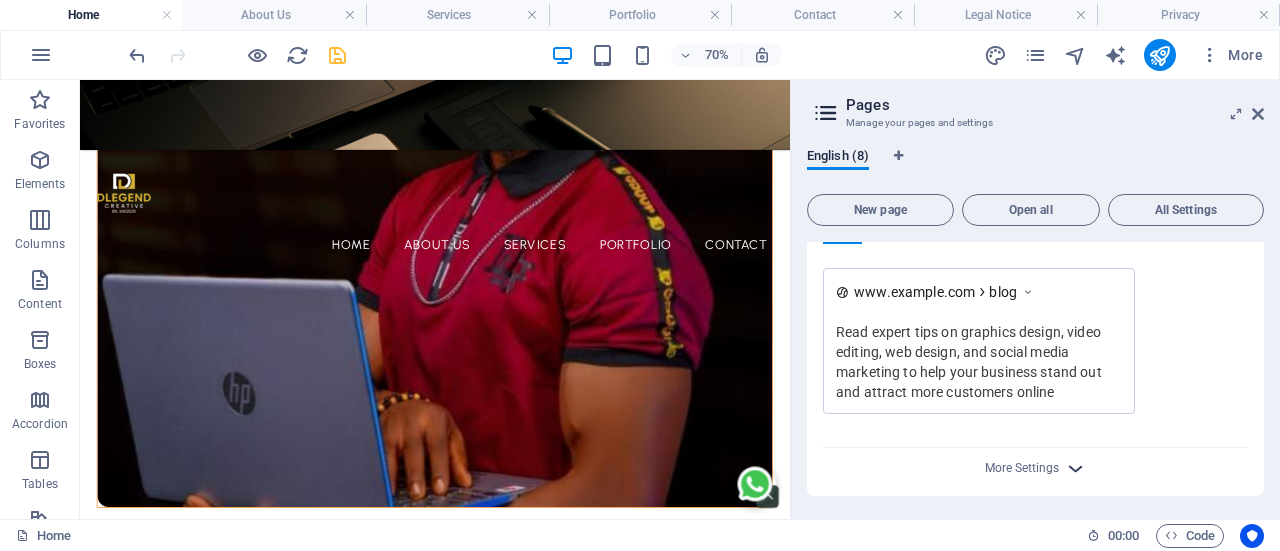 click at bounding box center [1075, 468] 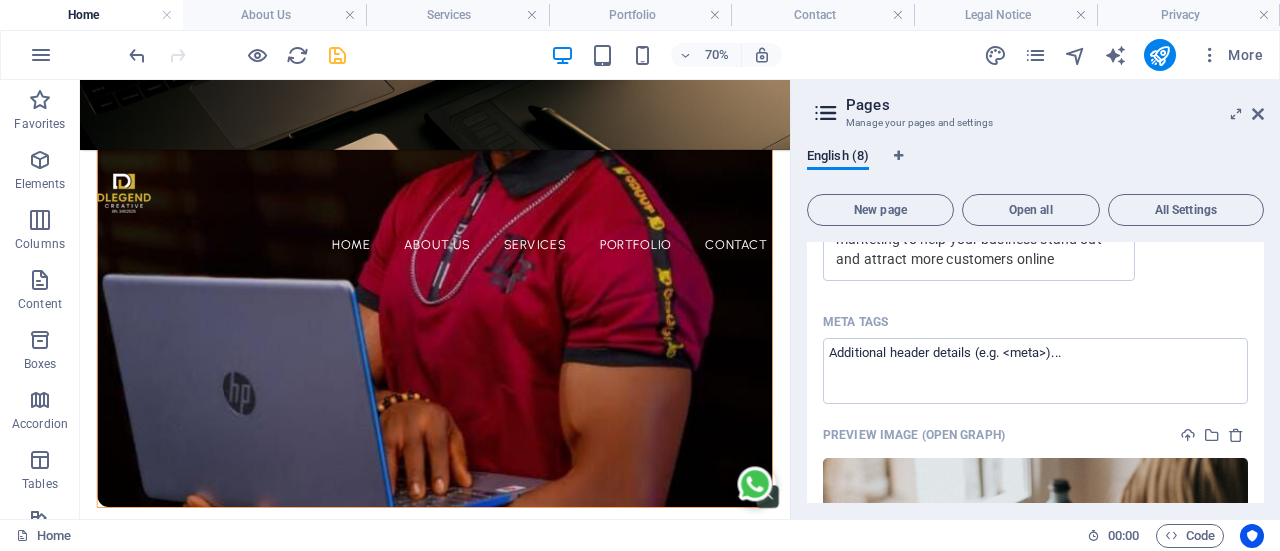 scroll, scrollTop: 1178, scrollLeft: 0, axis: vertical 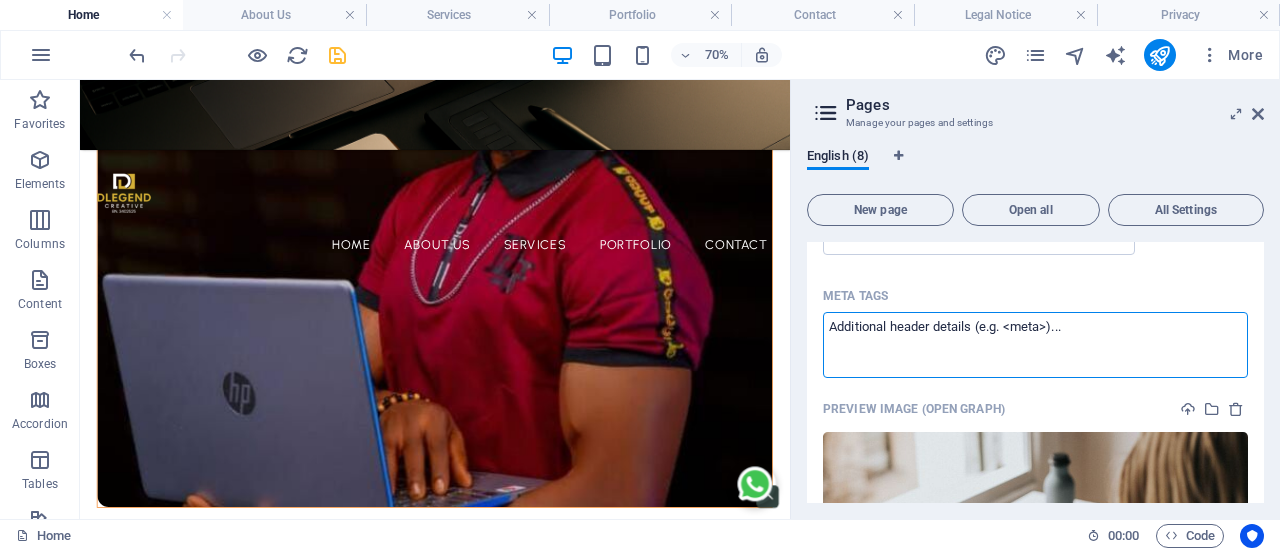 click on "Meta tags ​" at bounding box center (1035, 344) 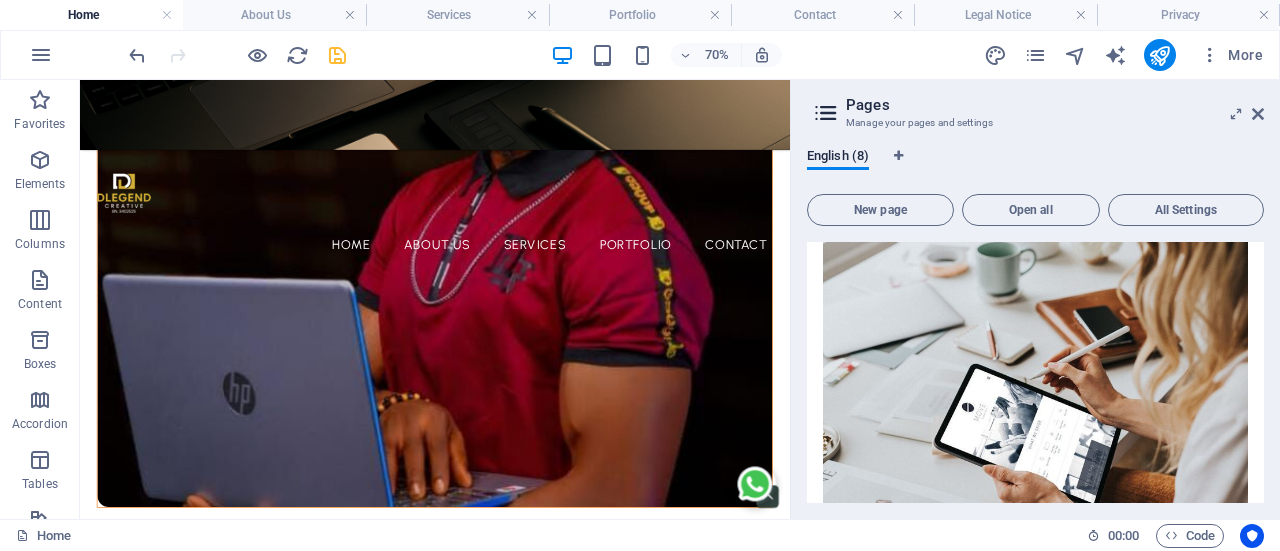 scroll, scrollTop: 1768, scrollLeft: 0, axis: vertical 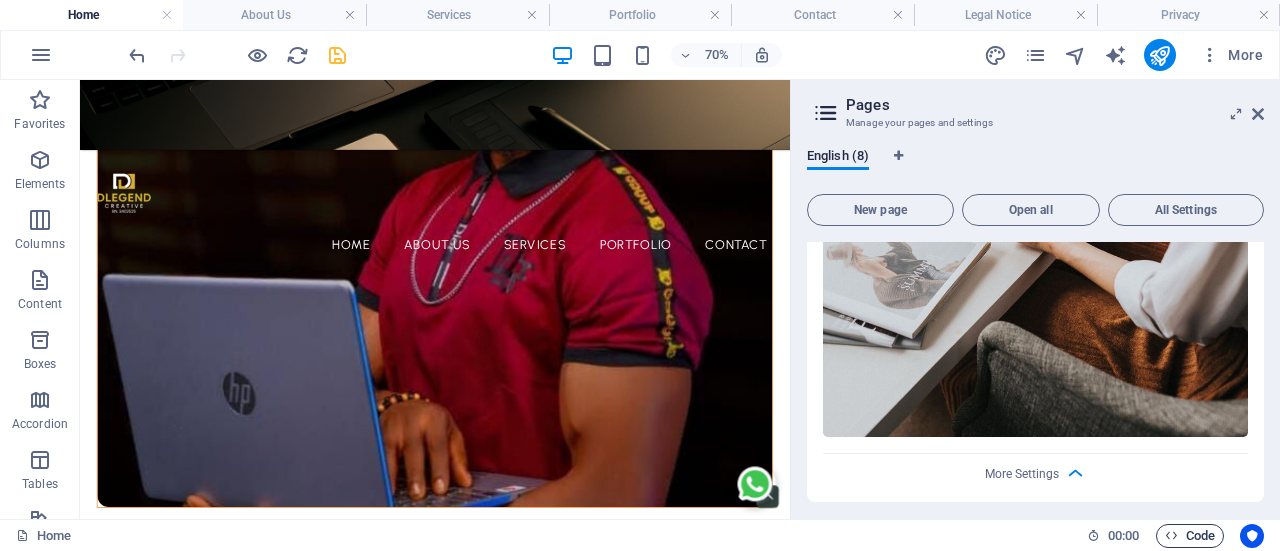 click on "Code" at bounding box center [1190, 536] 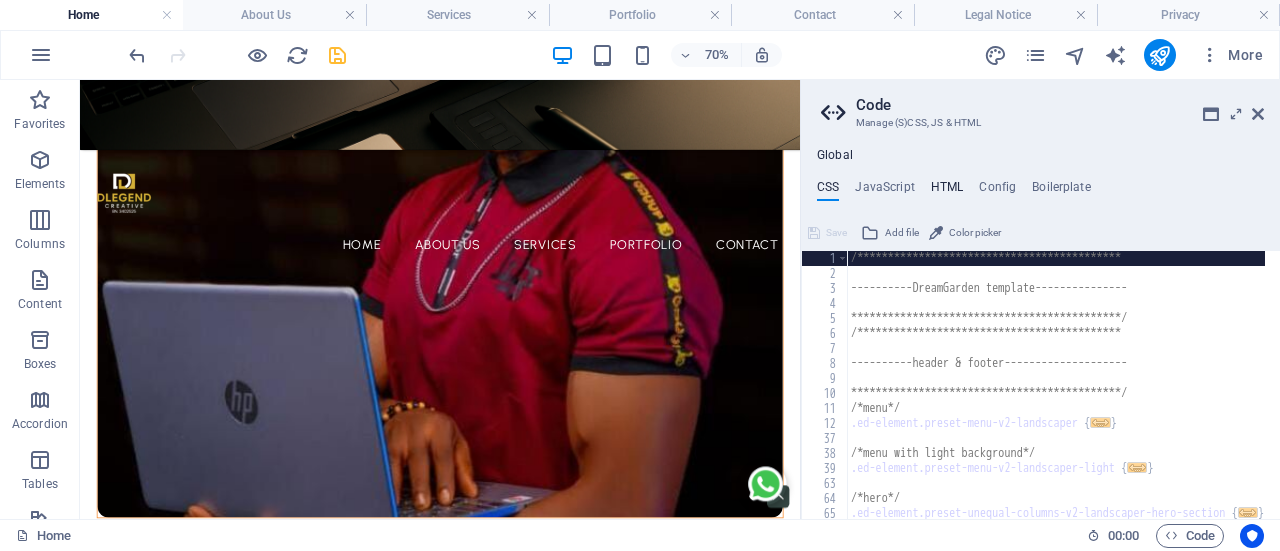 click on "HTML" at bounding box center [947, 191] 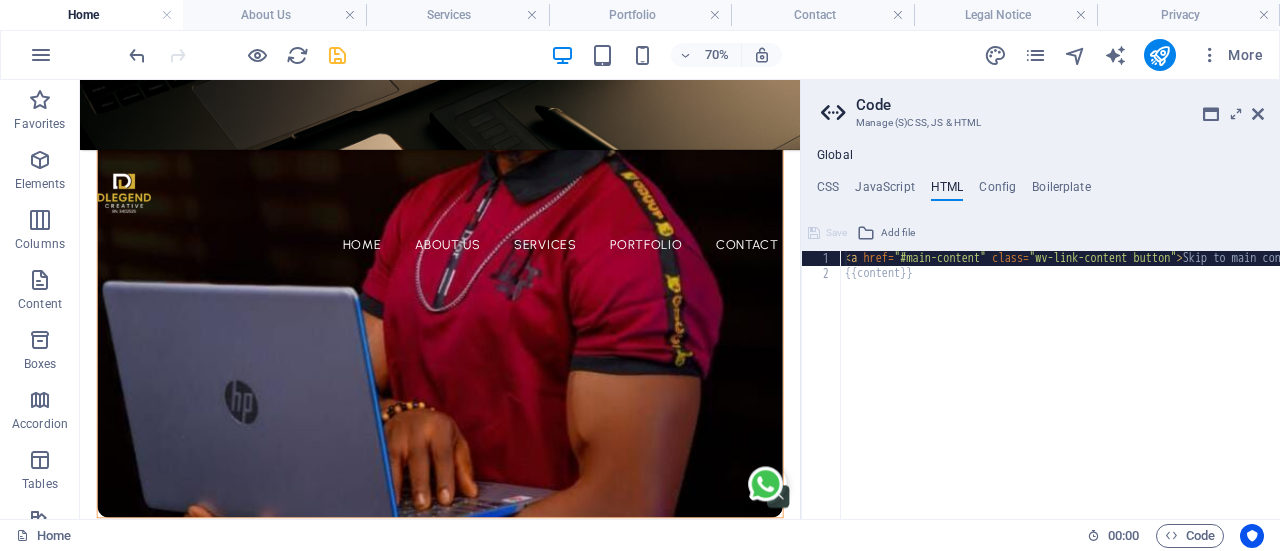 click on "< a   href = "#main-content"   class = "wv-link-content button" > Skip to main content </ a > {{content}}" at bounding box center [1111, 392] 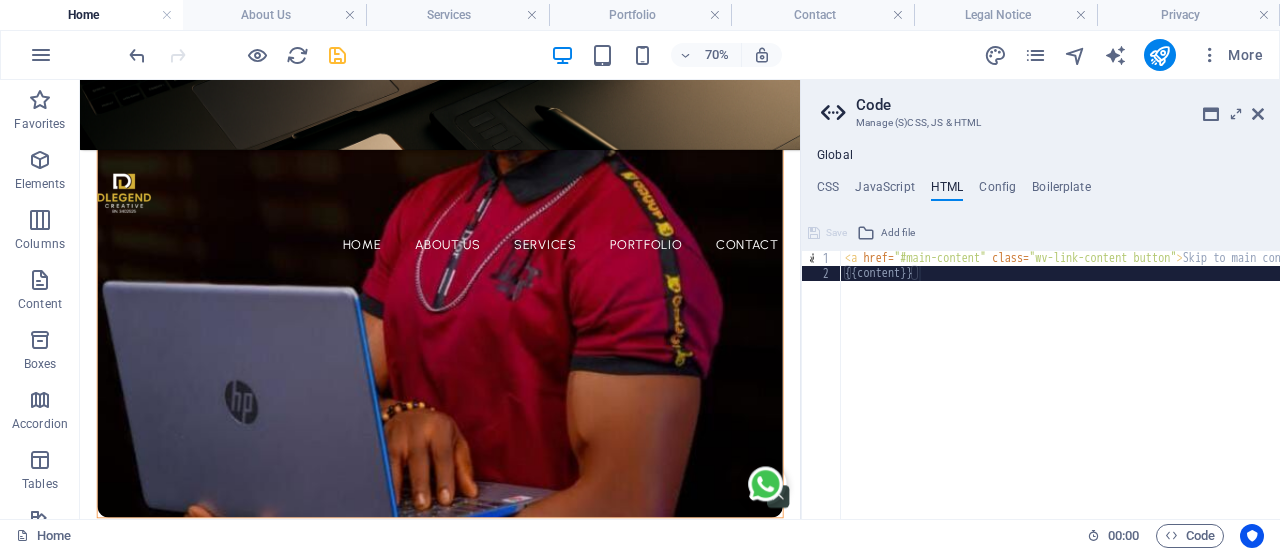 click on "< a   href = "#main-content"   class = "wv-link-content button" > Skip to main content </ a > {{content}}" at bounding box center [1111, 392] 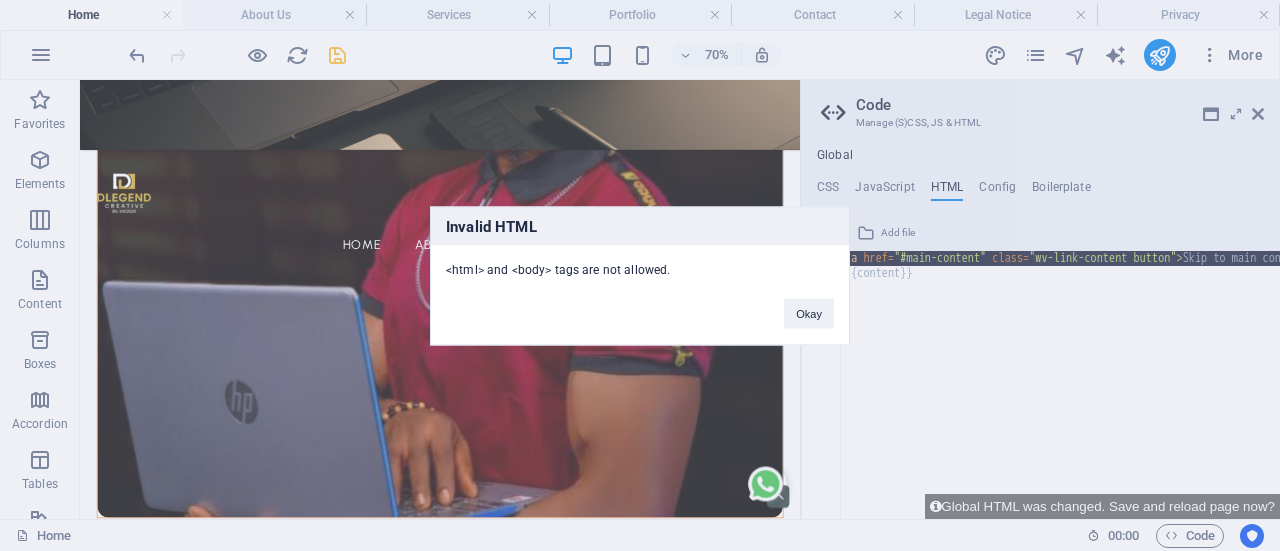 type 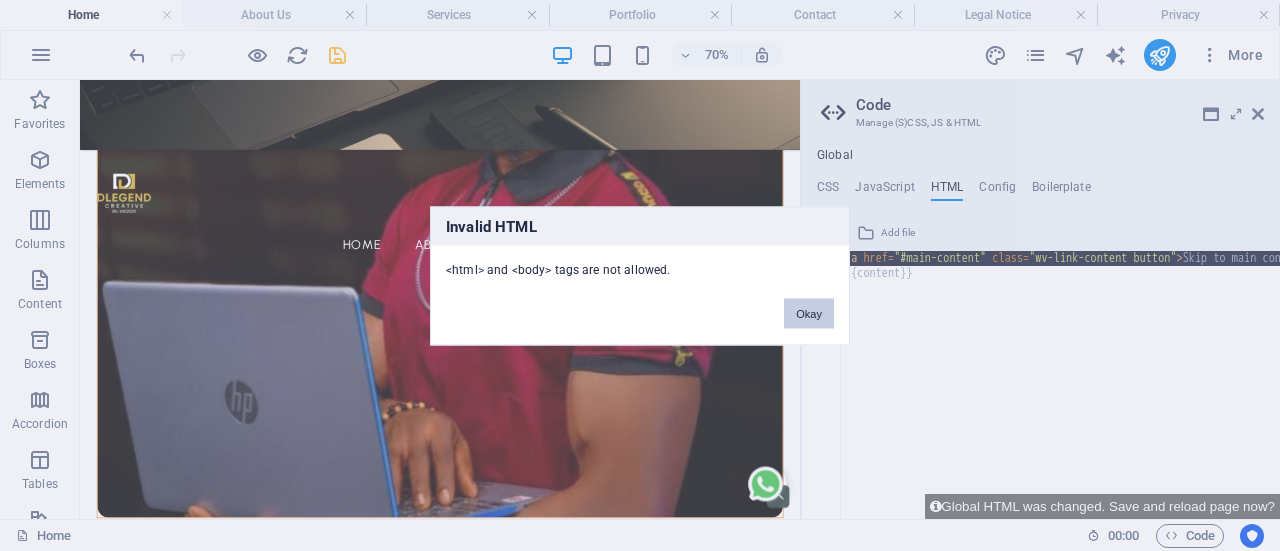 click on "Okay" at bounding box center [809, 313] 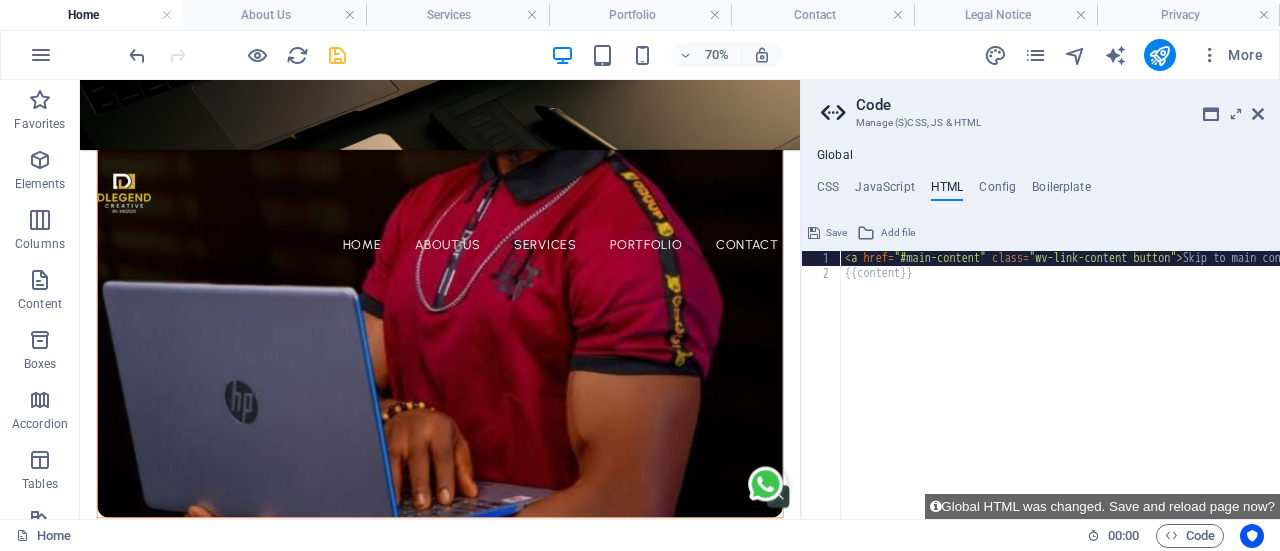 type on "{{content}}" 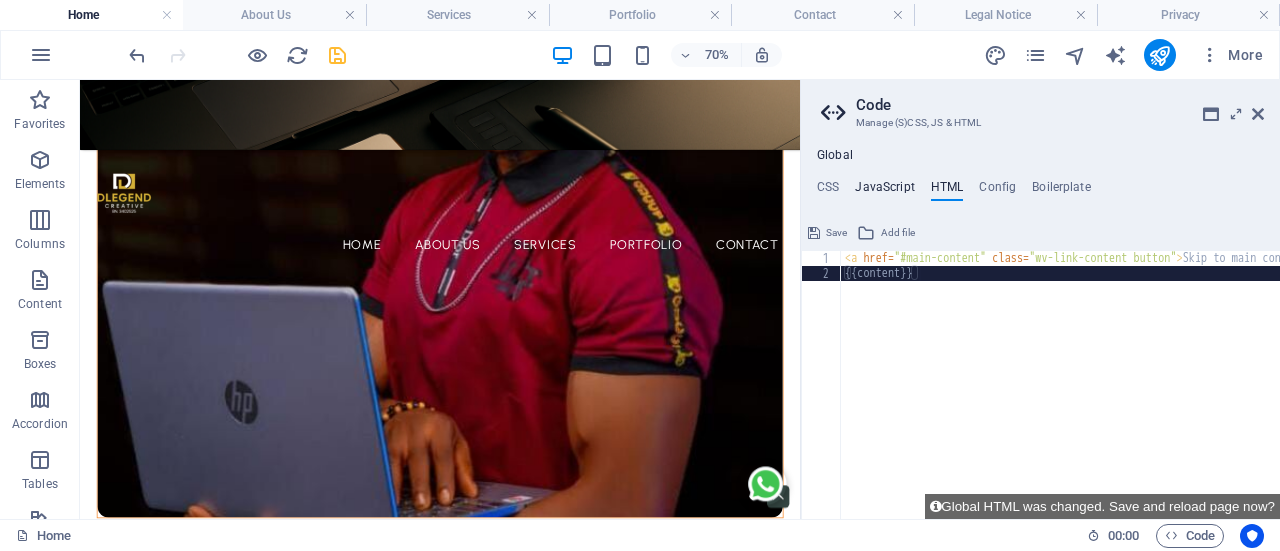 click on "JavaScript" at bounding box center [884, 191] 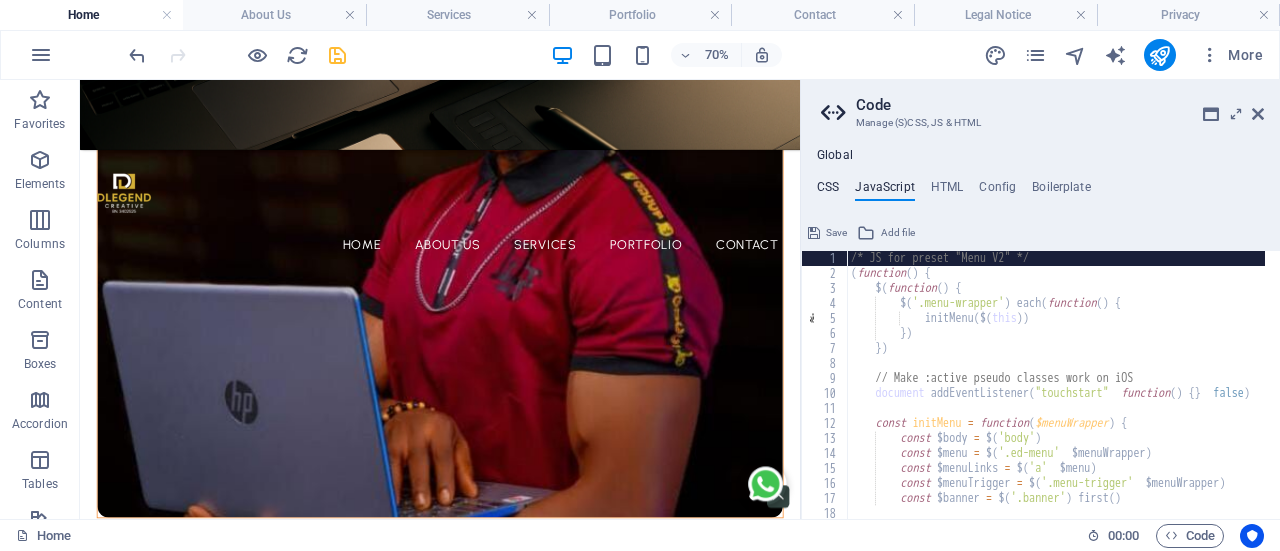 click on "CSS" at bounding box center [828, 191] 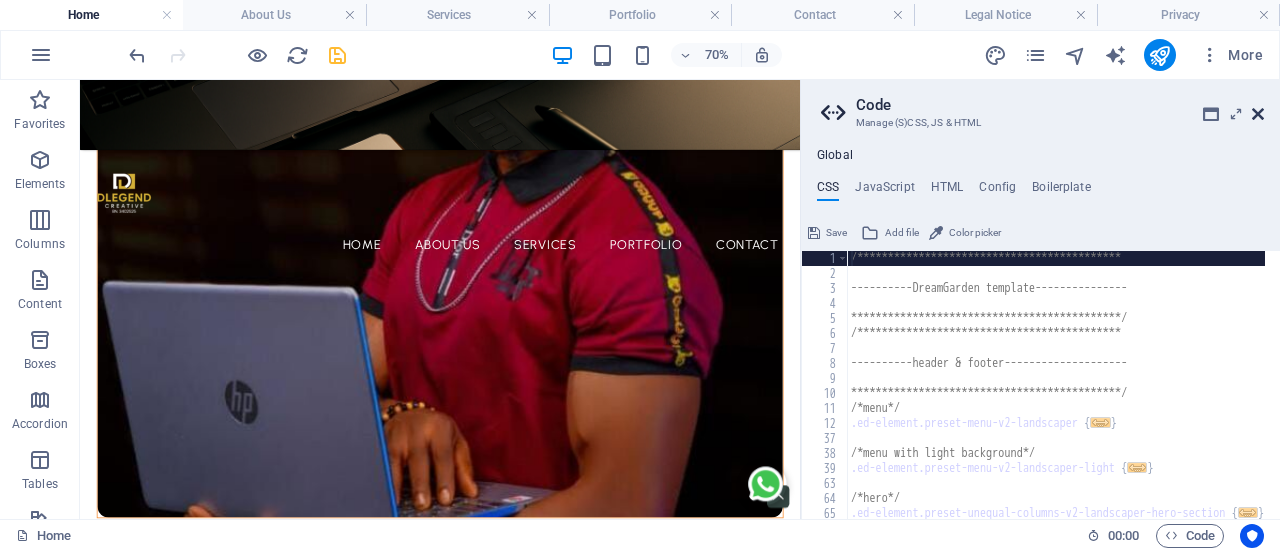 click at bounding box center [1258, 114] 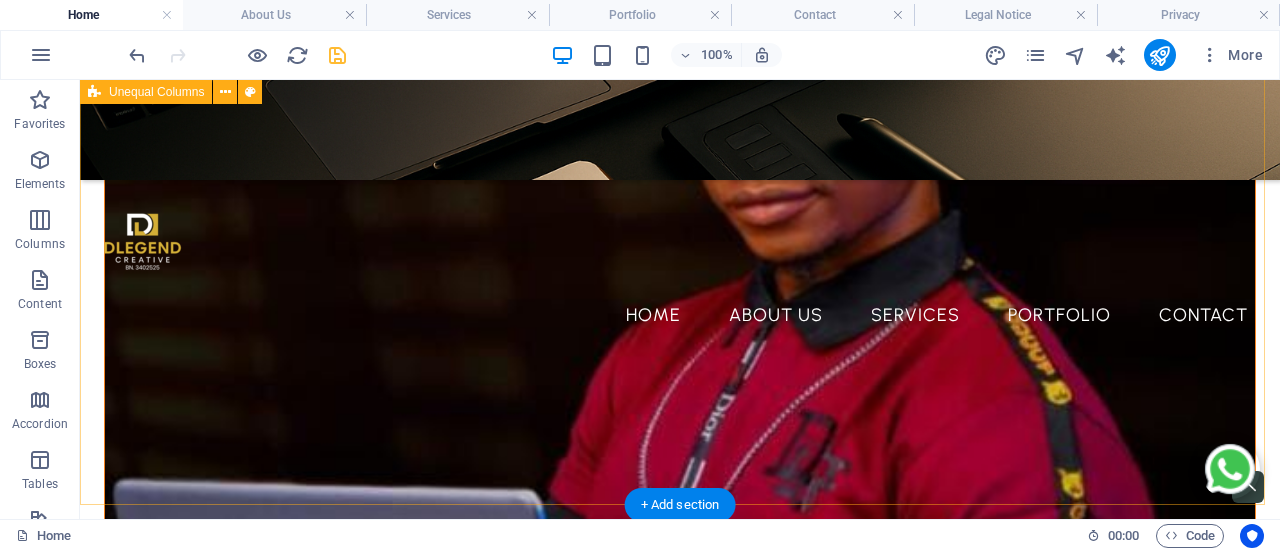scroll, scrollTop: 500, scrollLeft: 0, axis: vertical 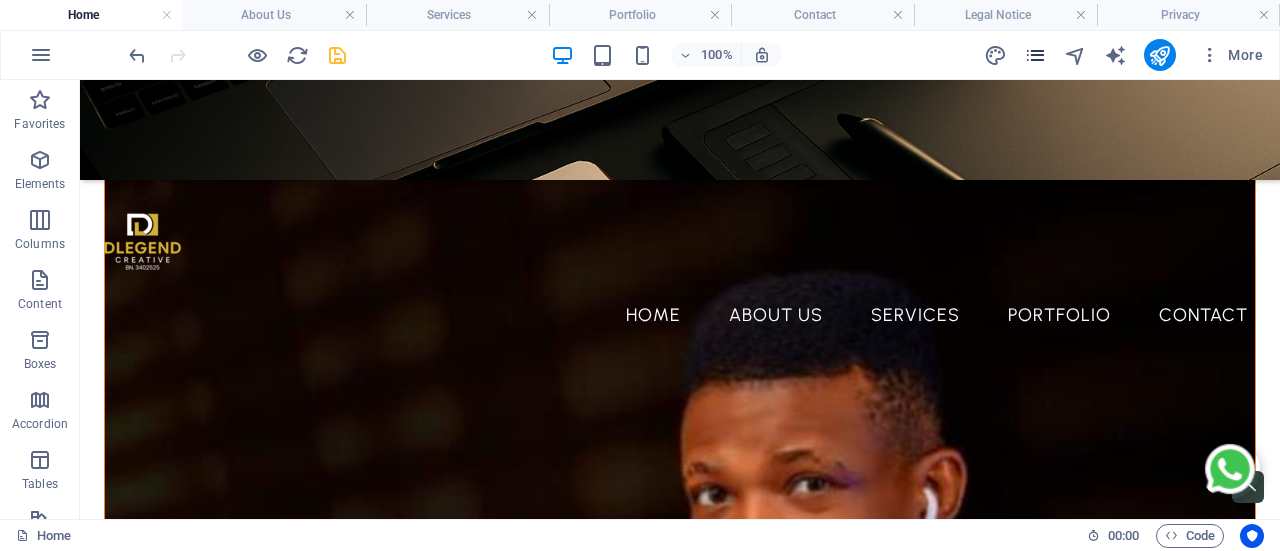 click at bounding box center [1035, 55] 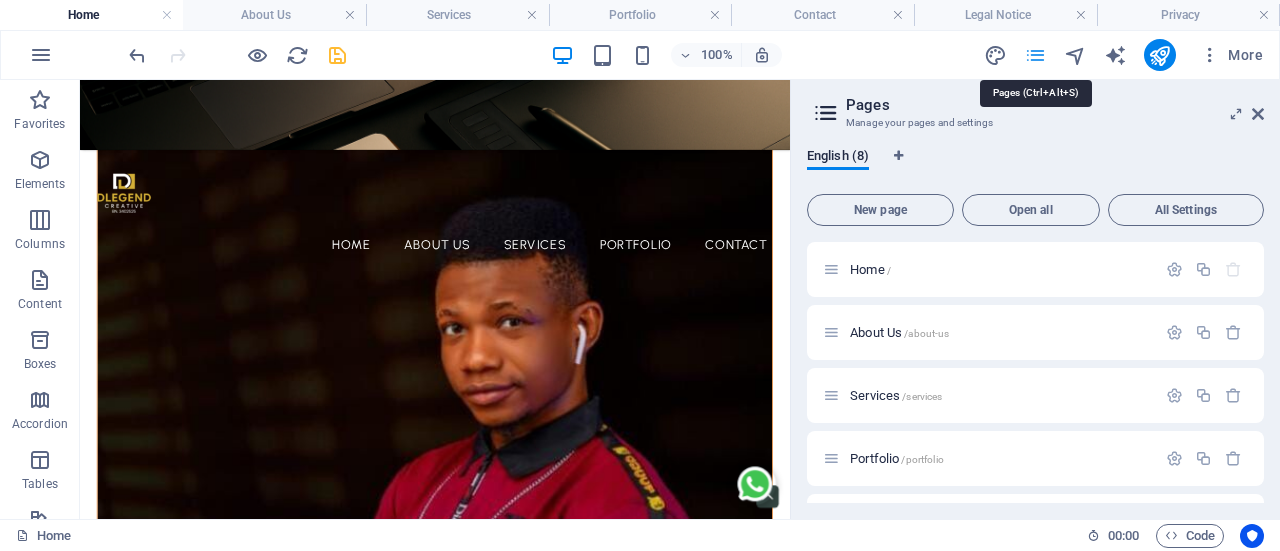scroll, scrollTop: 500, scrollLeft: 0, axis: vertical 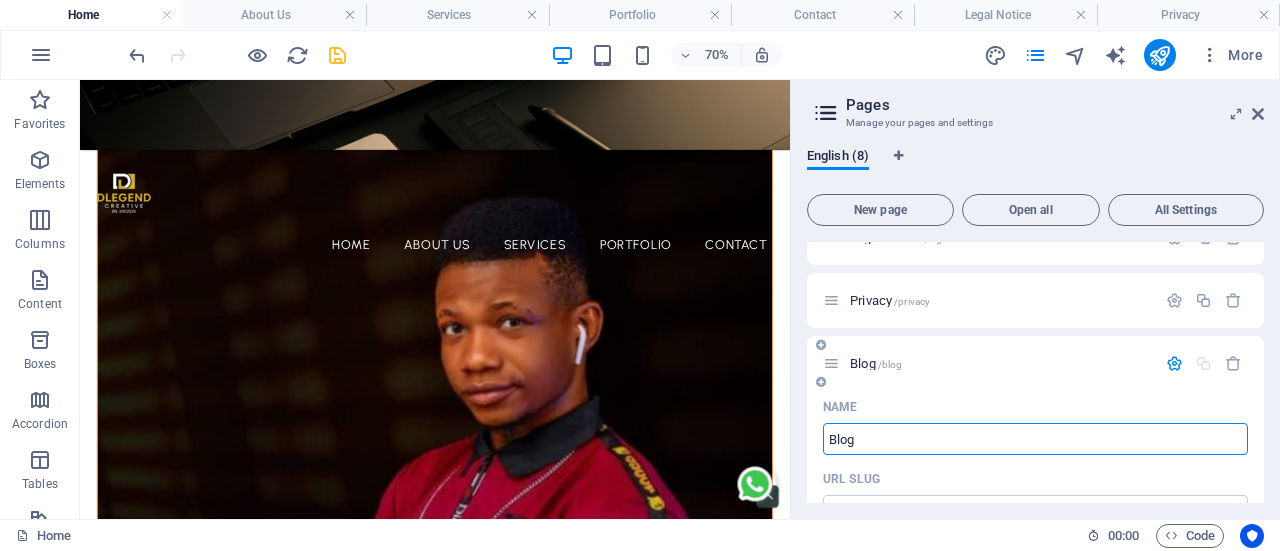 click on "Blog" at bounding box center (1035, 439) 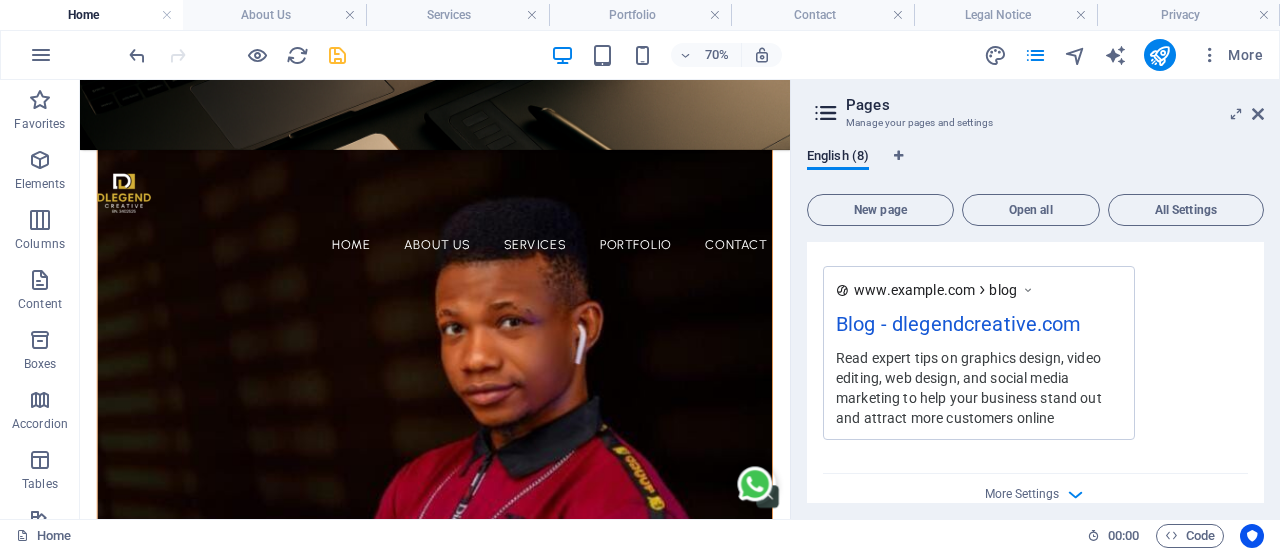 scroll, scrollTop: 1047, scrollLeft: 0, axis: vertical 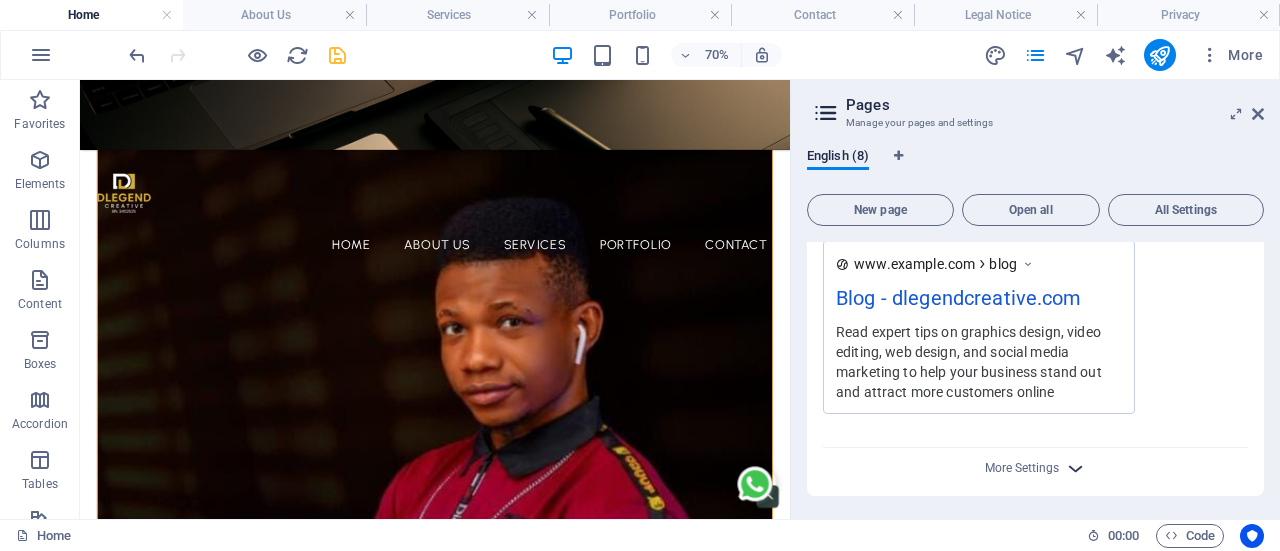 click at bounding box center (1075, 468) 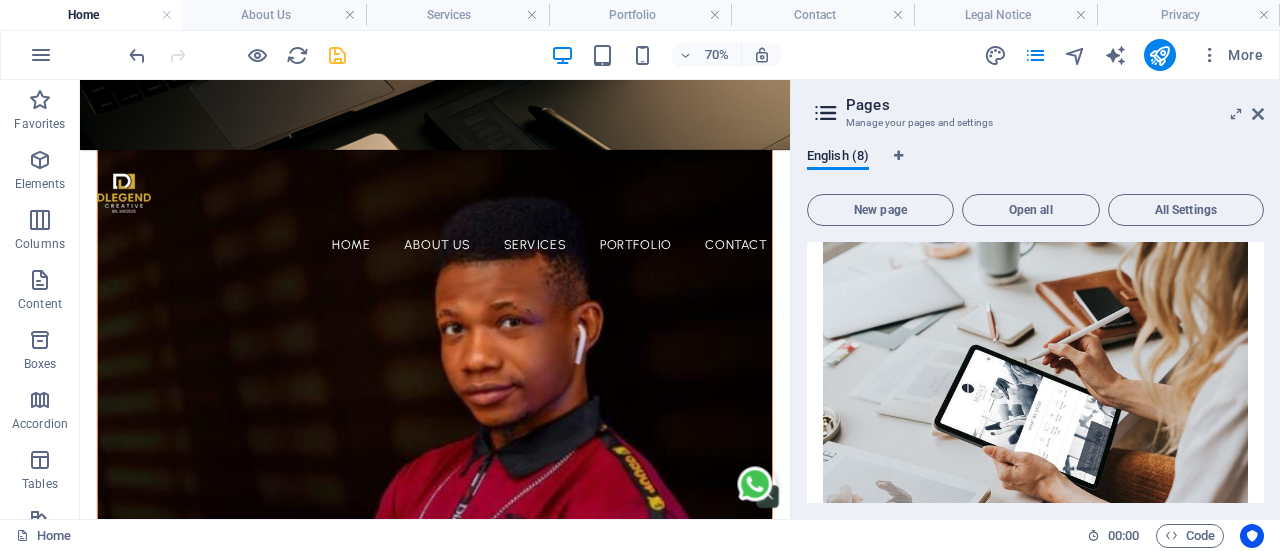 scroll, scrollTop: 1796, scrollLeft: 0, axis: vertical 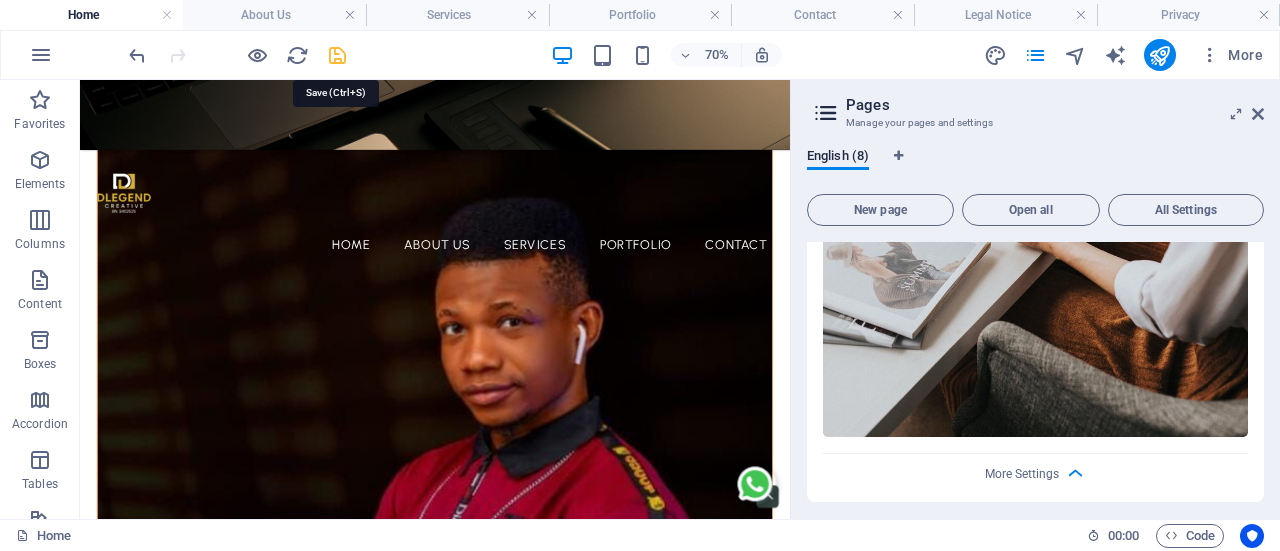 click at bounding box center [337, 55] 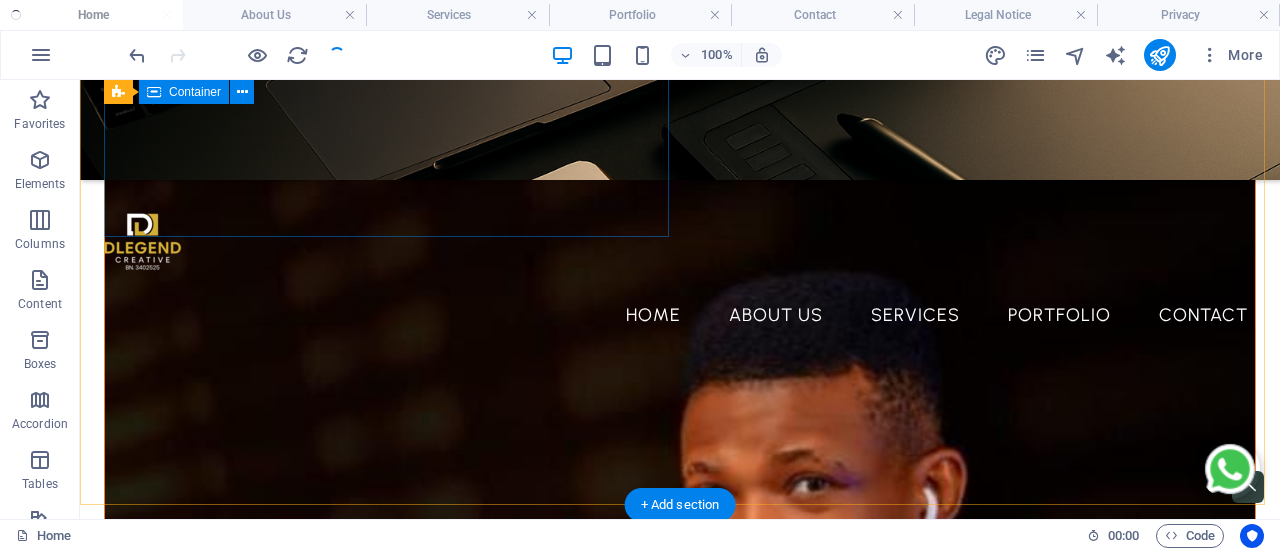 scroll, scrollTop: 500, scrollLeft: 0, axis: vertical 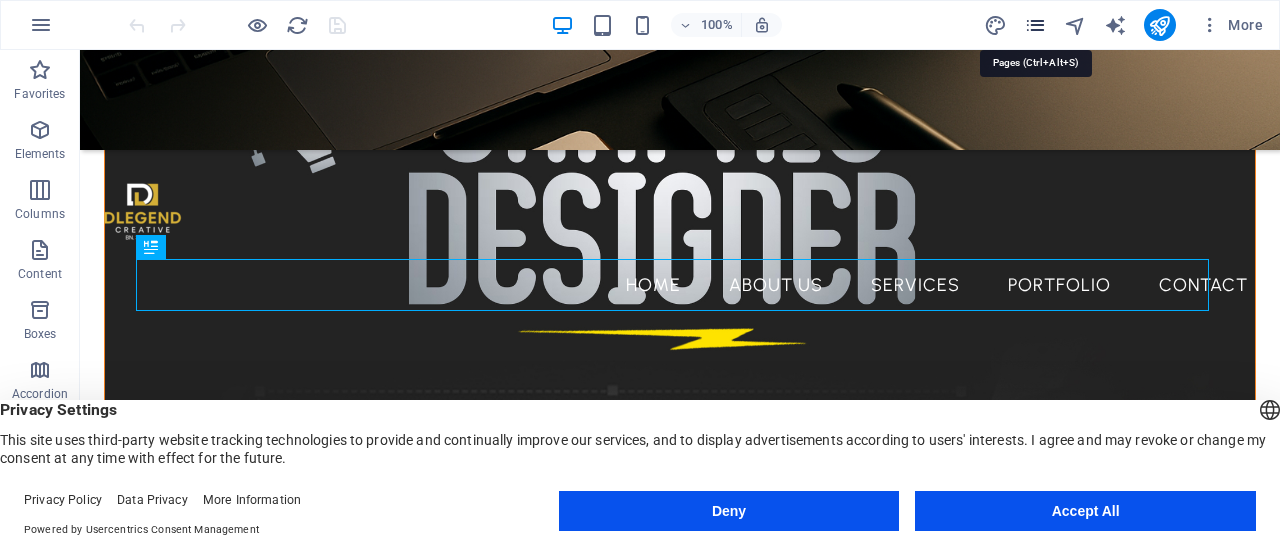 click at bounding box center (1035, 25) 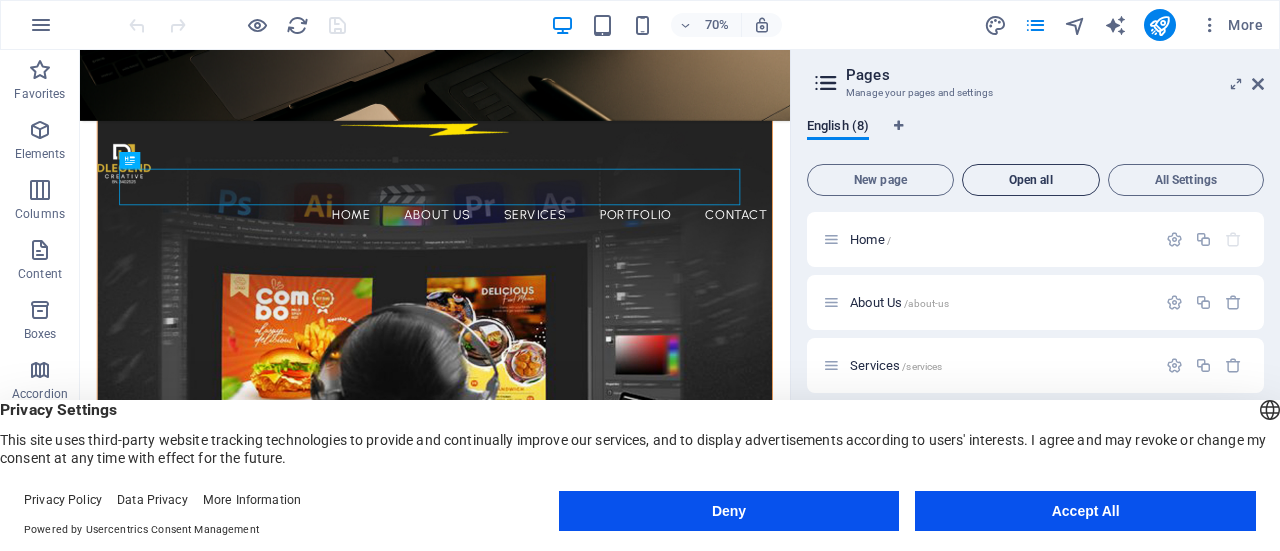 click on "Open all" at bounding box center (1031, 180) 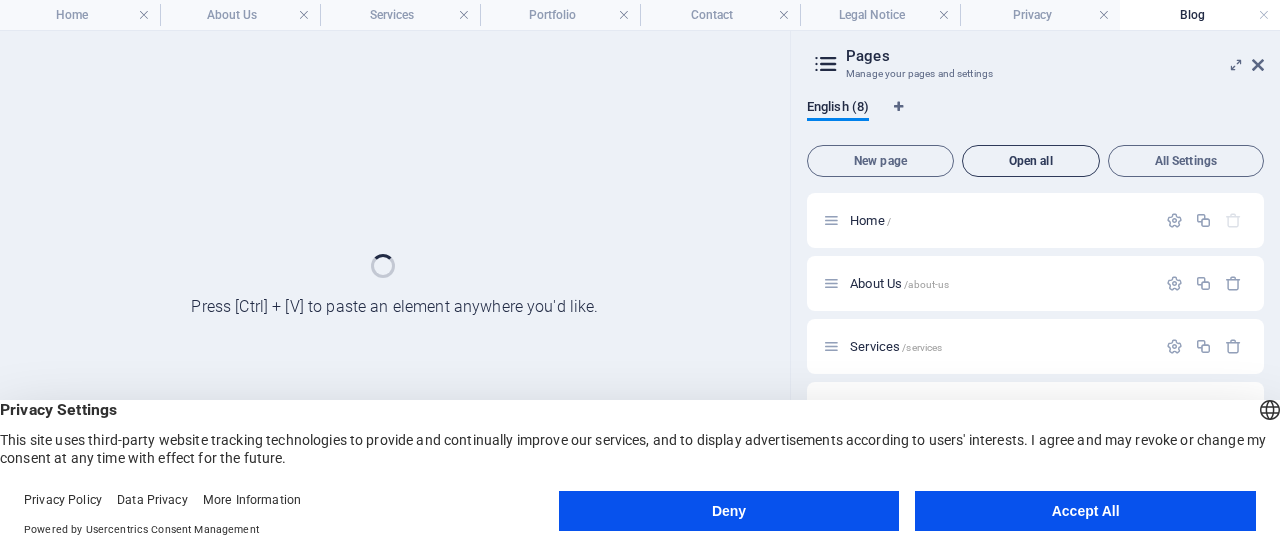 scroll, scrollTop: 0, scrollLeft: 0, axis: both 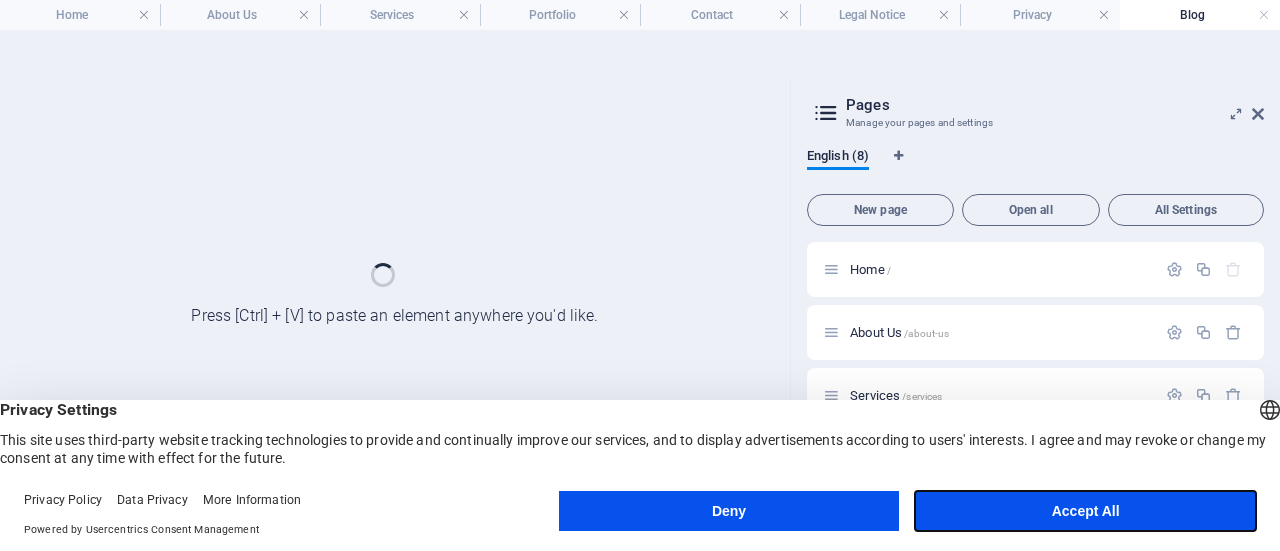 click on "Accept All" at bounding box center (1085, 511) 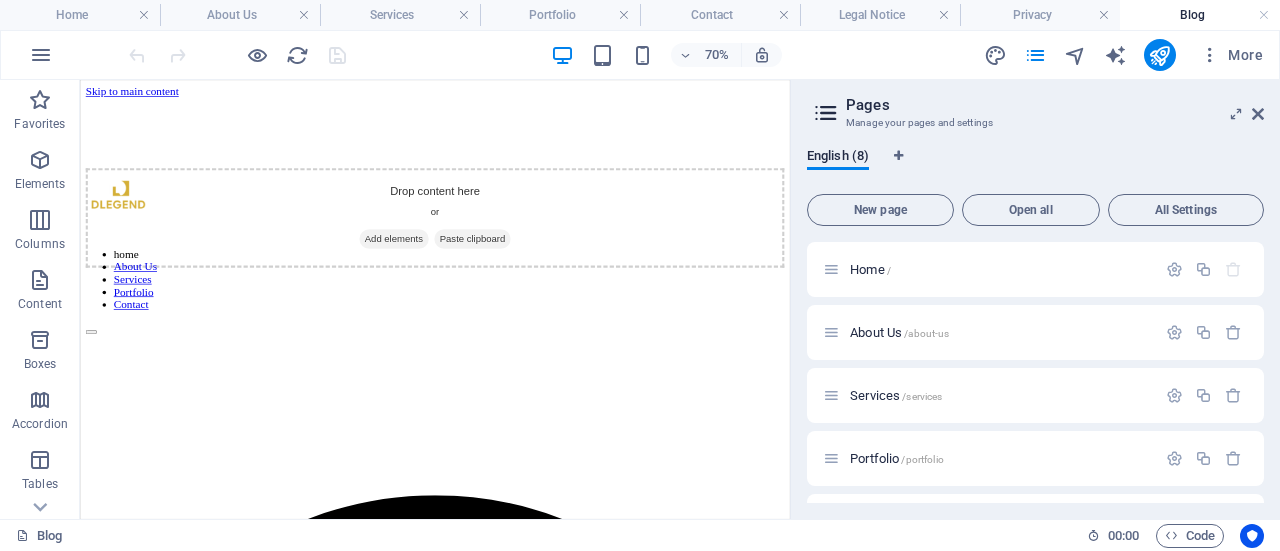 scroll, scrollTop: 0, scrollLeft: 0, axis: both 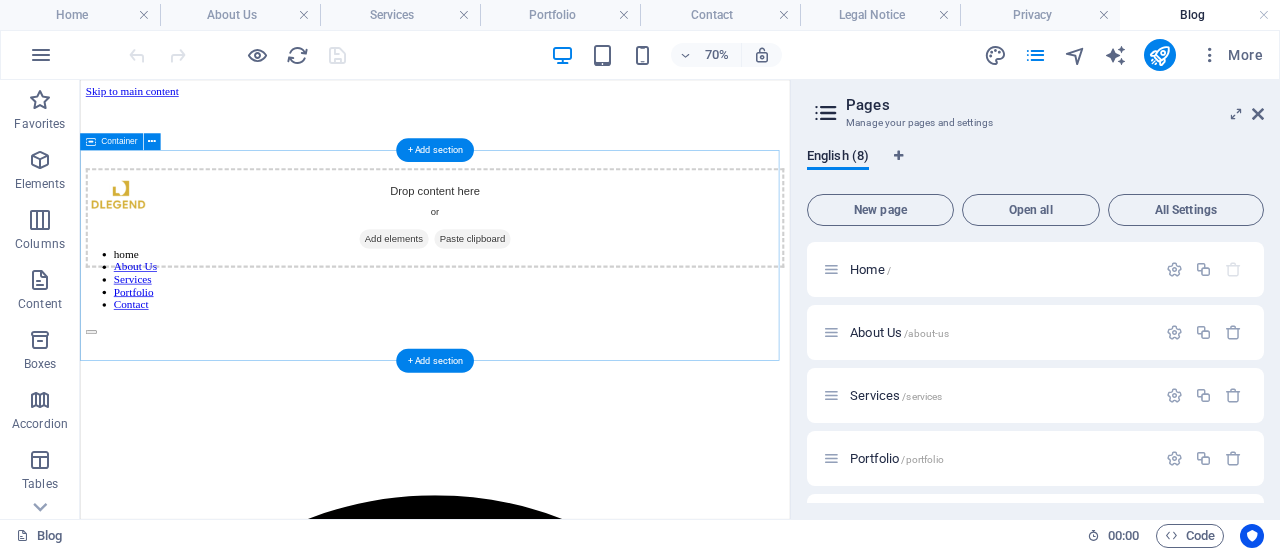 click on "Drop content here or  Add elements  Paste clipboard" at bounding box center [587, 277] 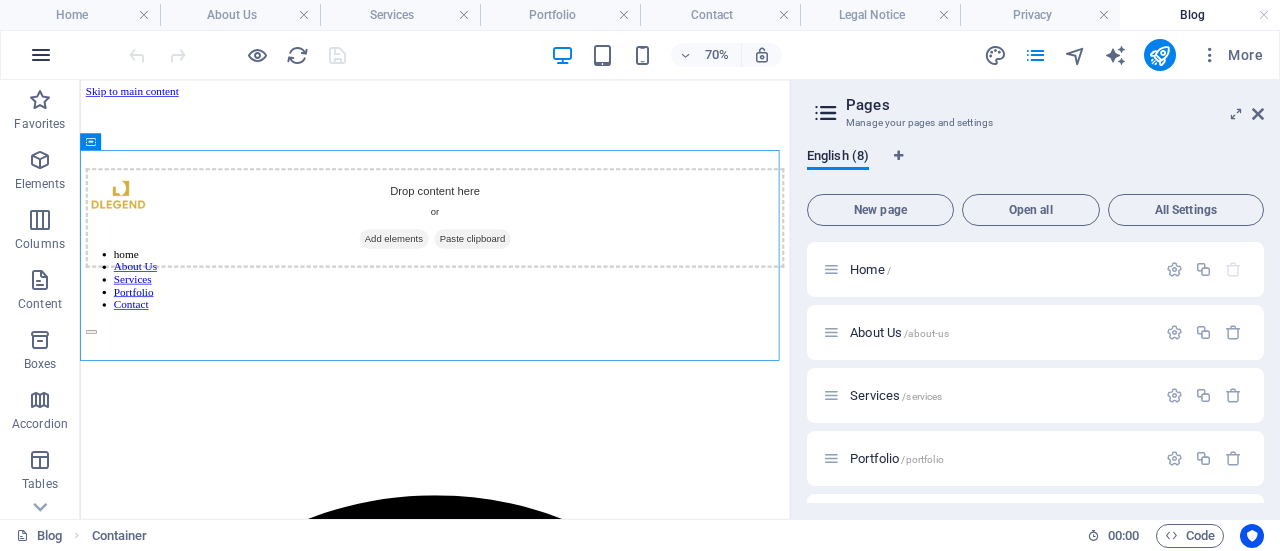 click at bounding box center [41, 55] 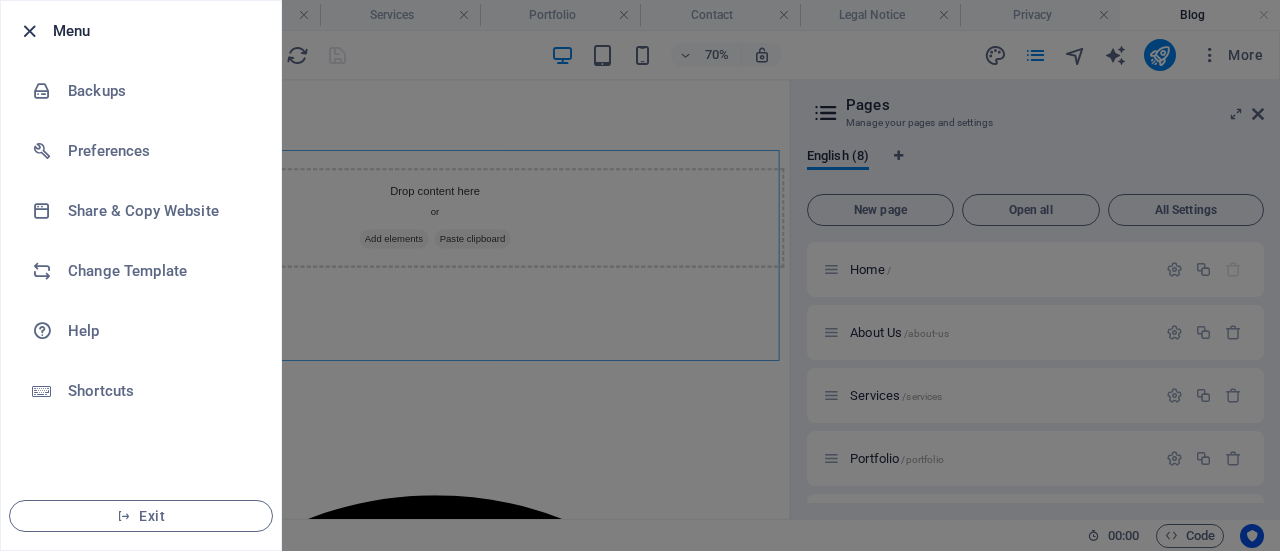 click at bounding box center (29, 31) 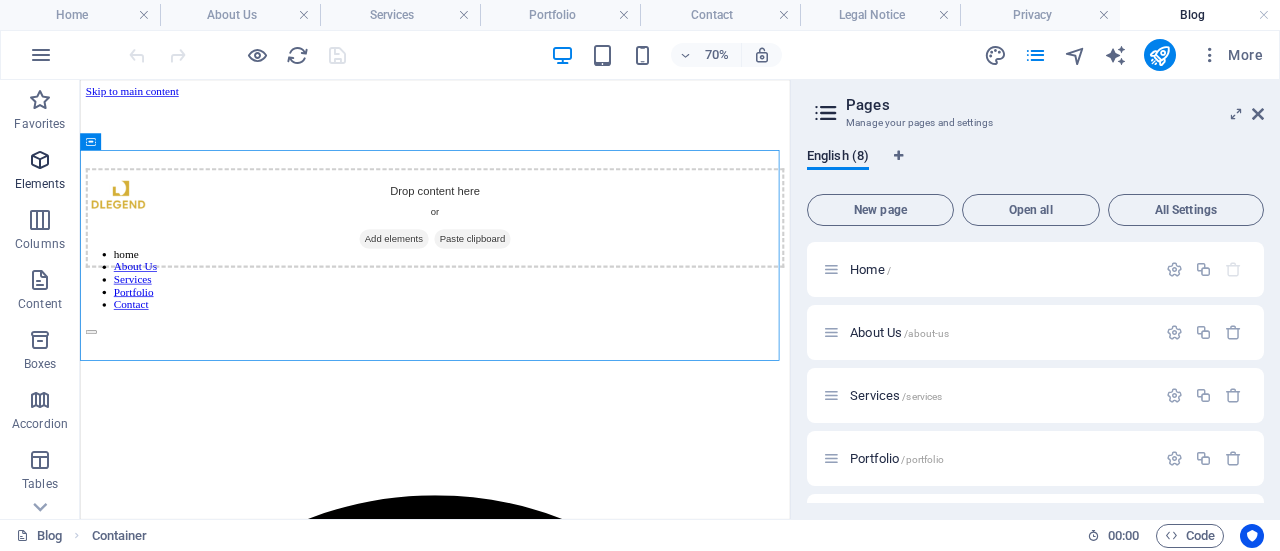click at bounding box center [40, 160] 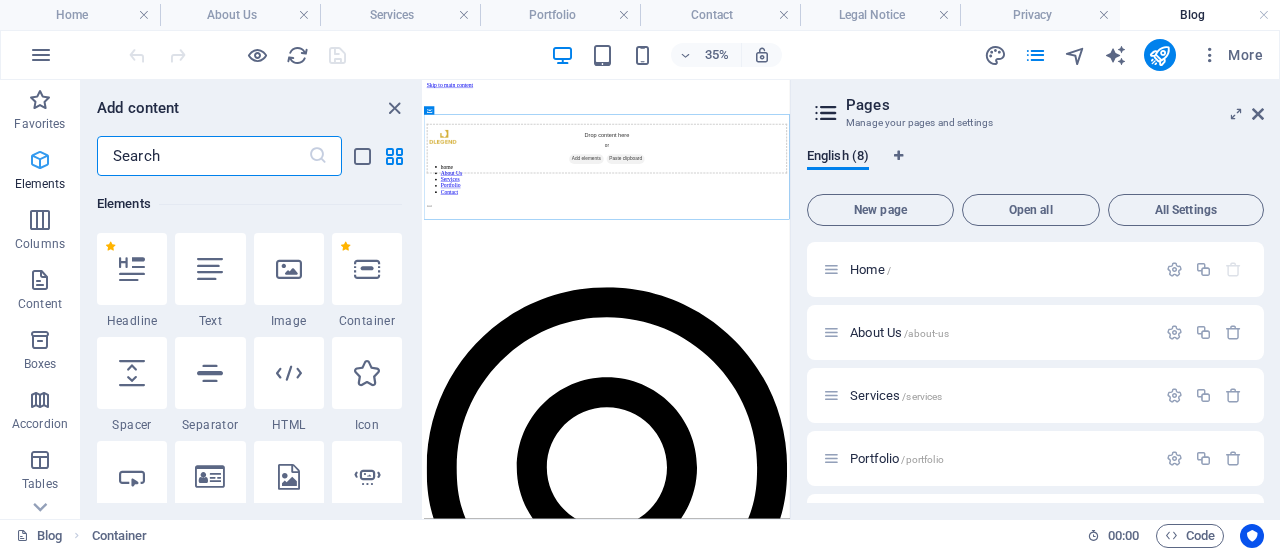 scroll, scrollTop: 213, scrollLeft: 0, axis: vertical 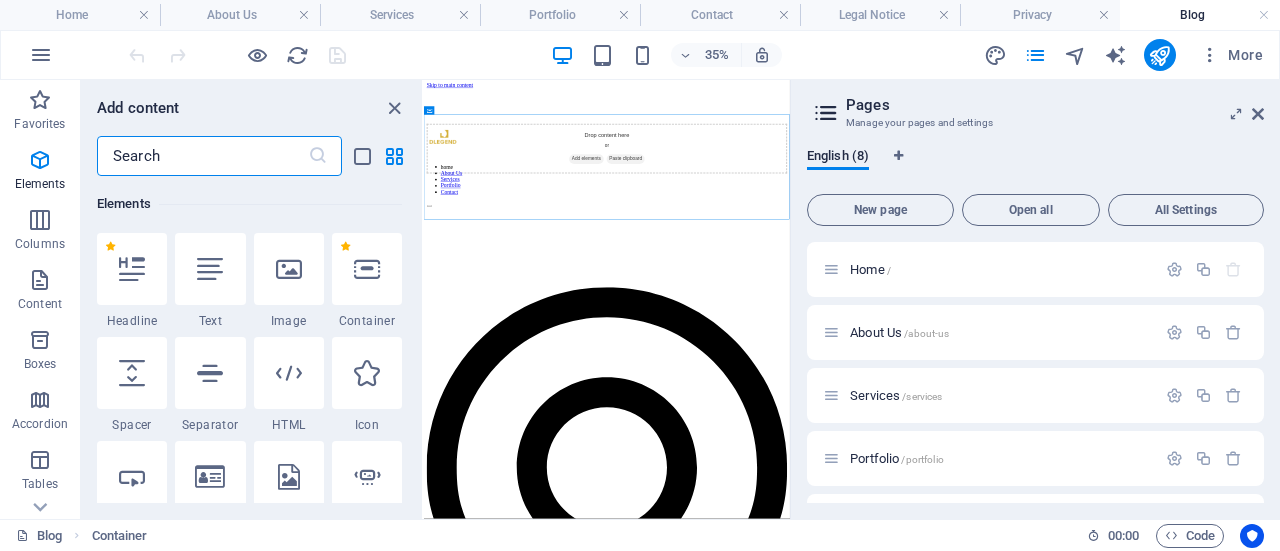 click at bounding box center [202, 156] 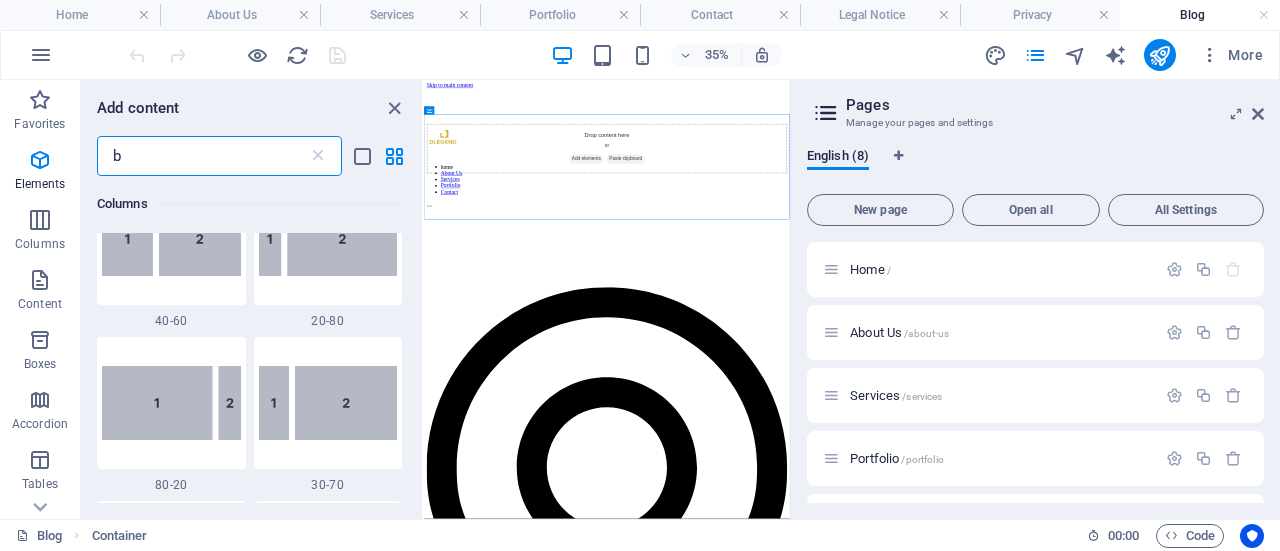 scroll, scrollTop: 0, scrollLeft: 0, axis: both 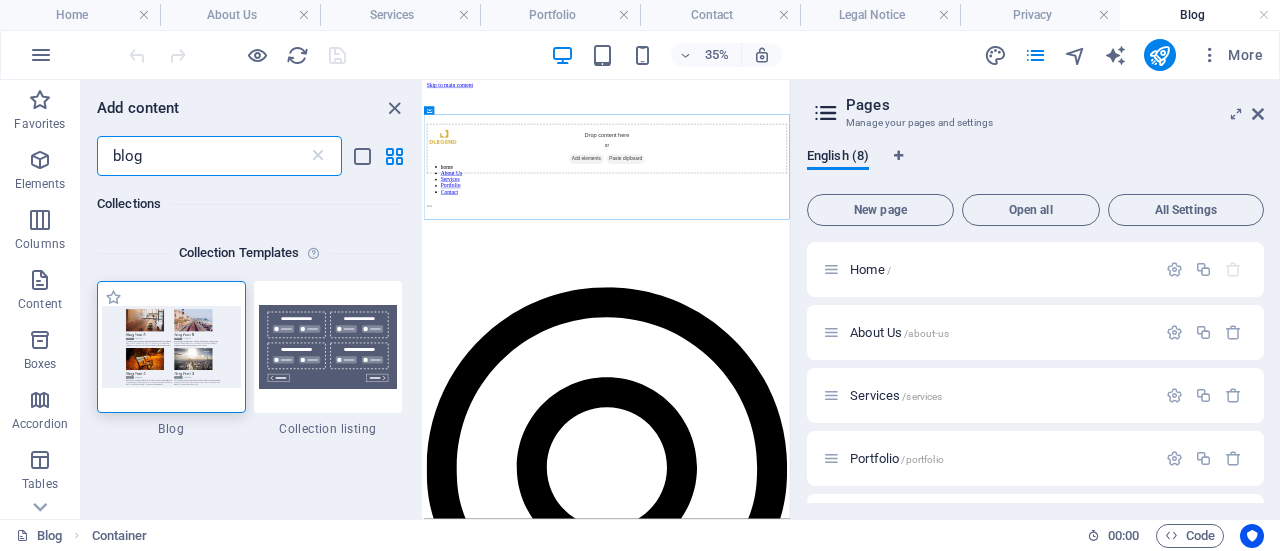 type on "blog" 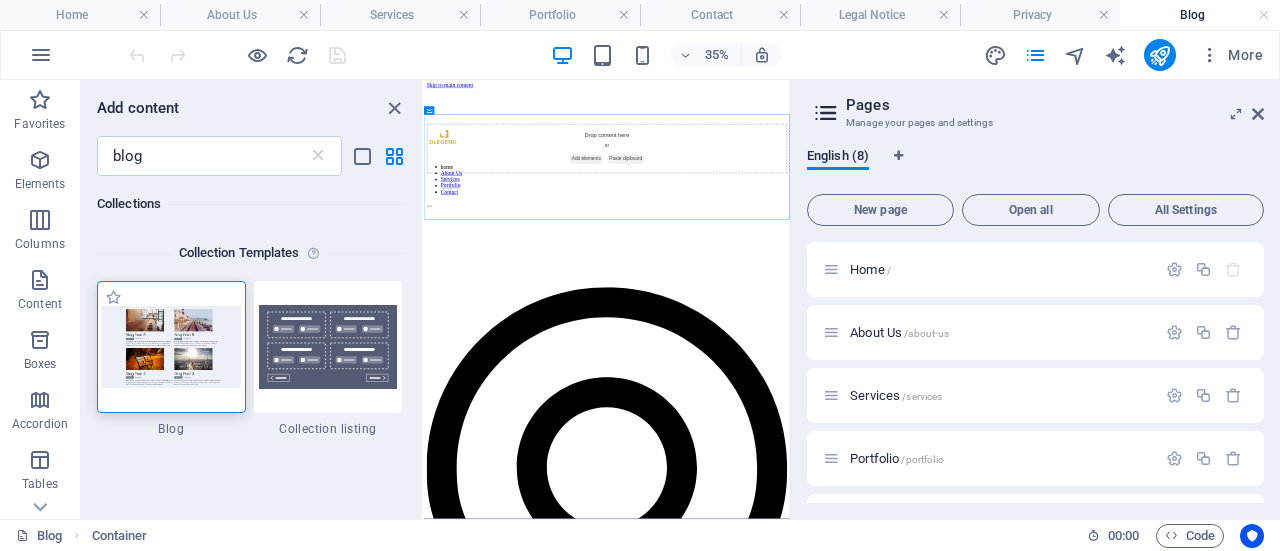 click at bounding box center [171, 346] 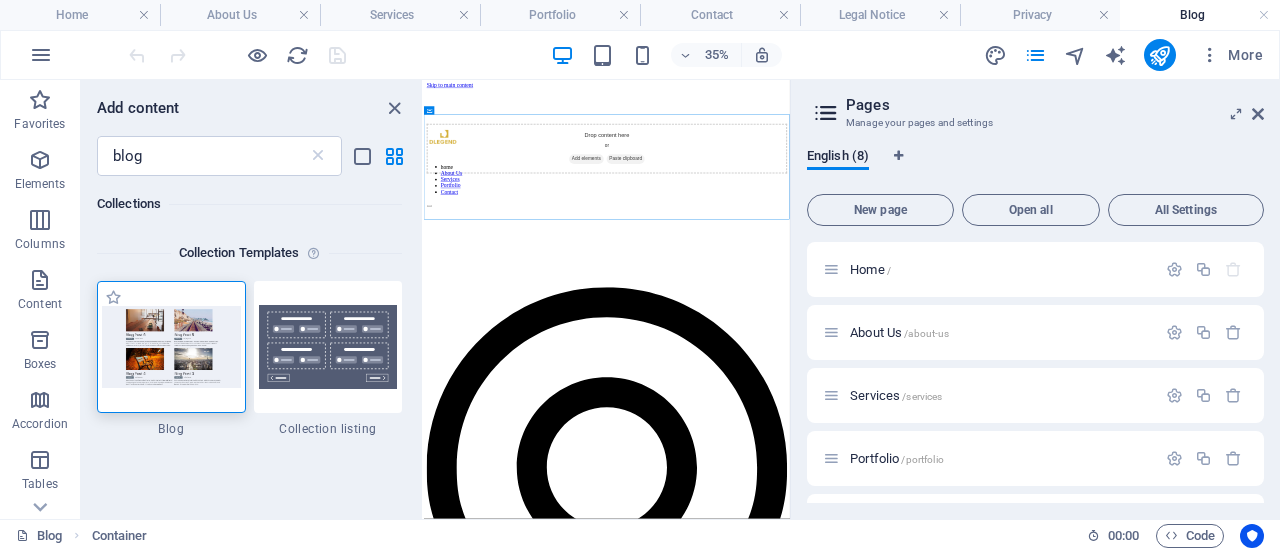 click at bounding box center [171, 346] 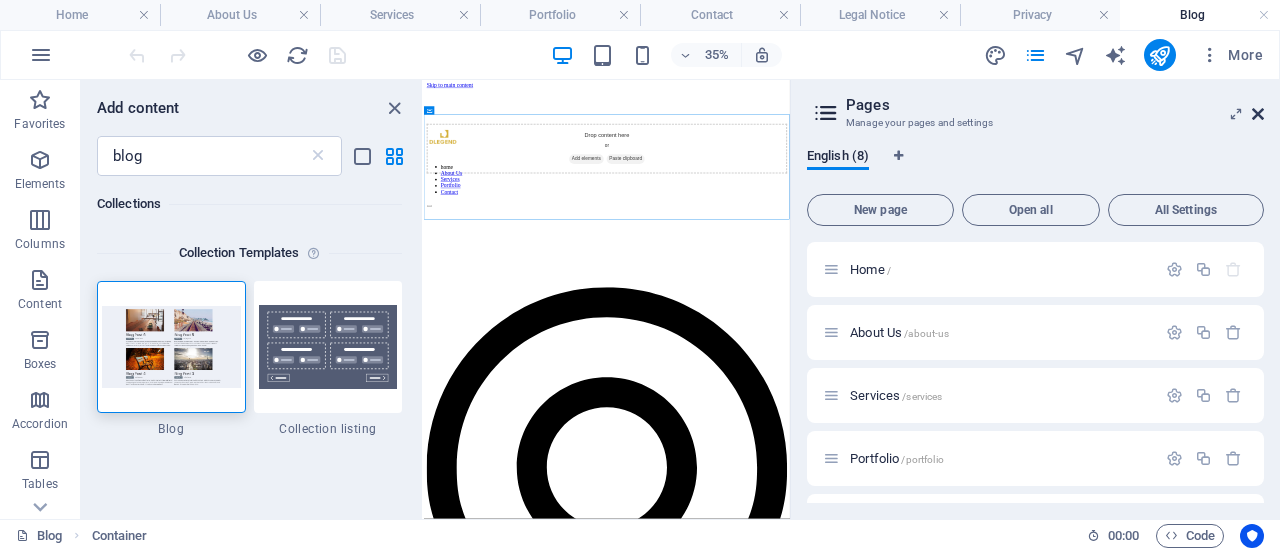 drag, startPoint x: 1262, startPoint y: 112, endPoint x: 963, endPoint y: 32, distance: 309.51736 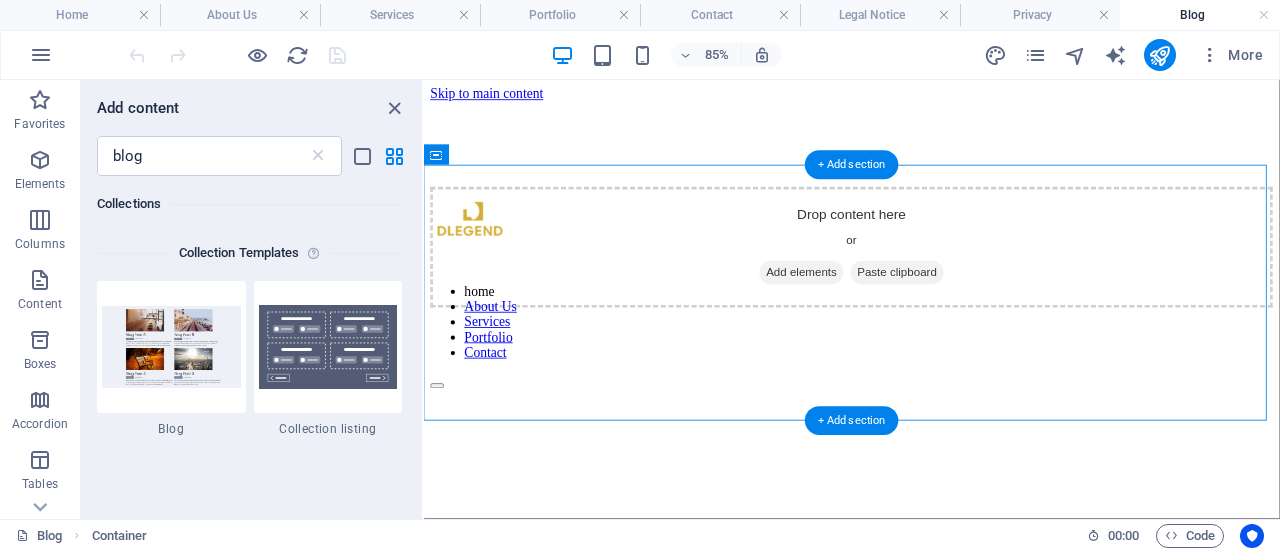 drag, startPoint x: 575, startPoint y: 412, endPoint x: 746, endPoint y: 288, distance: 211.22737 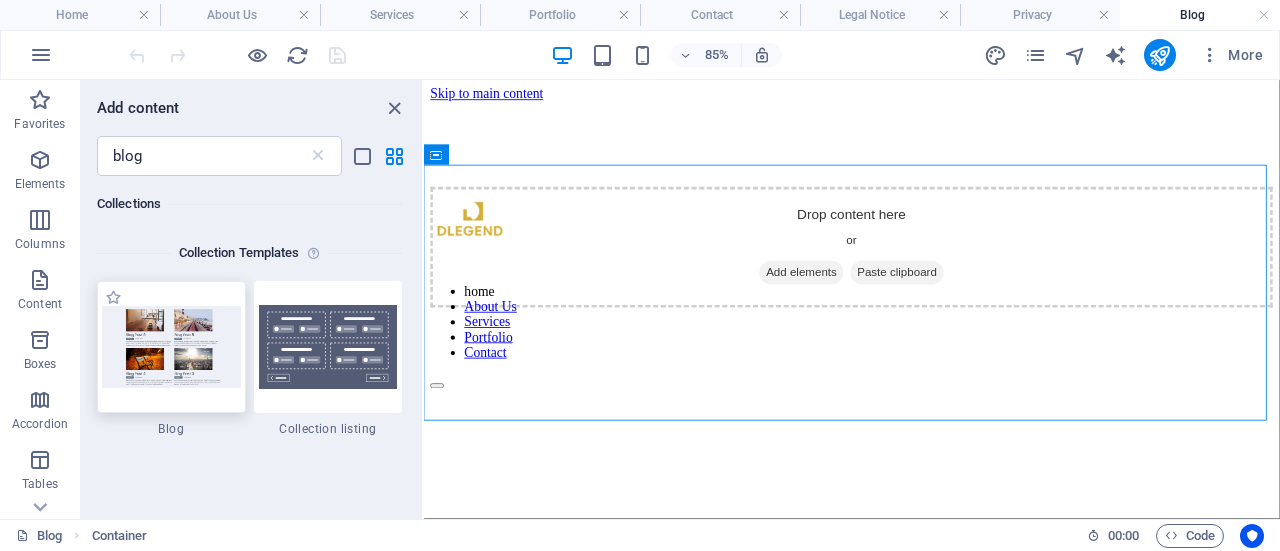 click at bounding box center (171, 346) 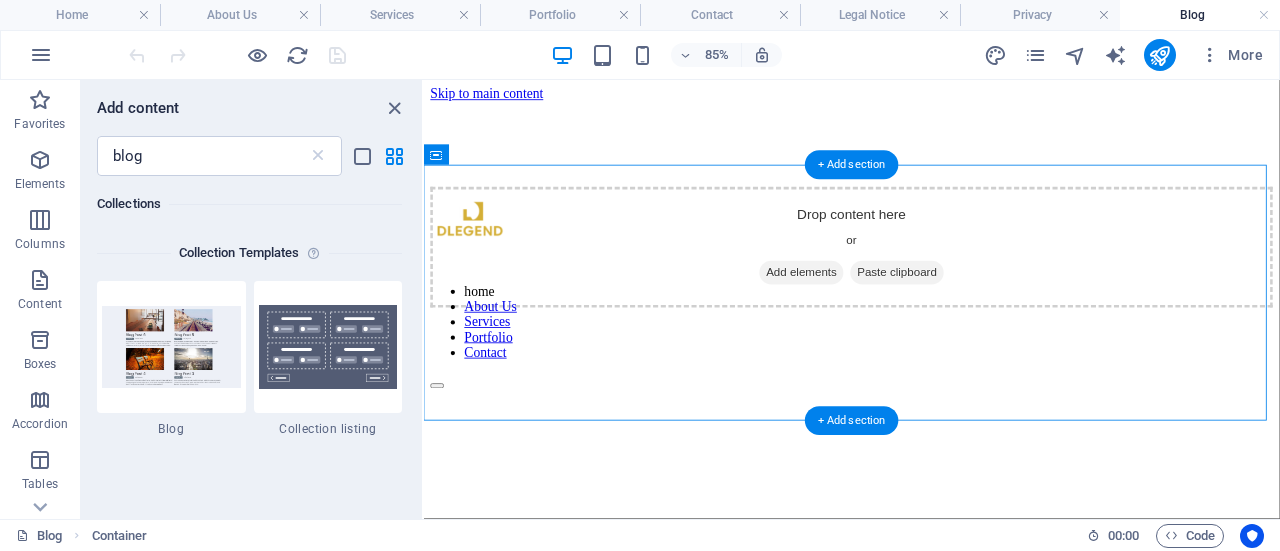 drag, startPoint x: 564, startPoint y: 407, endPoint x: 714, endPoint y: 270, distance: 203.14774 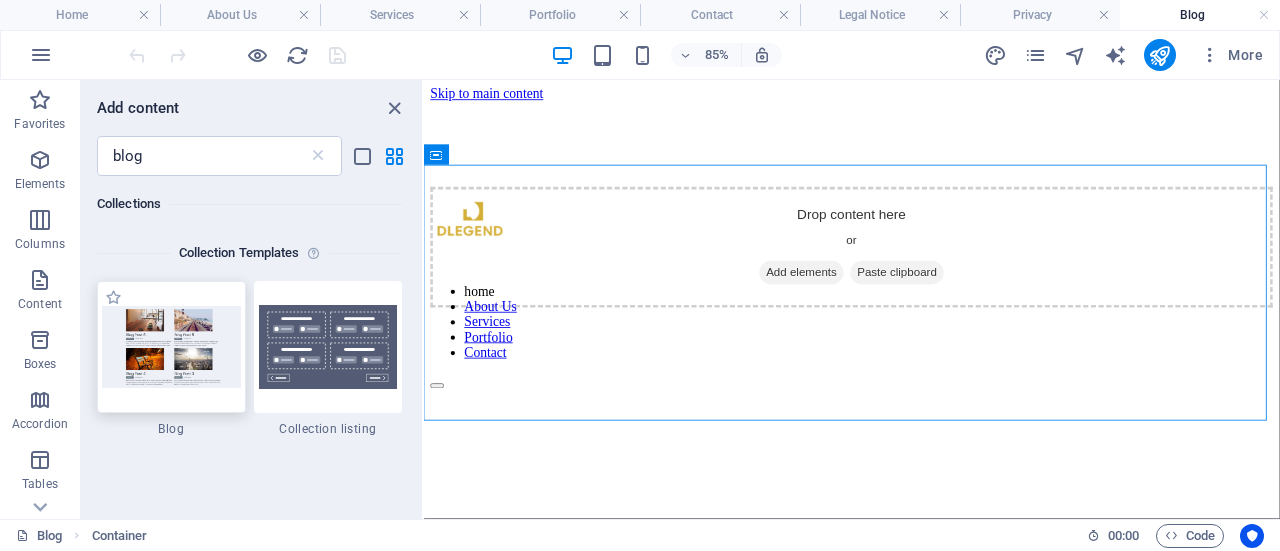click at bounding box center (171, 346) 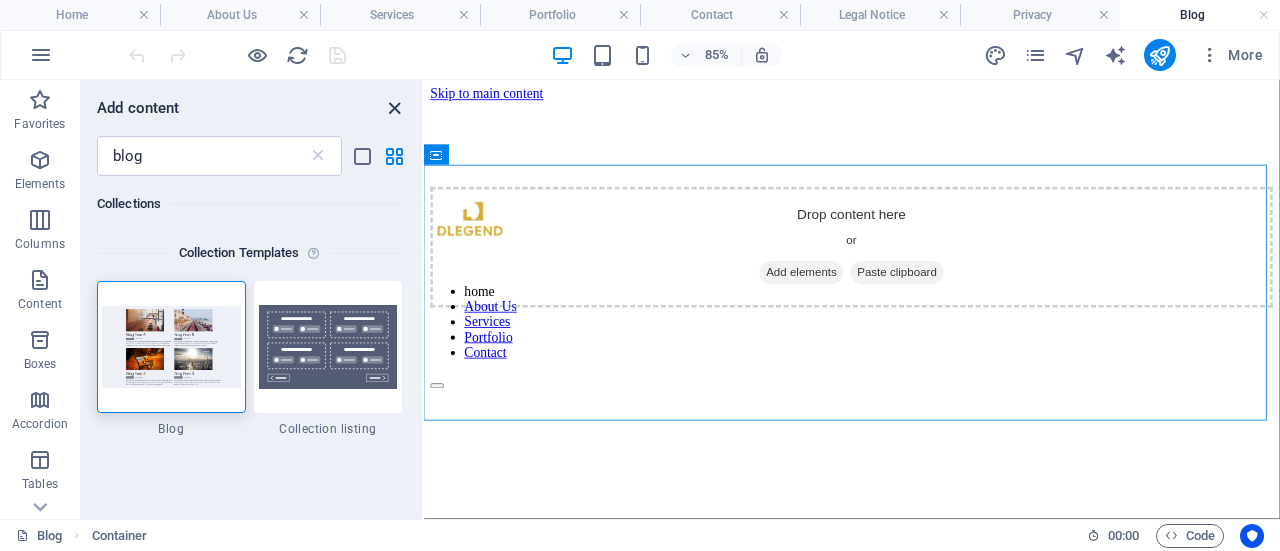 click at bounding box center [394, 108] 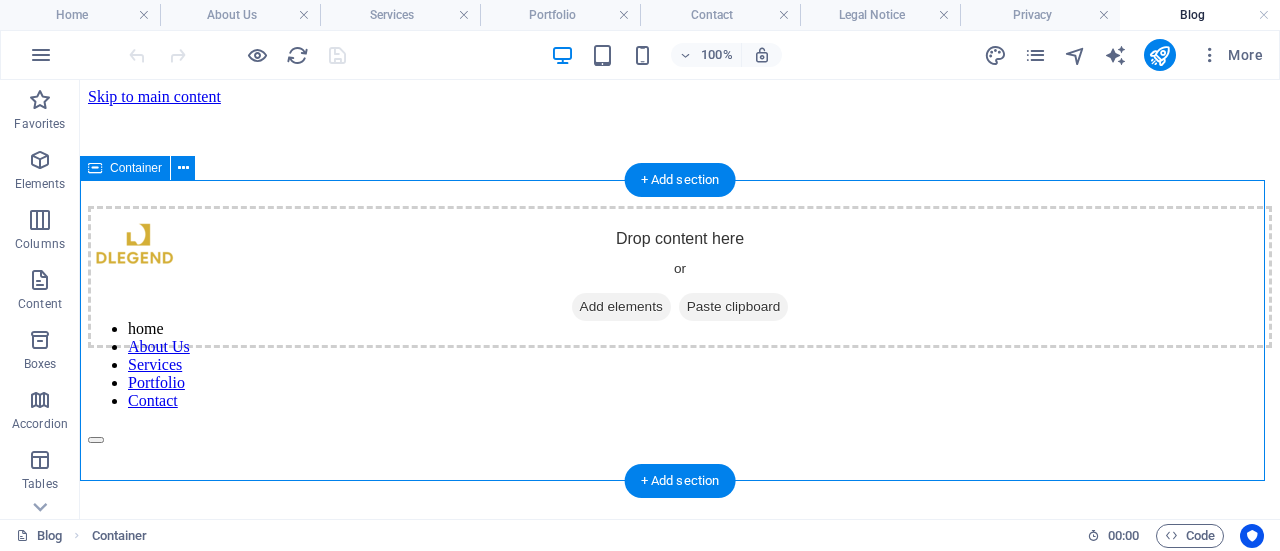 click on "Add elements" at bounding box center [621, 307] 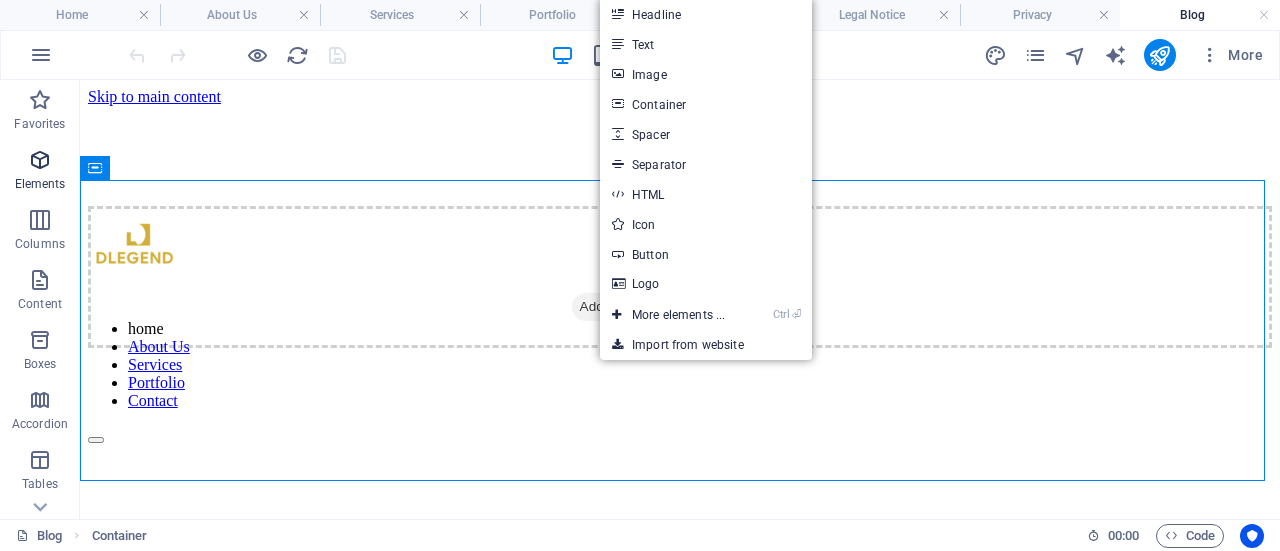 click at bounding box center (40, 160) 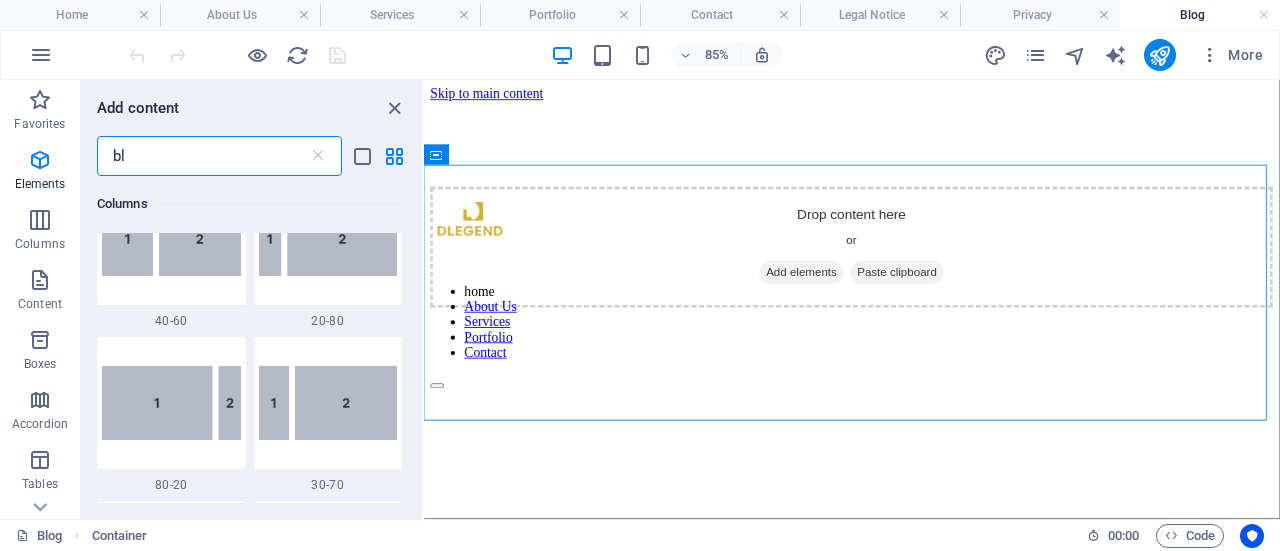 scroll, scrollTop: 0, scrollLeft: 0, axis: both 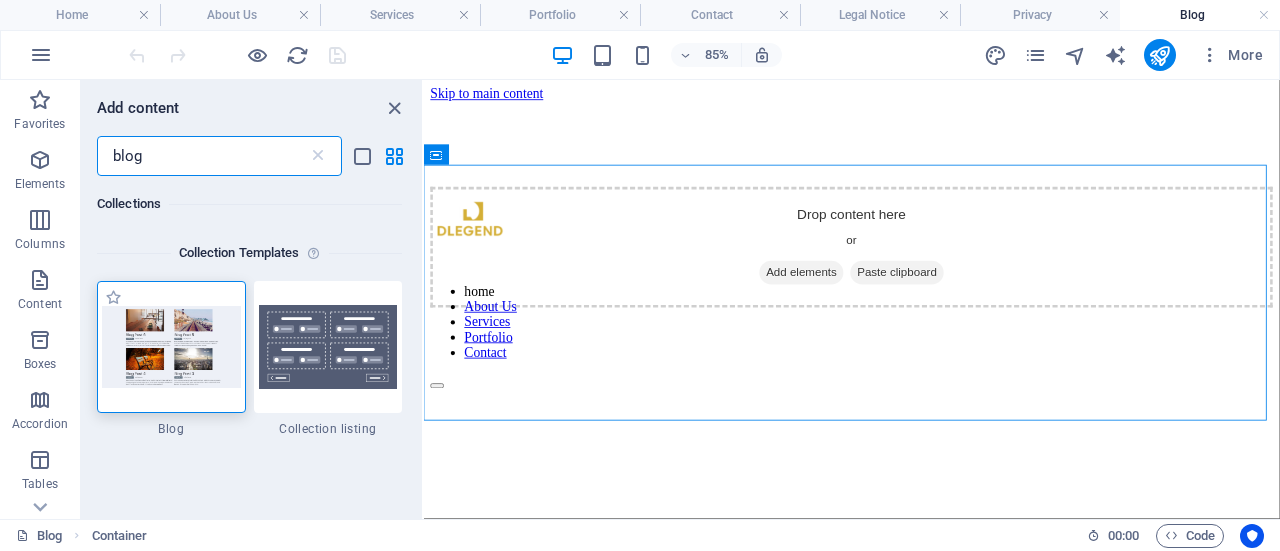type on "blog" 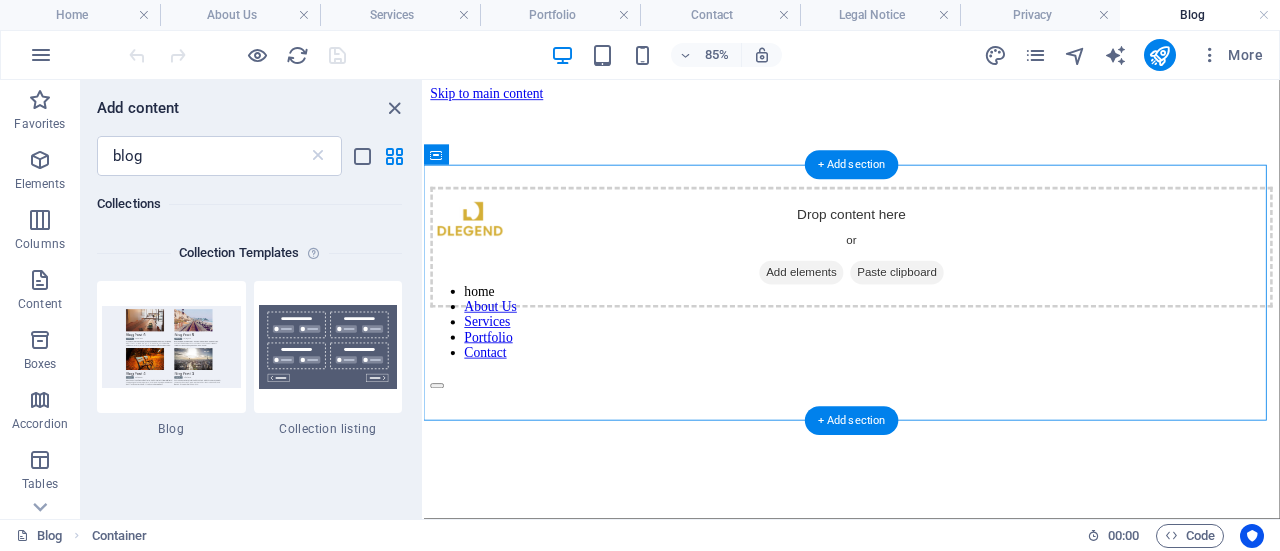 drag, startPoint x: 558, startPoint y: 429, endPoint x: 696, endPoint y: 321, distance: 175.23698 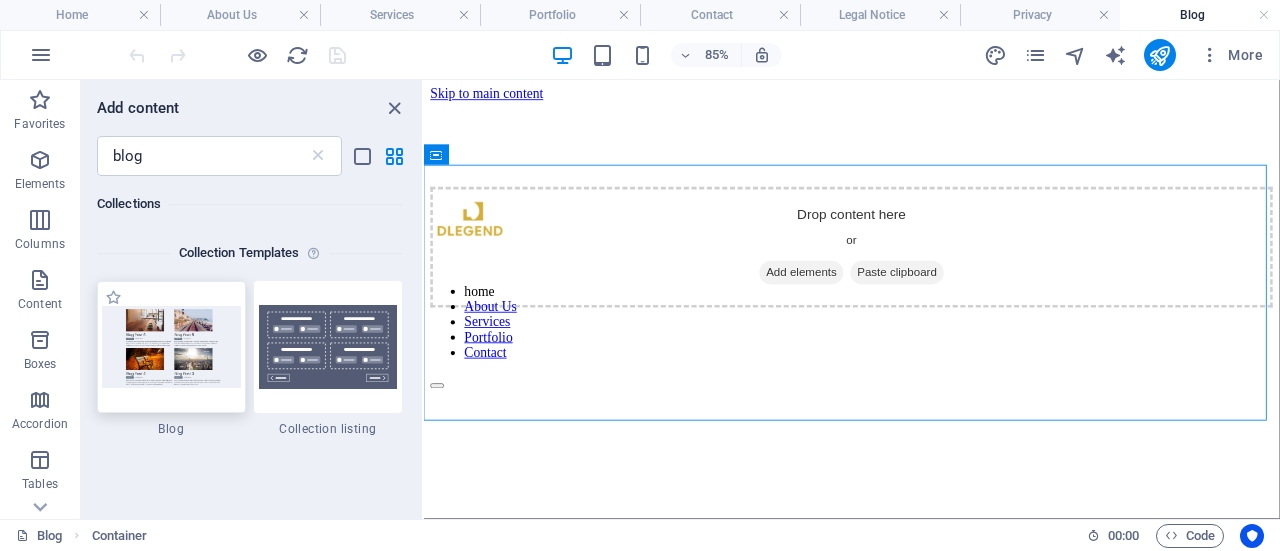 click at bounding box center [171, 346] 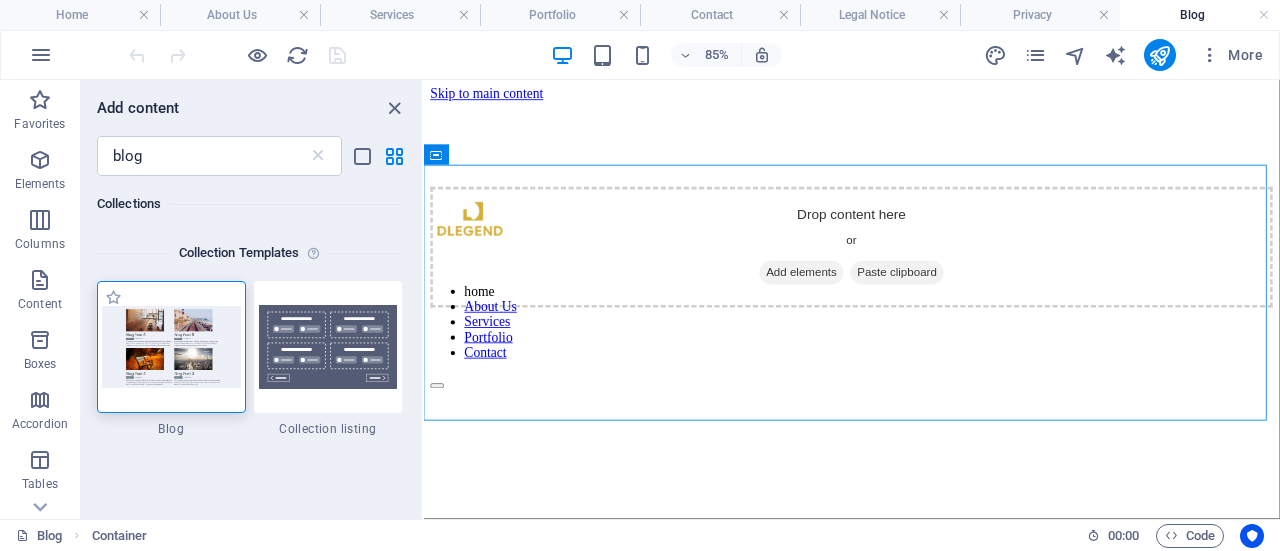 click at bounding box center [171, 346] 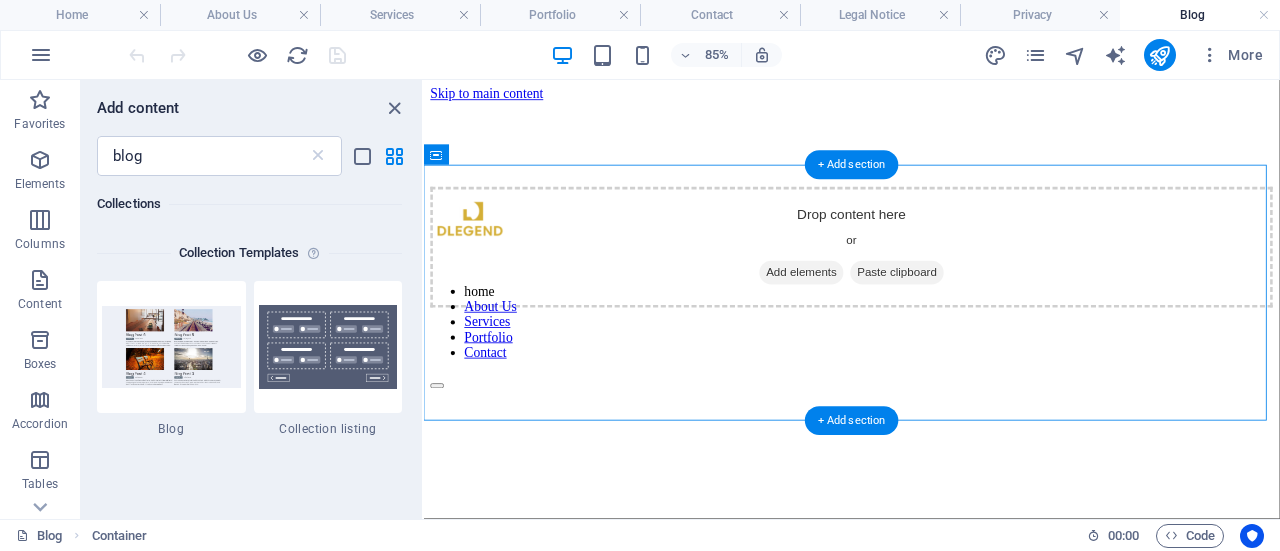 drag, startPoint x: 542, startPoint y: 464, endPoint x: 778, endPoint y: 238, distance: 326.75986 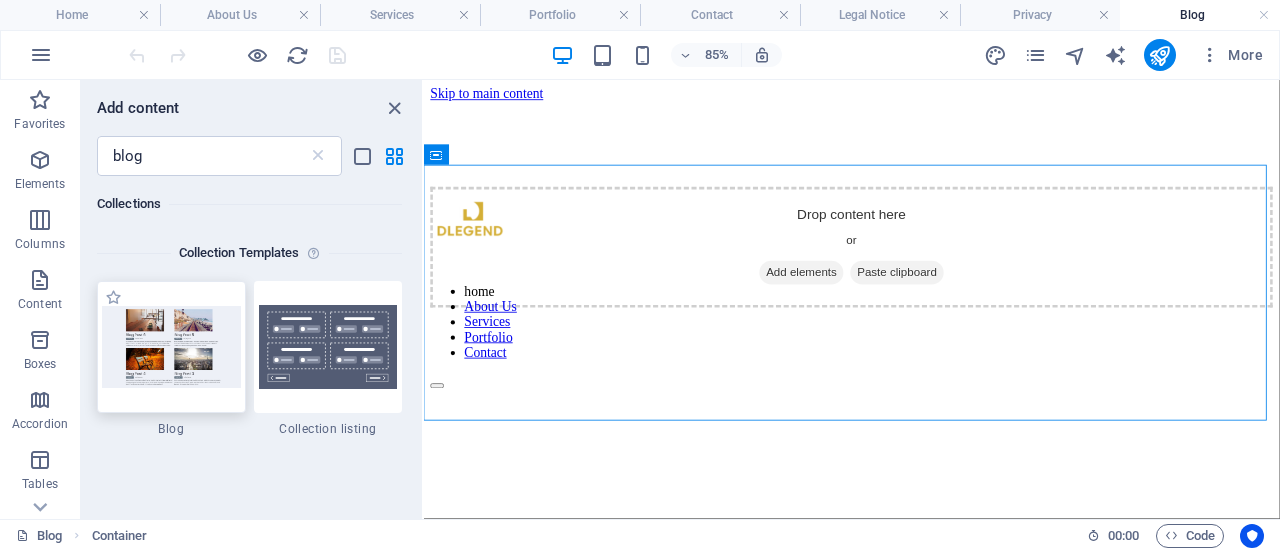 drag, startPoint x: 121, startPoint y: 370, endPoint x: 138, endPoint y: 365, distance: 17.720045 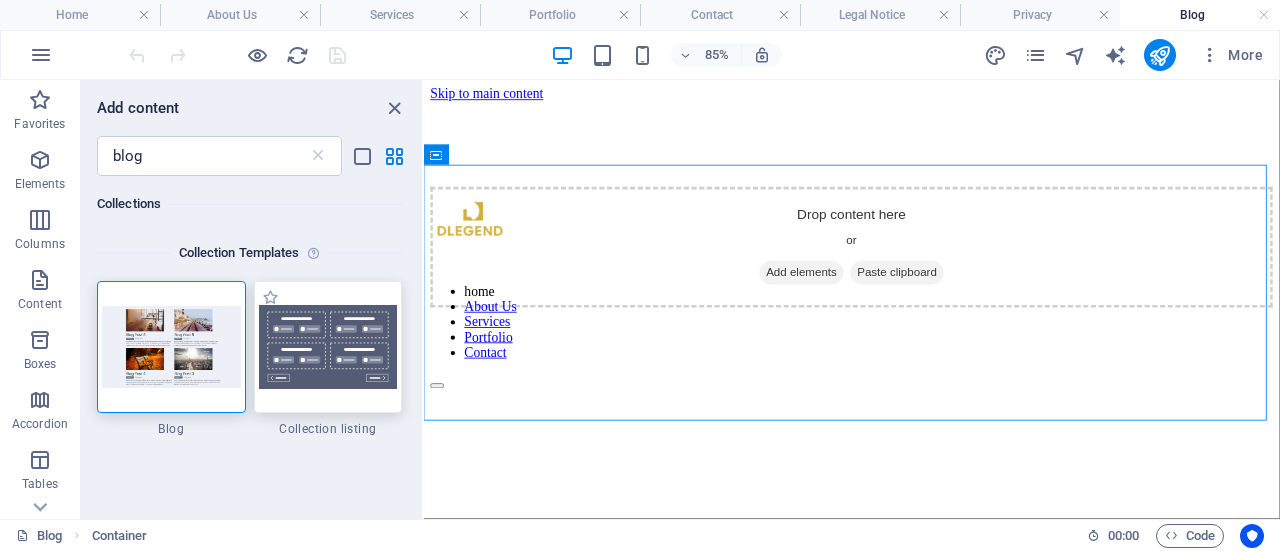 click at bounding box center (328, 347) 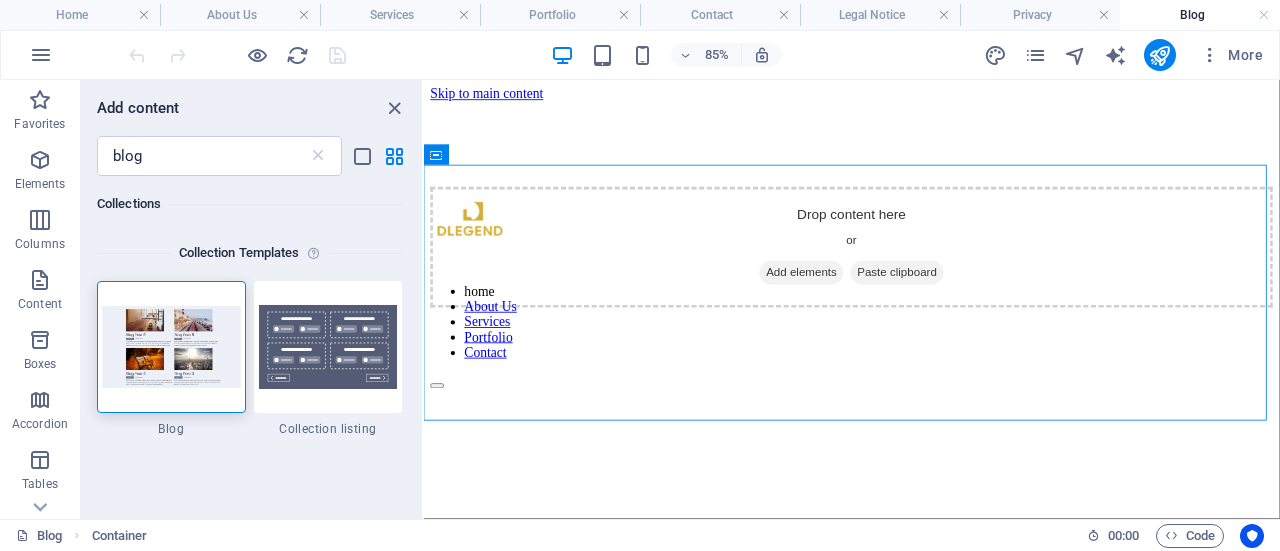 drag, startPoint x: 321, startPoint y: 342, endPoint x: 296, endPoint y: 356, distance: 28.653097 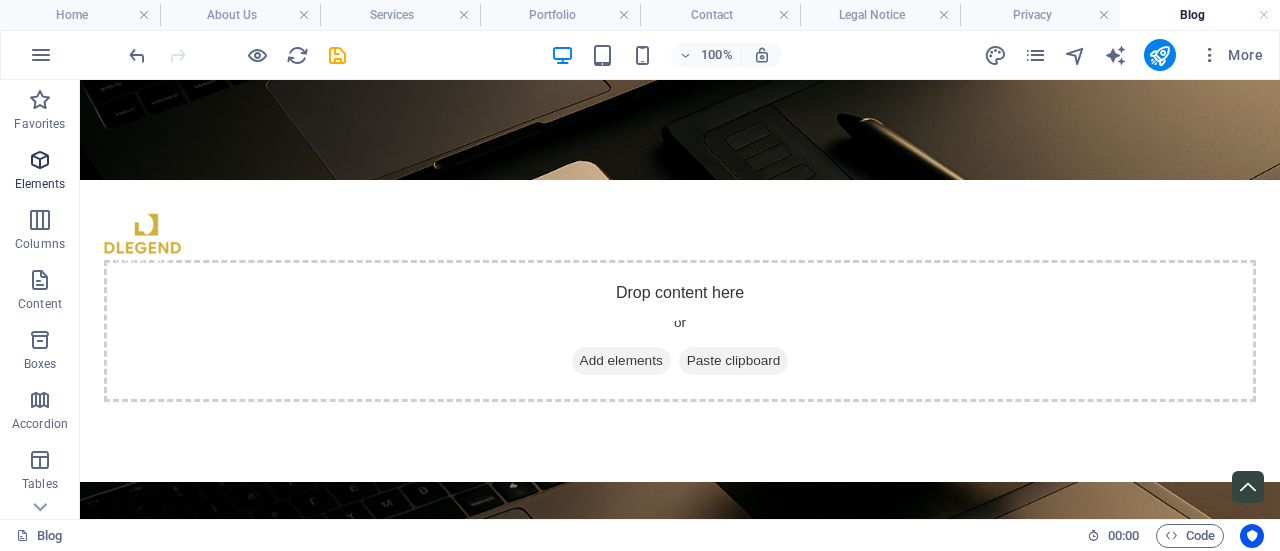 click at bounding box center (40, 160) 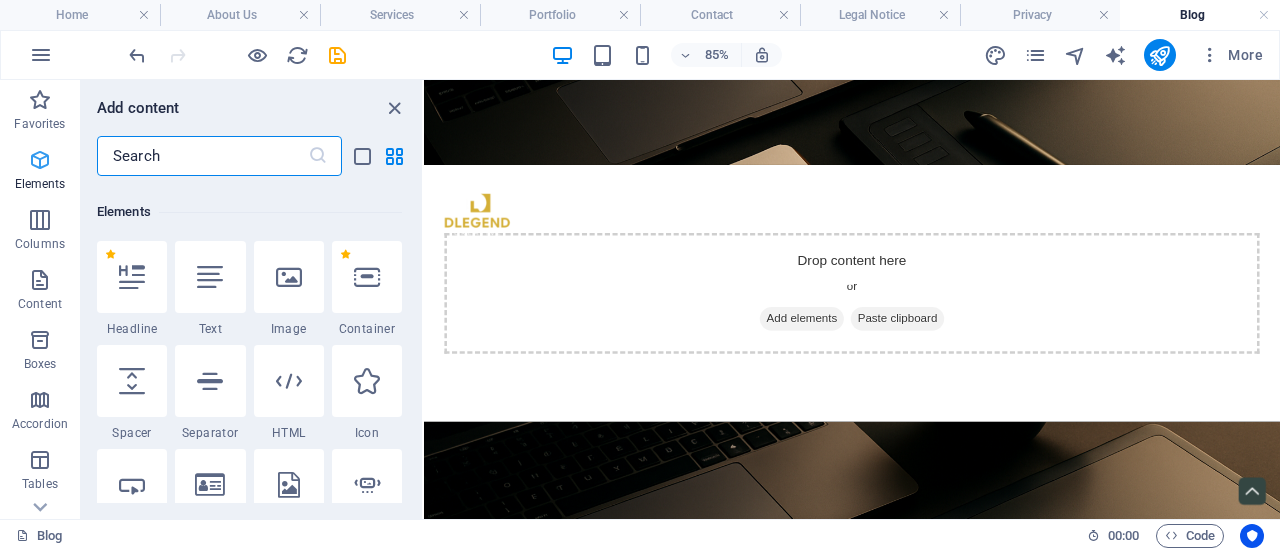 scroll, scrollTop: 213, scrollLeft: 0, axis: vertical 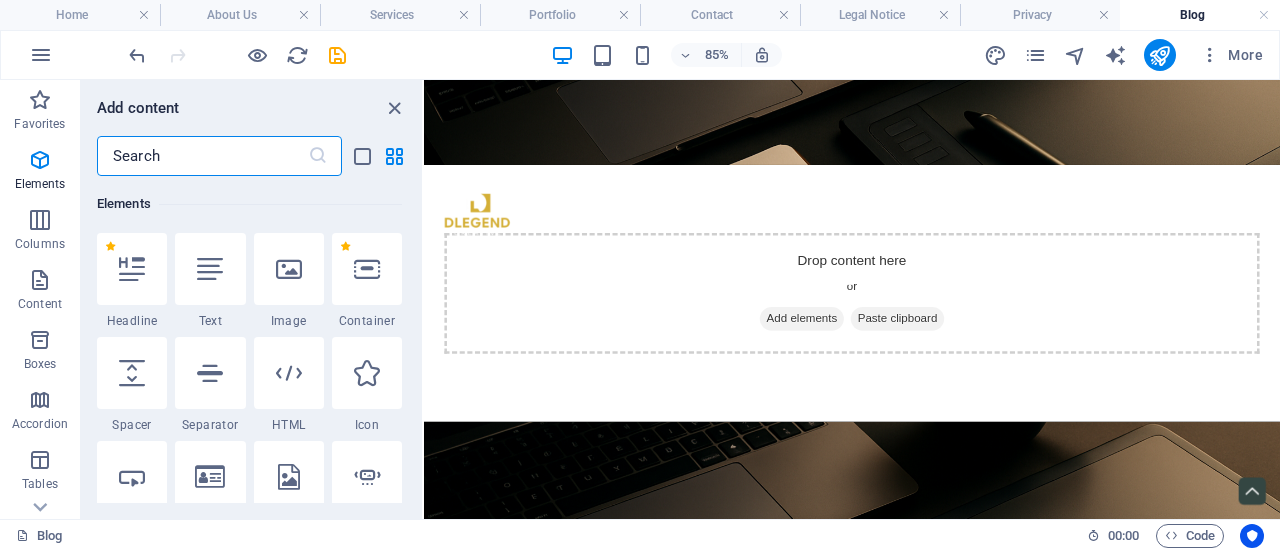 click at bounding box center (202, 156) 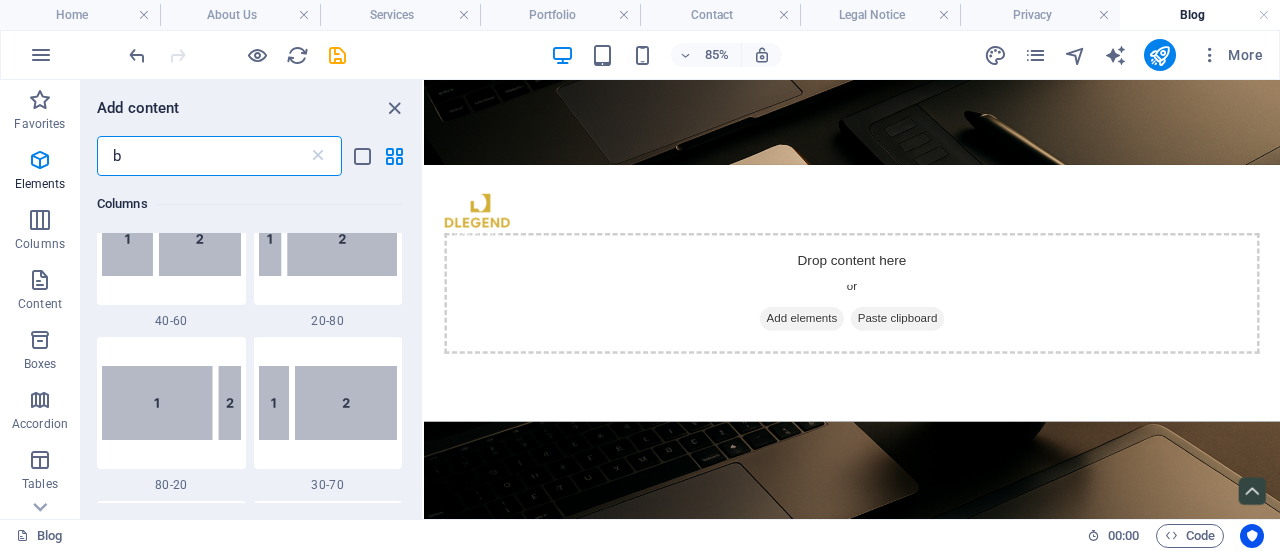 scroll, scrollTop: 0, scrollLeft: 0, axis: both 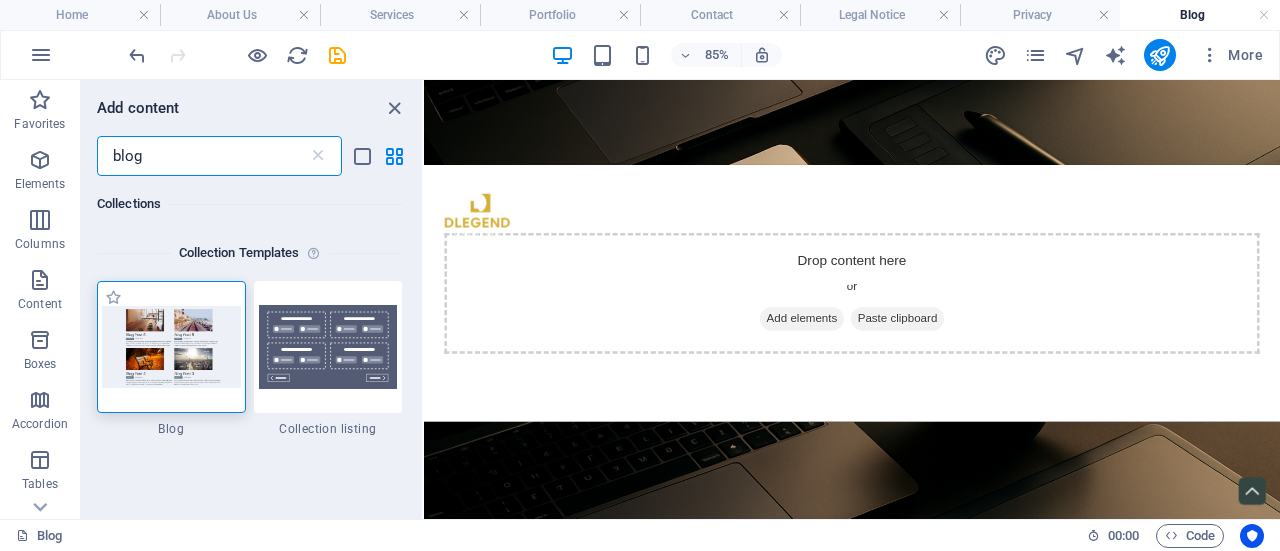 type on "blog" 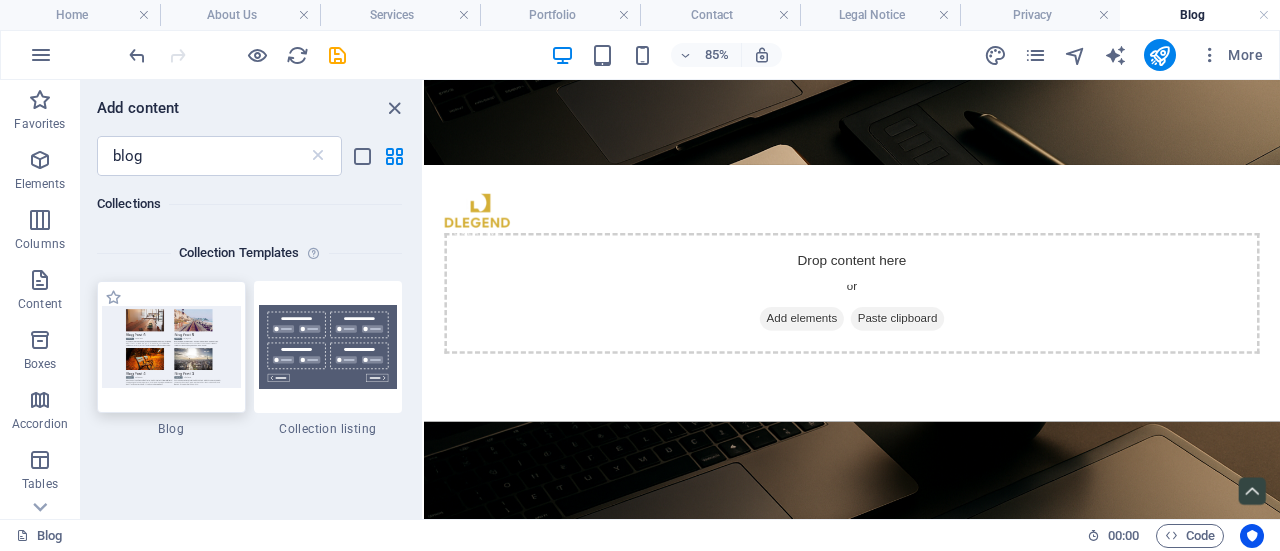 click at bounding box center [171, 346] 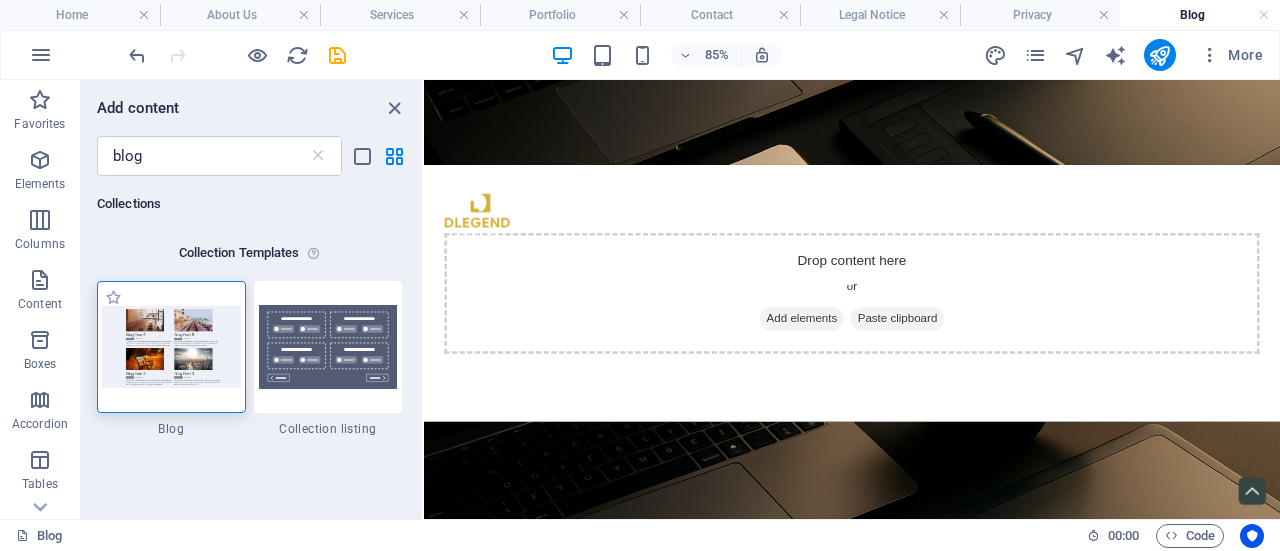 click at bounding box center (171, 346) 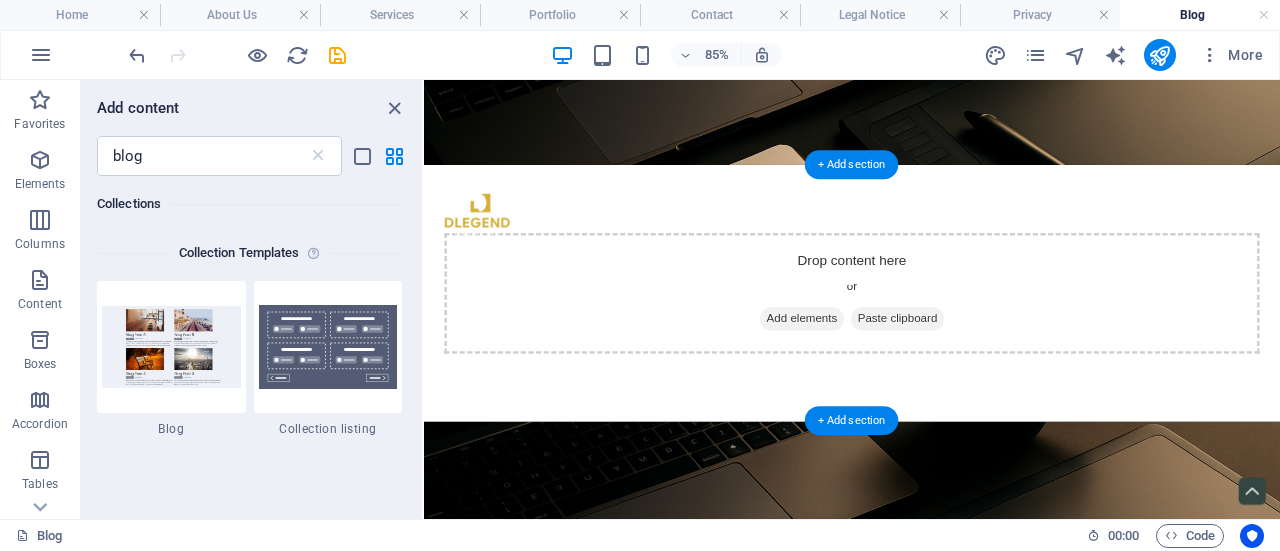 drag, startPoint x: 556, startPoint y: 414, endPoint x: 776, endPoint y: 299, distance: 248.24384 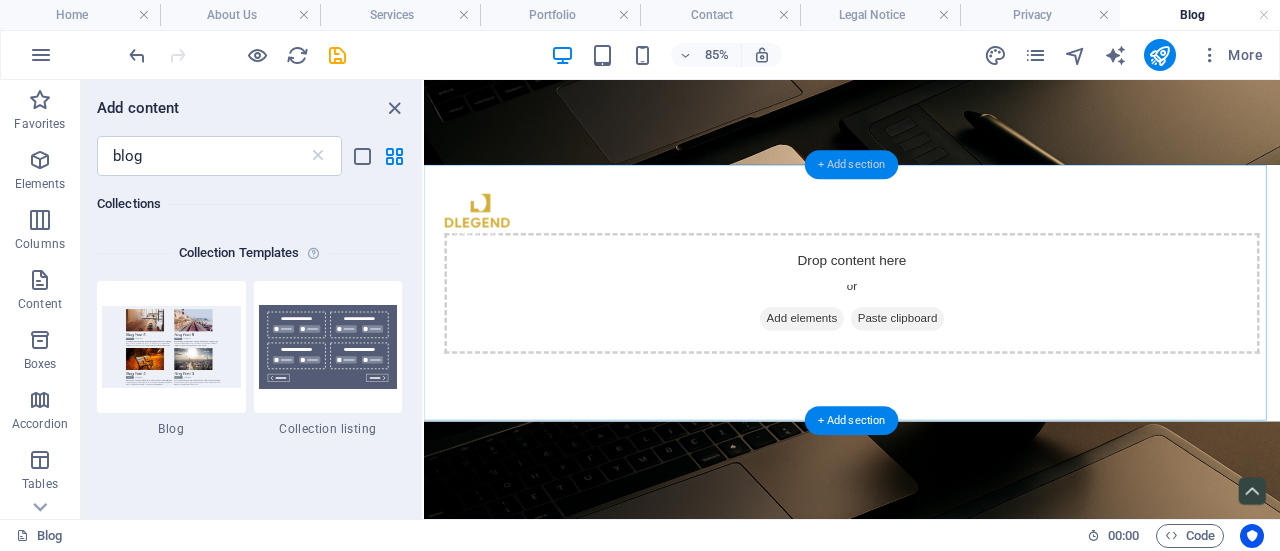 click on "+ Add section" at bounding box center [852, 165] 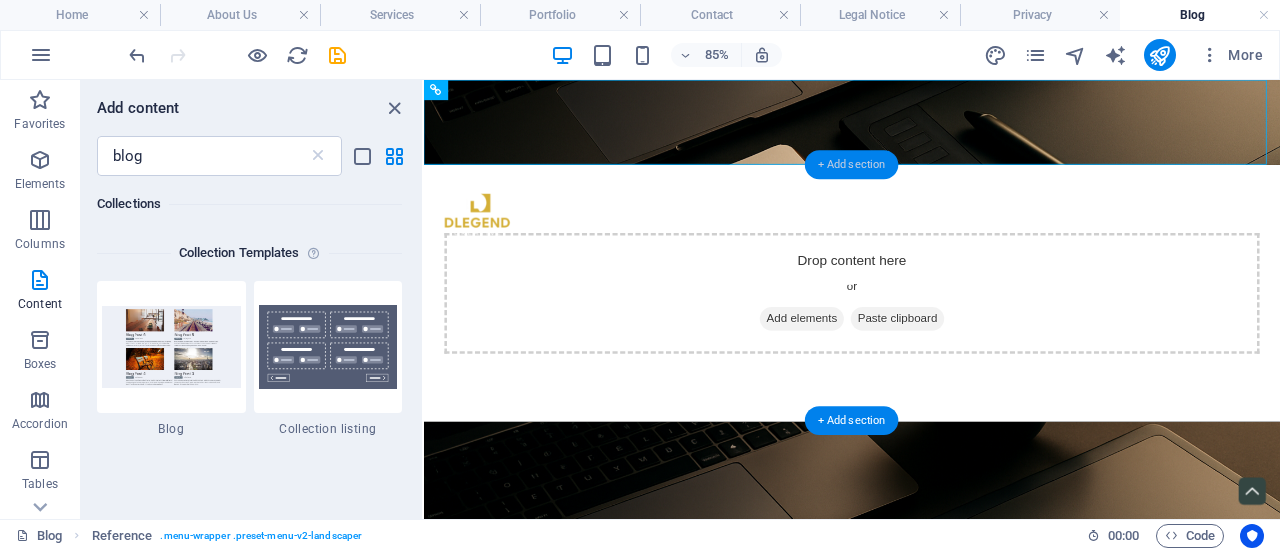 click on "+ Add section" at bounding box center (852, 165) 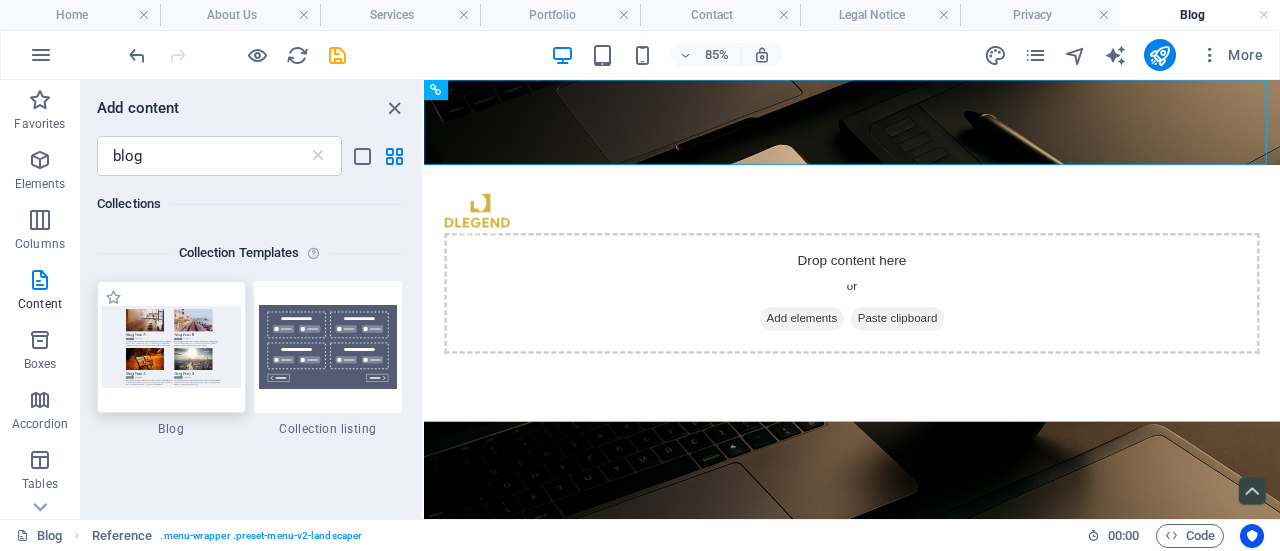 click at bounding box center (171, 346) 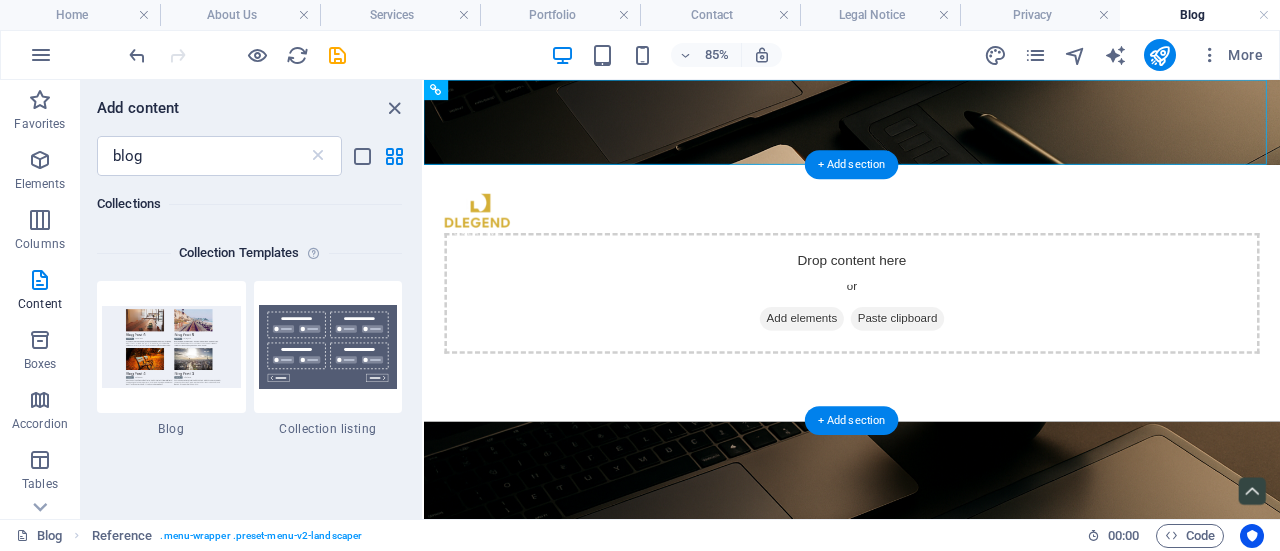 drag, startPoint x: 604, startPoint y: 439, endPoint x: 634, endPoint y: 354, distance: 90.13878 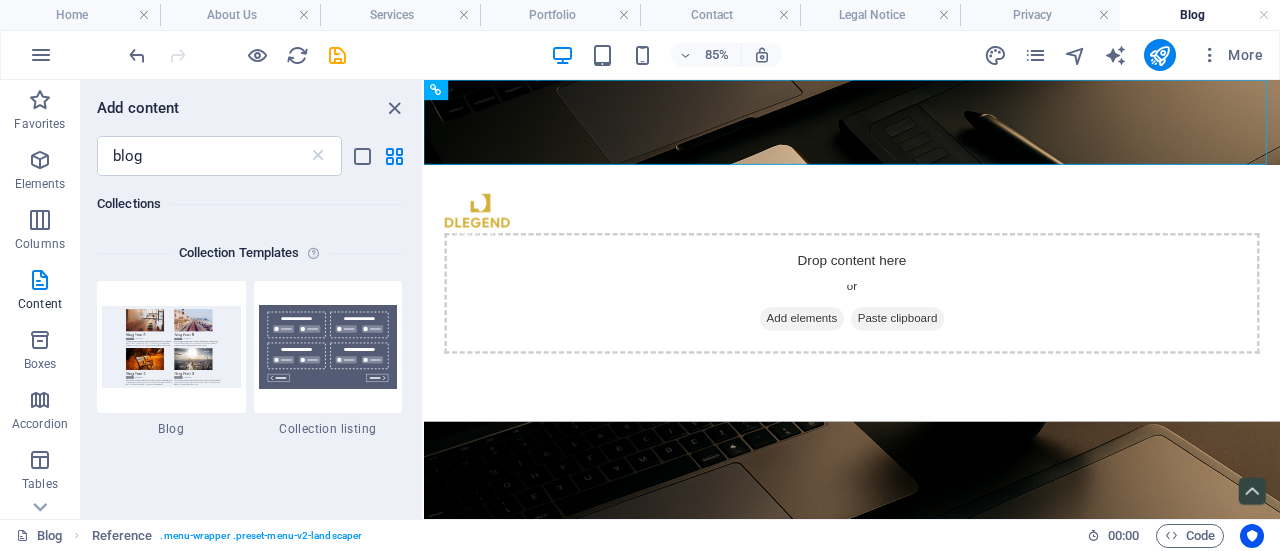 click on "blog ​" at bounding box center (251, 156) 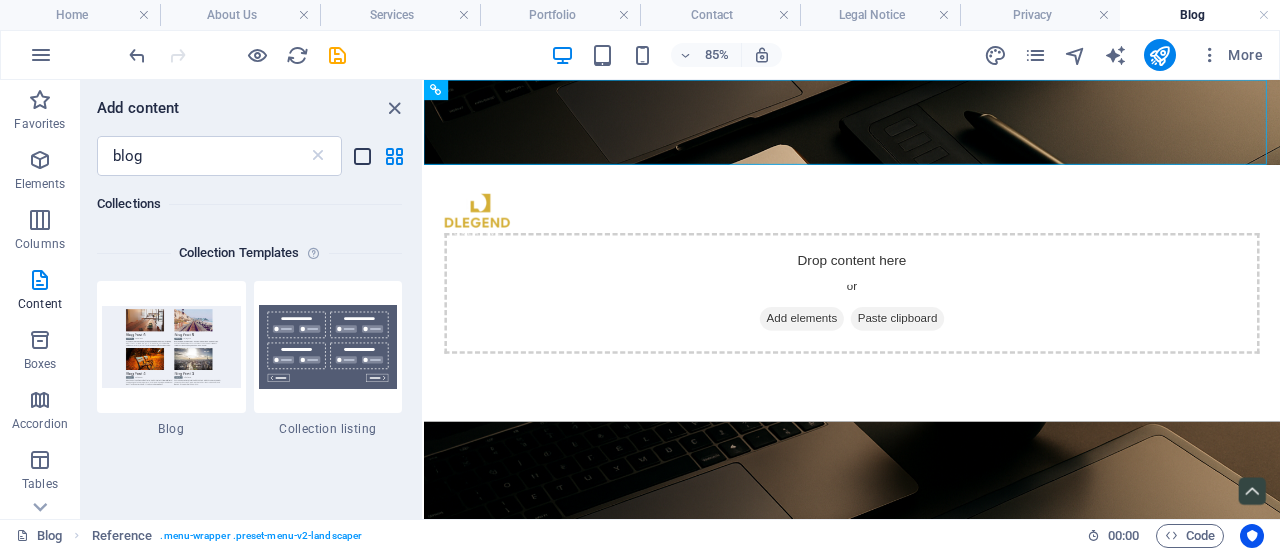 click at bounding box center [362, 156] 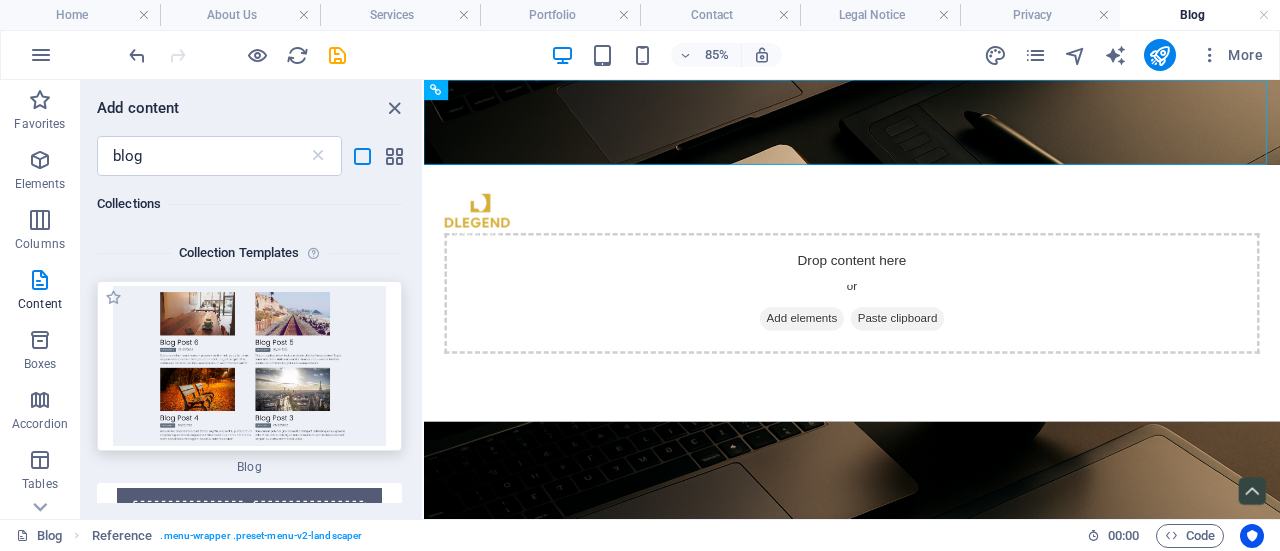 click at bounding box center [249, 366] 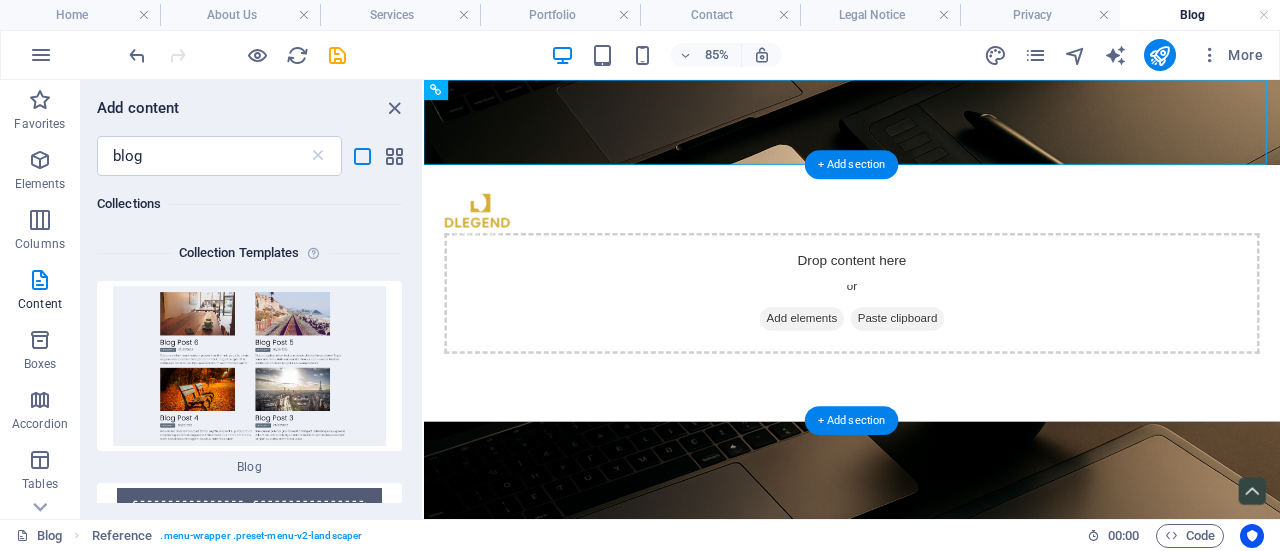 drag, startPoint x: 624, startPoint y: 457, endPoint x: 806, endPoint y: 307, distance: 235.84741 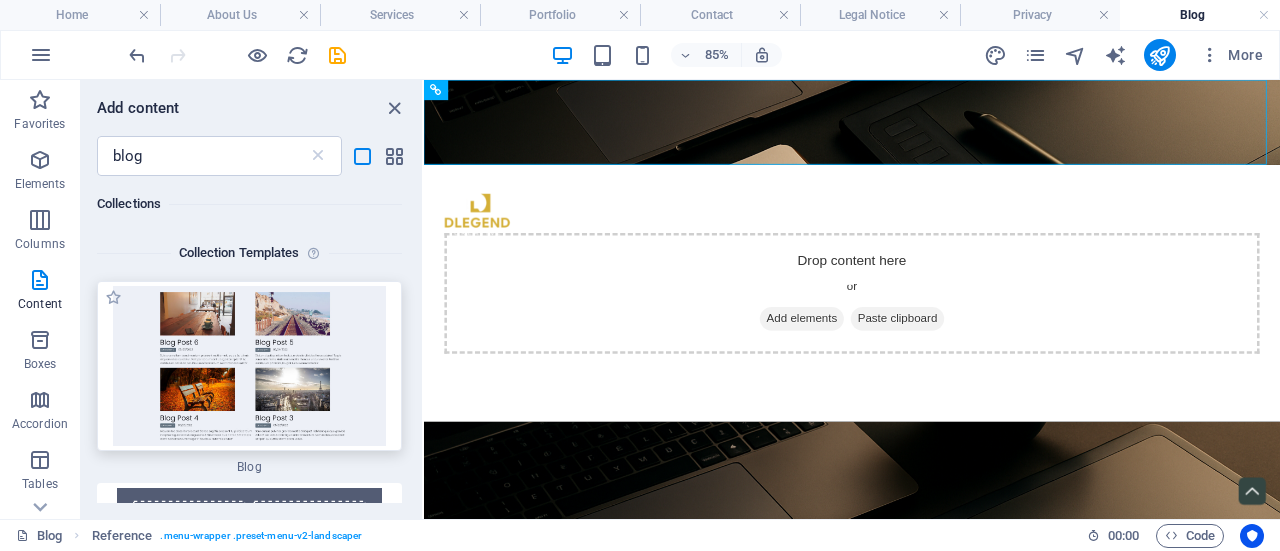 click at bounding box center [249, 366] 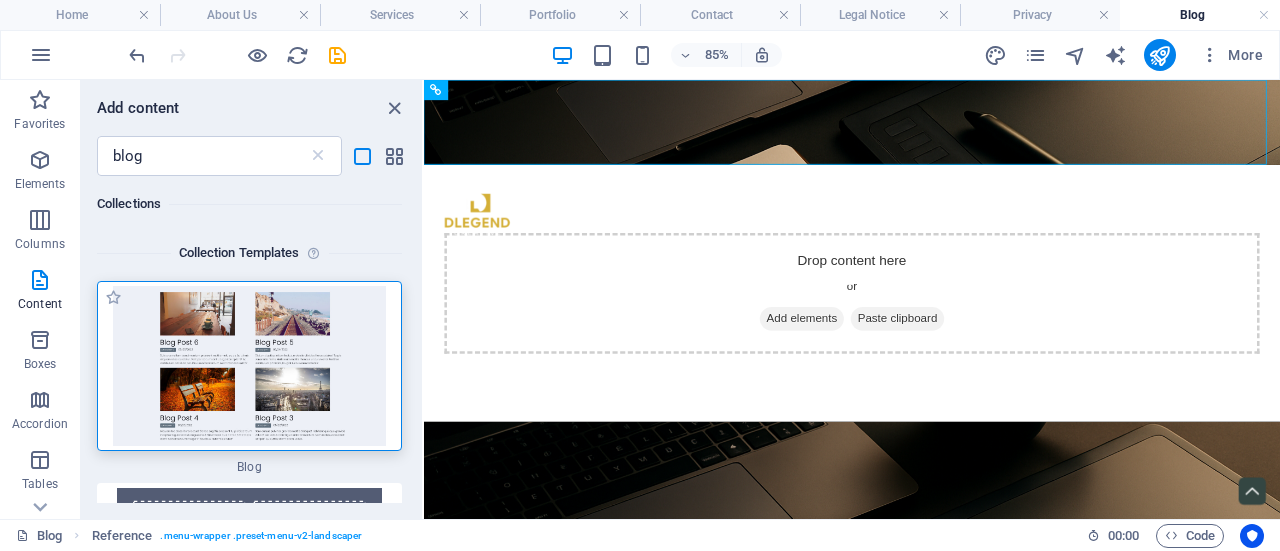 drag, startPoint x: 264, startPoint y: 331, endPoint x: 246, endPoint y: 381, distance: 53.14132 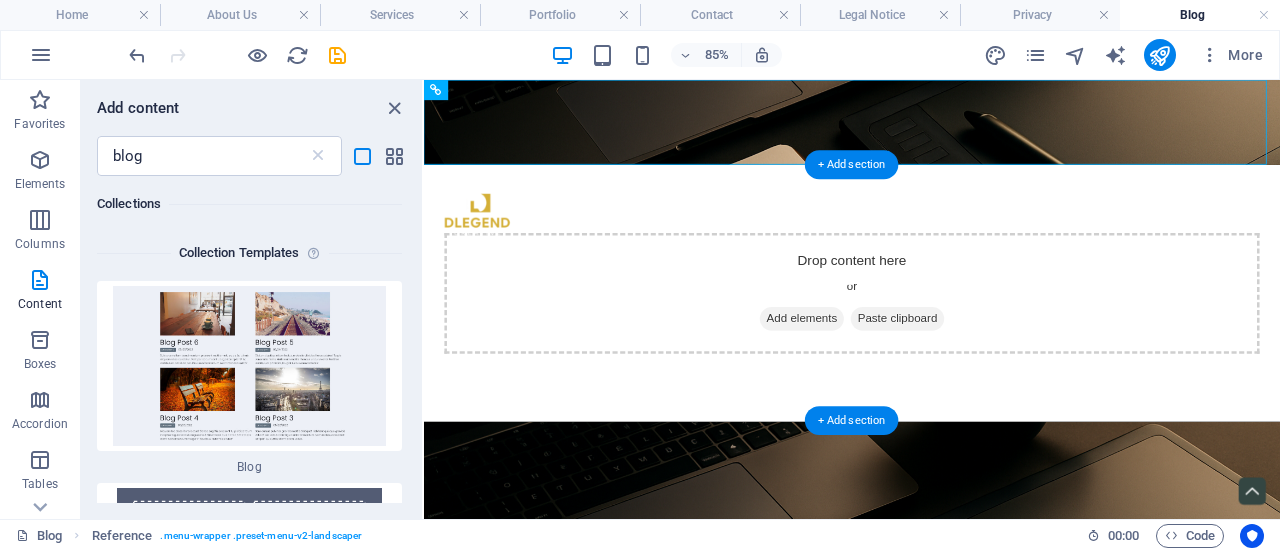 drag, startPoint x: 573, startPoint y: 442, endPoint x: 763, endPoint y: 366, distance: 204.63626 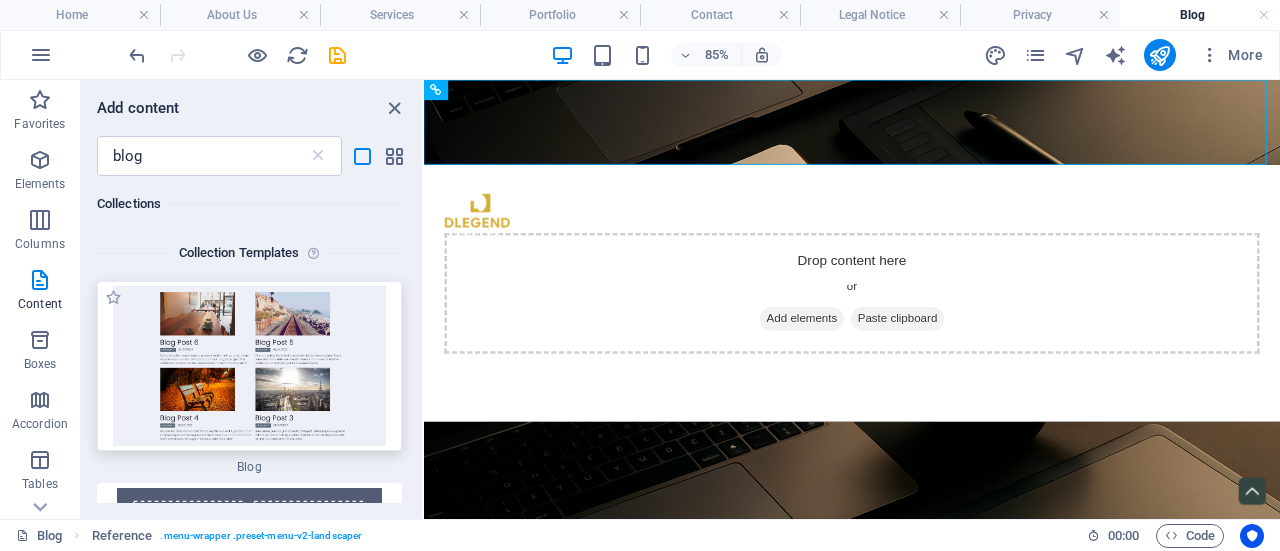 click at bounding box center [249, 366] 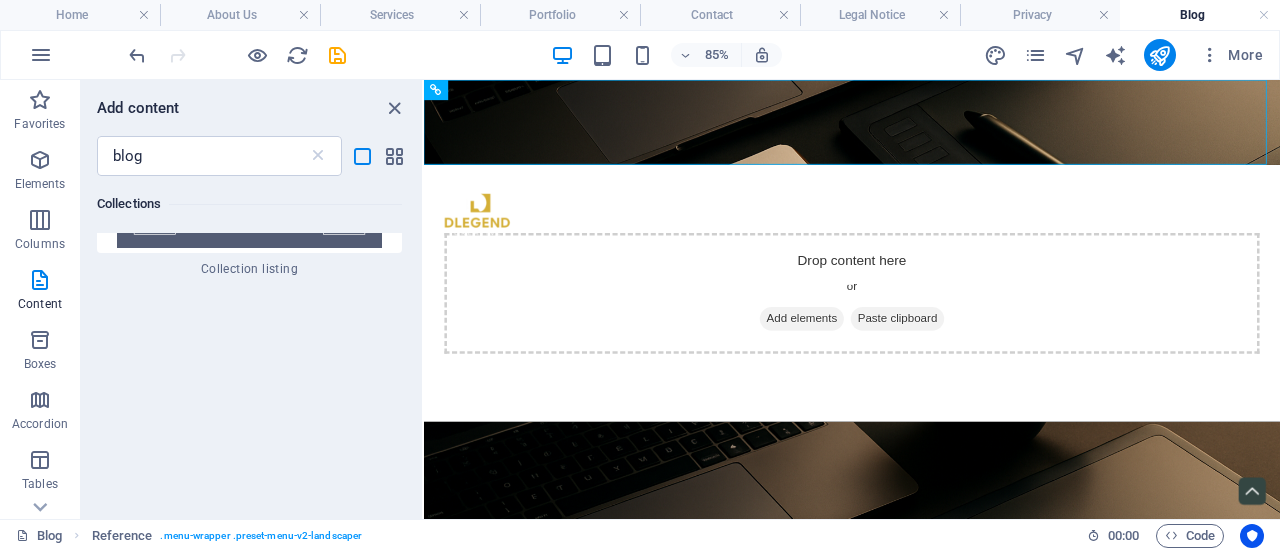 scroll, scrollTop: 200, scrollLeft: 0, axis: vertical 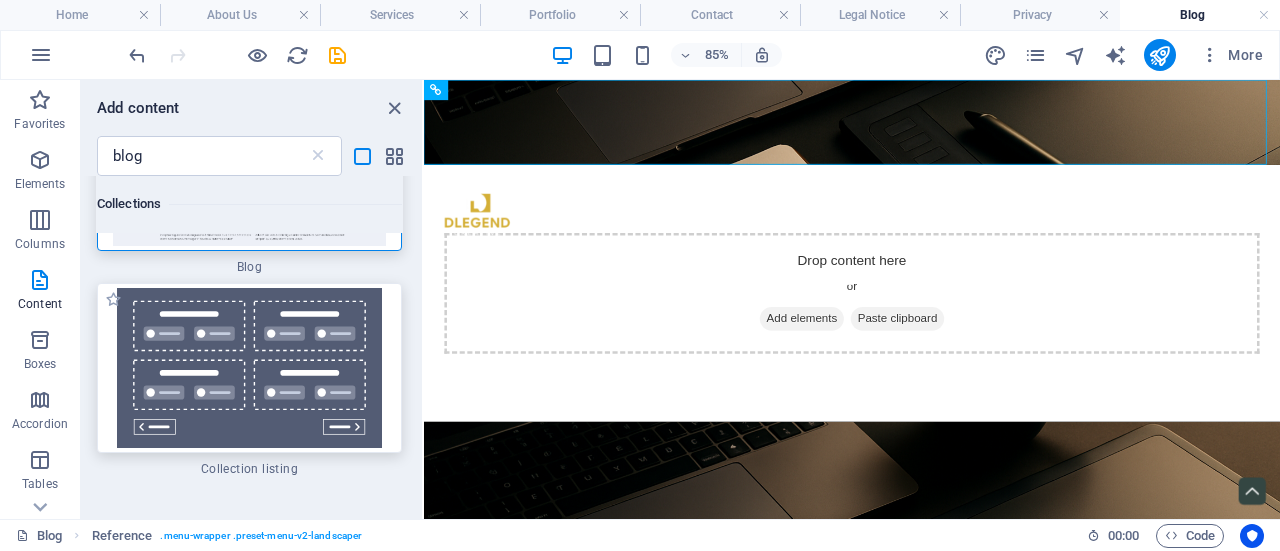 click at bounding box center (249, 368) 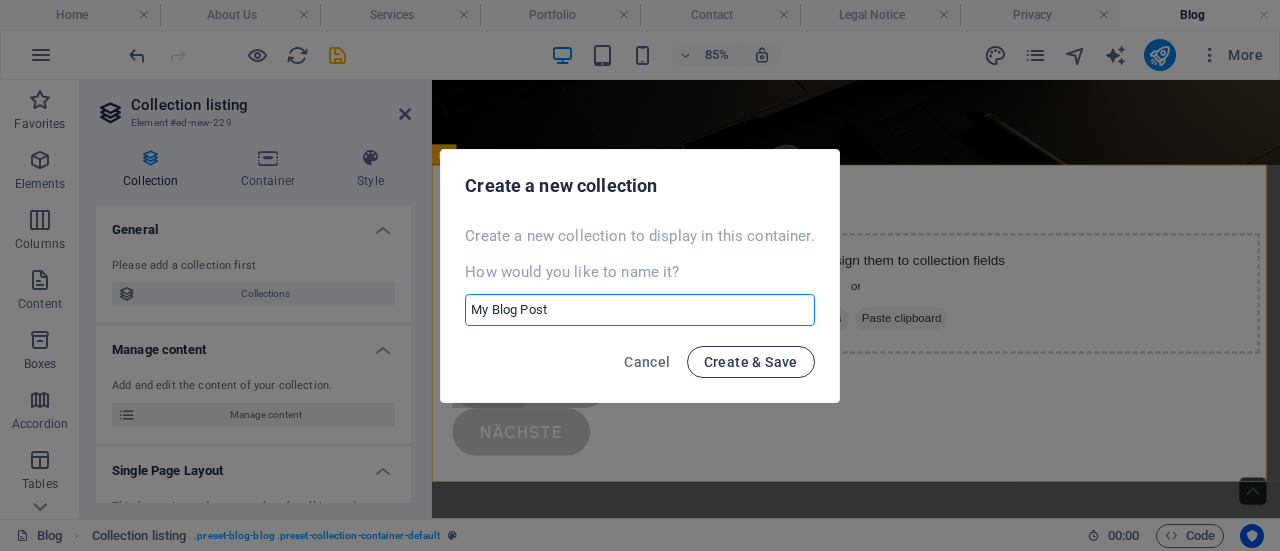 type on "My Blog Post" 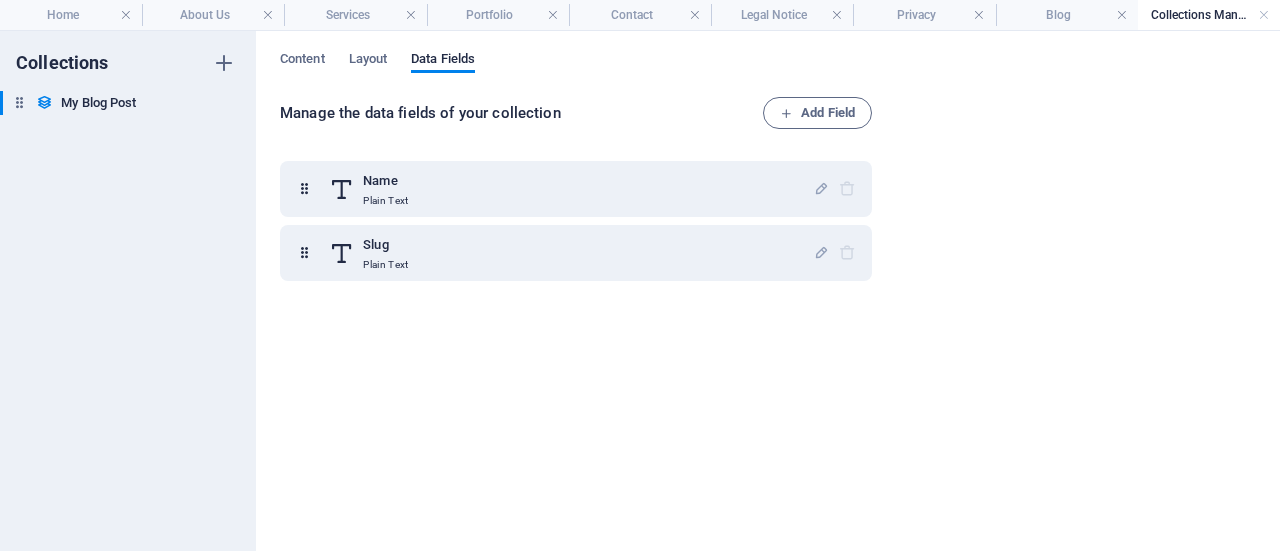click on "Collections Manager" at bounding box center (1209, 15) 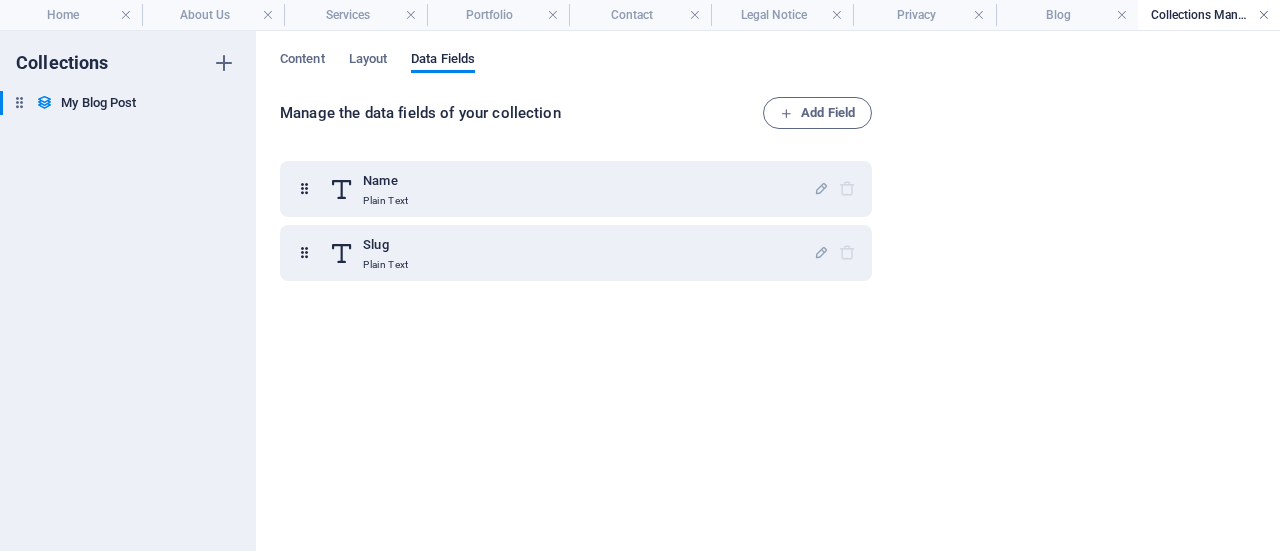 click at bounding box center (1264, 15) 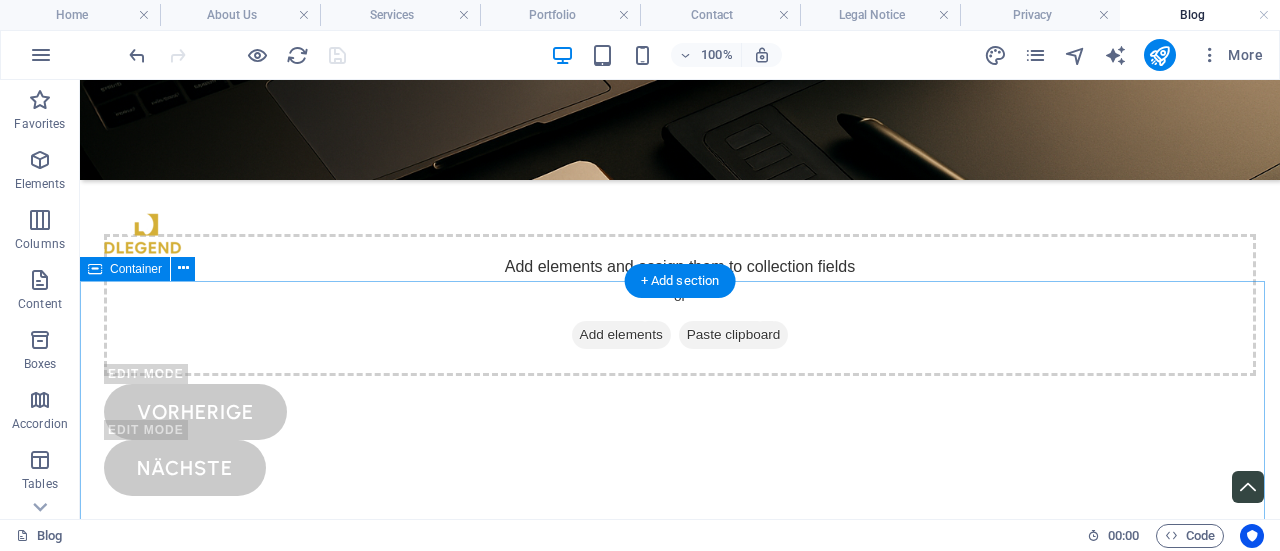scroll, scrollTop: 0, scrollLeft: 0, axis: both 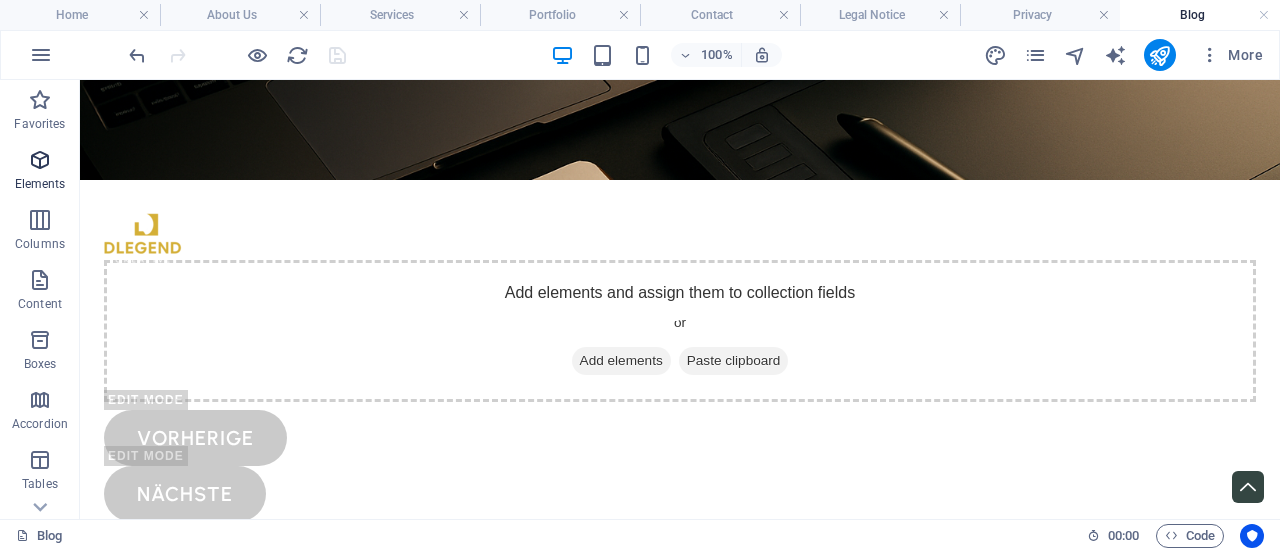click at bounding box center (40, 160) 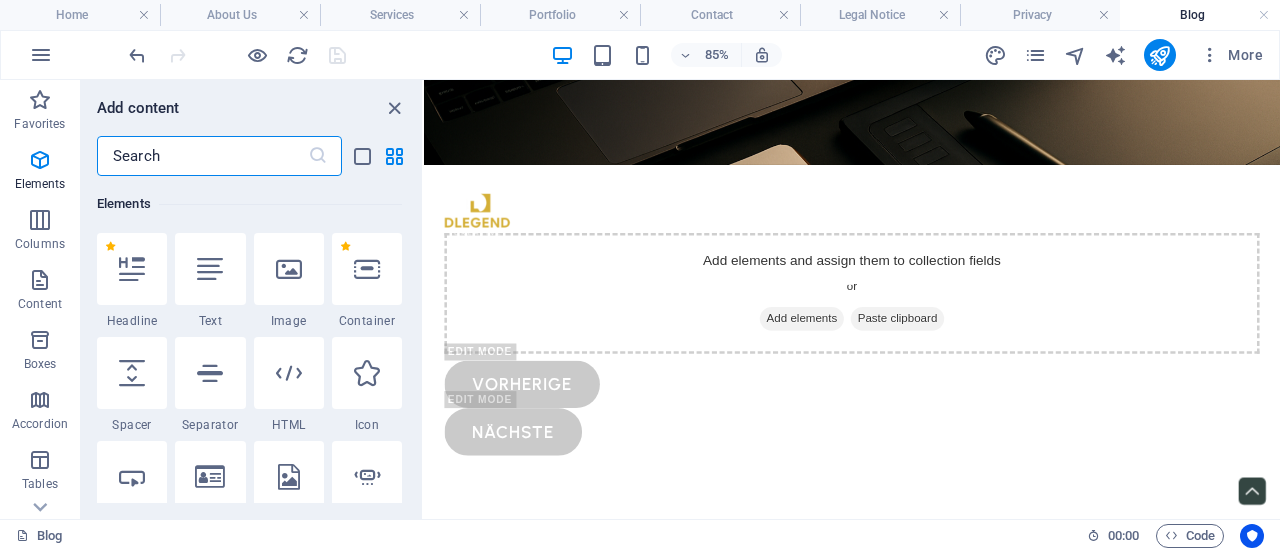 scroll, scrollTop: 213, scrollLeft: 0, axis: vertical 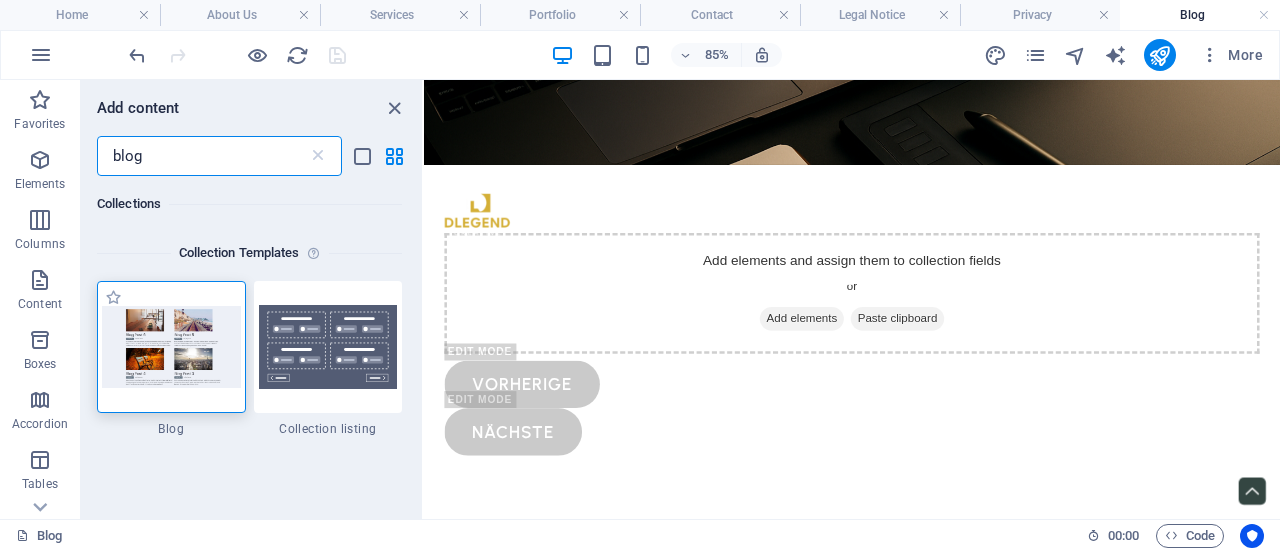 type on "blog" 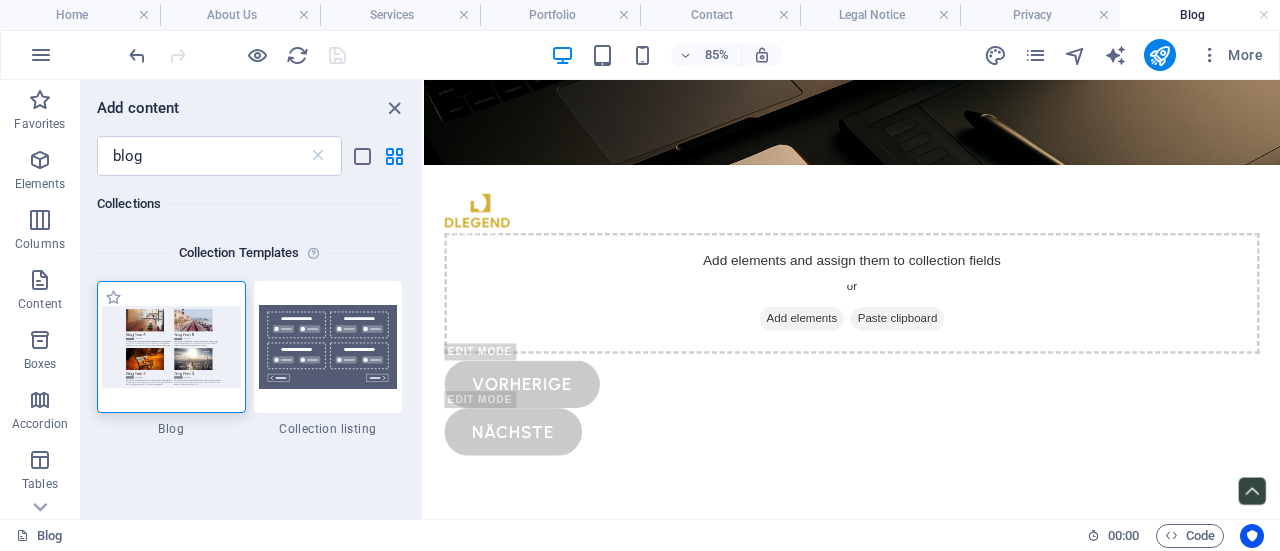 click at bounding box center [171, 346] 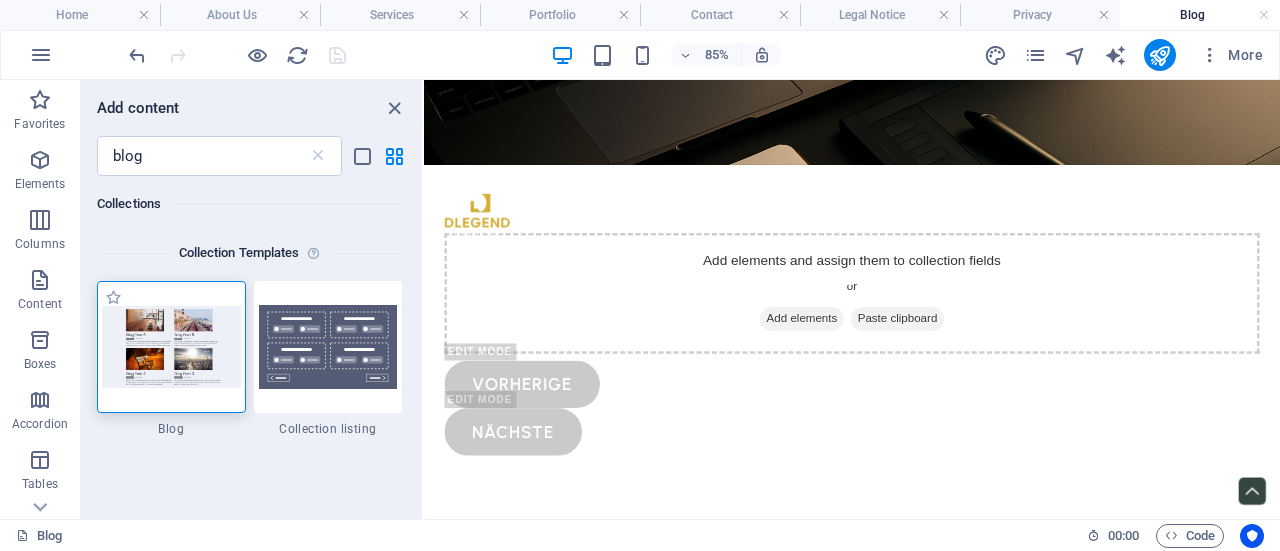 click at bounding box center (171, 346) 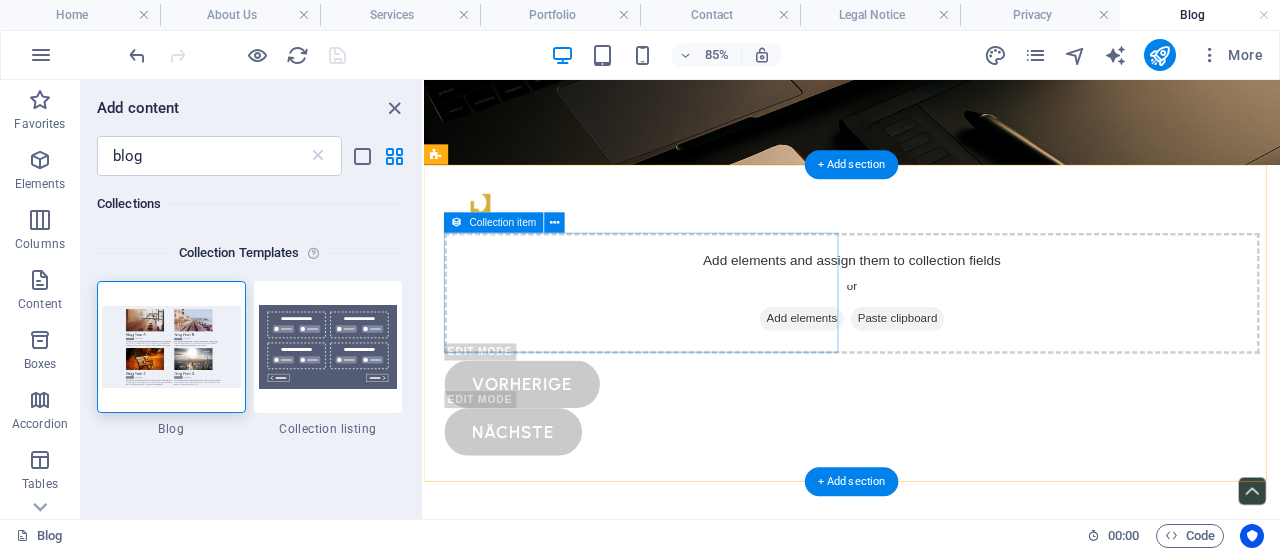 click on "Add elements and assign them to collection fields or  Add elements  Paste clipboard" at bounding box center [927, 331] 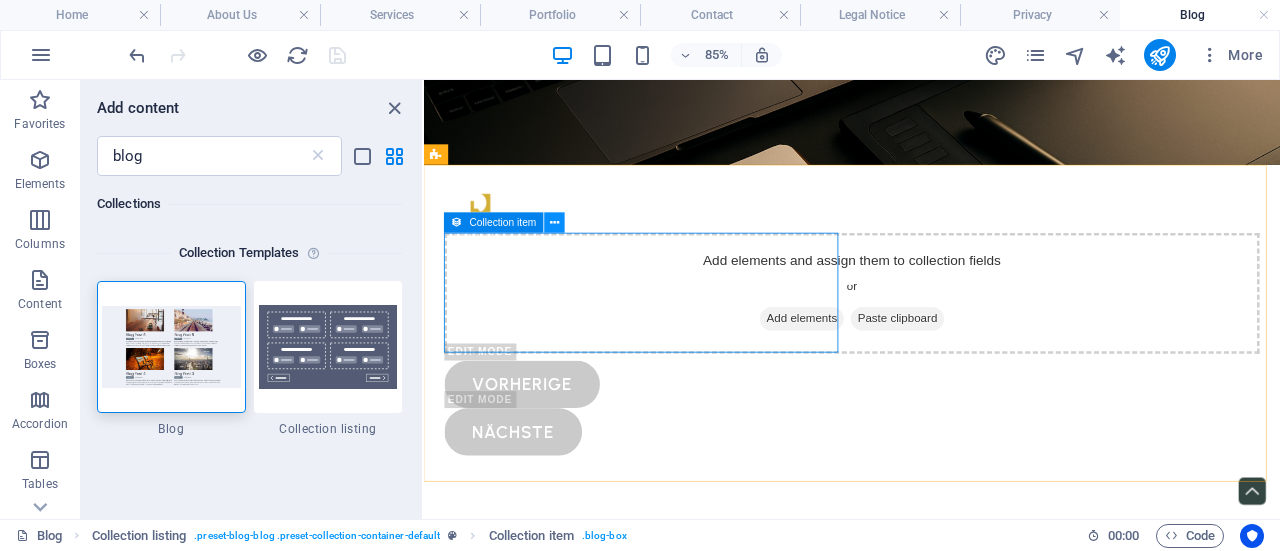 click at bounding box center (554, 223) 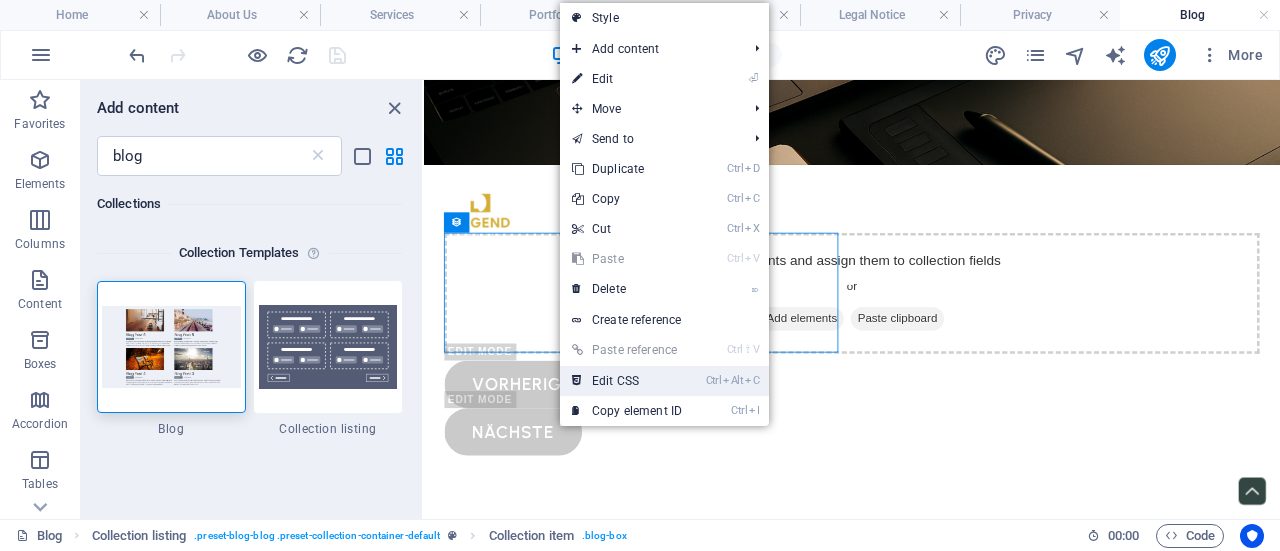 click on "Ctrl Alt C  Edit CSS" at bounding box center [627, 381] 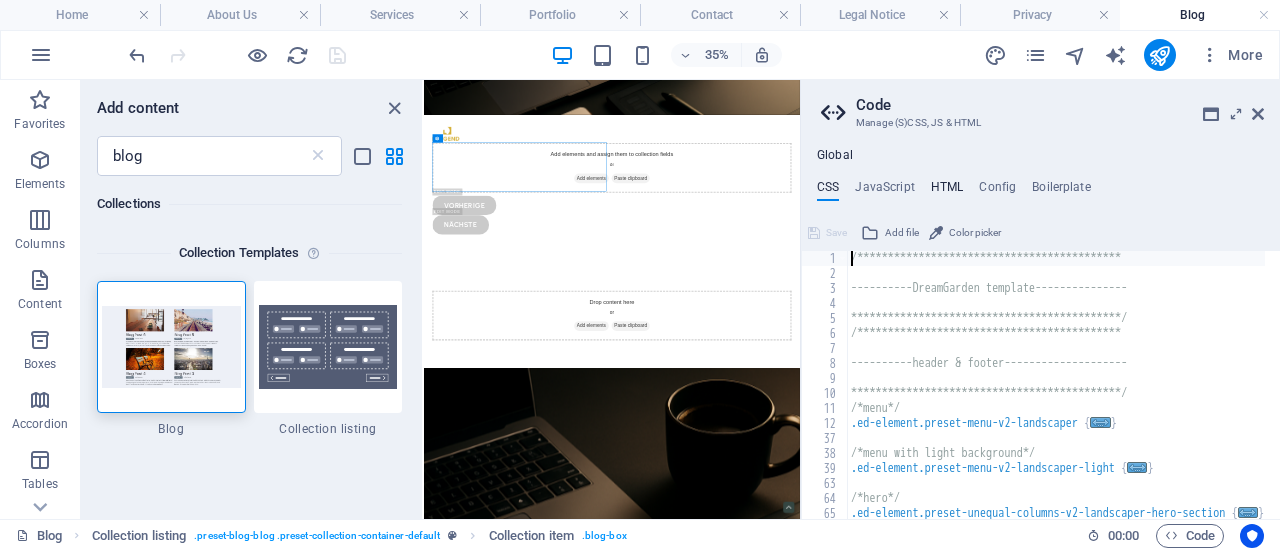 click on "HTML" at bounding box center (947, 191) 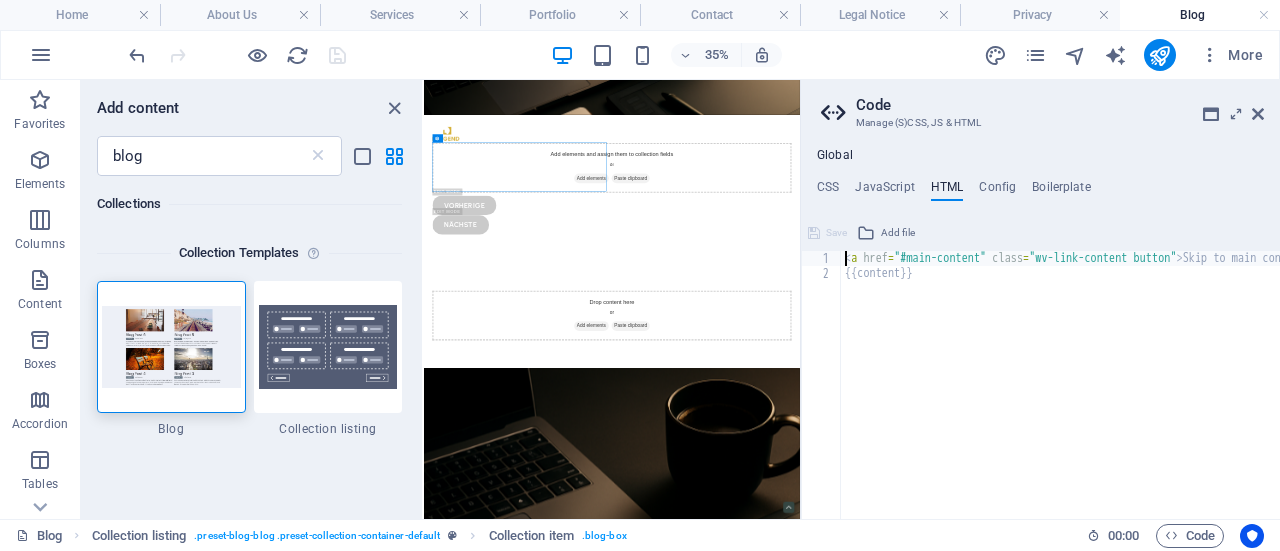 paste 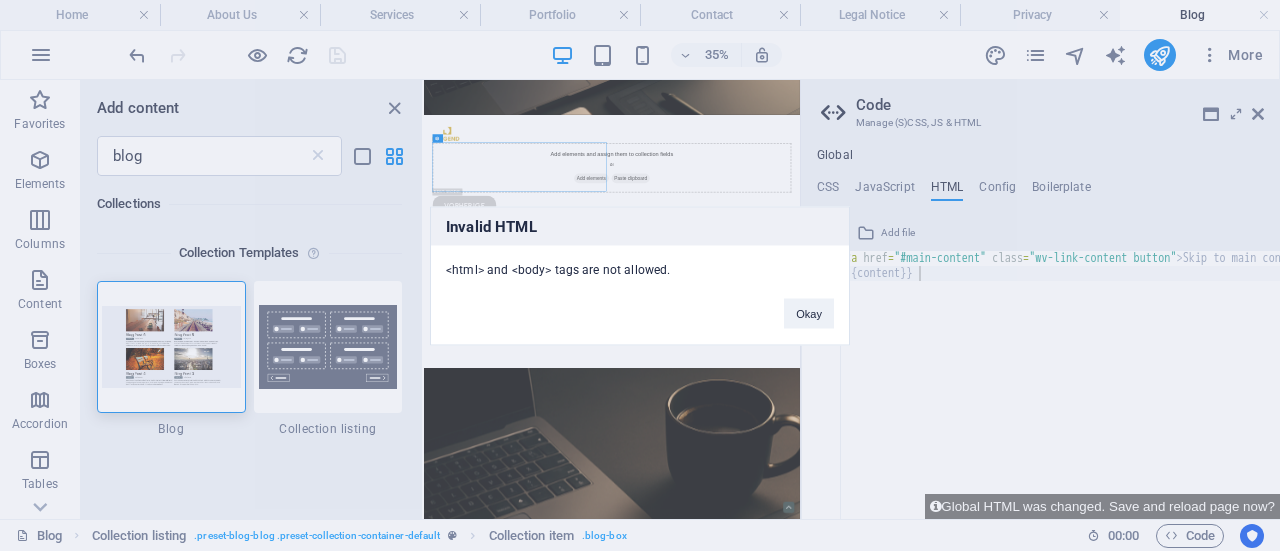 type 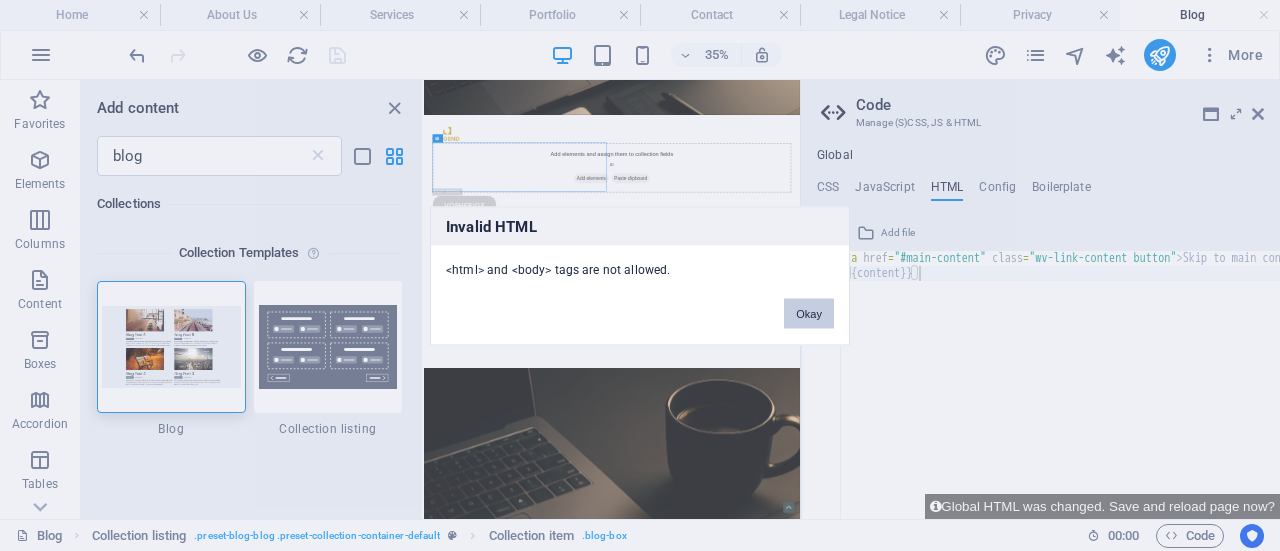 click on "Okay" at bounding box center [809, 313] 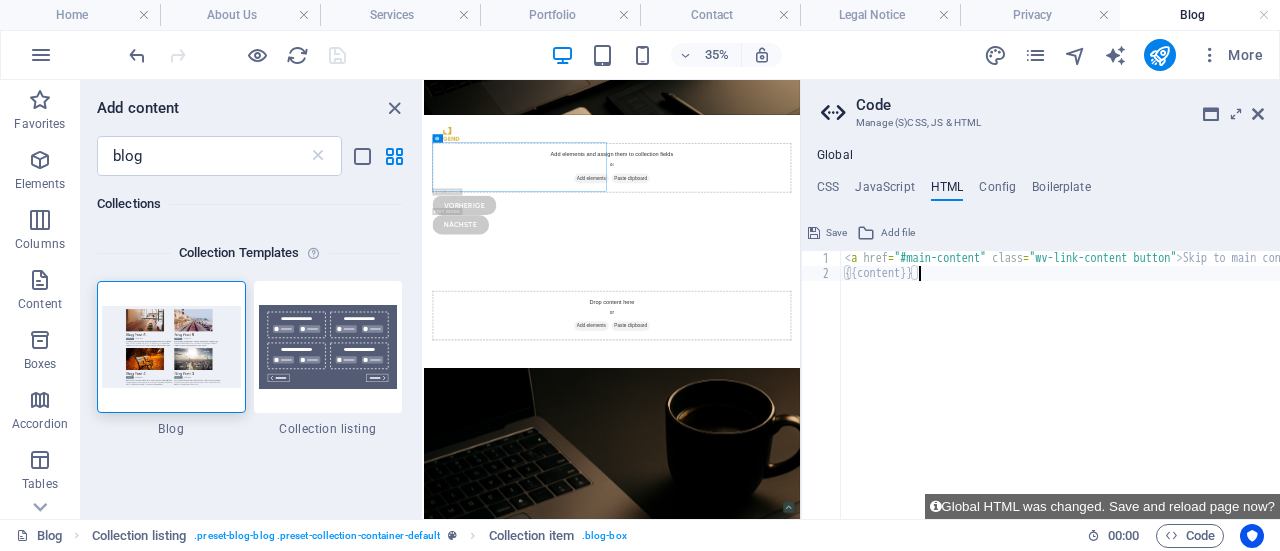 click on "< a   href = "#main-content"   class = "wv-link-content button" > Skip to main content </ a > {{content}}" at bounding box center [1111, 392] 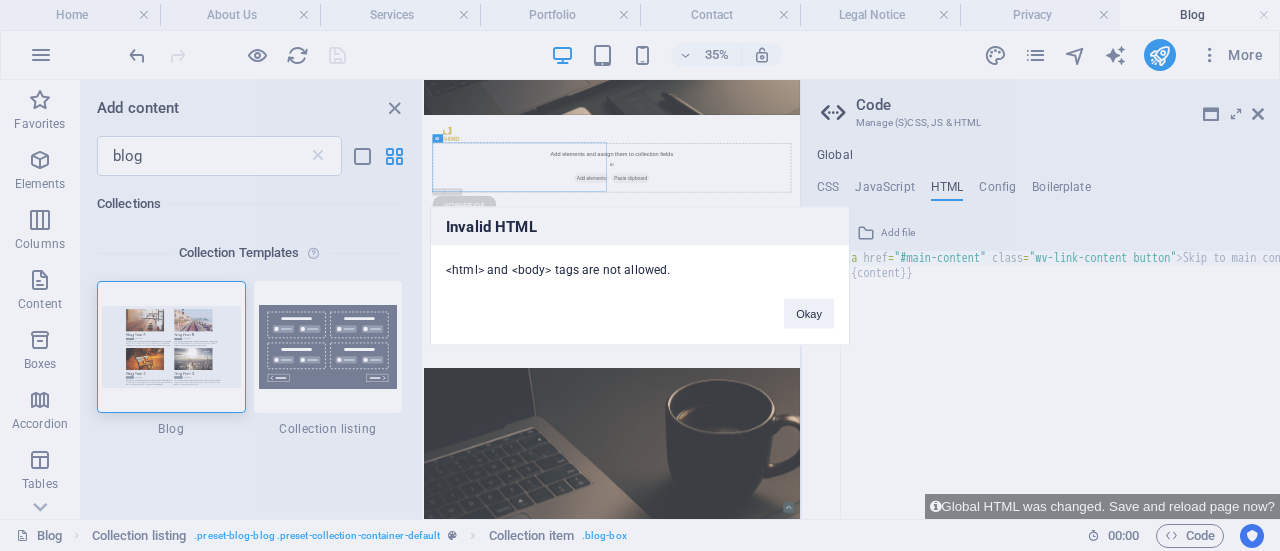 type 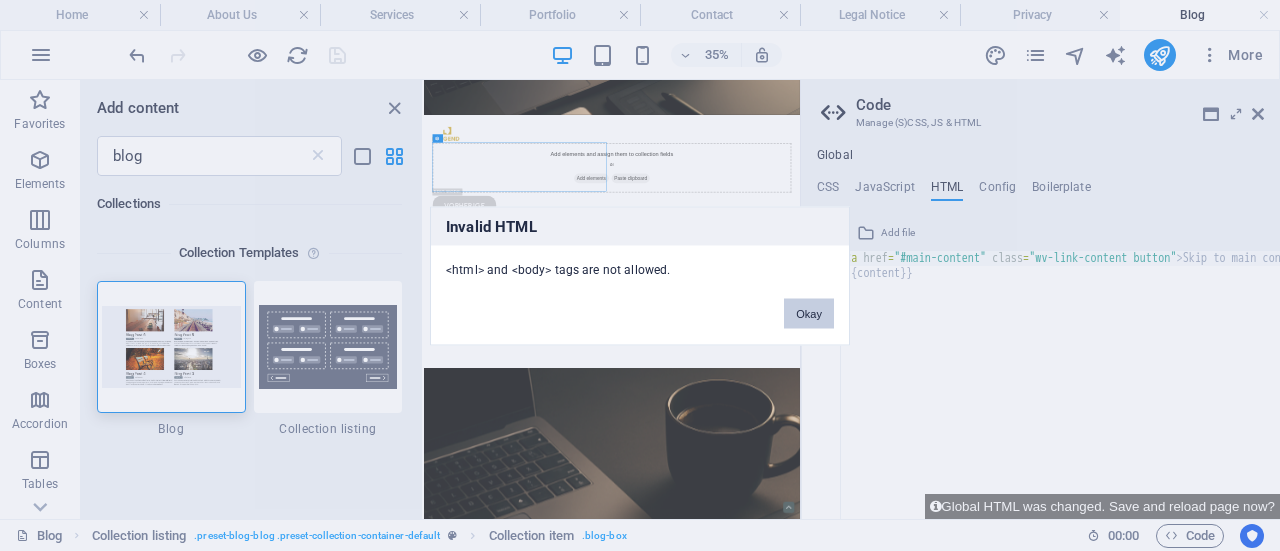 click on "Okay" at bounding box center (809, 313) 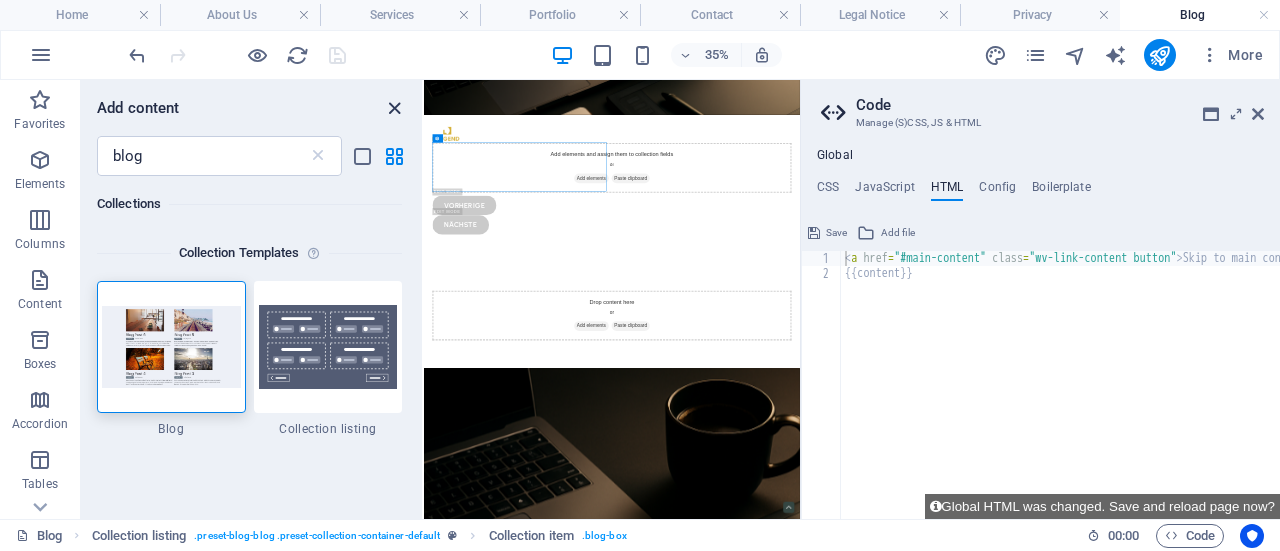 click at bounding box center [394, 108] 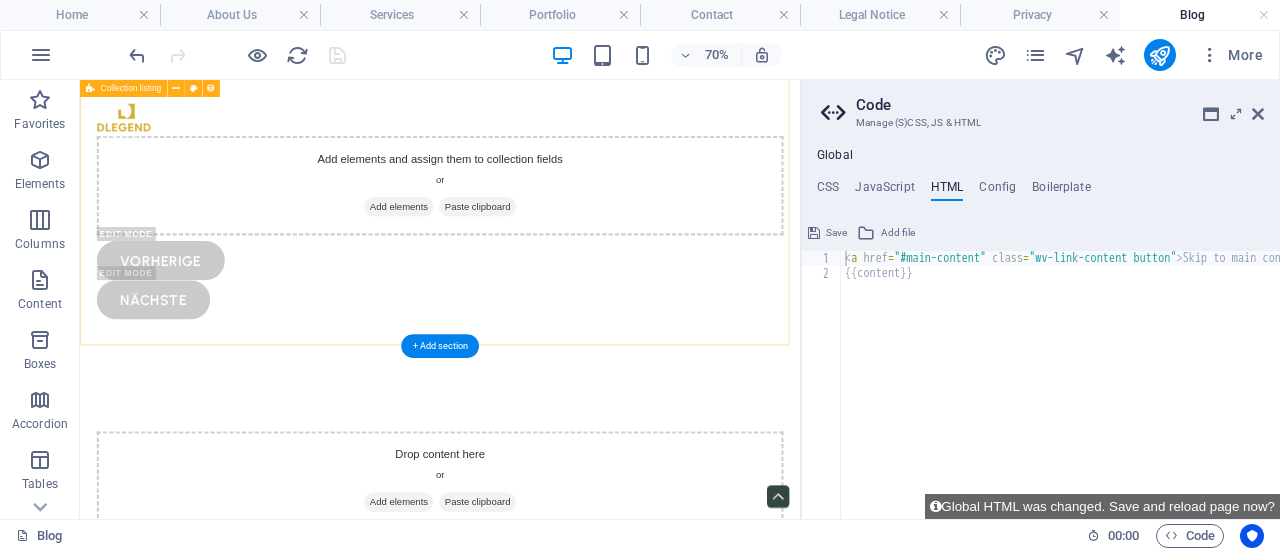 scroll, scrollTop: 0, scrollLeft: 0, axis: both 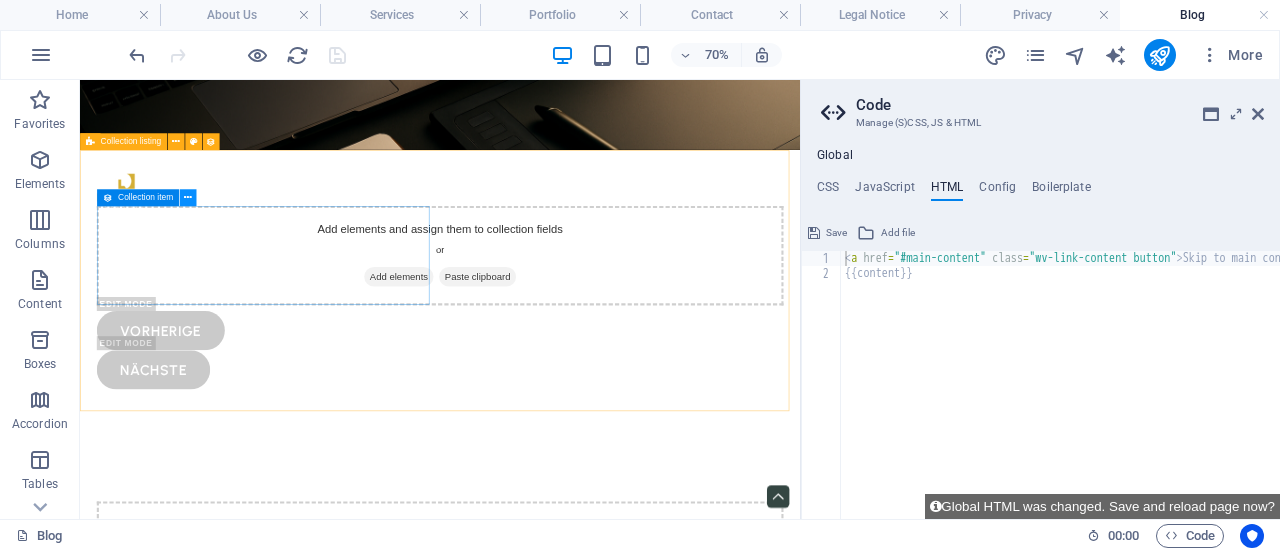 click at bounding box center [188, 197] 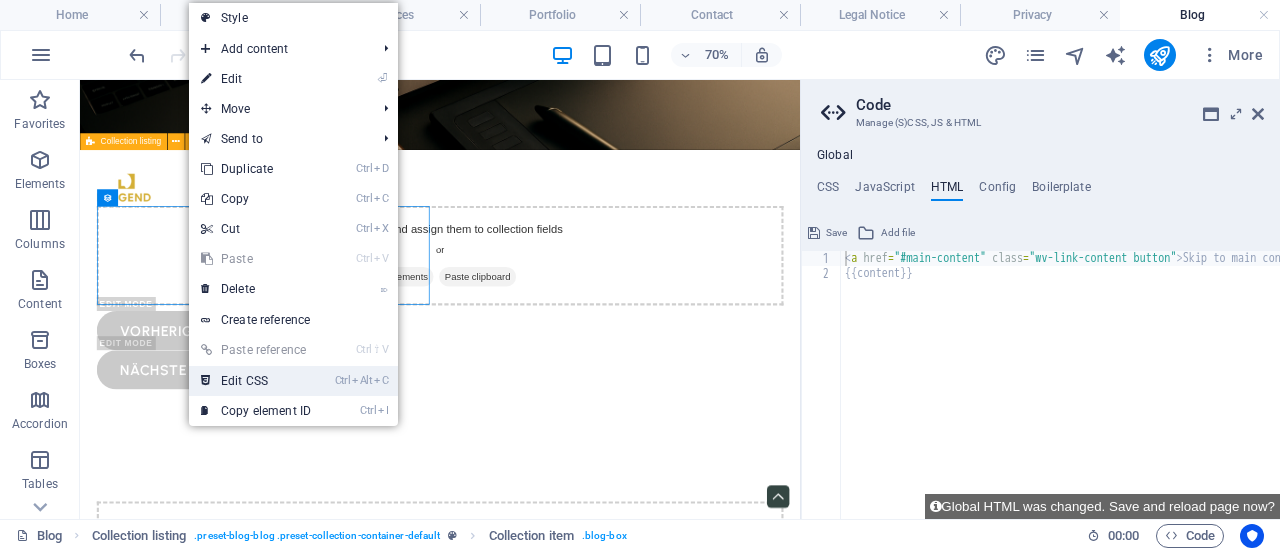 click on "Ctrl Alt C  Edit CSS" at bounding box center [256, 381] 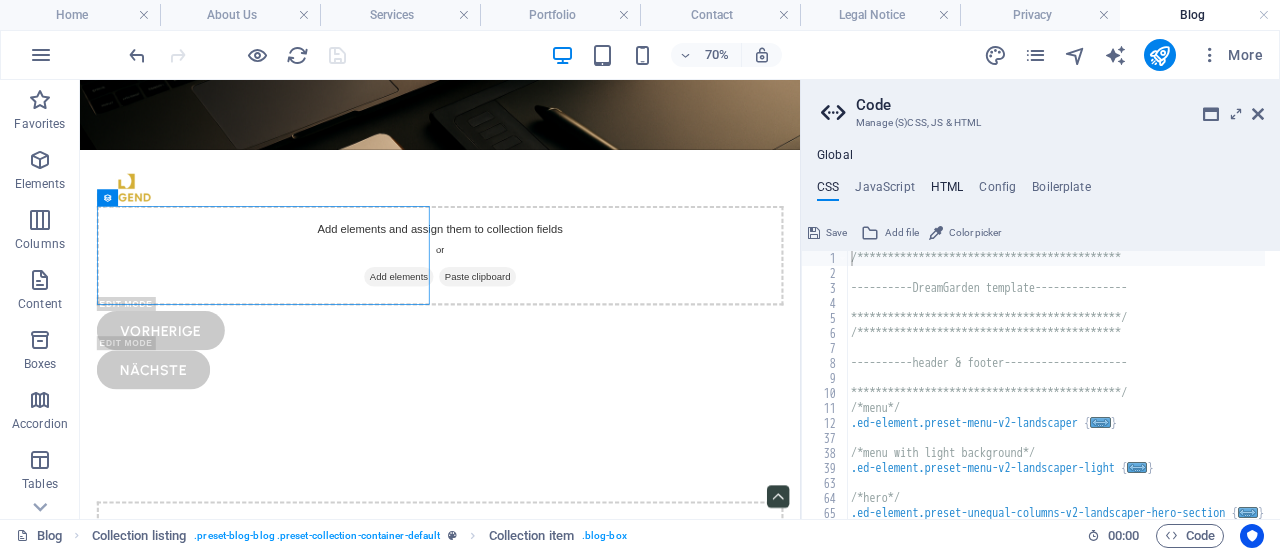 click on "HTML" at bounding box center [947, 191] 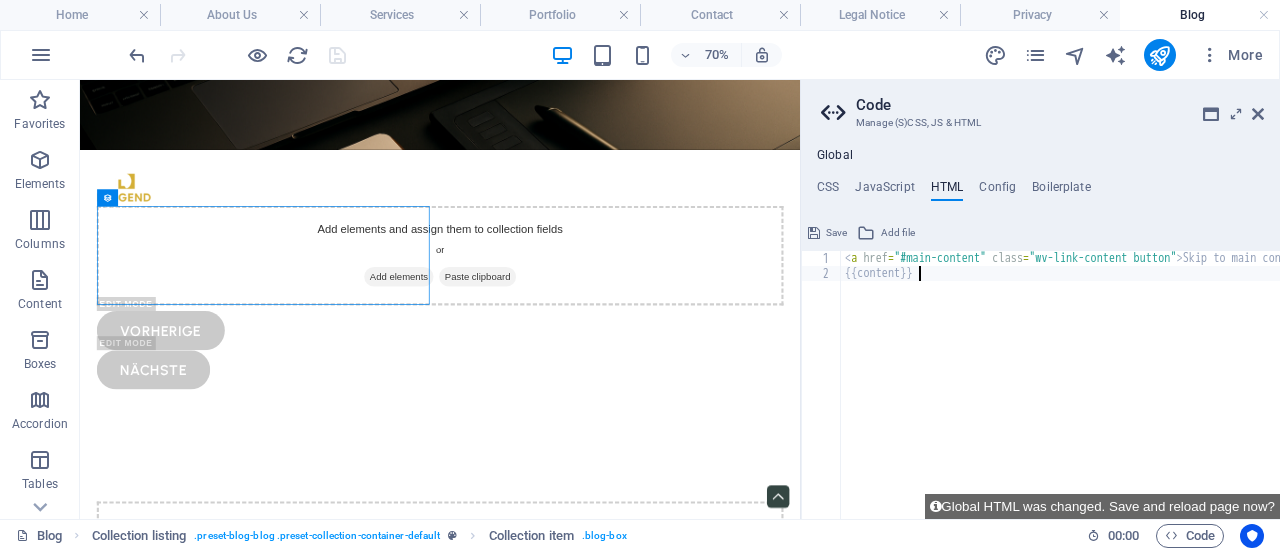 click on "< a   href = "#main-content"   class = "wv-link-content button" > Skip to main content </ a > {{content}}" at bounding box center (1111, 392) 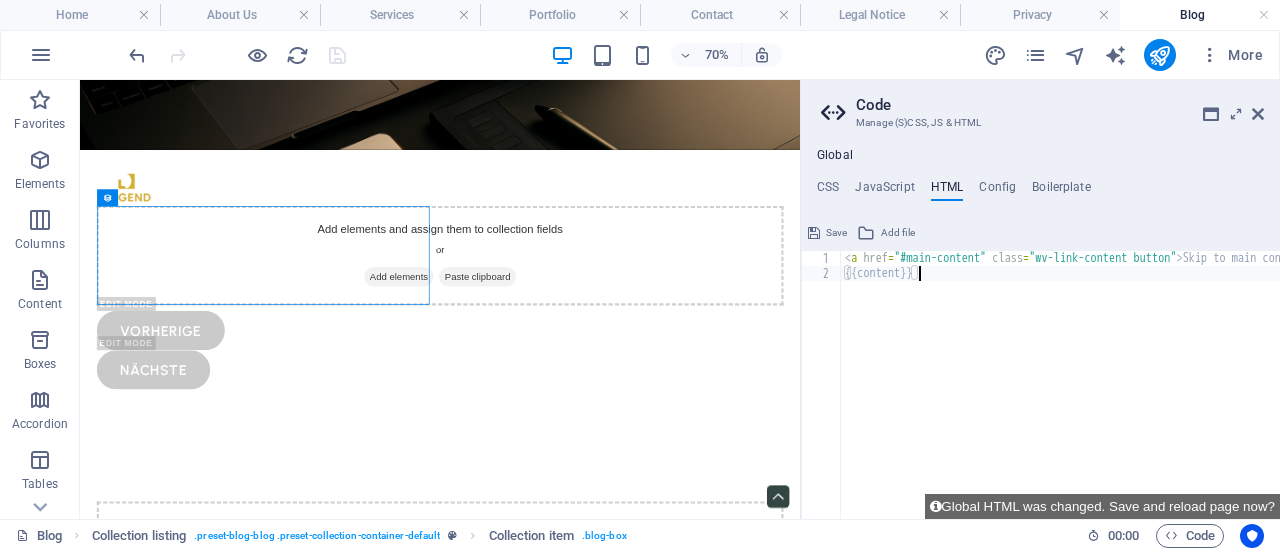 paste on "<a href="#main-content" class="wv-link-content button">Skip to main content</a>" 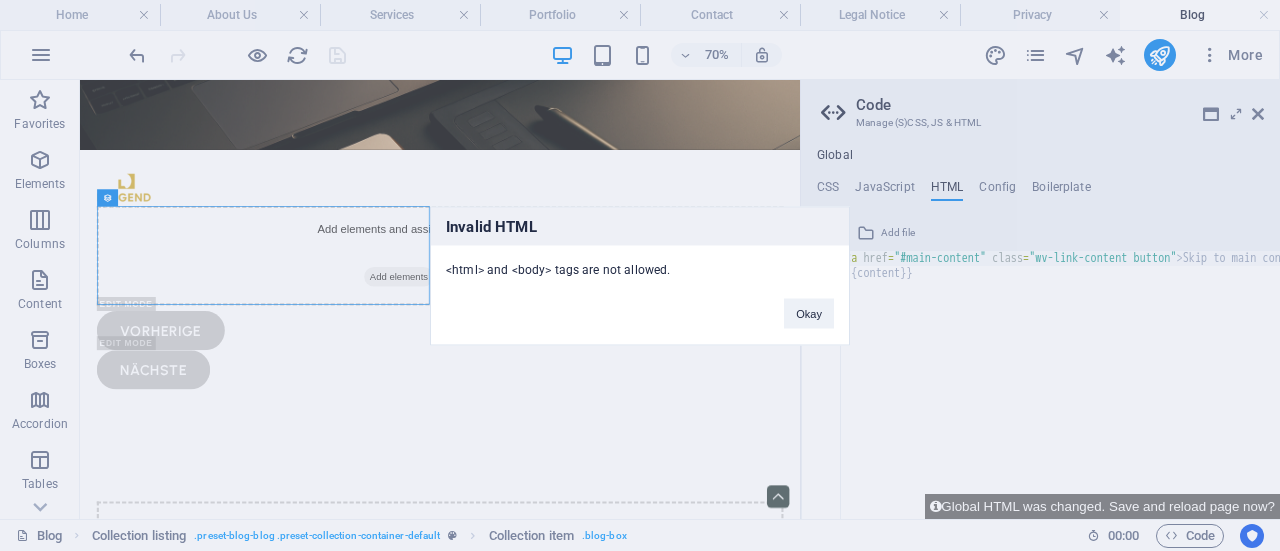 type 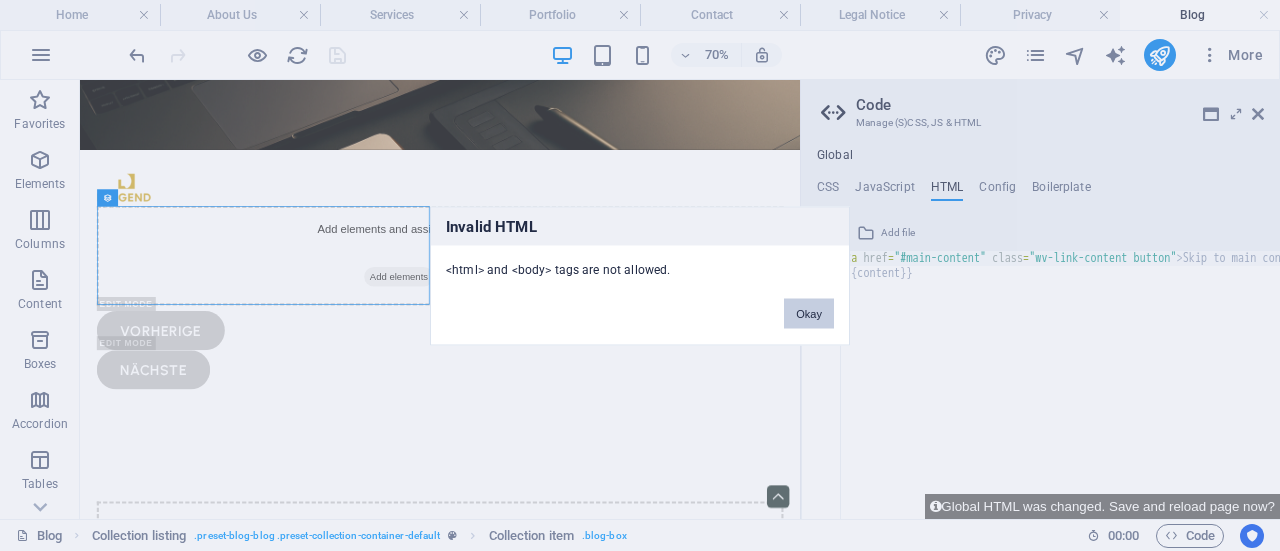 click on "Okay" at bounding box center (809, 313) 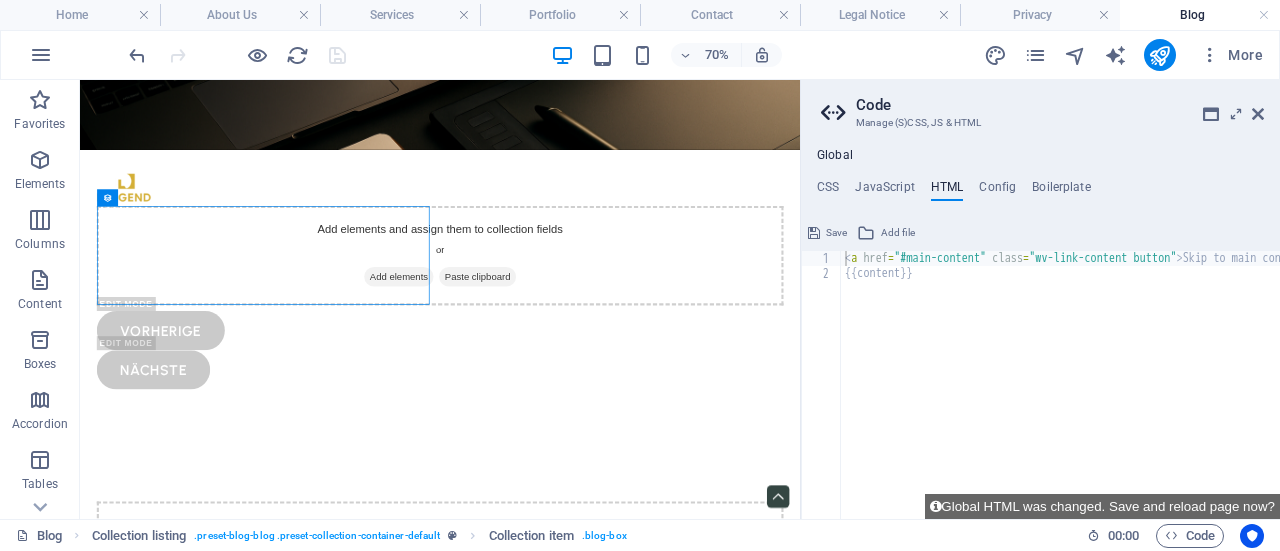 click on "< a   href = "#main-content"   class = "wv-link-content button" > Skip to main content </ a > {{content}}" at bounding box center [1111, 392] 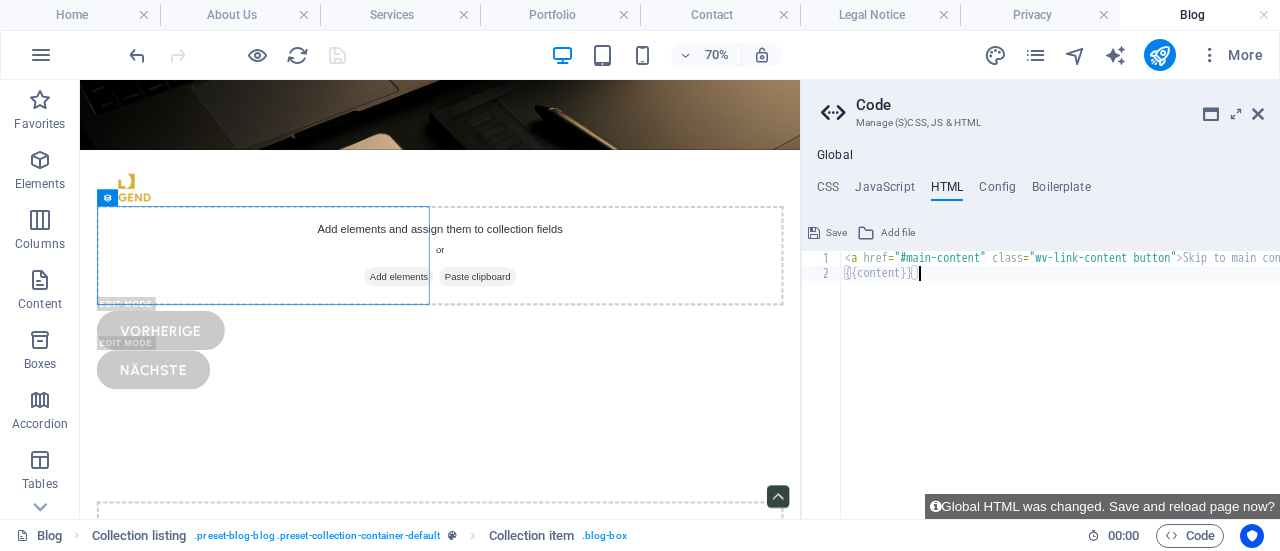 paste on "<a href="#main-content" class="wv-link-content button">Skip to main content</a>" 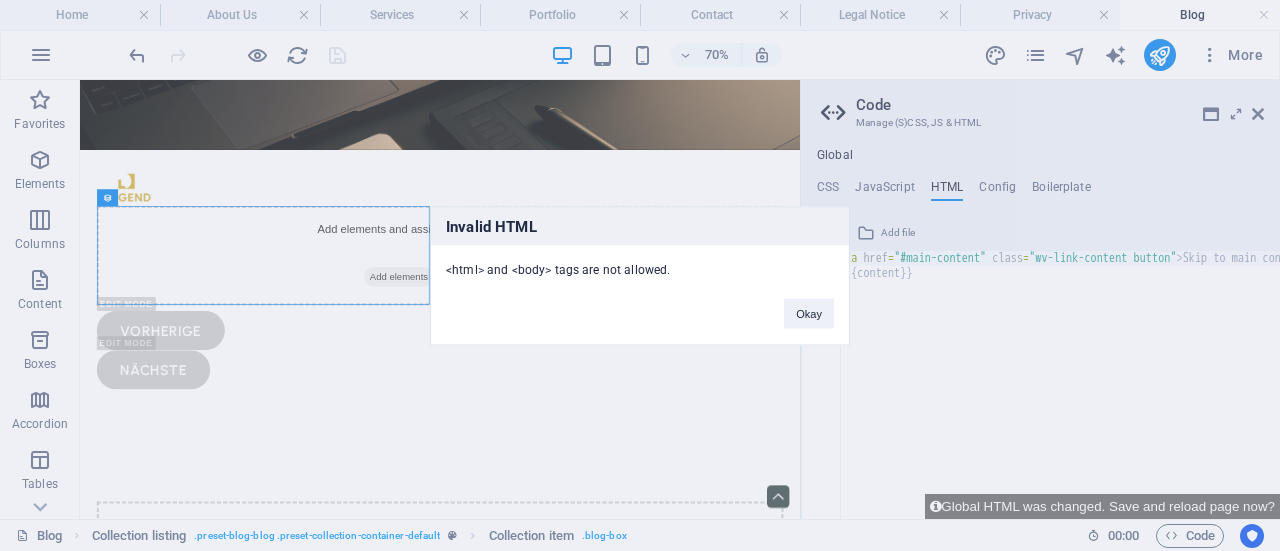 type 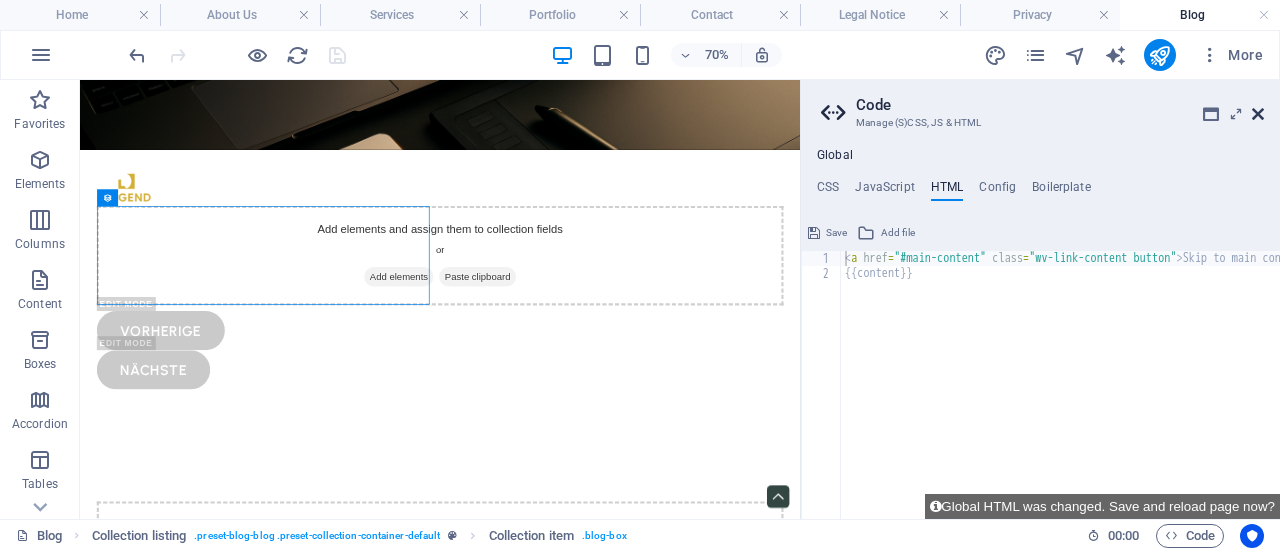 click at bounding box center [1258, 114] 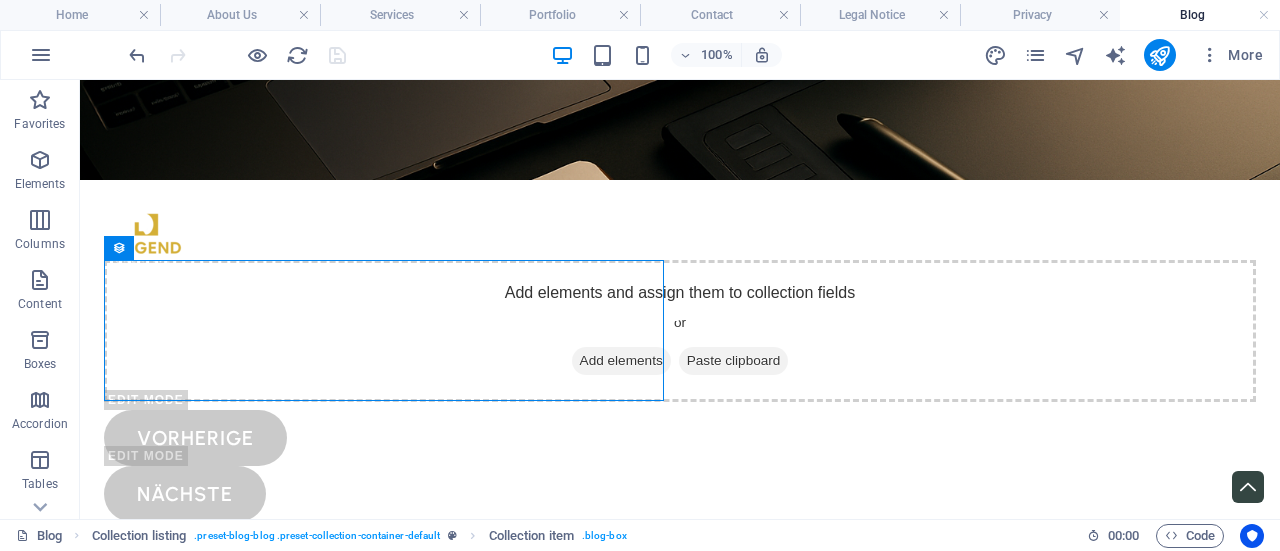 click on "Blog" at bounding box center (1200, 15) 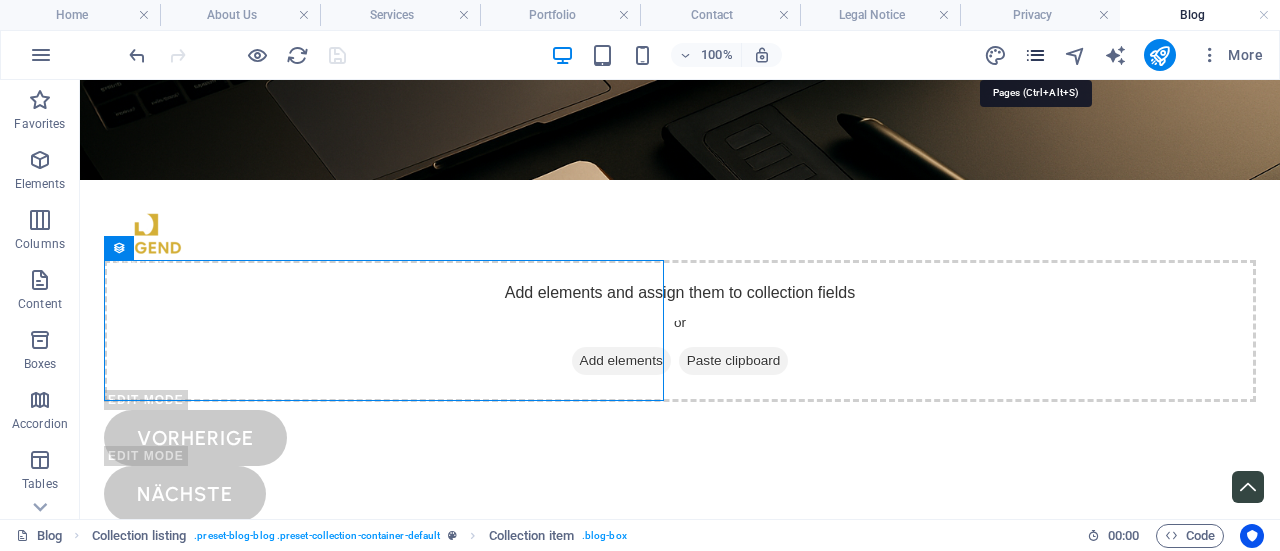 click at bounding box center (1035, 55) 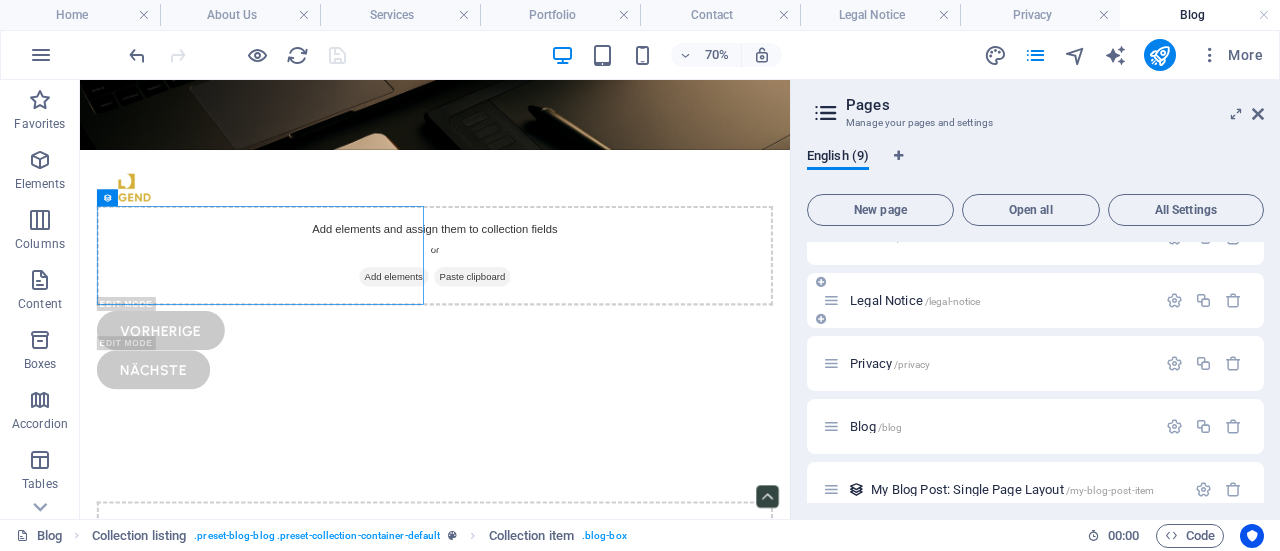 scroll, scrollTop: 306, scrollLeft: 0, axis: vertical 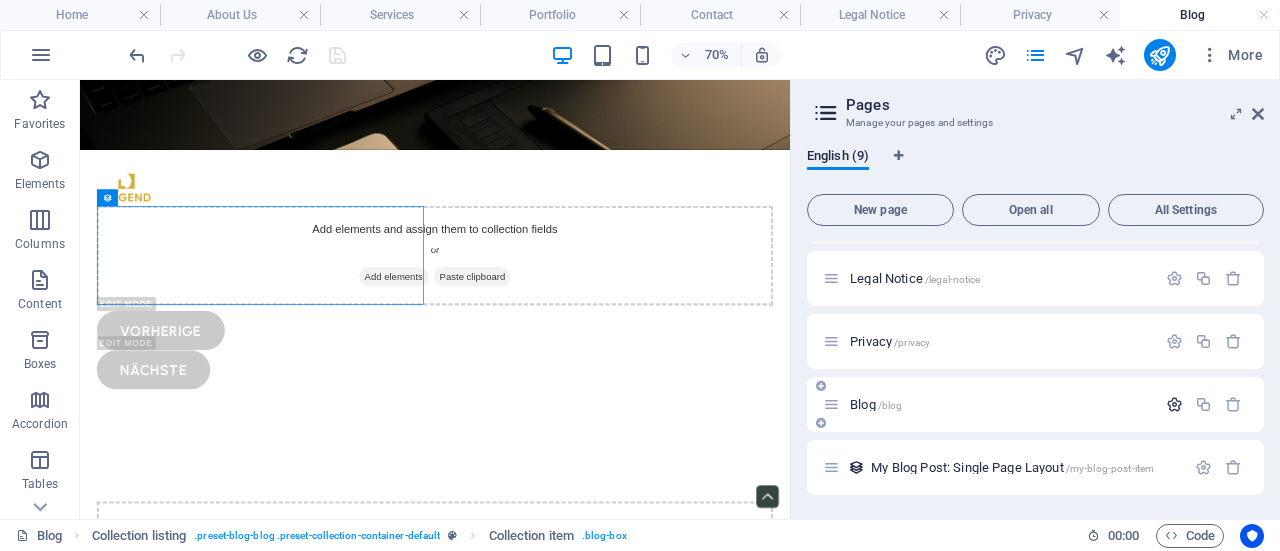 click at bounding box center (1174, 404) 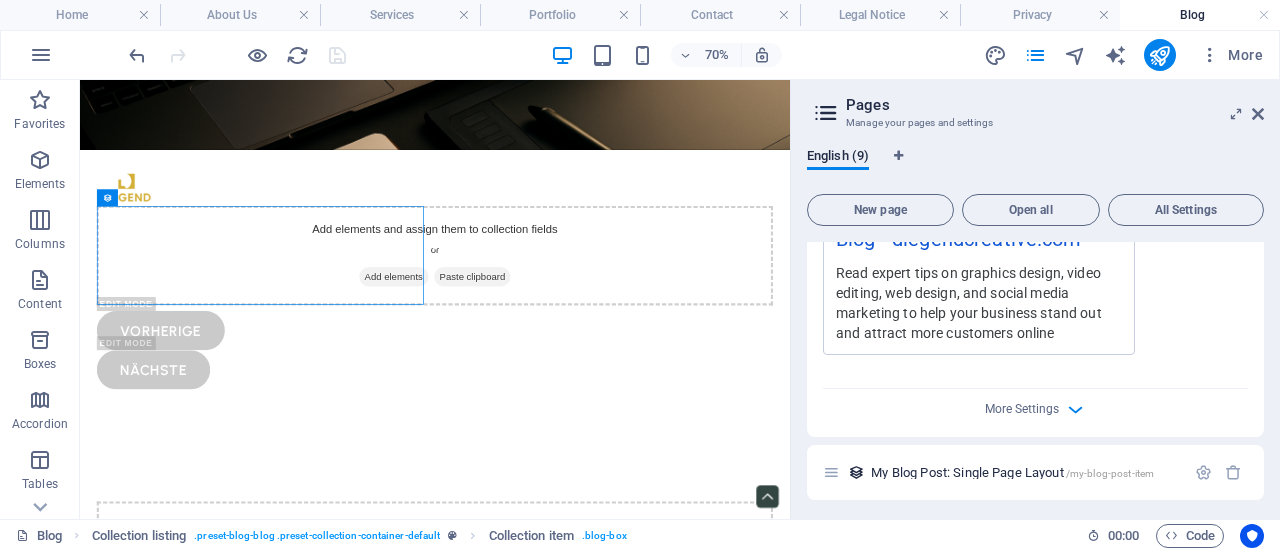 scroll, scrollTop: 1110, scrollLeft: 0, axis: vertical 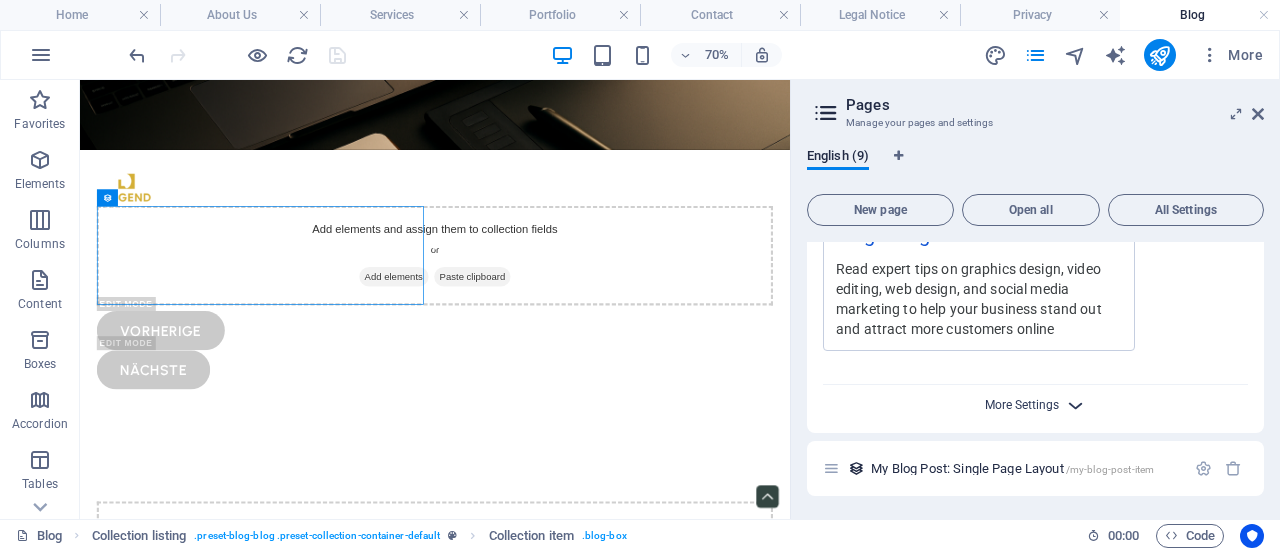 click on "More Settings" at bounding box center [1022, 405] 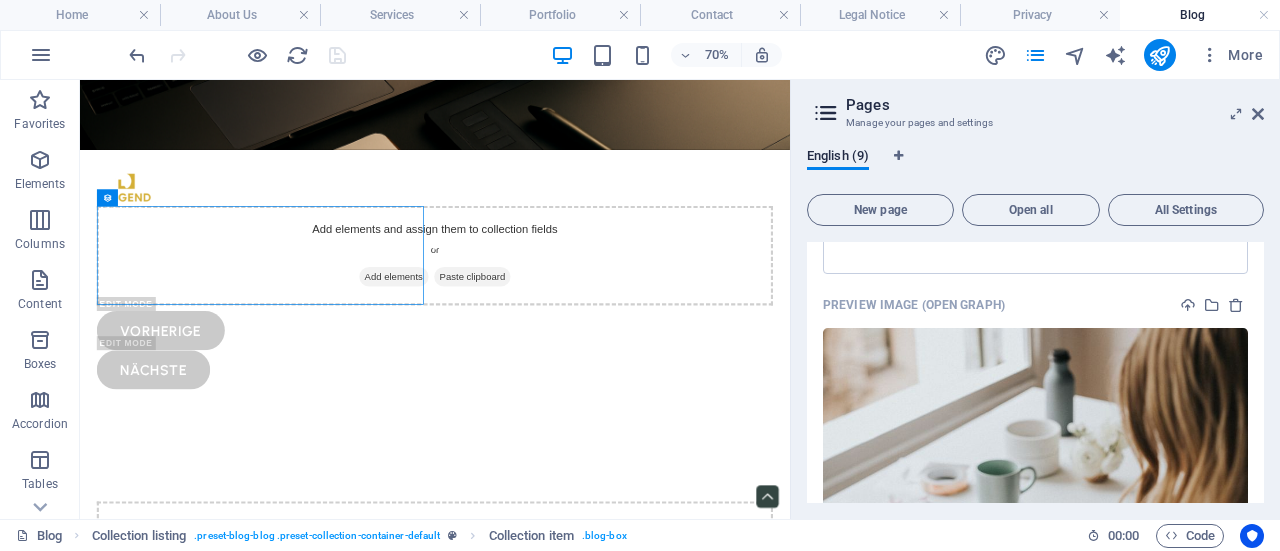 scroll, scrollTop: 1110, scrollLeft: 0, axis: vertical 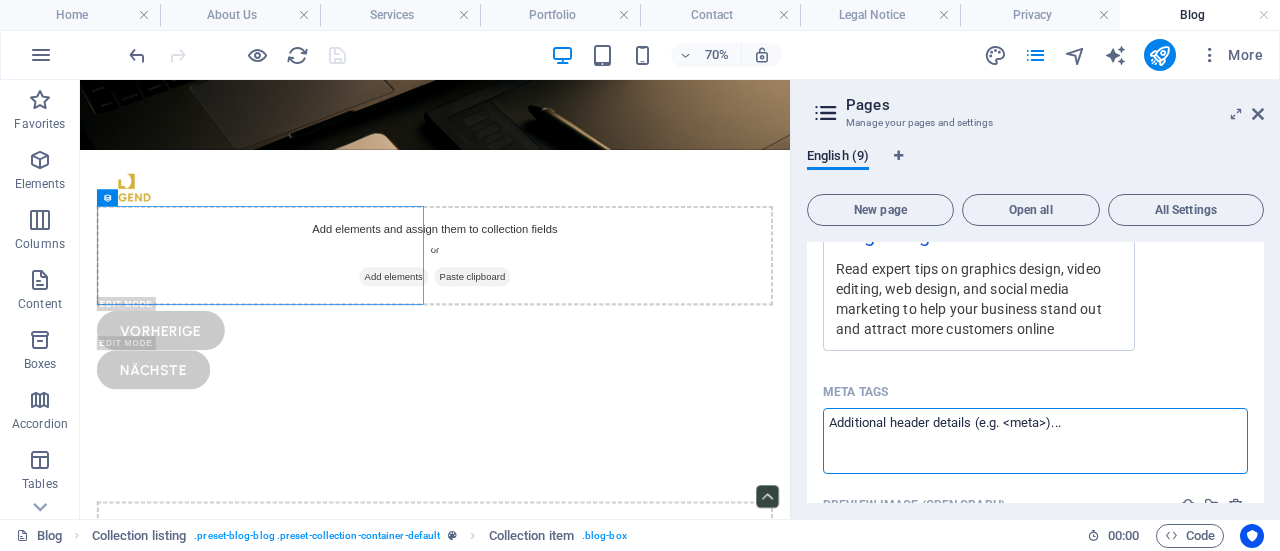 click on "Meta tags ​" at bounding box center [1035, 440] 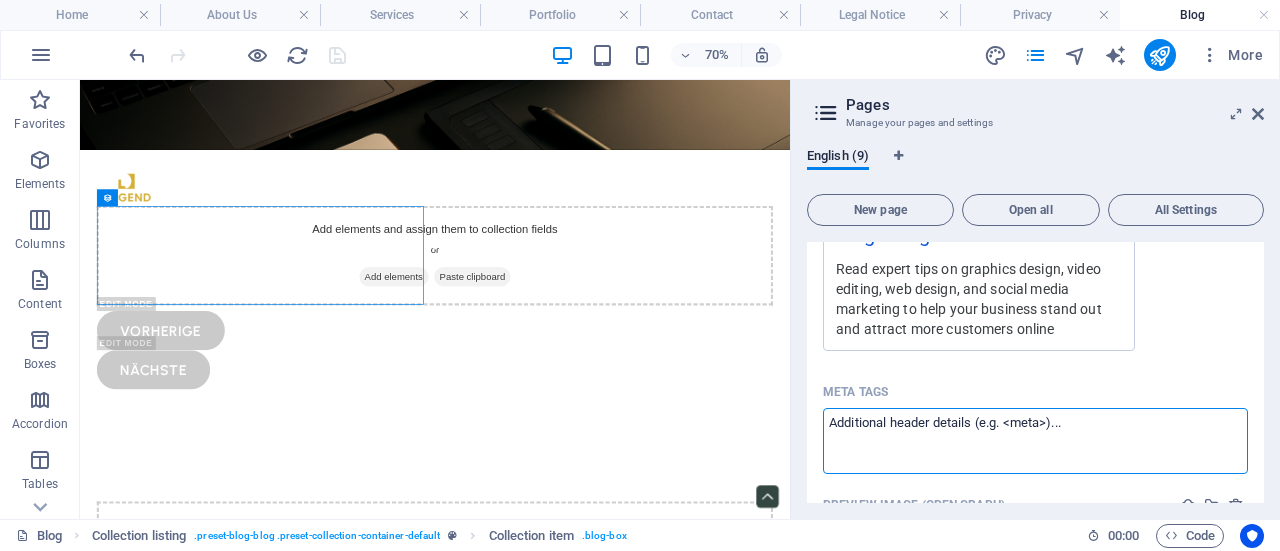 paste on "<title>DLegend Creative Blog | Graphics, Video, Web Design & Business Tips</title>
<meta name="description" content="Get expert tips on graphics design, video editing, web design, and digital marketing to grow your business and attract more customers online.">
<meta name="keywords" content="graphics design tips, video editing for business, web design tips, digital marketing for small business, Facebook ads guide, branding for entrepreneurs, online business growth, social media marketing tips, business content creation, how to attract customers online">
<meta name="author" content="DLegend Creative">" 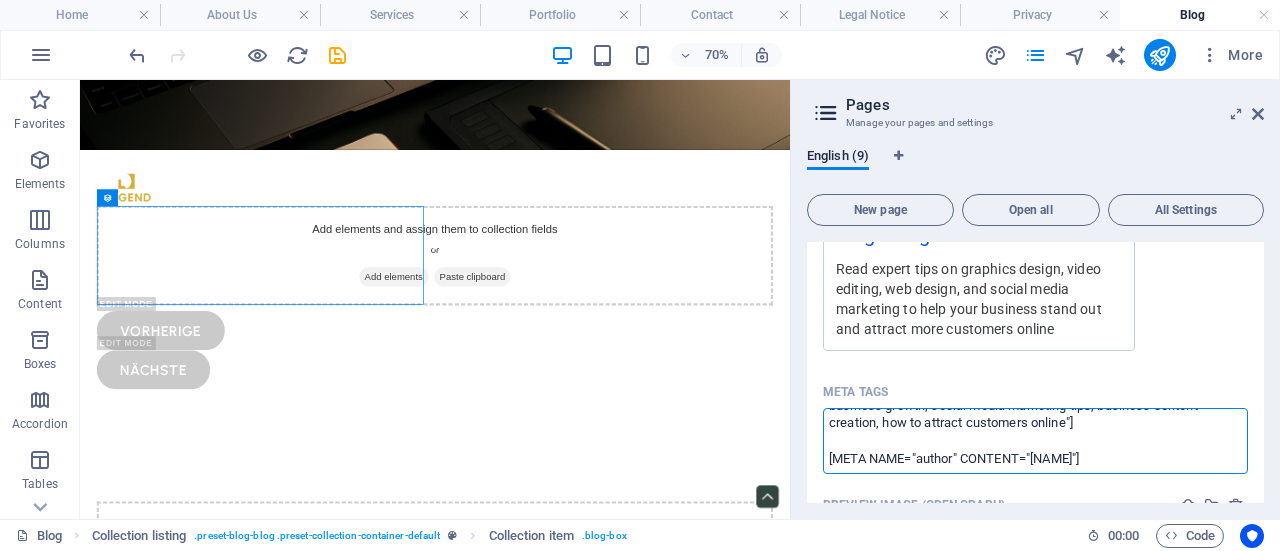scroll, scrollTop: 213, scrollLeft: 0, axis: vertical 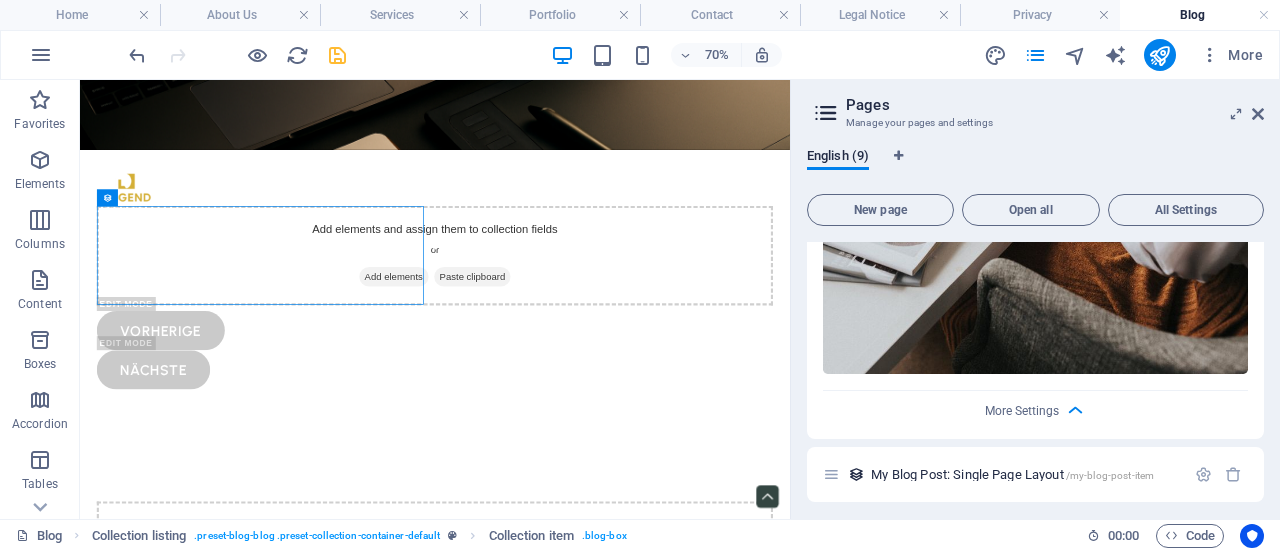 click on "dlegendcreative.com Home About Us Services Portfolio Contact Legal Notice Privacy Blog Favorites Elements Columns Content Boxes Accordion Tables Features Images Slider Header Footer Forms Marketing Collections
Drag here to replace the existing content. Press “Ctrl” if you want to create a new element.
Slider   H2   Slider   Container   Image   Unequal Columns   Container   Container   Slider   Spacer   Image   Container   Container   H3   Container   Spacer   Menu   Menu Bar 70% More Home Collection listing . preset-blog-blog .preset-collection-container-default Collection item . blog-box 00 : 00 Code Favorites Elements Columns Content Boxes Accordion Tables Features Images Slider Header Footer Forms Marketing Collections
Drag here to replace the existing content. Press “Ctrl” if you want to create a new element.
H3   Container   Boxes 100% More About Us . . :" at bounding box center [640, 275] 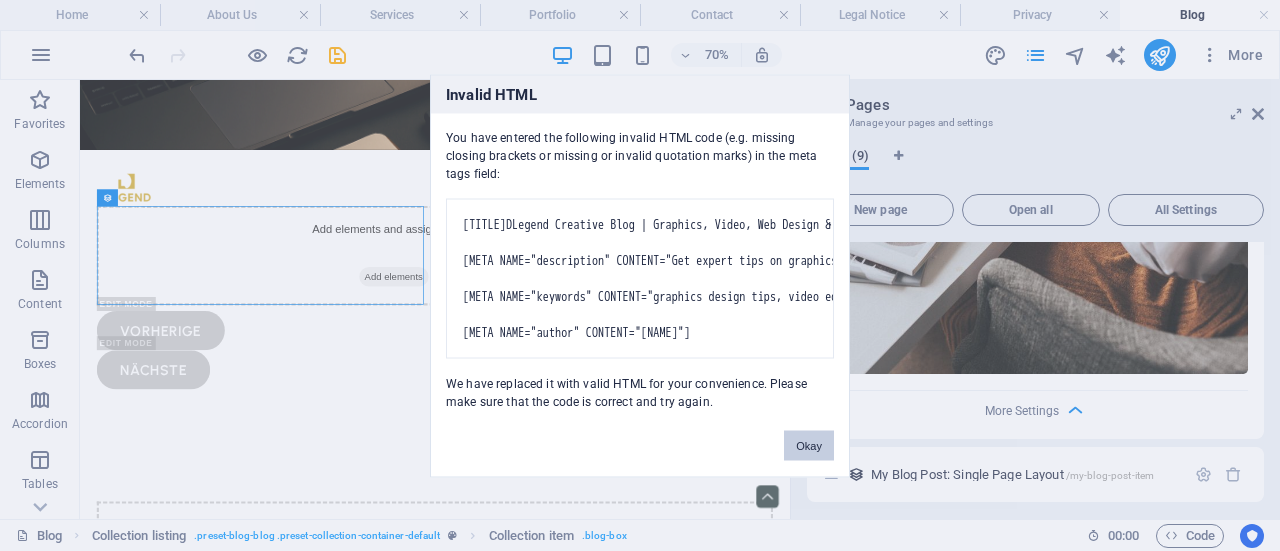click on "Okay" at bounding box center [809, 445] 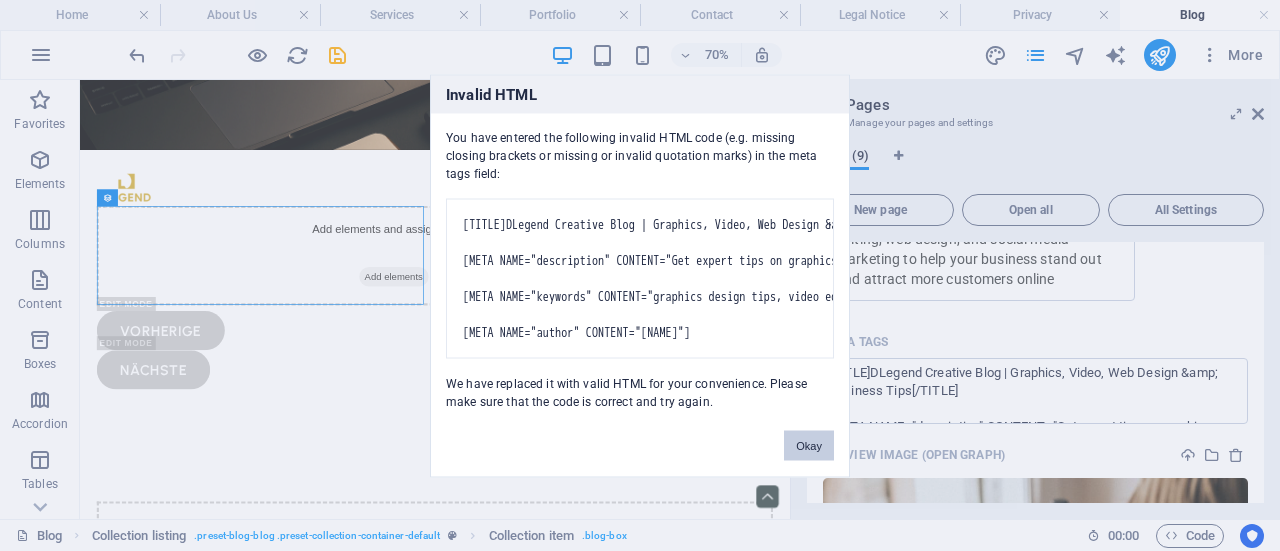 click on "Okay" at bounding box center (809, 445) 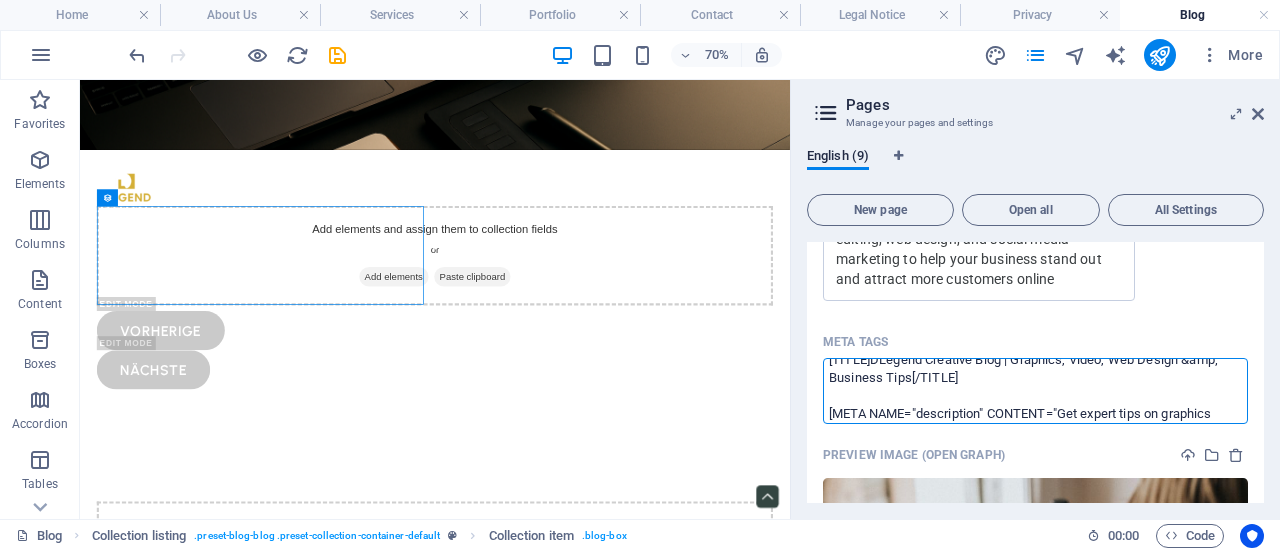 scroll, scrollTop: 0, scrollLeft: 0, axis: both 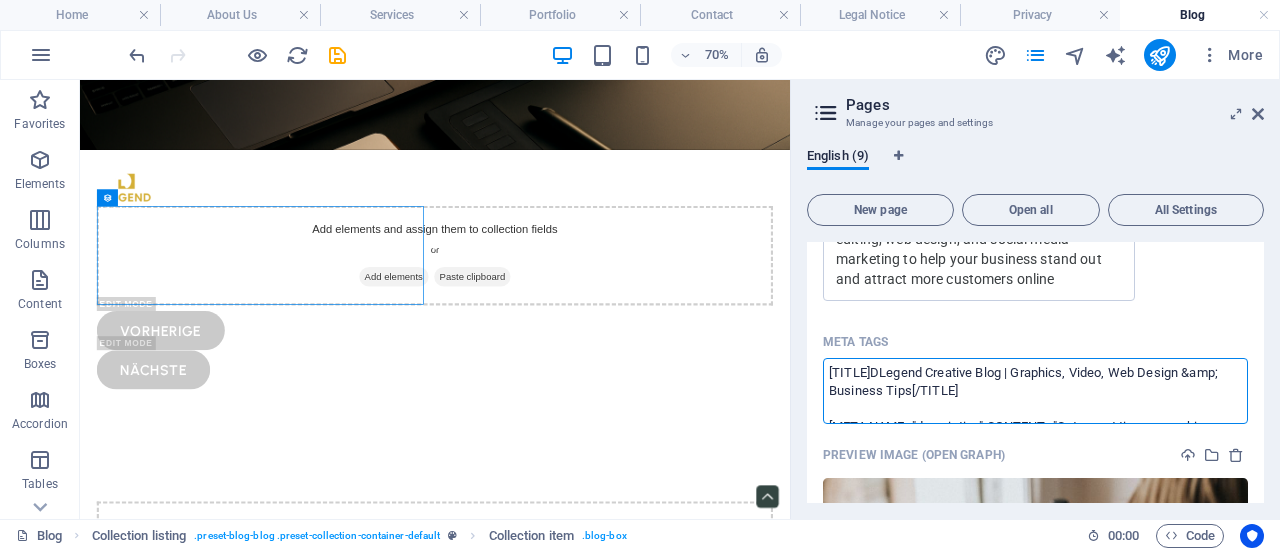 click on "<title>DLegend Creative Blog | Graphics, Video, Web Design &amp; Business Tips</title>
<meta name="description" content="Get expert tips on graphics design, video editing, web design, and digital marketing to grow your business and attract more customers online.">
<meta name="keywords" content="graphics design tips, video editing for business, web design tips, digital marketing for small business, Facebook ads guide, branding for entrepreneurs, online business growth, social media marketing tips, business content creation, how to attract customers online">
<meta name="author" content="DLegend Creative">" at bounding box center [1035, 390] 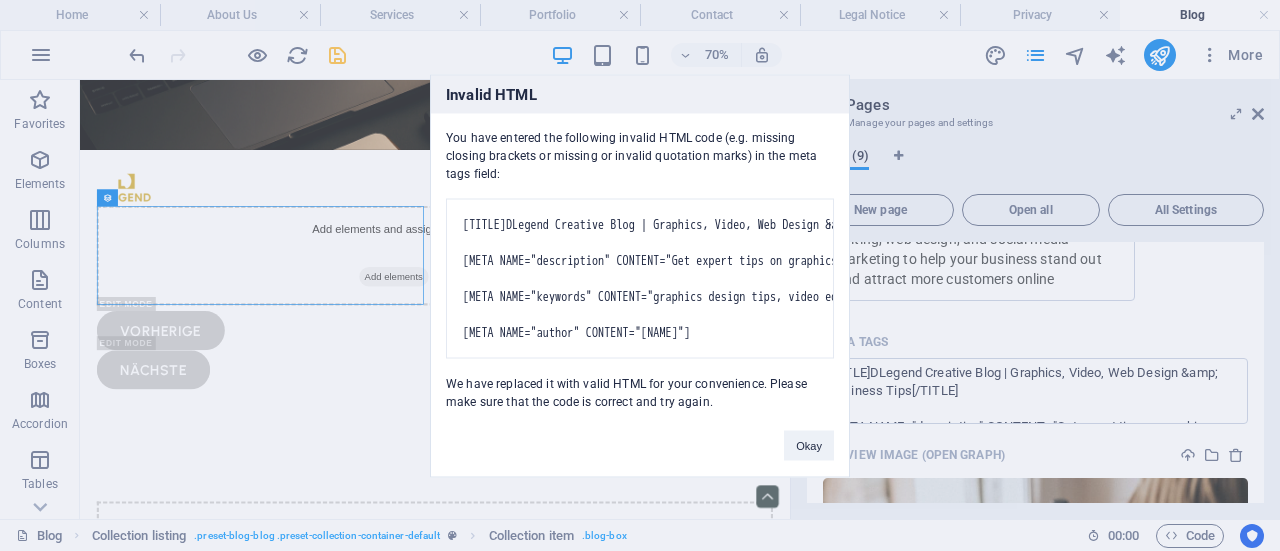 click on "dlegendcreative.com Home About Us Services Portfolio Contact Legal Notice Privacy Blog Favorites Elements Columns Content Boxes Accordion Tables Features Images Slider Header Footer Forms Marketing Collections
Drag here to replace the existing content. Press “Ctrl” if you want to create a new element.
Slider   H2   Slider   Container   Image   Unequal Columns   Container   Container   Slider   Spacer   Image   Container   Container   H3   Container   Spacer   Menu   Menu Bar 70% More Home Collection listing . preset-blog-blog .preset-collection-container-default Collection item . blog-box 00 : 00 Code Favorites Elements Columns Content Boxes Accordion Tables Features Images Slider Header Footer Forms Marketing Collections
Drag here to replace the existing content. Press “Ctrl” if you want to create a new element.
H3   Container   Boxes 100% More About Us . . :" at bounding box center [640, 275] 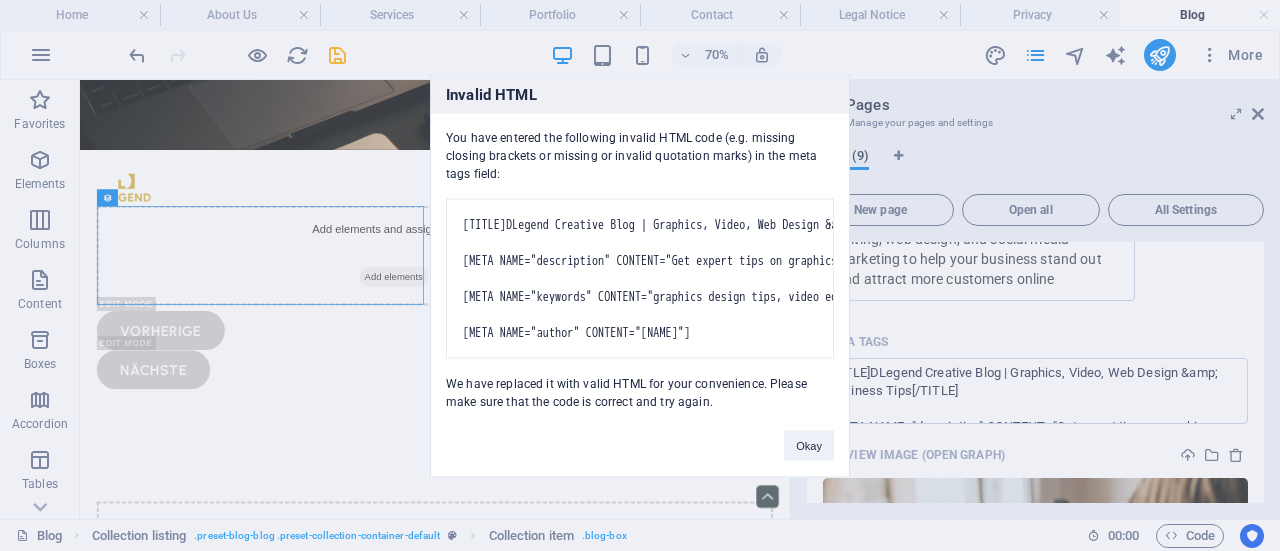 click on "Okay" at bounding box center (809, 435) 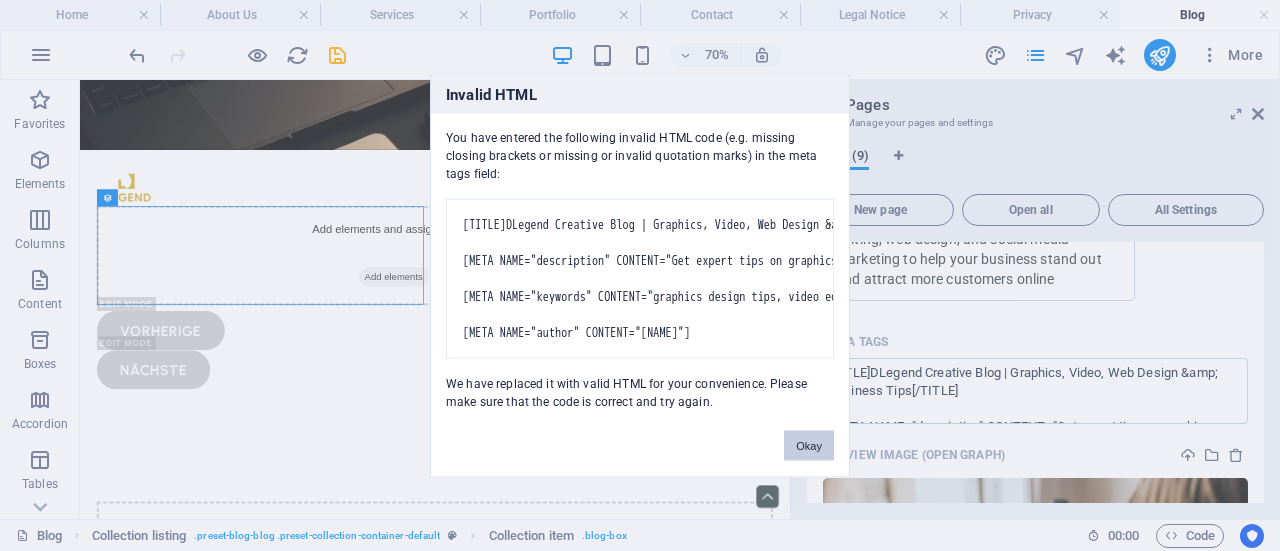click on "Okay" at bounding box center [809, 445] 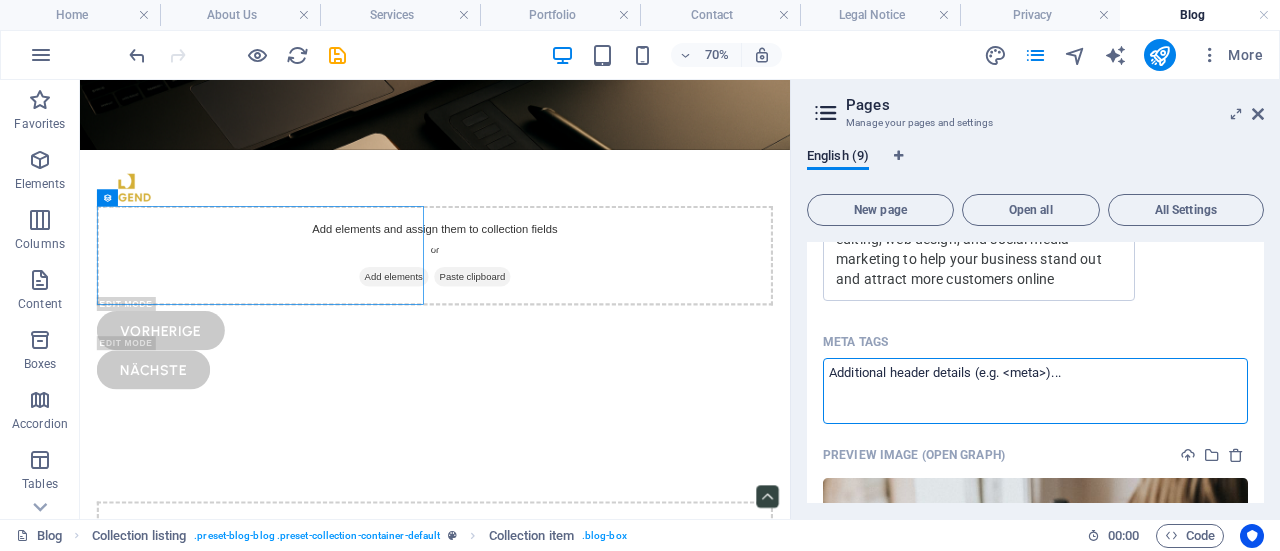 scroll, scrollTop: 0, scrollLeft: 0, axis: both 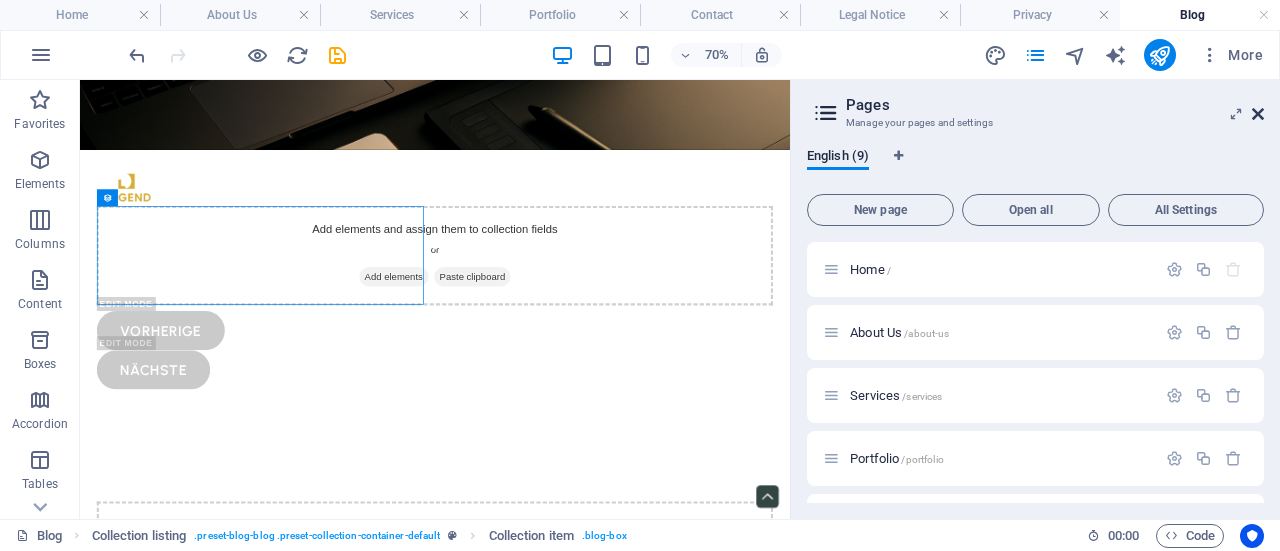 type 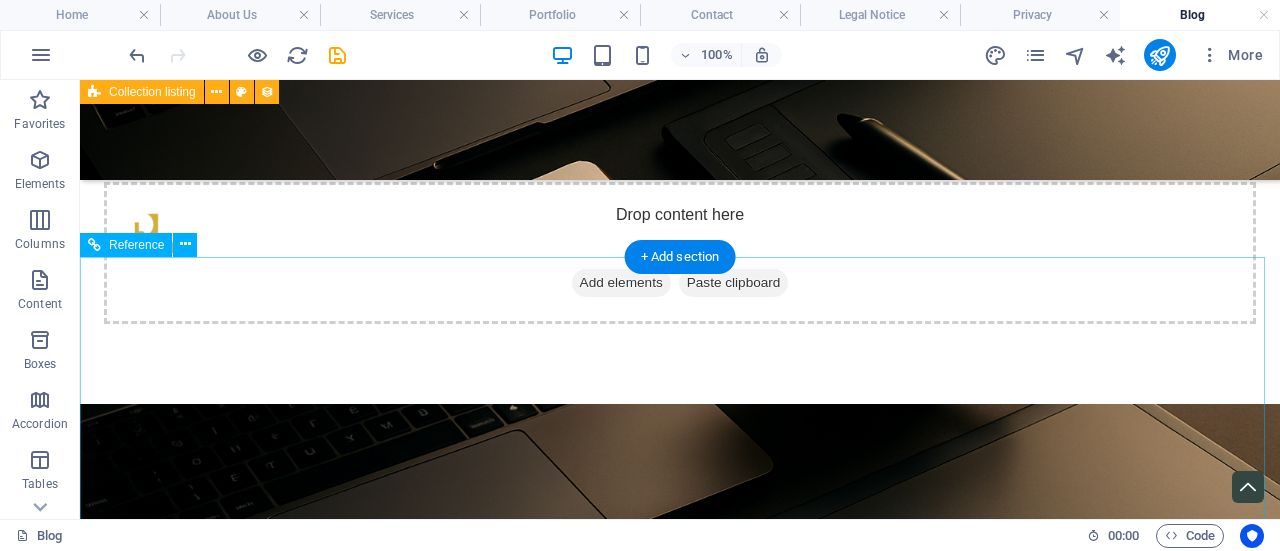 scroll, scrollTop: 900, scrollLeft: 0, axis: vertical 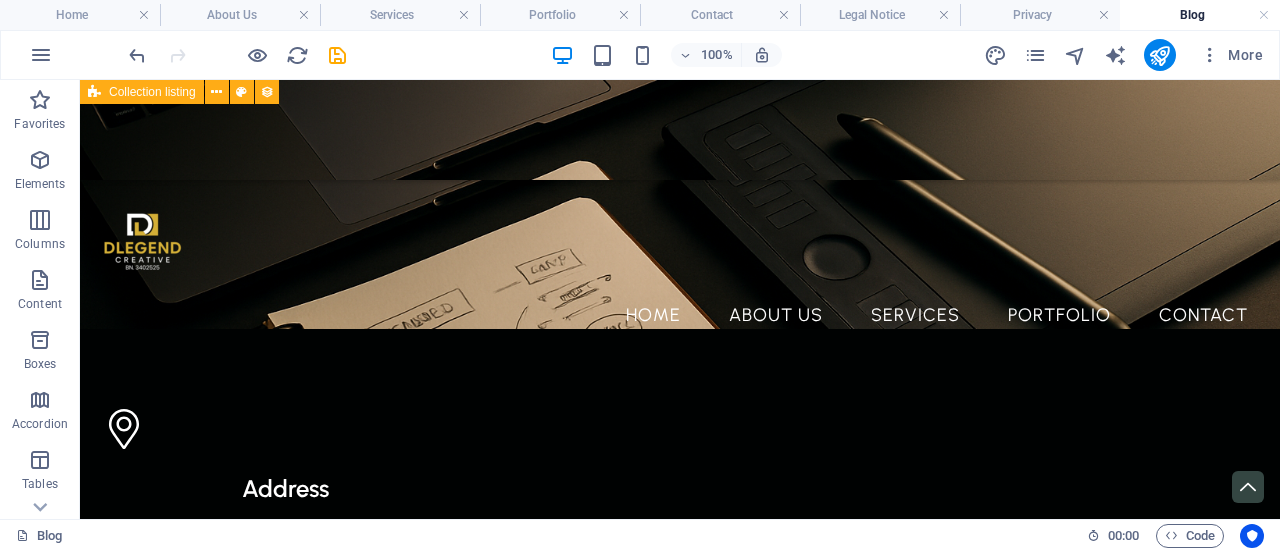 click on "Blog" at bounding box center [1200, 15] 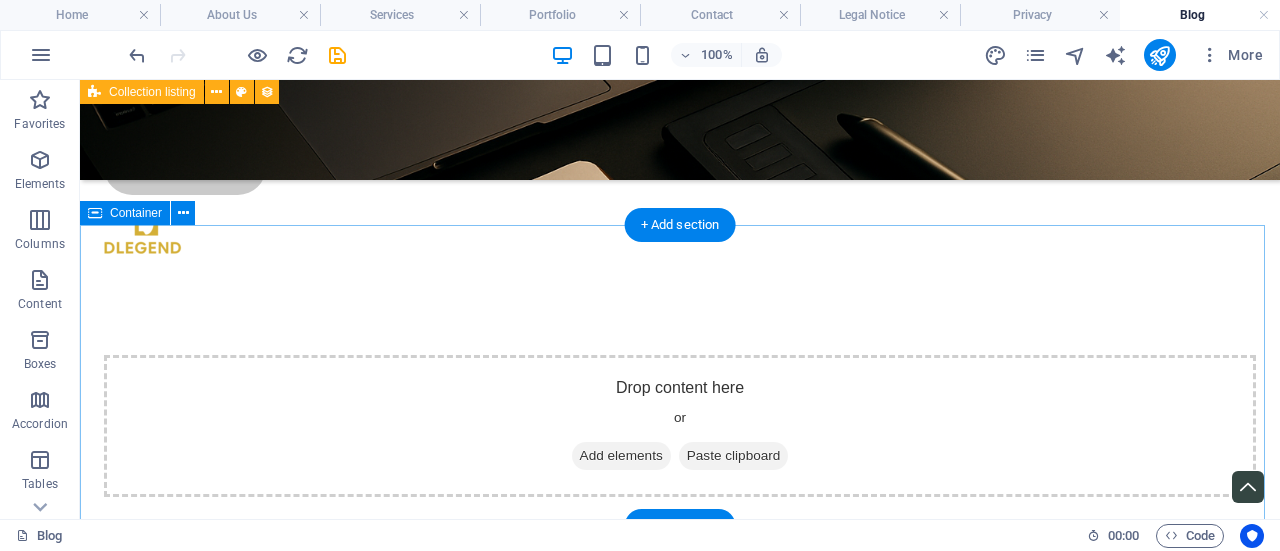 scroll, scrollTop: 200, scrollLeft: 0, axis: vertical 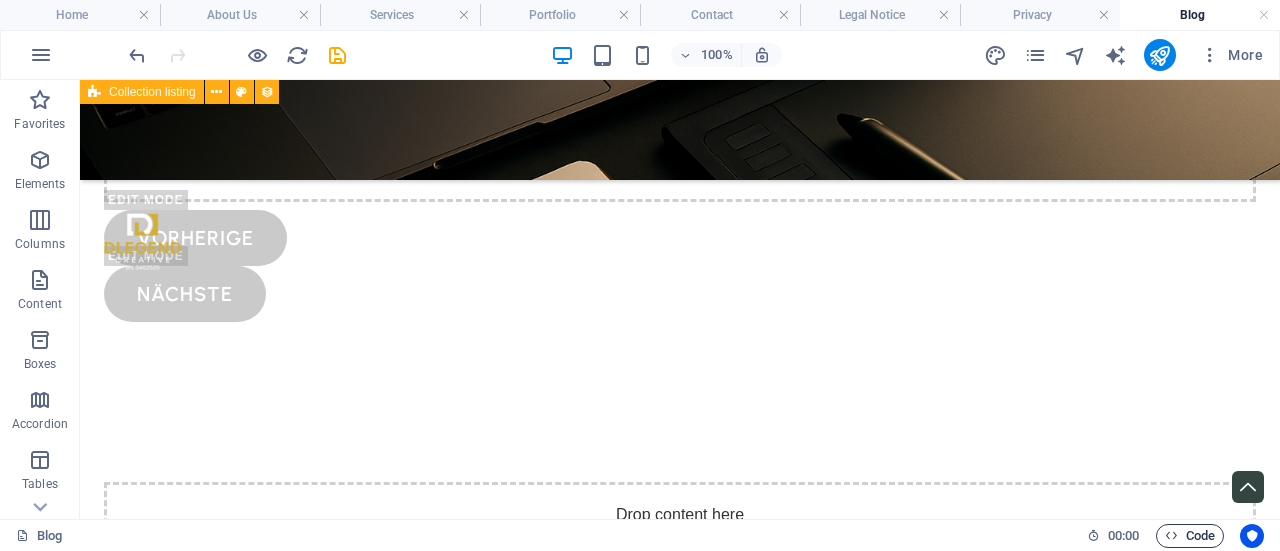 click on "Code" at bounding box center [1190, 536] 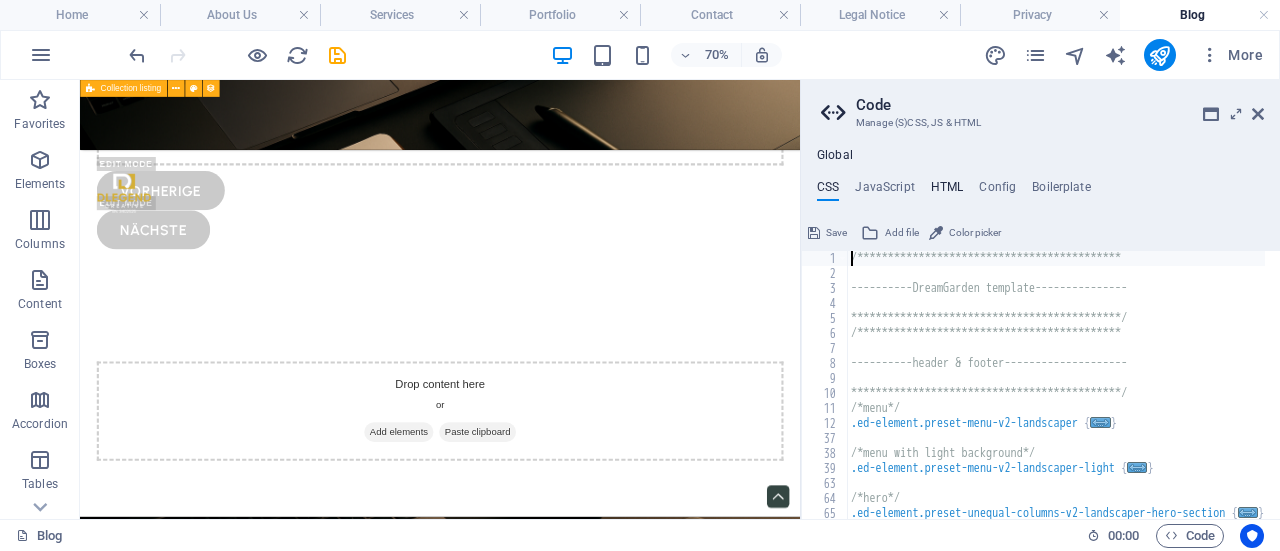 click on "HTML" at bounding box center (947, 191) 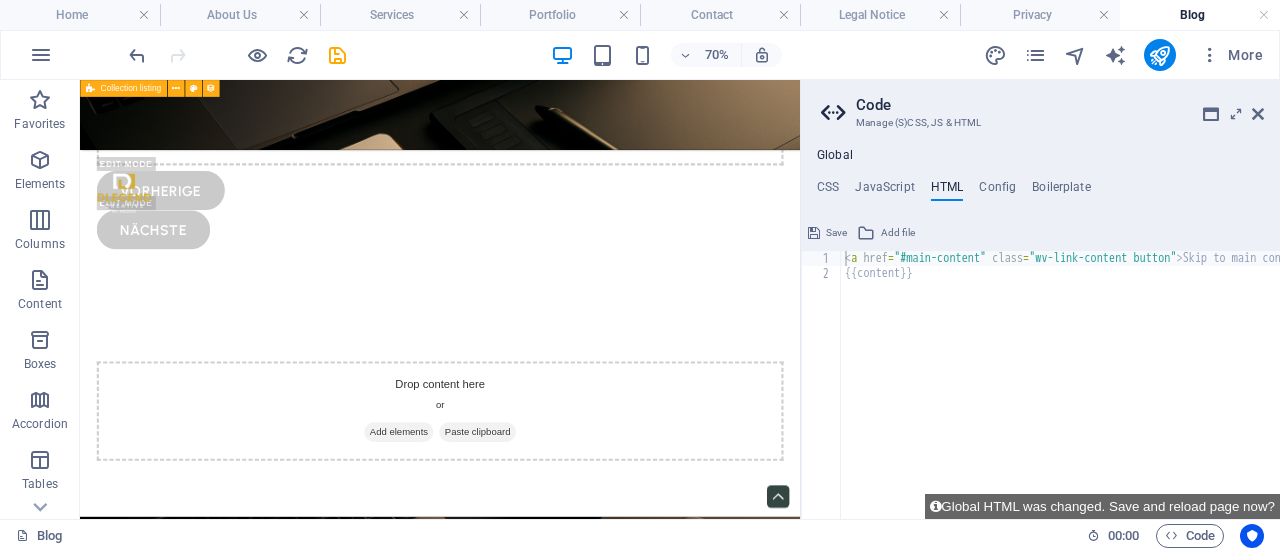type on "{{content}}" 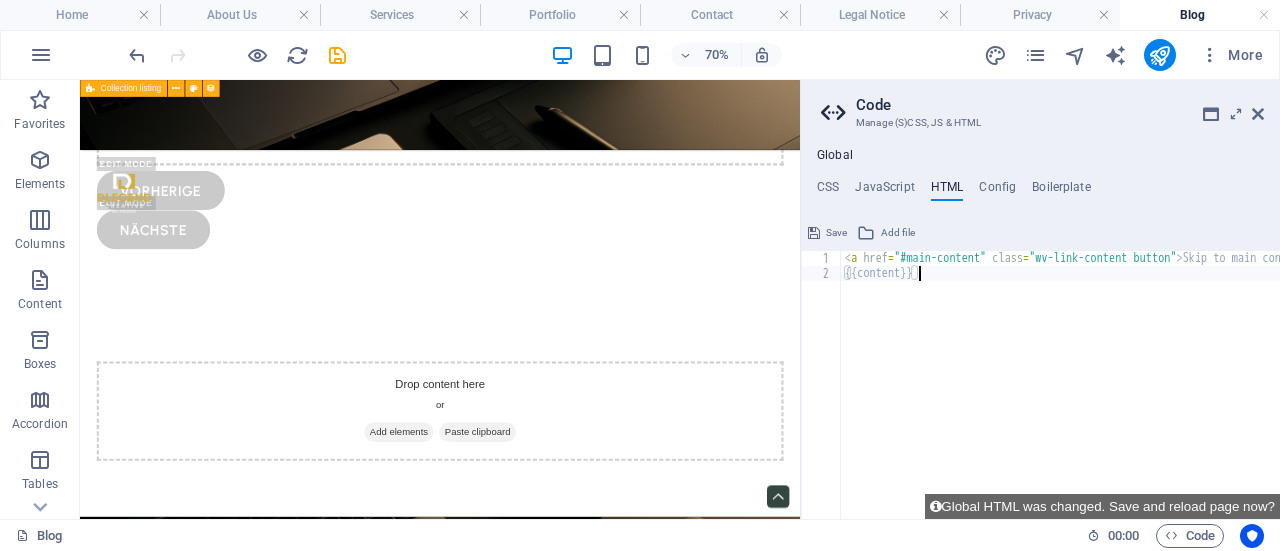paste 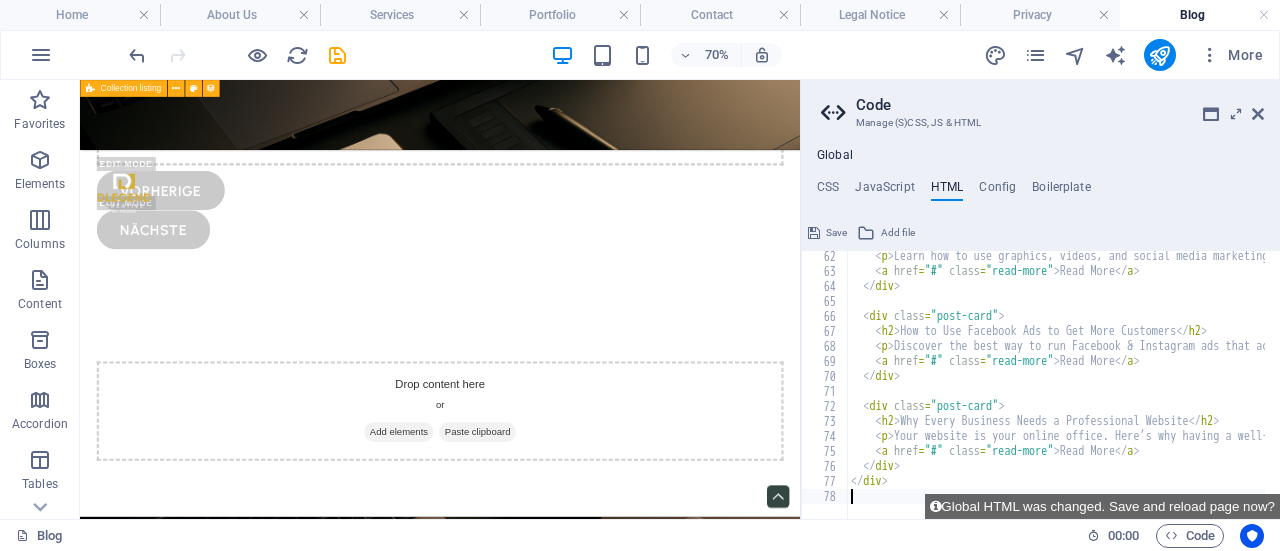 scroll, scrollTop: 916, scrollLeft: 0, axis: vertical 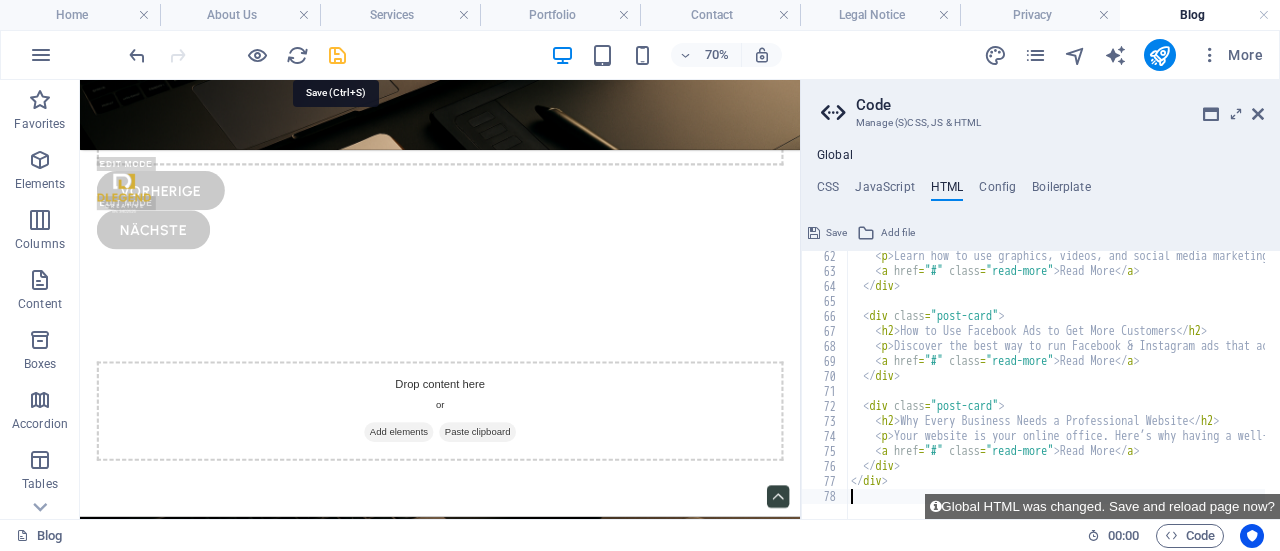 click at bounding box center [337, 55] 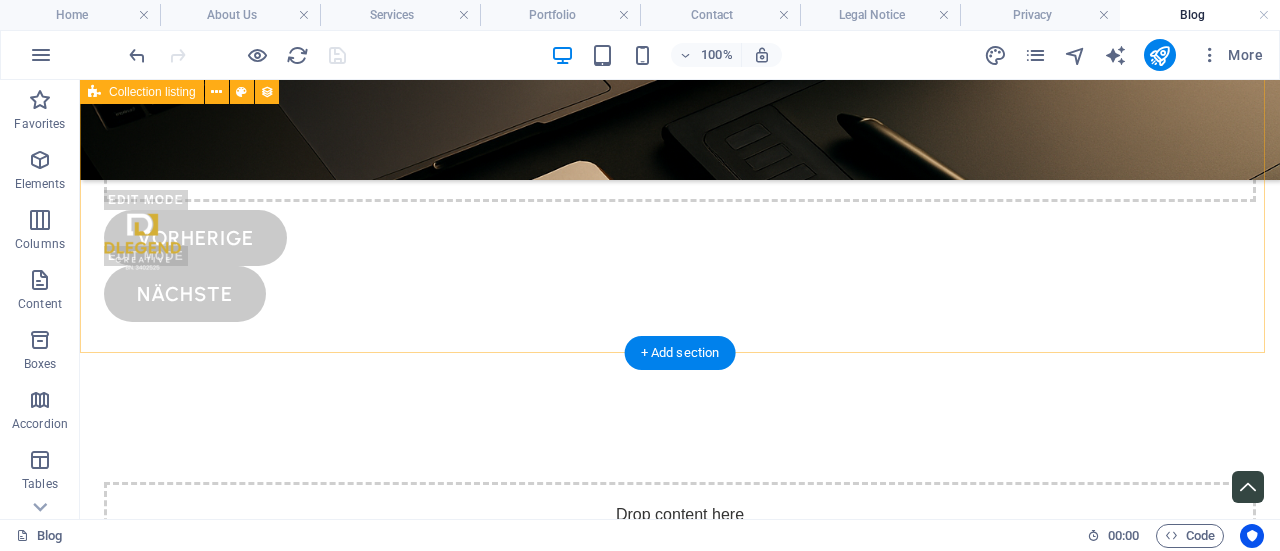 scroll, scrollTop: 0, scrollLeft: 0, axis: both 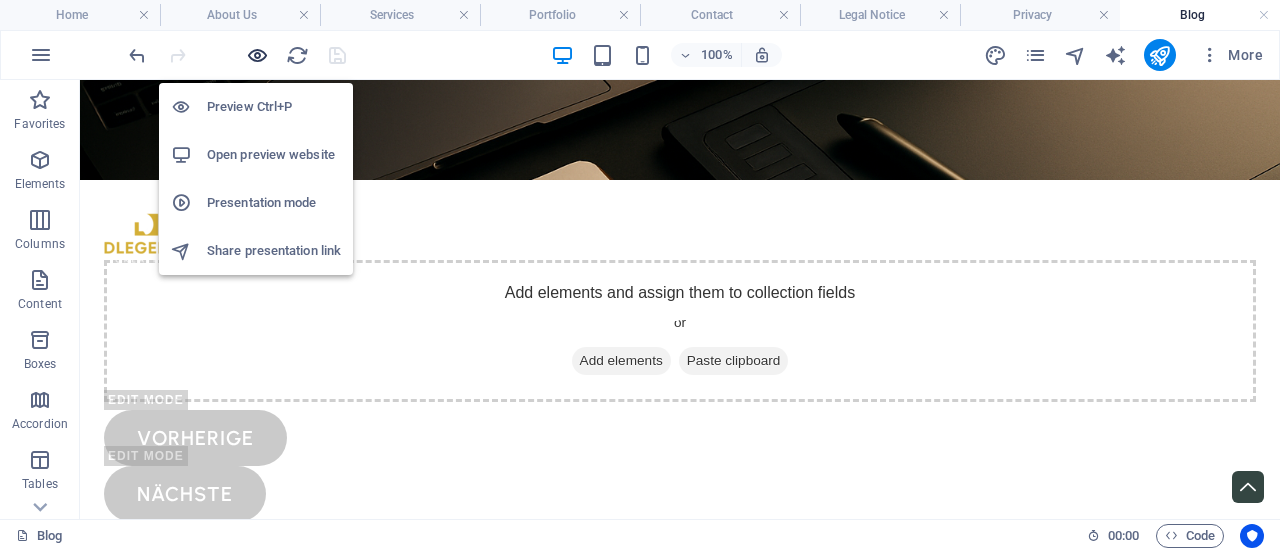 click at bounding box center (257, 55) 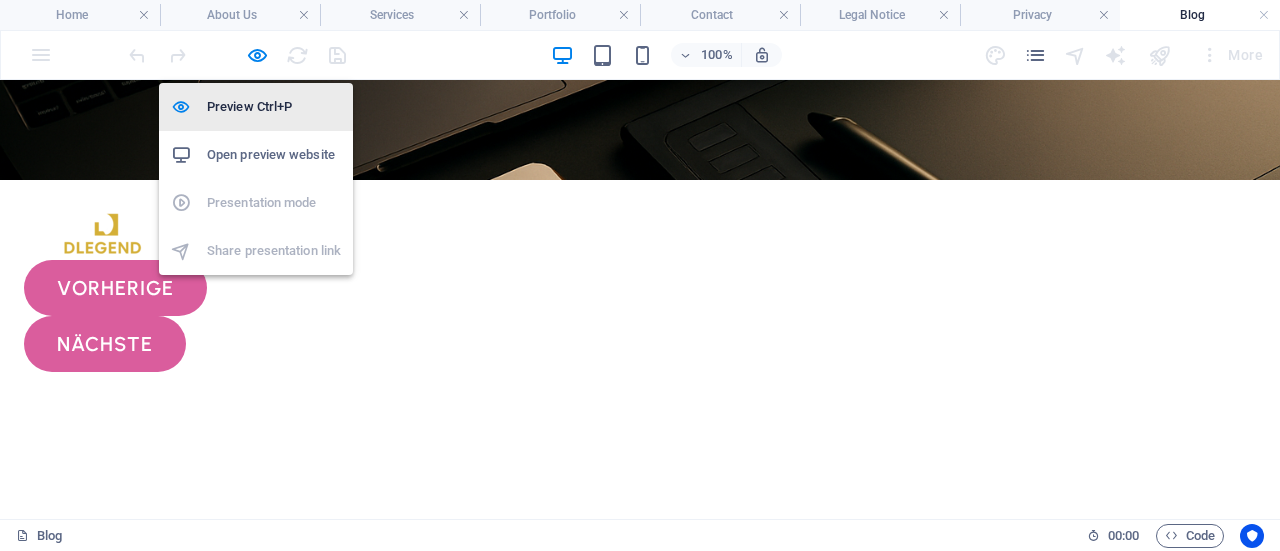 click on "Preview Ctrl+P" at bounding box center [274, 107] 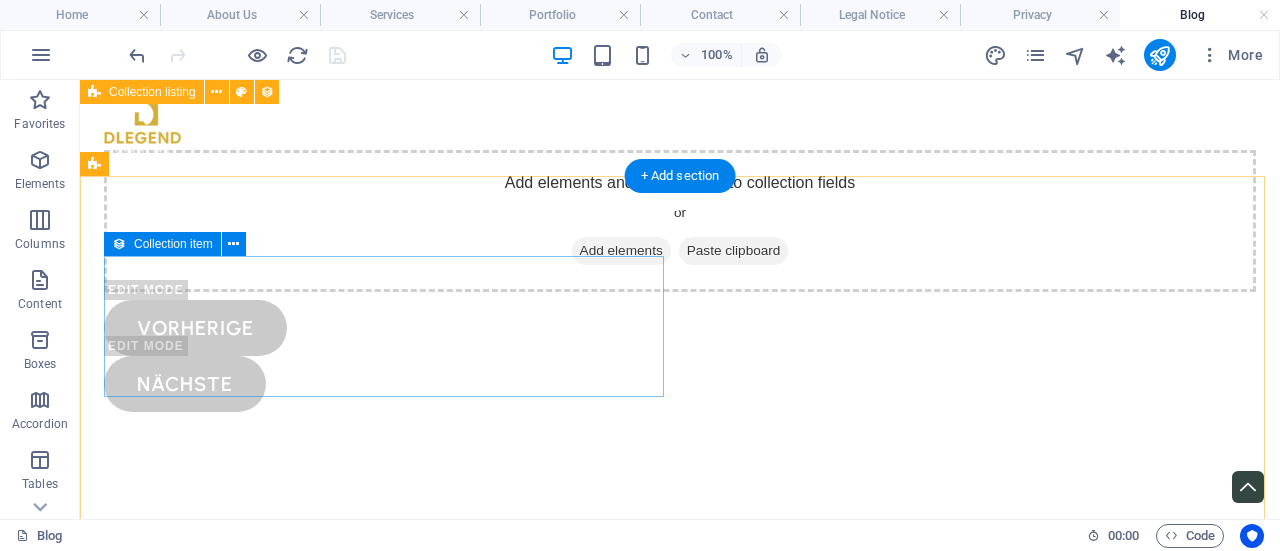 scroll, scrollTop: 0, scrollLeft: 0, axis: both 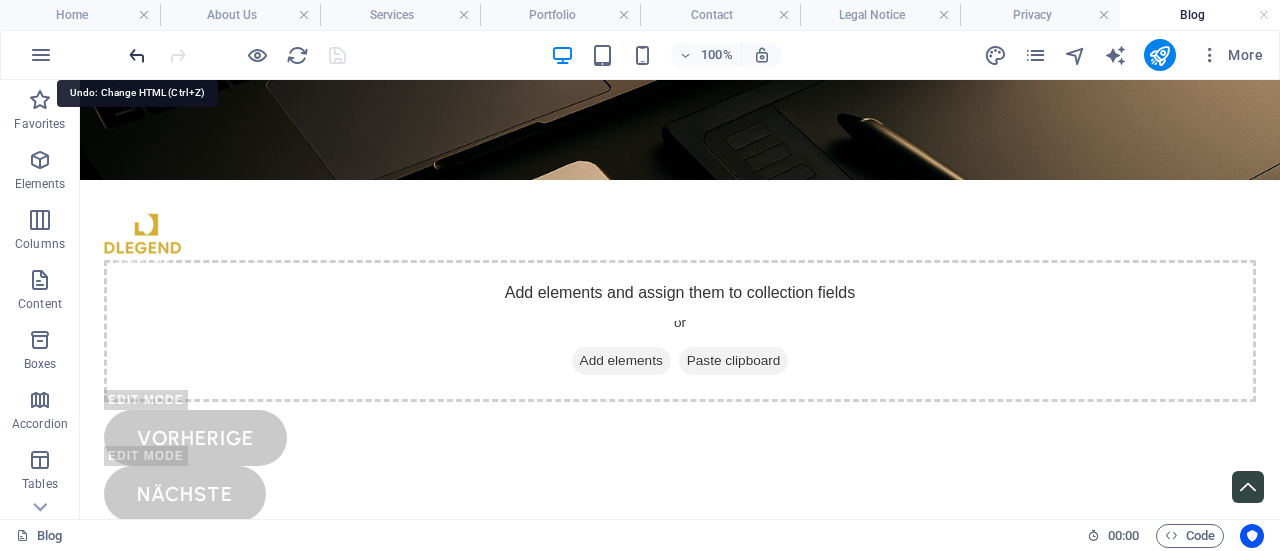 click at bounding box center [137, 55] 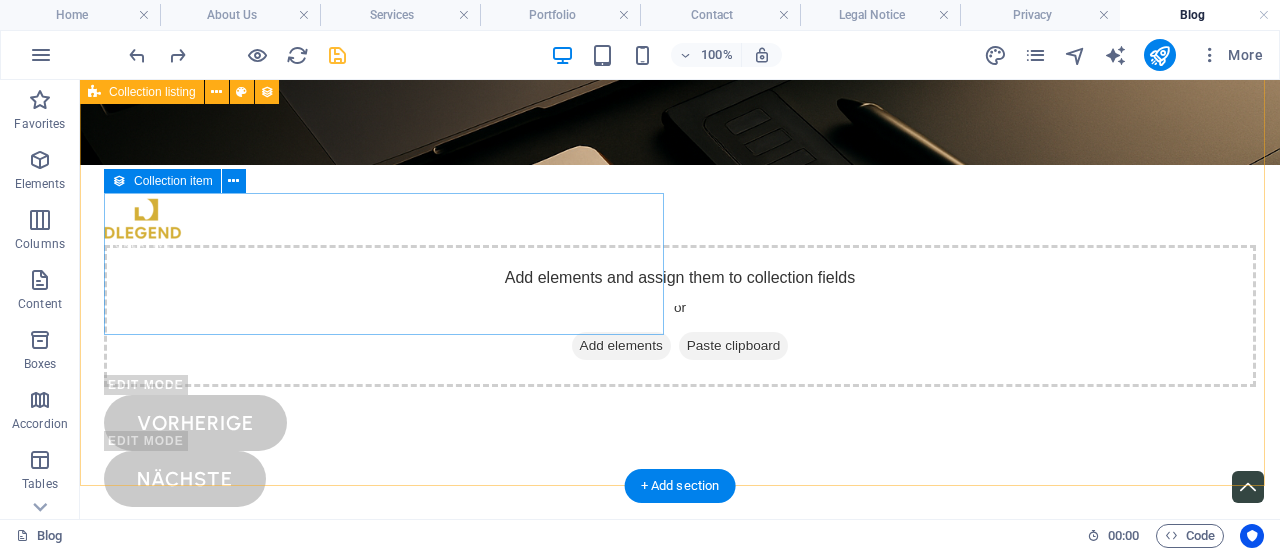 scroll, scrollTop: 0, scrollLeft: 0, axis: both 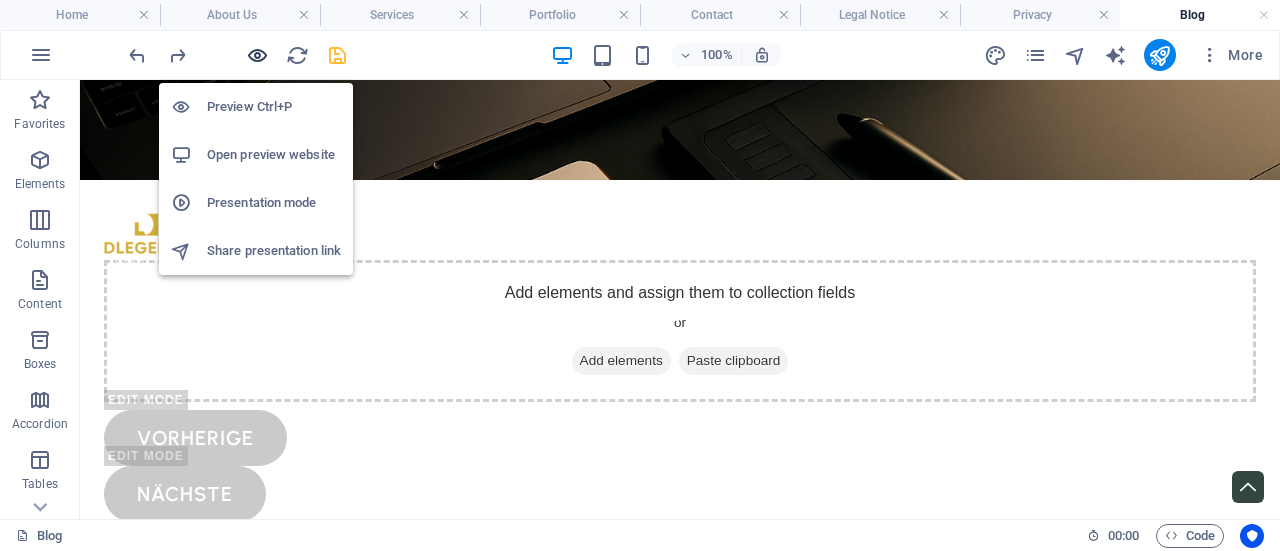 click at bounding box center (257, 55) 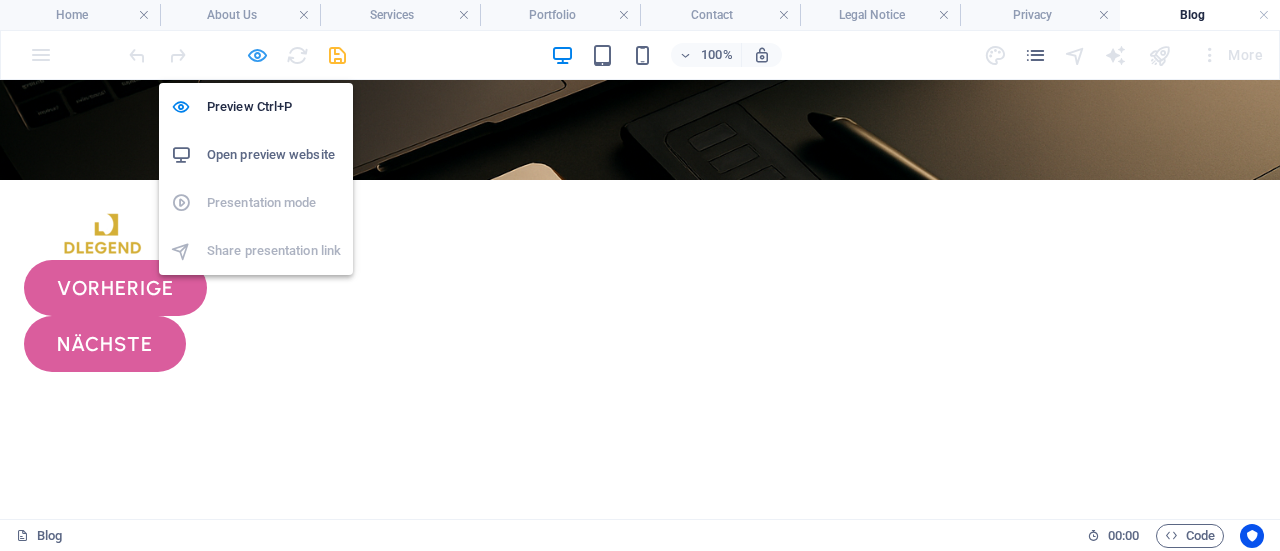click at bounding box center [257, 55] 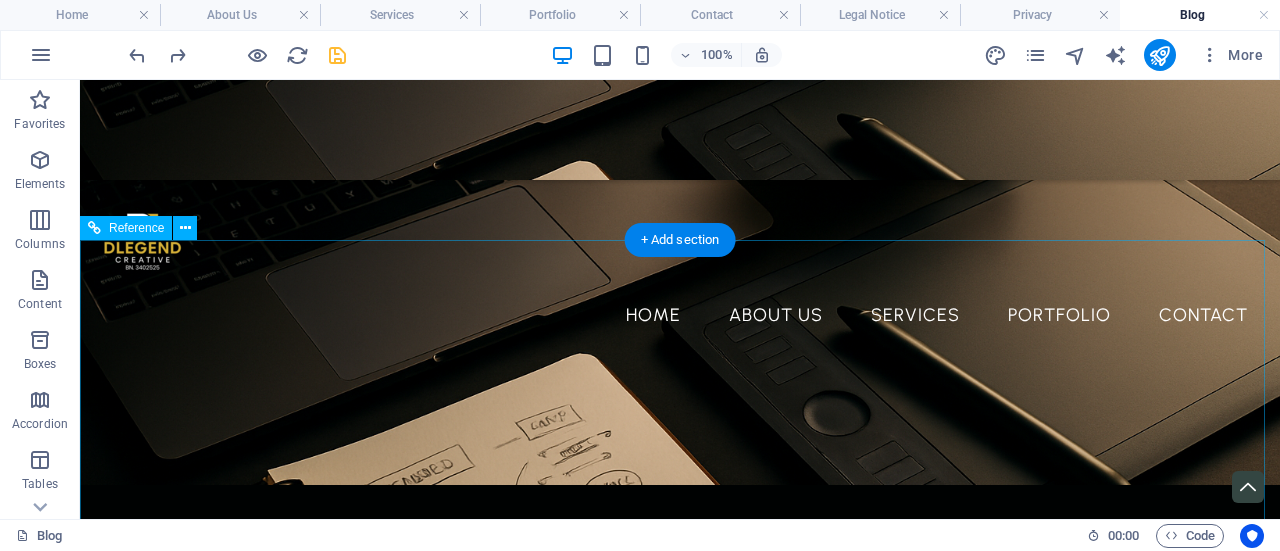 scroll, scrollTop: 900, scrollLeft: 0, axis: vertical 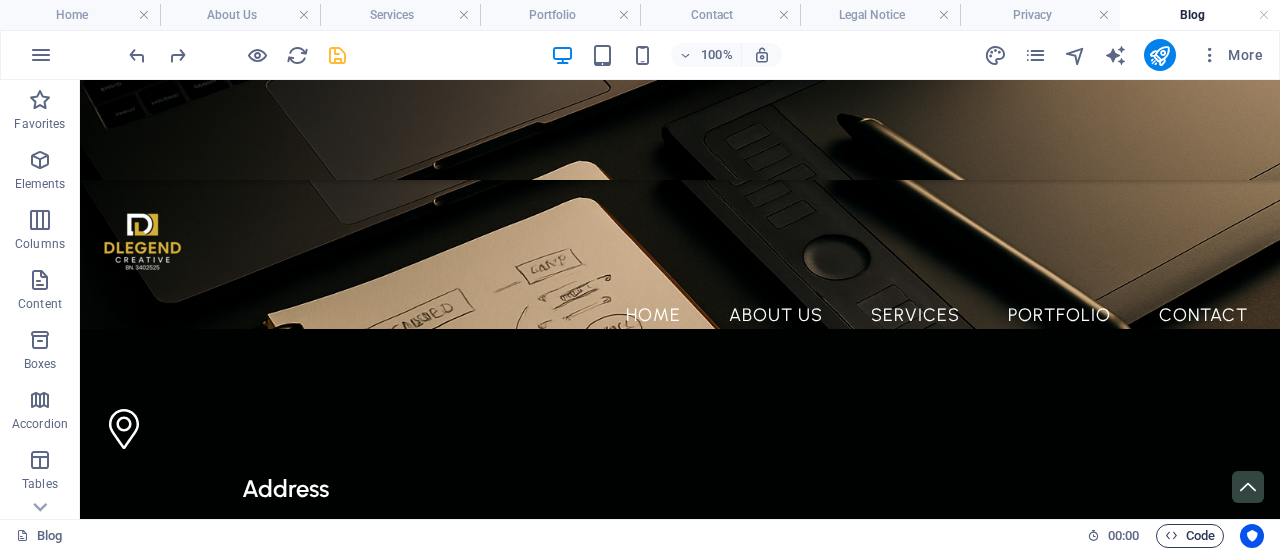 click on "Code" at bounding box center (1190, 536) 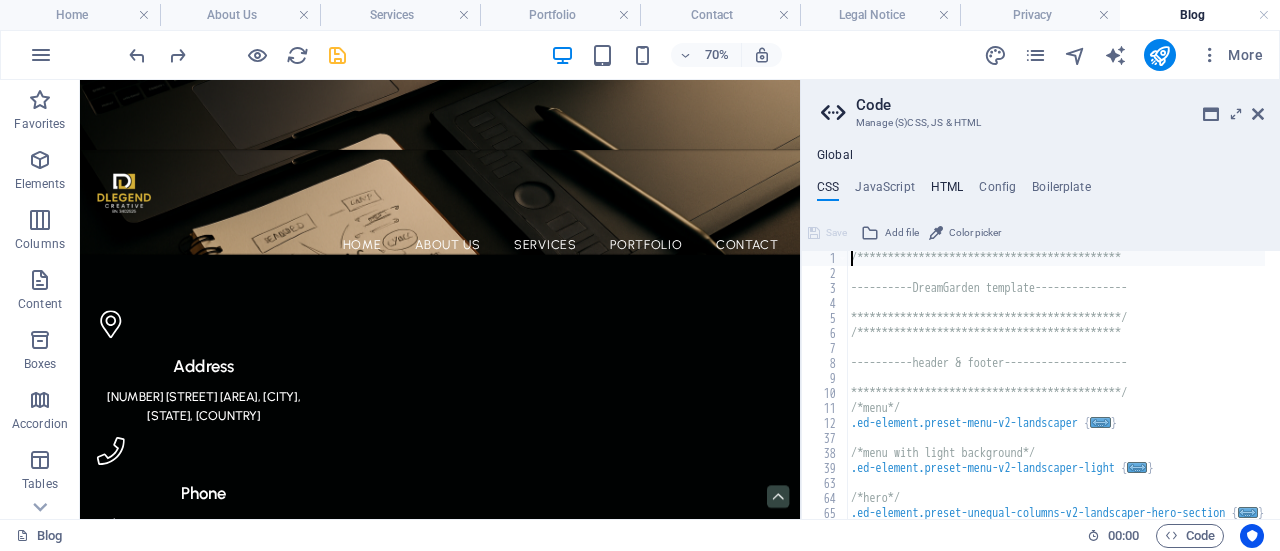 click on "HTML" at bounding box center (947, 191) 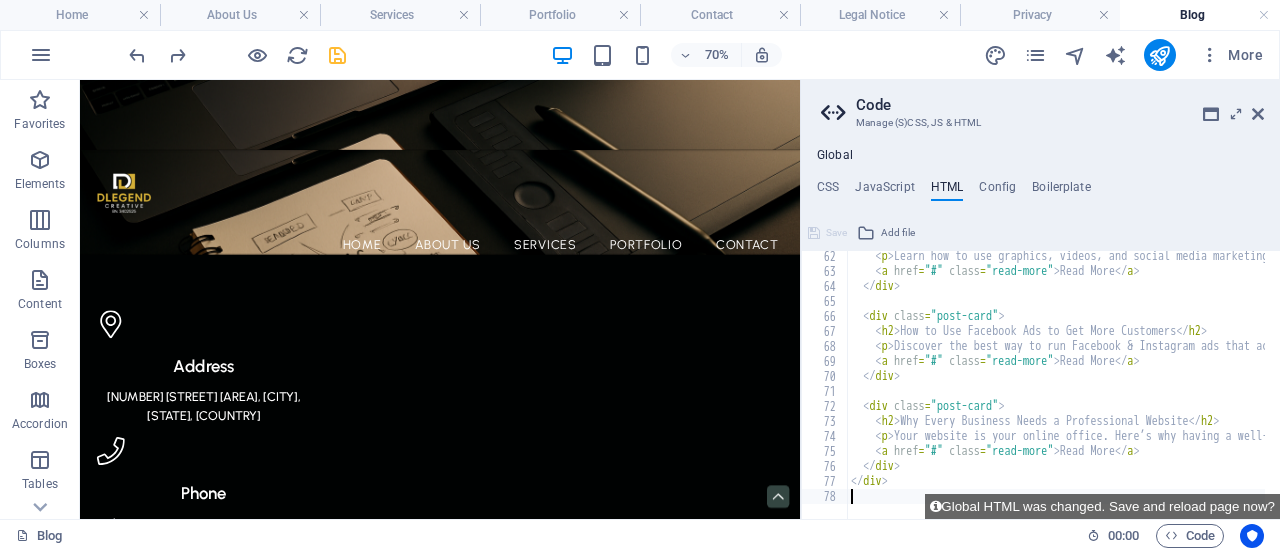 scroll, scrollTop: 916, scrollLeft: 0, axis: vertical 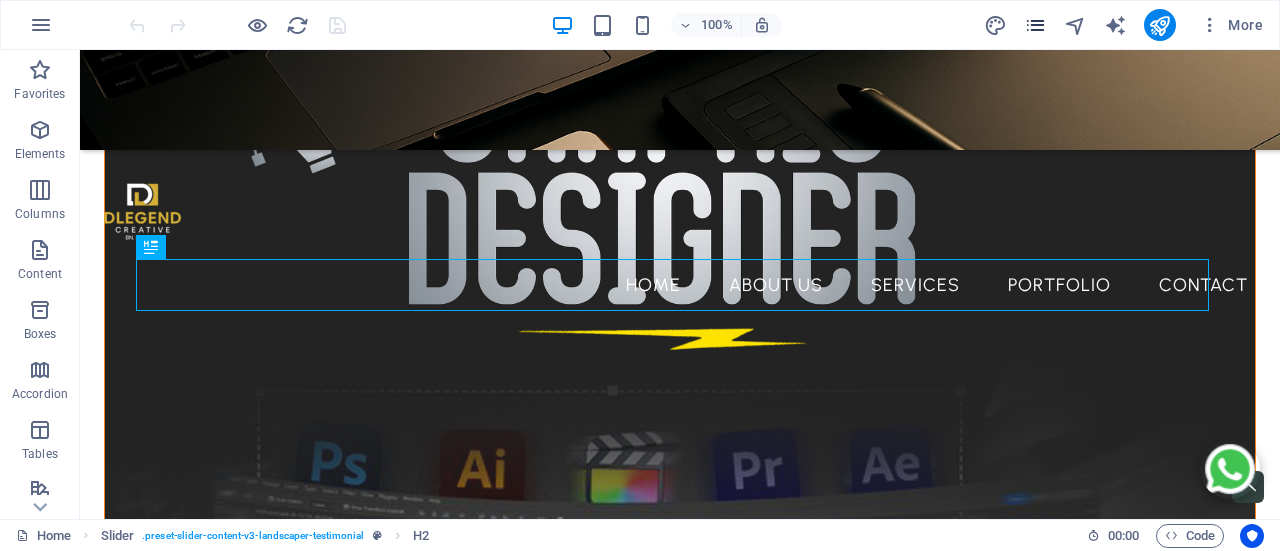 click at bounding box center [1035, 25] 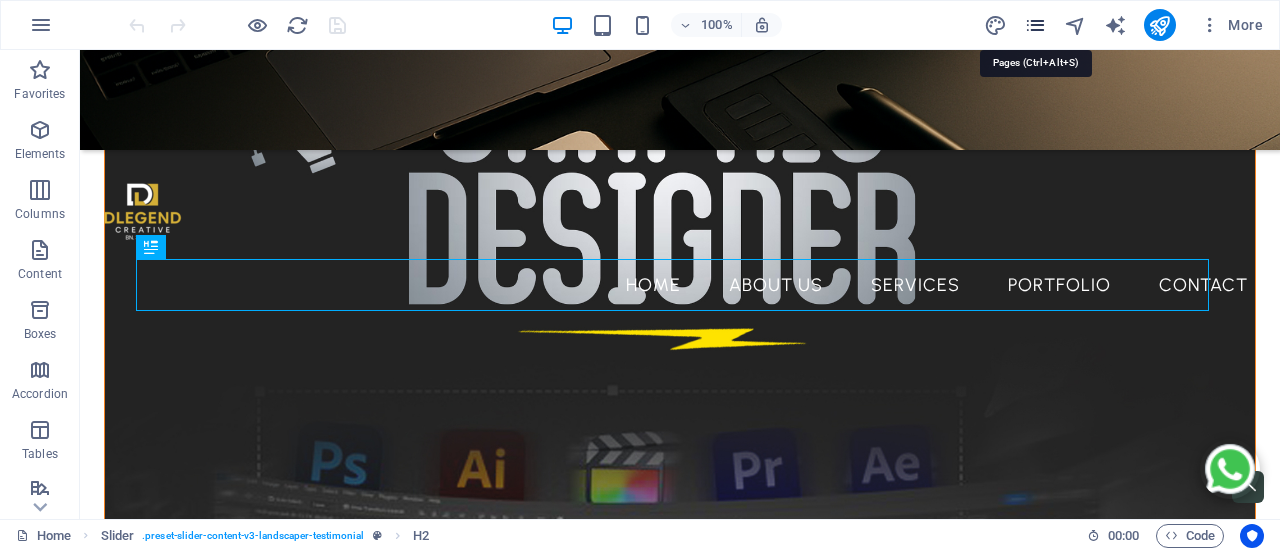 scroll, scrollTop: 2039, scrollLeft: 0, axis: vertical 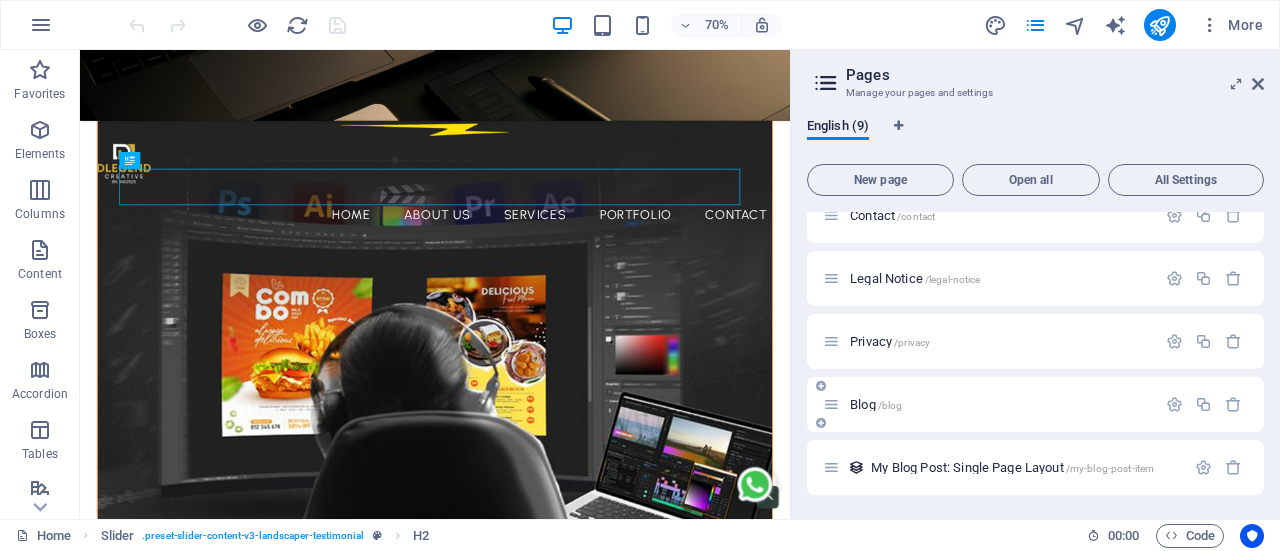 click on "Blog /blog" at bounding box center [876, 404] 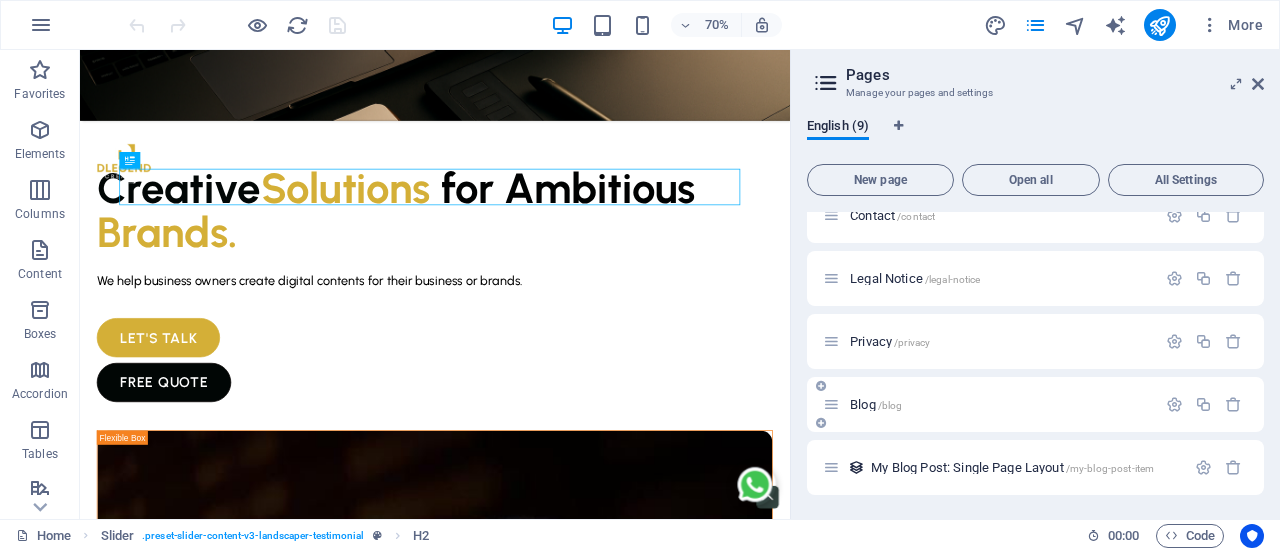 scroll, scrollTop: 224, scrollLeft: 0, axis: vertical 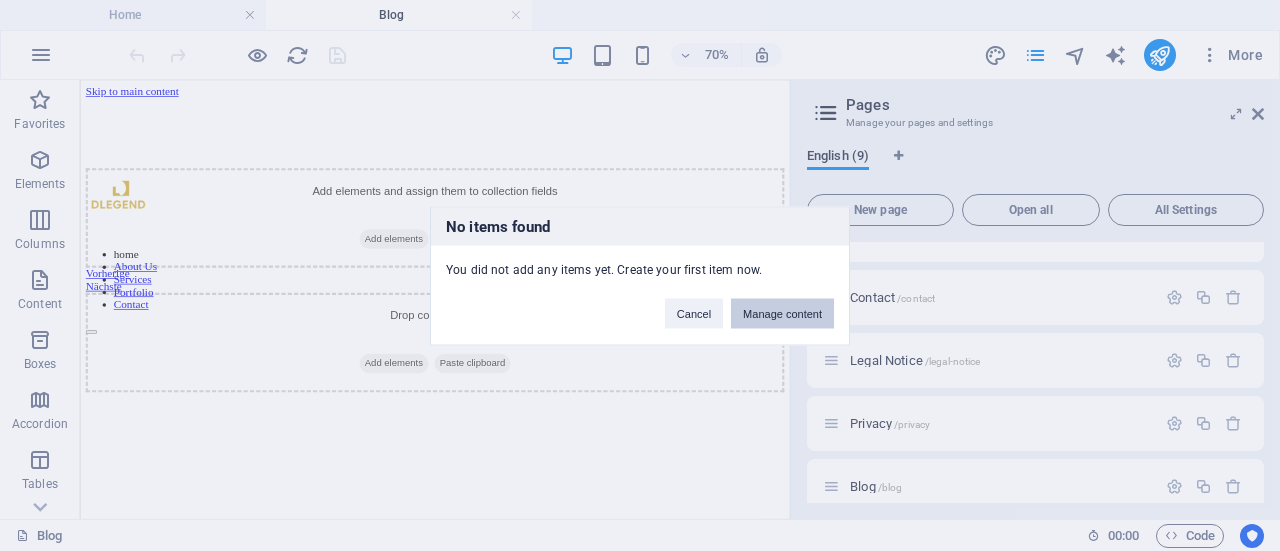click on "Manage content" at bounding box center [782, 313] 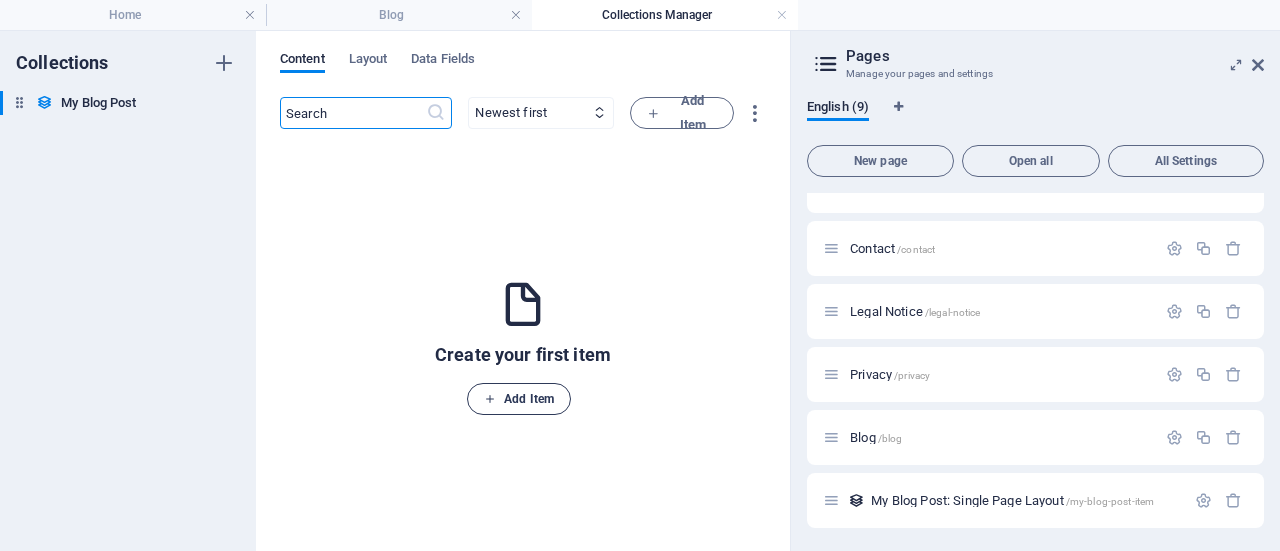 click on "Add Item" at bounding box center (519, 399) 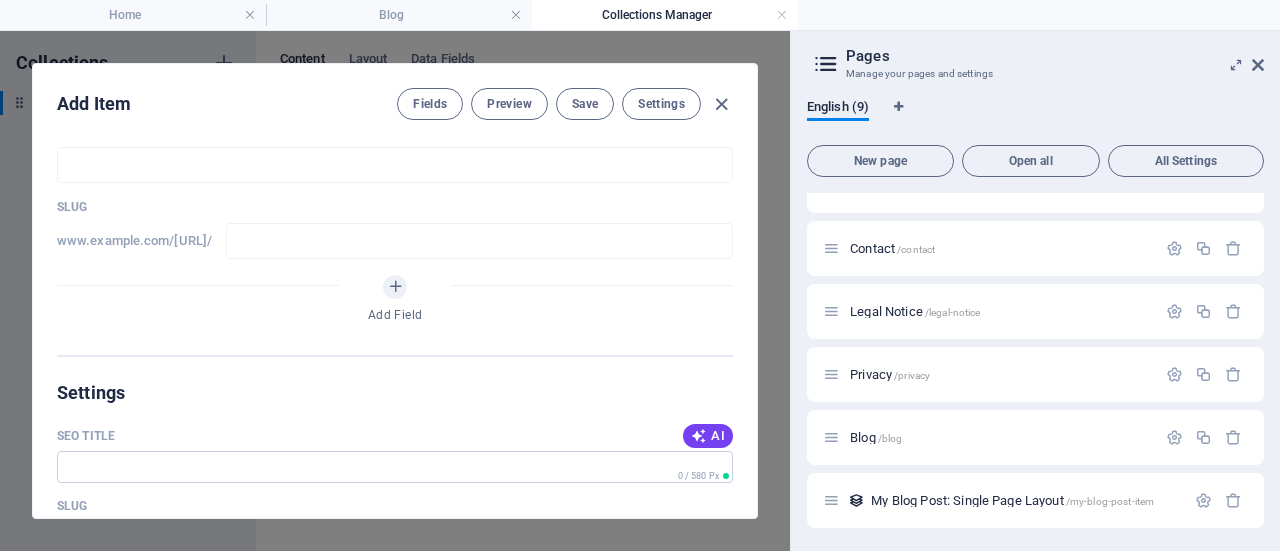 scroll, scrollTop: 0, scrollLeft: 0, axis: both 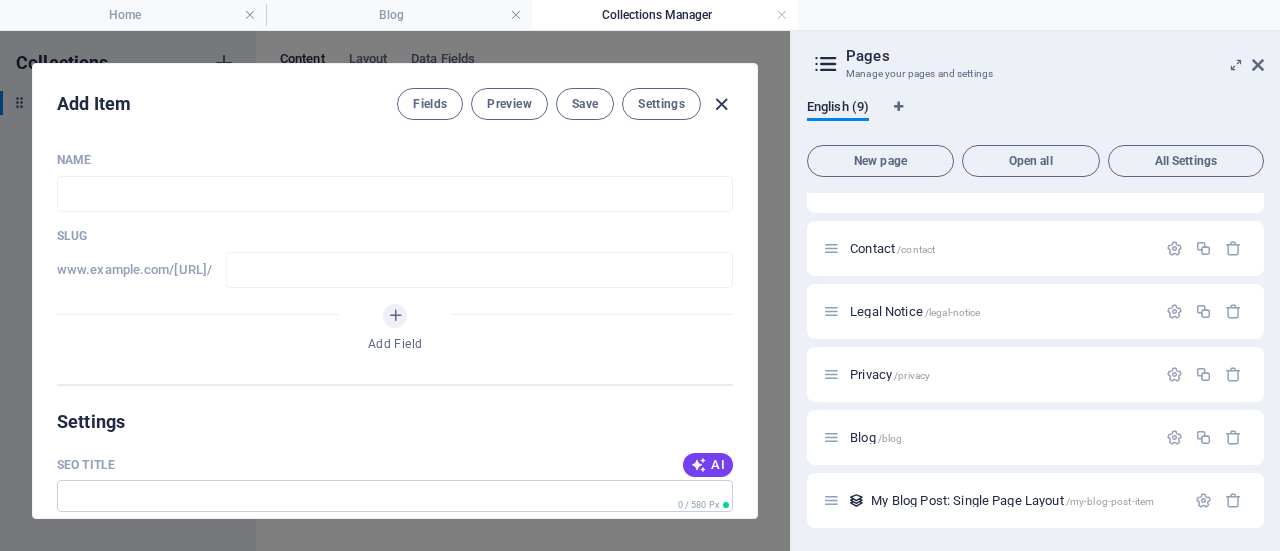 click at bounding box center [721, 104] 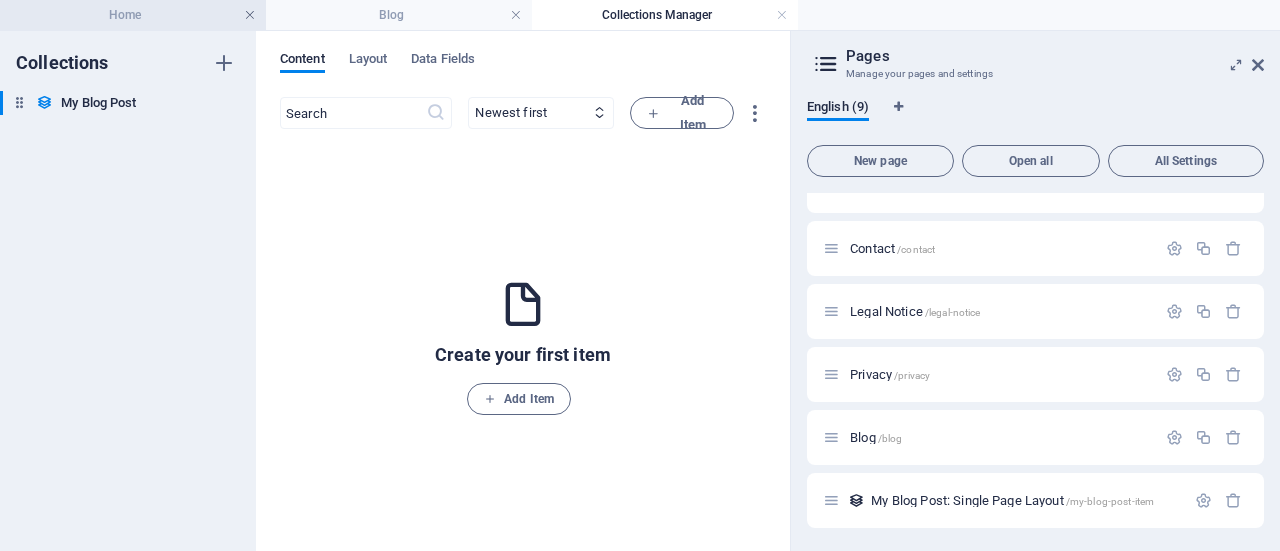 click at bounding box center [250, 15] 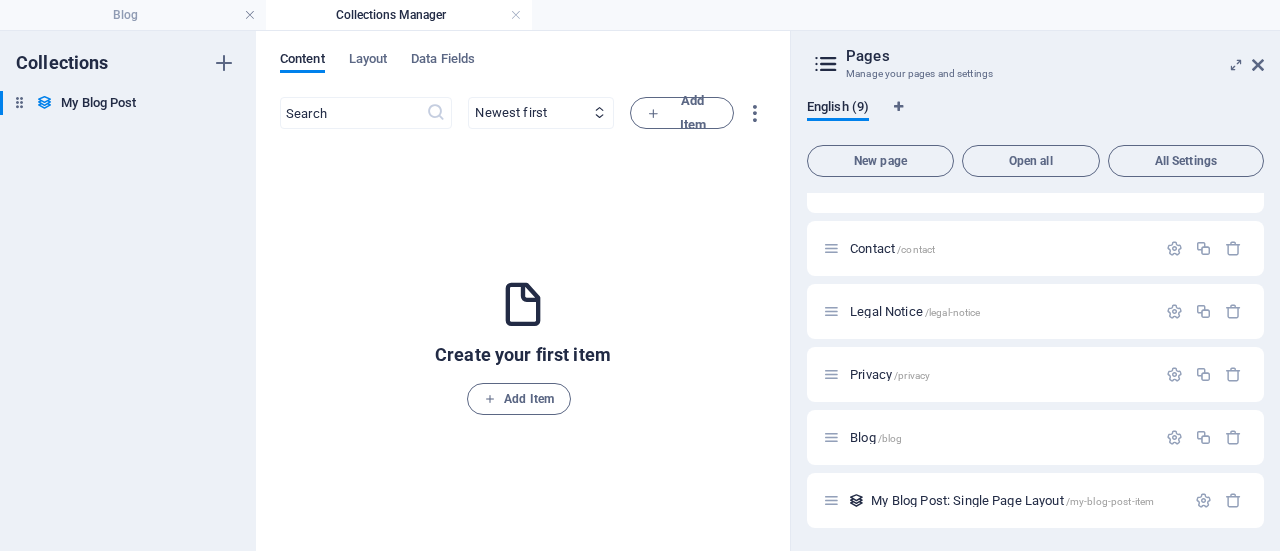 click on "Collections Manager" at bounding box center (399, 15) 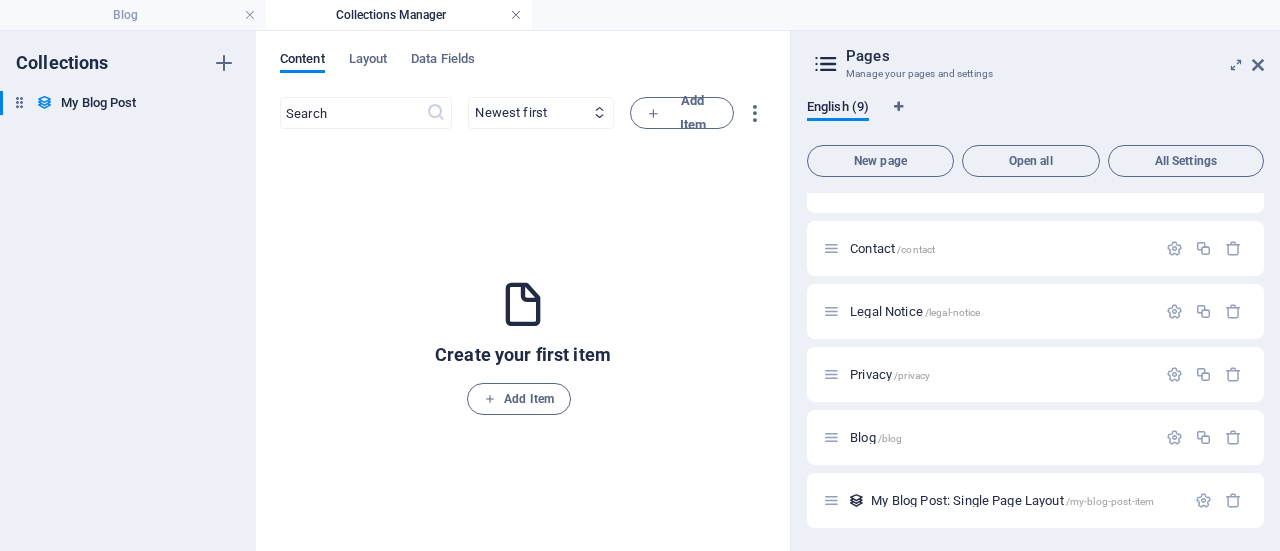 click at bounding box center (516, 15) 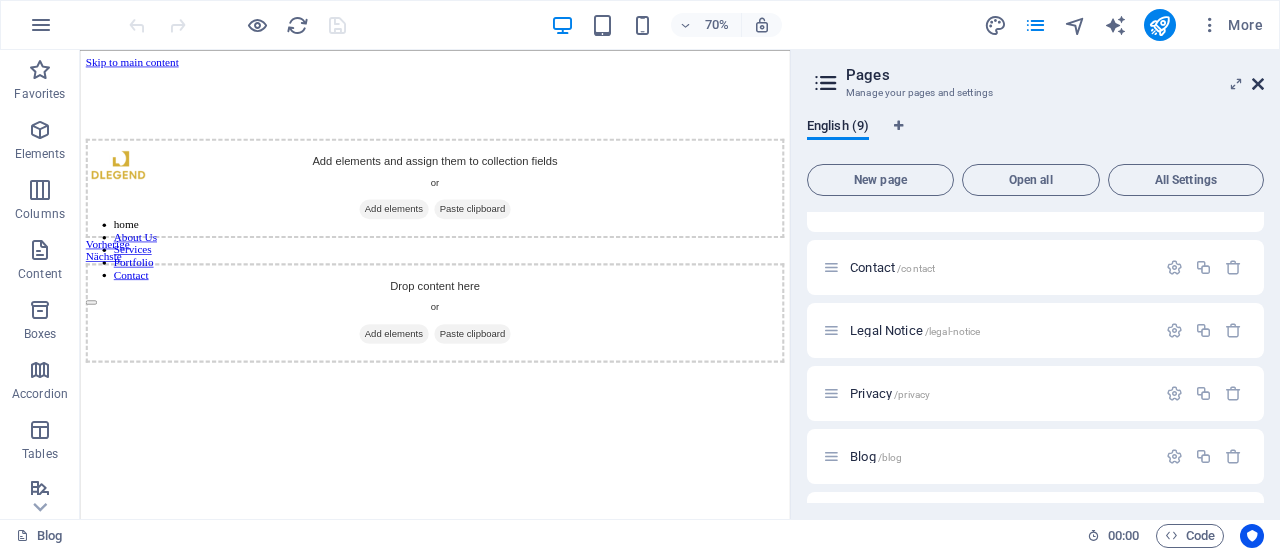 click at bounding box center [1258, 84] 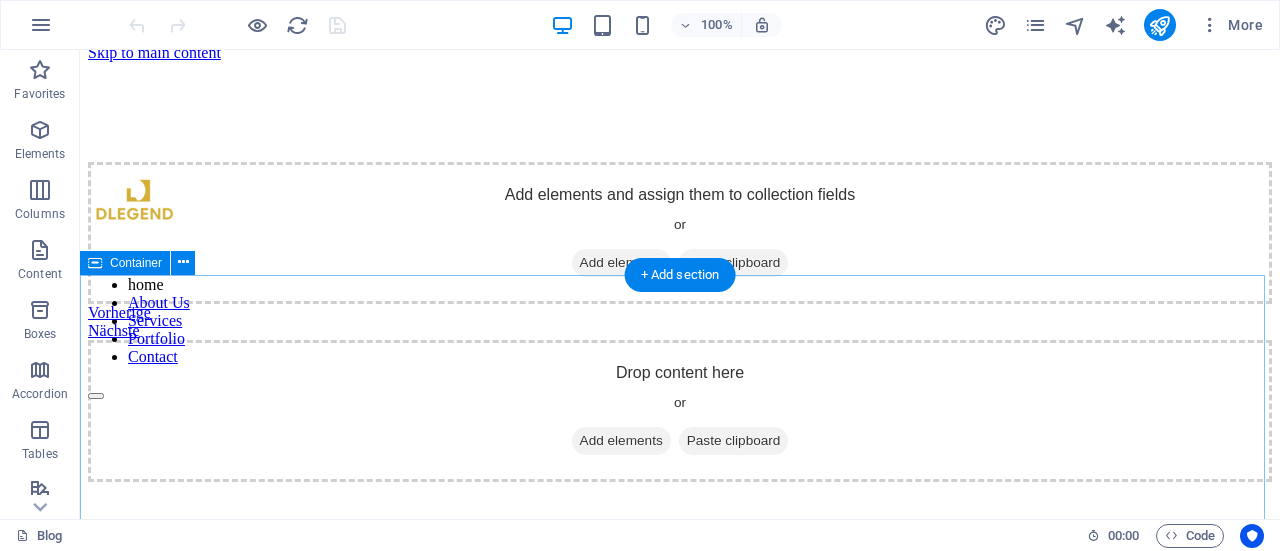 scroll, scrollTop: 0, scrollLeft: 0, axis: both 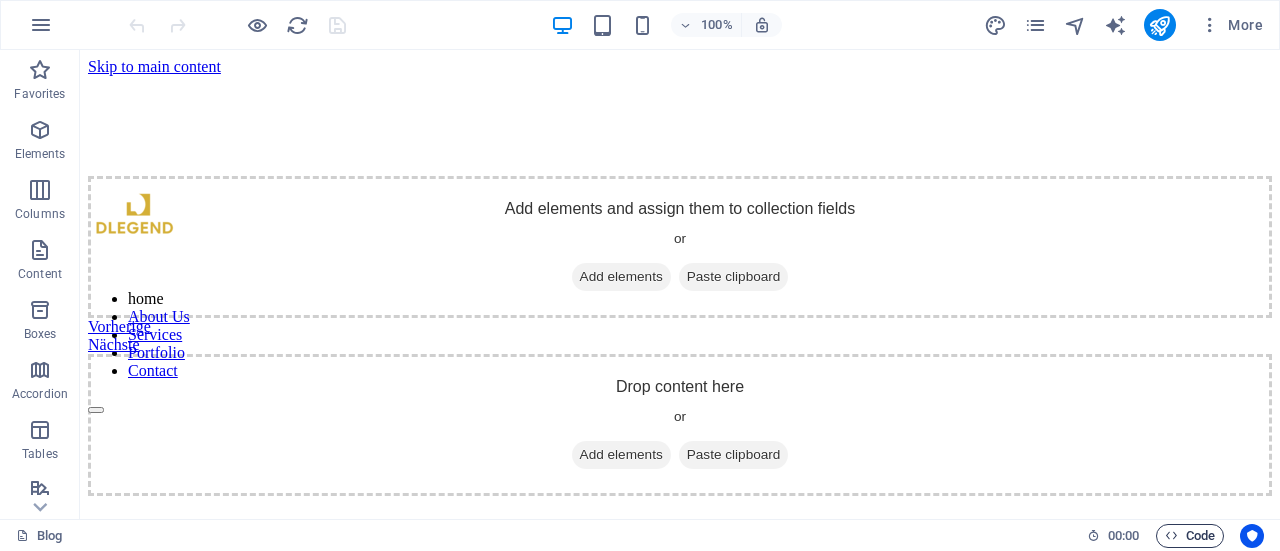 click on "Code" at bounding box center [1190, 536] 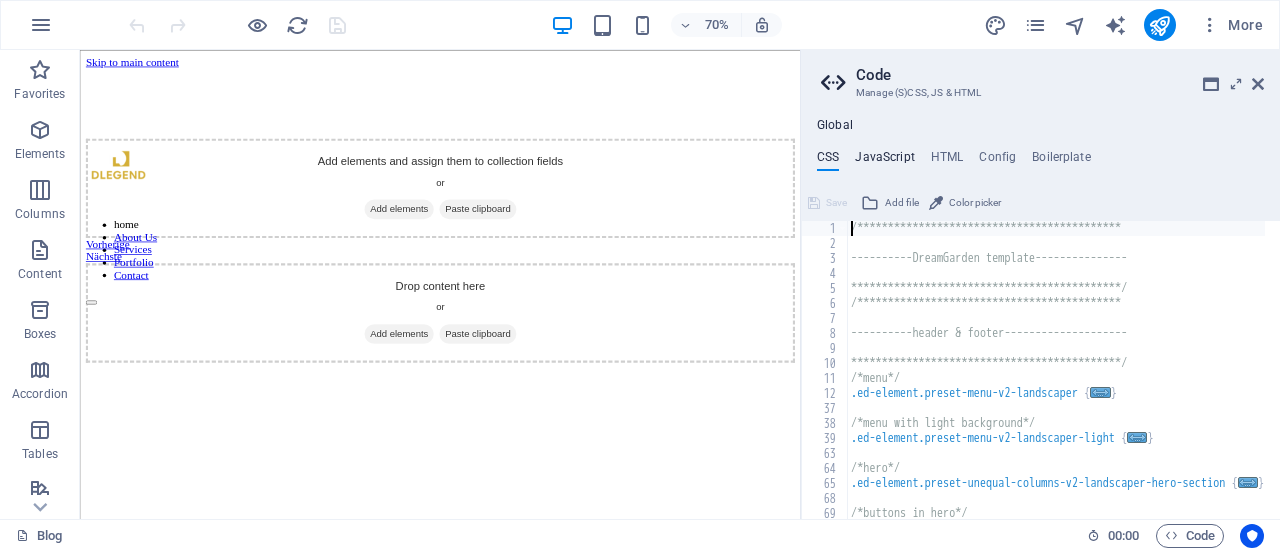 click on "JavaScript" at bounding box center [884, 161] 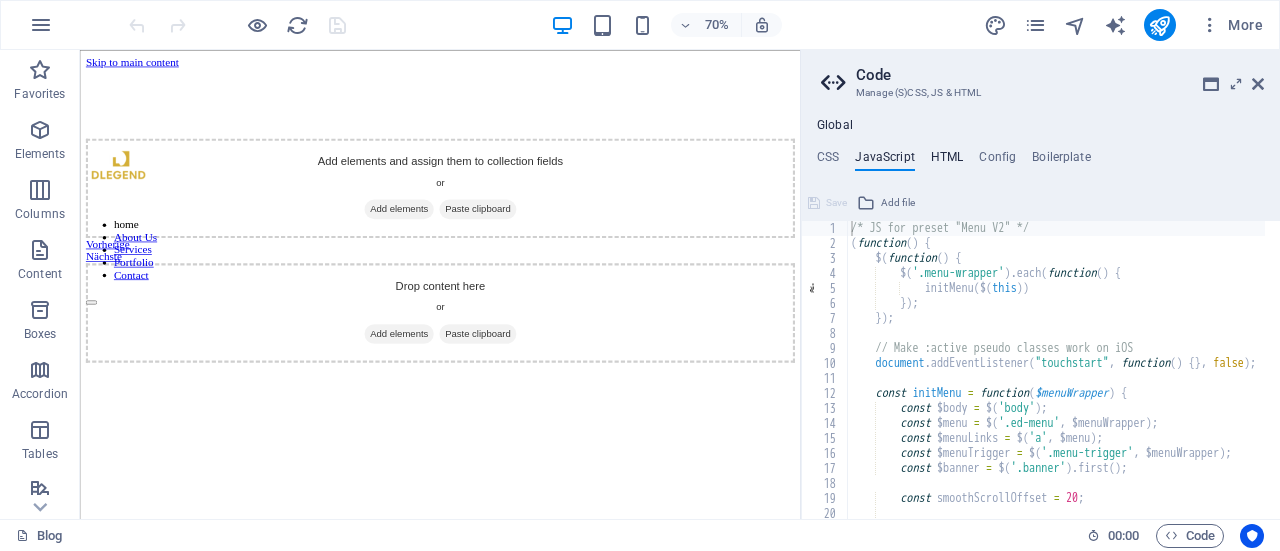 click on "HTML" at bounding box center [947, 161] 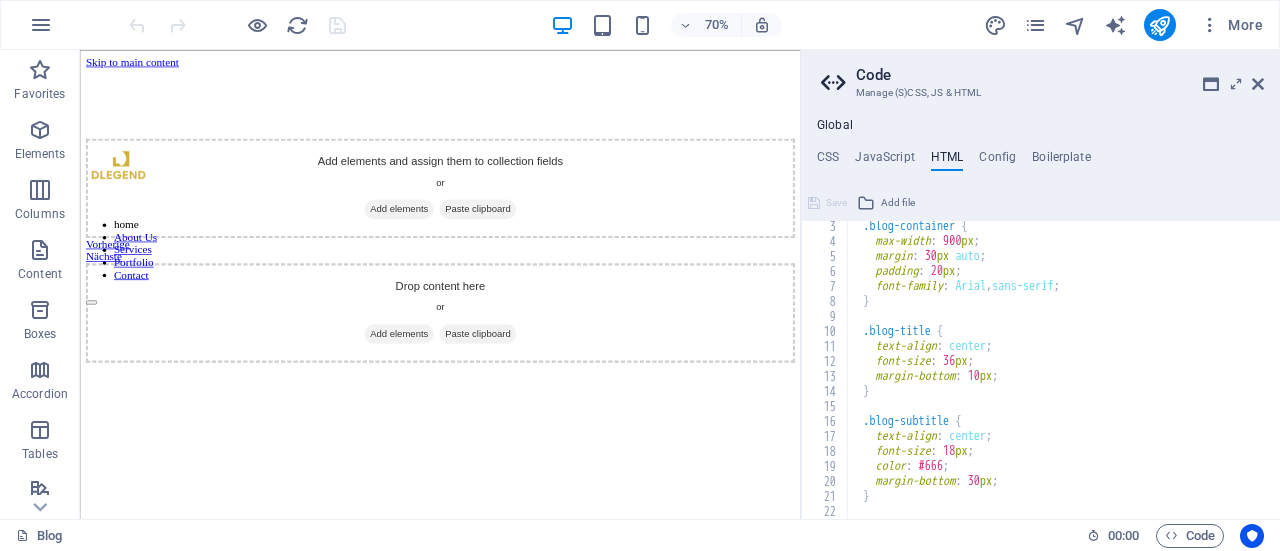 scroll, scrollTop: 0, scrollLeft: 0, axis: both 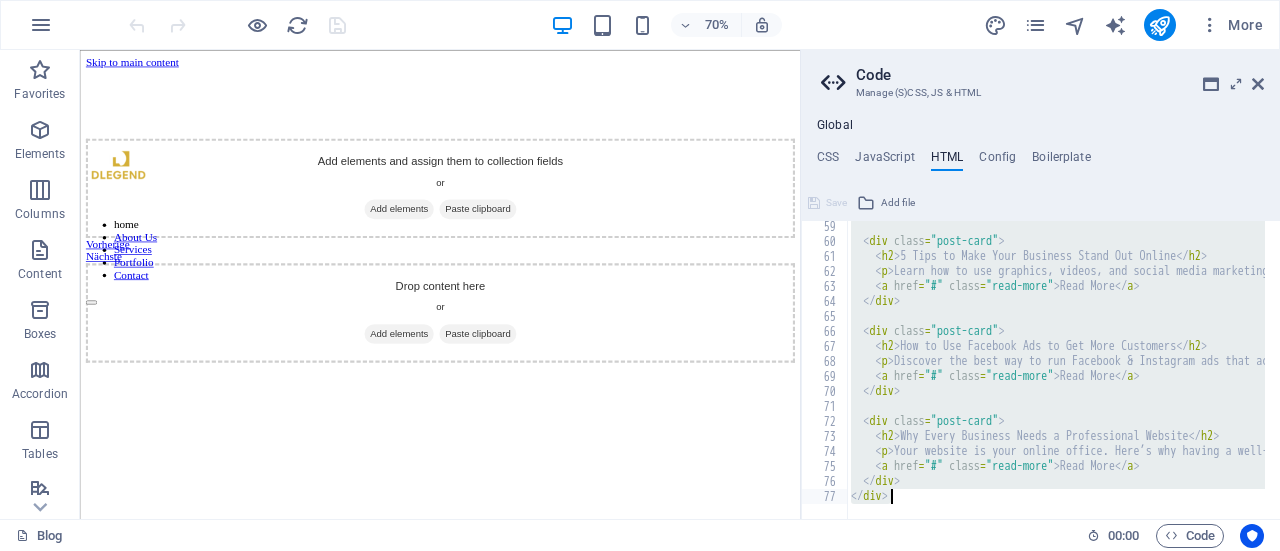 drag, startPoint x: 927, startPoint y: 243, endPoint x: 1064, endPoint y: 598, distance: 380.51807 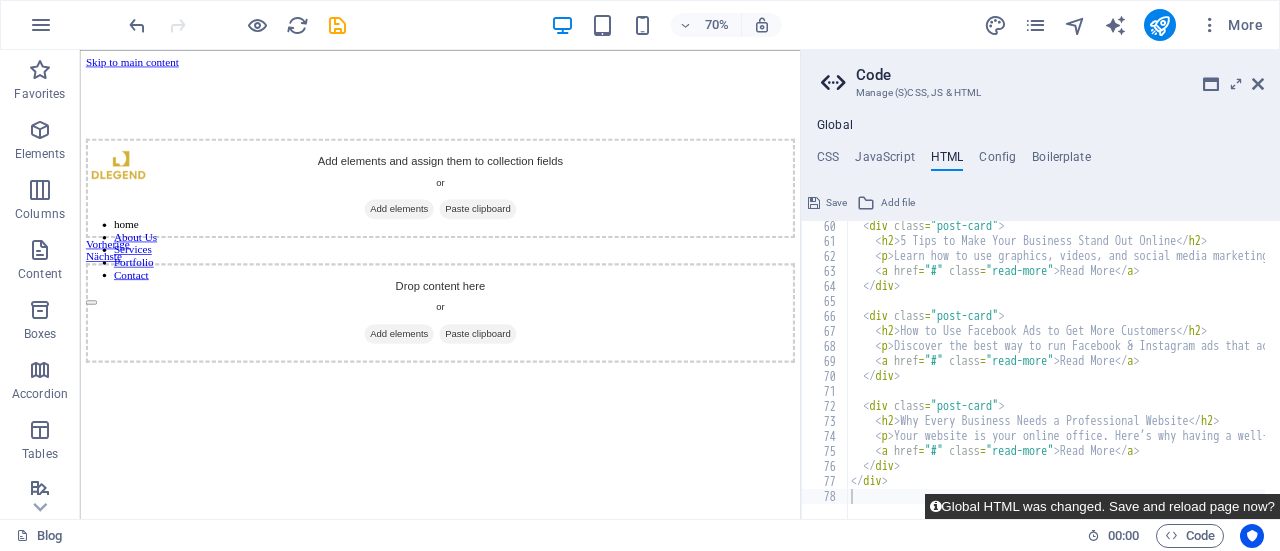 click on "Global HTML was changed. Save and reload page now?" at bounding box center [1102, 506] 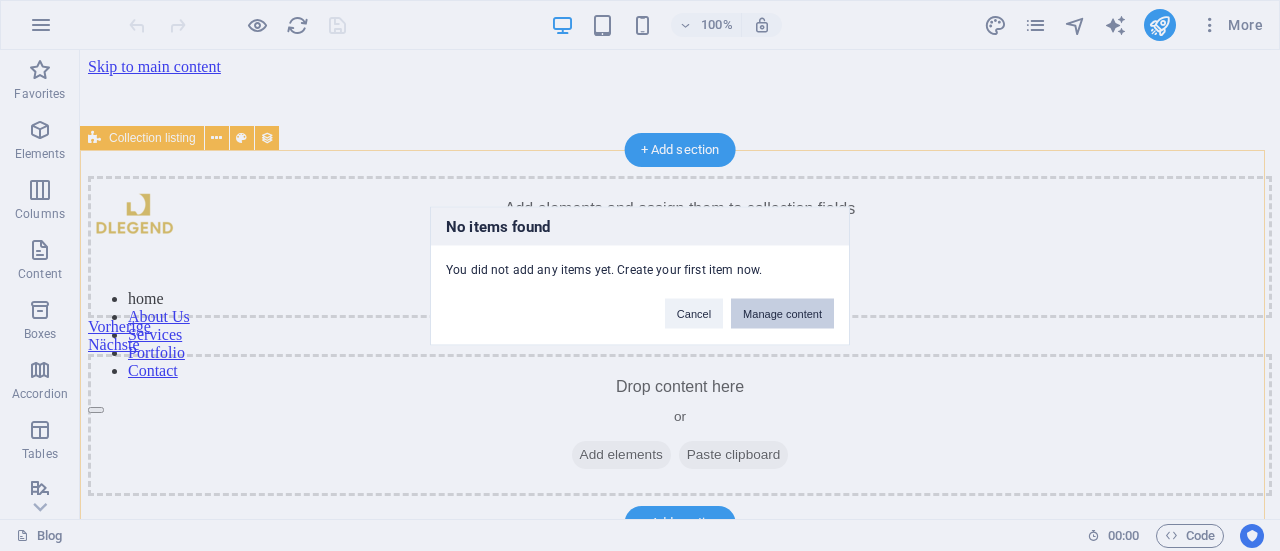 scroll, scrollTop: 0, scrollLeft: 0, axis: both 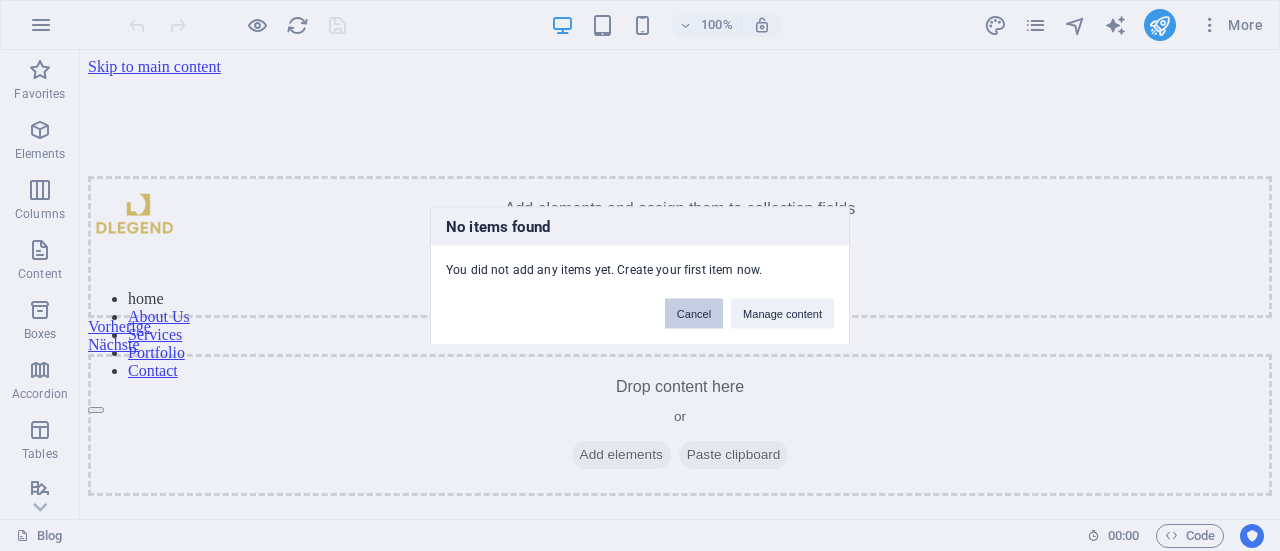 click on "Cancel" at bounding box center (694, 313) 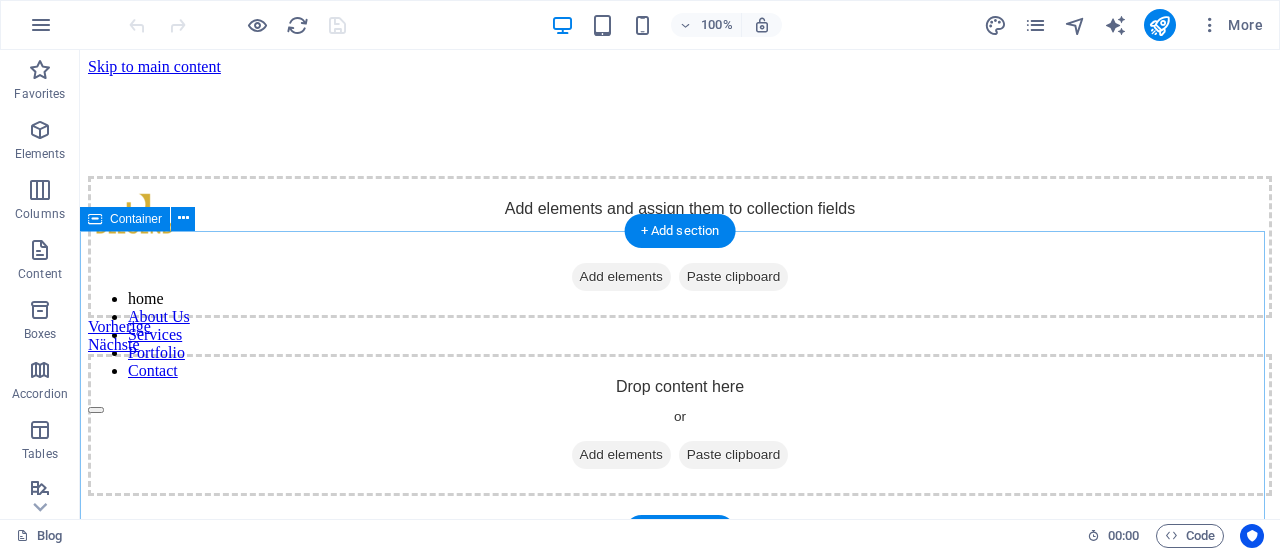scroll, scrollTop: 400, scrollLeft: 0, axis: vertical 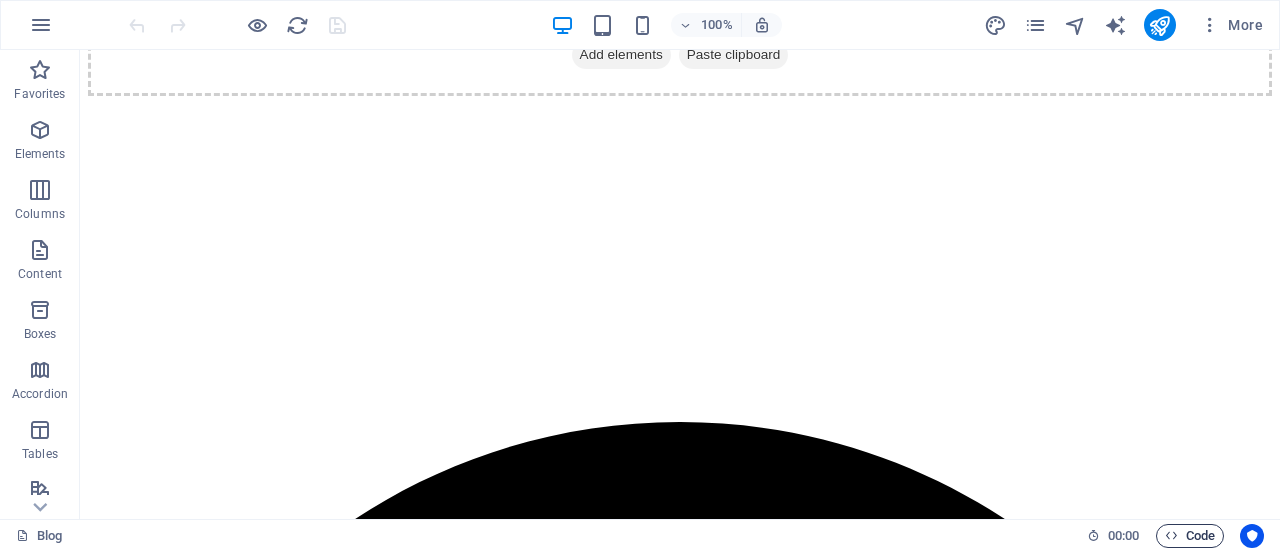 click on "Code" at bounding box center [1190, 536] 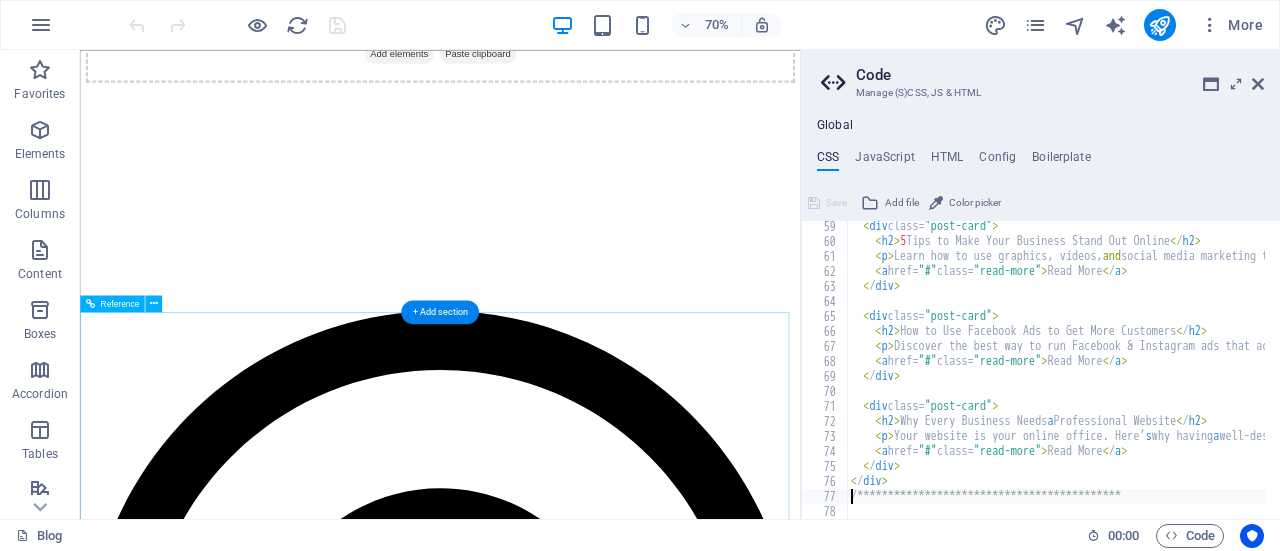 scroll, scrollTop: 872, scrollLeft: 0, axis: vertical 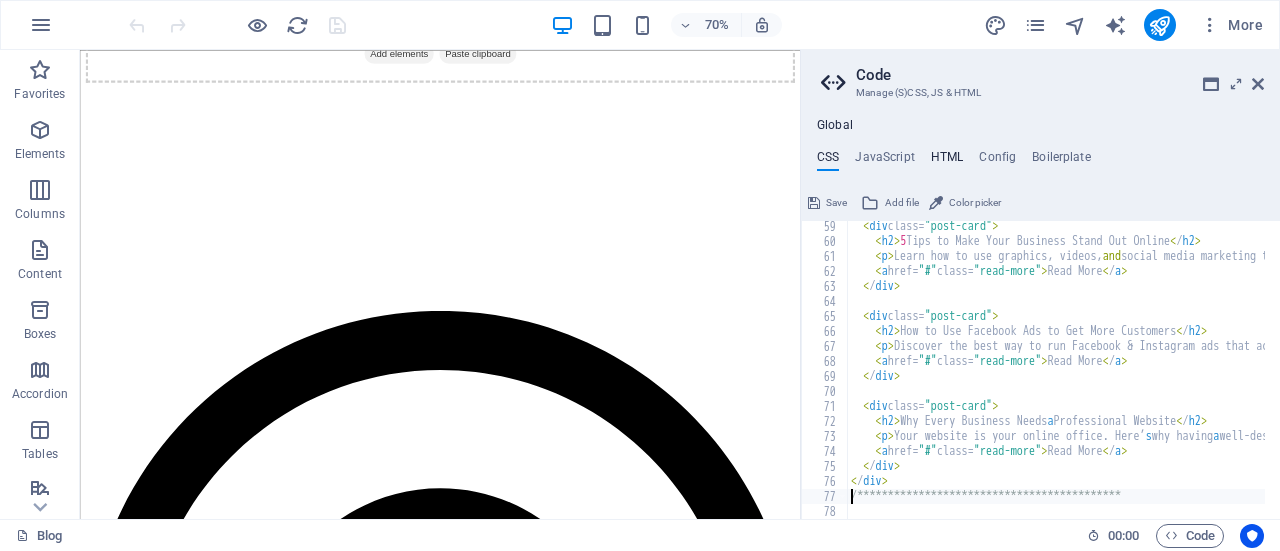 click on "HTML" at bounding box center [947, 161] 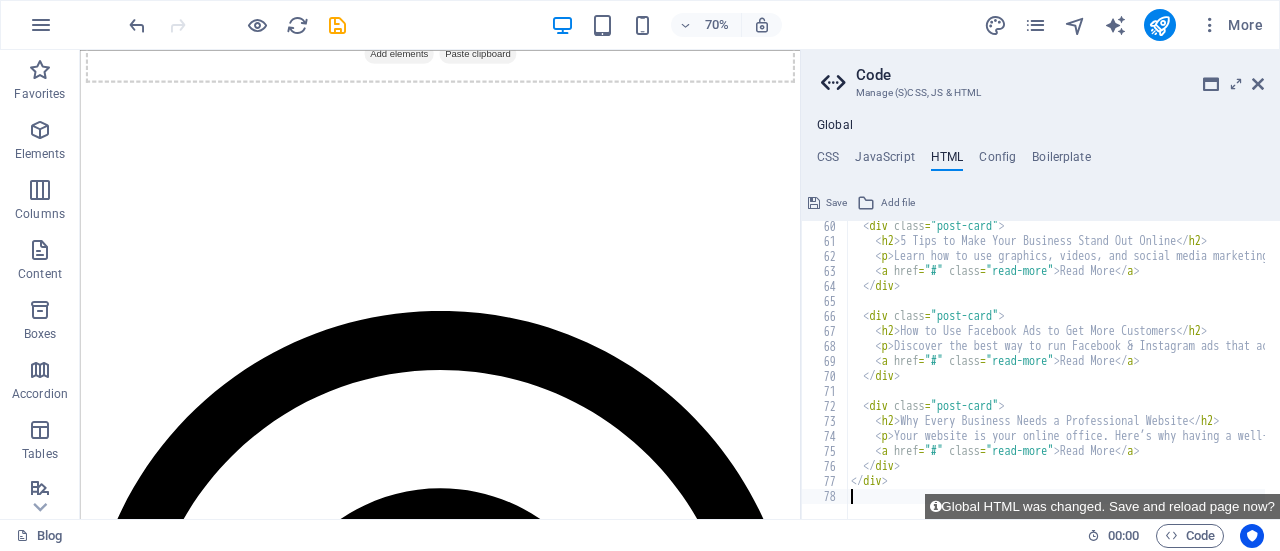 scroll, scrollTop: 707, scrollLeft: 0, axis: vertical 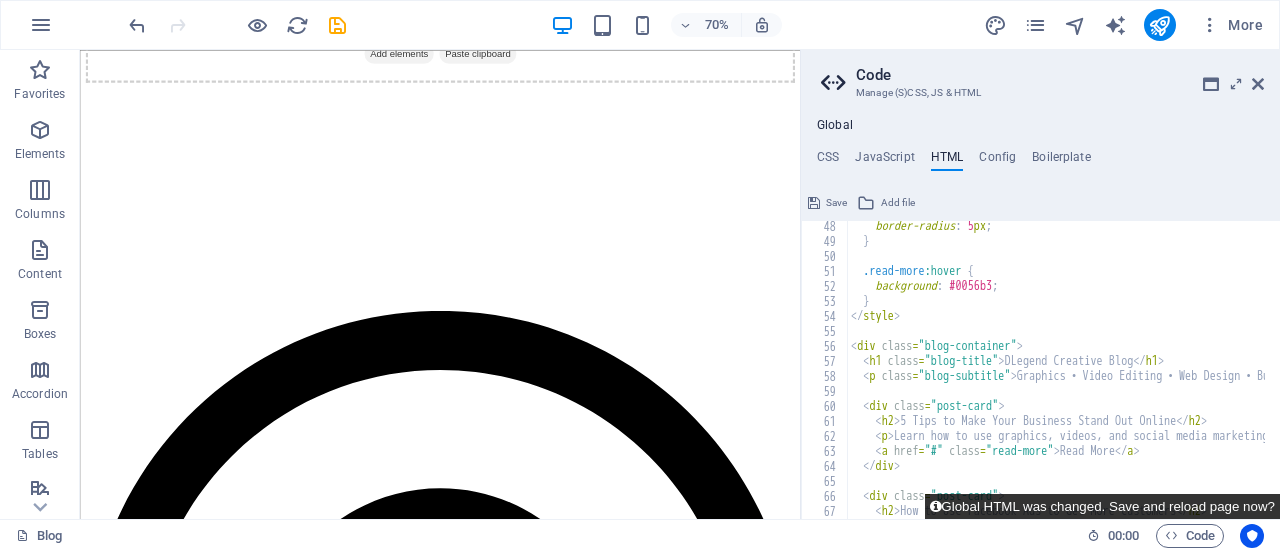 click on "Global HTML was changed. Save and reload page now?" at bounding box center (1102, 506) 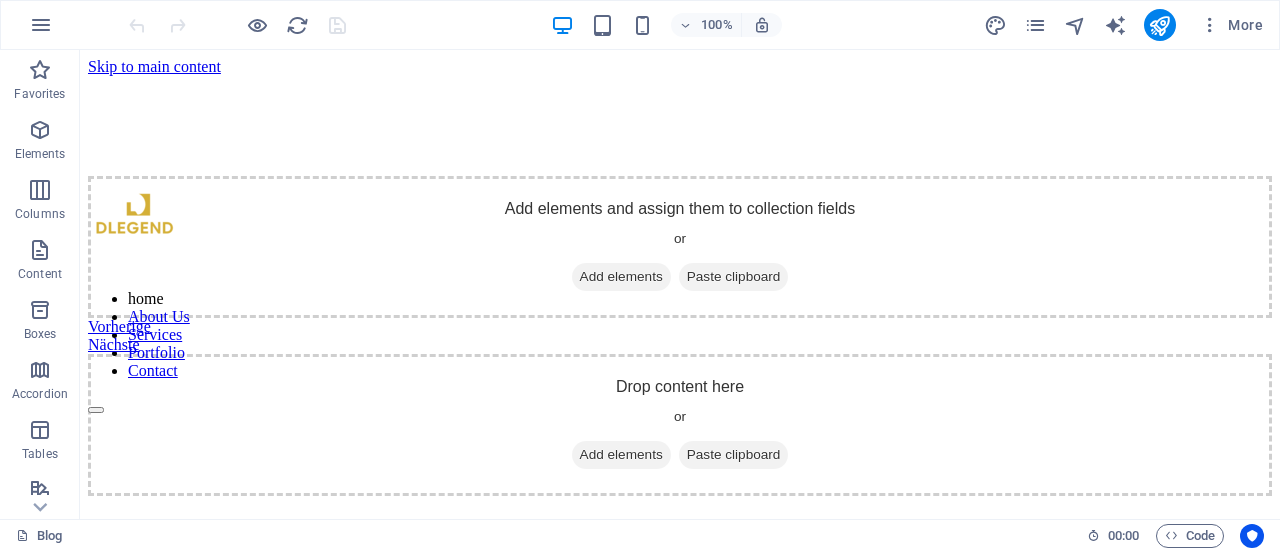 scroll, scrollTop: 0, scrollLeft: 0, axis: both 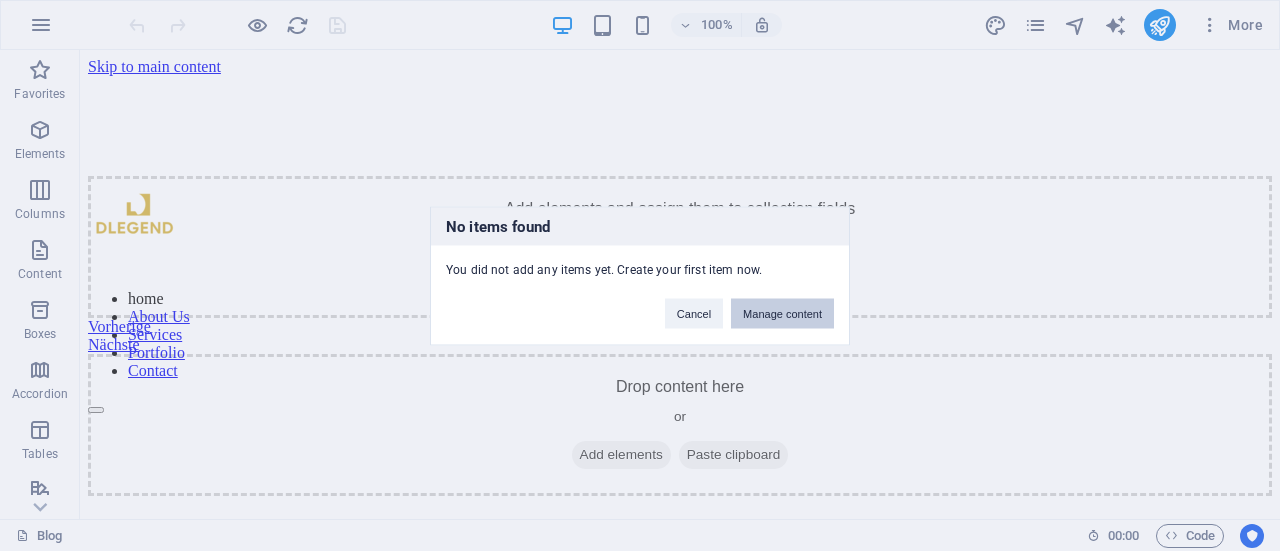 click on "Manage content" at bounding box center [782, 313] 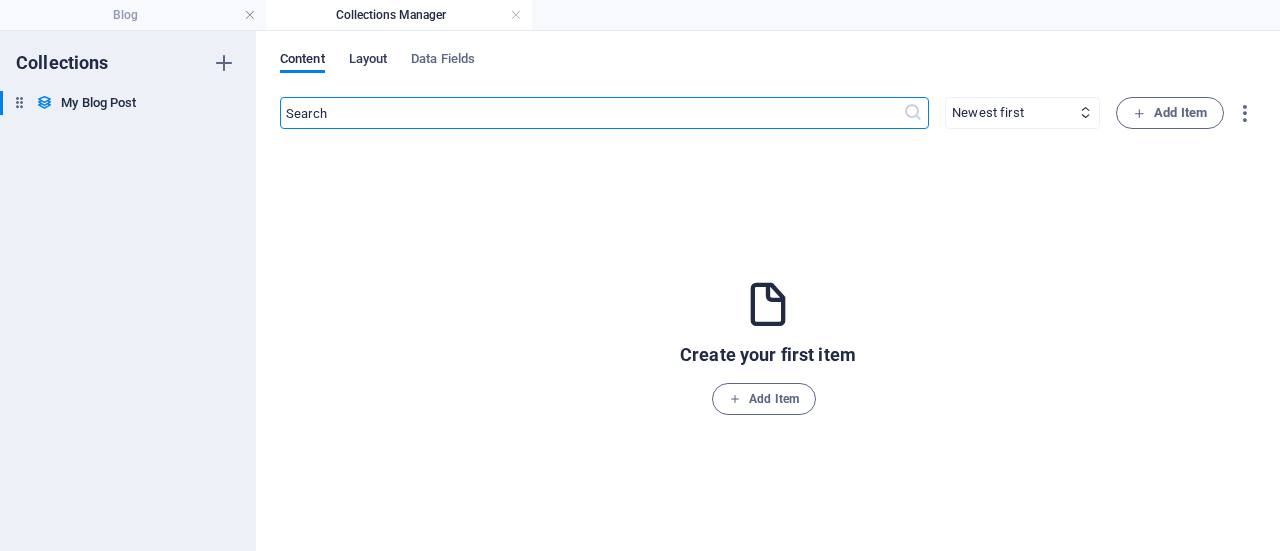 click on "Layout" at bounding box center (368, 61) 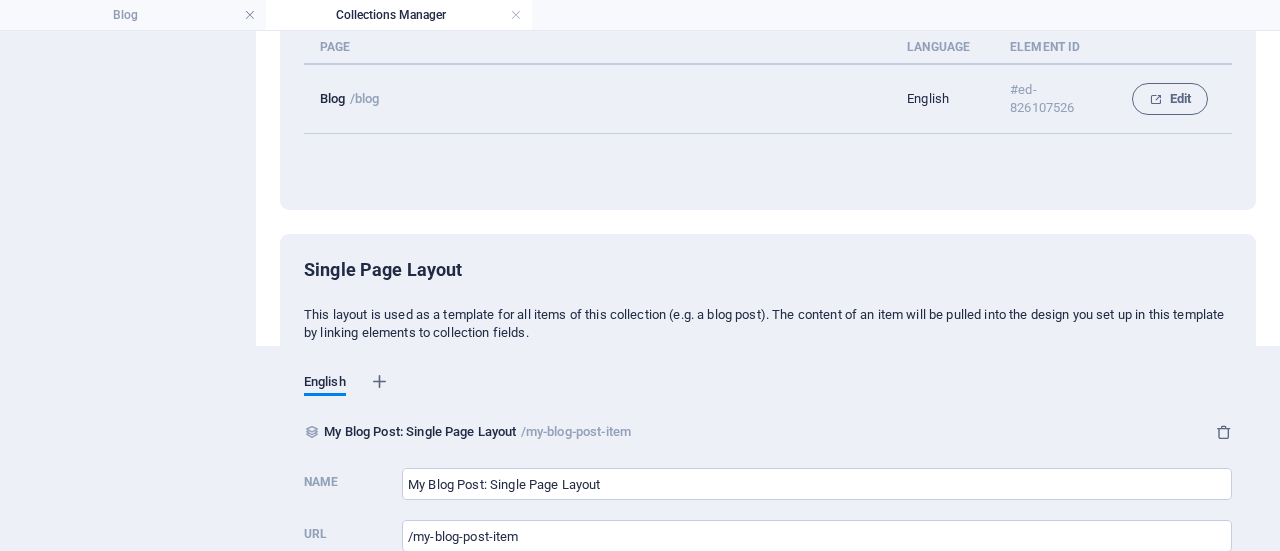 scroll, scrollTop: 289, scrollLeft: 0, axis: vertical 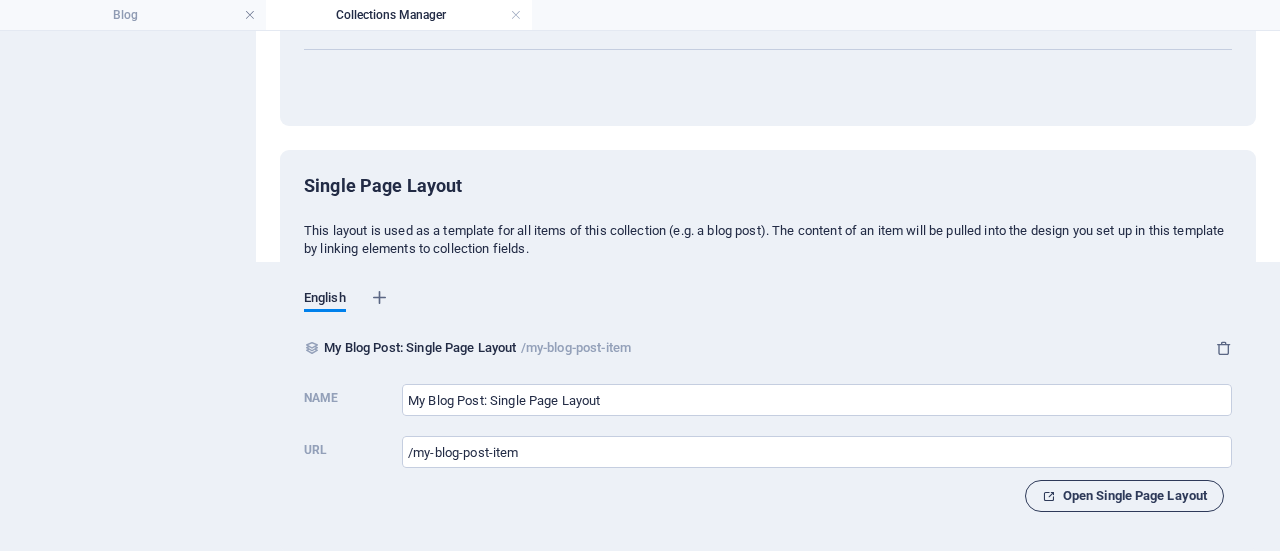 click on "Open Single Page Layout" at bounding box center [1124, 496] 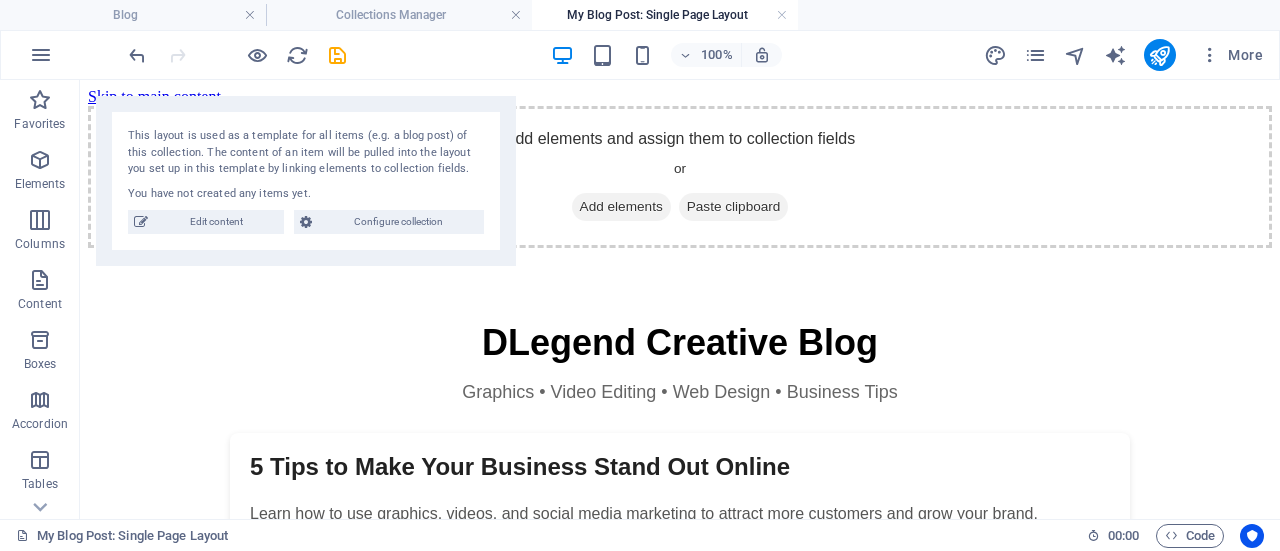 scroll, scrollTop: 0, scrollLeft: 0, axis: both 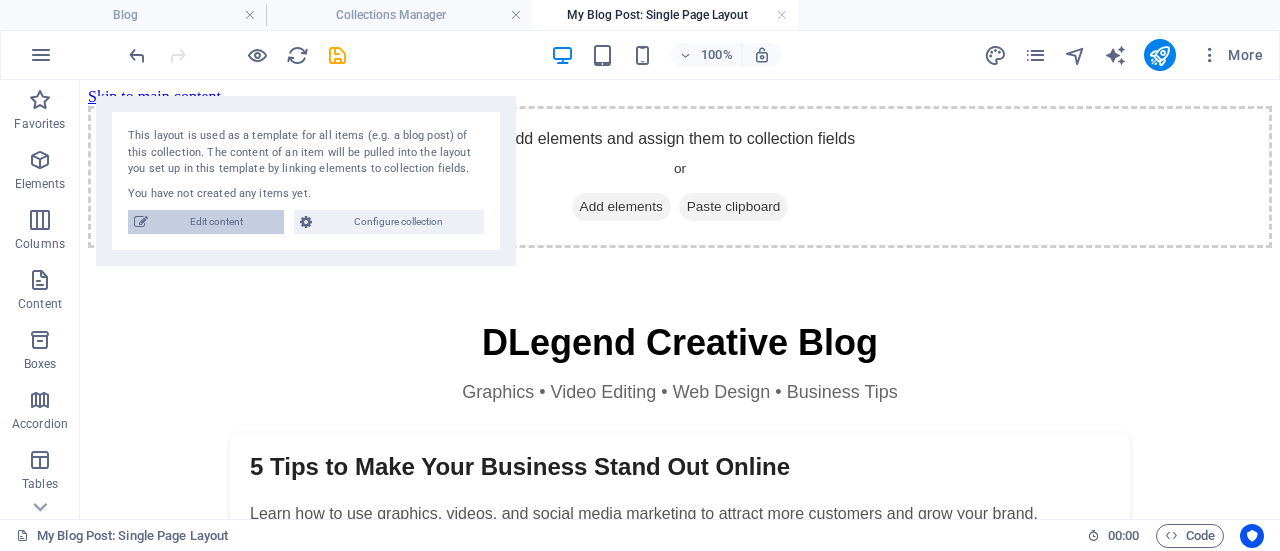 click on "Edit content" at bounding box center (216, 222) 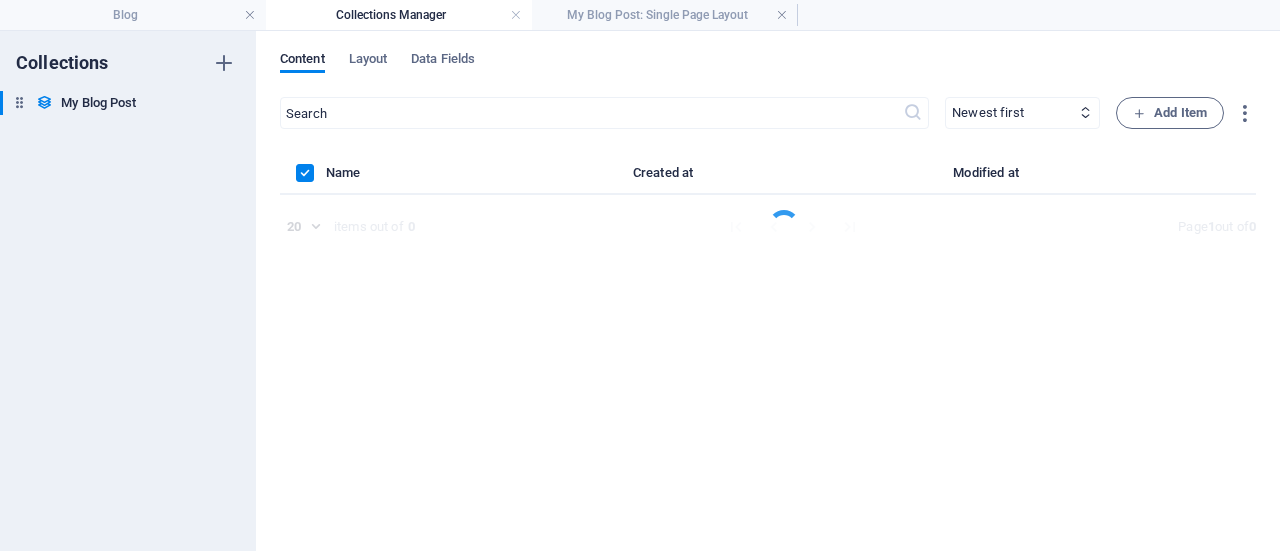 scroll, scrollTop: 0, scrollLeft: 0, axis: both 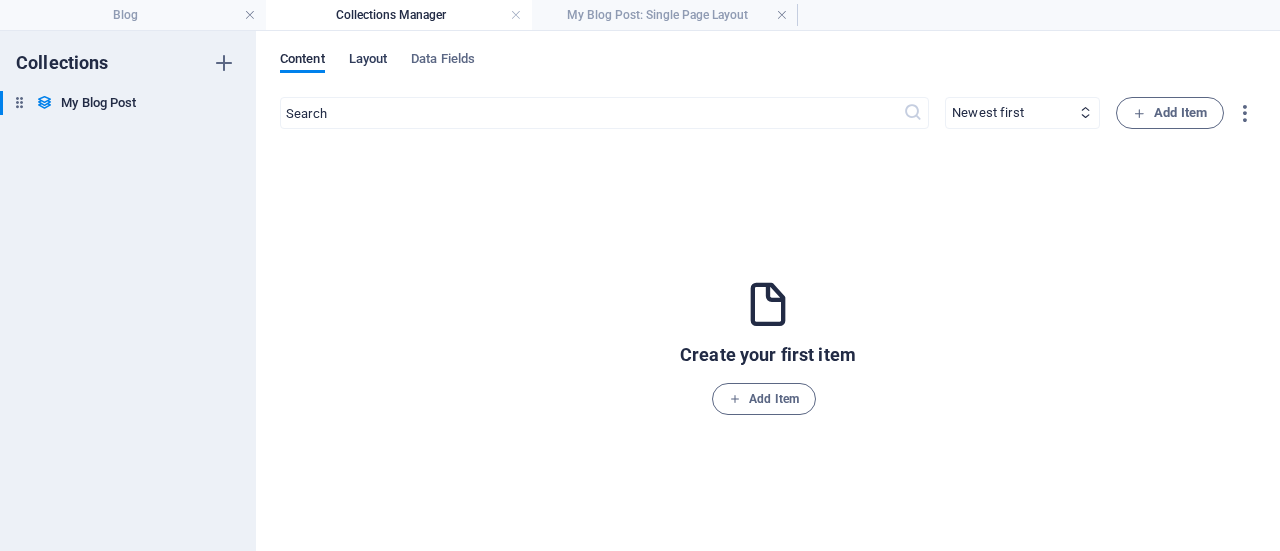 click on "Layout" at bounding box center [368, 61] 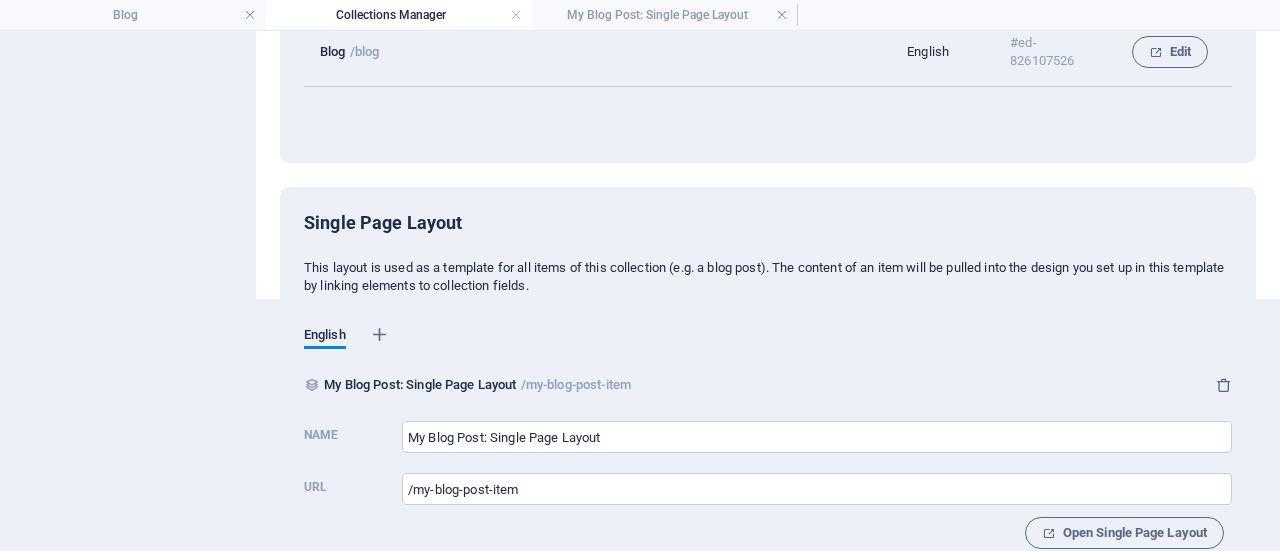 scroll, scrollTop: 289, scrollLeft: 0, axis: vertical 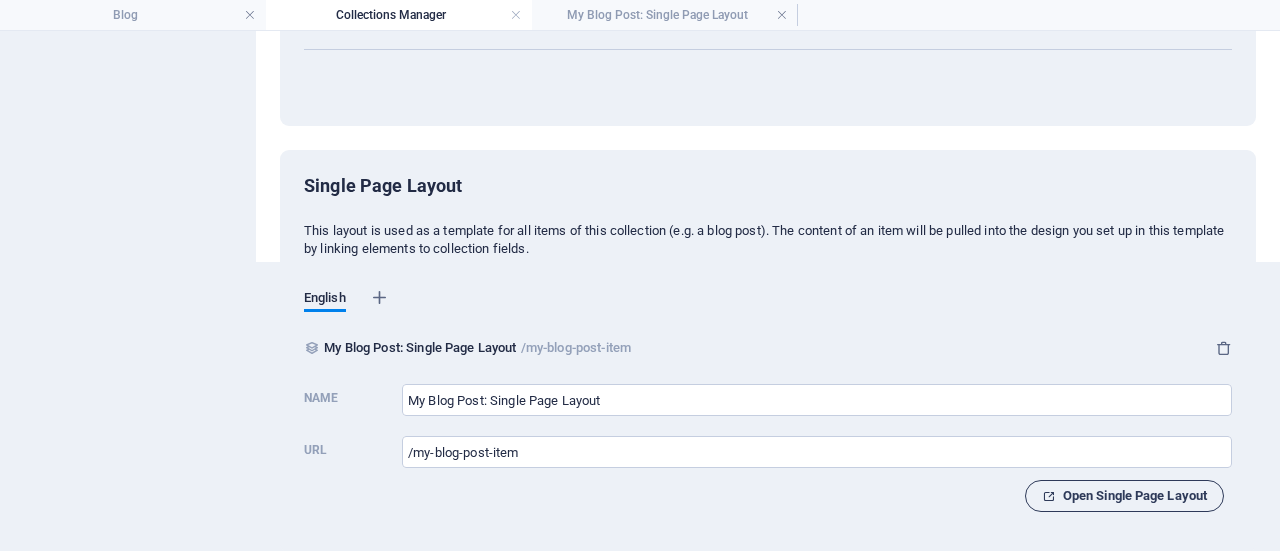 click on "Open Single Page Layout" at bounding box center (1124, 496) 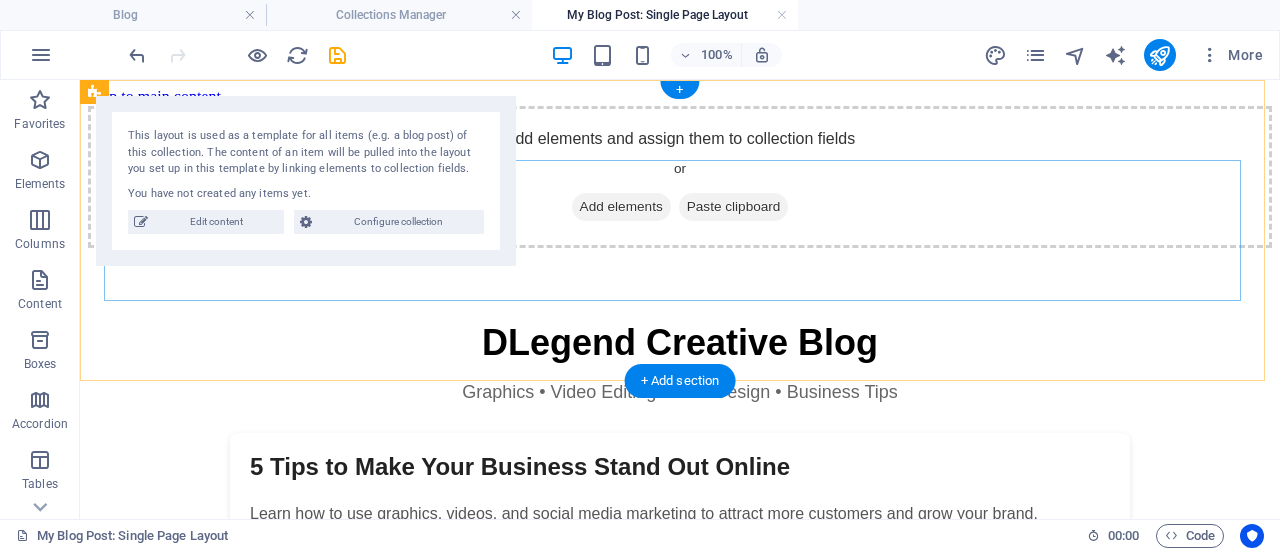 scroll, scrollTop: 0, scrollLeft: 0, axis: both 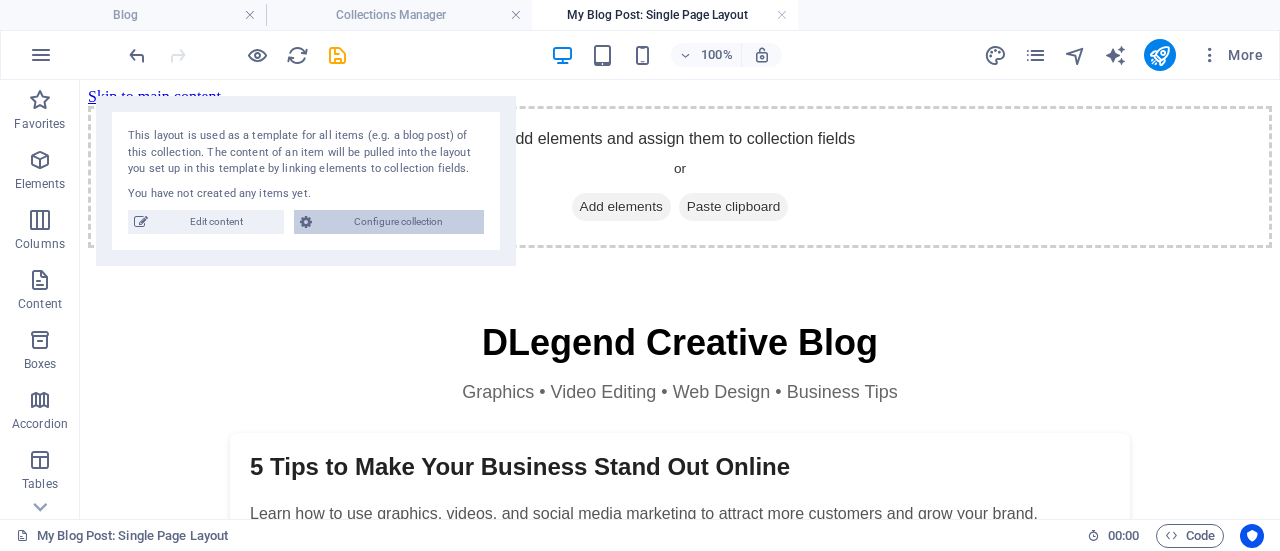 click on "Configure collection" at bounding box center [398, 222] 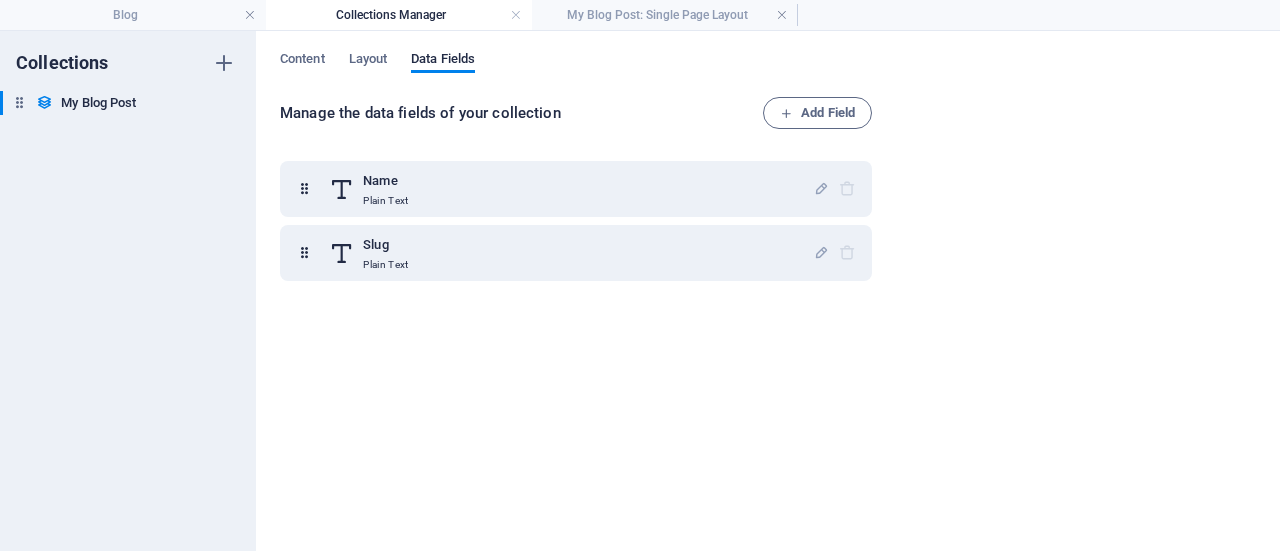 scroll, scrollTop: 0, scrollLeft: 0, axis: both 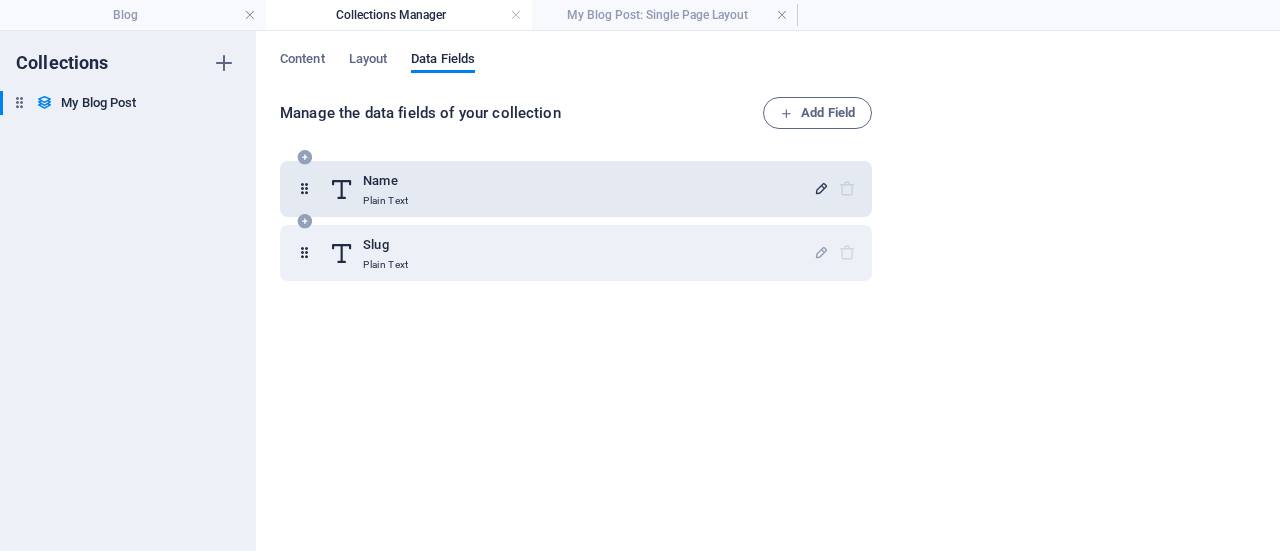 click at bounding box center [821, 188] 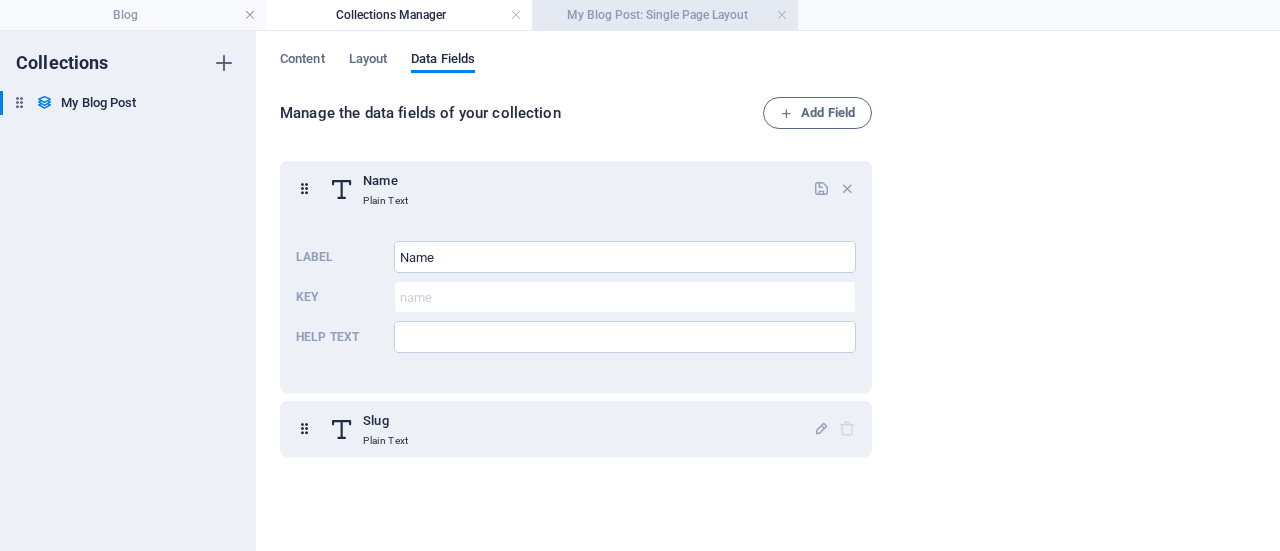 drag, startPoint x: 986, startPoint y: 84, endPoint x: 792, endPoint y: 22, distance: 203.6664 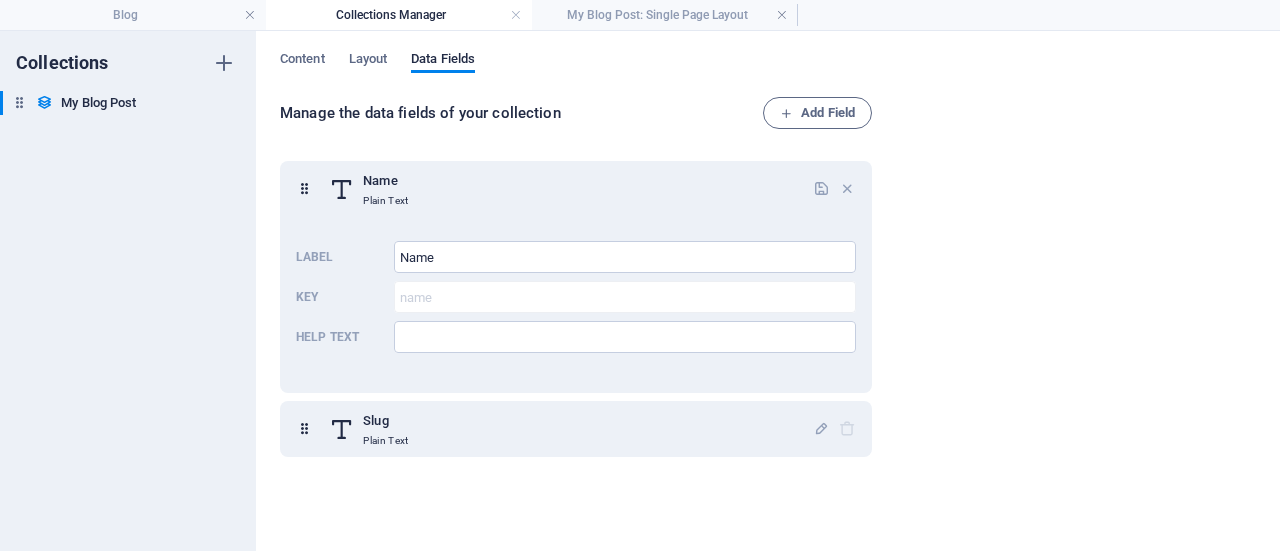 click on "Collections Manager" at bounding box center [399, 15] 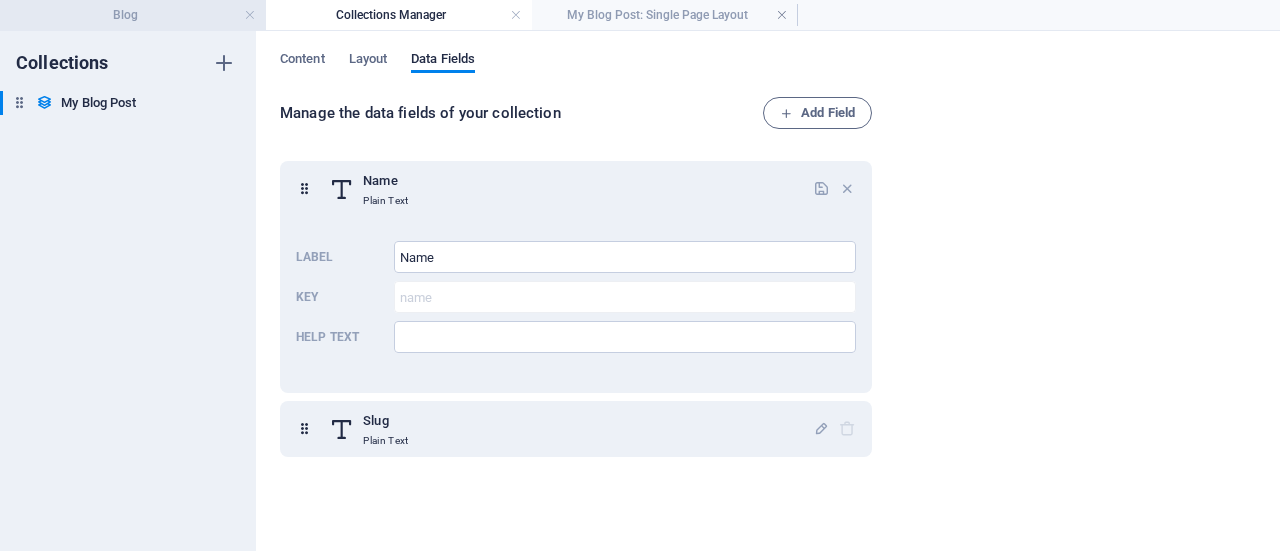 click on "Blog" at bounding box center (133, 15) 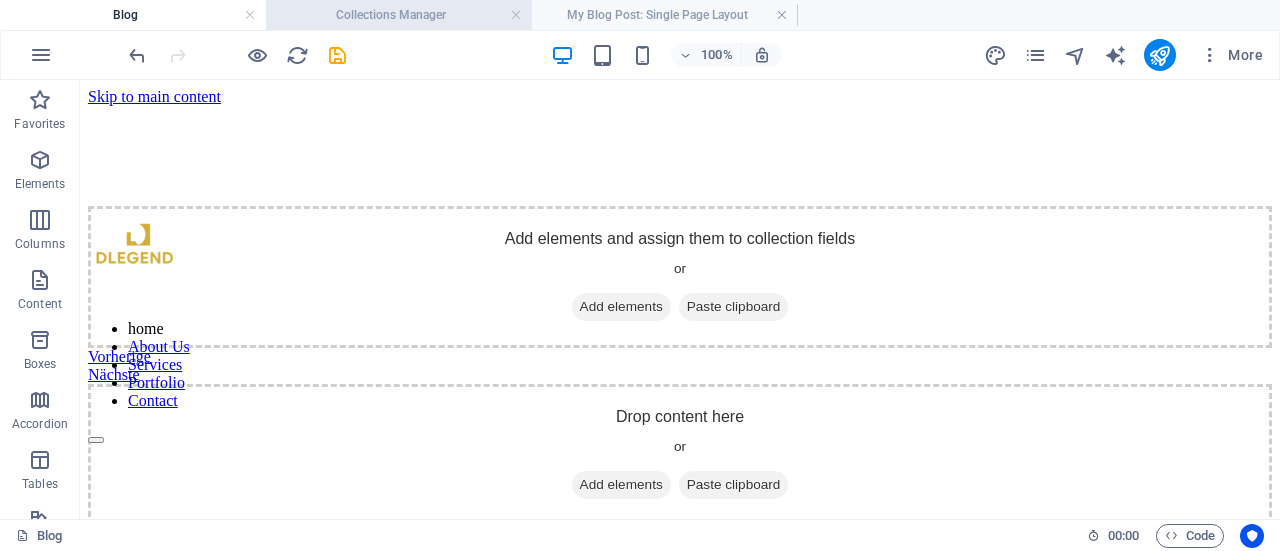 click on "Collections Manager" at bounding box center [399, 15] 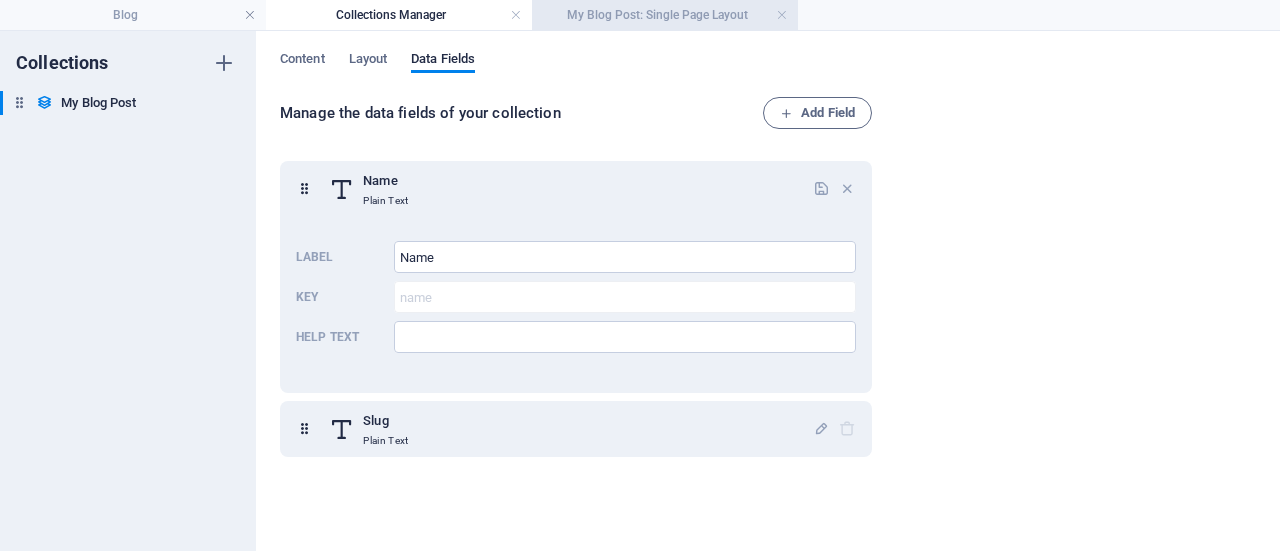 click on "My Blog Post: Single Page Layout" at bounding box center (665, 15) 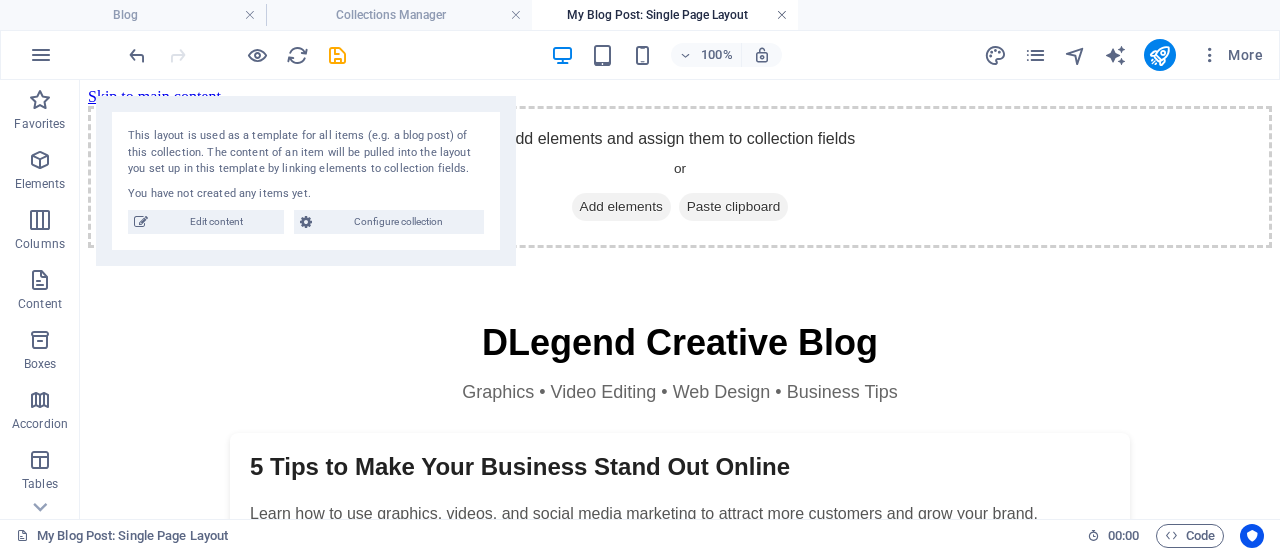 click at bounding box center (782, 15) 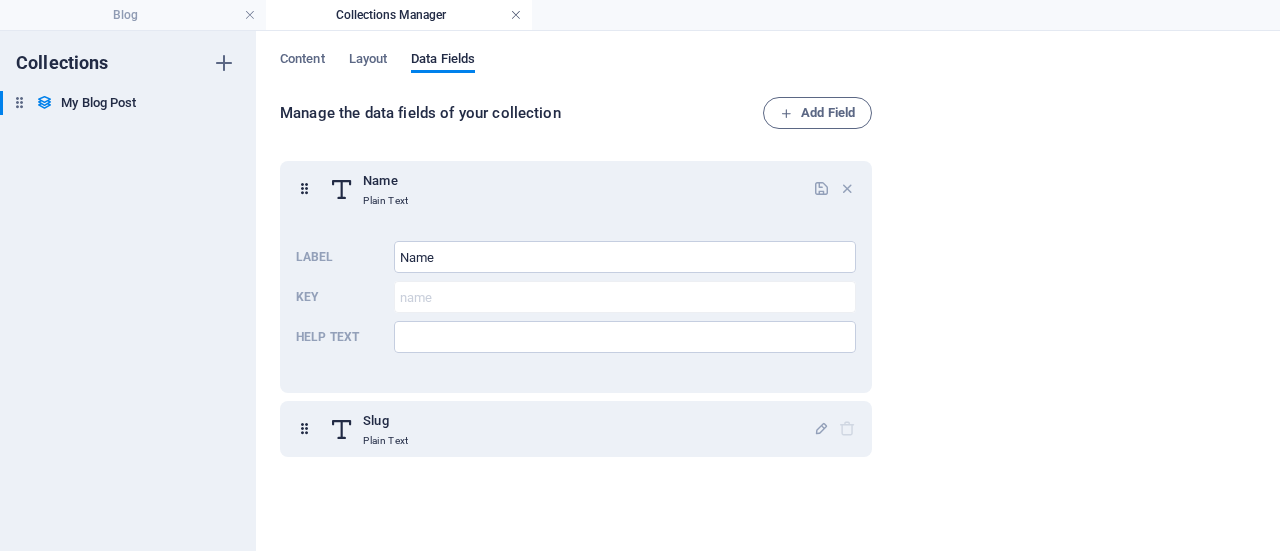 click at bounding box center (516, 15) 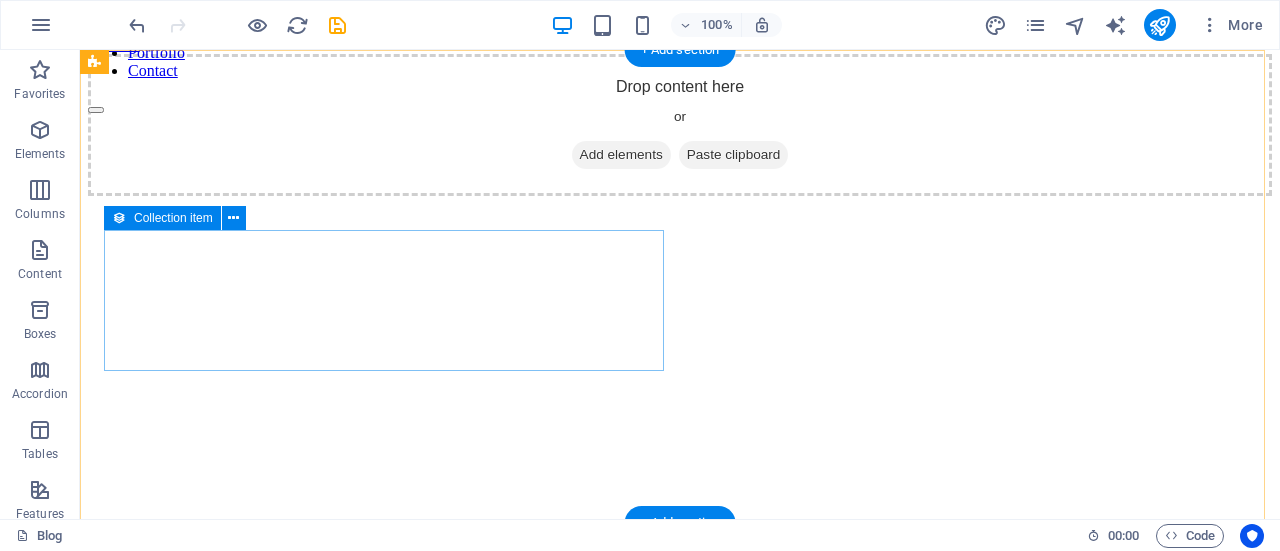 scroll, scrollTop: 0, scrollLeft: 0, axis: both 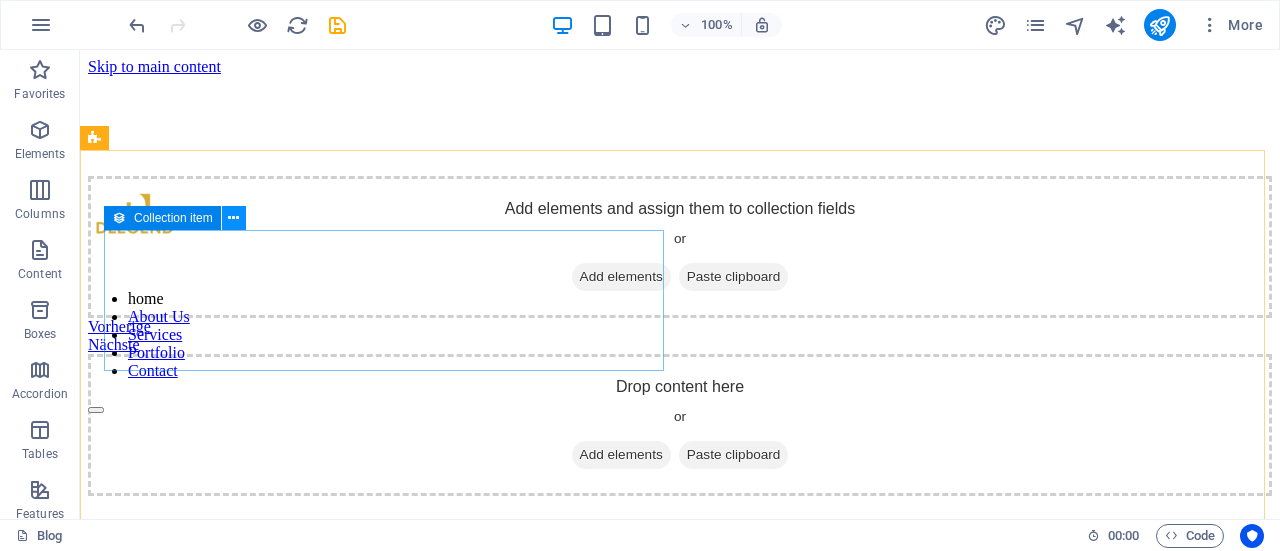 click at bounding box center (233, 218) 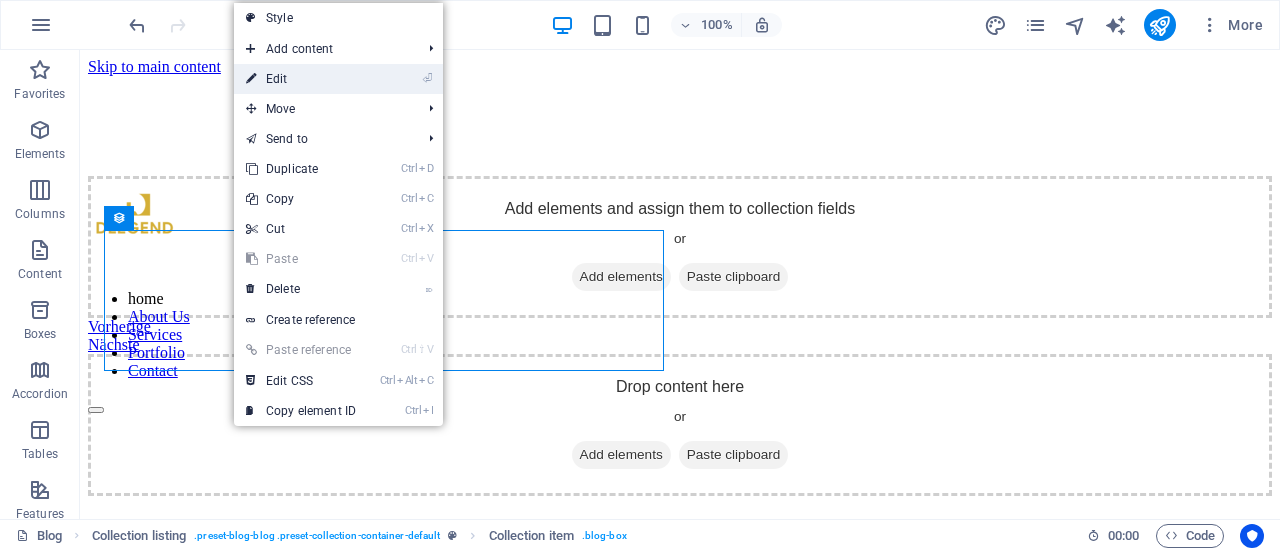 click on "⏎  Edit" at bounding box center (301, 79) 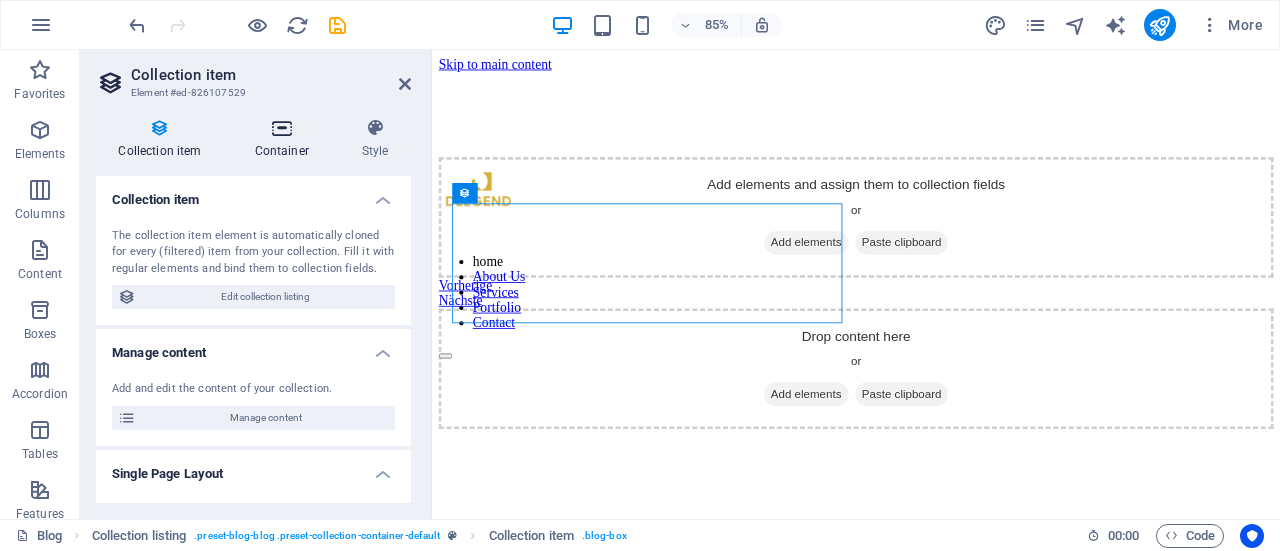 click at bounding box center [281, 128] 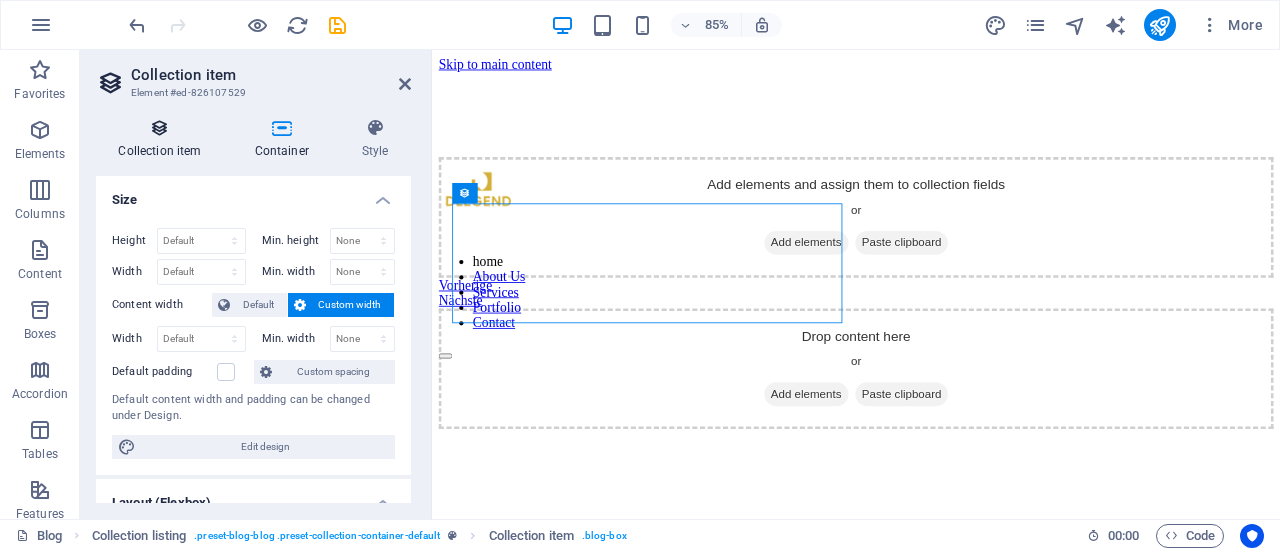 click on "Collection item" at bounding box center [164, 139] 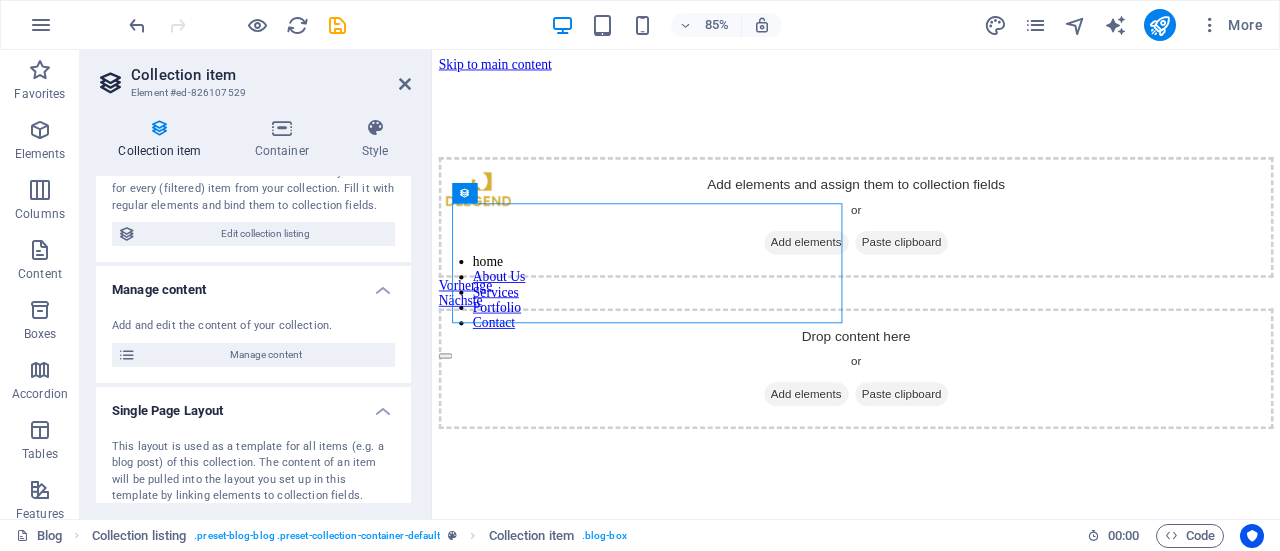 scroll, scrollTop: 112, scrollLeft: 0, axis: vertical 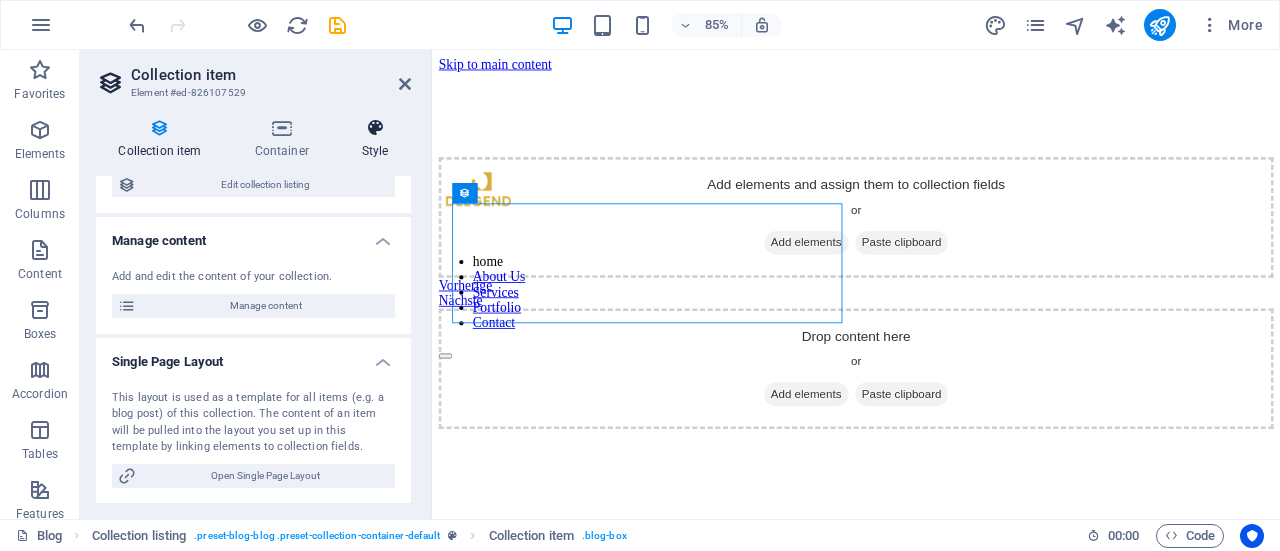 click at bounding box center [375, 128] 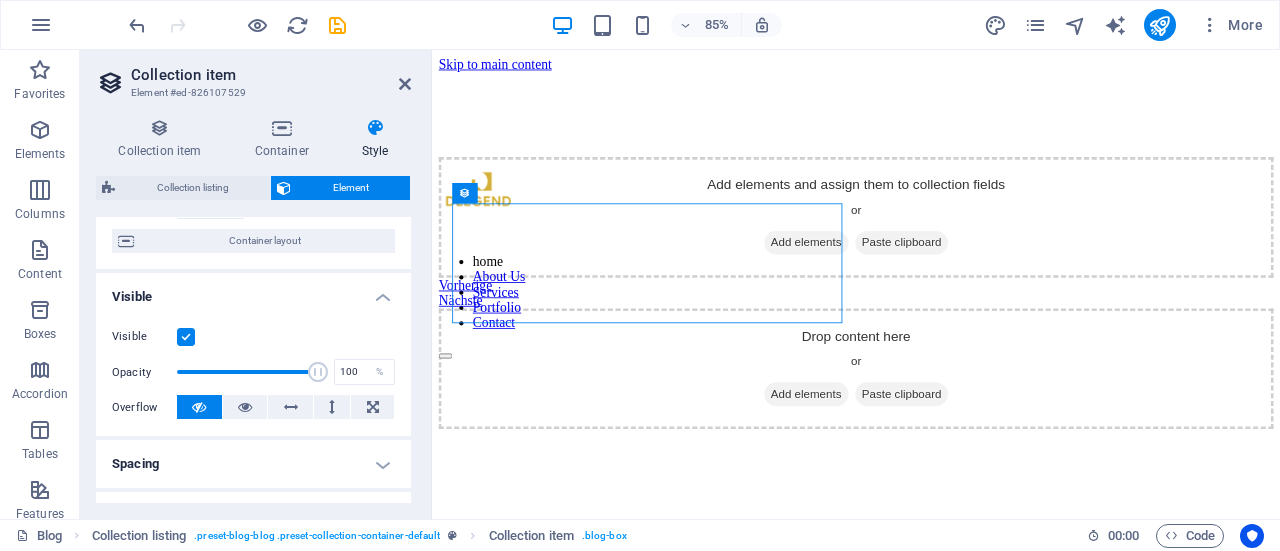 scroll, scrollTop: 558, scrollLeft: 0, axis: vertical 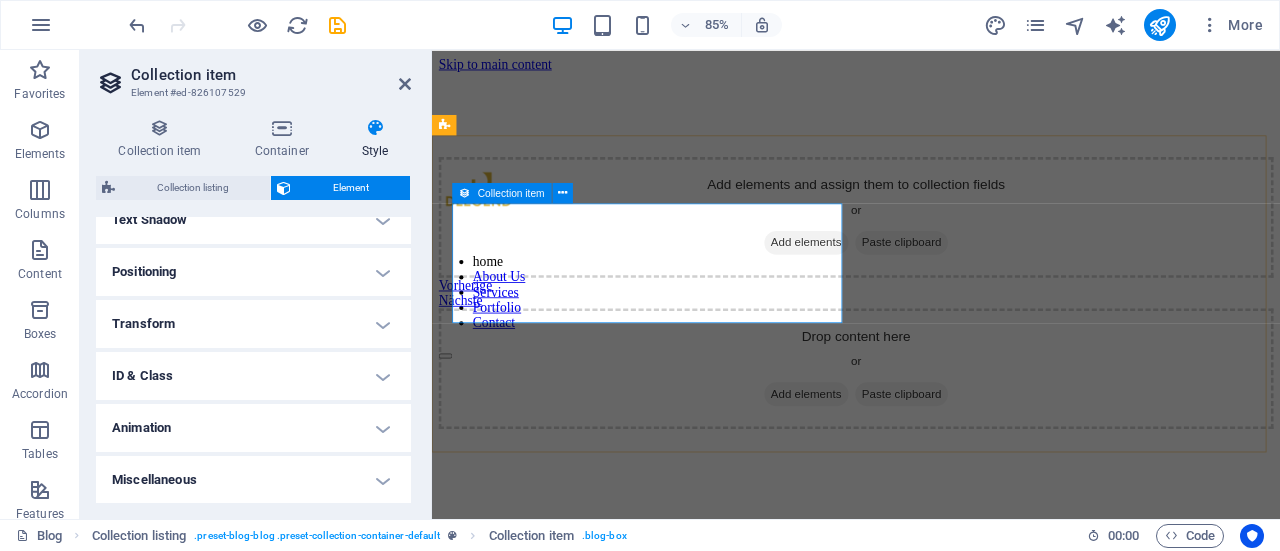 click on "Add elements" at bounding box center (872, 277) 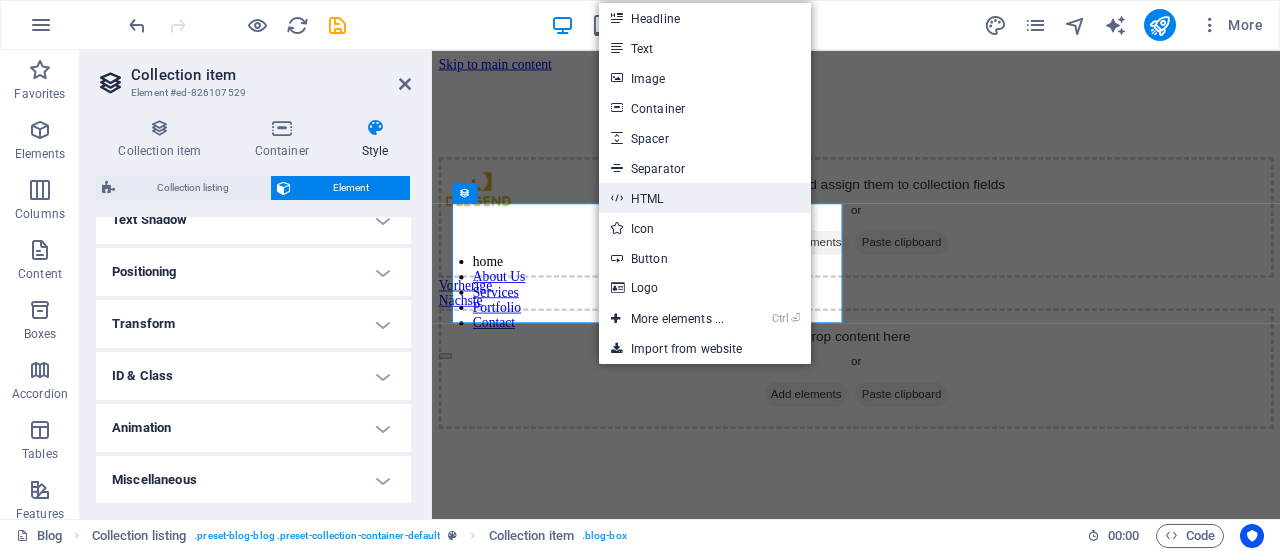 click on "HTML" at bounding box center (705, 198) 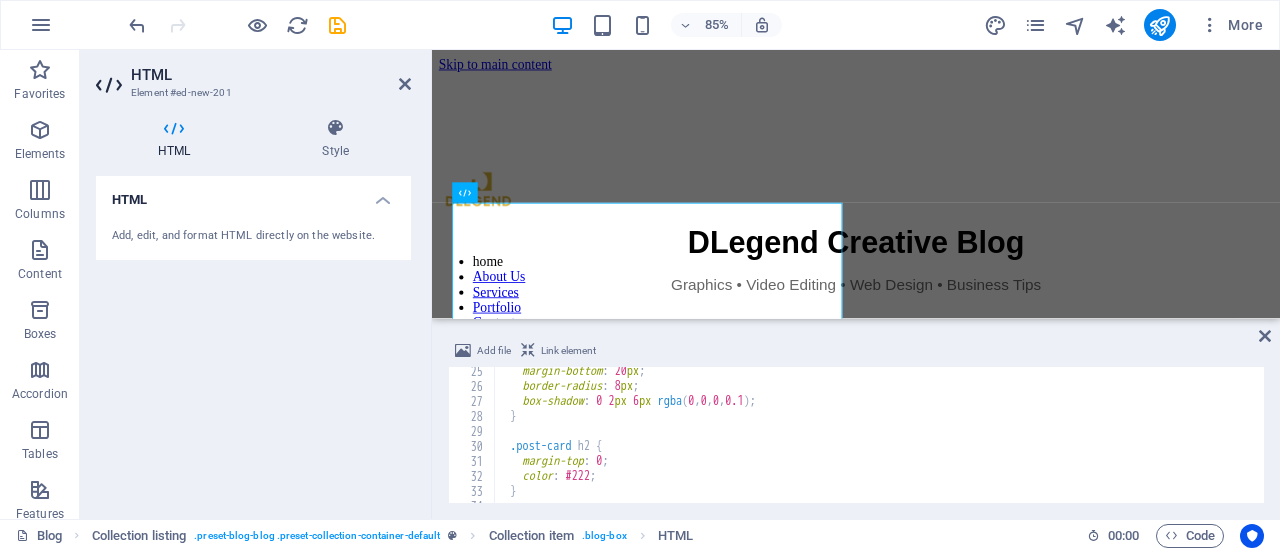 scroll, scrollTop: 363, scrollLeft: 0, axis: vertical 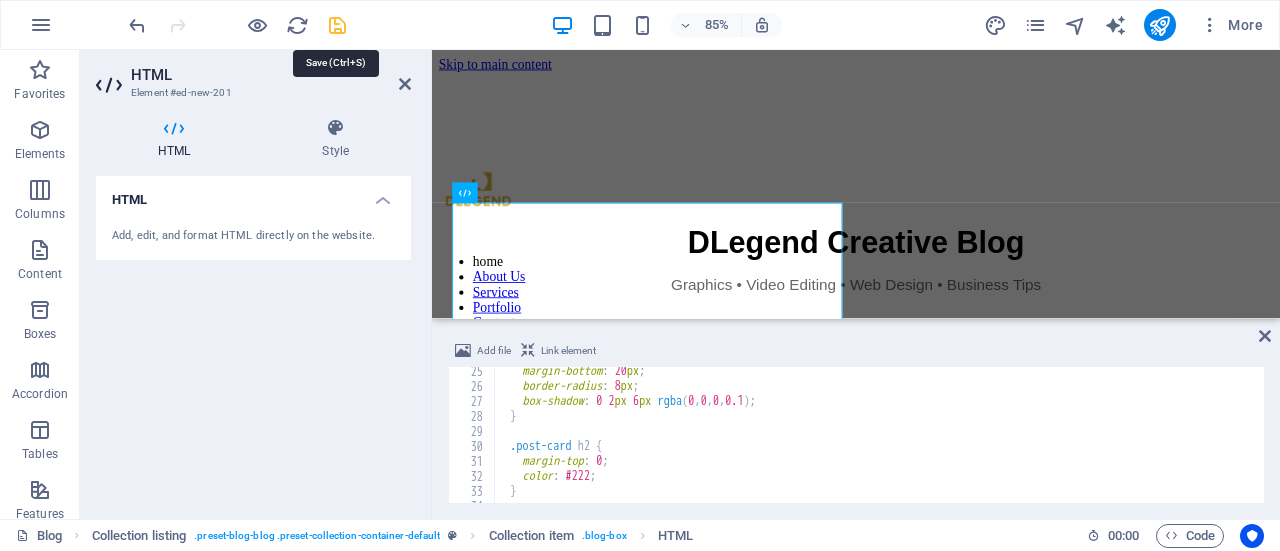 click at bounding box center [337, 25] 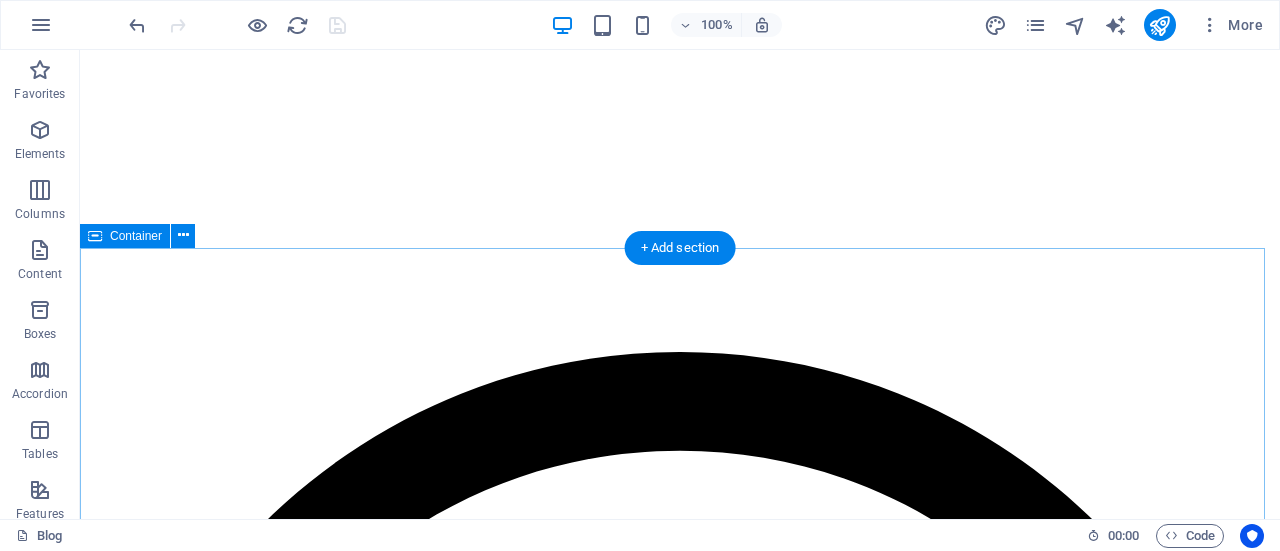 scroll, scrollTop: 1200, scrollLeft: 0, axis: vertical 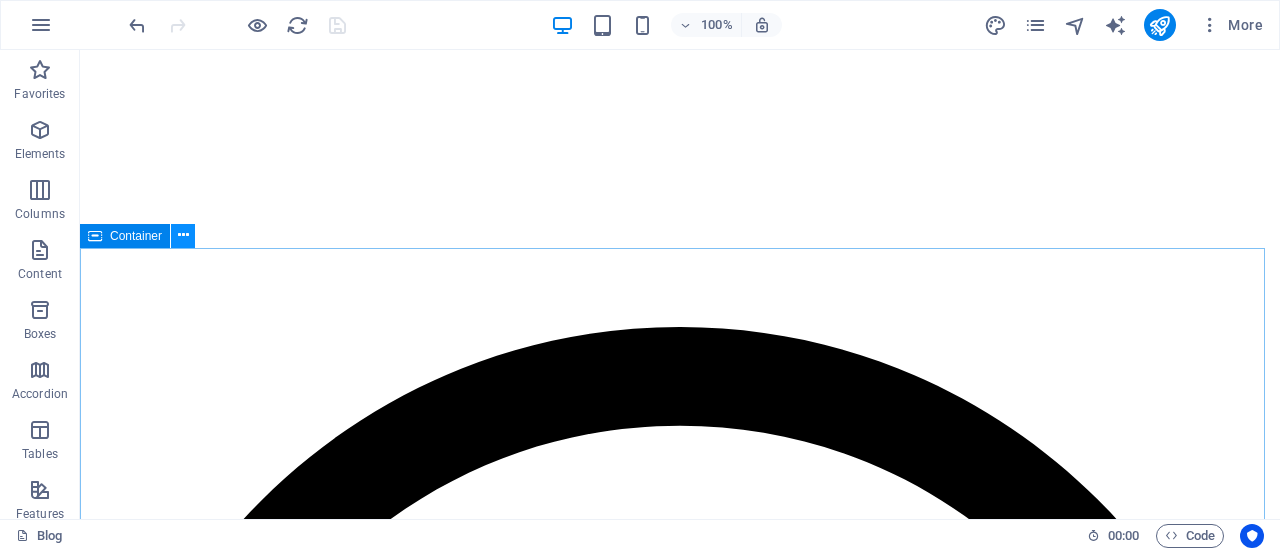 click at bounding box center [183, 235] 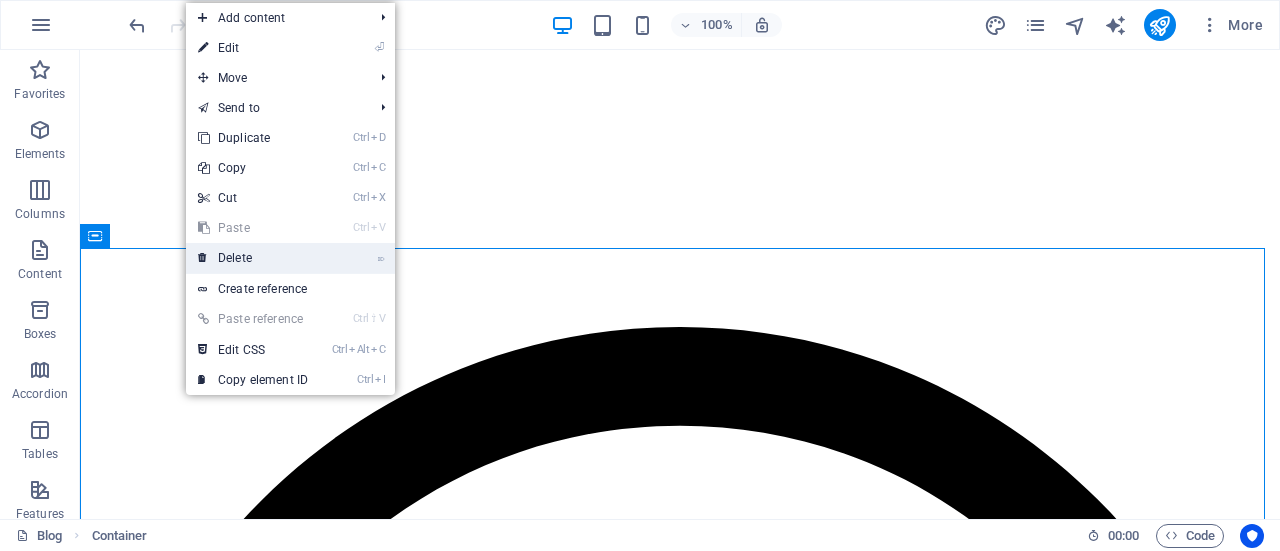 click on "⌦  Delete" at bounding box center (253, 258) 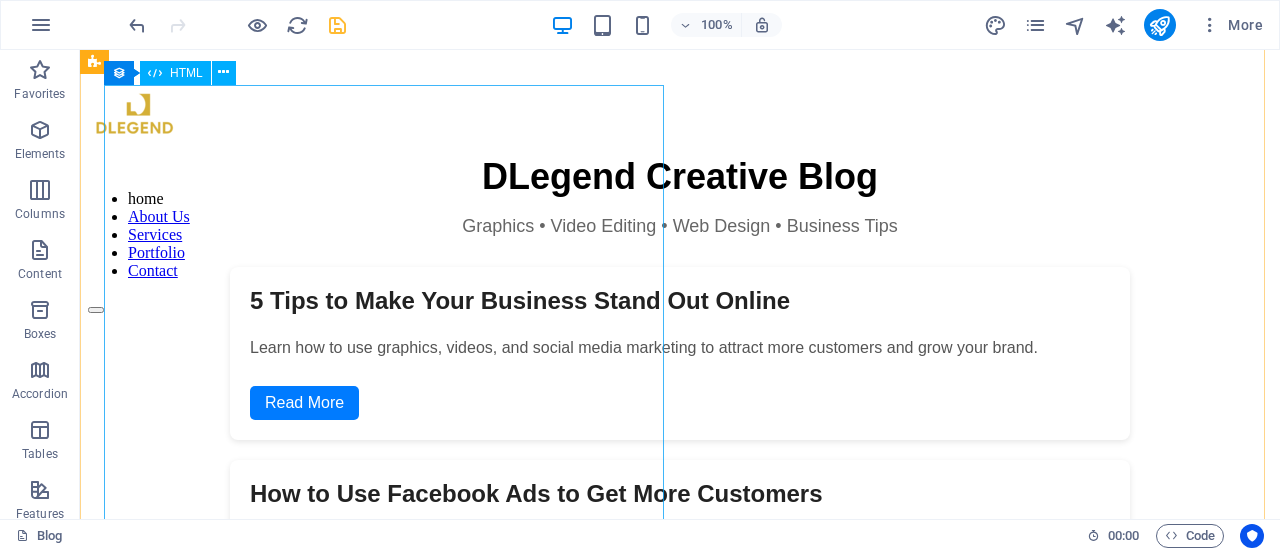 scroll, scrollTop: 200, scrollLeft: 0, axis: vertical 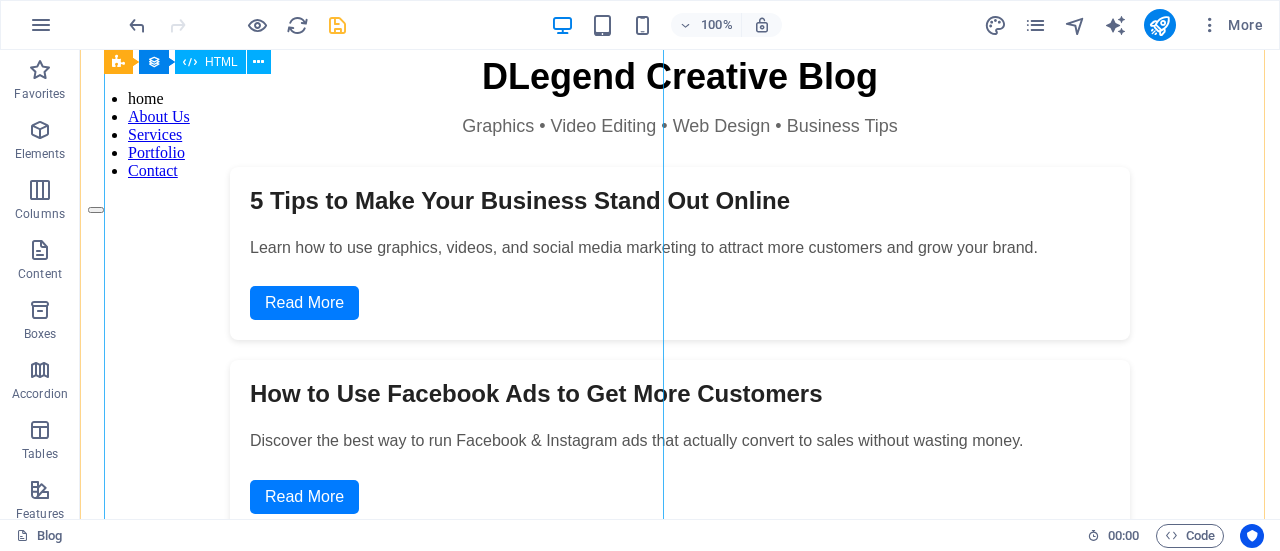 click on "DLegend Creative Blog
Graphics • Video Editing • Web Design • Business Tips
5 Tips to Make Your Business Stand Out Online
Learn how to use graphics, videos, and social media marketing to attract more customers and grow your brand.
Read More
How to Use Facebook Ads to Get More Customers
Discover the best way to run Facebook & Instagram ads that actually convert to sales without wasting money.
Read More
Why Every Business Needs a Professional Website
Your website is your online office. Here’s why having a well-designed site can change the way customers see your business.
Read More" at bounding box center [680, 399] 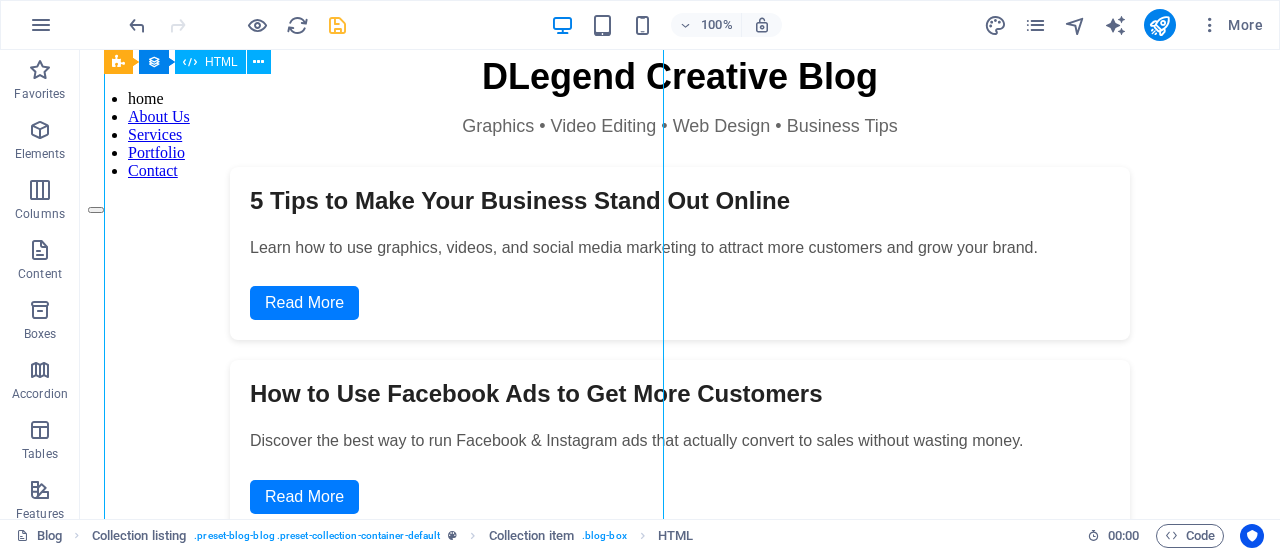 click on "DLegend Creative Blog
Graphics • Video Editing • Web Design • Business Tips
5 Tips to Make Your Business Stand Out Online
Learn how to use graphics, videos, and social media marketing to attract more customers and grow your brand.
Read More
How to Use Facebook Ads to Get More Customers
Discover the best way to run Facebook & Instagram ads that actually convert to sales without wasting money.
Read More
Why Every Business Needs a Professional Website
Your website is your online office. Here’s why having a well-designed site can change the way customers see your business.
Read More" at bounding box center [680, 399] 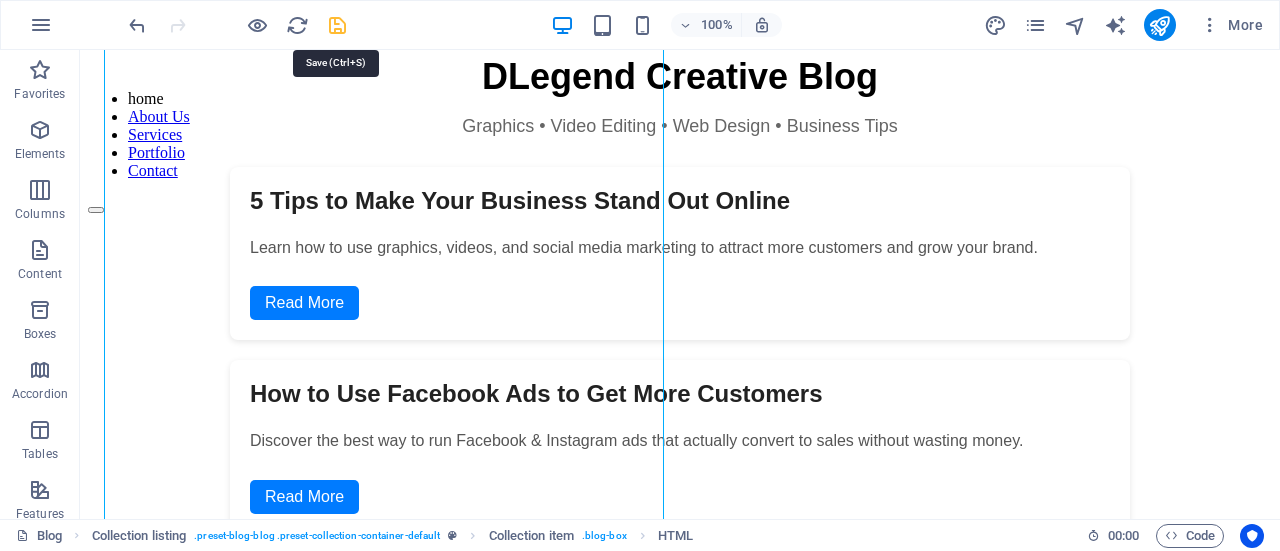 click at bounding box center (337, 25) 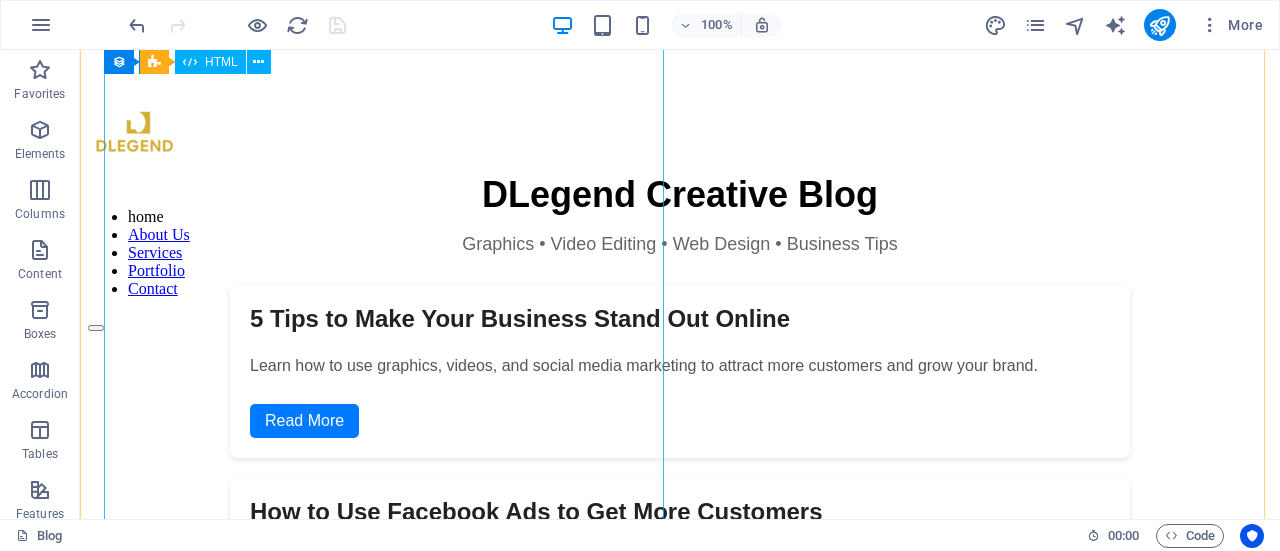 scroll, scrollTop: 0, scrollLeft: 0, axis: both 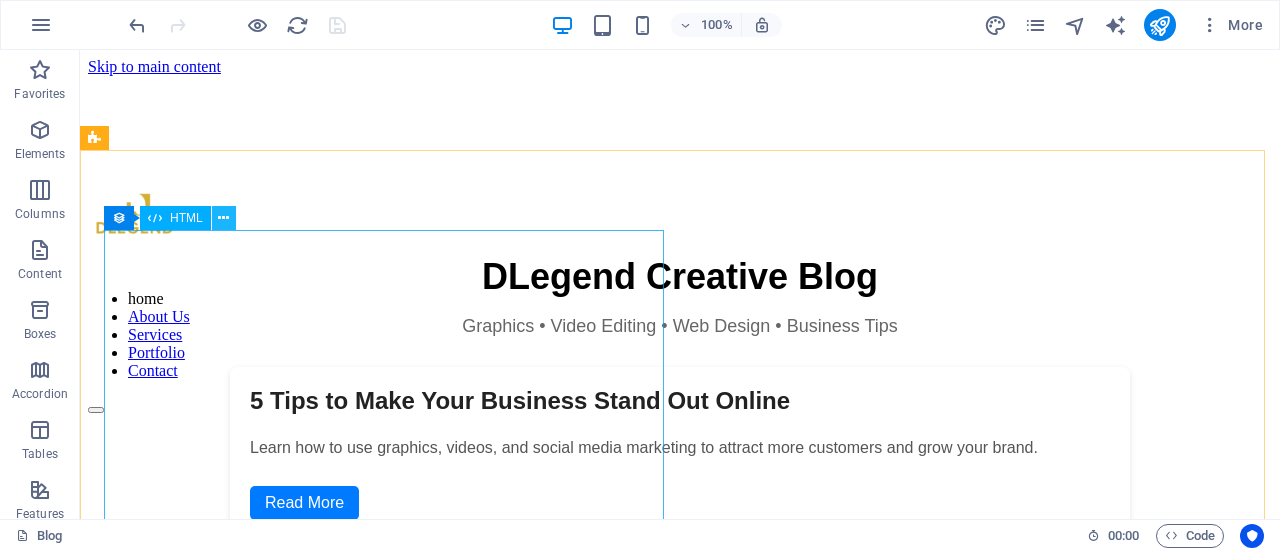 click at bounding box center [223, 218] 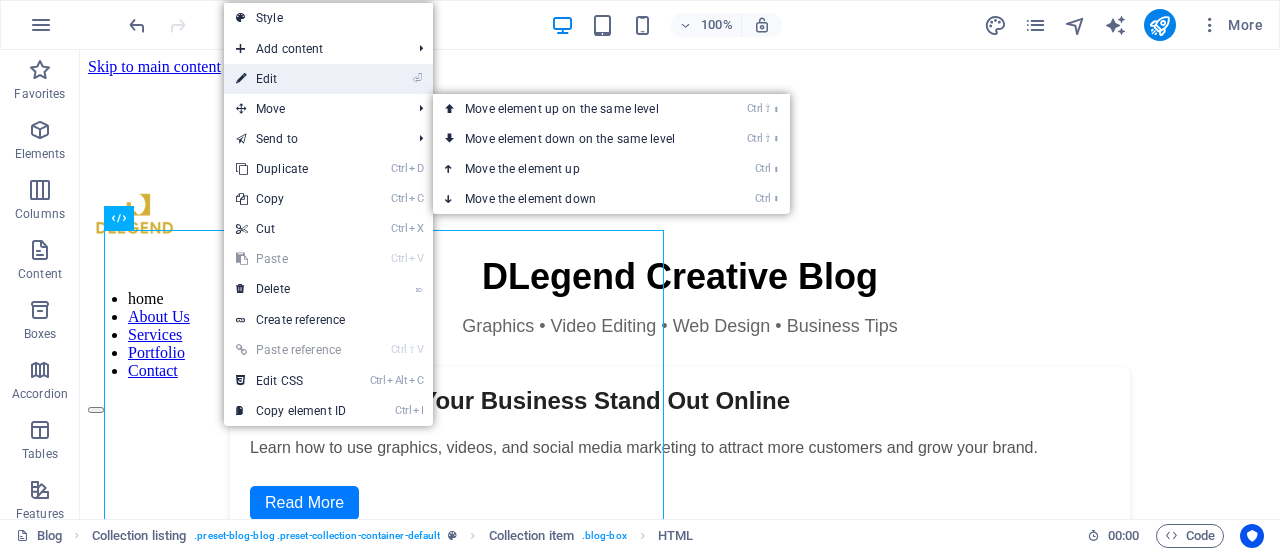 click on "⏎  Edit" at bounding box center [291, 79] 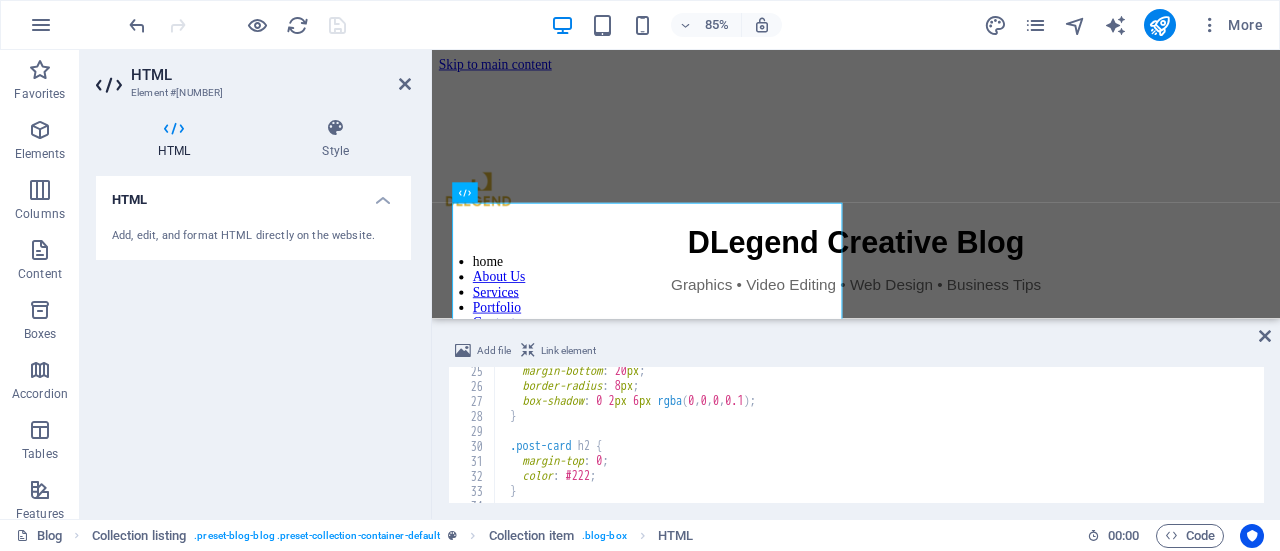click on "margin-bottom :   20 px ;      border-radius :   8 px ;      box-shadow :   0   2 px   6 px   rgba ( 0 ,  0 ,  0 ,  0.1 ) ;    }    .post-card   h2   {      margin-top :   0 ;      color :   #222 ;    }" at bounding box center [946, 445] 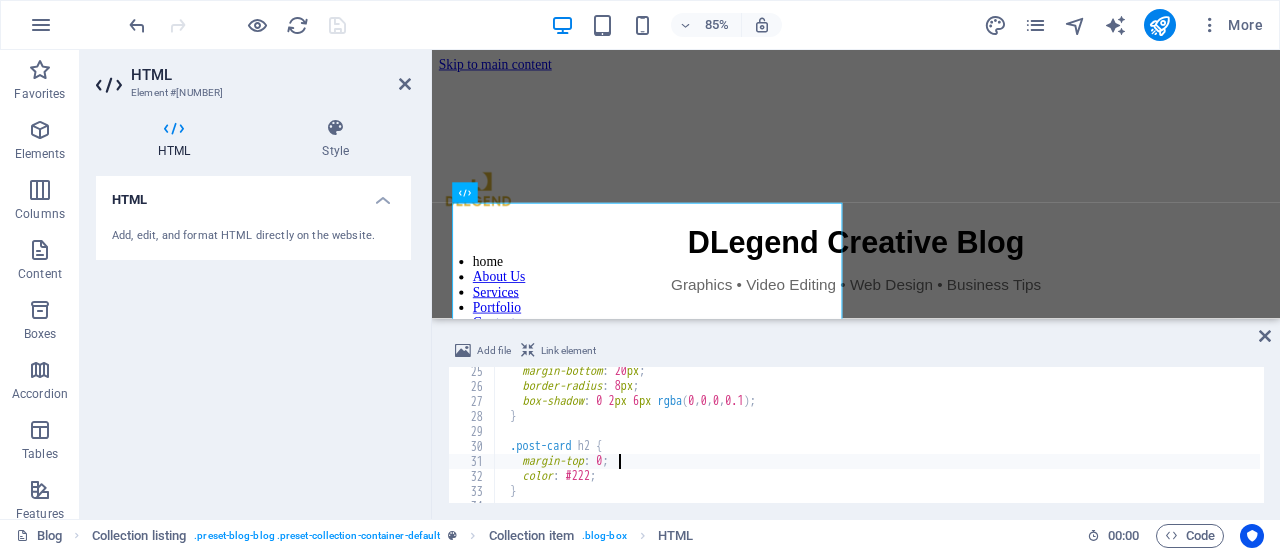 type on "</div>" 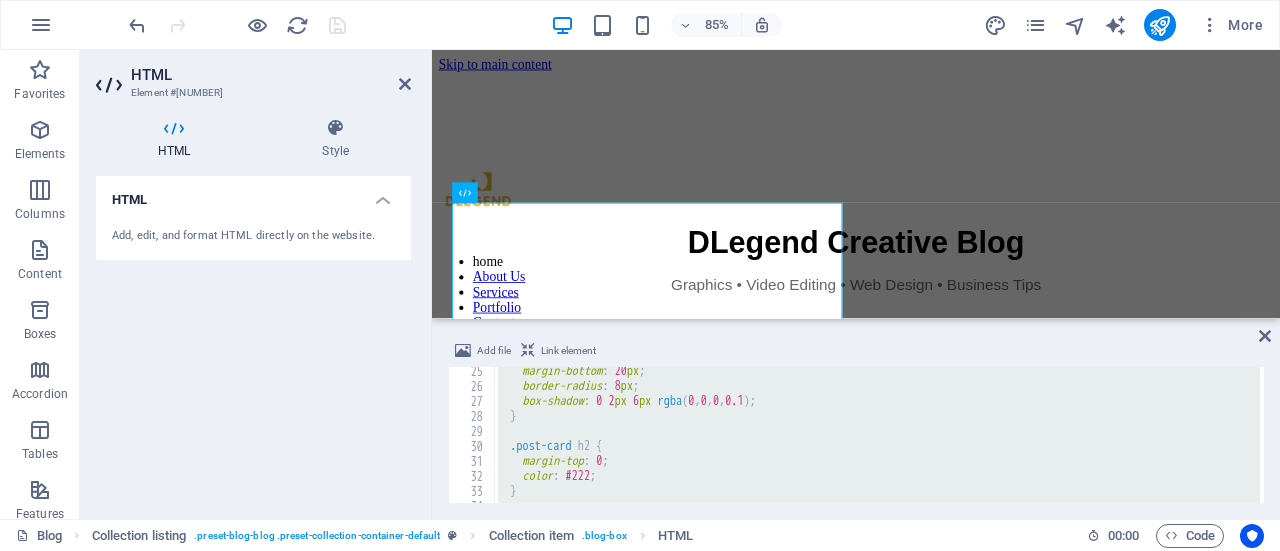 type 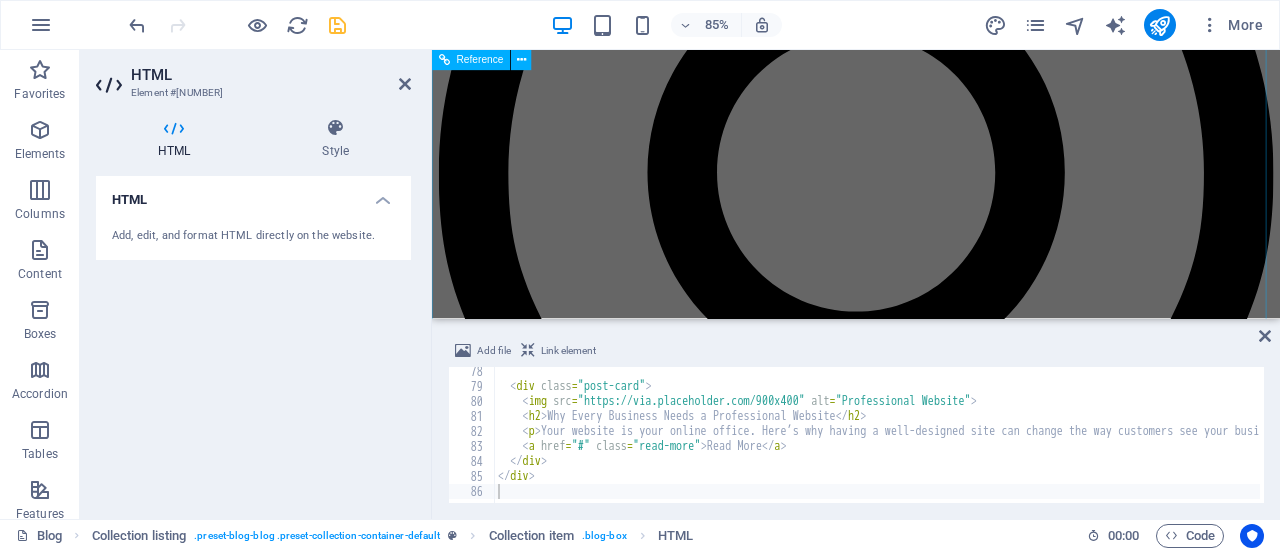 scroll, scrollTop: 2000, scrollLeft: 0, axis: vertical 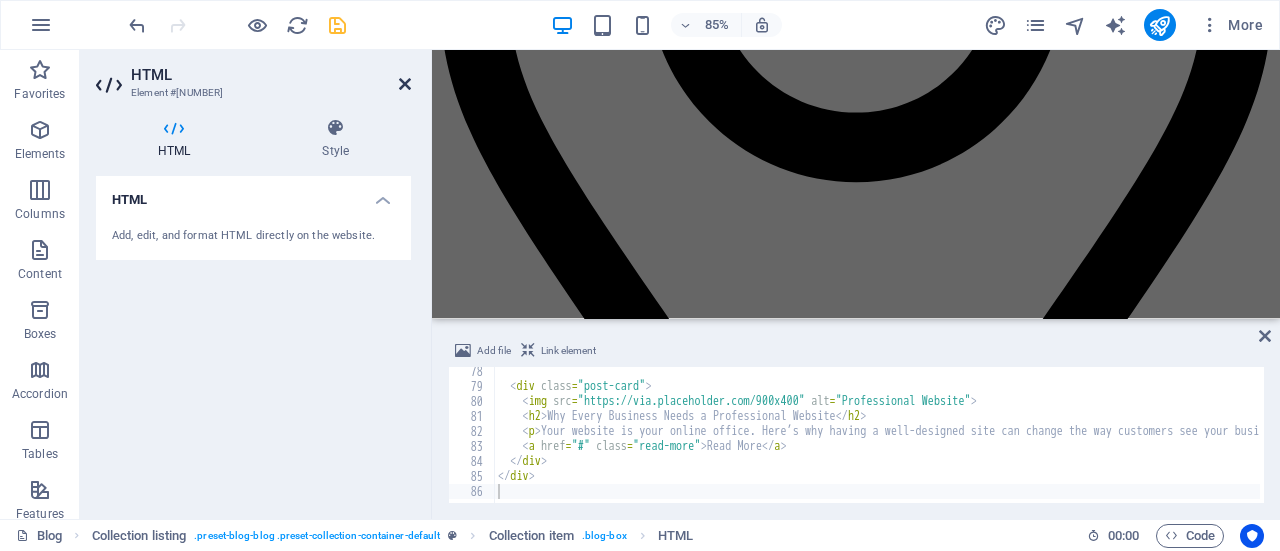 drag, startPoint x: 406, startPoint y: 80, endPoint x: 326, endPoint y: 33, distance: 92.7847 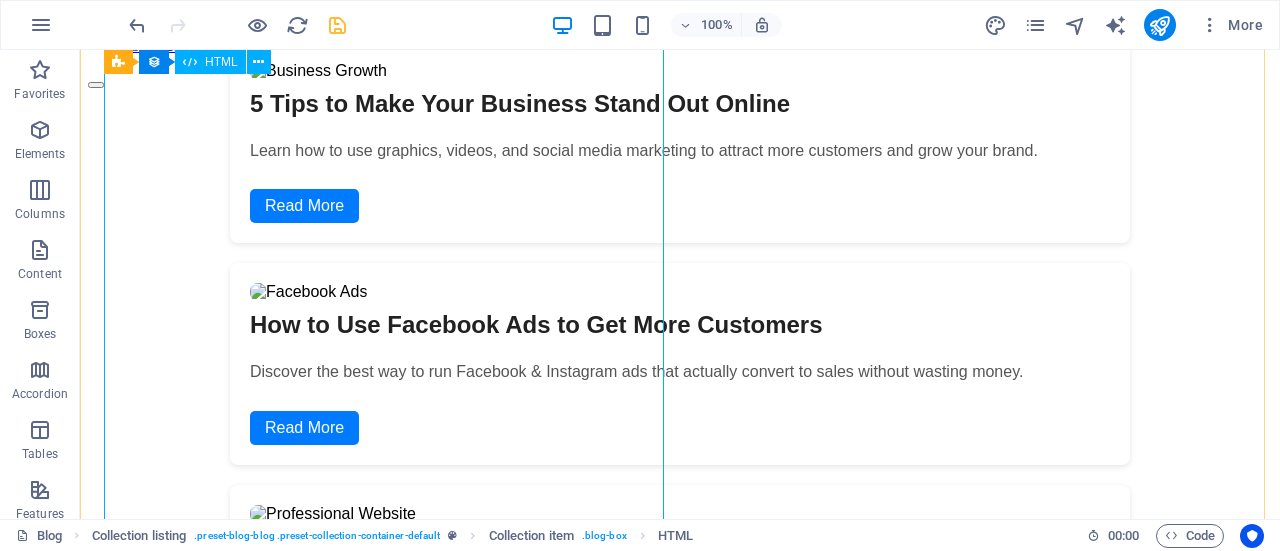 scroll, scrollTop: 200, scrollLeft: 0, axis: vertical 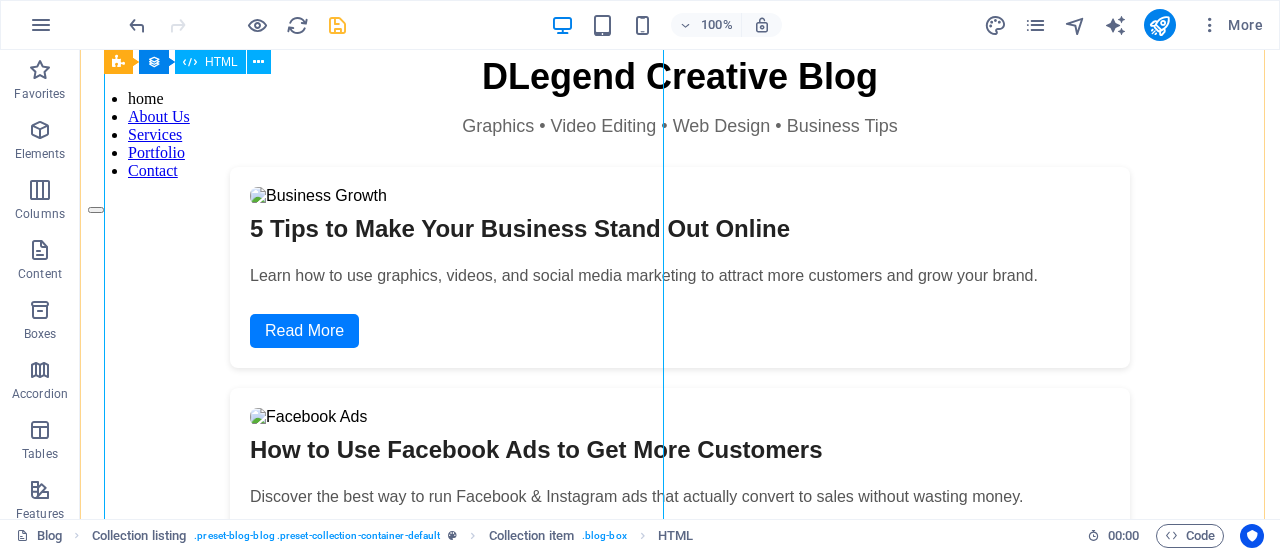 click on "DLegend Creative Blog
Graphics • Video Editing • Web Design • Business Tips
5 Tips to Make Your Business Stand Out Online
Learn how to use graphics, videos, and social media marketing to attract more customers and grow your brand.
Read More
How to Use Facebook Ads to Get More Customers
Discover the best way to run Facebook & Instagram ads that actually convert to sales without wasting money.
Read More
Why Every Business Needs a Professional Website
Your website is your online office. Here’s why having a well-designed site can change the way customers see your business.
Read More" at bounding box center [680, 441] 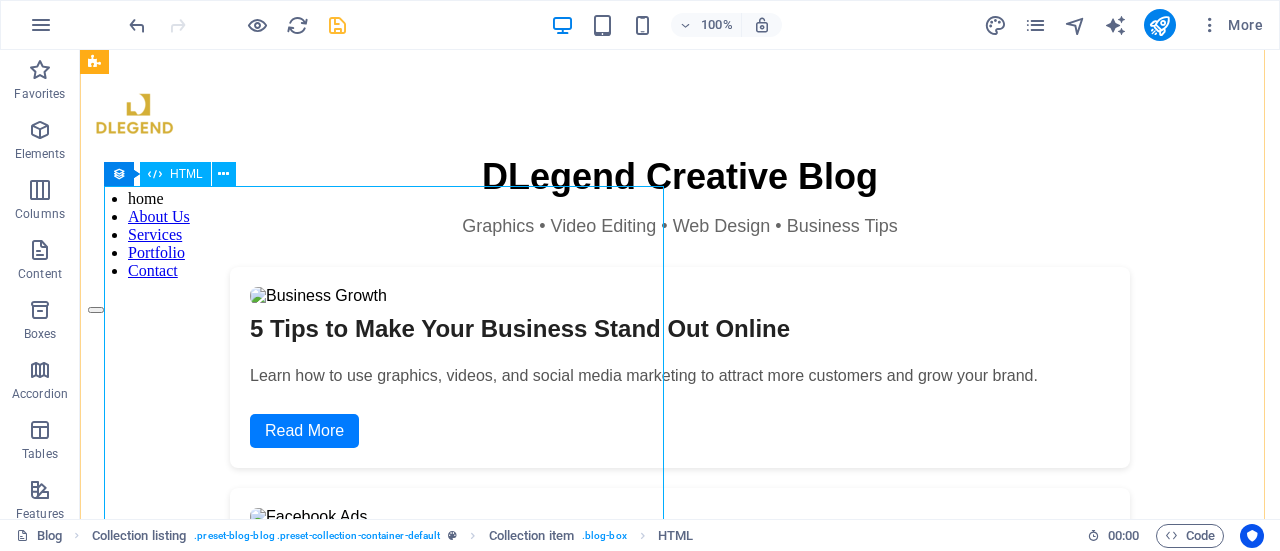 scroll, scrollTop: 0, scrollLeft: 0, axis: both 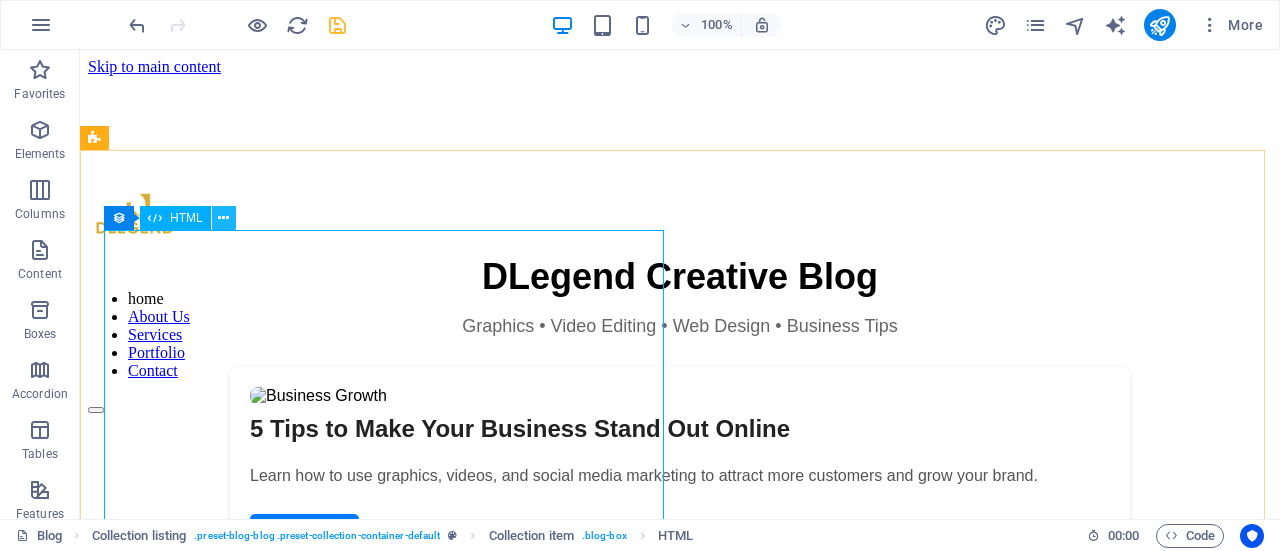 click at bounding box center [223, 218] 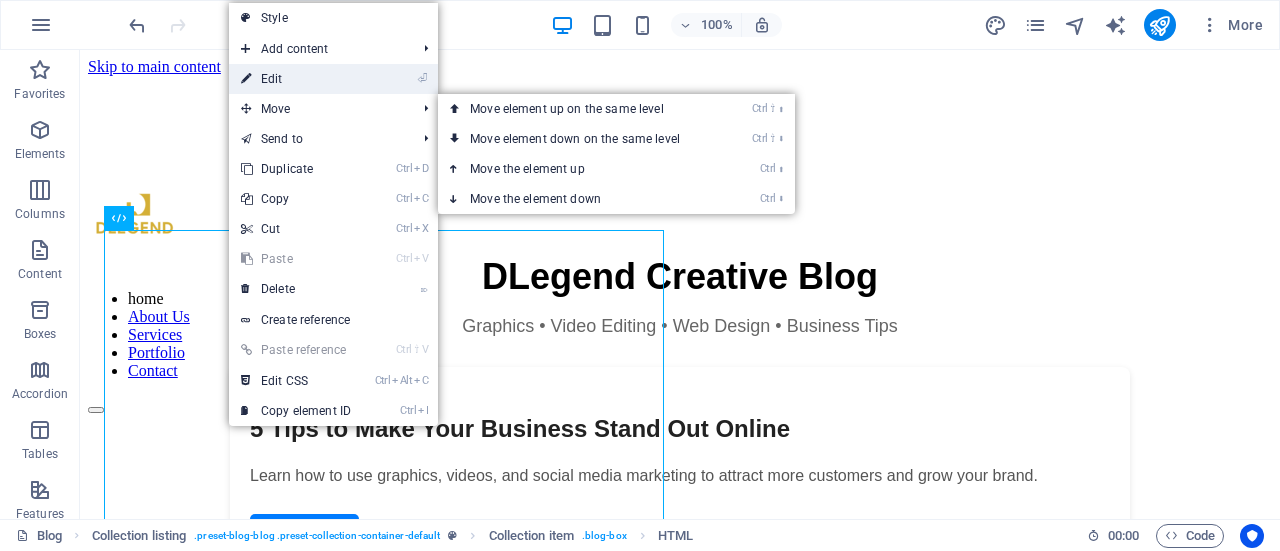 click on "⏎  Edit" at bounding box center (296, 79) 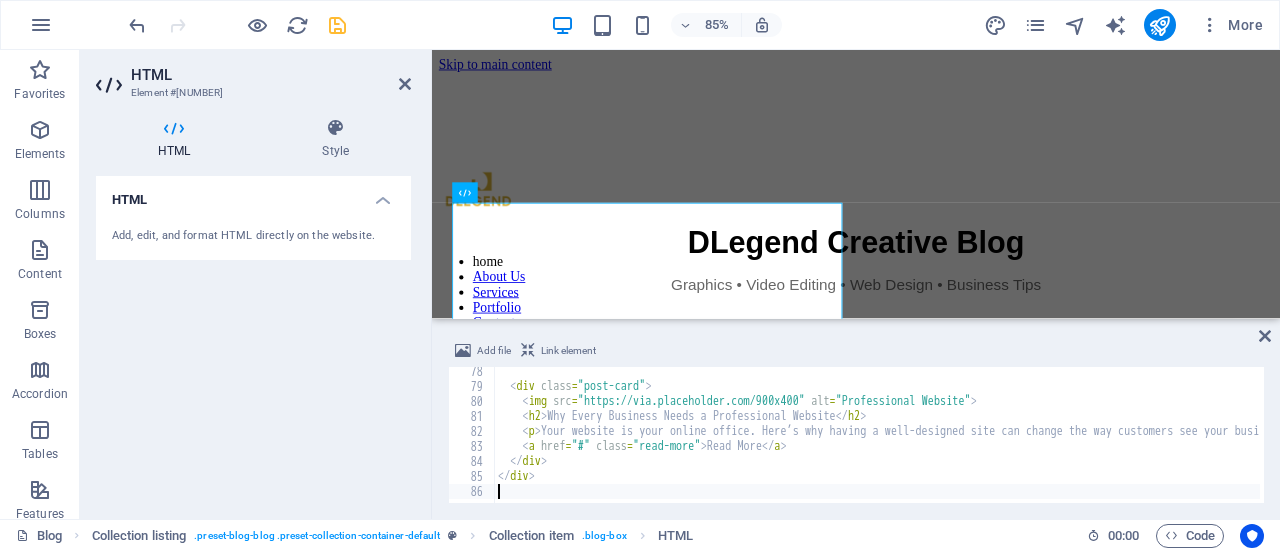 click on "< div   class = "post-card" >      < img   src = "https://via.placeholder.com/900x400"   alt = "Professional Website" >      < h2 > Why Every Business Needs a Professional Website </ h2 >      < p > Your website is your online office. Here’s why having a well-designed site can change the way customers see your business. </ p >      < a   href = "#"   class = "read-more" > Read More </ a >    </ div > </ div >" at bounding box center [946, 445] 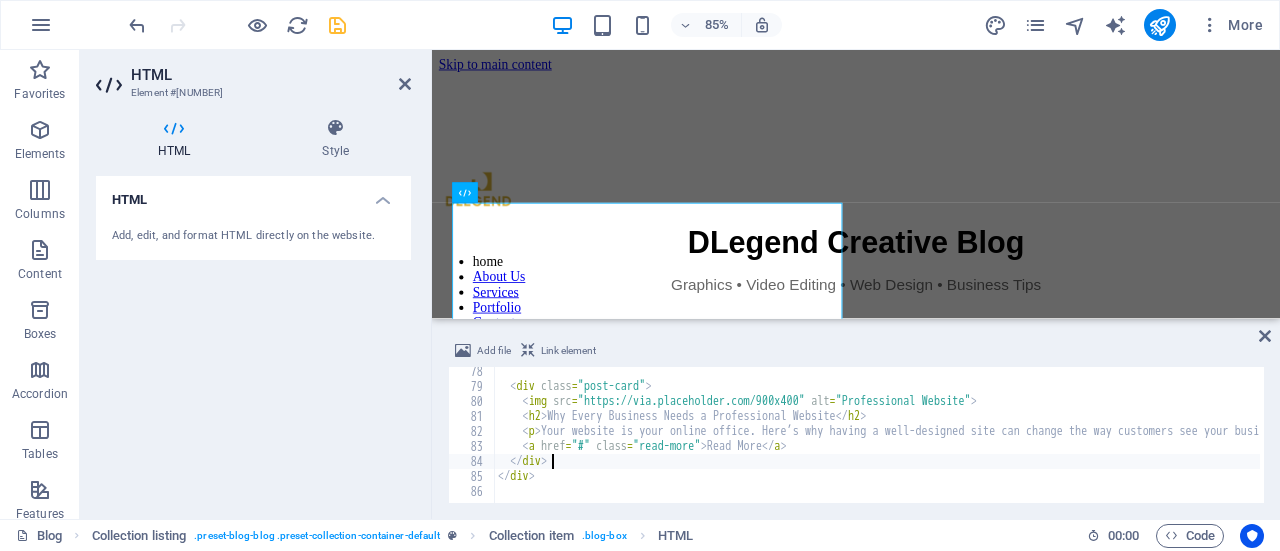 type on "</div>" 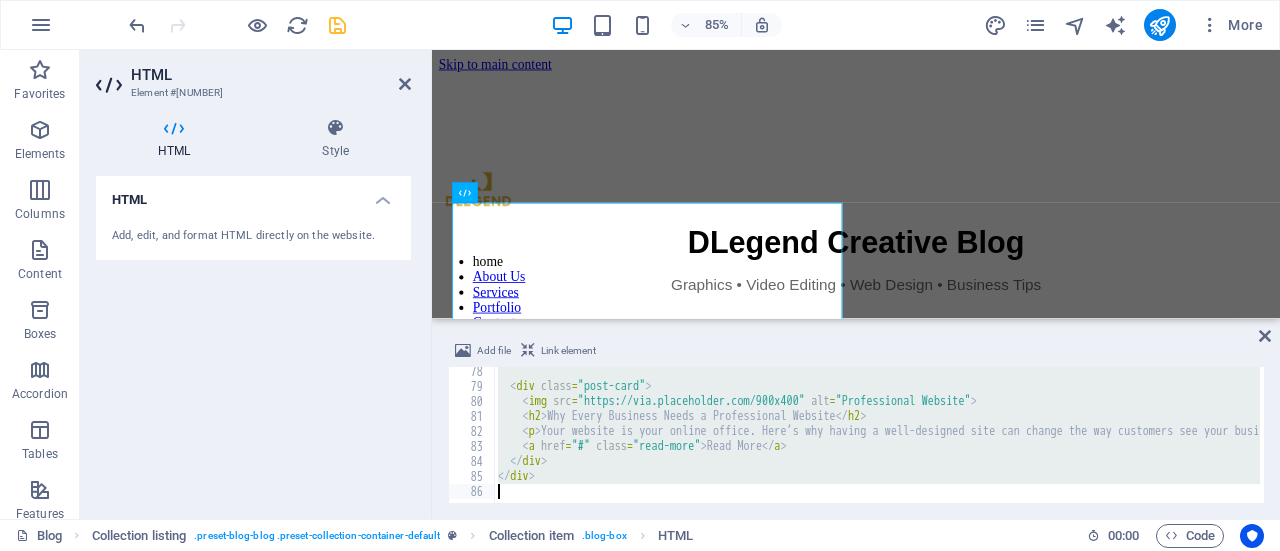 type 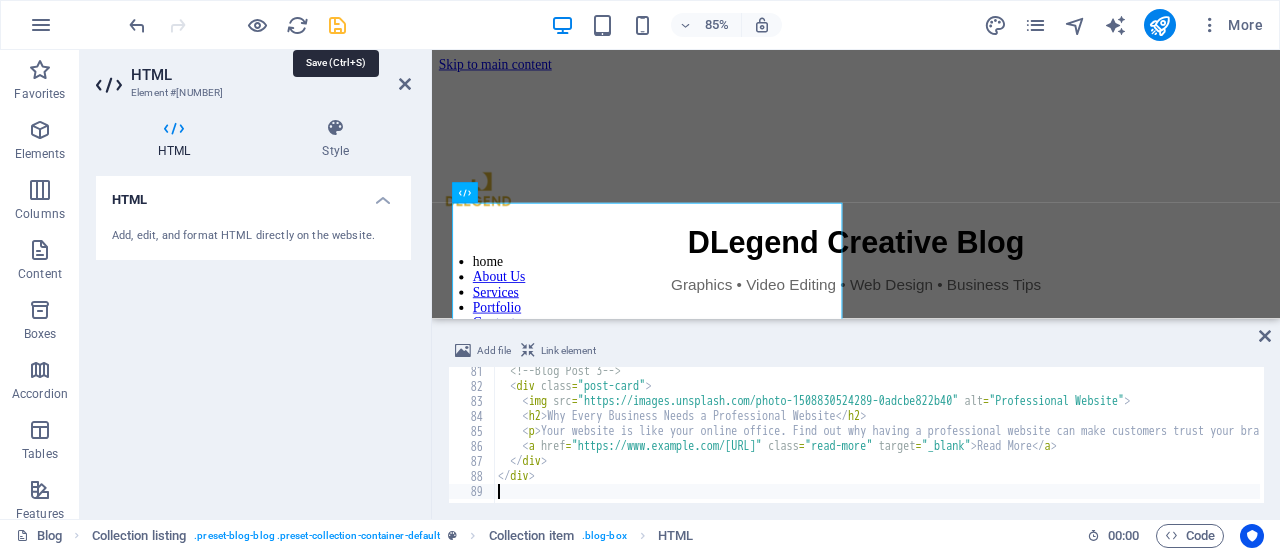 click at bounding box center (337, 25) 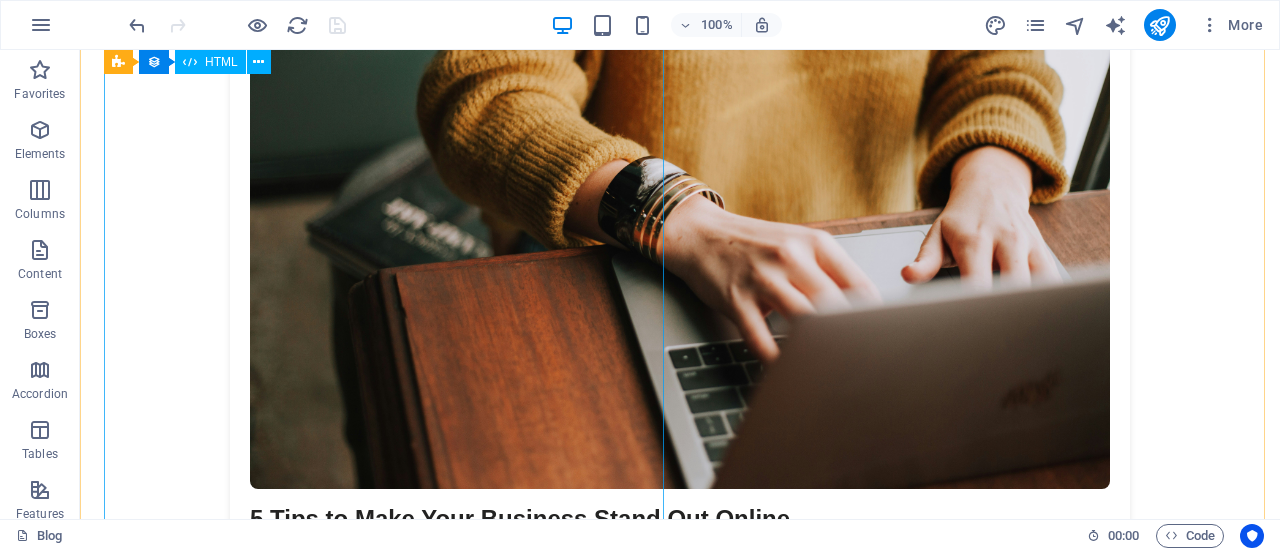 scroll, scrollTop: 500, scrollLeft: 0, axis: vertical 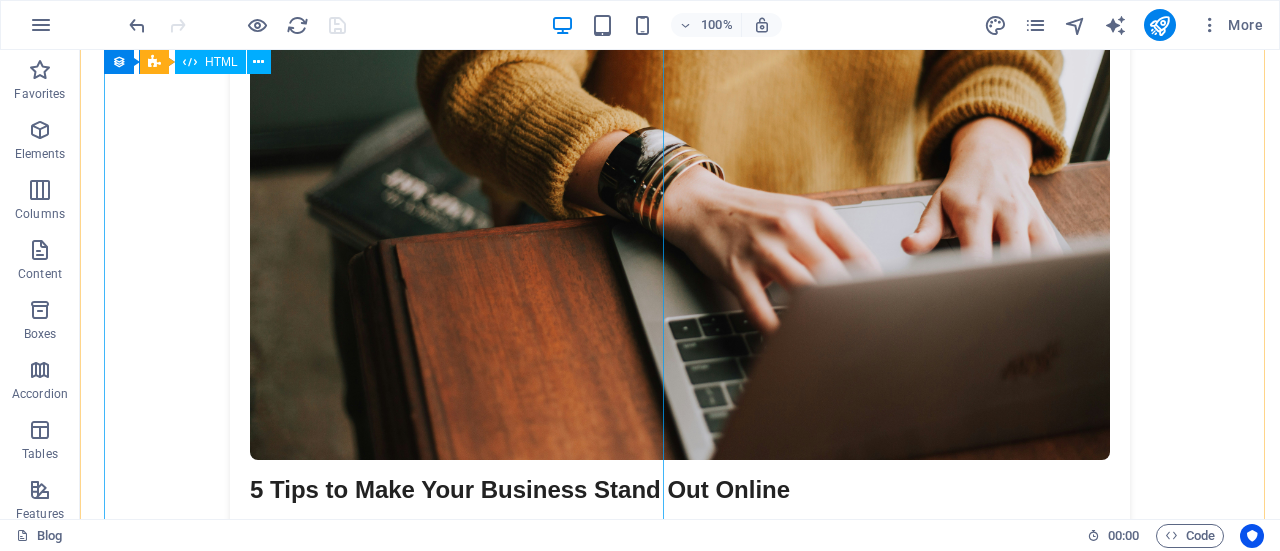 click on "DLegend Creative Blog
Graphics • Video Editing • Web Design • Business Tips
5 Tips to Make Your Business Stand Out Online
Every business needs a strong online presence. In this post, we share 5 powerful tips to help your brand attract more customers and build trust online.
Read More
How to Use Facebook Ads to Get More Customers
Facebook ads remain one of the best ways to promote your business. Learn how to create ads that bring real customers without wasting money.
Read More
Why Every Business Needs a Professional Website
Your website is like your online office. Find out why having a professional website can make customers trust your brand and boost sales.
Read More" at bounding box center [680, 745] 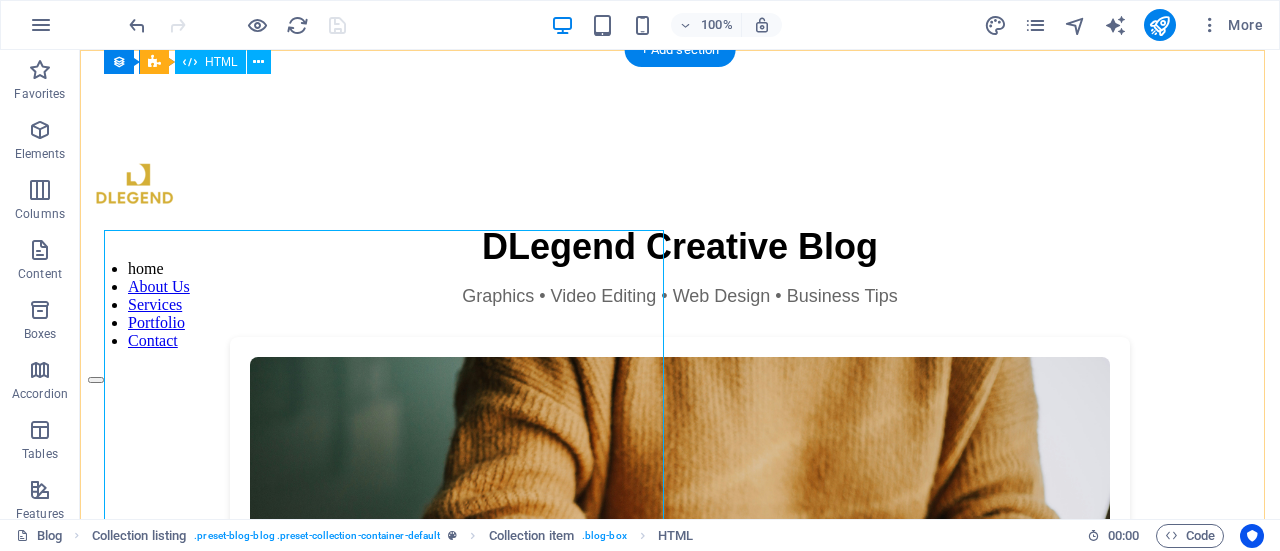 scroll, scrollTop: 0, scrollLeft: 0, axis: both 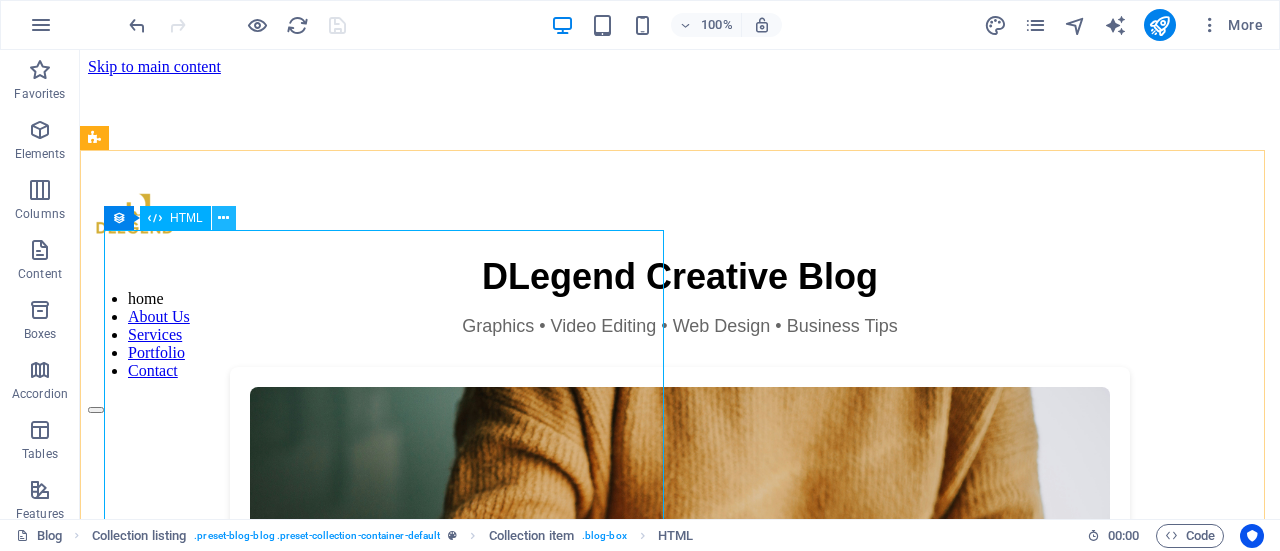 click at bounding box center (223, 218) 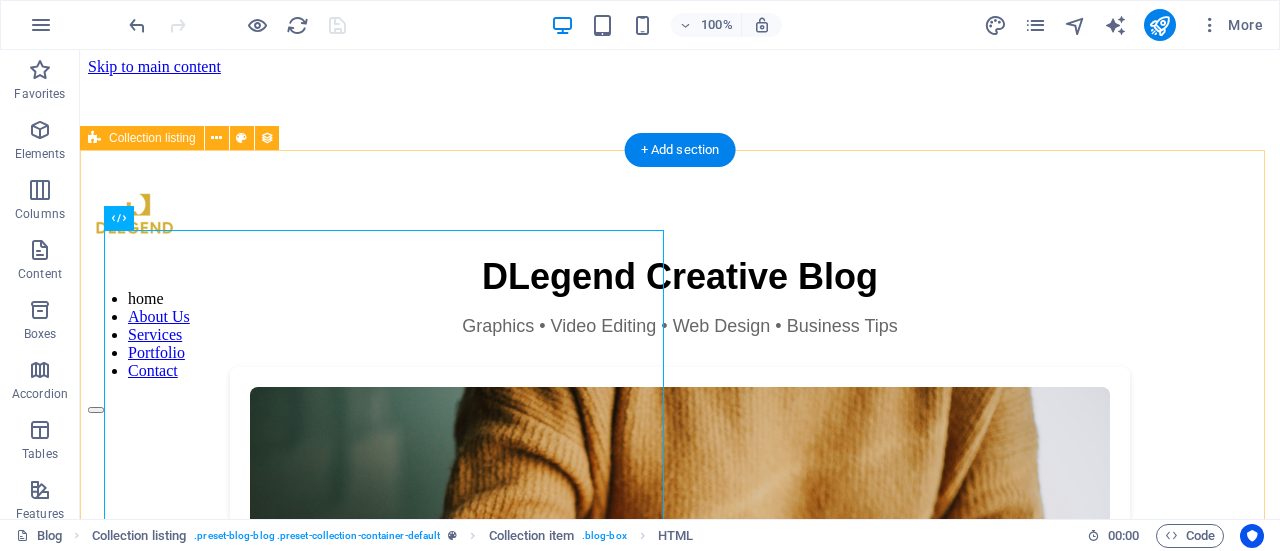 click on "DLegend Creative Blog
Graphics • Video Editing • Web Design • Business Tips
5 Tips to Make Your Business Stand Out Online
Every business needs a strong online presence. In this post, we share 5 powerful tips to help your brand attract more customers and build trust online.
Read More
How to Use Facebook Ads to Get More Customers
Facebook ads remain one of the best ways to promote your business. Learn how to create ads that bring real customers without wasting money.
Read More
Why Every Business Needs a Professional Website
Your website is like your online office. Find out why having a professional website can make customers trust your brand and boost sales.
Read More
Vorherige Nächste" at bounding box center (680, 1278) 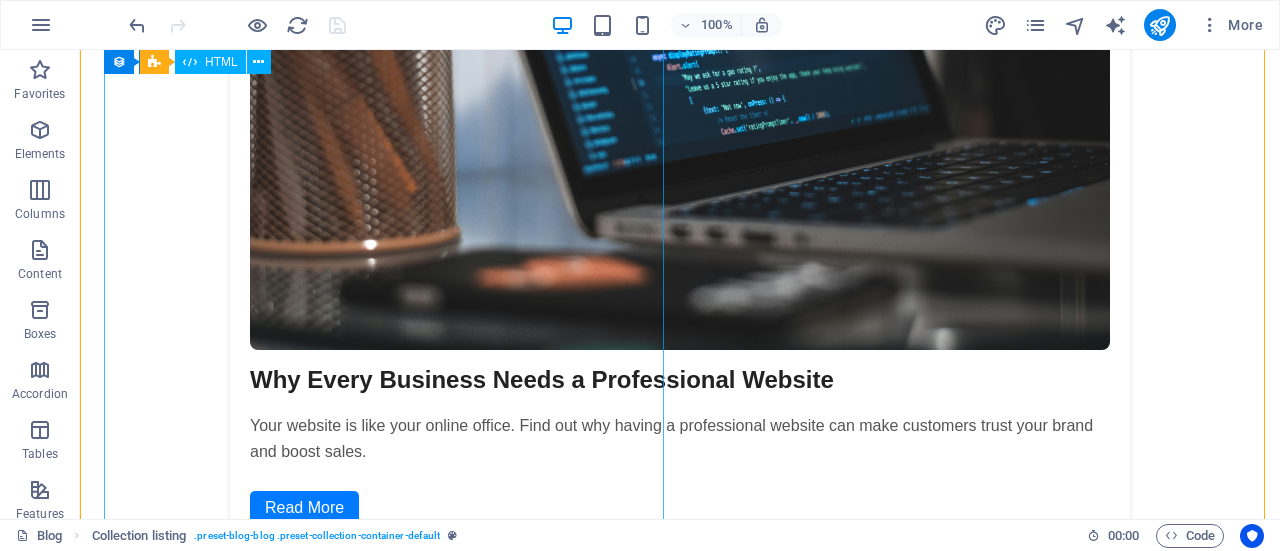 scroll, scrollTop: 1400, scrollLeft: 0, axis: vertical 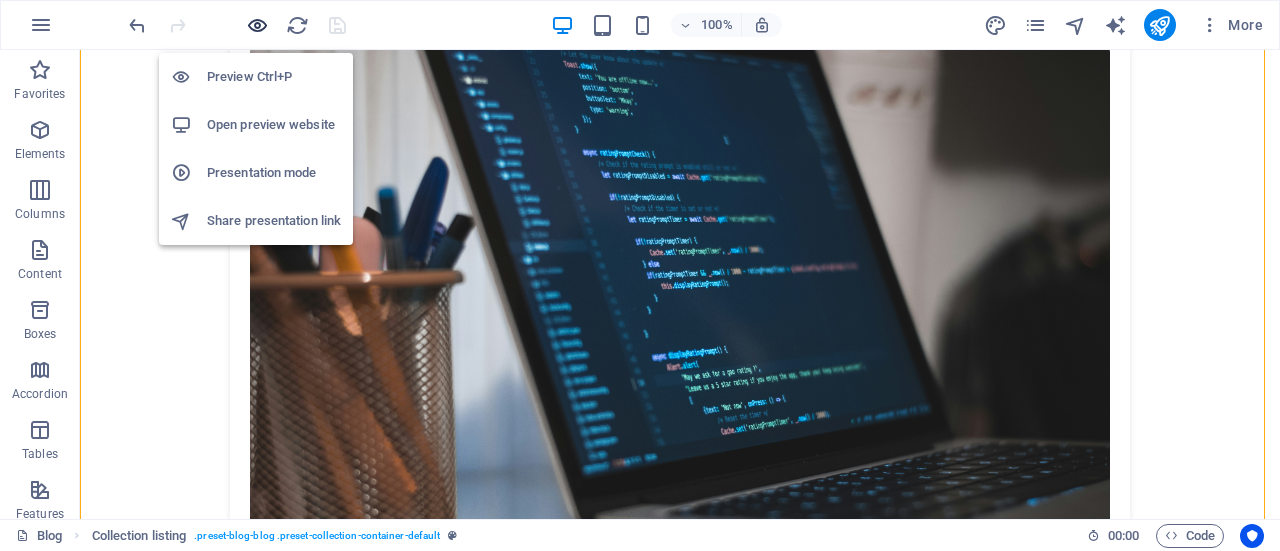 click at bounding box center [257, 25] 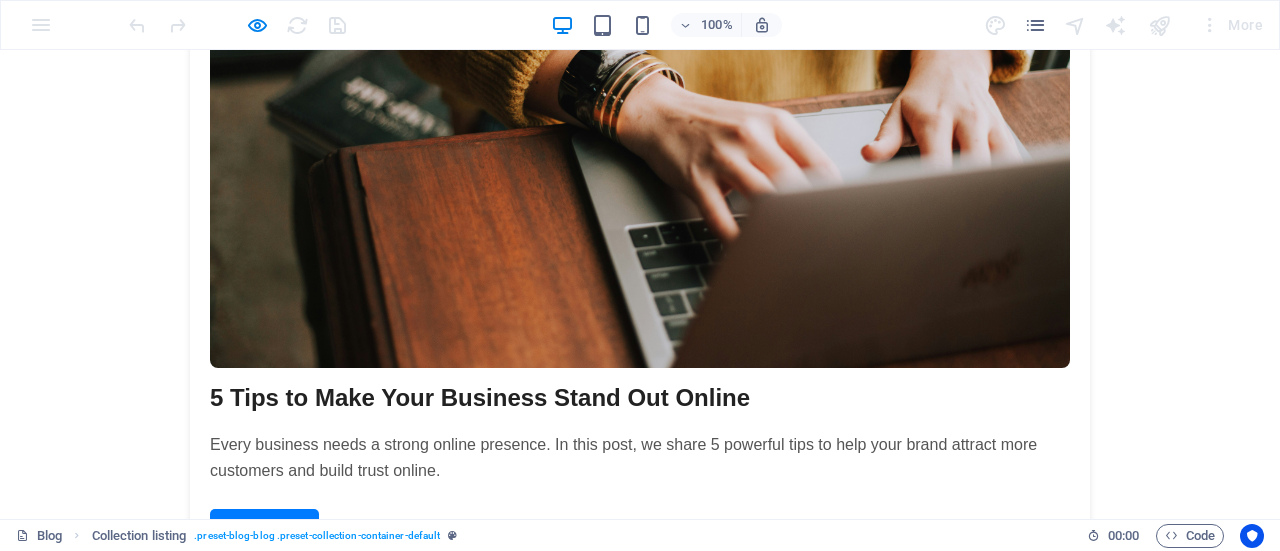 scroll, scrollTop: 700, scrollLeft: 0, axis: vertical 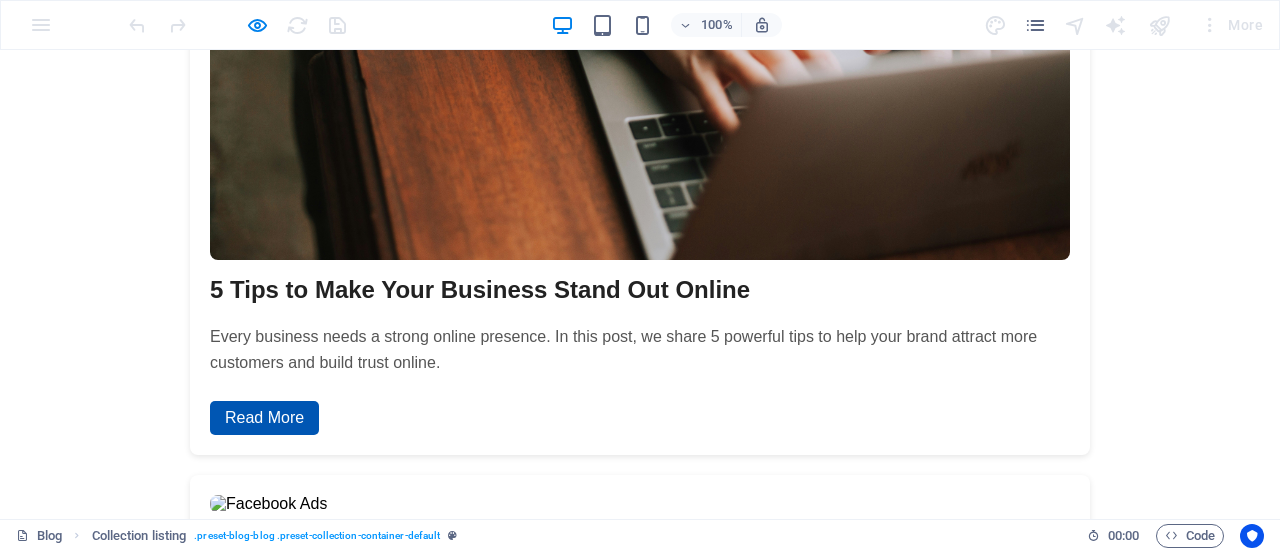 click on "Read More" at bounding box center (264, 418) 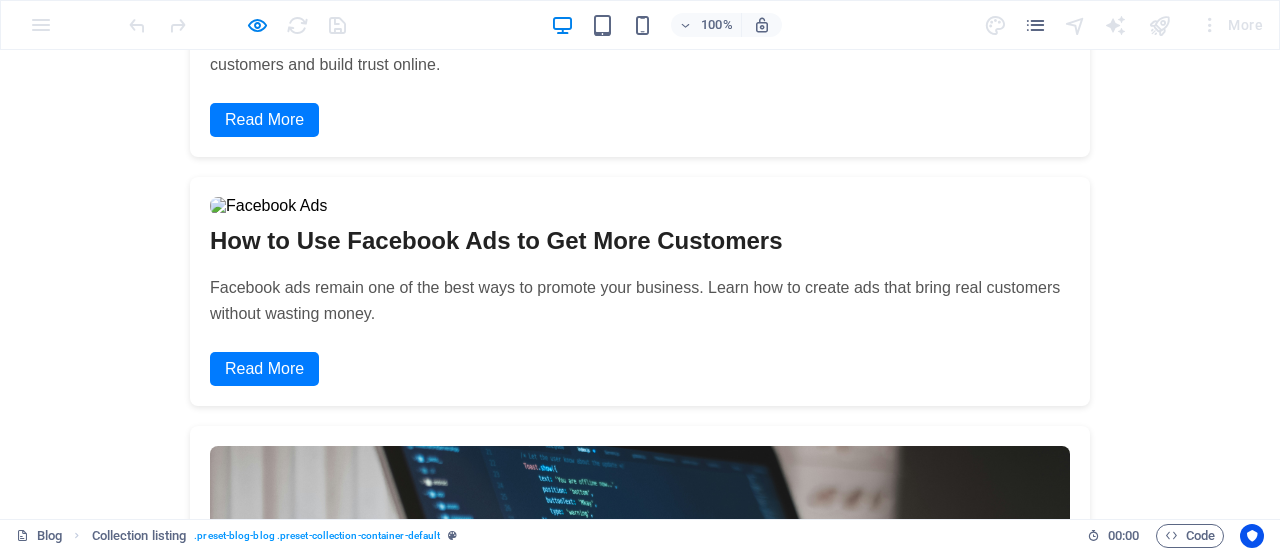 scroll, scrollTop: 1000, scrollLeft: 0, axis: vertical 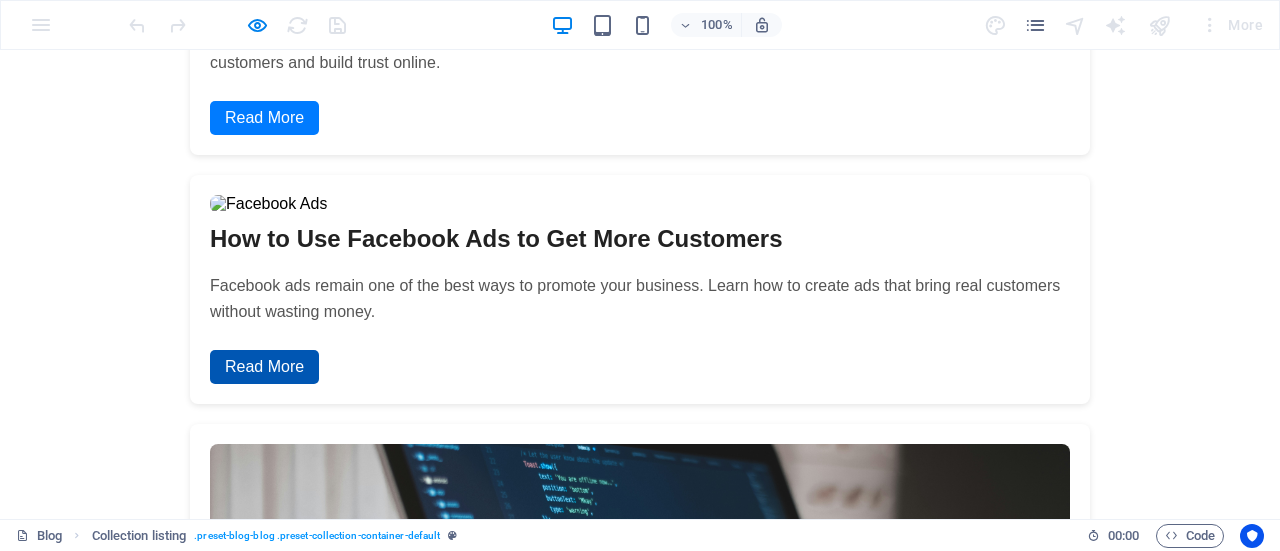 click on "Read More" at bounding box center [264, 367] 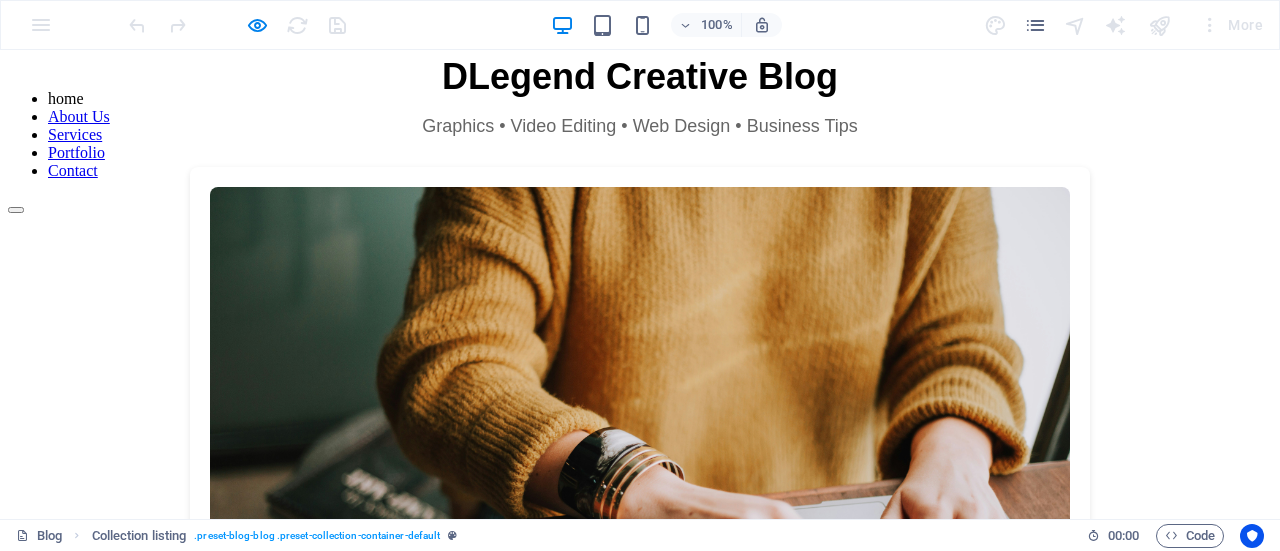 scroll, scrollTop: 0, scrollLeft: 0, axis: both 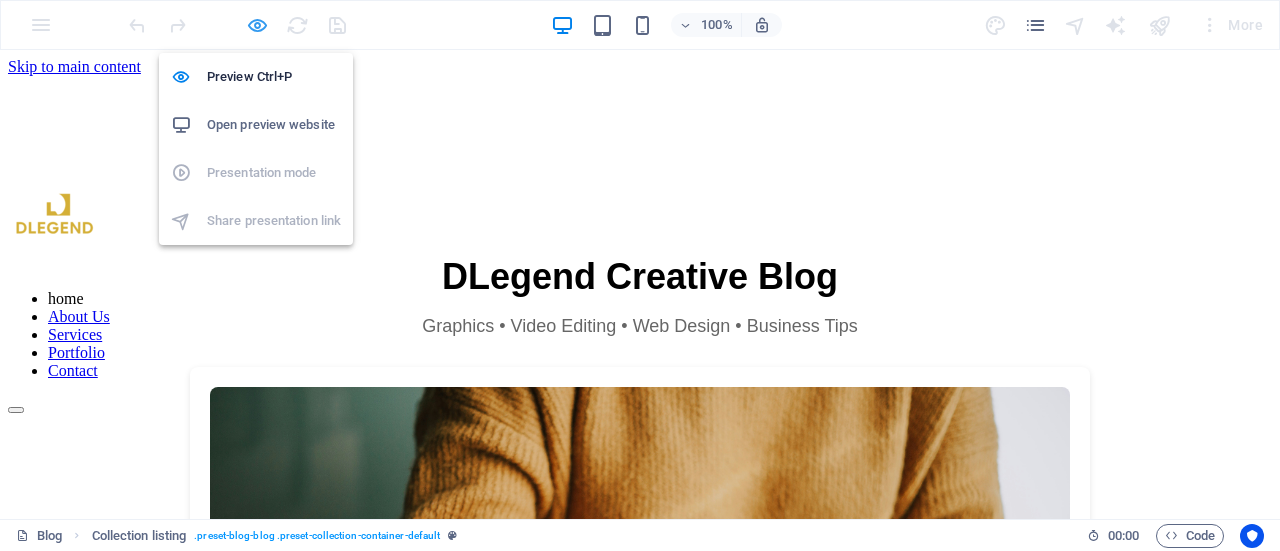 click at bounding box center [257, 25] 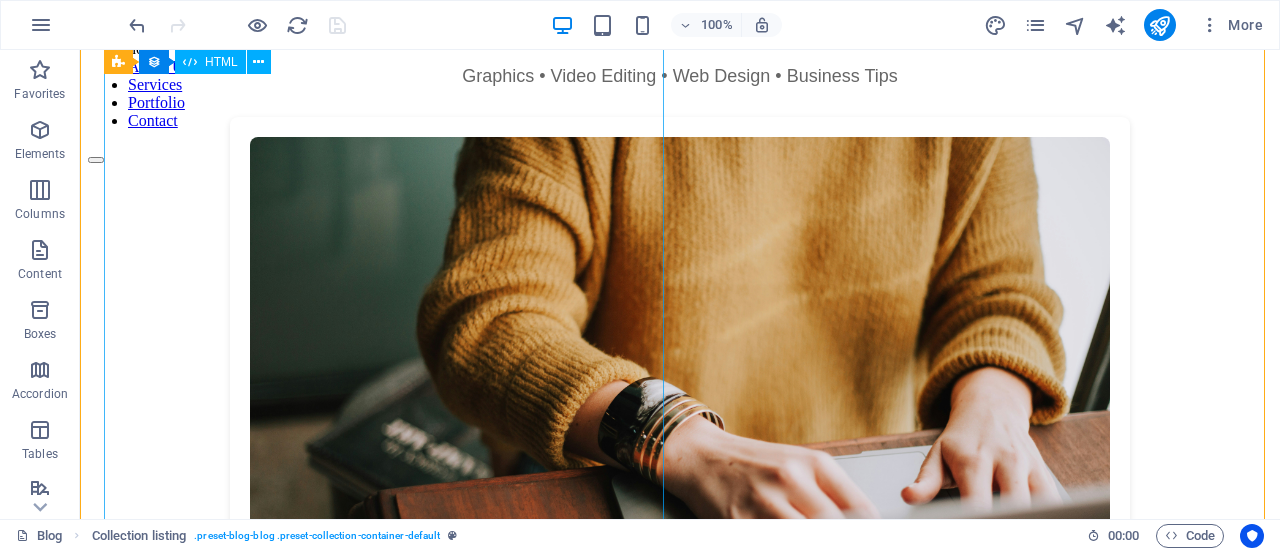 scroll, scrollTop: 0, scrollLeft: 0, axis: both 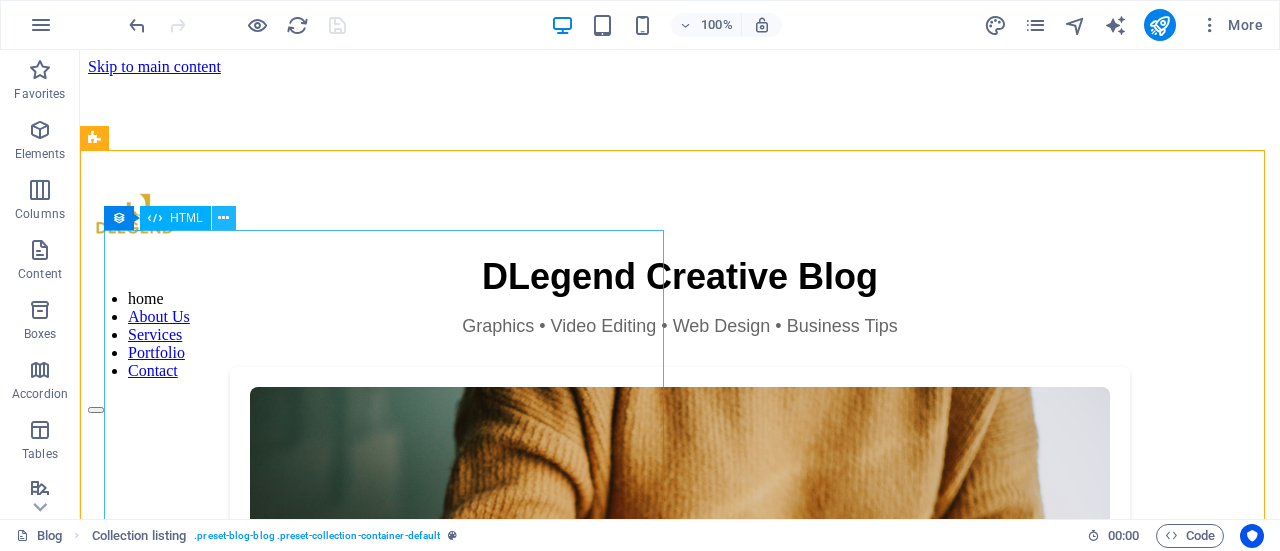 click at bounding box center (223, 218) 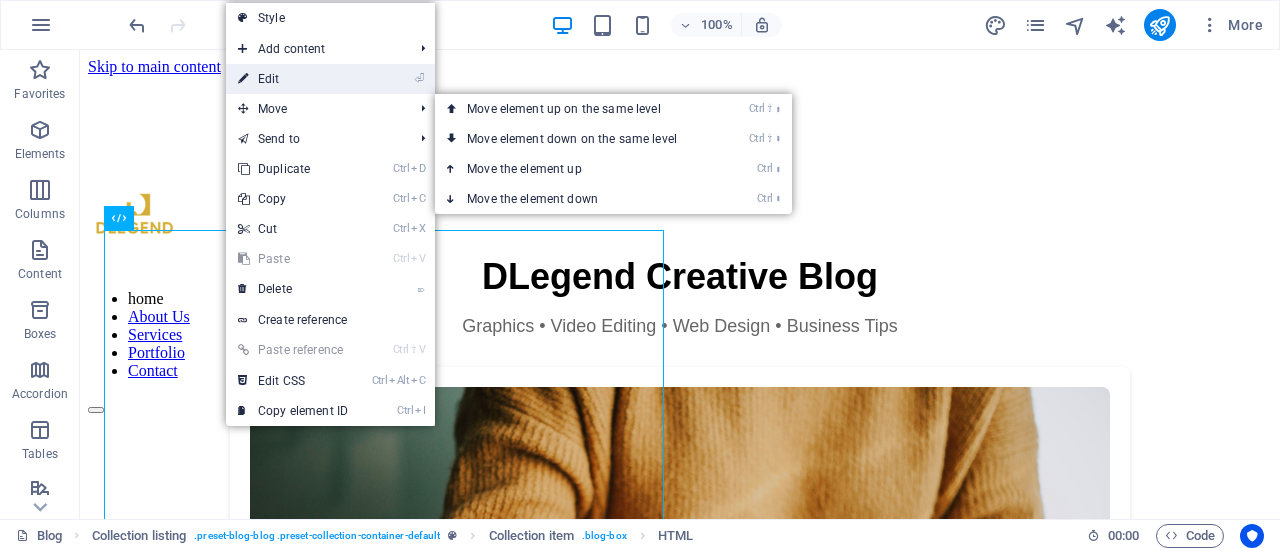 click on "⏎  Edit" at bounding box center (293, 79) 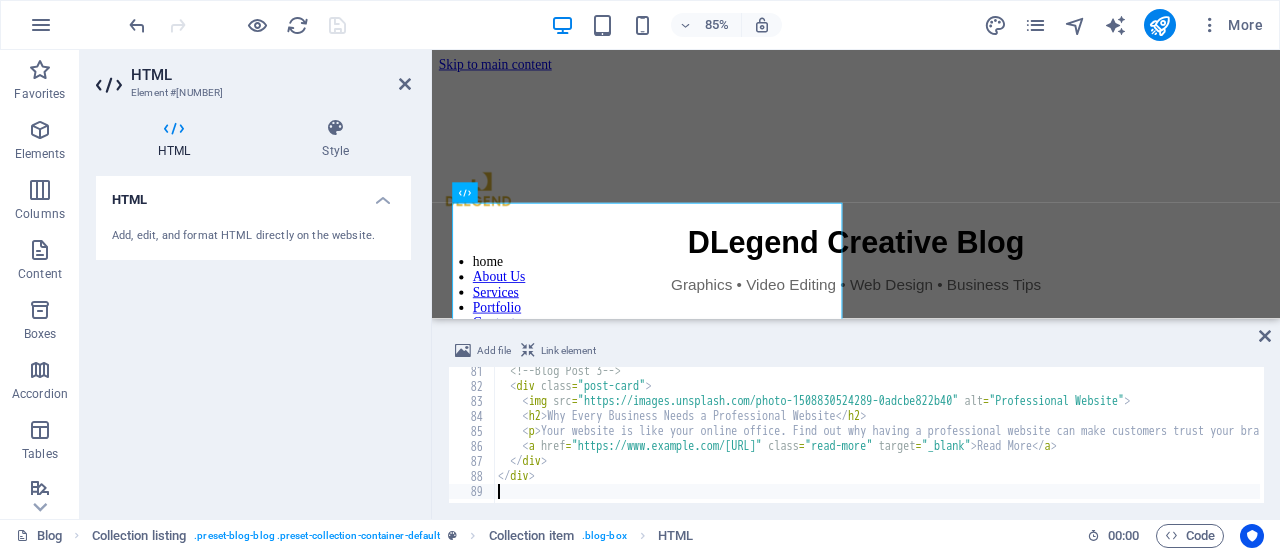 click on "<!--  Blog Post 3  -->    < div   class = "post-card" >      < img   src = "https://images.unsplash.com/photo-1508830524289-0adcbe822b40"   alt = "Professional Website" >      < h2 > Why Every Business Needs a Professional Website </ h2 >      < p > Your website is like your online office. Find out why having a professional website can make customers trust your brand and boost sales. </ p >      < a   href = "https://www.dlegendcreative.com/why-business-needs-website"   class = "read-more"   target = "_blank" > Read More </ a >    </ div > </ div >" at bounding box center [1044, 445] 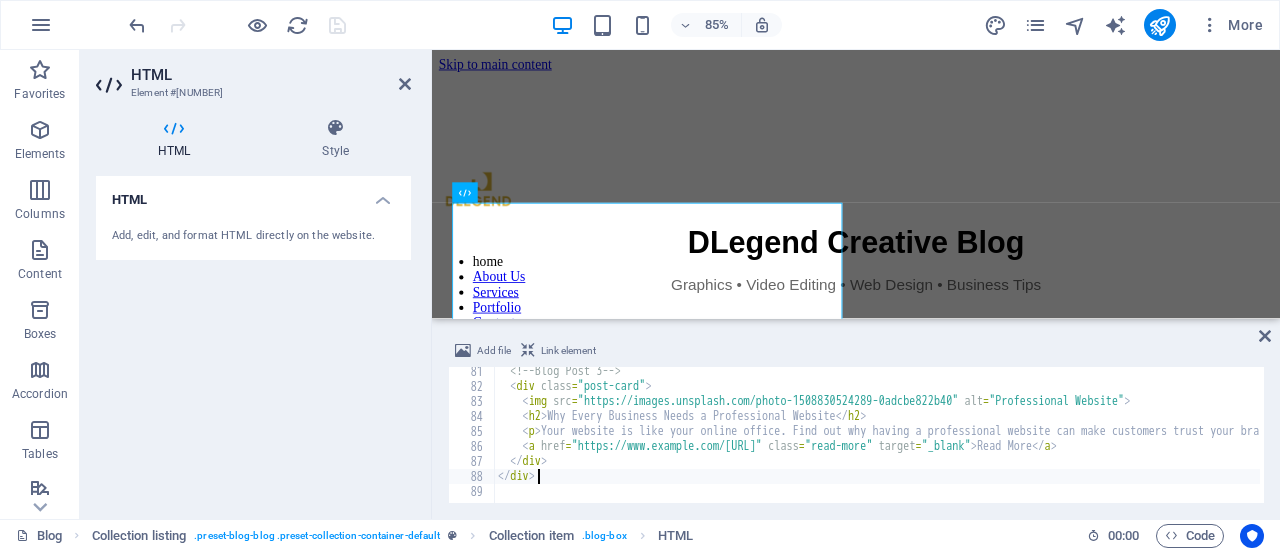 type on "</div>" 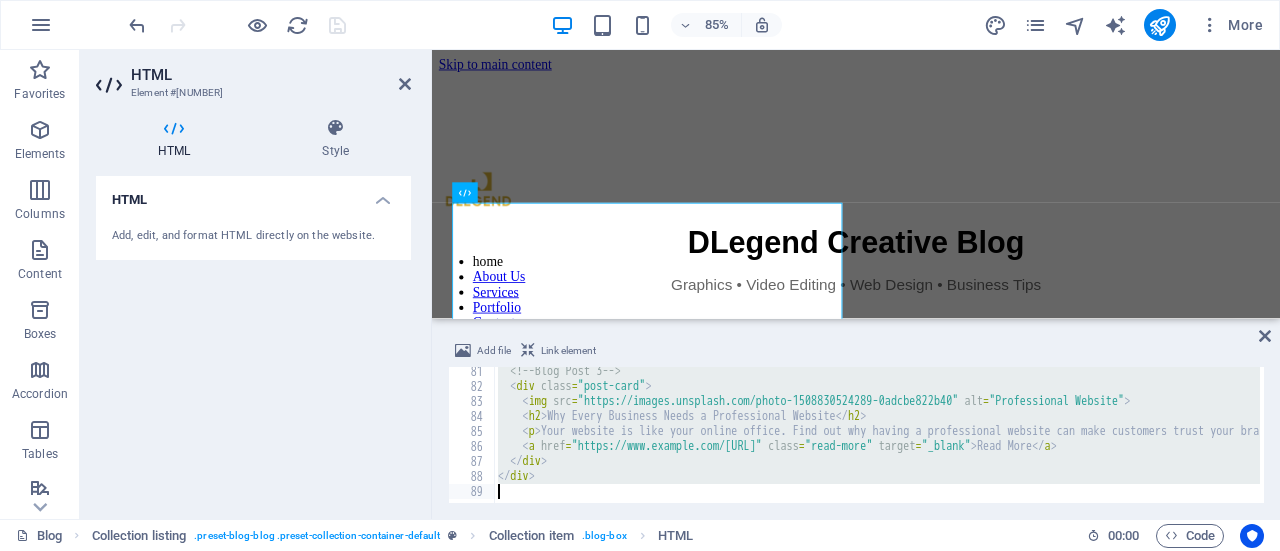 type 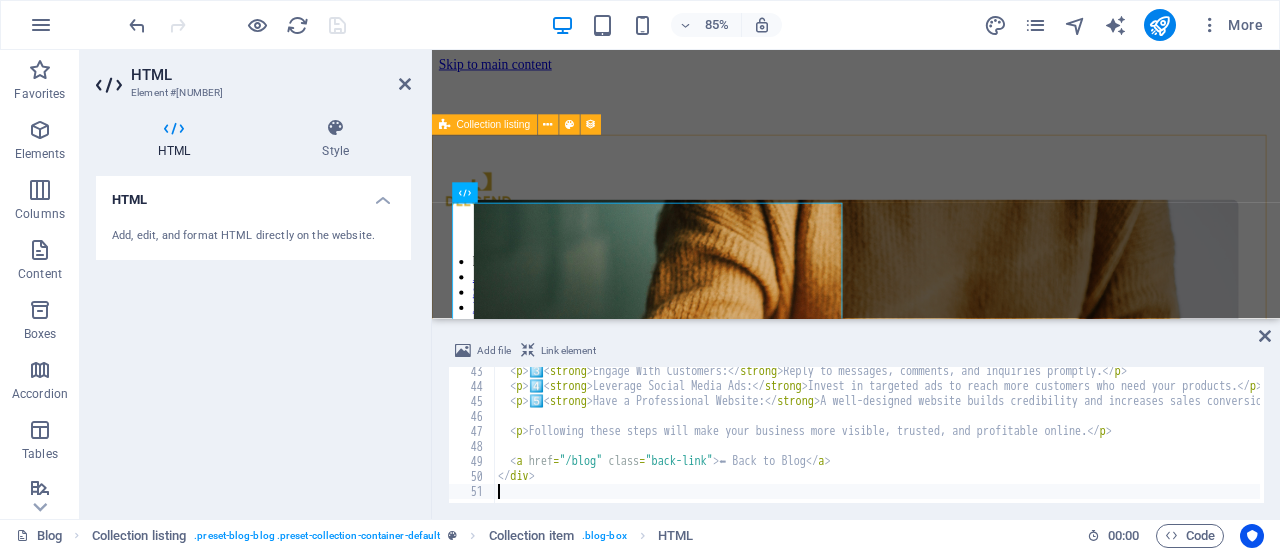 click on "5 Tips to Make Your Business Stand Out Online
Having a strong online presence is no longer optional; it is a necessity for every business. If your brand does not stand out online, your competitors will take the attention of your potential customers.
Here are 5 tips to help your business stand out online:
1️⃣  Use Professional Branding:  Your logo, colors, and designs should reflect professionalism and trust.
2️⃣  Create Quality Content:  Post engaging videos, graphics, and valuable tips that attract your audience.
3️⃣  Engage With Customers:  Reply to messages, comments, and inquiries promptly.
4️⃣  Leverage Social Media Ads:  Invest in targeted ads to reach more customers who need your products.
5️⃣  Have a Professional Website:  A well-designed website builds credibility and increases sales conversions.
Following these steps will make your business more visible, trusted, and profitable online.
⬅ Back to Blog
Vorherige Nächste" at bounding box center (931, 823) 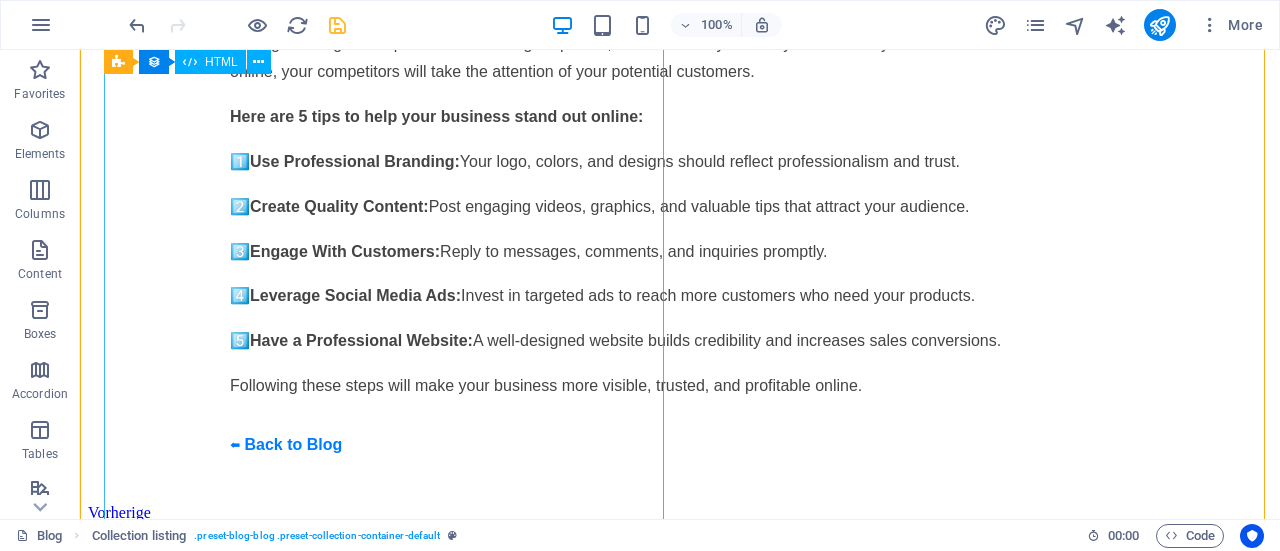 scroll, scrollTop: 1000, scrollLeft: 0, axis: vertical 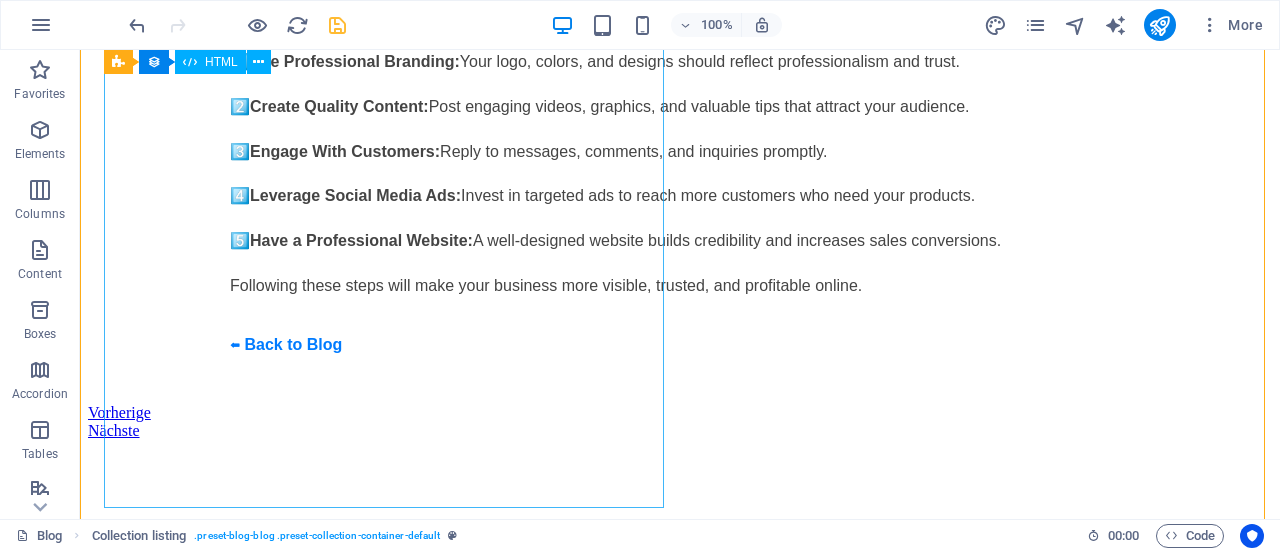 click on "5 Tips to Make Your Business Stand Out Online
Having a strong online presence is no longer optional; it is a necessity for every business. If your brand does not stand out online, your competitors will take the attention of your potential customers.
Here are 5 tips to help your business stand out online:
1️⃣  Use Professional Branding:  Your logo, colors, and designs should reflect professionalism and trust.
2️⃣  Create Quality Content:  Post engaging videos, graphics, and valuable tips that attract your audience.
3️⃣  Engage With Customers:  Reply to messages, comments, and inquiries promptly.
4️⃣  Leverage Social Media Ads:  Invest in targeted ads to reach more customers who need your products.
5️⃣  Have a Professional Website:  A well-designed website builds credibility and increases sales conversions.
Following these steps will make your business more visible, trusted, and profitable online.
⬅ Back to Blog" at bounding box center (680, -210) 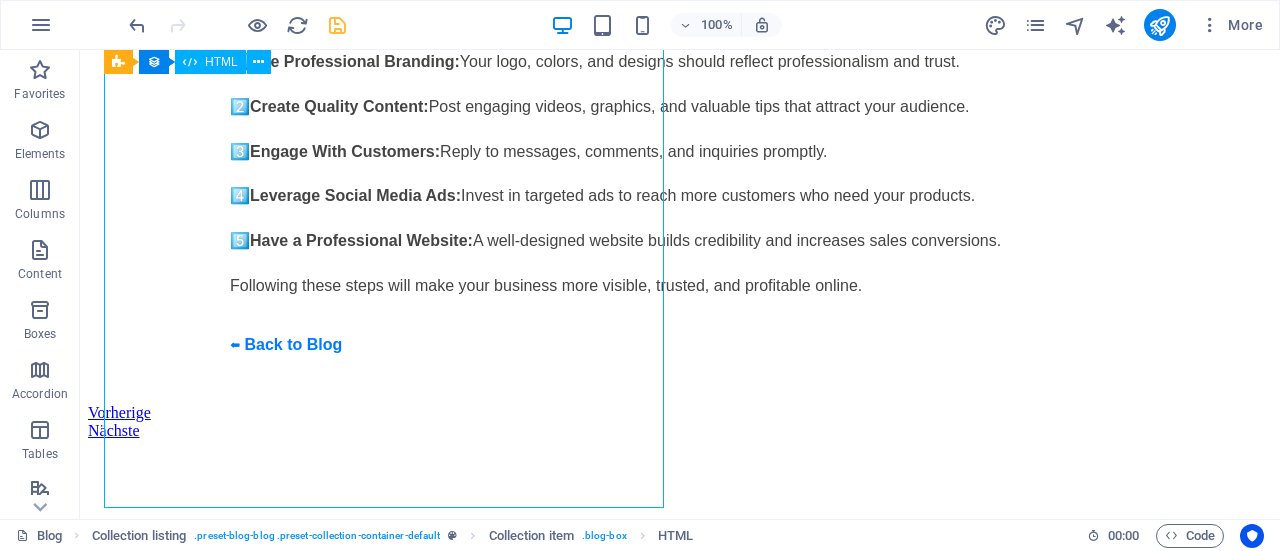 click on "5 Tips to Make Your Business Stand Out Online
Having a strong online presence is no longer optional; it is a necessity for every business. If your brand does not stand out online, your competitors will take the attention of your potential customers.
Here are 5 tips to help your business stand out online:
1️⃣  Use Professional Branding:  Your logo, colors, and designs should reflect professionalism and trust.
2️⃣  Create Quality Content:  Post engaging videos, graphics, and valuable tips that attract your audience.
3️⃣  Engage With Customers:  Reply to messages, comments, and inquiries promptly.
4️⃣  Leverage Social Media Ads:  Invest in targeted ads to reach more customers who need your products.
5️⃣  Have a Professional Website:  A well-designed website builds credibility and increases sales conversions.
Following these steps will make your business more visible, trusted, and profitable online.
⬅ Back to Blog" at bounding box center [680, -210] 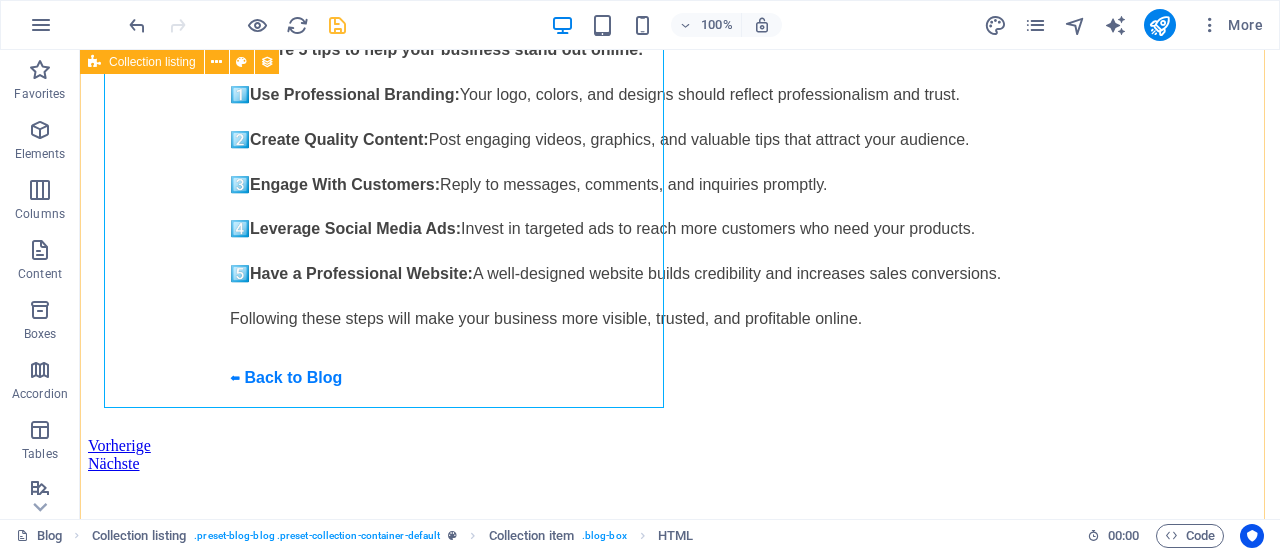 scroll, scrollTop: 1100, scrollLeft: 0, axis: vertical 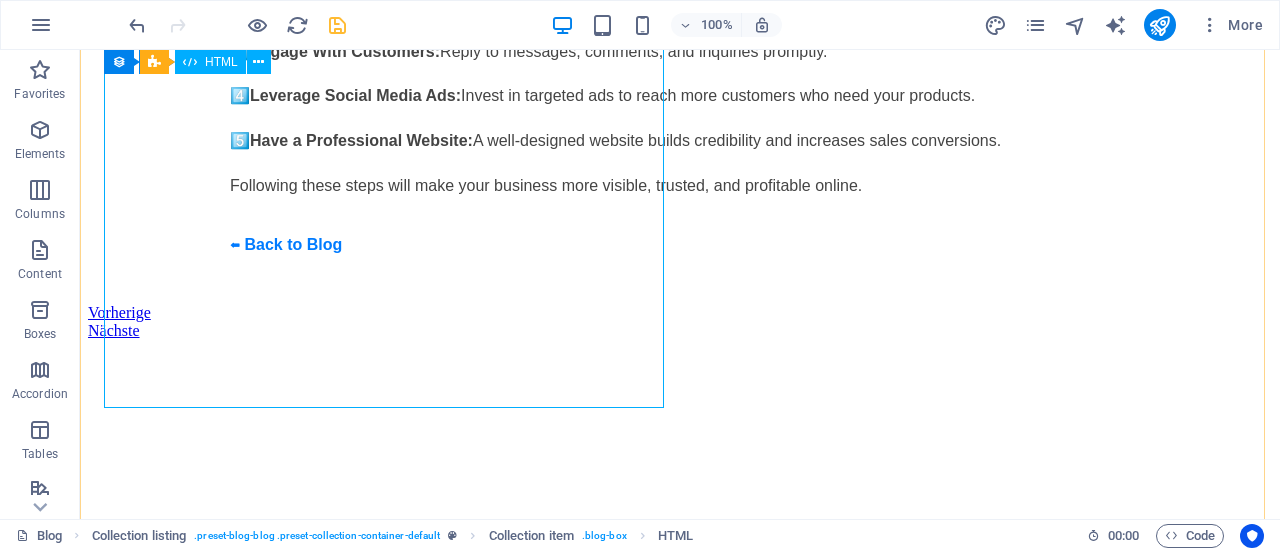 click on "5 Tips to Make Your Business Stand Out Online
Having a strong online presence is no longer optional; it is a necessity for every business. If your brand does not stand out online, your competitors will take the attention of your potential customers.
Here are 5 tips to help your business stand out online:
1️⃣  Use Professional Branding:  Your logo, colors, and designs should reflect professionalism and trust.
2️⃣  Create Quality Content:  Post engaging videos, graphics, and valuable tips that attract your audience.
3️⃣  Engage With Customers:  Reply to messages, comments, and inquiries promptly.
4️⃣  Leverage Social Media Ads:  Invest in targeted ads to reach more customers who need your products.
5️⃣  Have a Professional Website:  A well-designed website builds credibility and increases sales conversions.
Following these steps will make your business more visible, trusted, and profitable online.
⬅ Back to Blog" at bounding box center (680, -310) 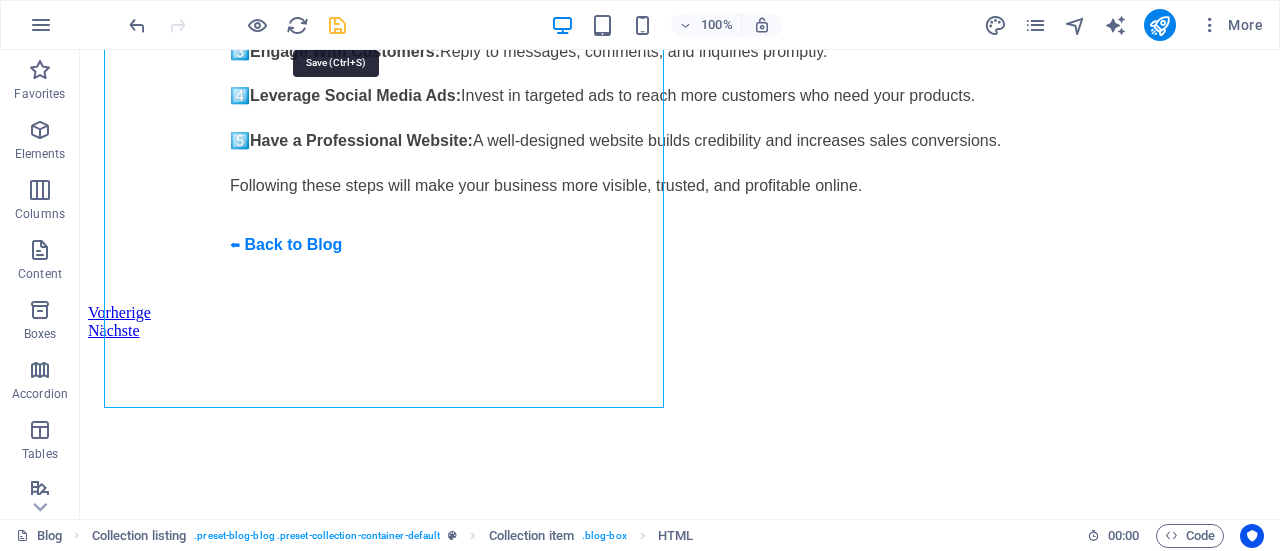 click at bounding box center (337, 25) 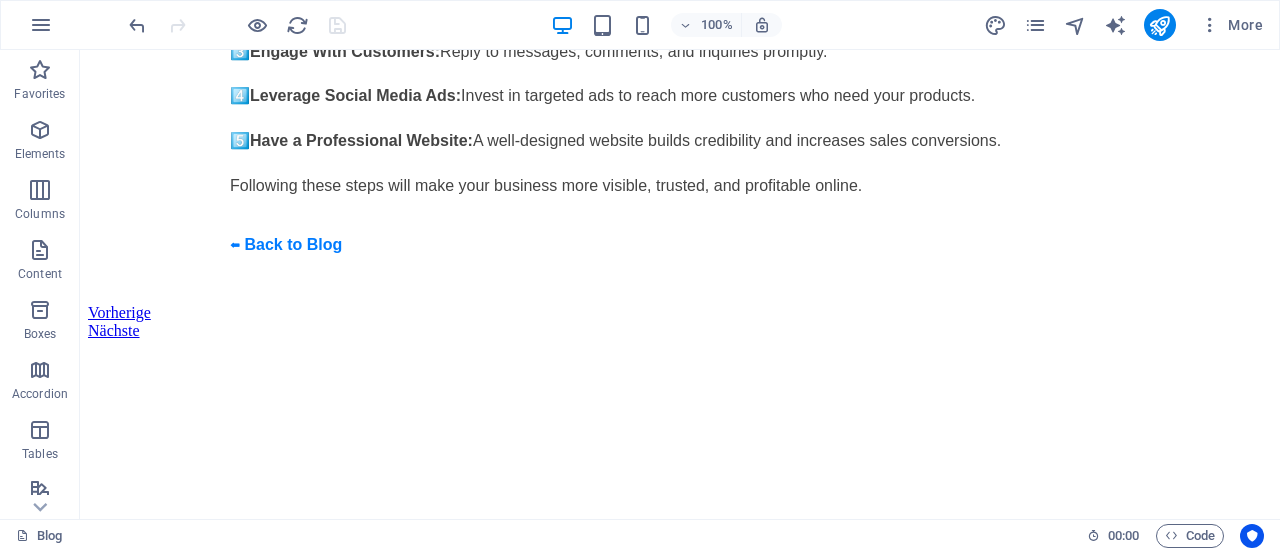 click at bounding box center [237, 25] 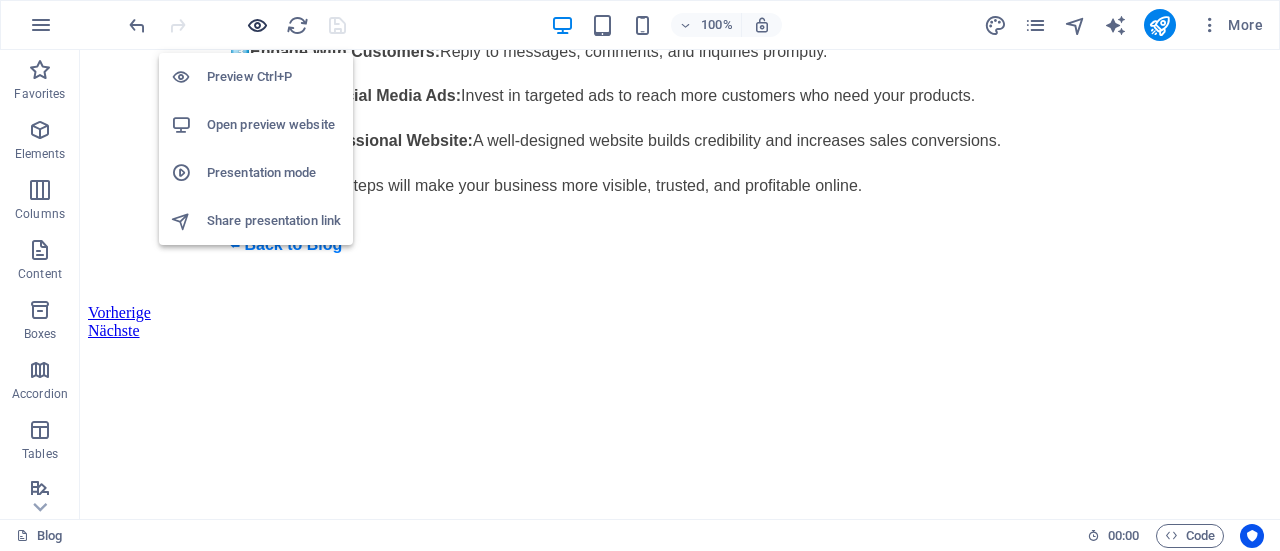click at bounding box center (257, 25) 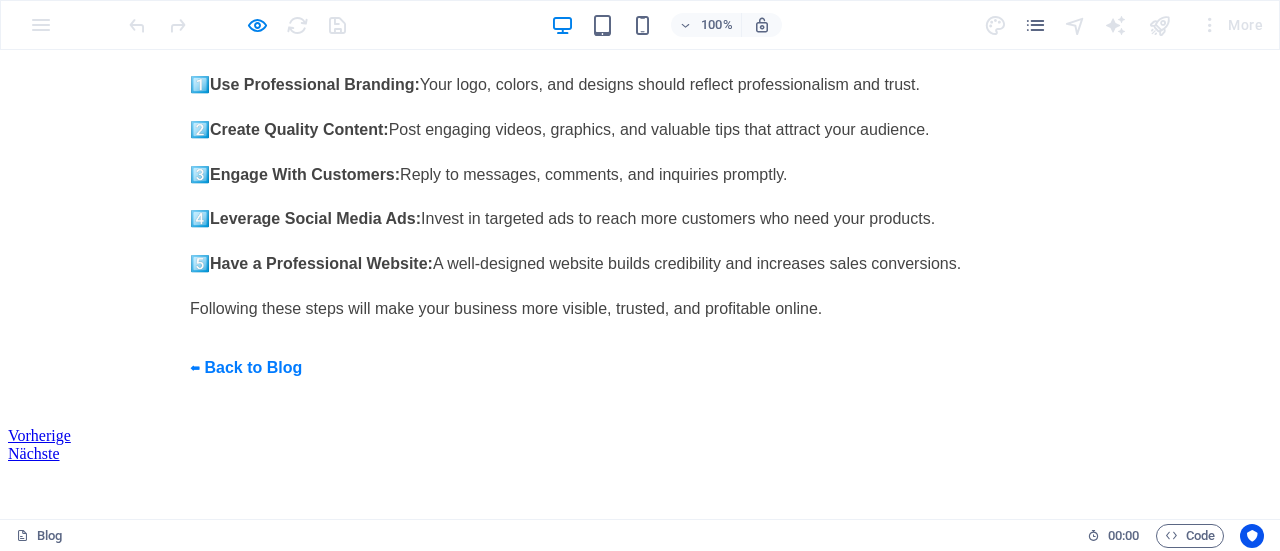 scroll, scrollTop: 1200, scrollLeft: 0, axis: vertical 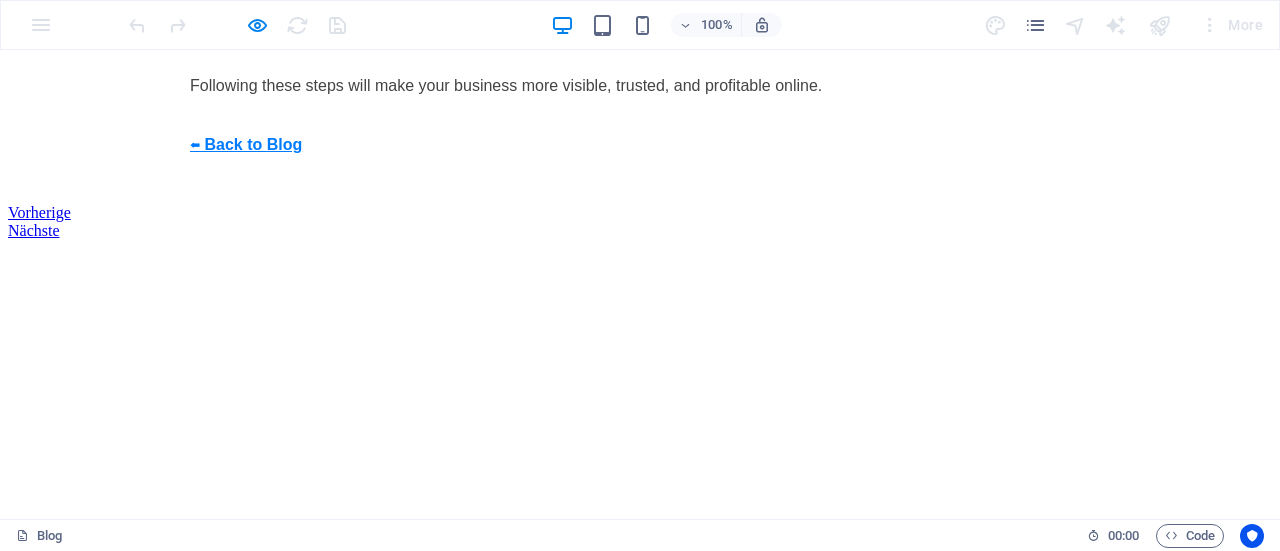 click on "⬅ Back to Blog" at bounding box center (246, 145) 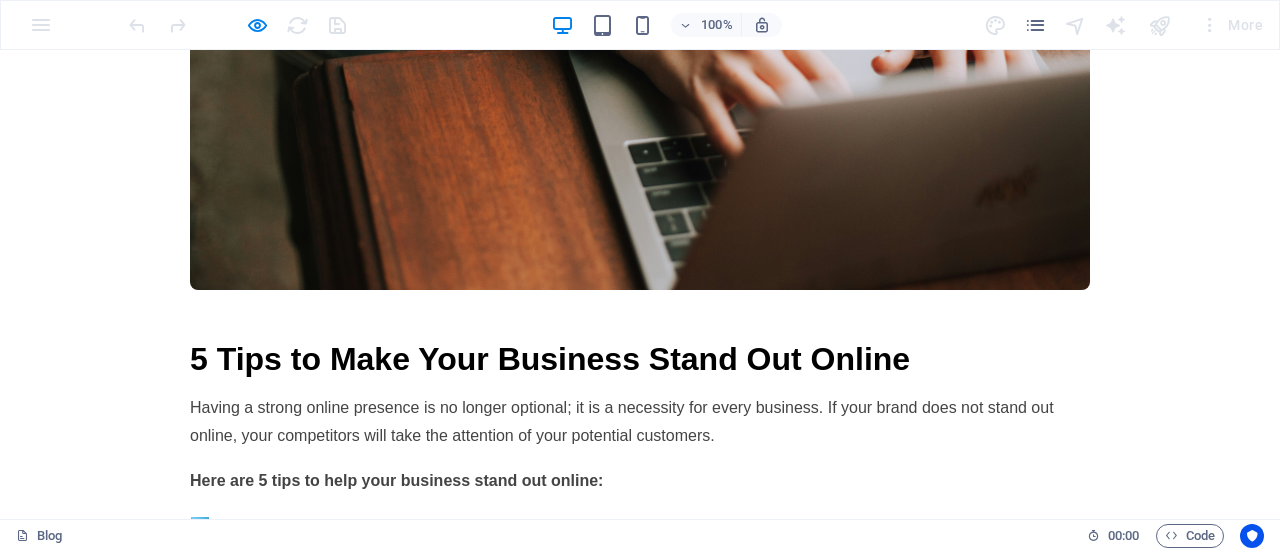 scroll, scrollTop: 400, scrollLeft: 0, axis: vertical 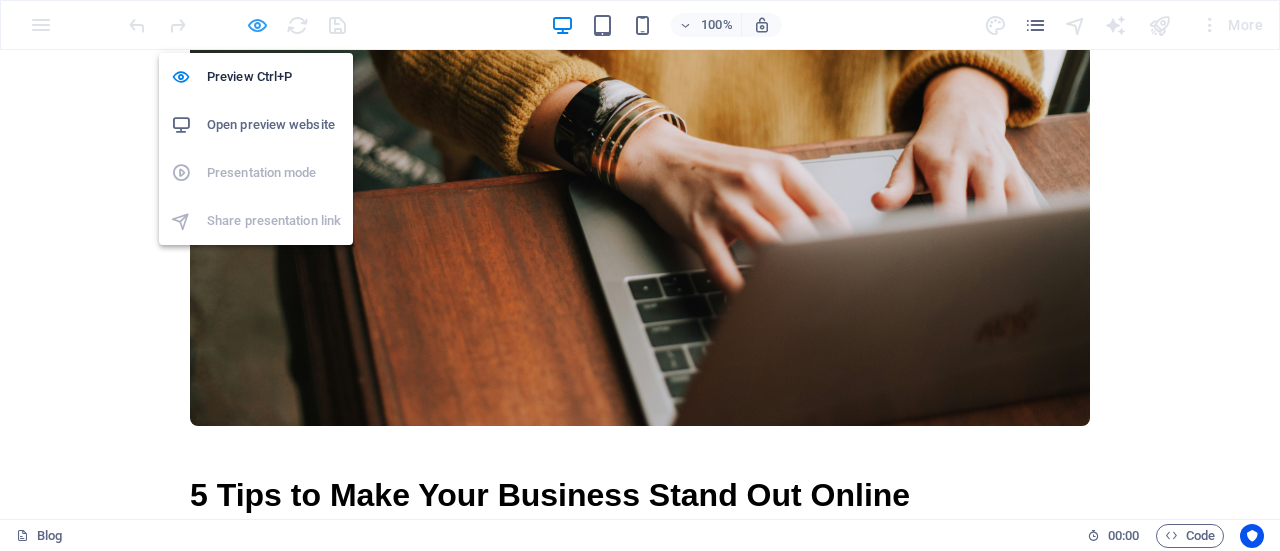 click at bounding box center (257, 25) 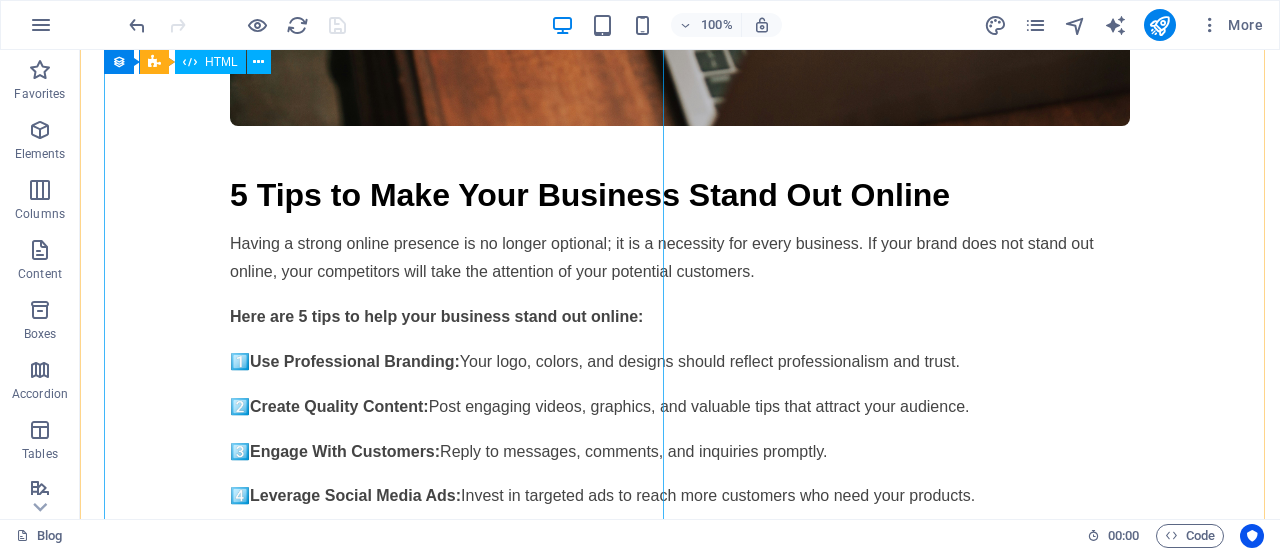 scroll, scrollTop: 1100, scrollLeft: 0, axis: vertical 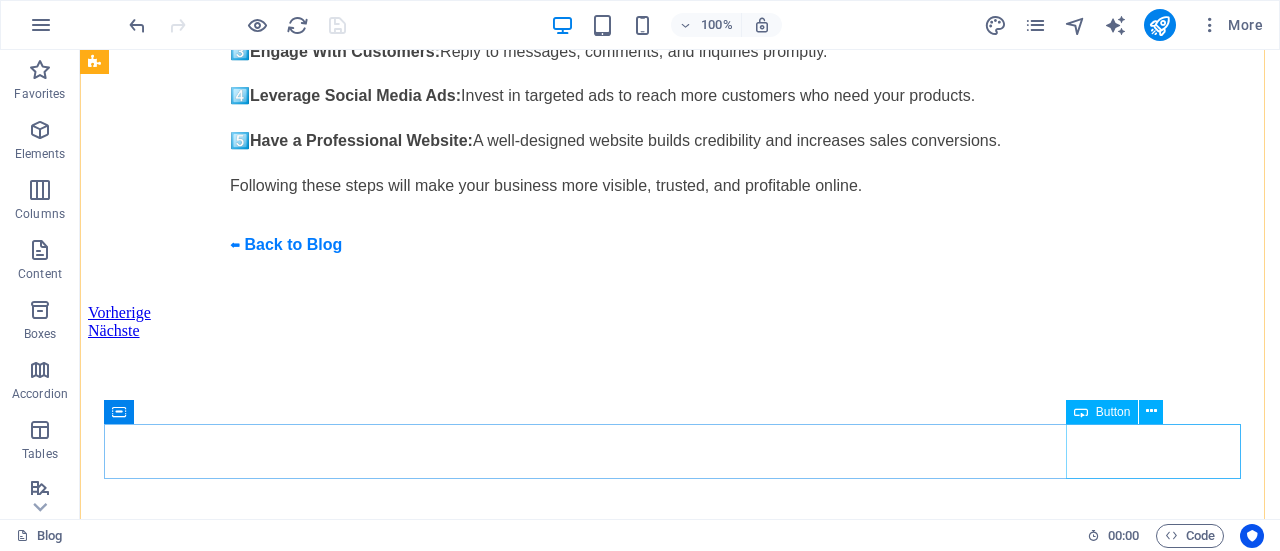 click on "Nächste" at bounding box center [680, 331] 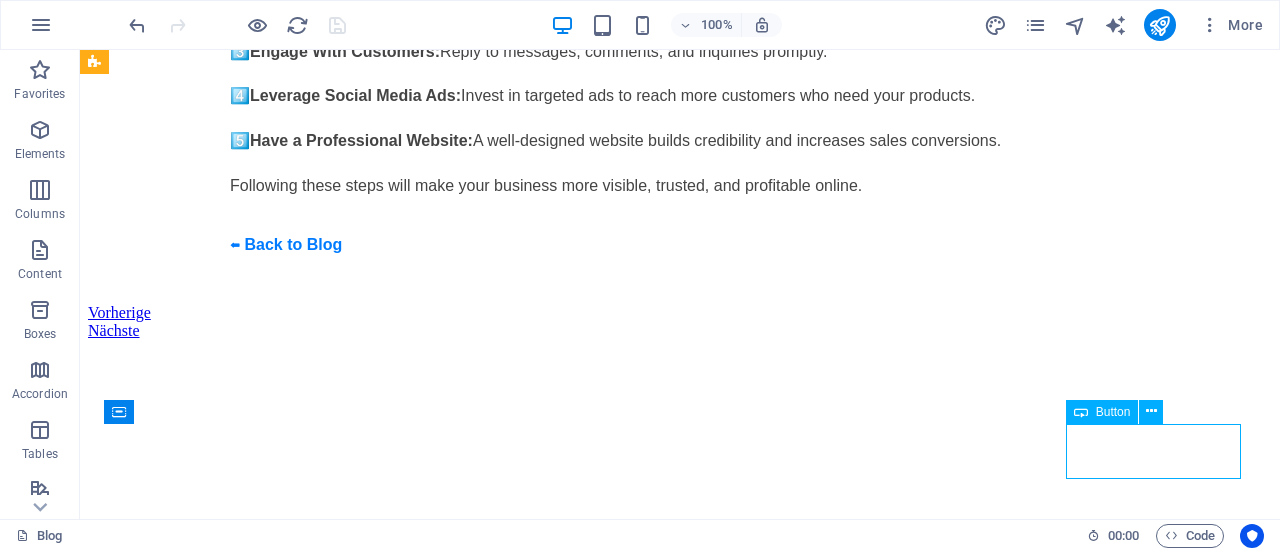 click on "Nächste" at bounding box center (680, 331) 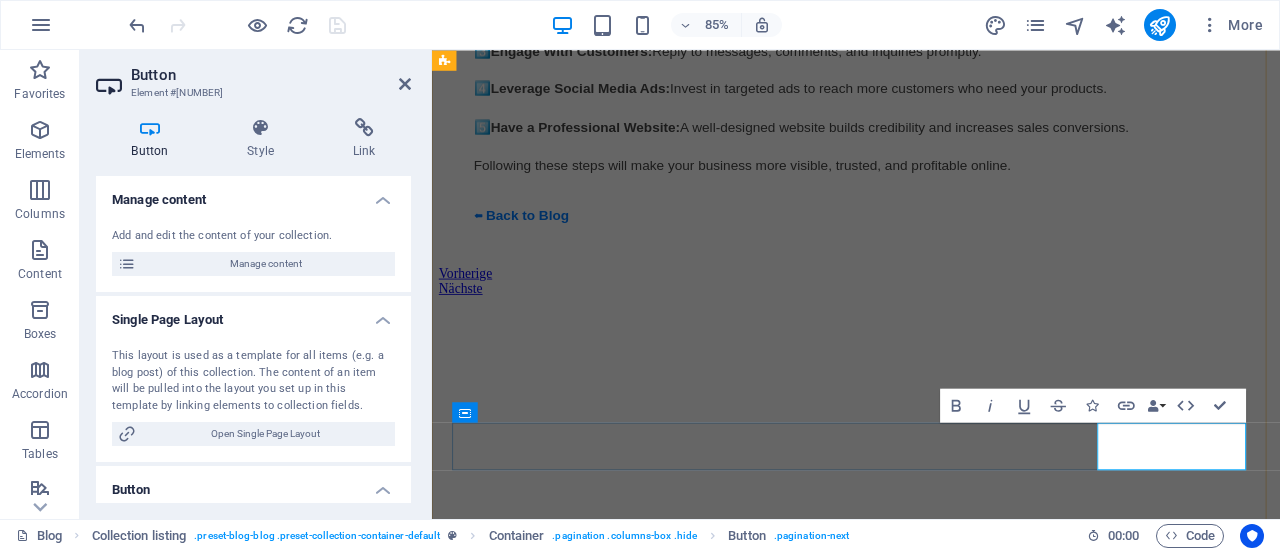 scroll, scrollTop: 1130, scrollLeft: 0, axis: vertical 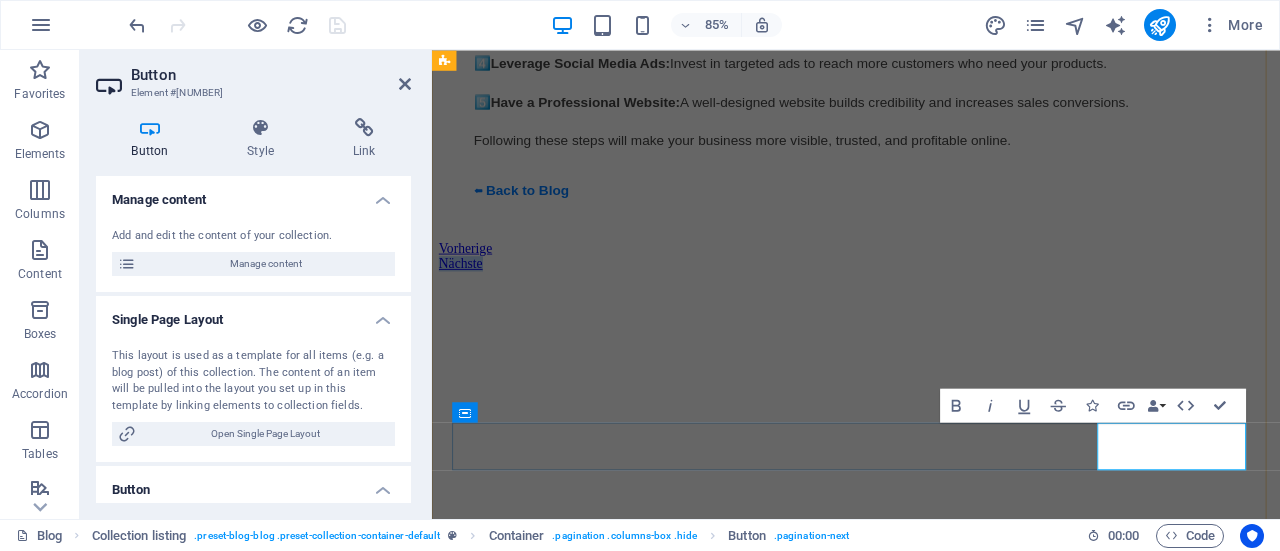 click on "Nächste" at bounding box center [466, 300] 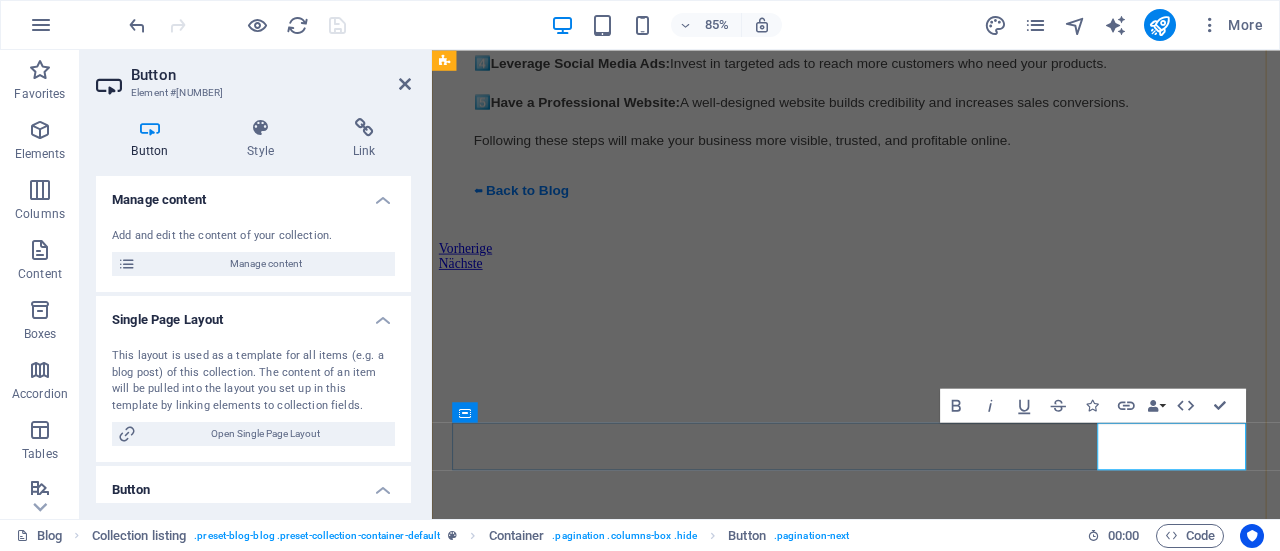 click on "Nächste" at bounding box center (466, 300) 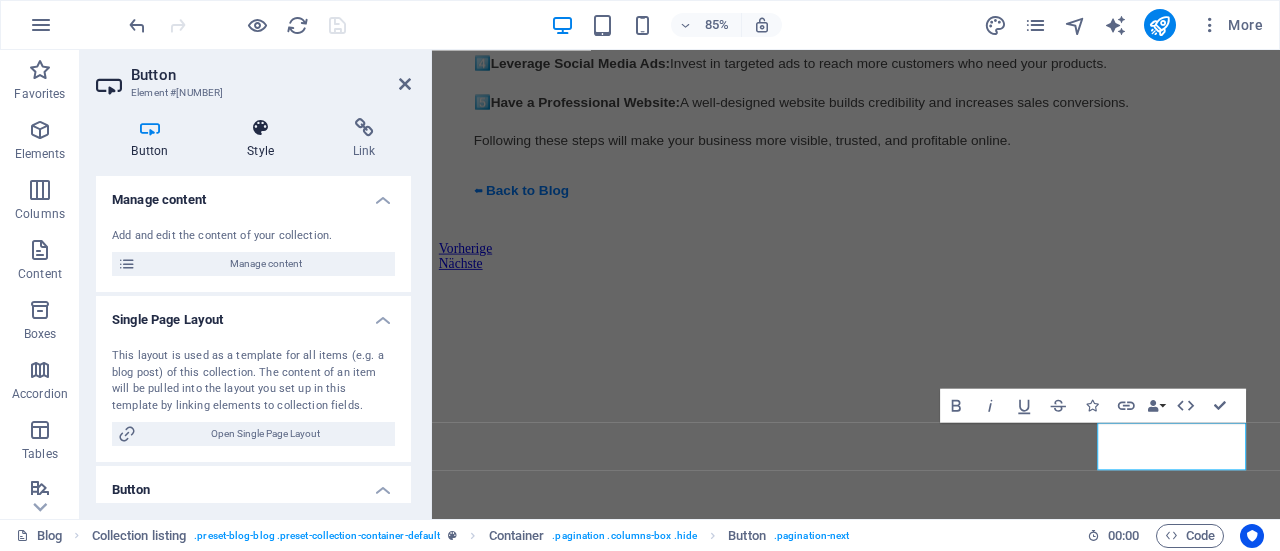 click on "Style" at bounding box center [265, 139] 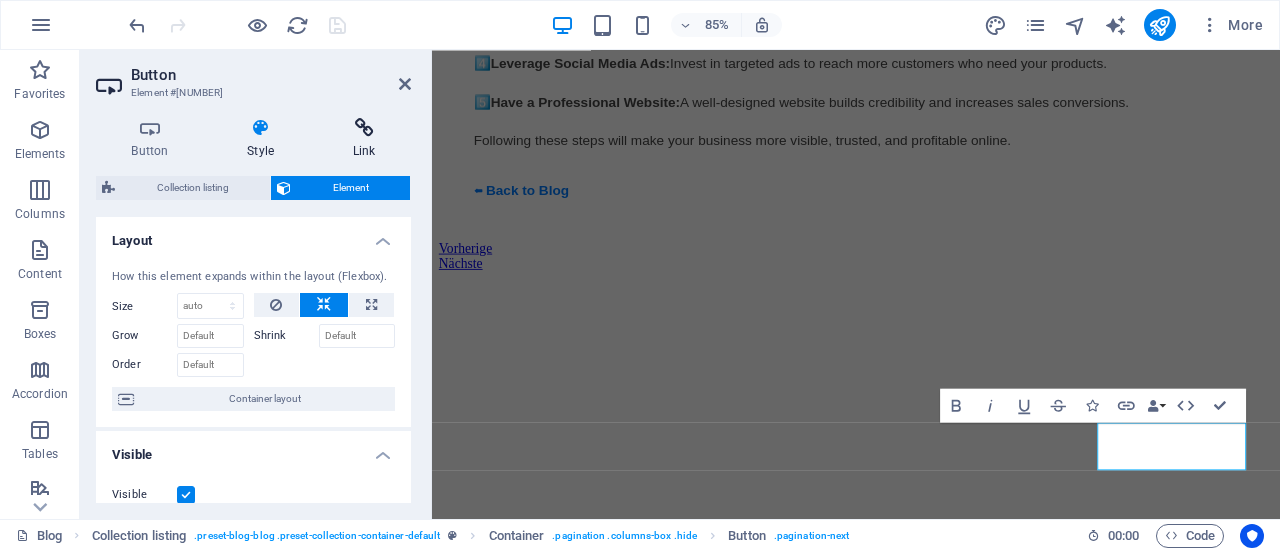 click on "Link" at bounding box center (364, 139) 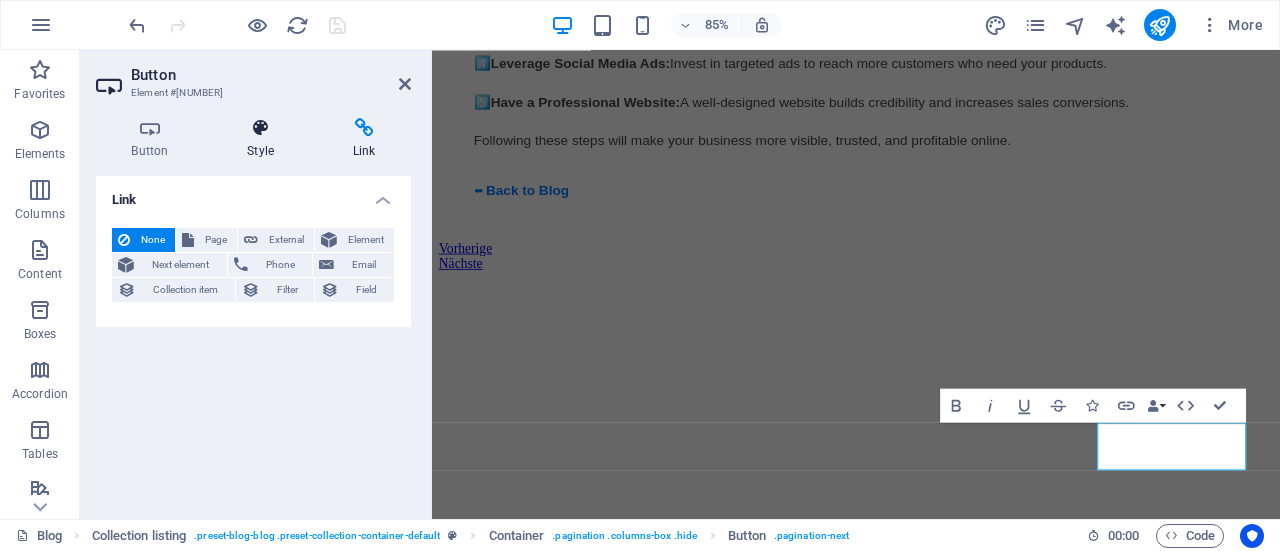 click on "Style" at bounding box center [265, 139] 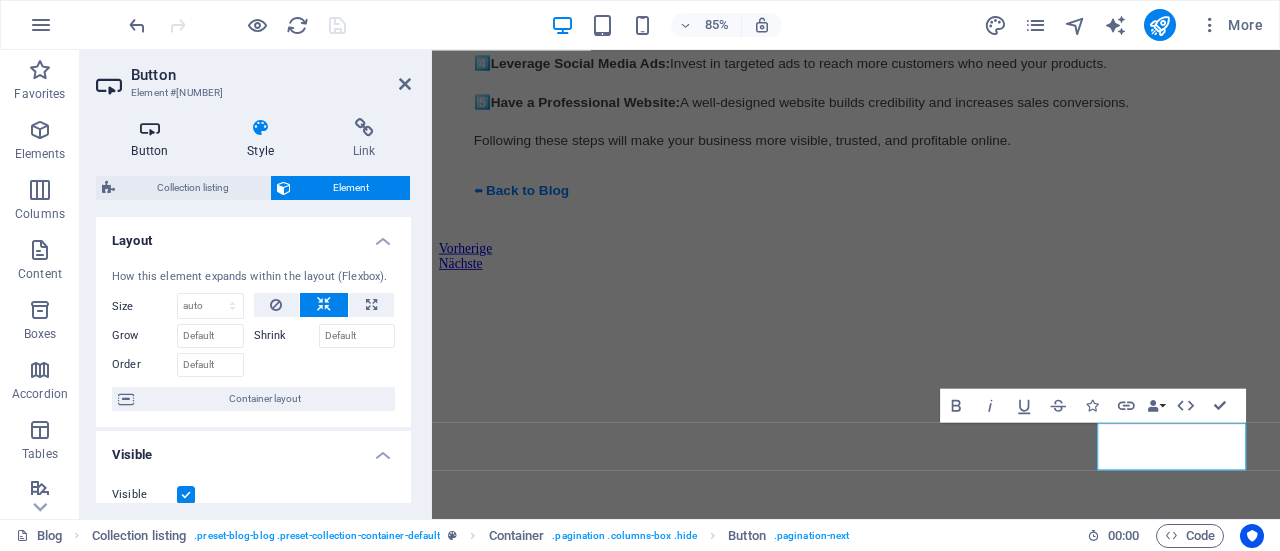 click on "Button" at bounding box center (154, 139) 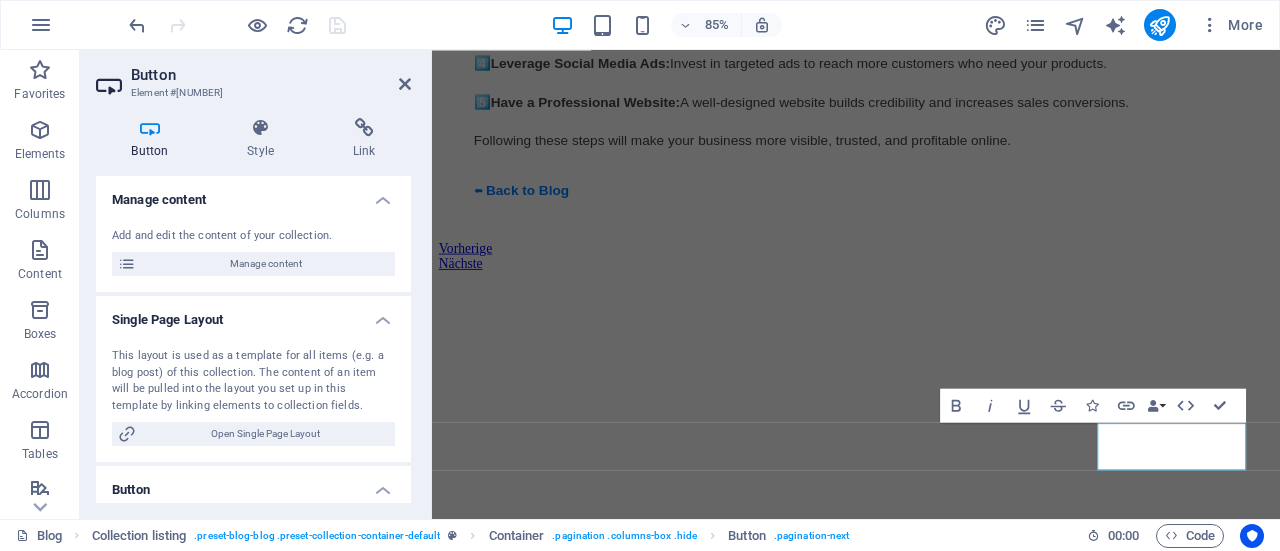 scroll, scrollTop: 300, scrollLeft: 0, axis: vertical 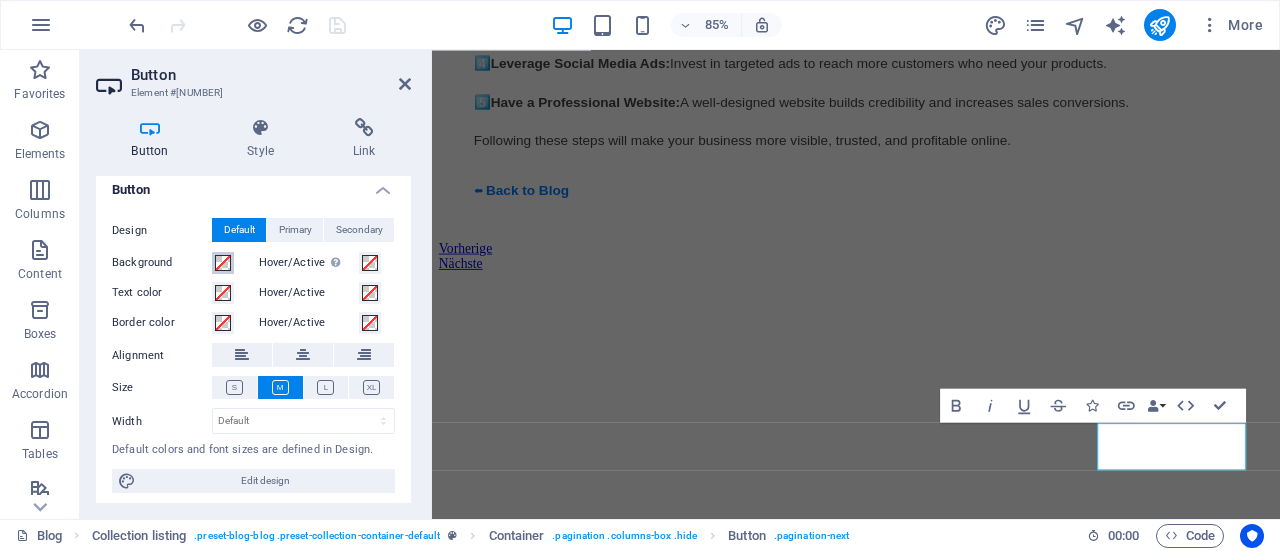 click at bounding box center (223, 263) 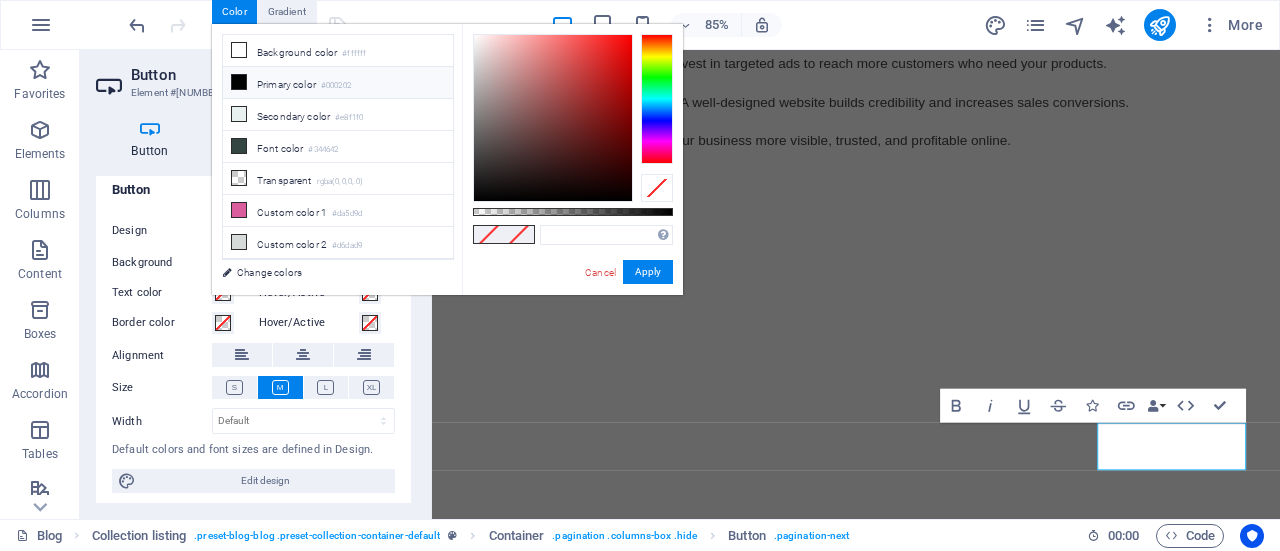 click at bounding box center [239, 82] 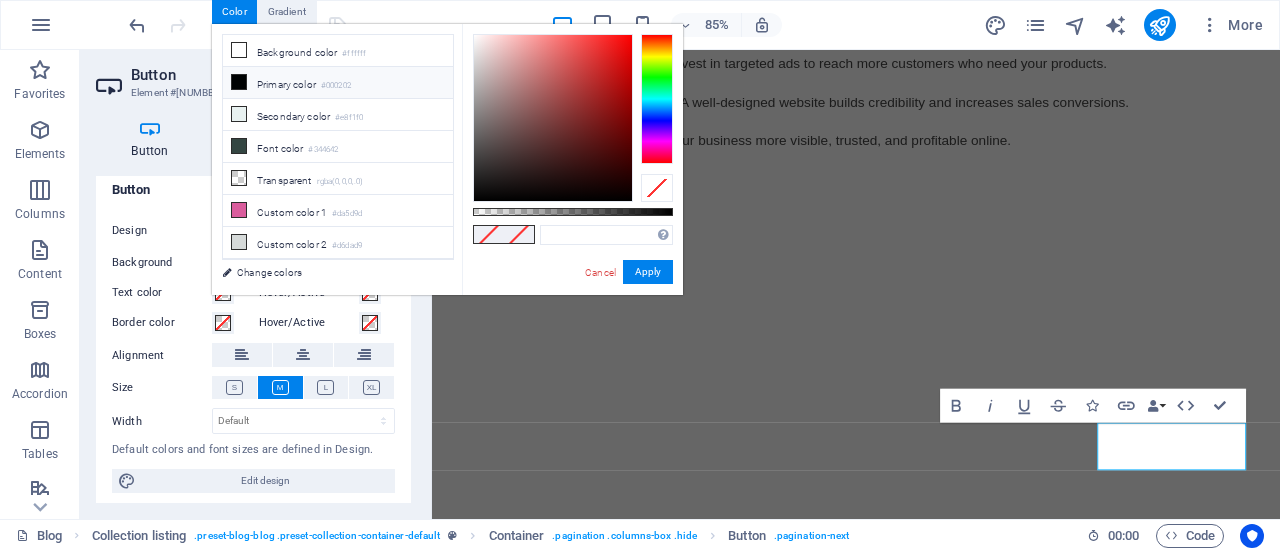 type on "#000202" 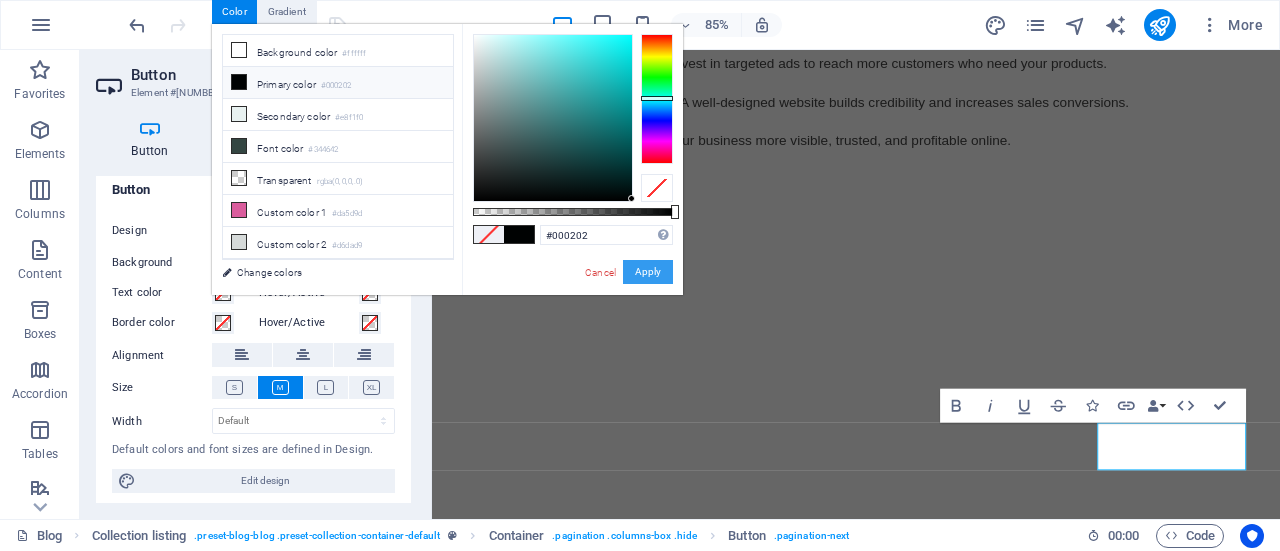 drag, startPoint x: 658, startPoint y: 273, endPoint x: 264, endPoint y: 262, distance: 394.15353 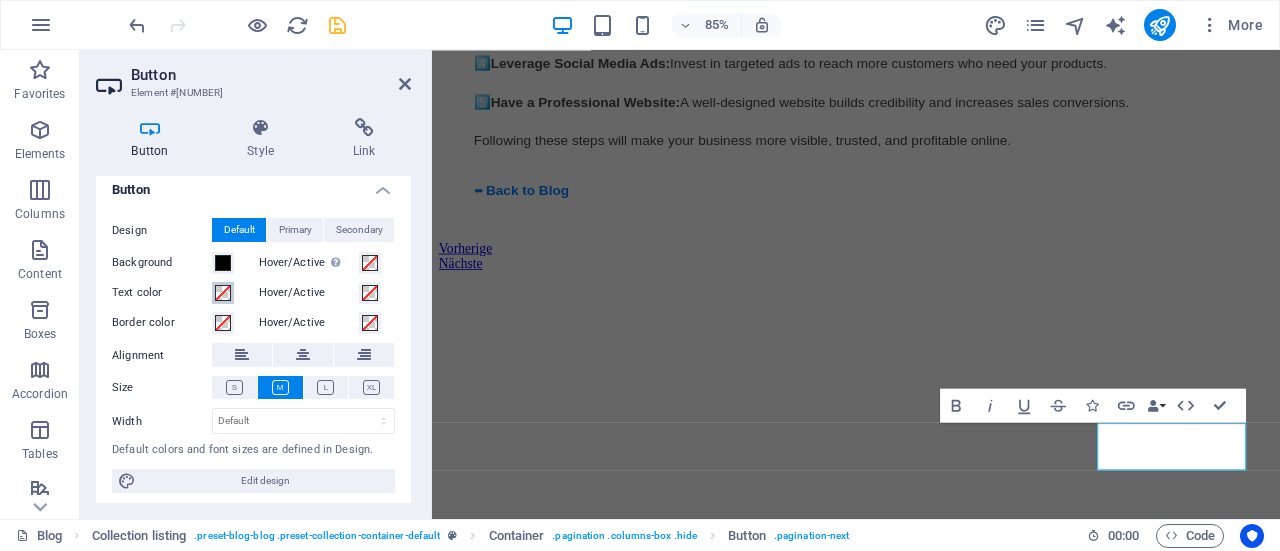 click at bounding box center (223, 293) 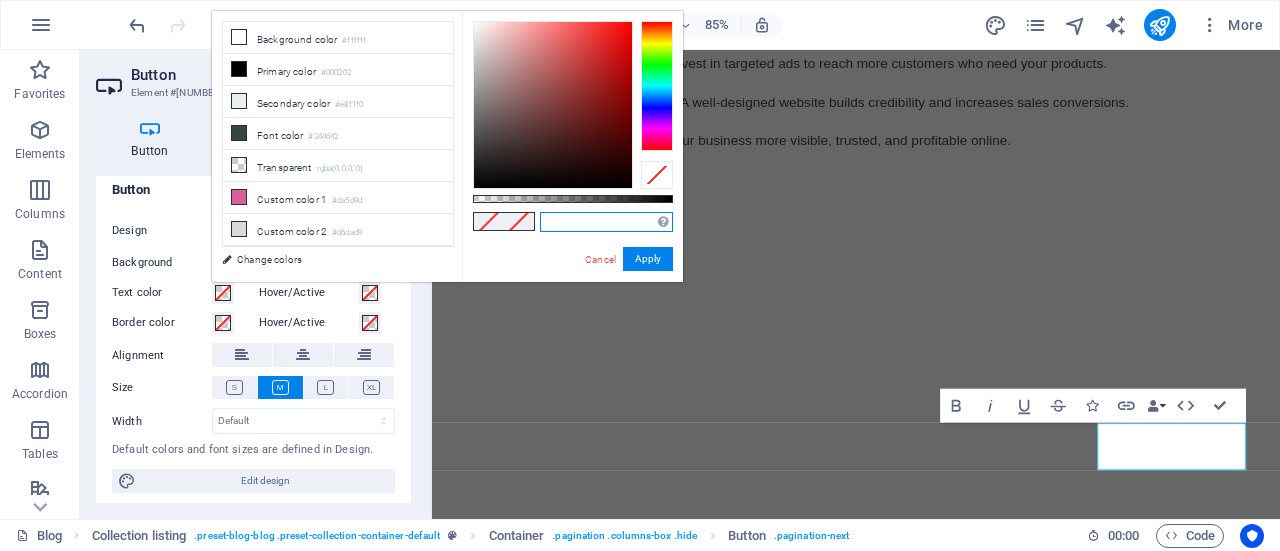 click at bounding box center [606, 222] 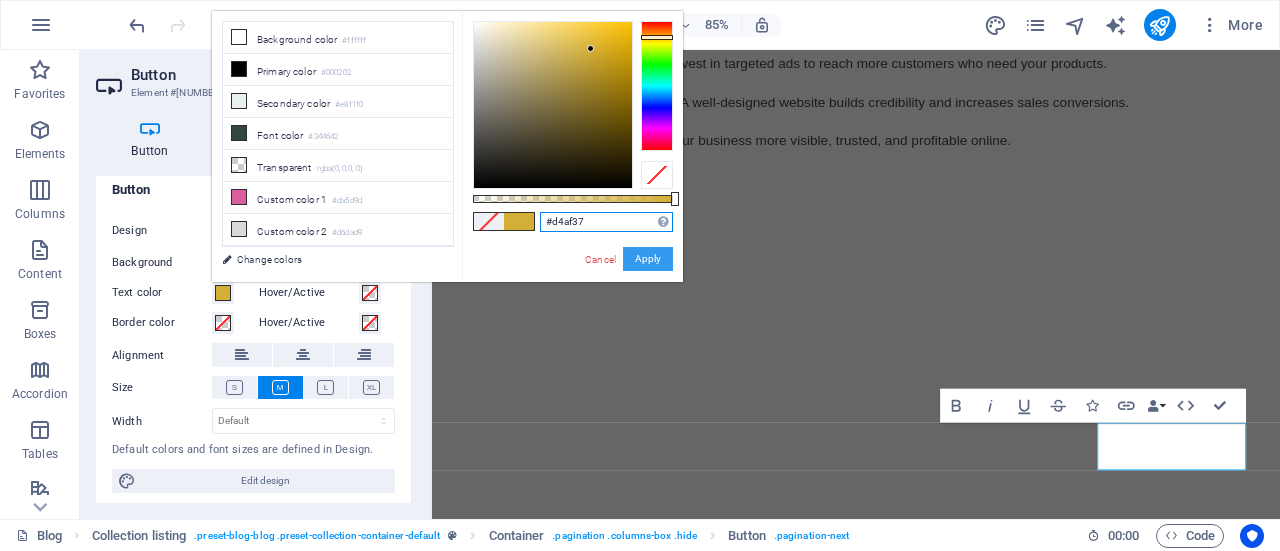 type on "#d4af37" 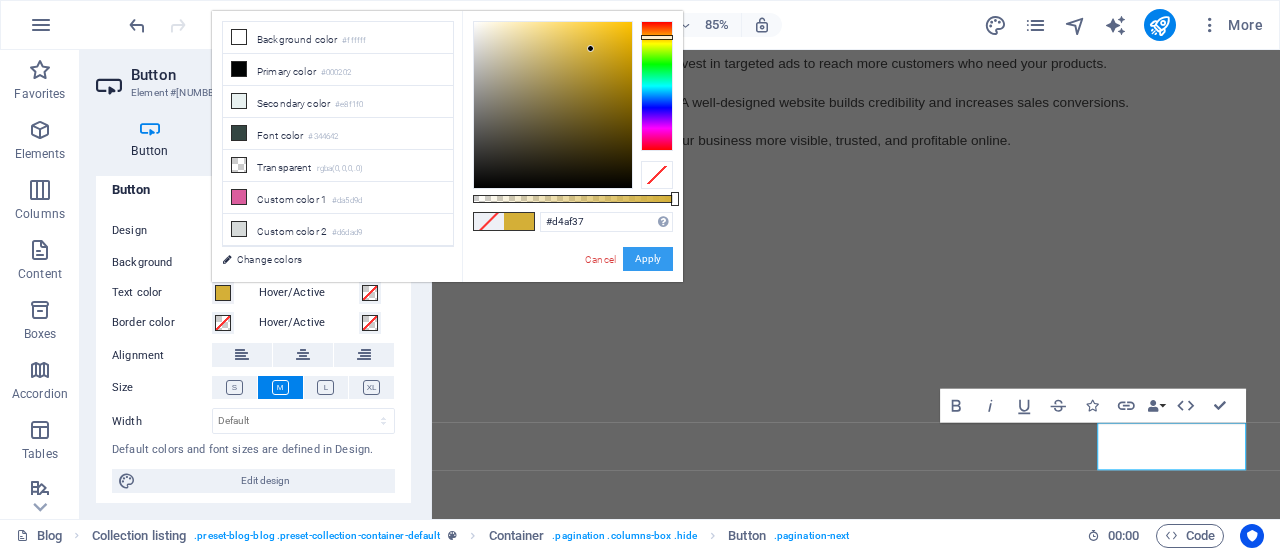 click on "Apply" at bounding box center (648, 259) 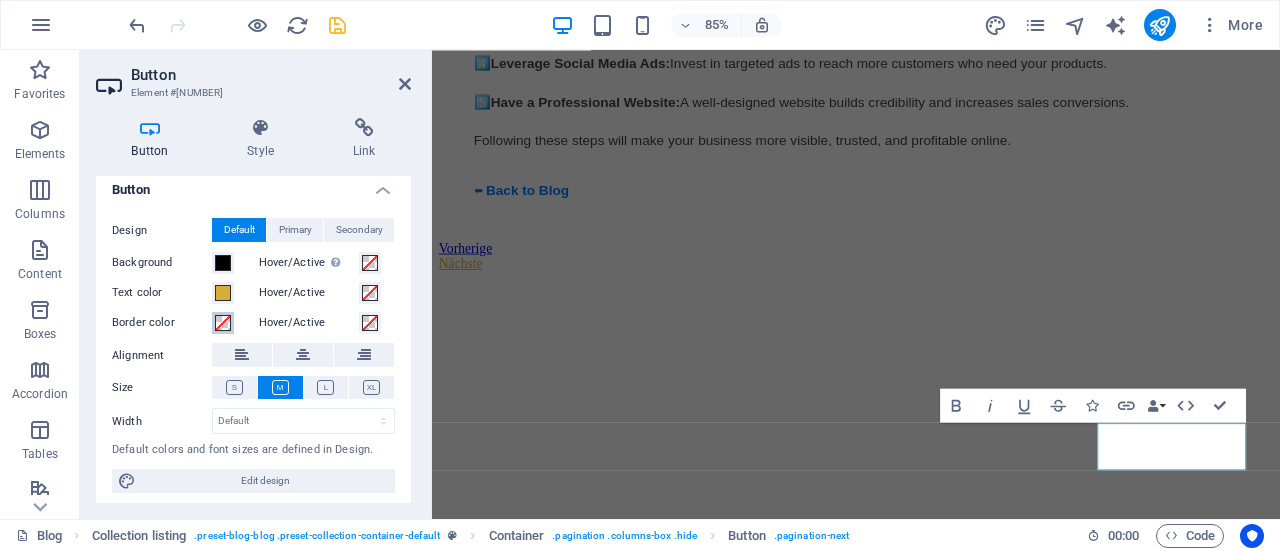 click at bounding box center (223, 323) 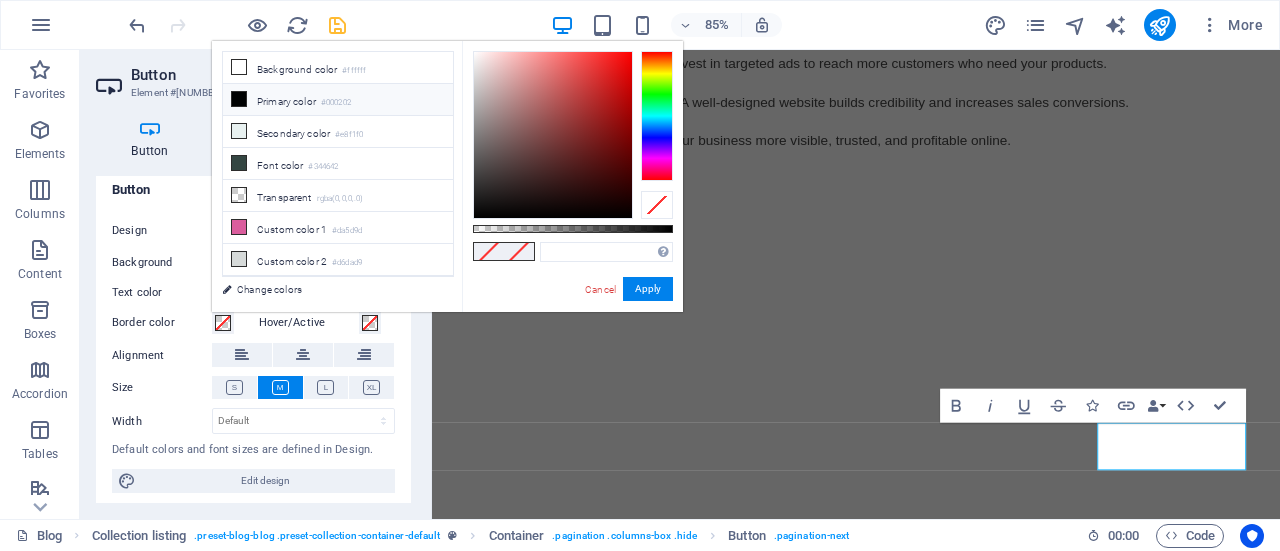 click at bounding box center (239, 99) 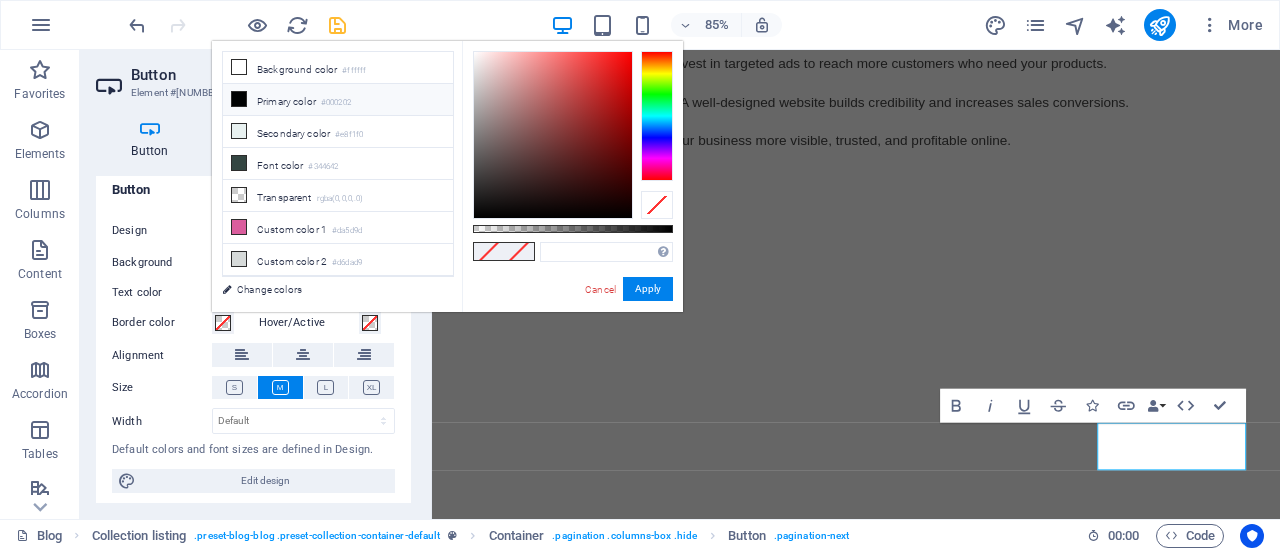 type on "#000202" 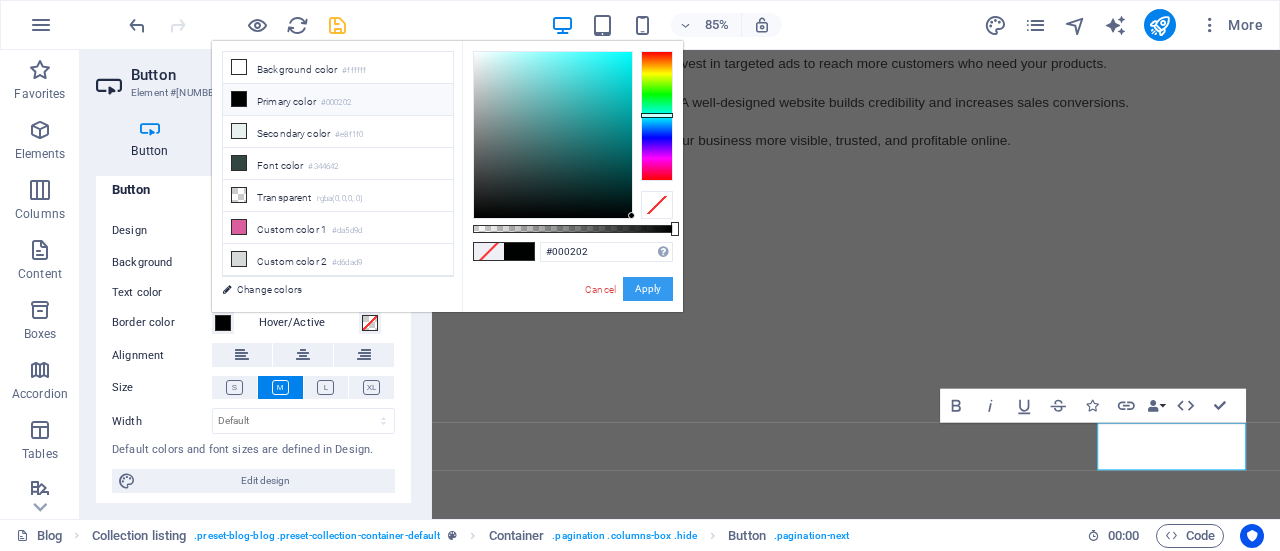 click on "Apply" at bounding box center [648, 289] 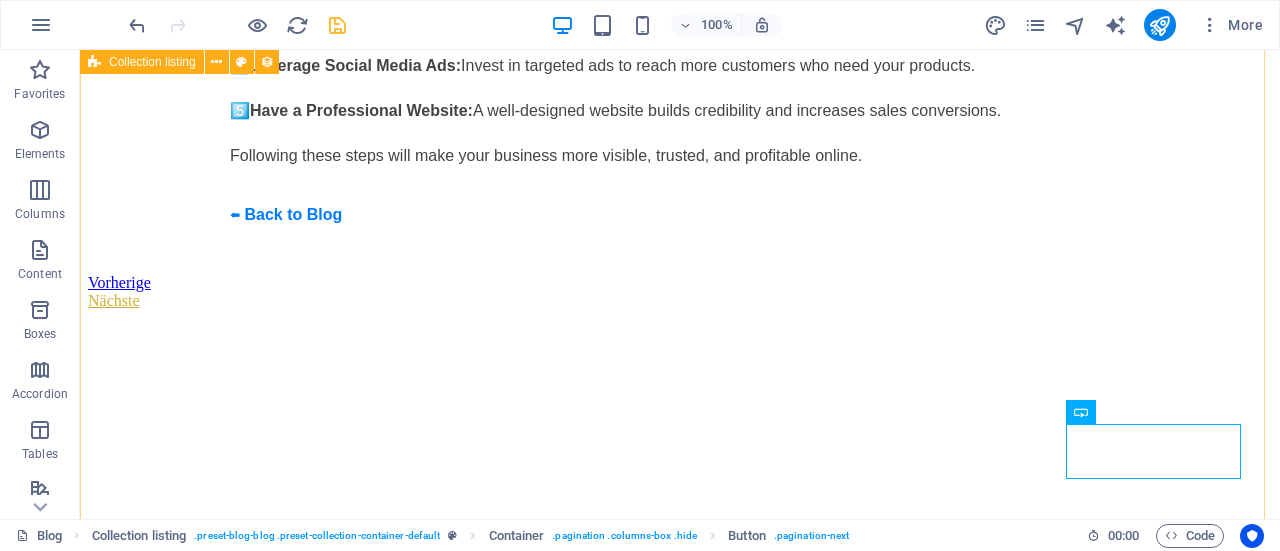scroll, scrollTop: 1100, scrollLeft: 0, axis: vertical 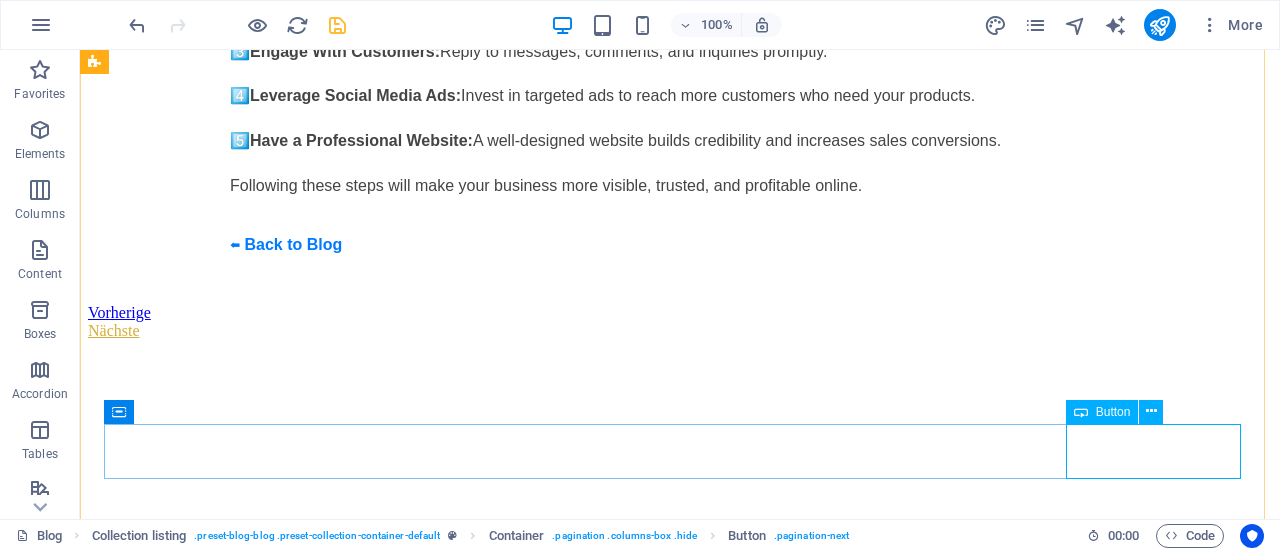 click on "Nächste" at bounding box center [680, 331] 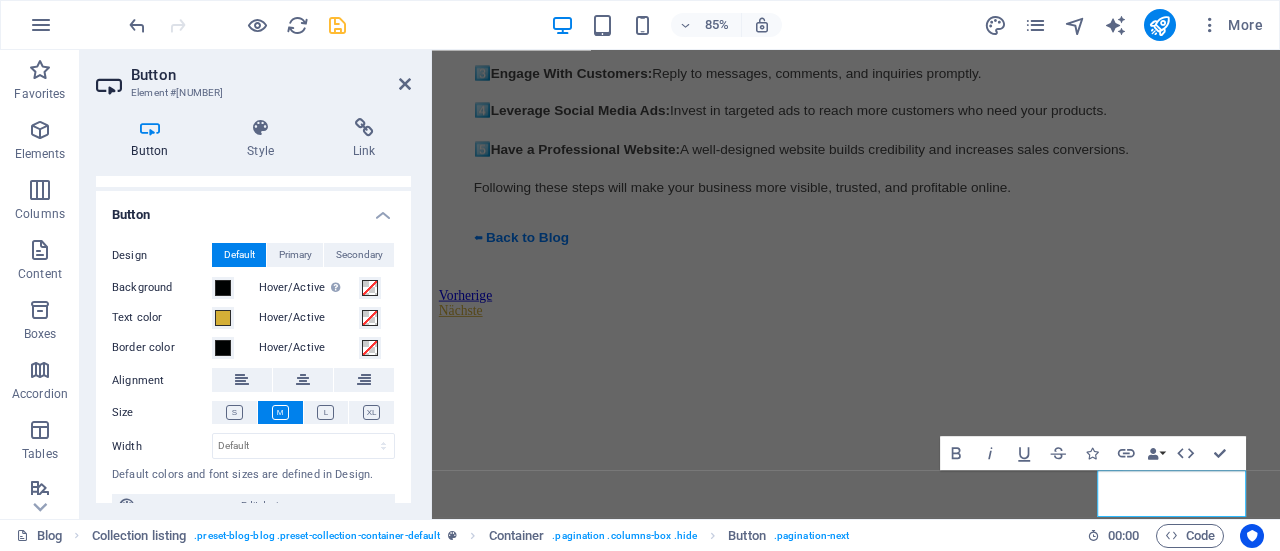 scroll, scrollTop: 300, scrollLeft: 0, axis: vertical 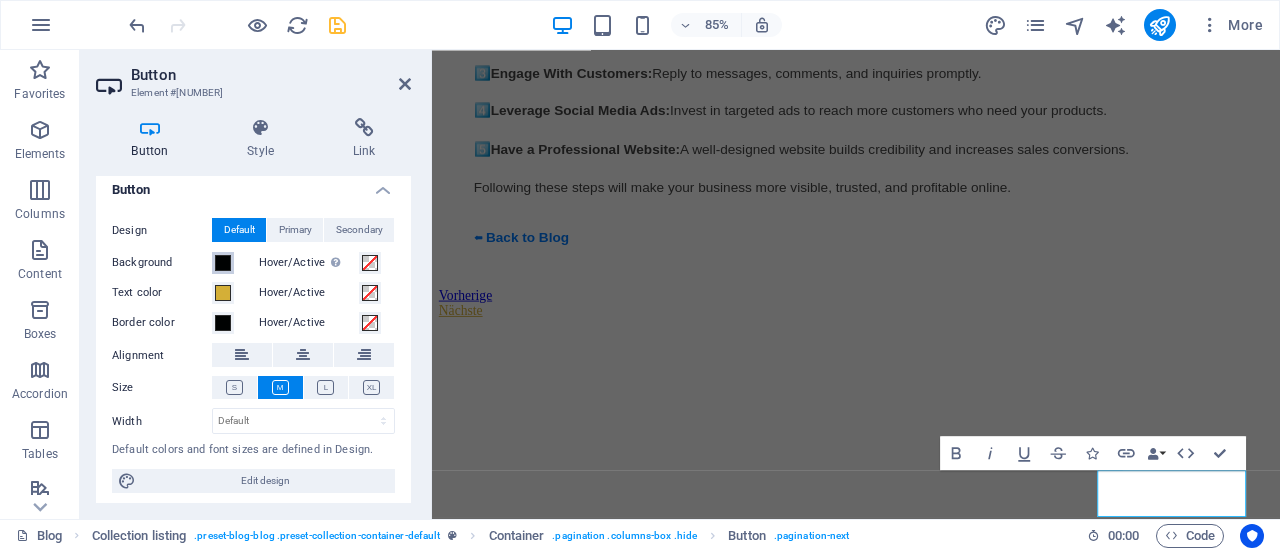 click at bounding box center (223, 263) 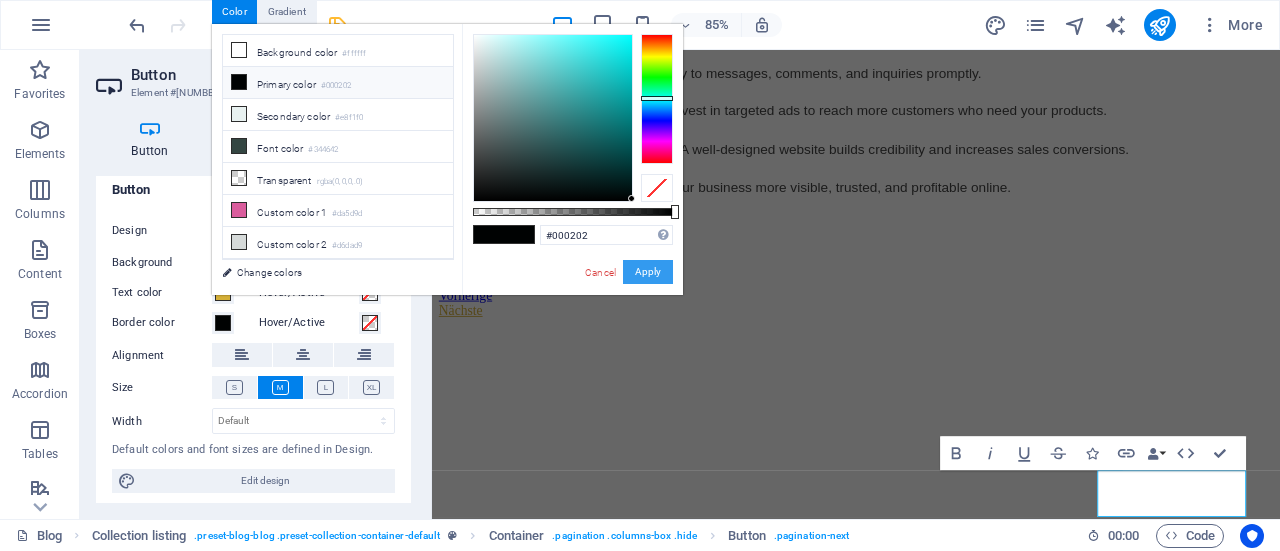 click on "Apply" at bounding box center [648, 272] 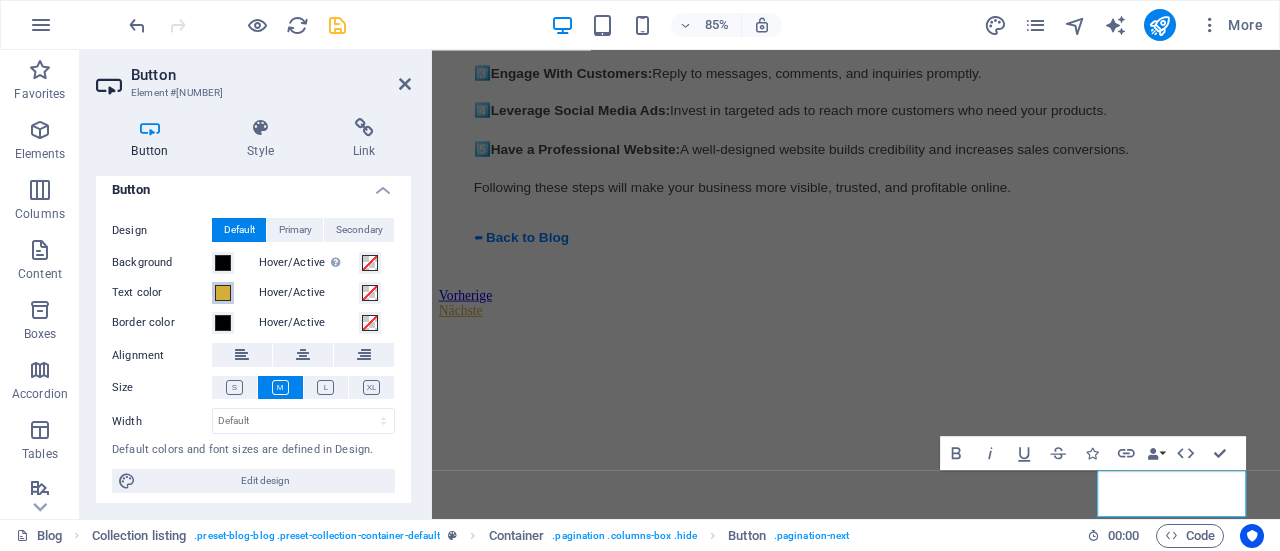 click at bounding box center [223, 293] 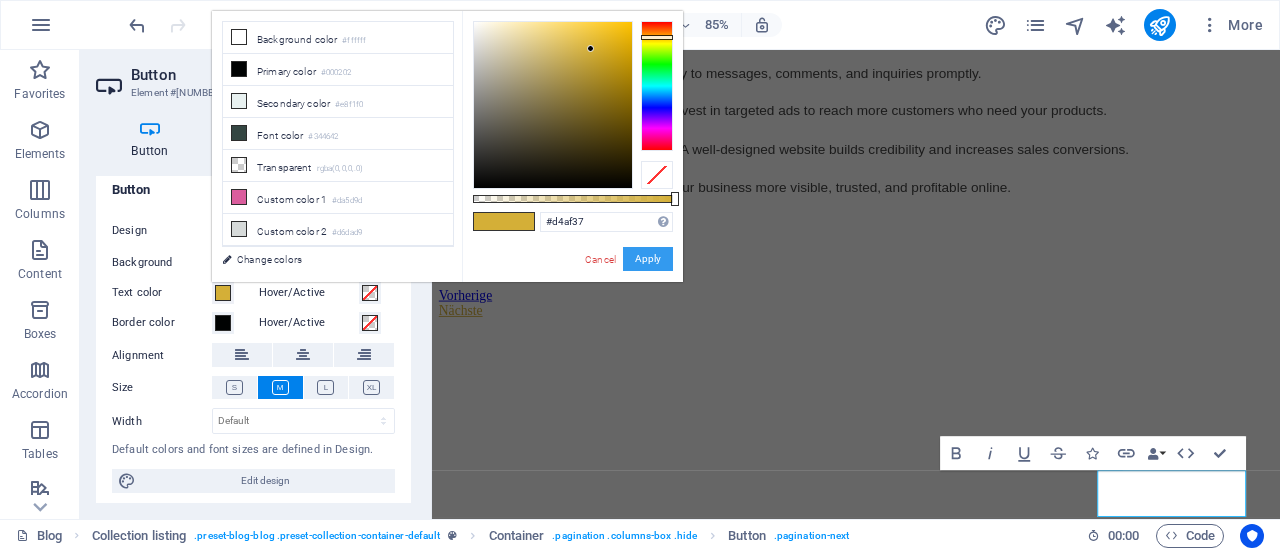 click on "Apply" at bounding box center [648, 259] 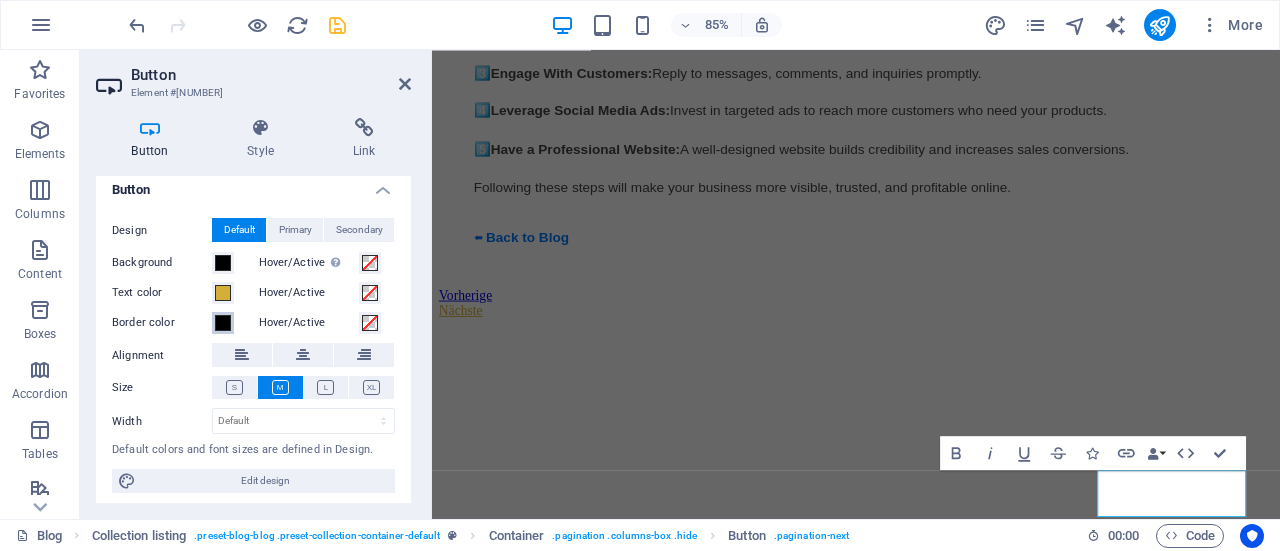 click at bounding box center [223, 323] 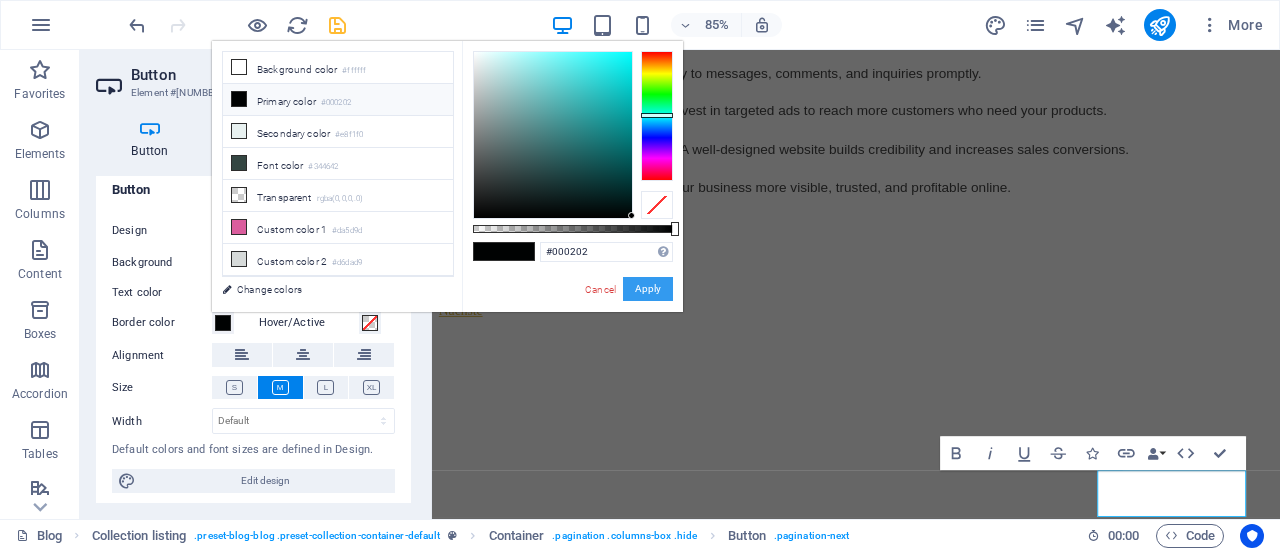 drag, startPoint x: 654, startPoint y: 294, endPoint x: 261, endPoint y: 286, distance: 393.08142 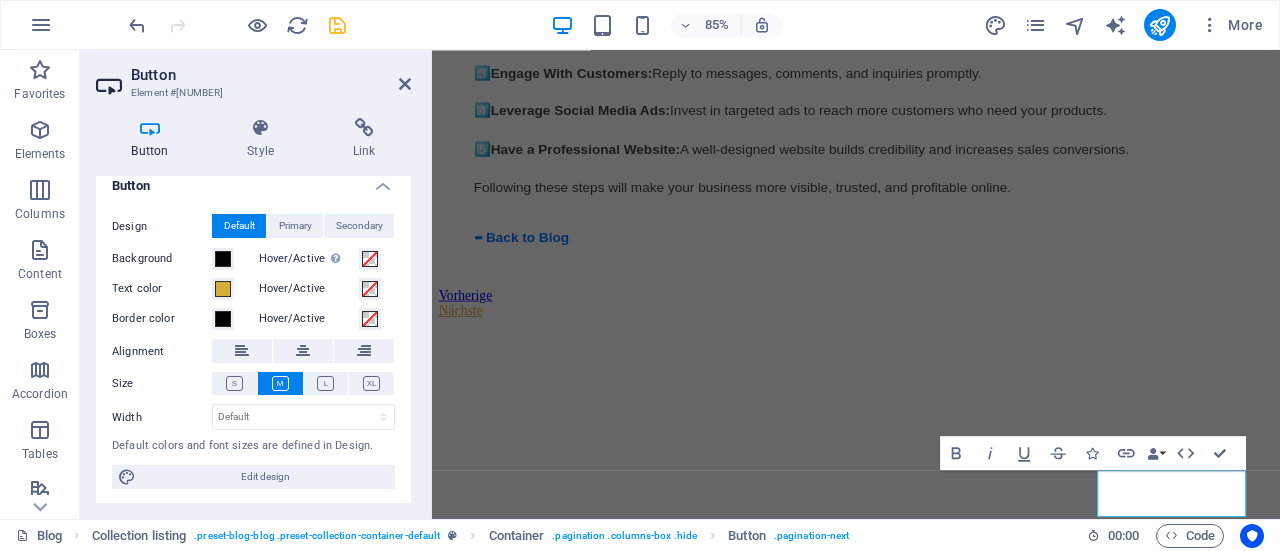 scroll, scrollTop: 304, scrollLeft: 0, axis: vertical 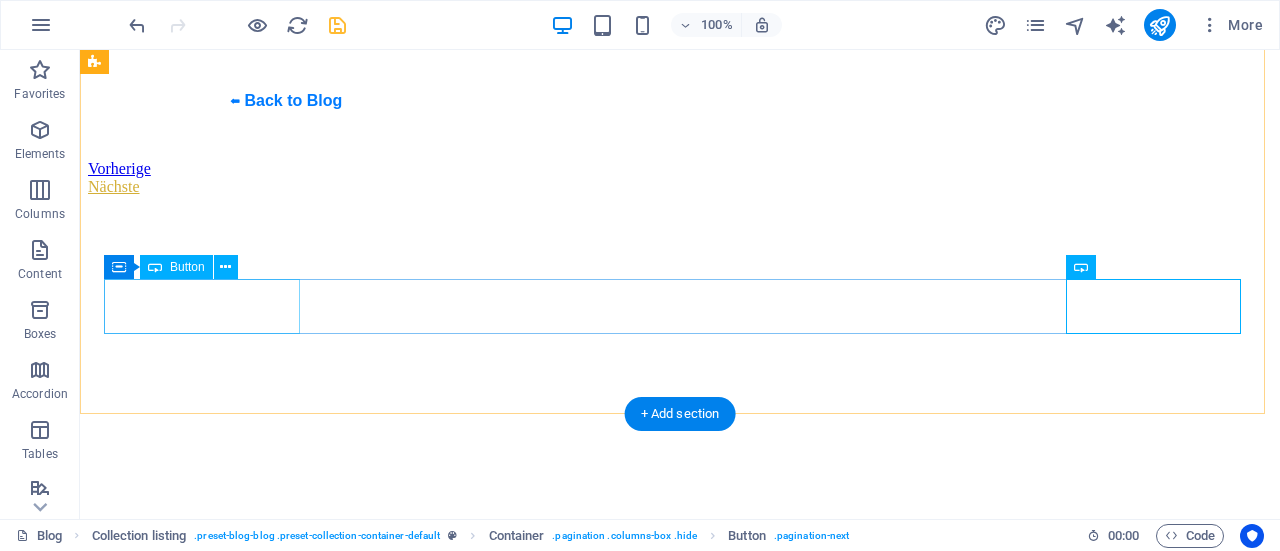 click on "Vorherige" at bounding box center (680, 169) 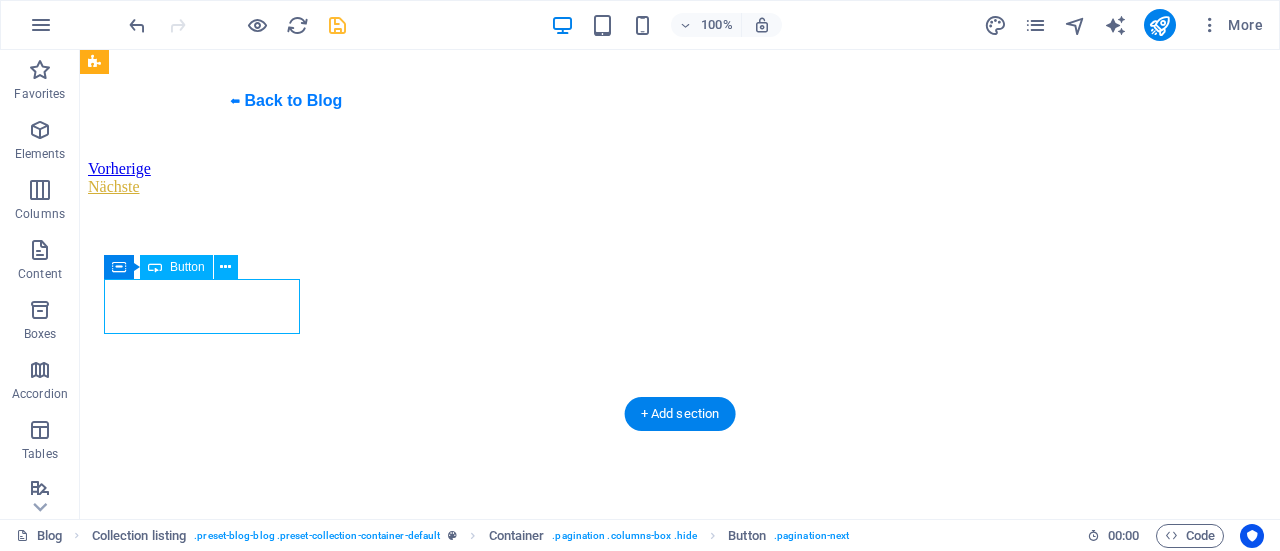 click on "Vorherige" at bounding box center (680, 169) 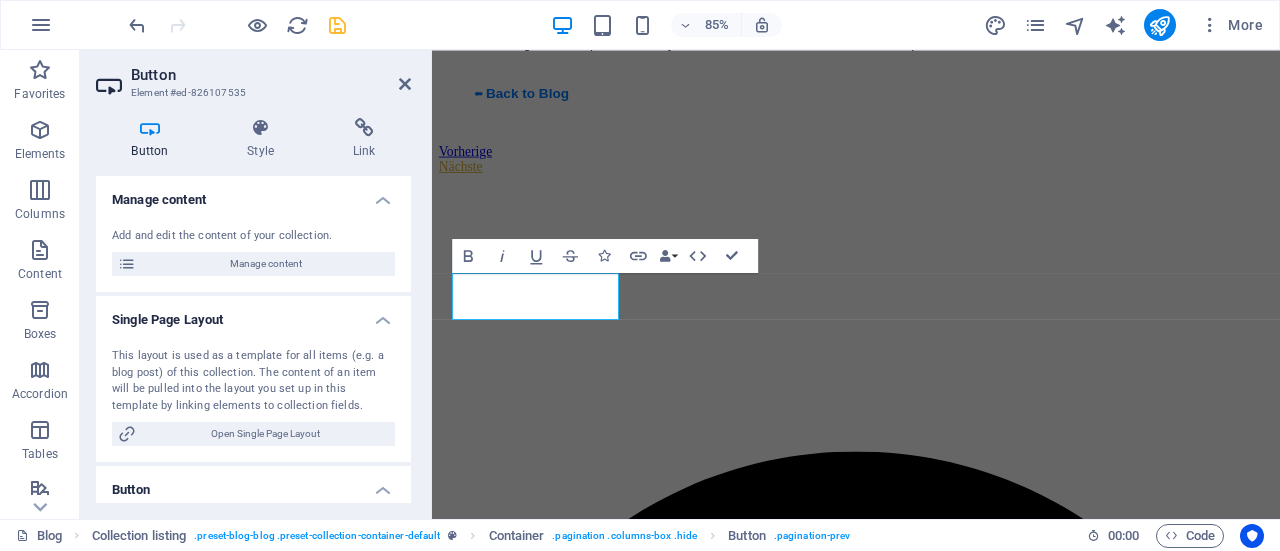 scroll, scrollTop: 1306, scrollLeft: 0, axis: vertical 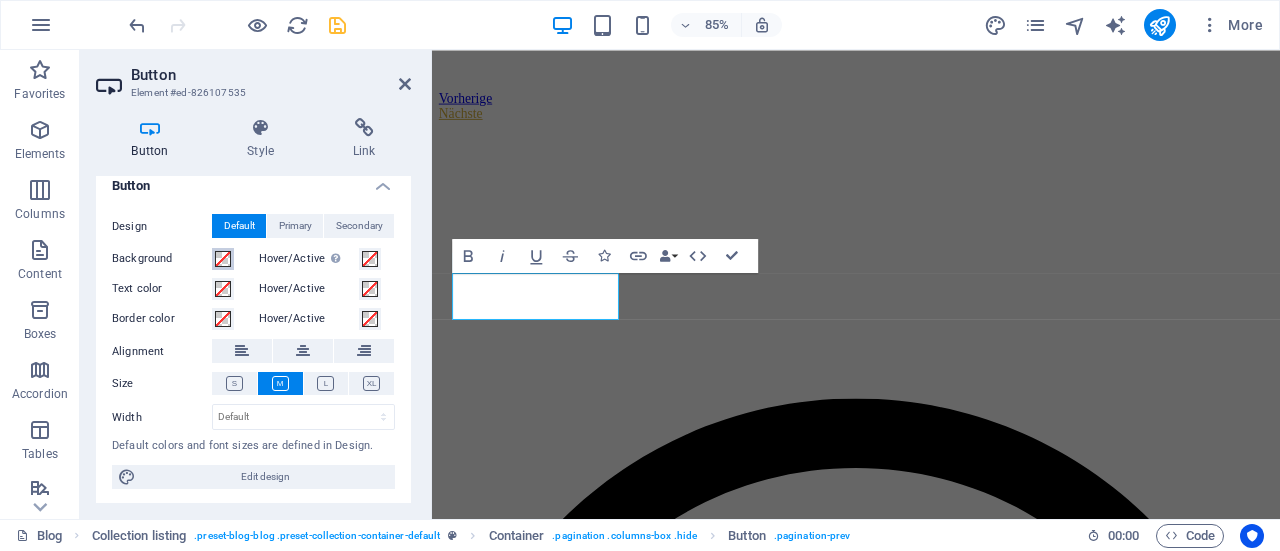 click at bounding box center (223, 259) 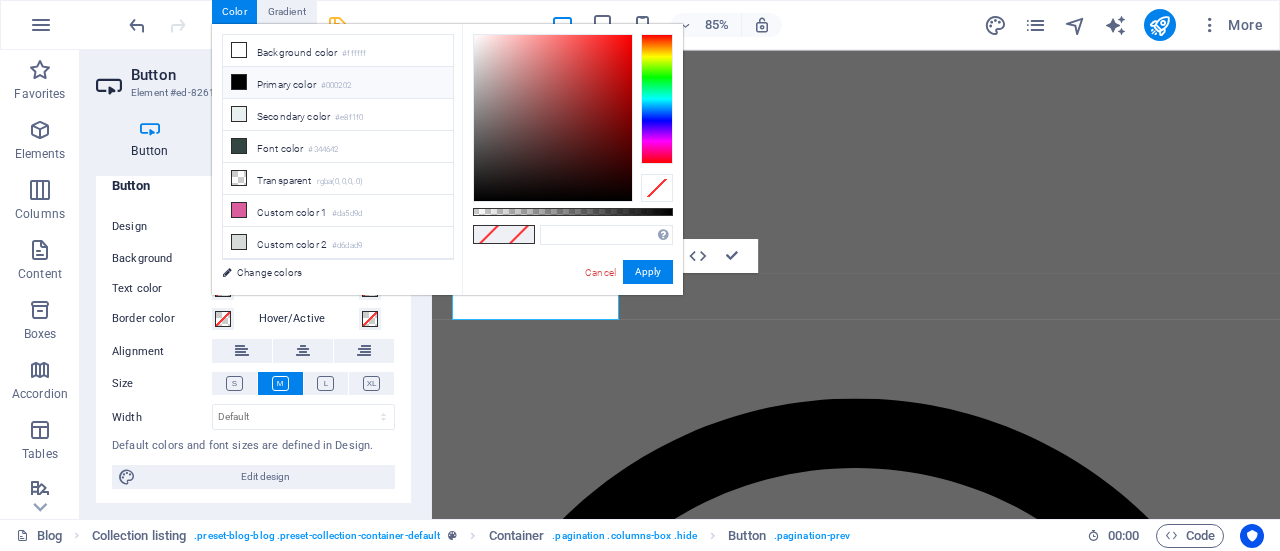 click at bounding box center (239, 82) 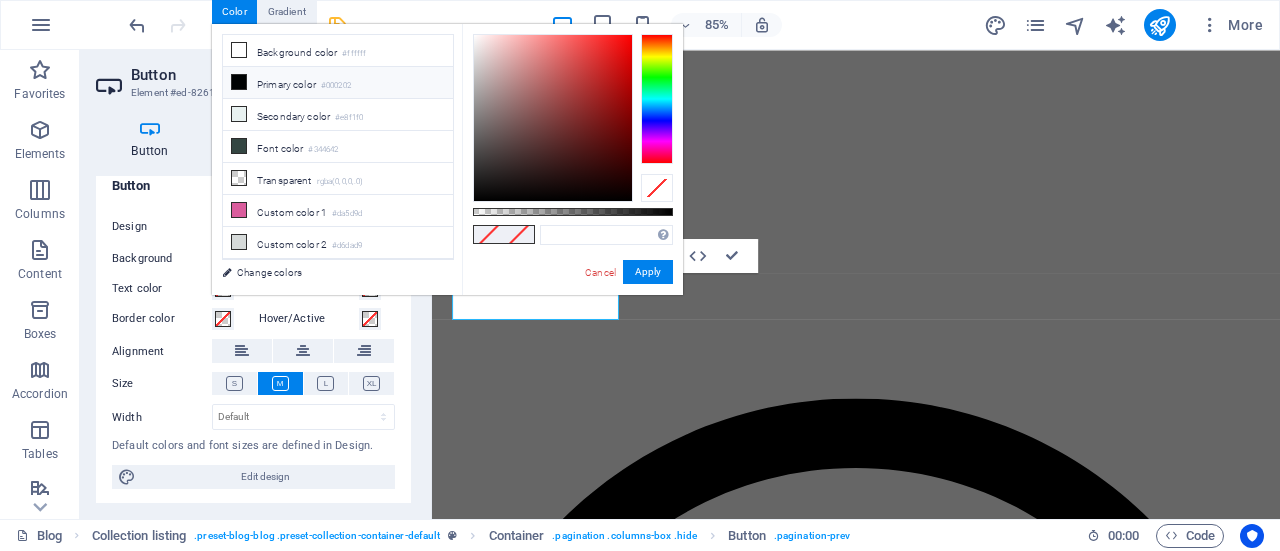 type on "#000202" 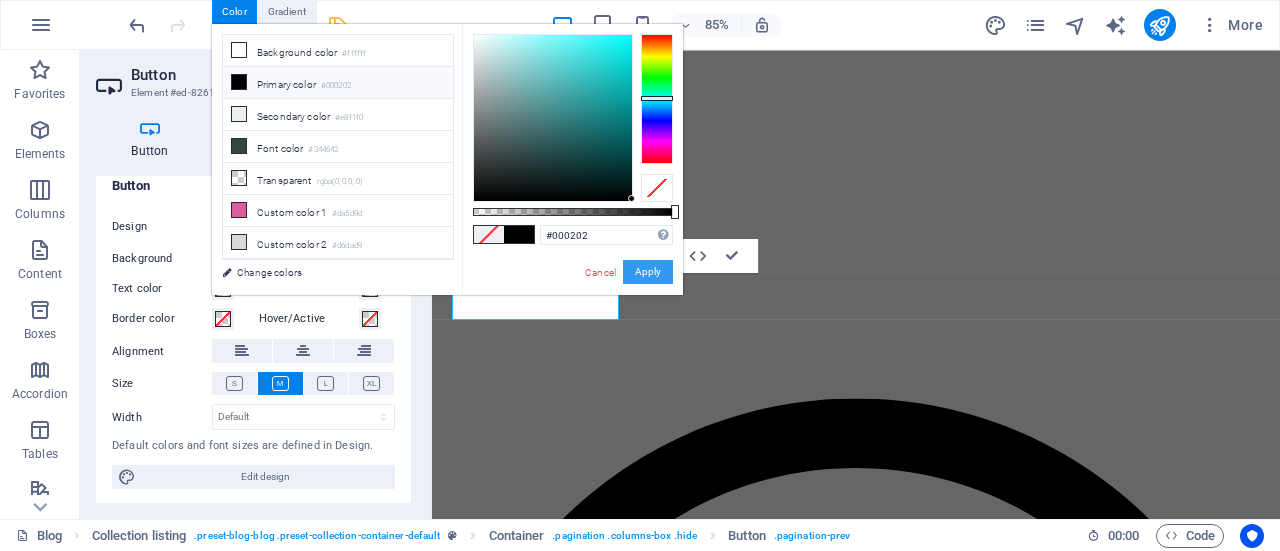 click on "Apply" at bounding box center (648, 272) 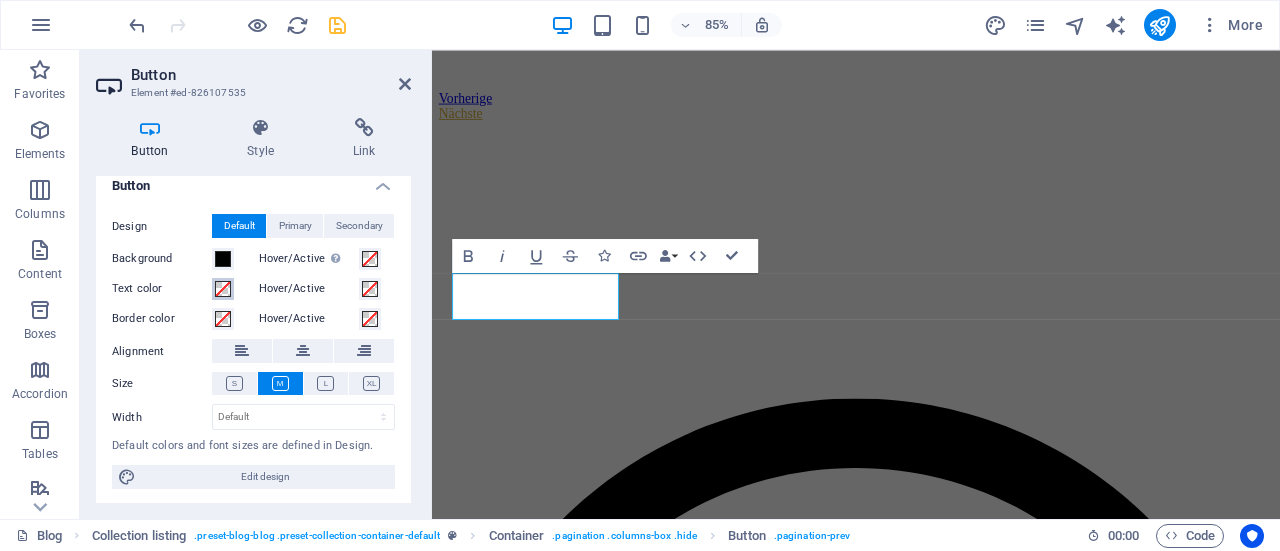 click at bounding box center [223, 289] 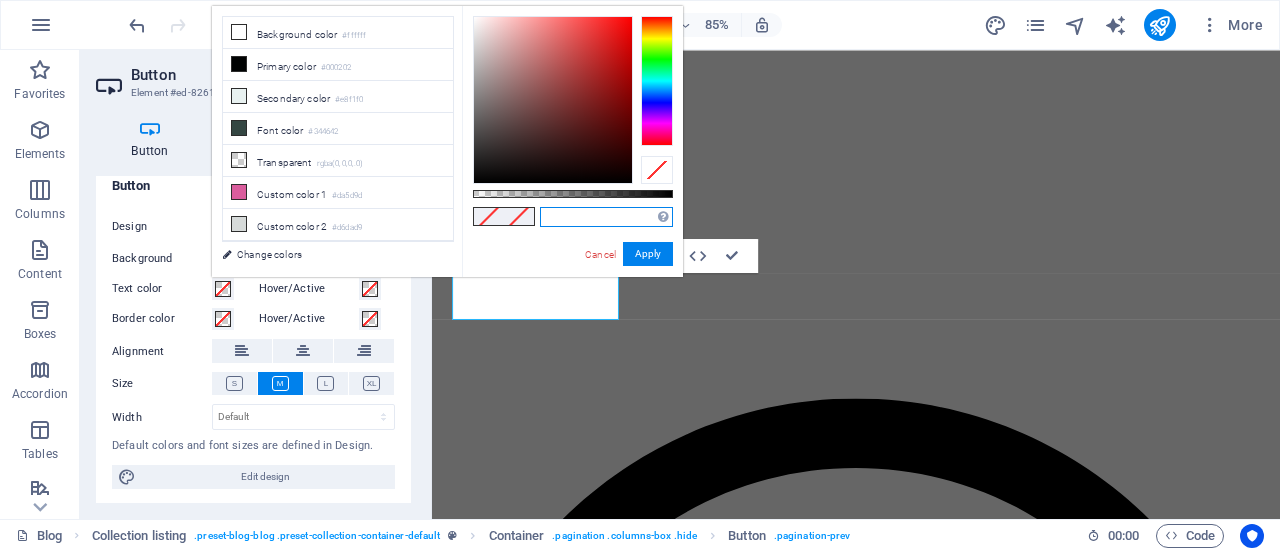 click at bounding box center (606, 217) 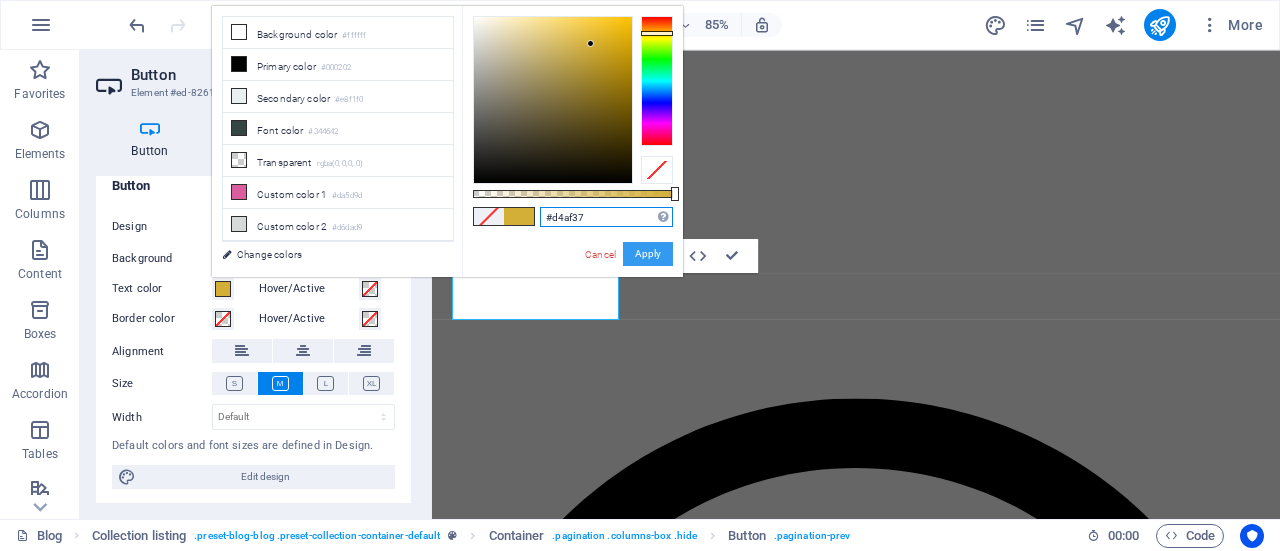type on "#d4af37" 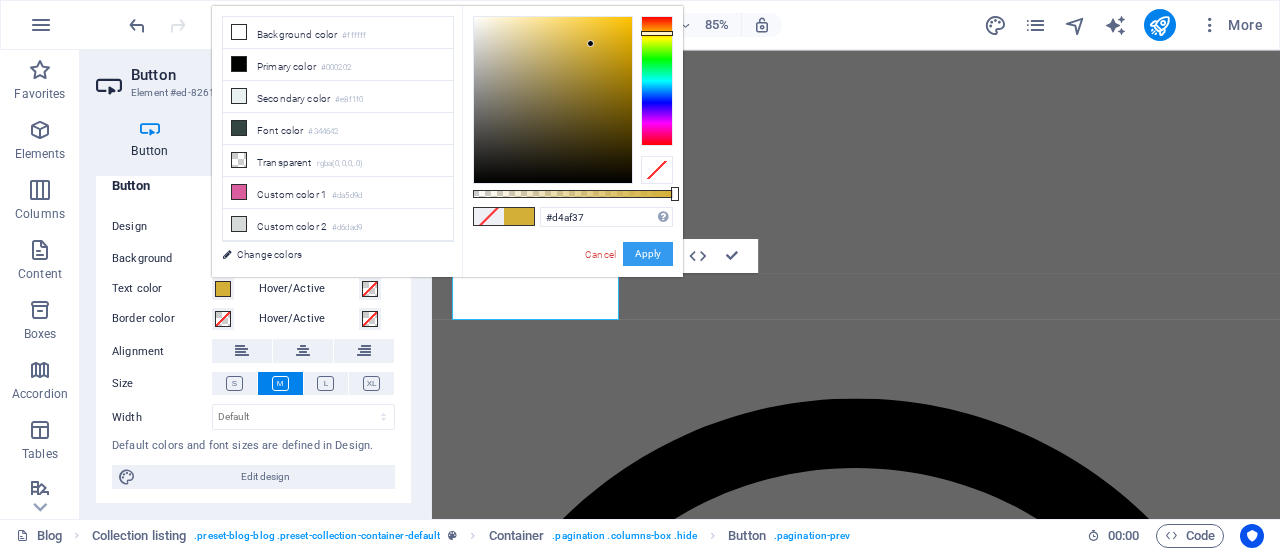 click on "Apply" at bounding box center (648, 254) 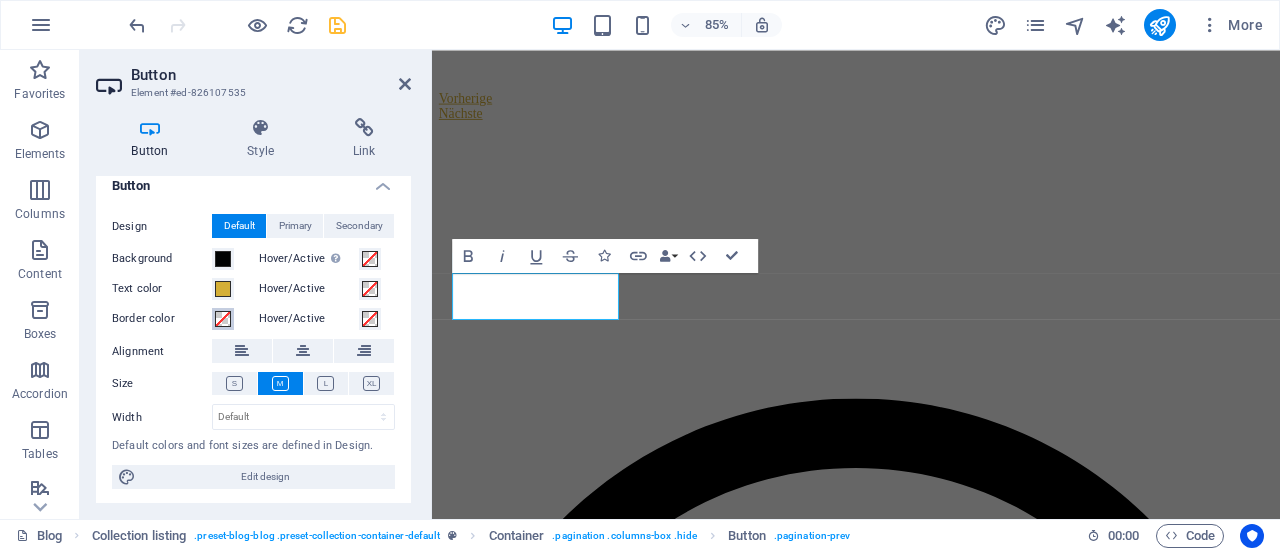 click at bounding box center (223, 319) 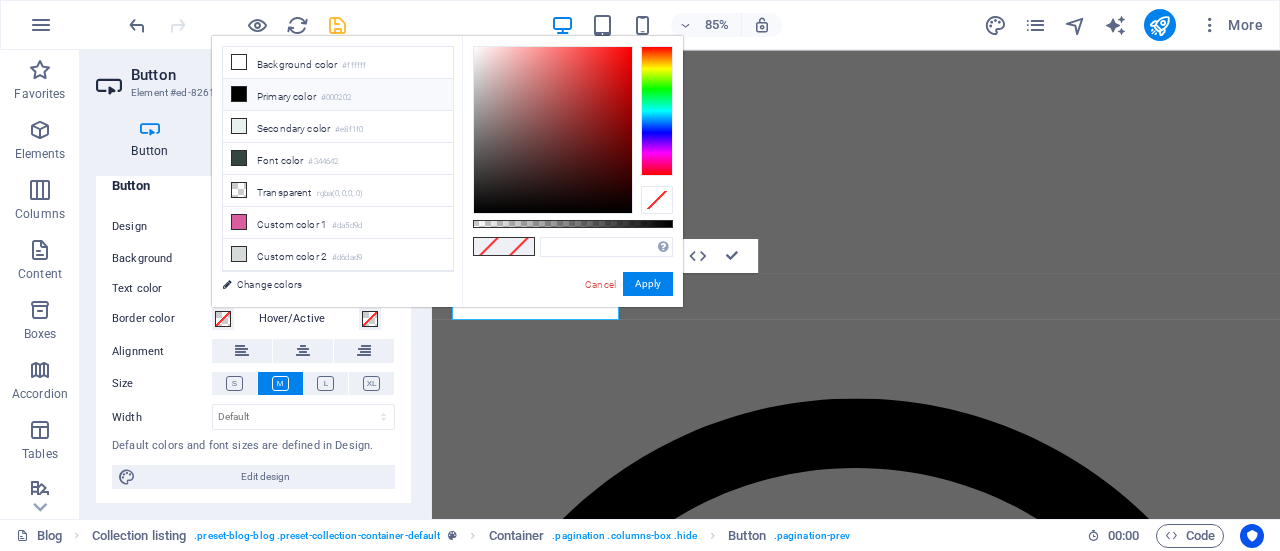 click at bounding box center [239, 94] 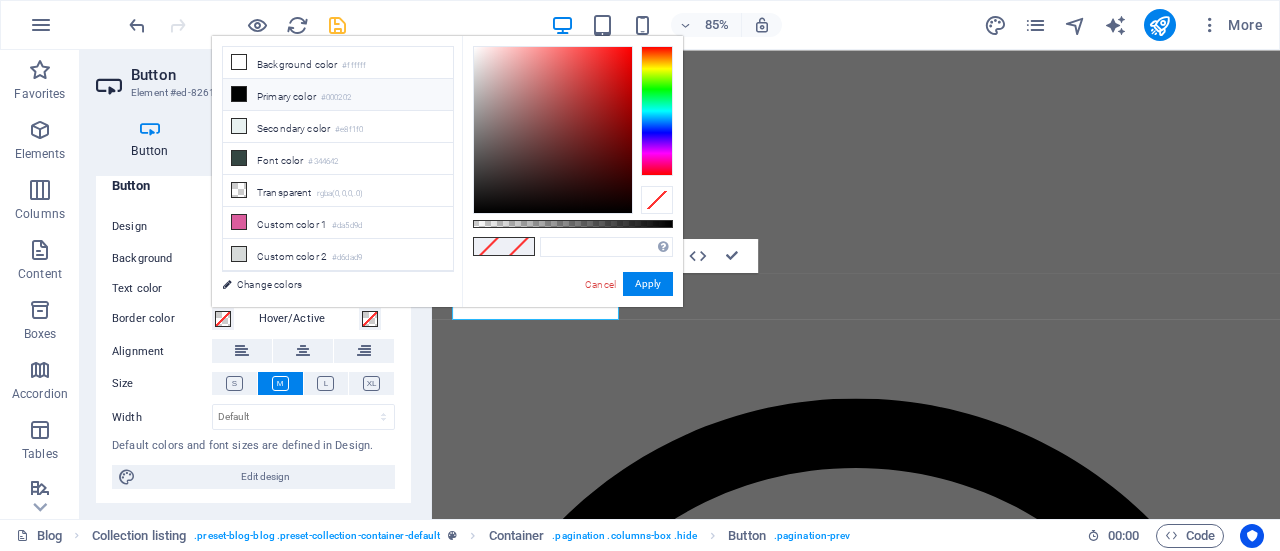 type on "#000202" 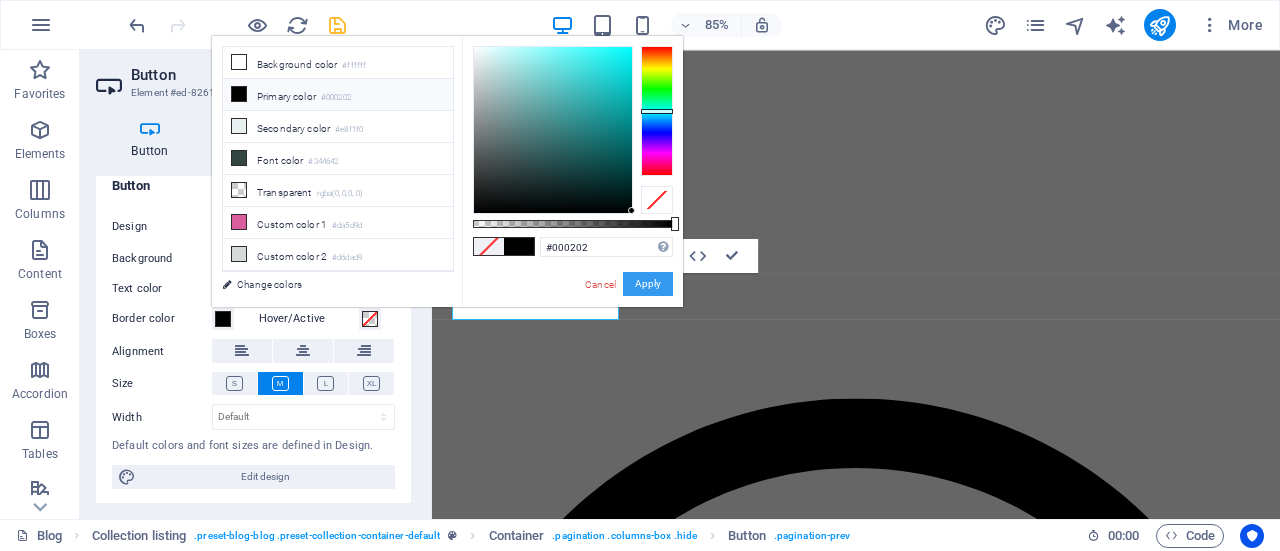 click on "Apply" at bounding box center [648, 284] 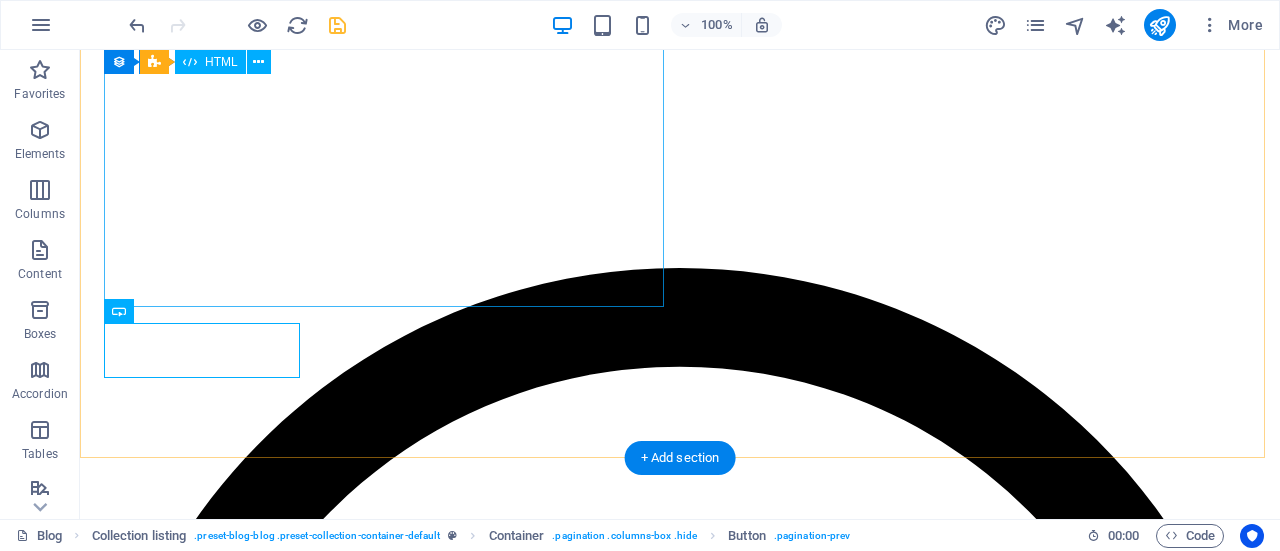scroll, scrollTop: 1200, scrollLeft: 0, axis: vertical 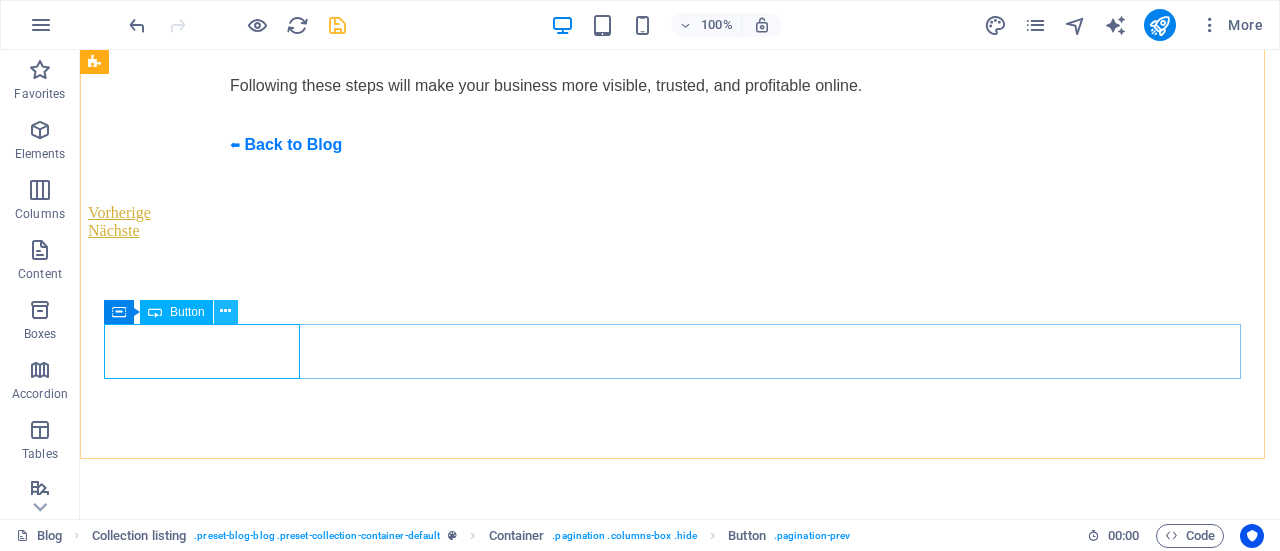 click at bounding box center (226, 312) 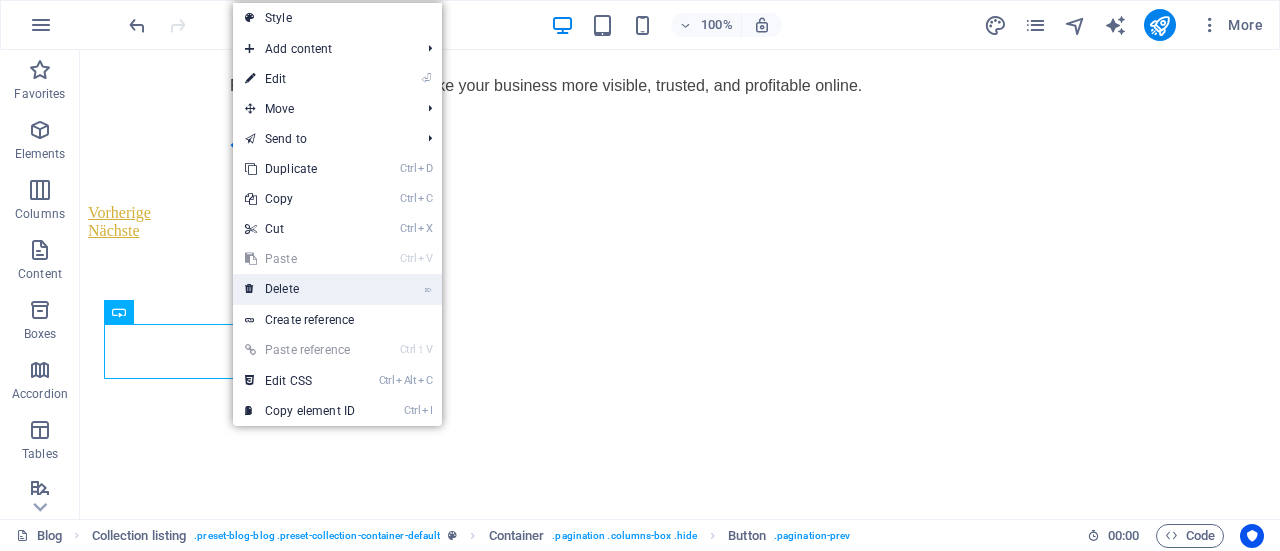 drag, startPoint x: 286, startPoint y: 287, endPoint x: 214, endPoint y: 242, distance: 84.90583 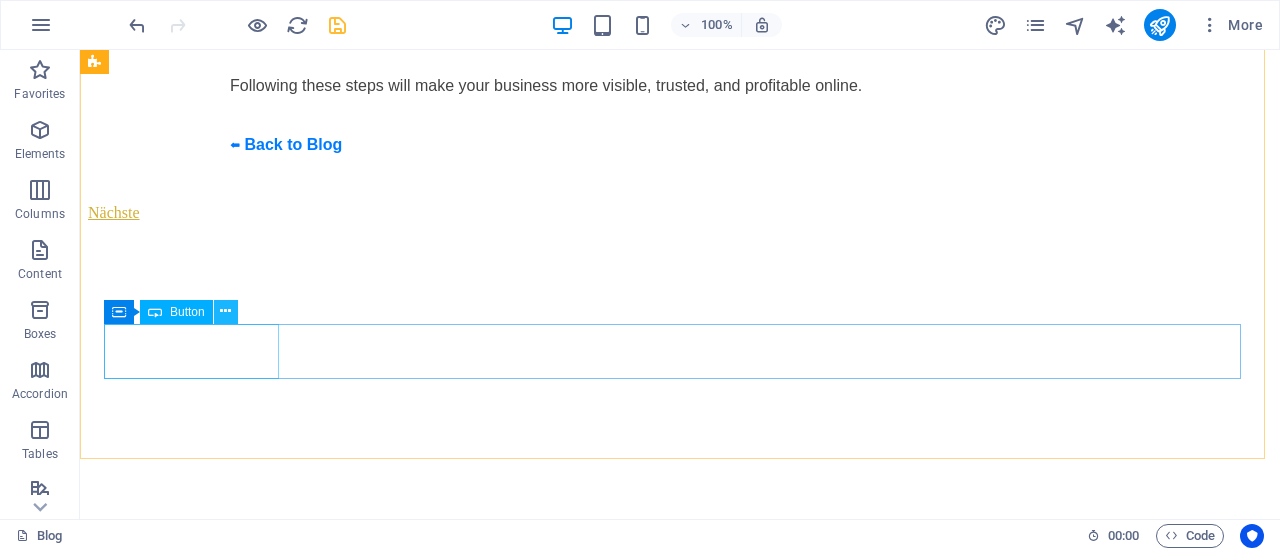 click at bounding box center (225, 311) 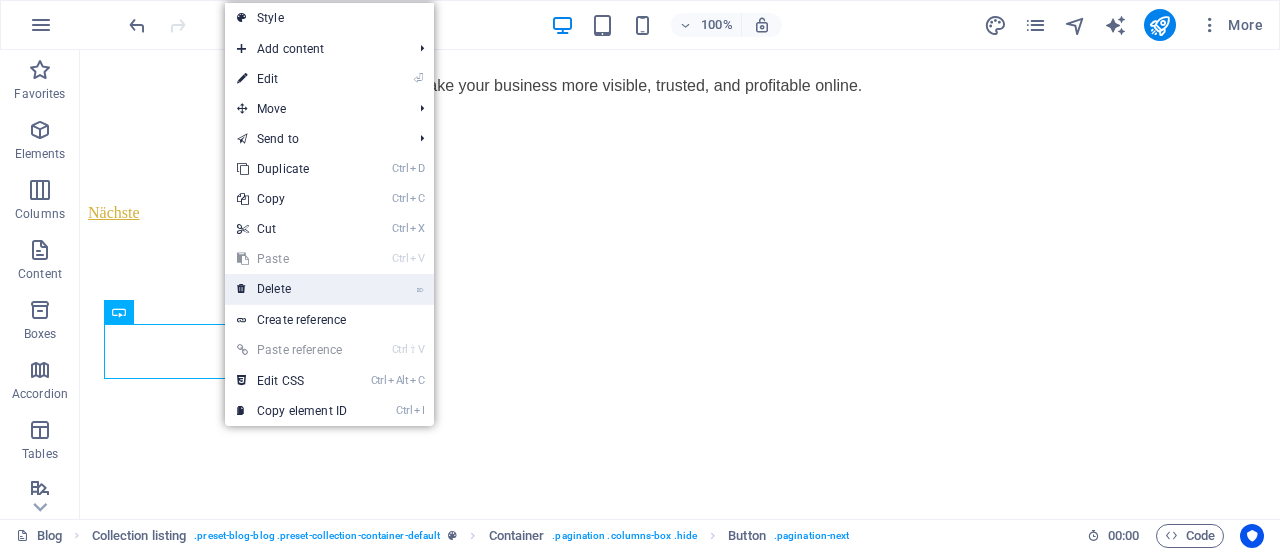 click on "⌦  Delete" at bounding box center (292, 289) 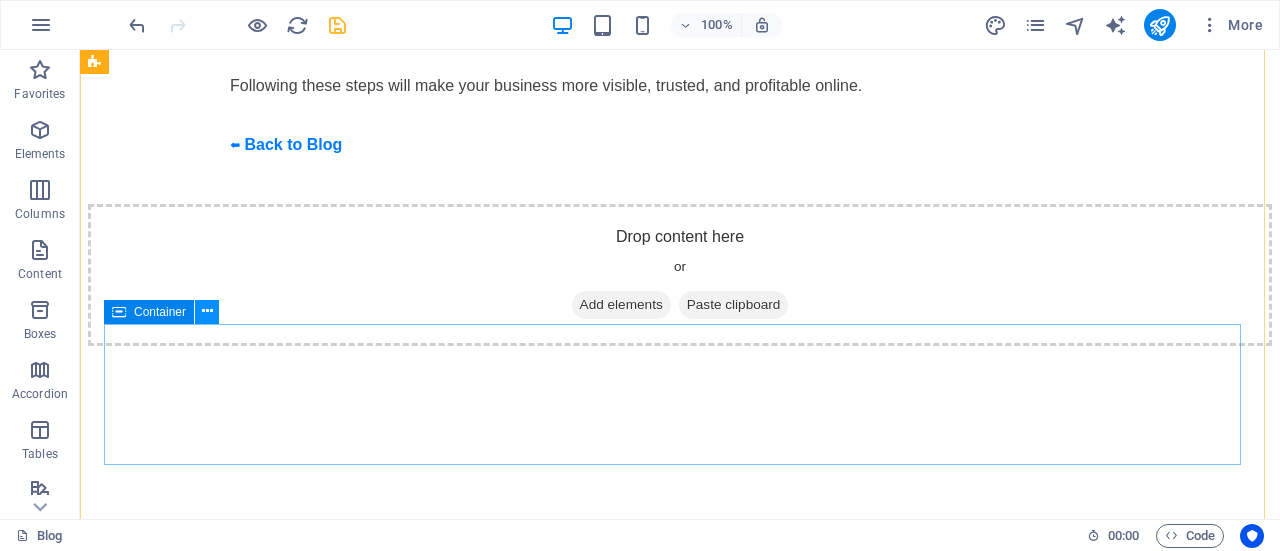 click at bounding box center [207, 311] 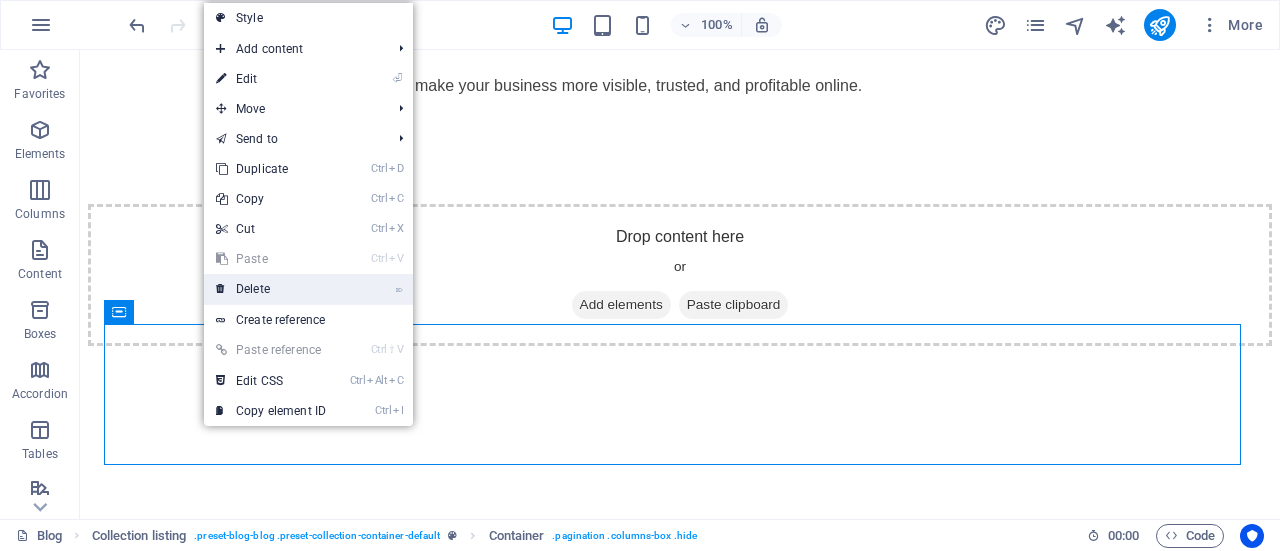 click on "⌦  Delete" at bounding box center (271, 289) 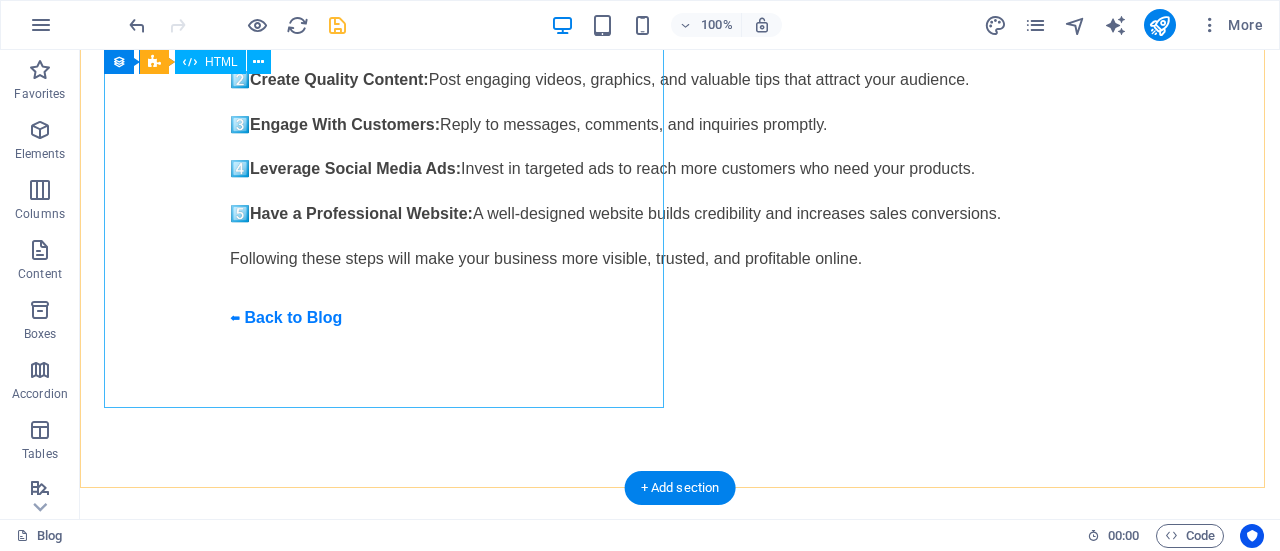 scroll, scrollTop: 1100, scrollLeft: 0, axis: vertical 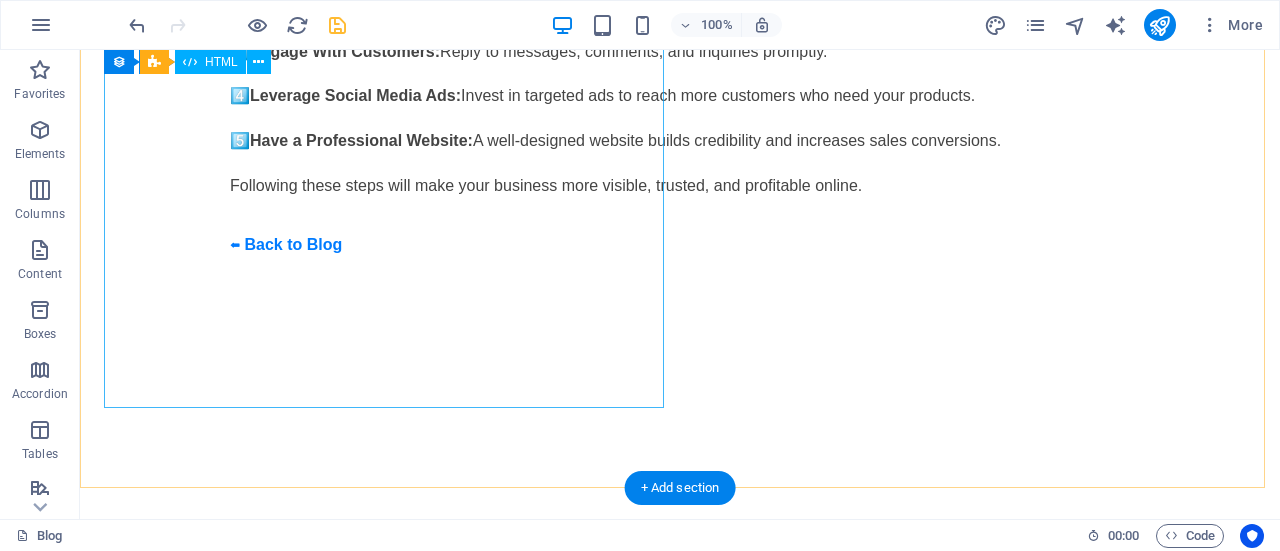 click on "5 Tips to Make Your Business Stand Out Online
Having a strong online presence is no longer optional; it is a necessity for every business. If your brand does not stand out online, your competitors will take the attention of your potential customers.
Here are 5 tips to help your business stand out online:
1️⃣  Use Professional Branding:  Your logo, colors, and designs should reflect professionalism and trust.
2️⃣  Create Quality Content:  Post engaging videos, graphics, and valuable tips that attract your audience.
3️⃣  Engage With Customers:  Reply to messages, comments, and inquiries promptly.
4️⃣  Leverage Social Media Ads:  Invest in targeted ads to reach more customers who need your products.
5️⃣  Have a Professional Website:  A well-designed website builds credibility and increases sales conversions.
Following these steps will make your business more visible, trusted, and profitable online.
⬅ Back to Blog" at bounding box center [680, -310] 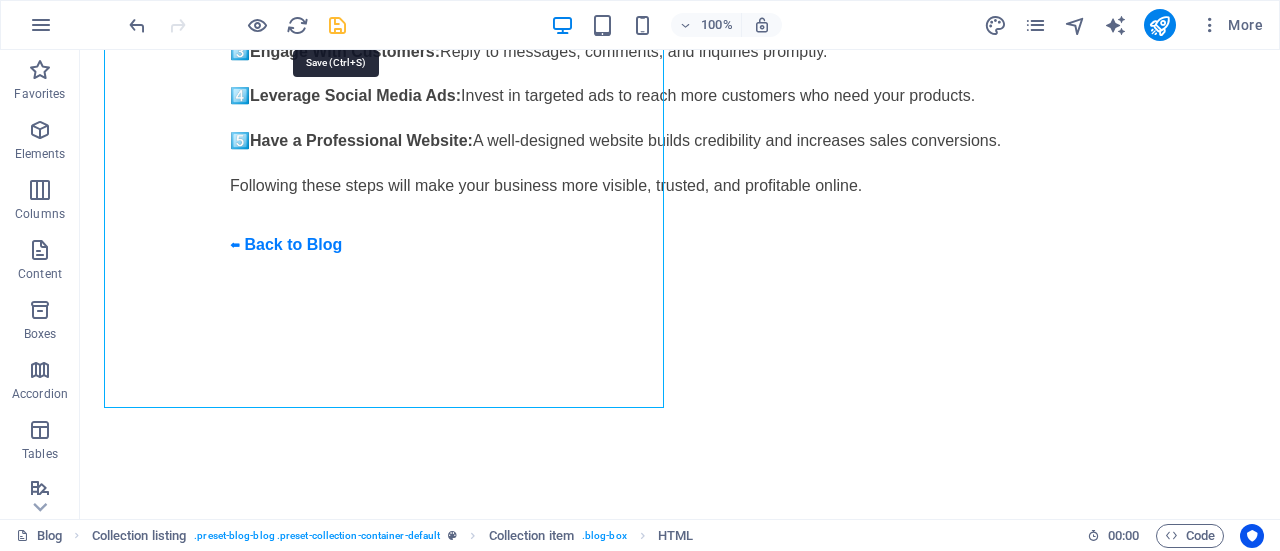 click at bounding box center (337, 25) 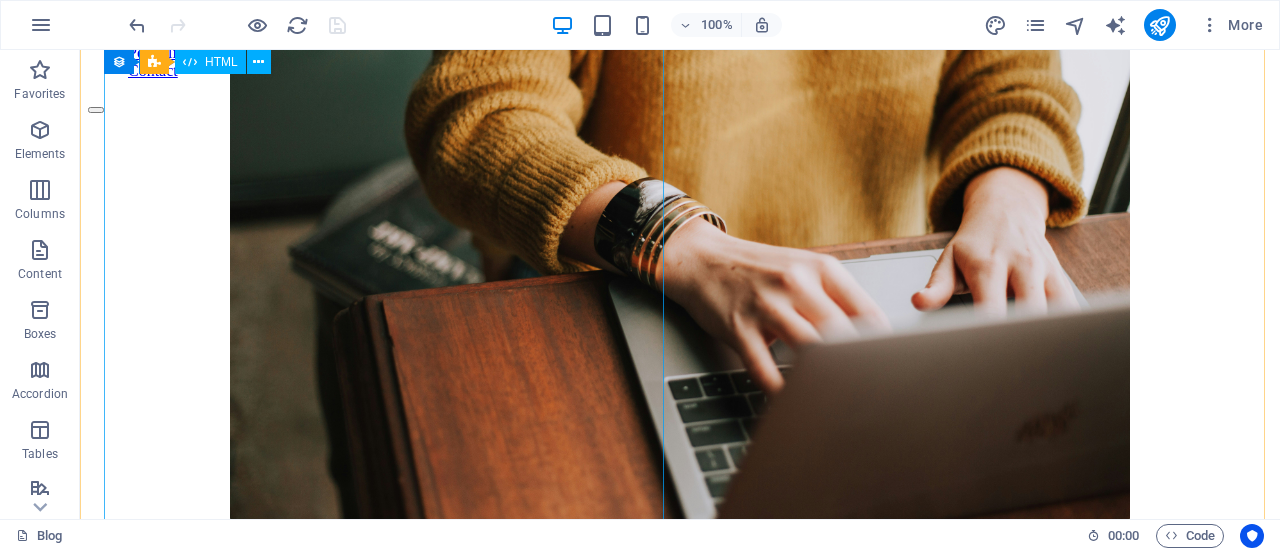 scroll, scrollTop: 0, scrollLeft: 0, axis: both 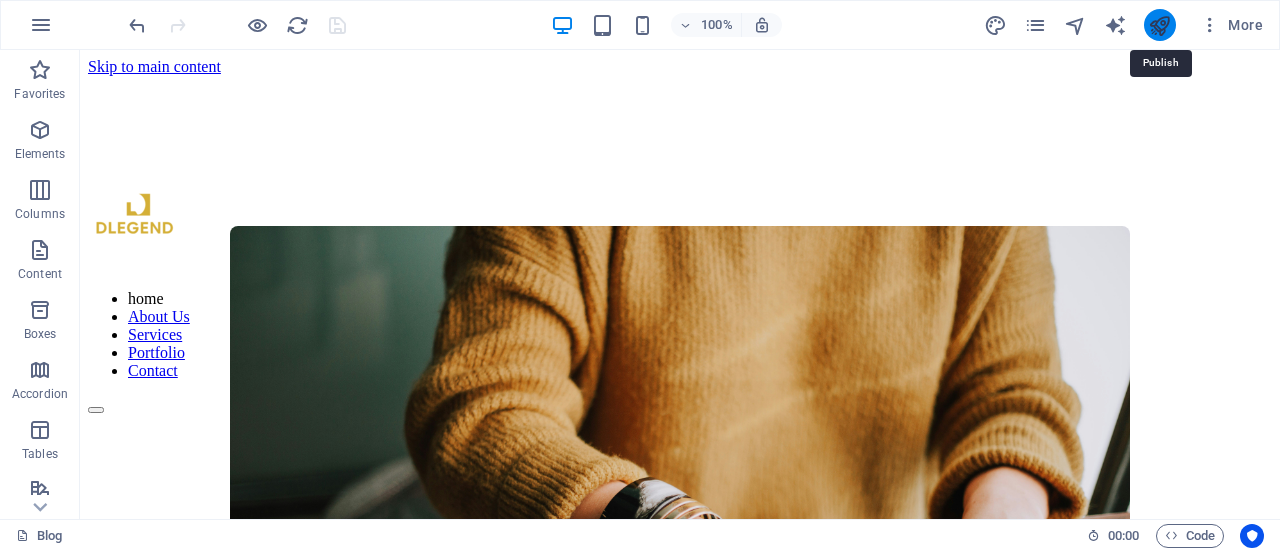 click at bounding box center [1159, 25] 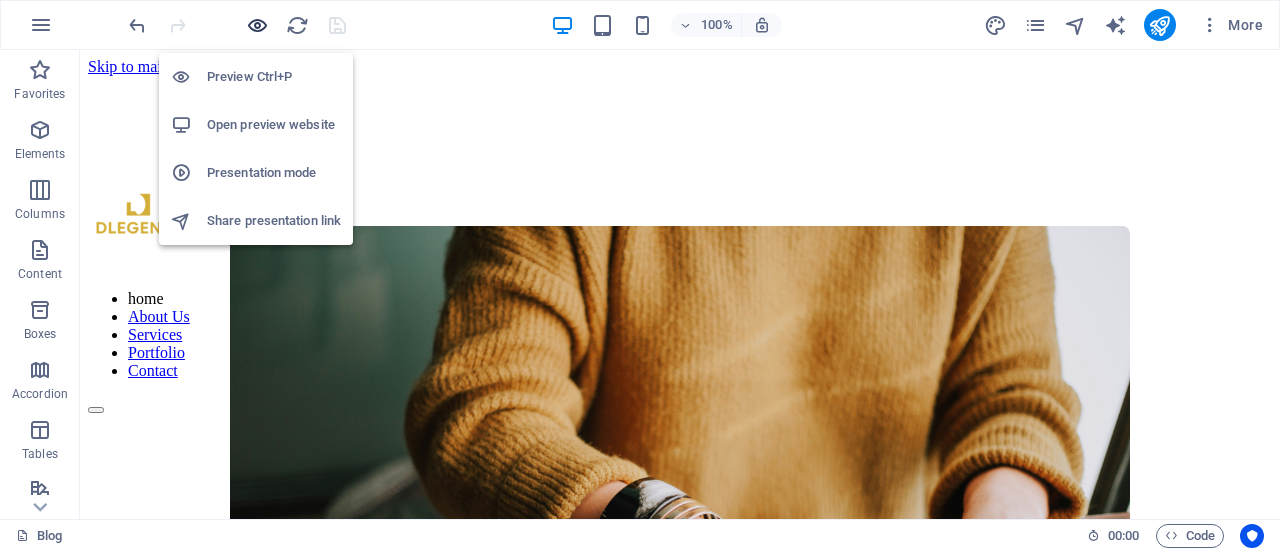 click at bounding box center [257, 25] 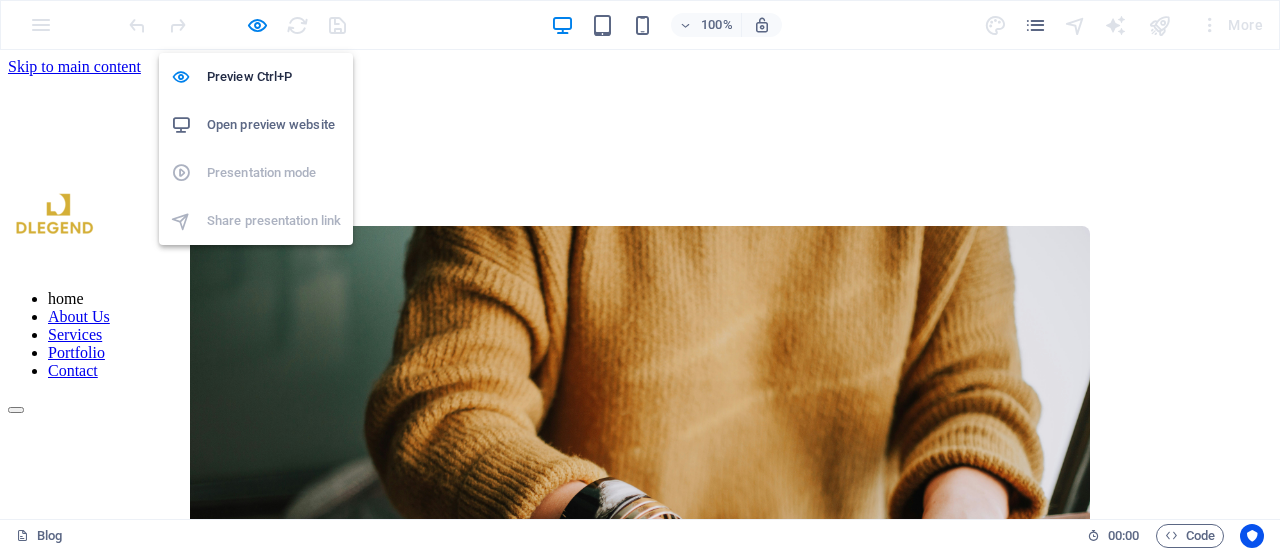 click on "Open preview website" at bounding box center (274, 125) 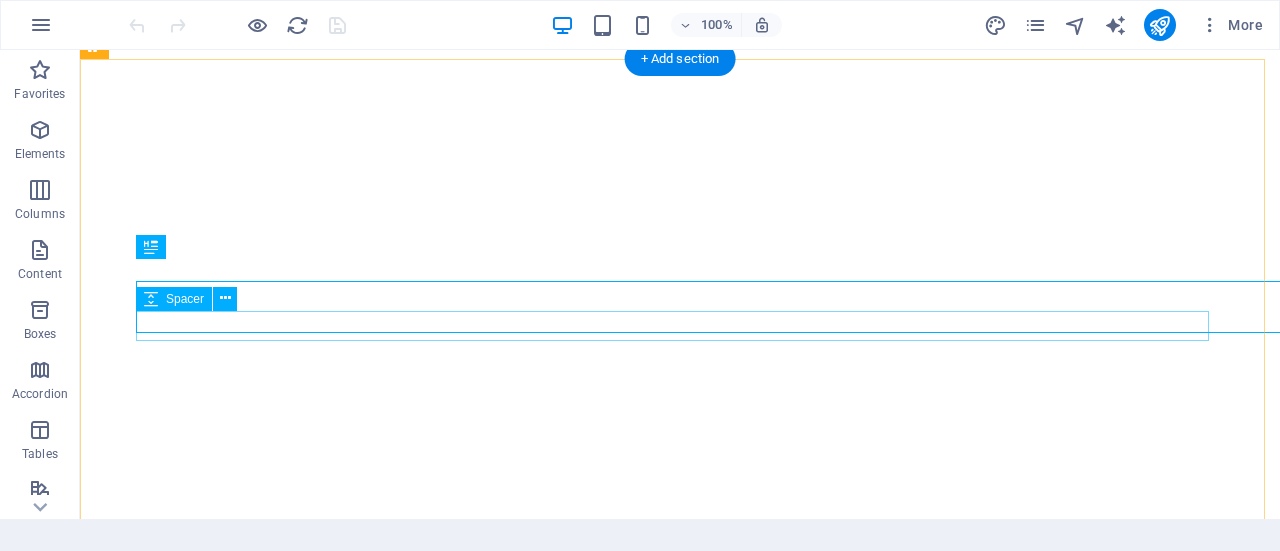 scroll, scrollTop: 0, scrollLeft: 0, axis: both 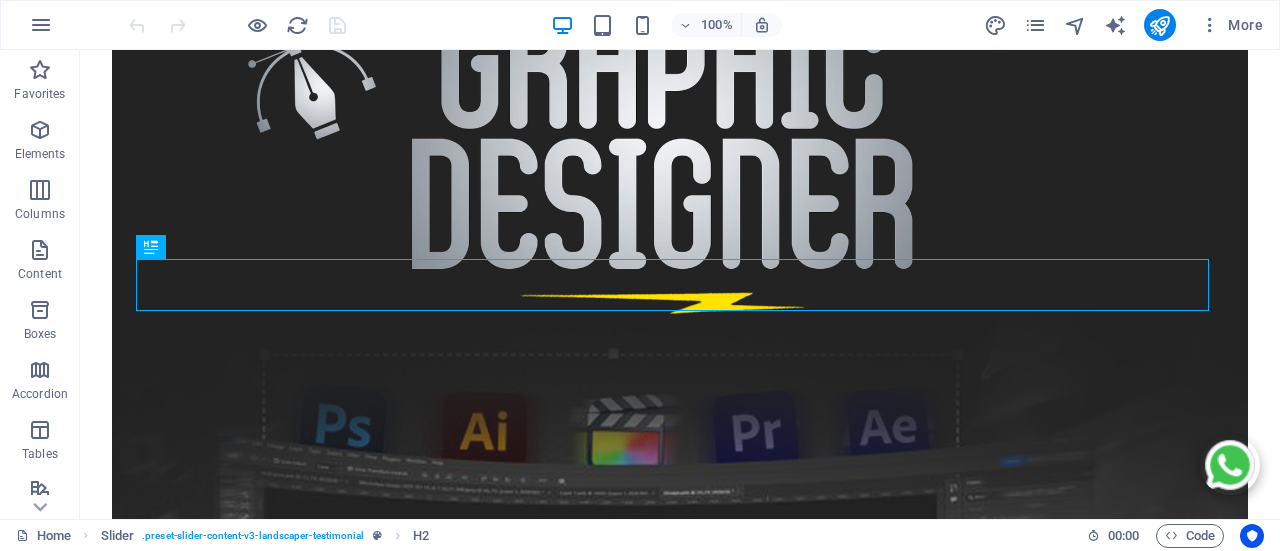 click on "More" at bounding box center [1127, 25] 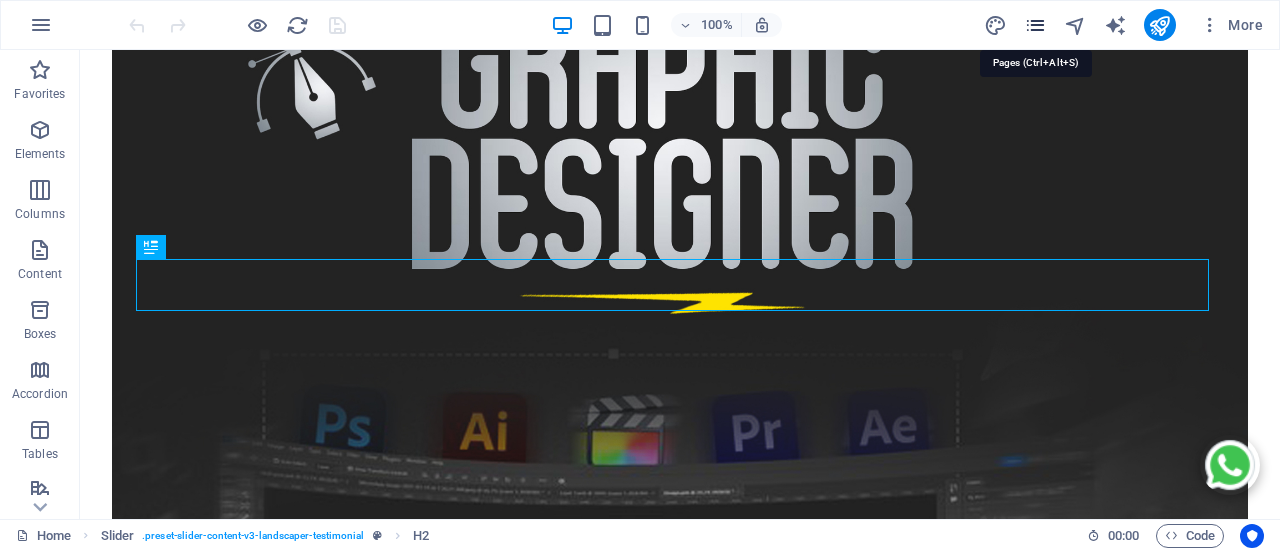click at bounding box center (1035, 25) 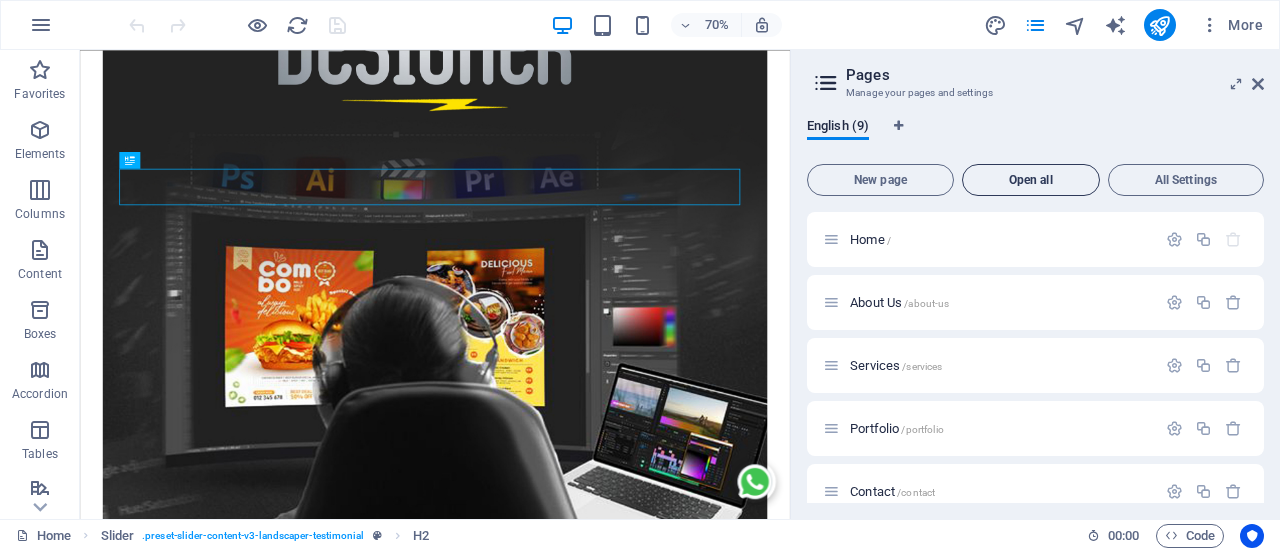 click on "Open all" at bounding box center [1031, 180] 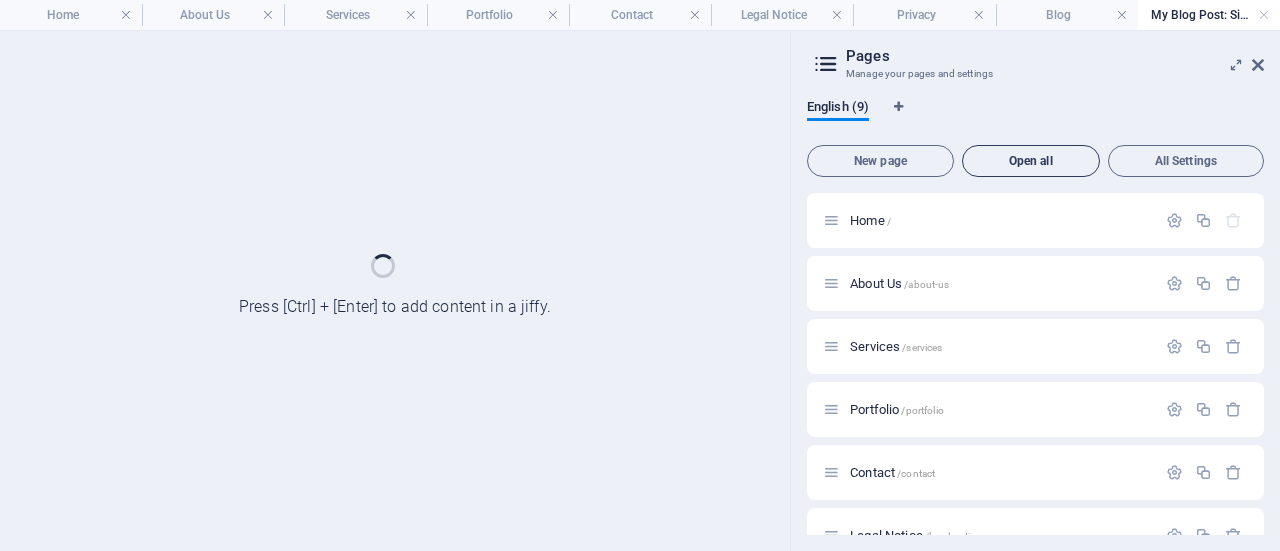 scroll, scrollTop: 0, scrollLeft: 0, axis: both 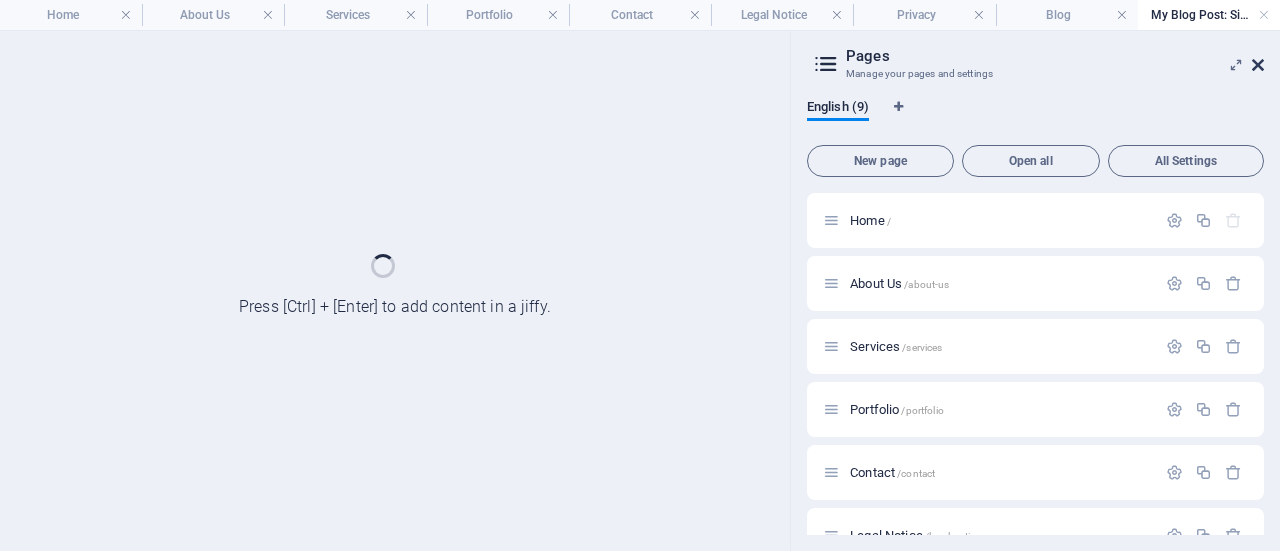 click at bounding box center [1258, 65] 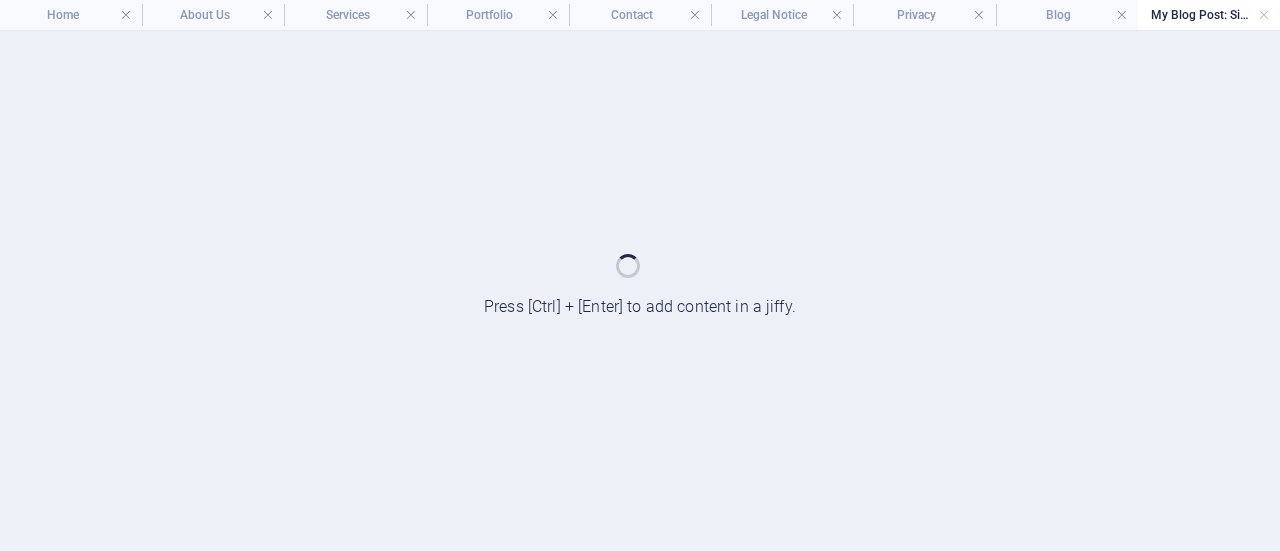 click on "My Blog Post: Single Page Layout" at bounding box center [1209, 15] 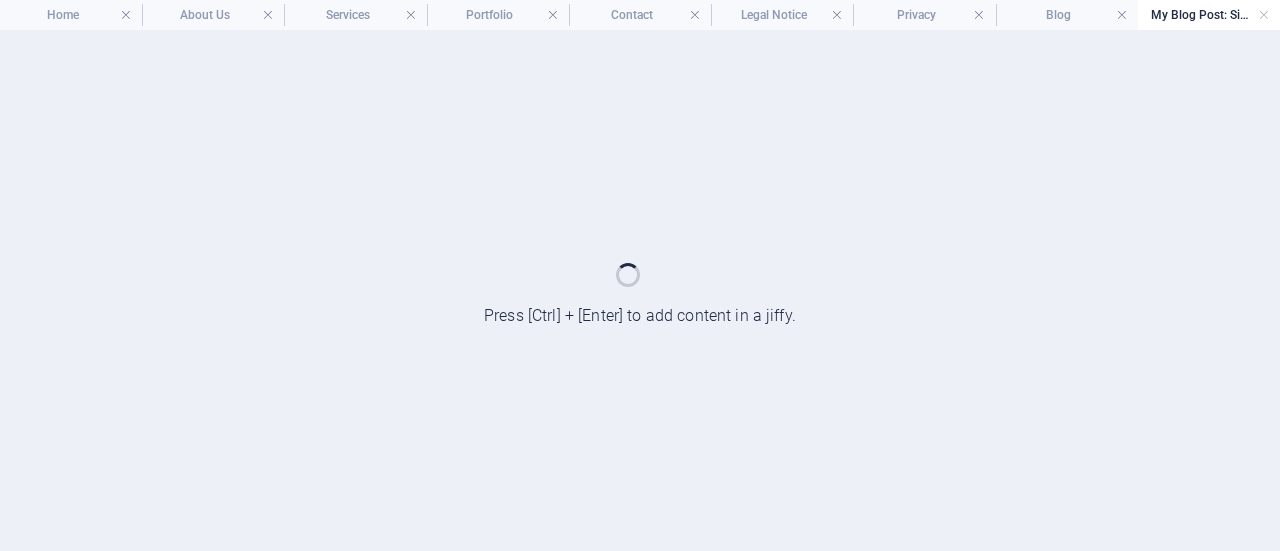 click on "My Blog Post: Single Page Layout" at bounding box center (1209, 15) 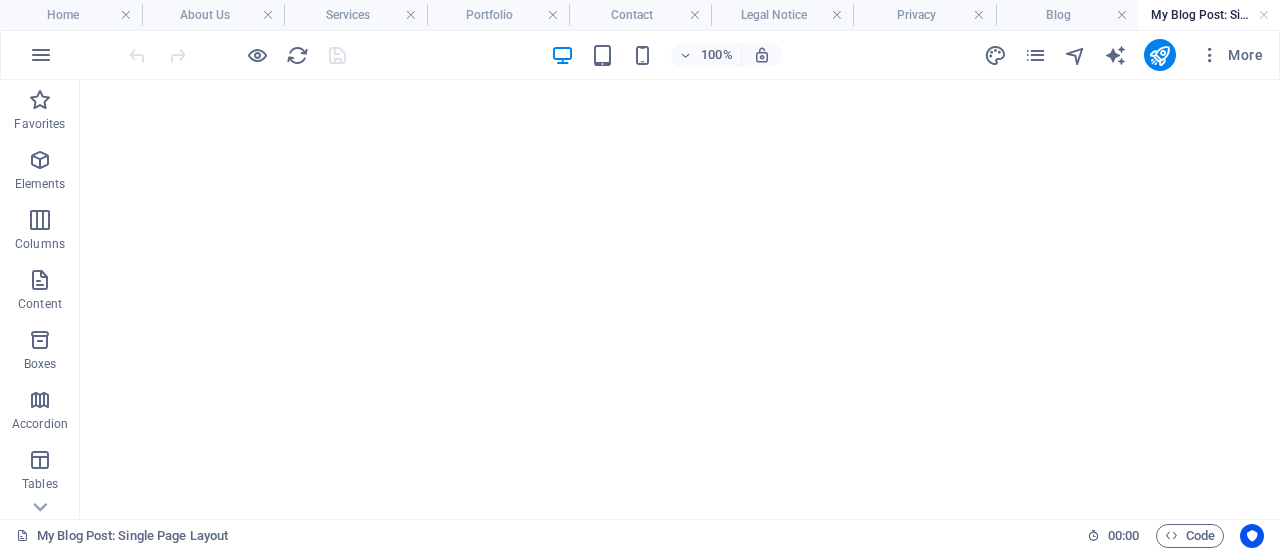 click on "Blog" at bounding box center (1067, 15) 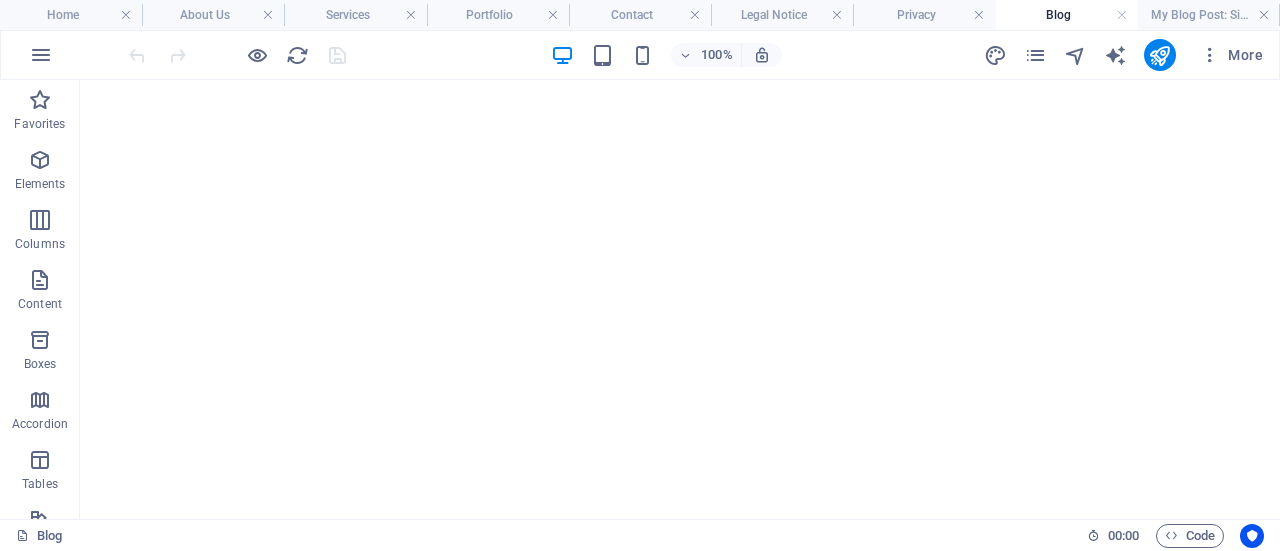 click on "dlegendcreative.com Home About Us Services Portfolio Contact Legal Notice Privacy Blog My Blog Post: Single Page Layout Favorites Elements Columns Content Boxes Accordion Tables Features Images Slider Header Footer Forms Marketing Collections
Drag here to replace the existing content. Press “Ctrl” if you want to create a new element.
Slider H2 Slider Container Unequal Columns Text Unequal Columns Unequal Columns Container Spacer Menu Menu Bar 70% More Home 00 : 00 Code Favorites Elements Columns Content Boxes Accordion Tables Features Images Slider Header Footer Forms Marketing Collections
Drag here to replace the existing content. Press “Ctrl” if you want to create a new element.
H3 Container Boxes 100% More About Us 00 : 00 Code Favorites Elements Columns Content Boxes Accordion Tables Features Images Slider Header Footer Forms H3" at bounding box center (640, 275) 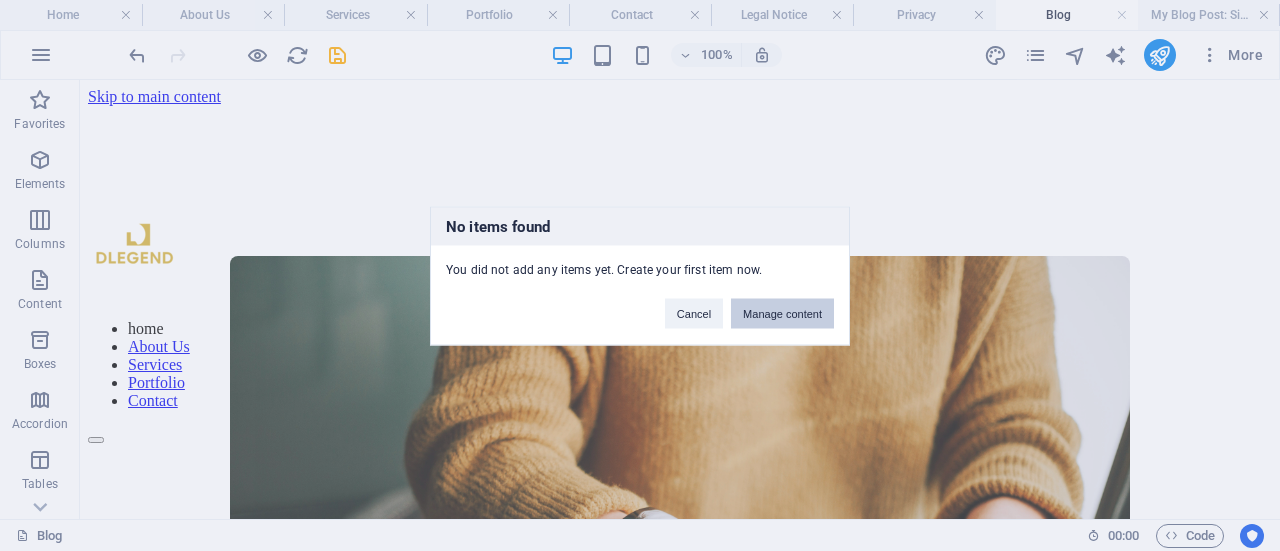 scroll, scrollTop: 0, scrollLeft: 0, axis: both 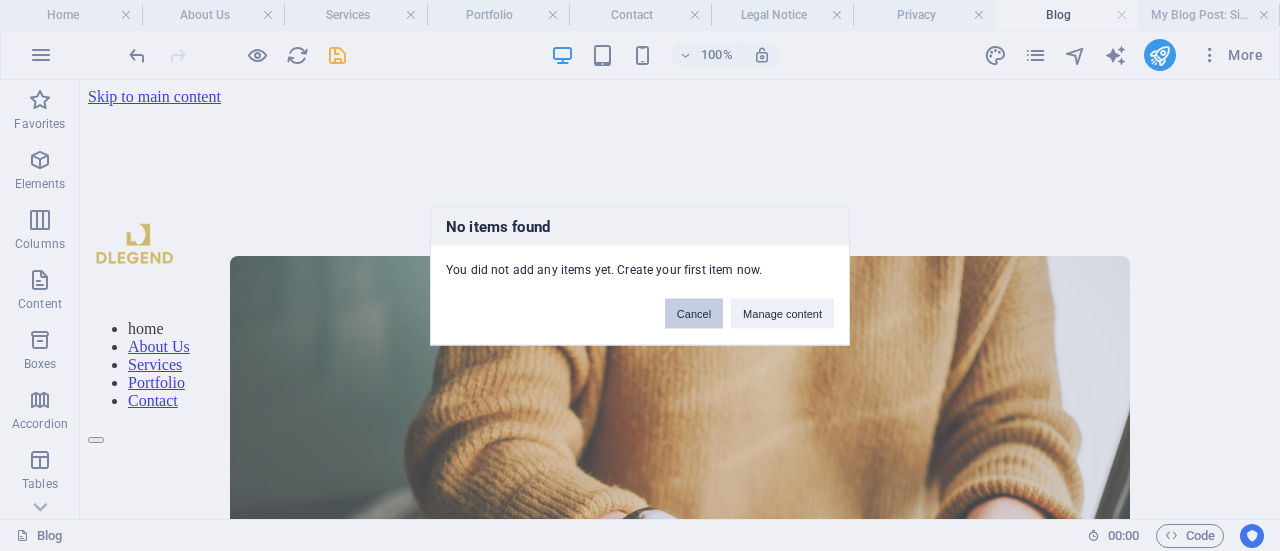 click on "Cancel" at bounding box center (694, 313) 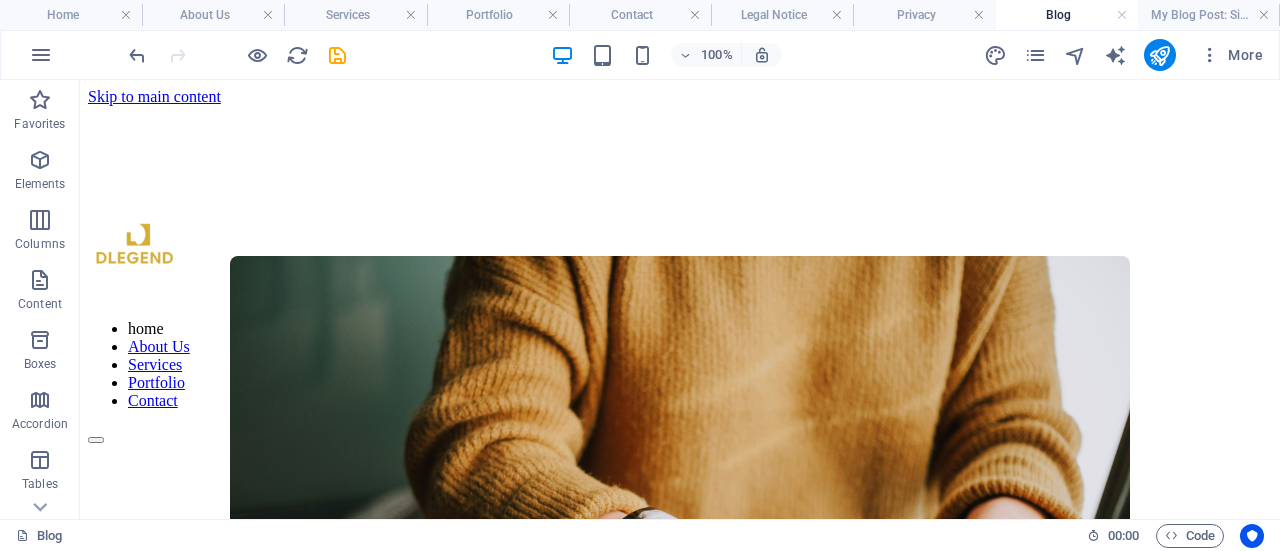 click on "Blog" at bounding box center (1067, 15) 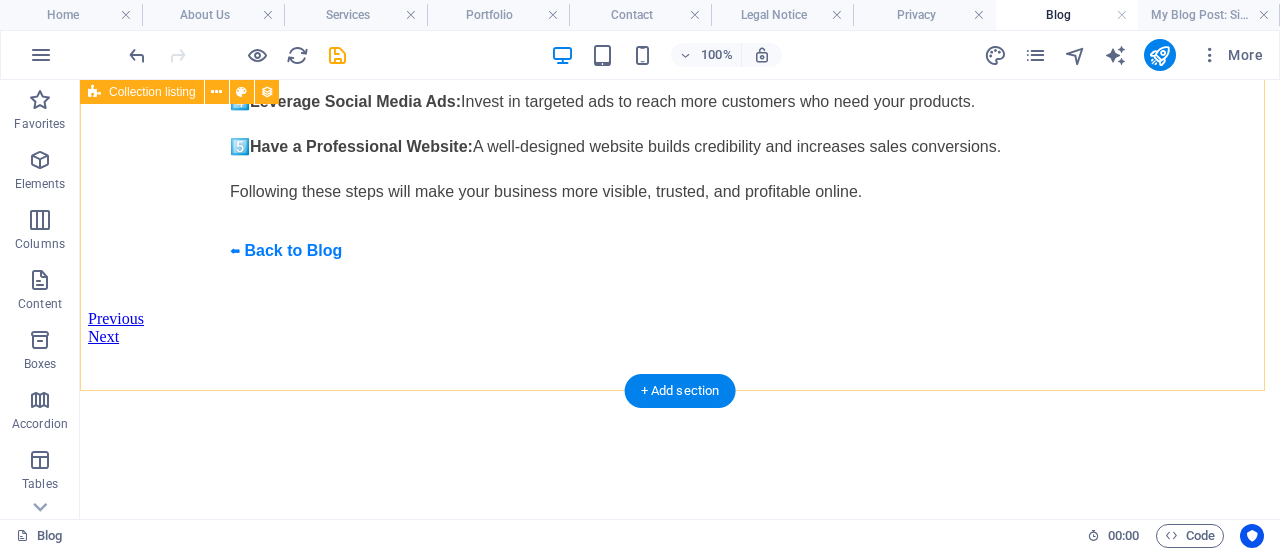 scroll, scrollTop: 1300, scrollLeft: 0, axis: vertical 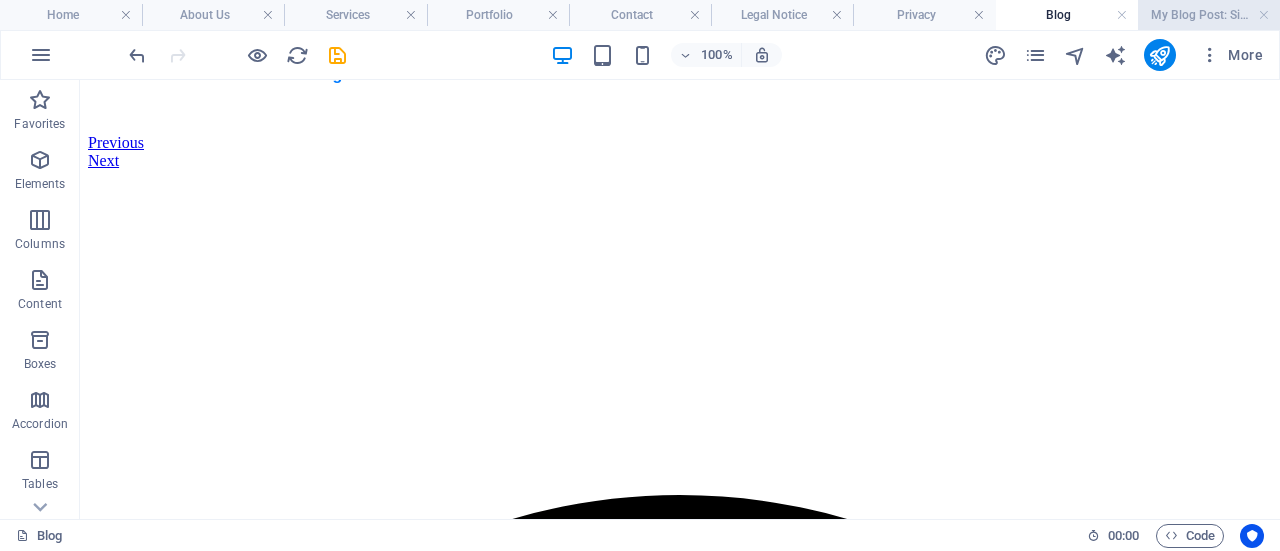 click on "My Blog Post: Single Page Layout" at bounding box center (1209, 15) 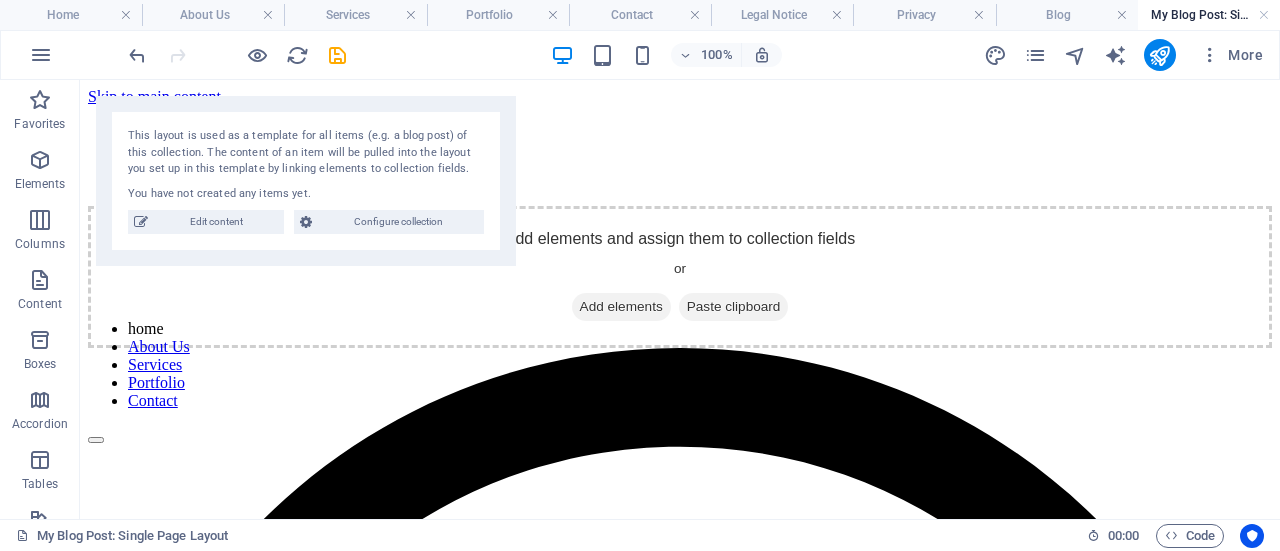 scroll, scrollTop: 0, scrollLeft: 0, axis: both 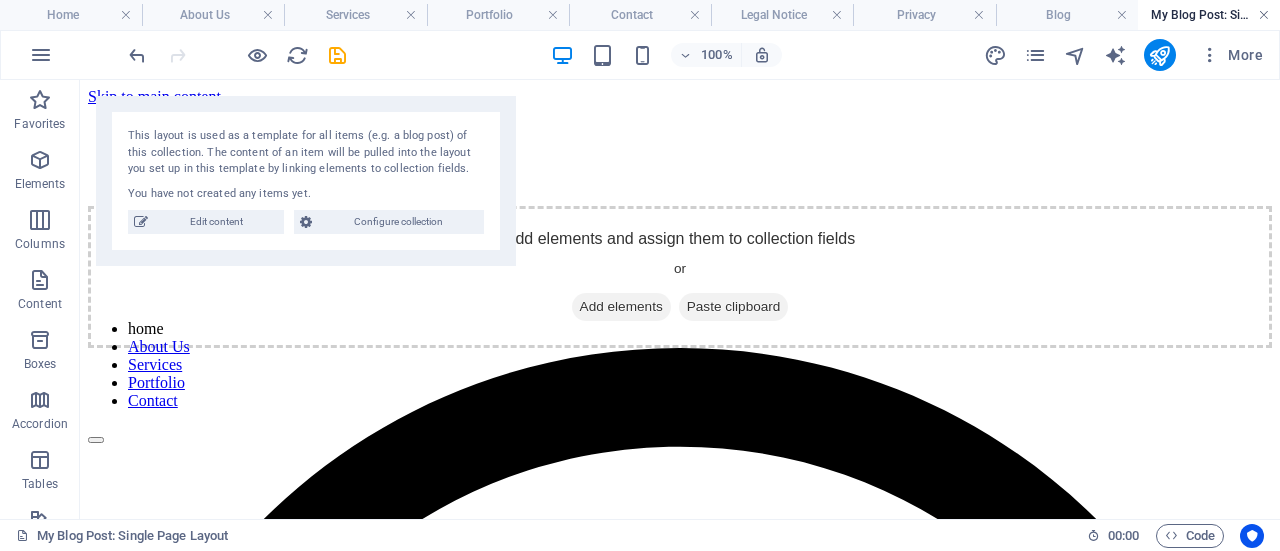 click at bounding box center (1264, 15) 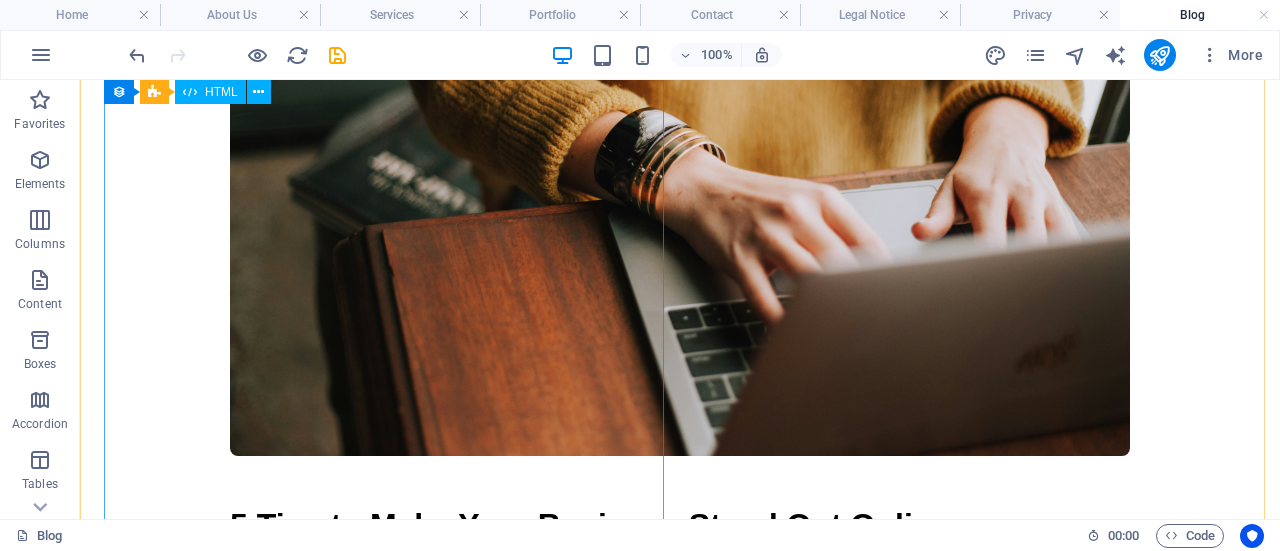 scroll, scrollTop: 100, scrollLeft: 0, axis: vertical 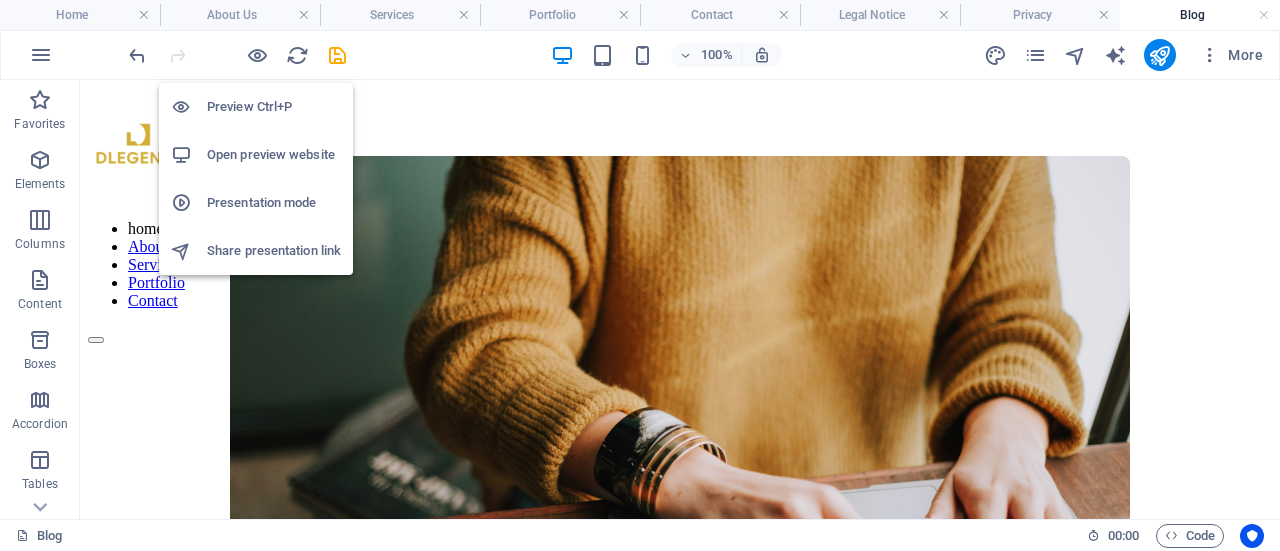 click on "Open preview website" at bounding box center [274, 155] 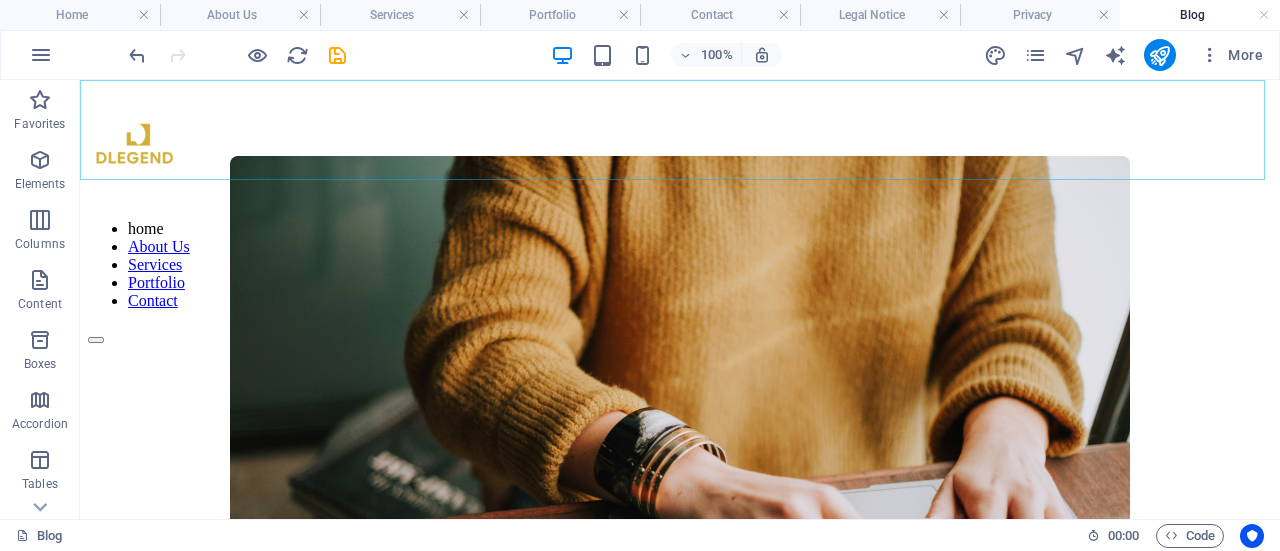 click on "home About Us Services Portfolio Contact" at bounding box center [680, 265] 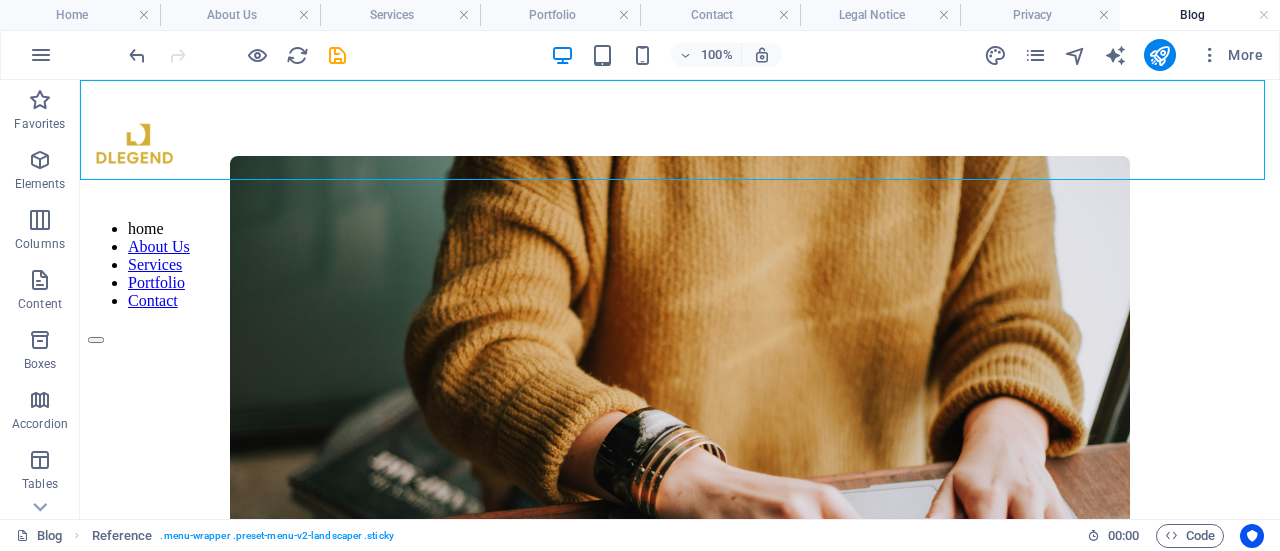 click on "home About Us Services Portfolio Contact" at bounding box center [680, 265] 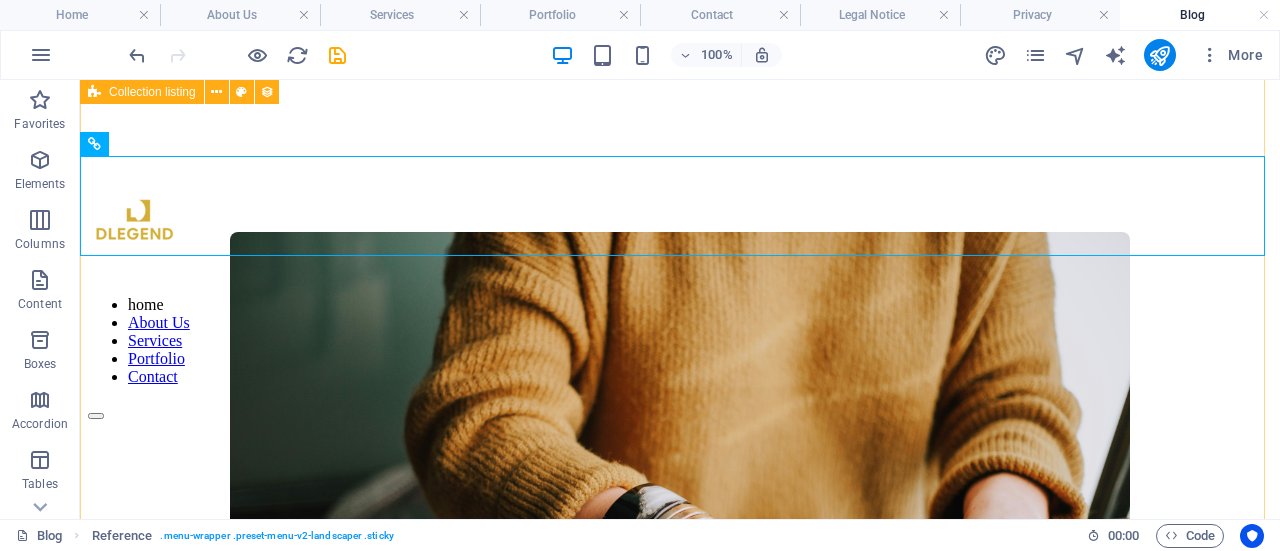 scroll, scrollTop: 0, scrollLeft: 0, axis: both 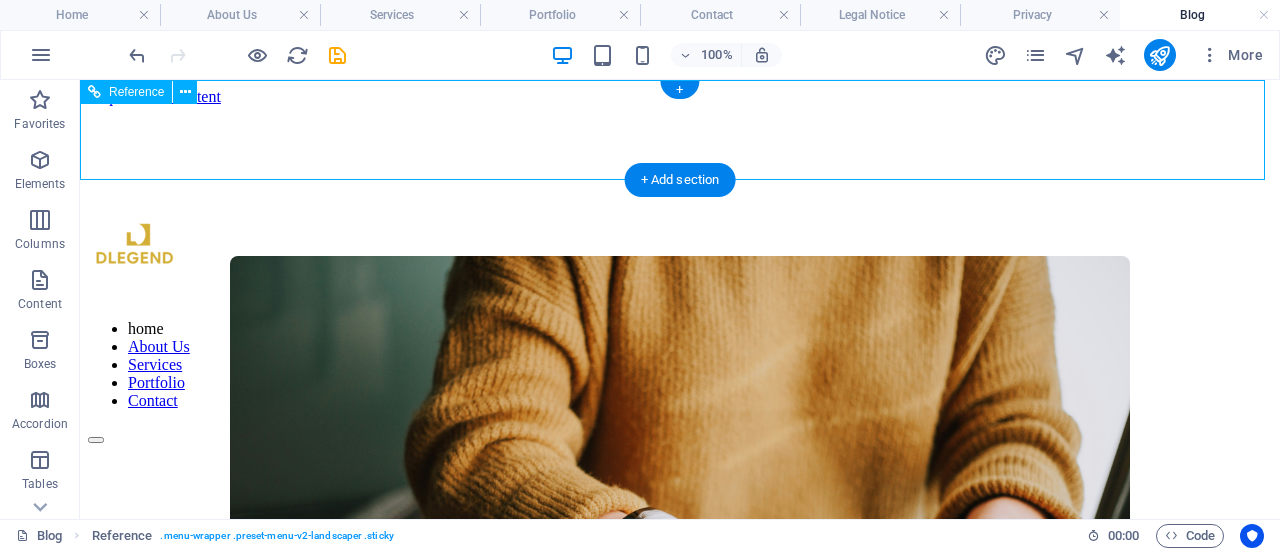 click on "home About Us Services Portfolio Contact" at bounding box center [680, 365] 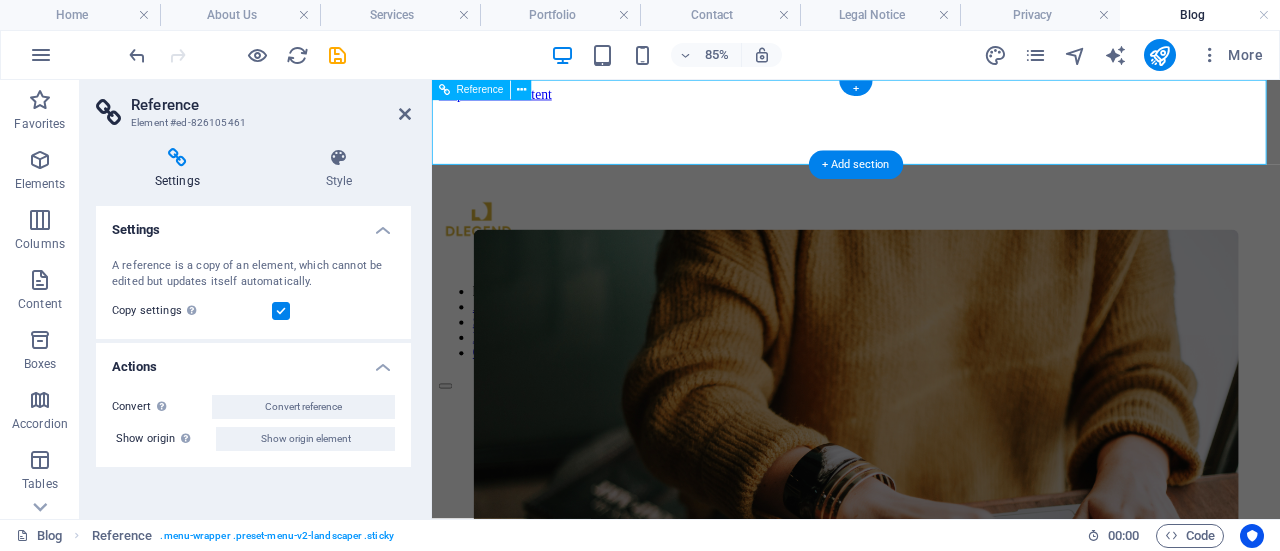 click on "home About Us Services Portfolio Contact" at bounding box center [931, 365] 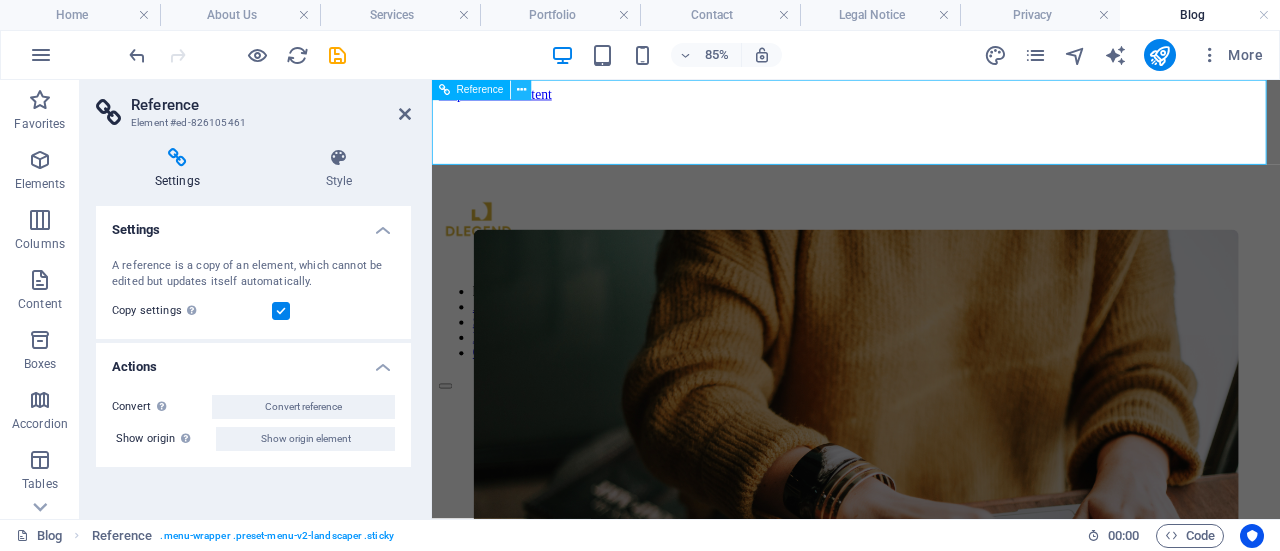 click at bounding box center (521, 90) 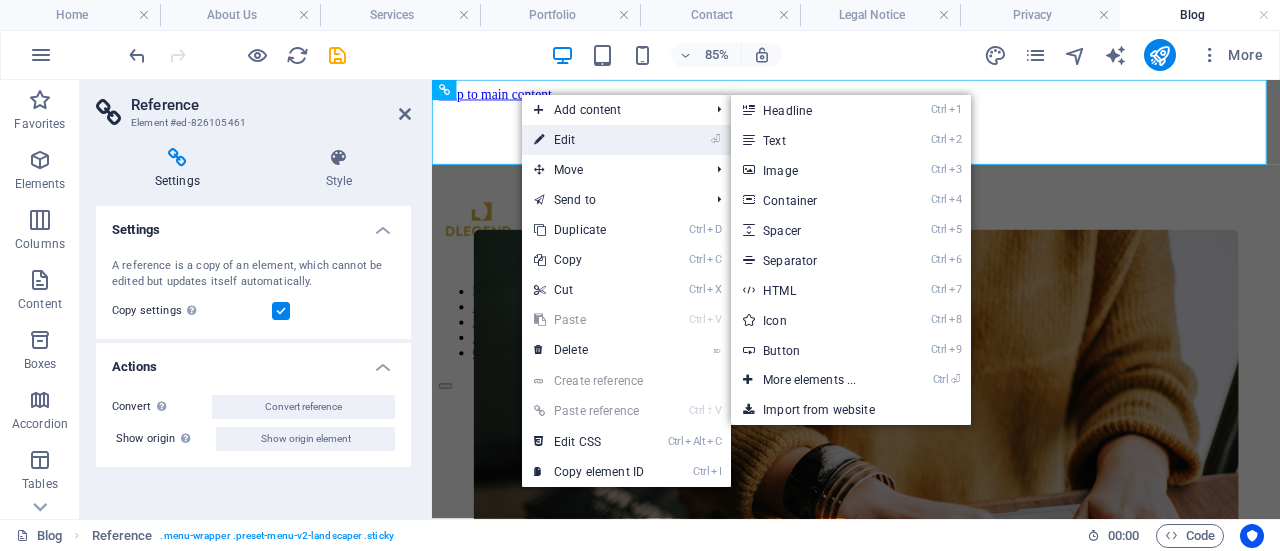 click on "⏎  Edit" at bounding box center [589, 140] 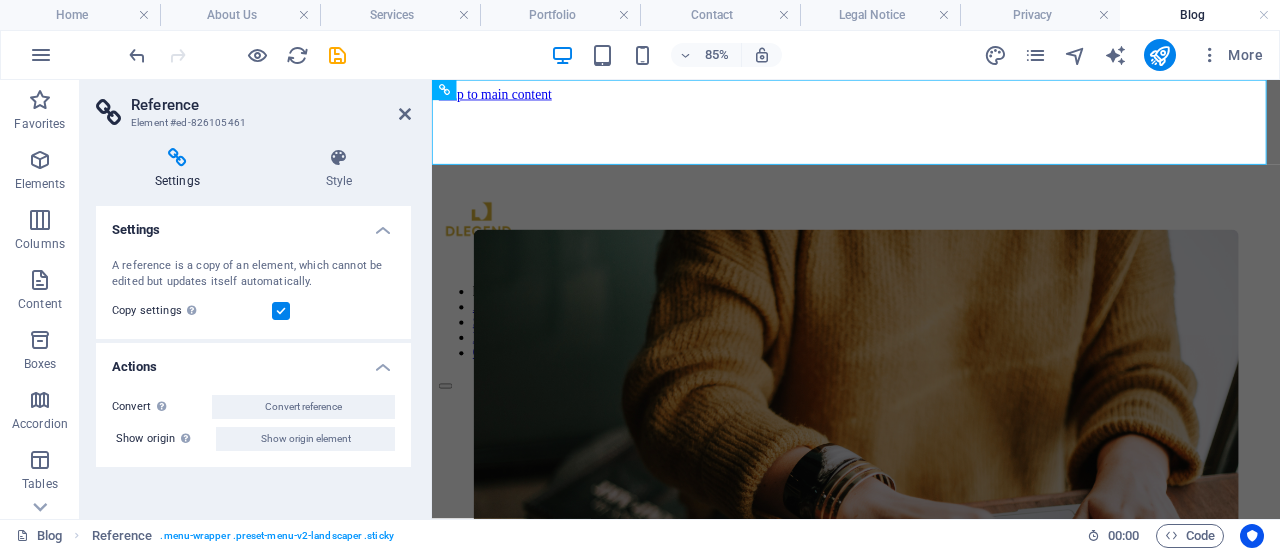 click at bounding box center (177, 158) 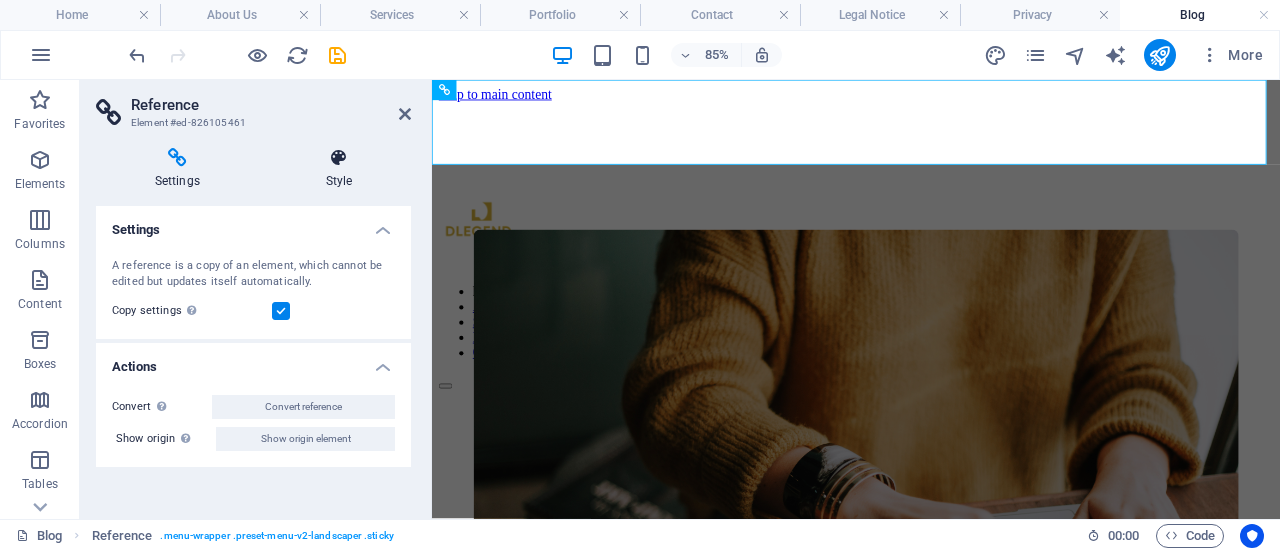 click on "Style" at bounding box center (339, 169) 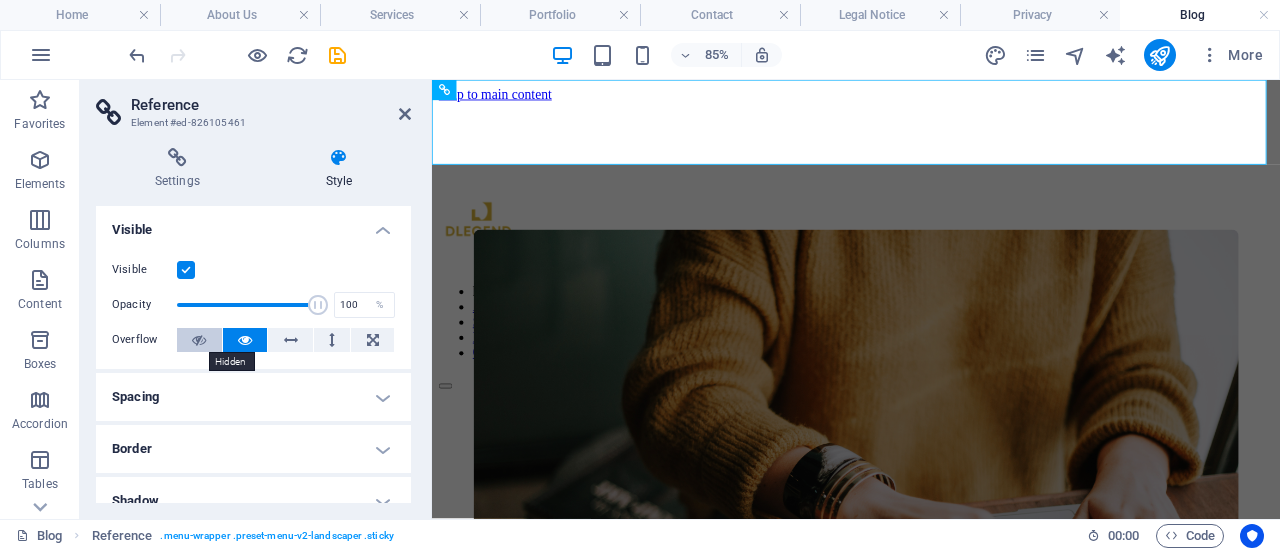 click at bounding box center (199, 340) 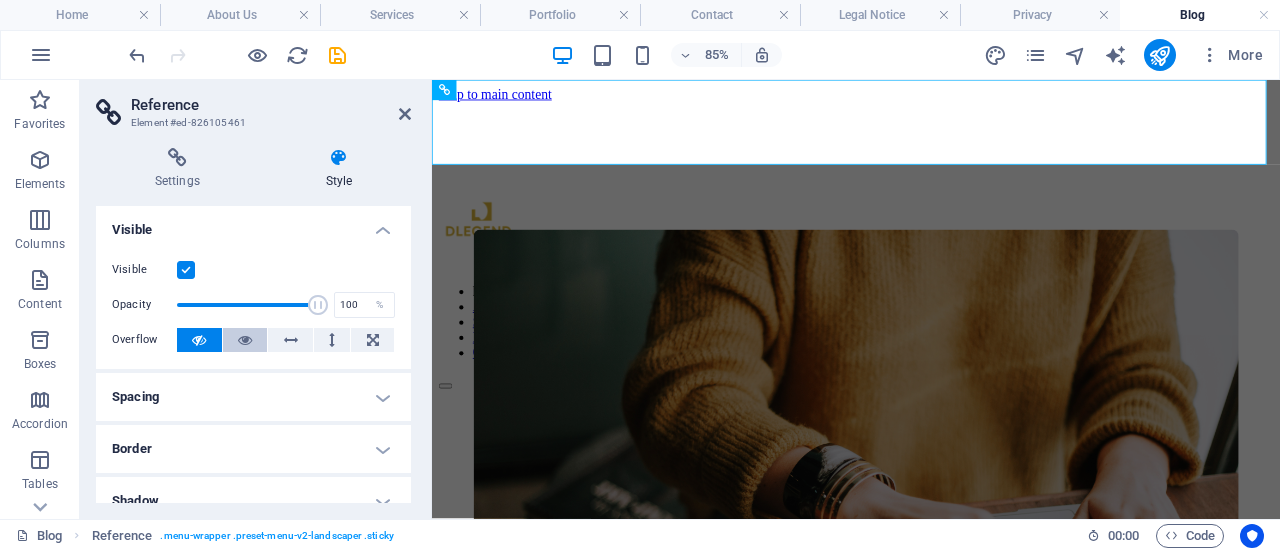 click at bounding box center [245, 340] 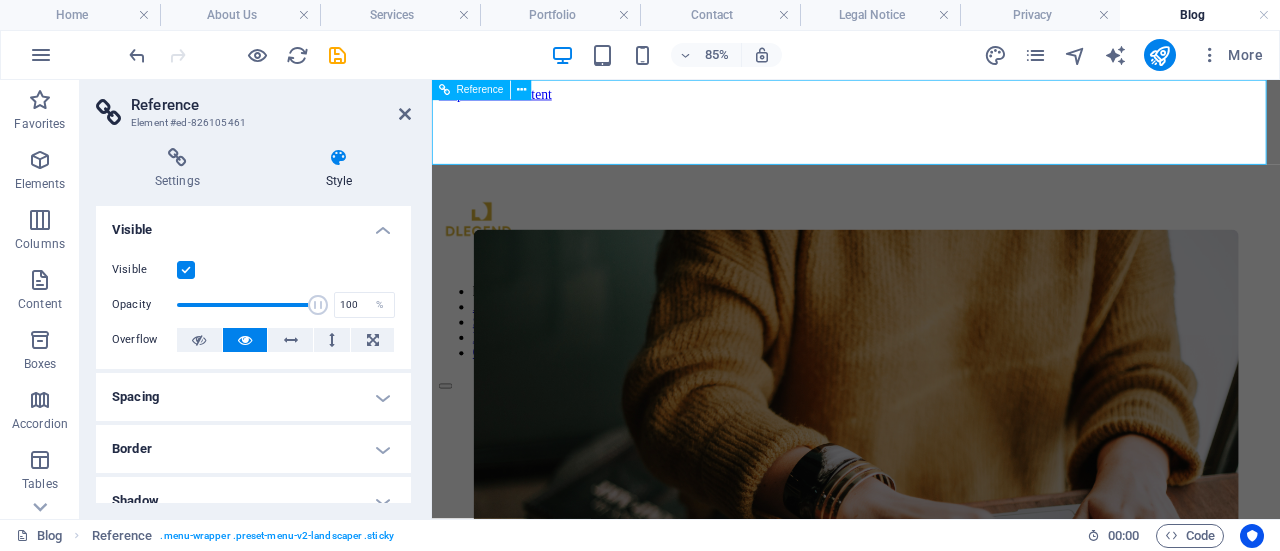 click on "home About Us Services Portfolio Contact" at bounding box center (931, 365) 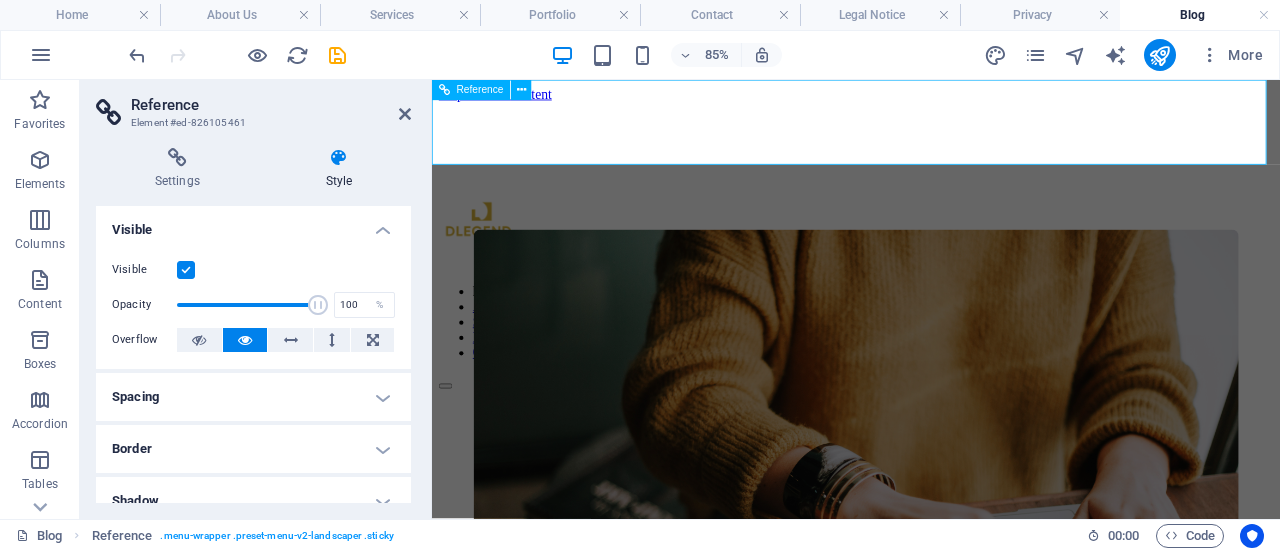 click on "home About Us Services Portfolio Contact" at bounding box center [931, 365] 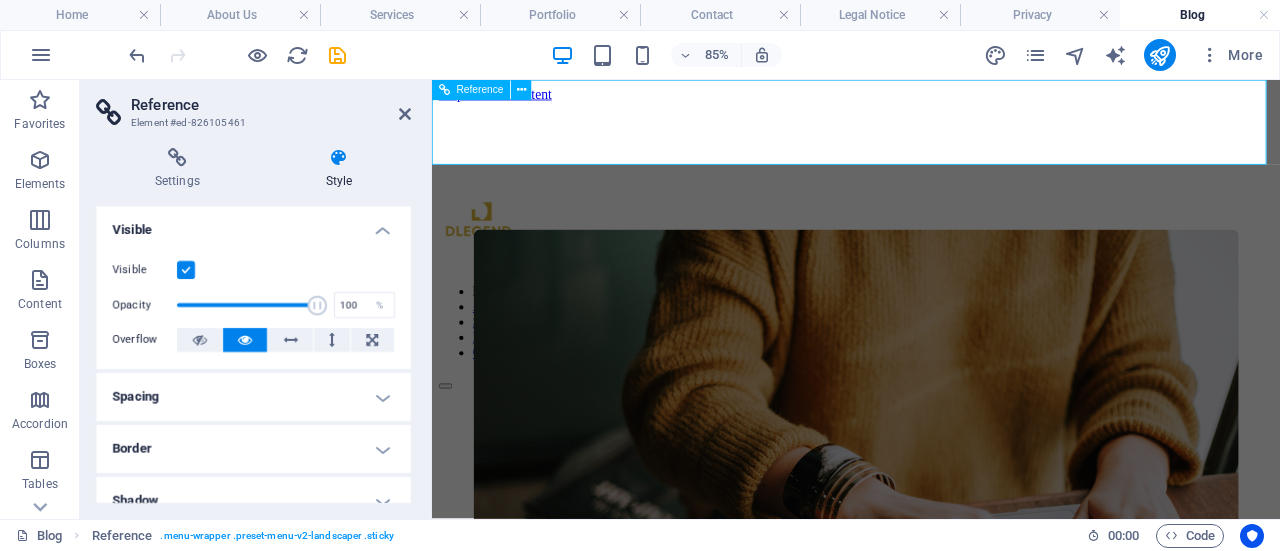 click on "home About Us Services Portfolio Contact" at bounding box center [931, 365] 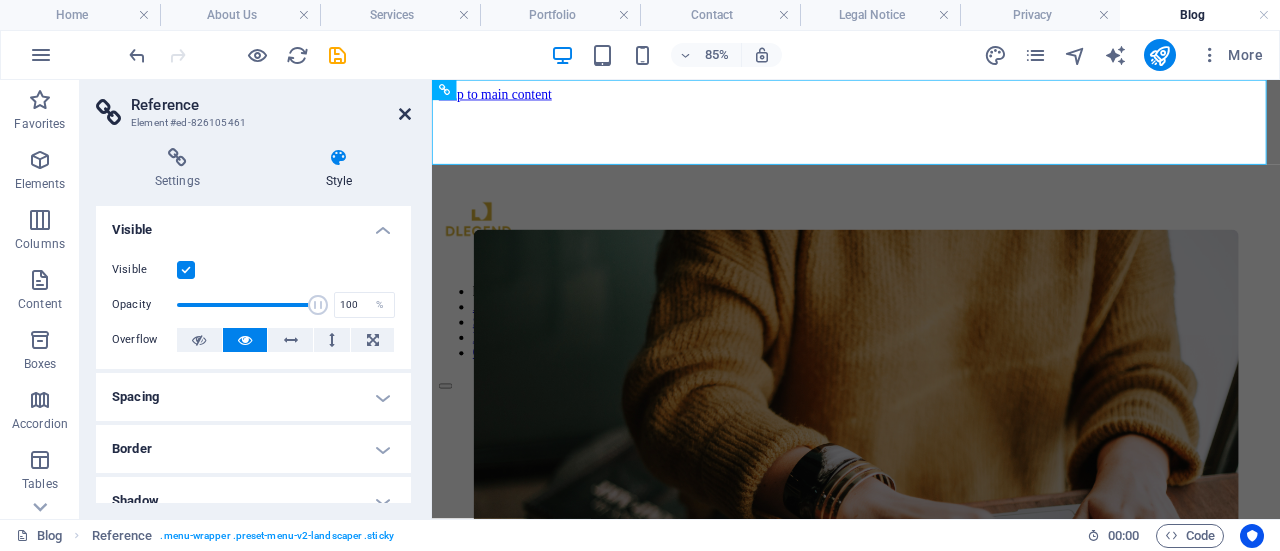 click at bounding box center [405, 114] 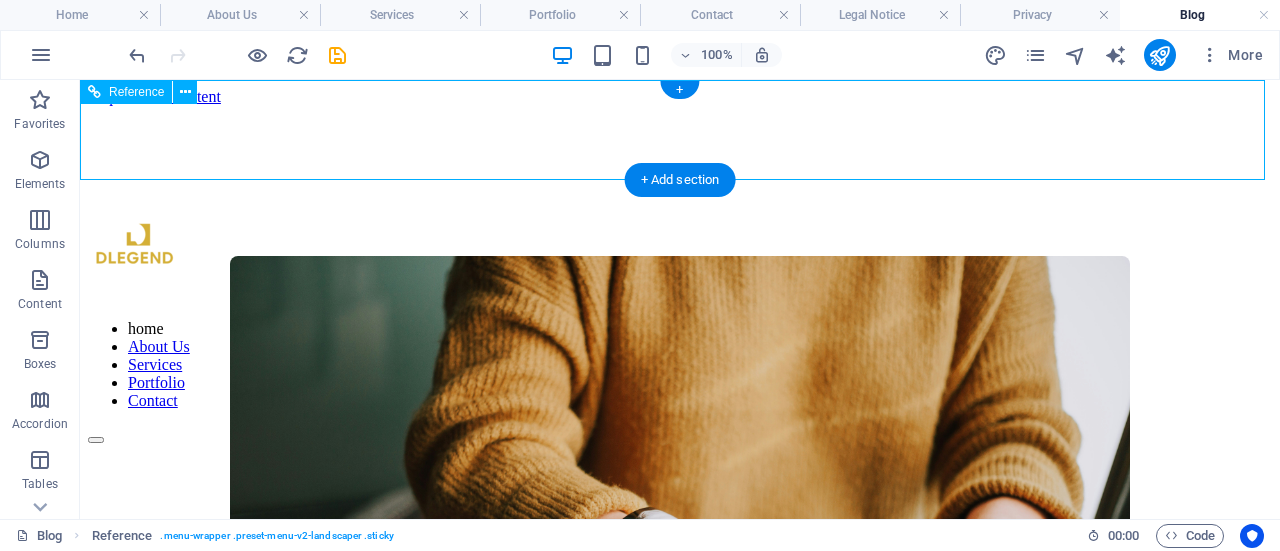 click on "home About Us Services Portfolio Contact" at bounding box center (680, 365) 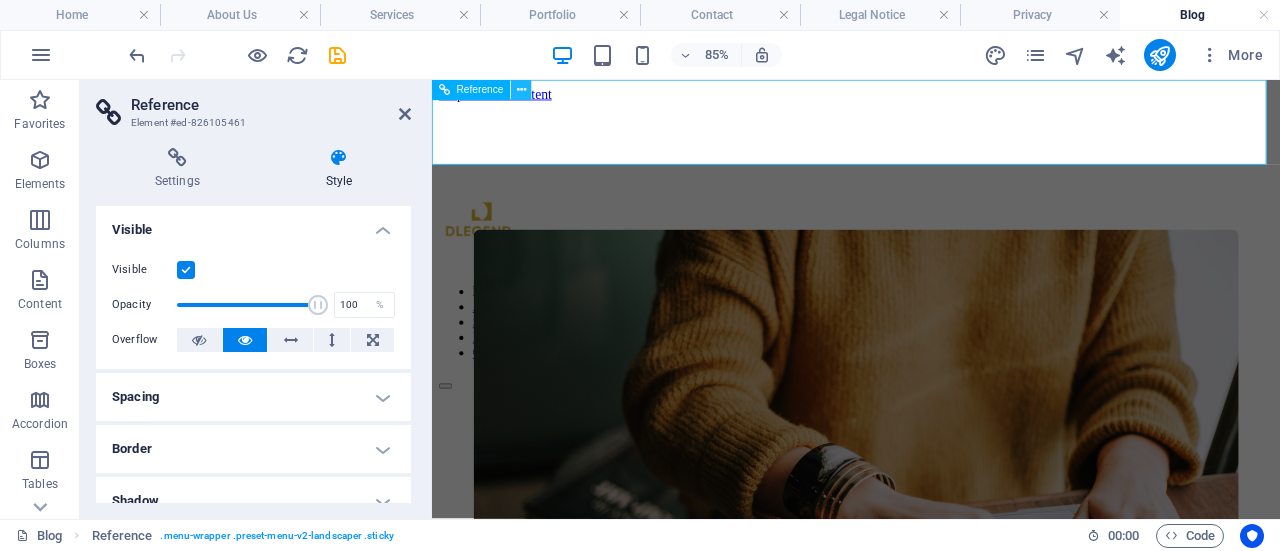 click at bounding box center (521, 90) 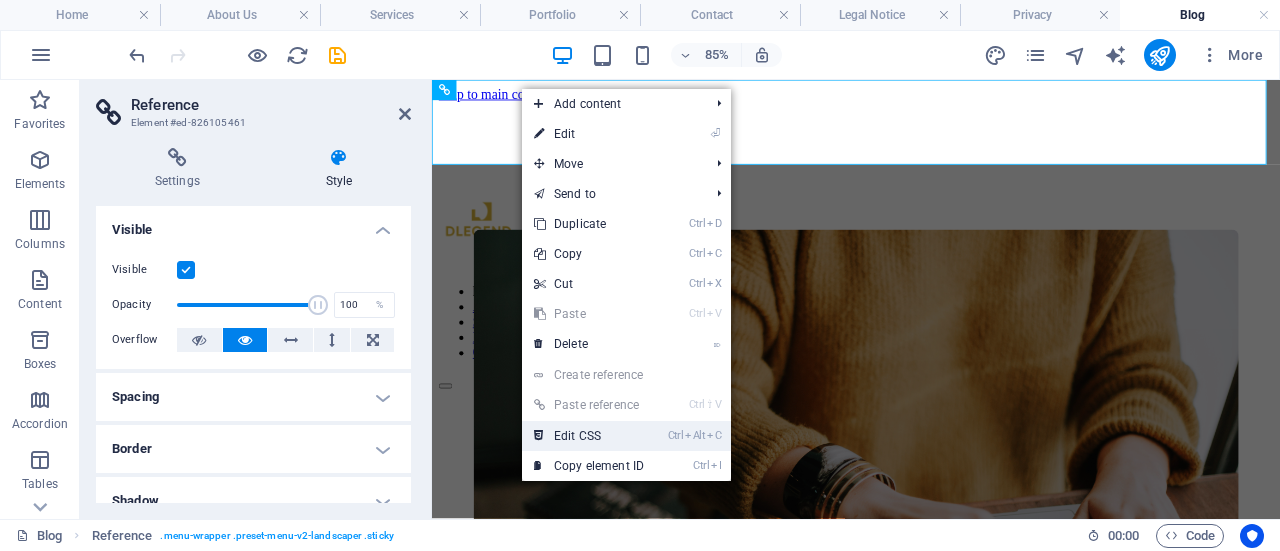 click on "Ctrl Alt C  Edit CSS" at bounding box center [589, 436] 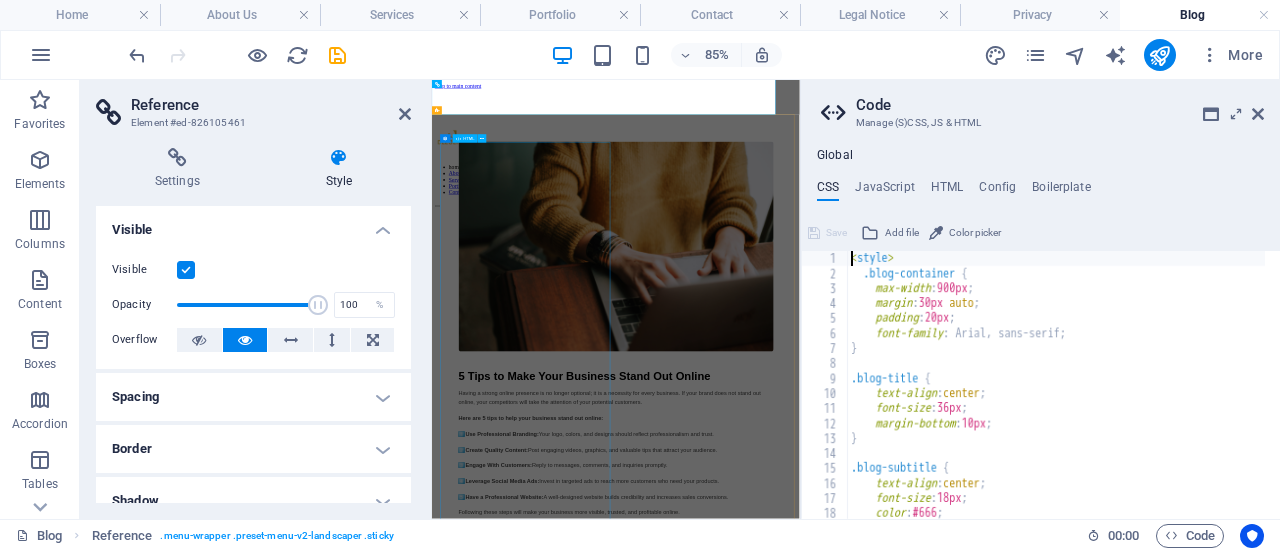 type on "@include menu-v2(" 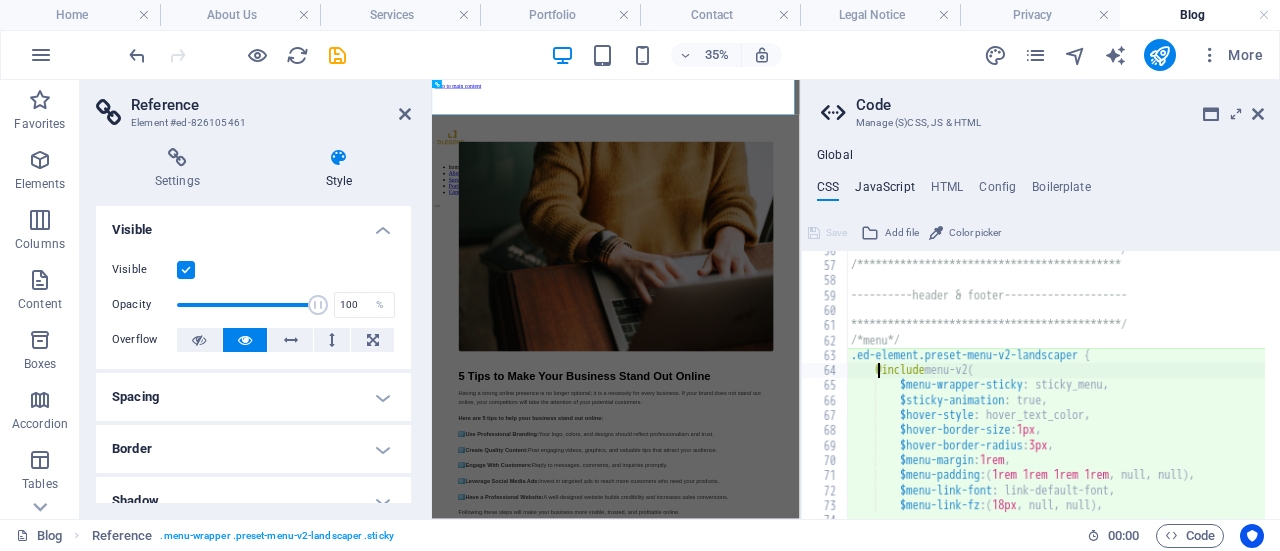 click on "JavaScript" at bounding box center [884, 191] 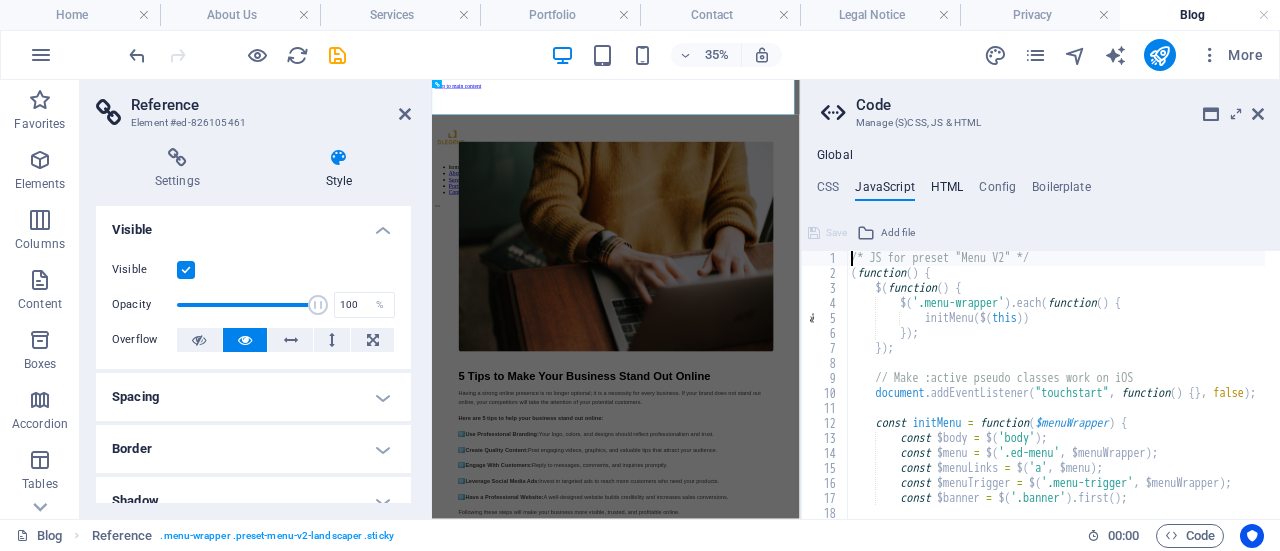 click on "HTML" at bounding box center [947, 191] 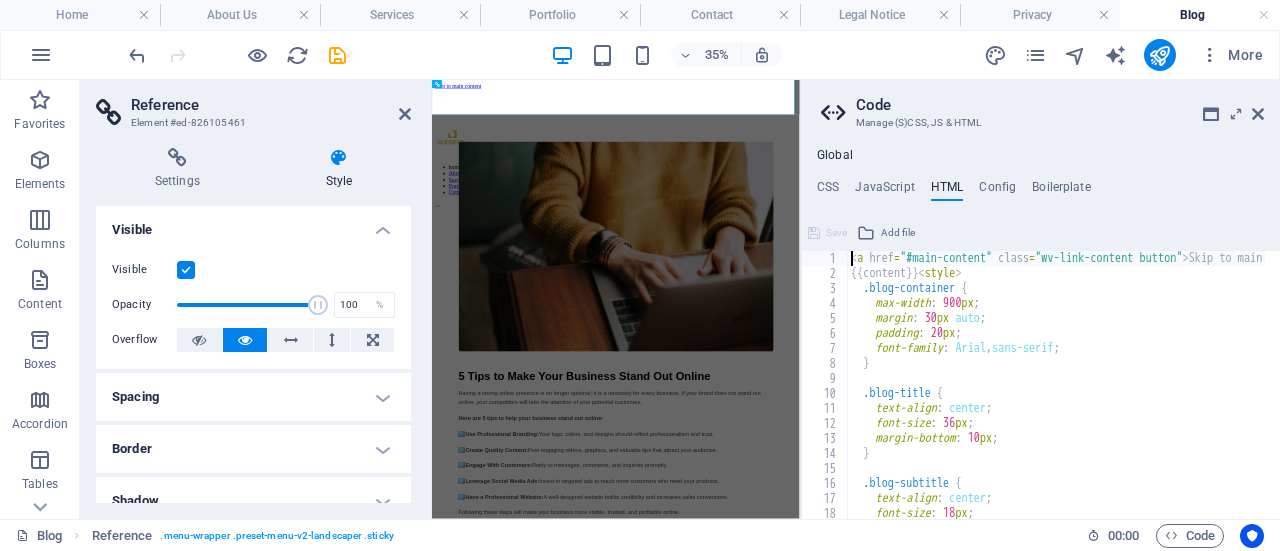 scroll, scrollTop: 0, scrollLeft: 0, axis: both 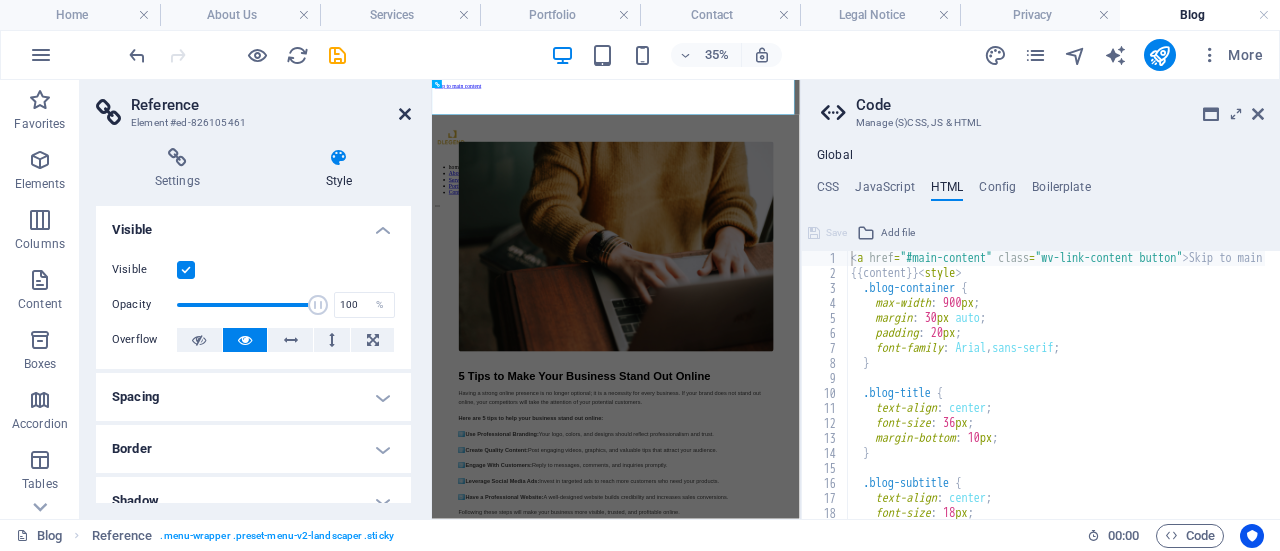 click at bounding box center [405, 114] 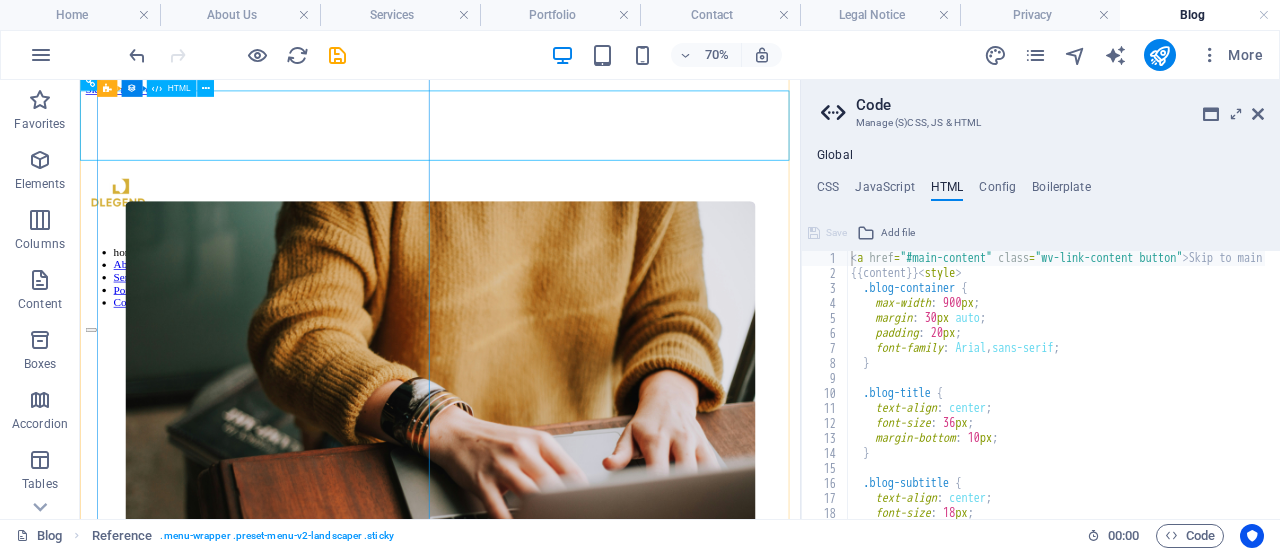 scroll, scrollTop: 0, scrollLeft: 0, axis: both 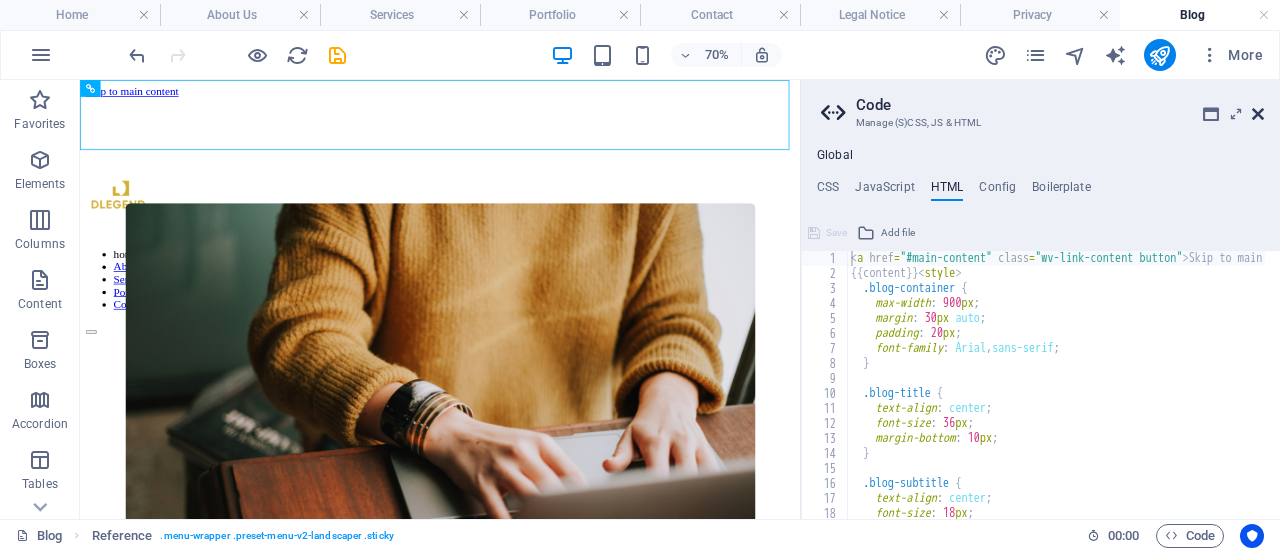 click at bounding box center [1258, 114] 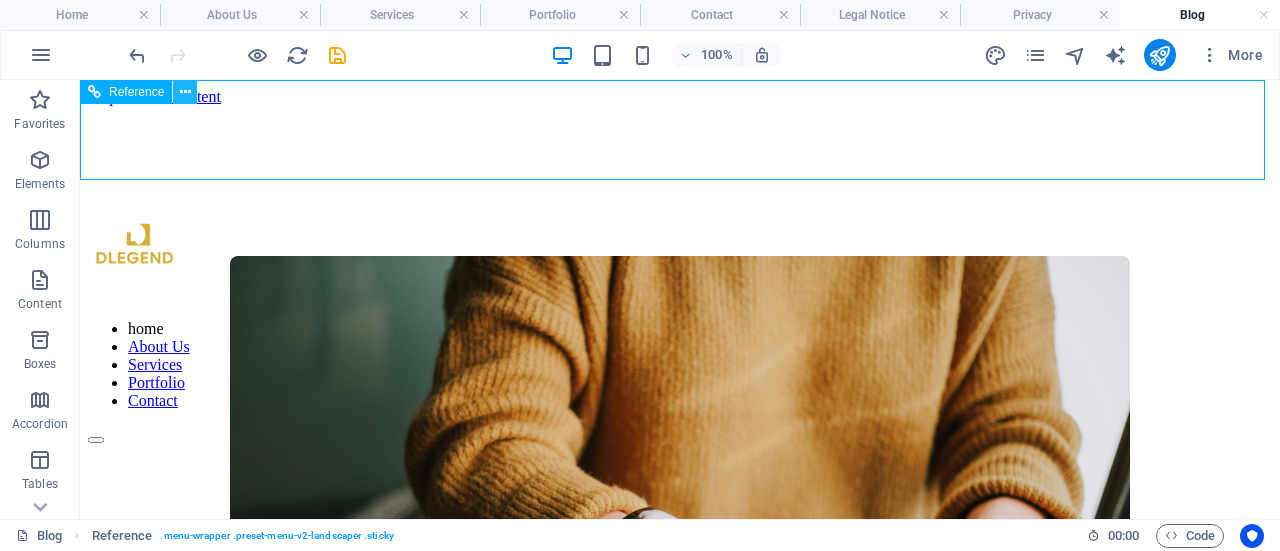 click at bounding box center [185, 92] 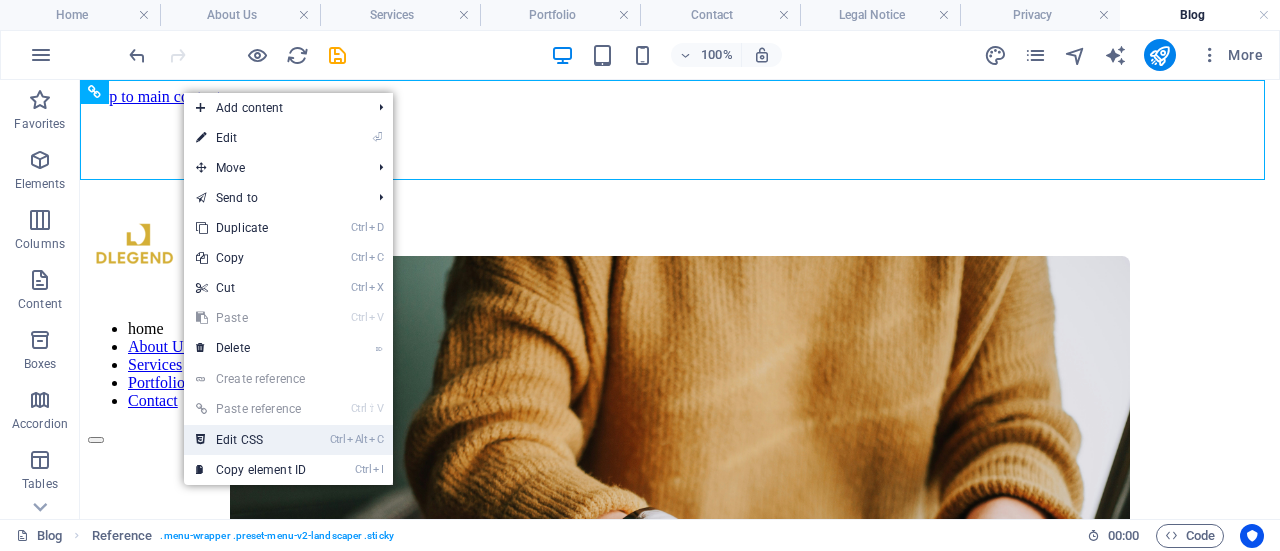 drag, startPoint x: 252, startPoint y: 441, endPoint x: 246, endPoint y: 513, distance: 72.249565 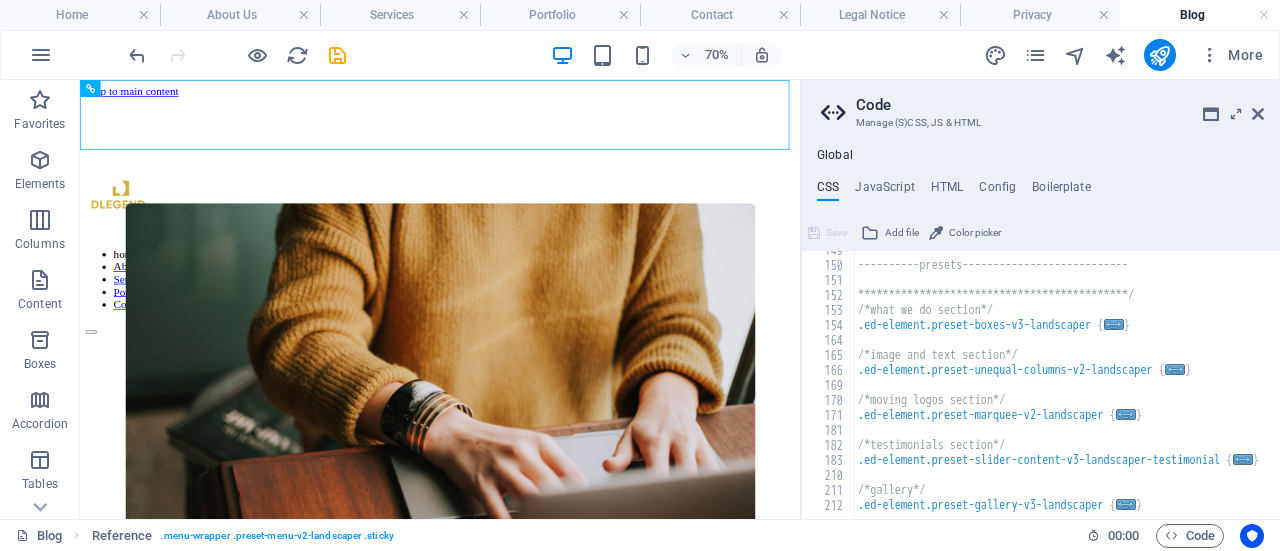scroll, scrollTop: 1613, scrollLeft: 0, axis: vertical 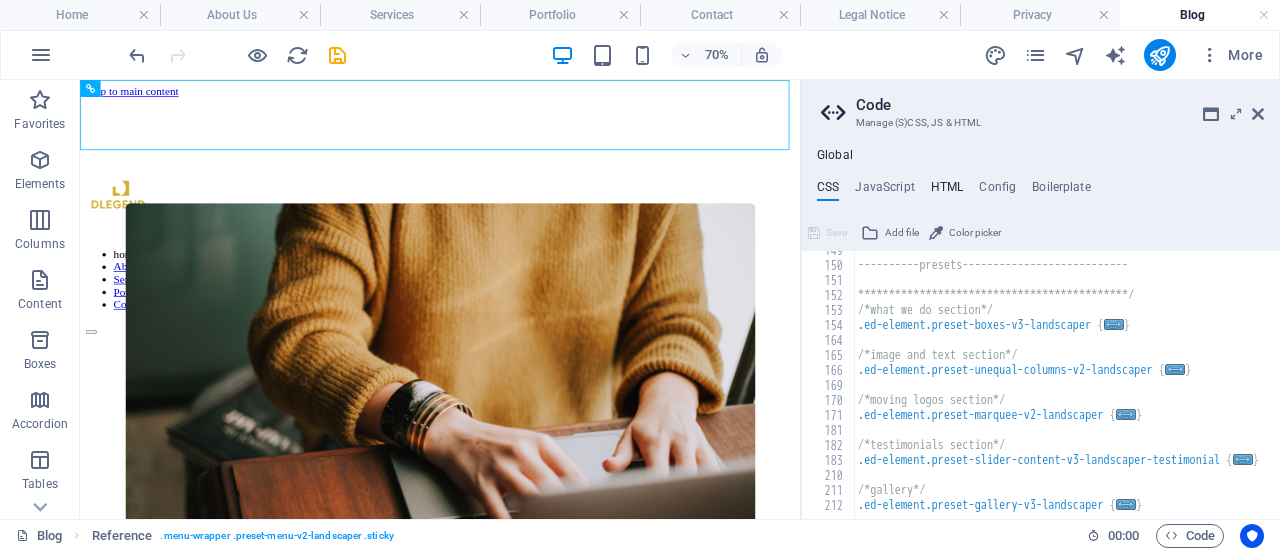 click on "HTML" at bounding box center (947, 191) 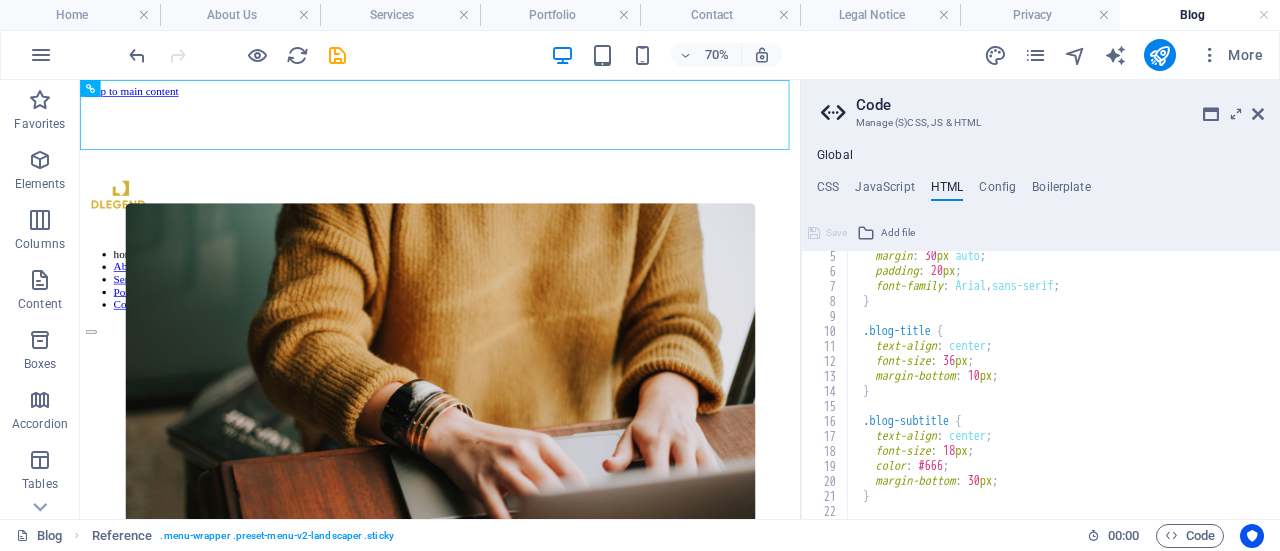 scroll, scrollTop: 0, scrollLeft: 0, axis: both 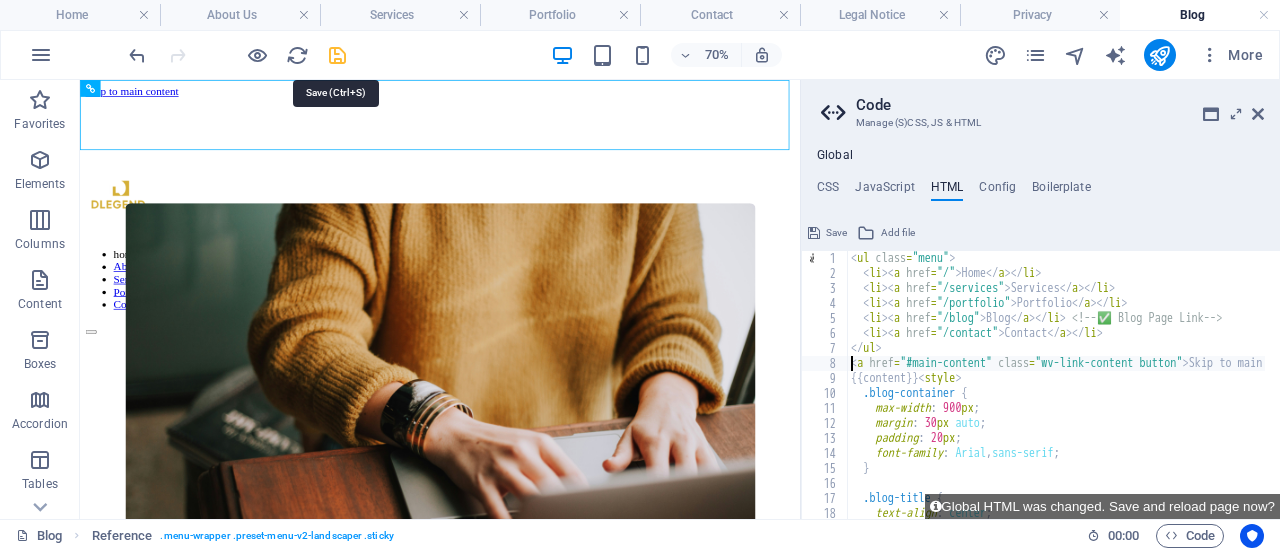 click at bounding box center [337, 55] 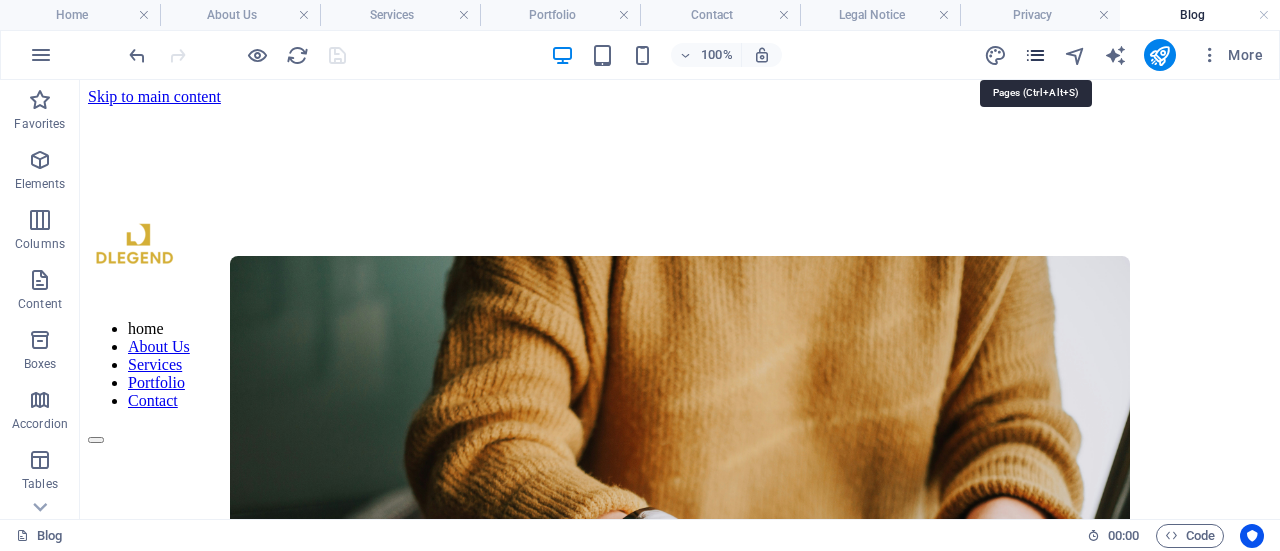 click at bounding box center [1035, 55] 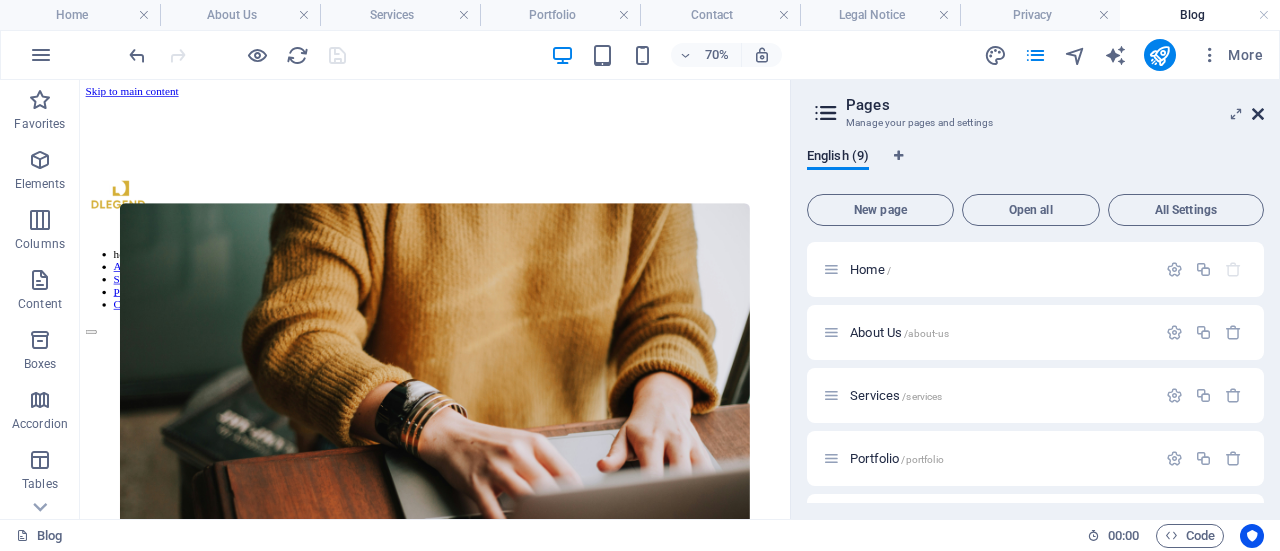 click at bounding box center (1258, 114) 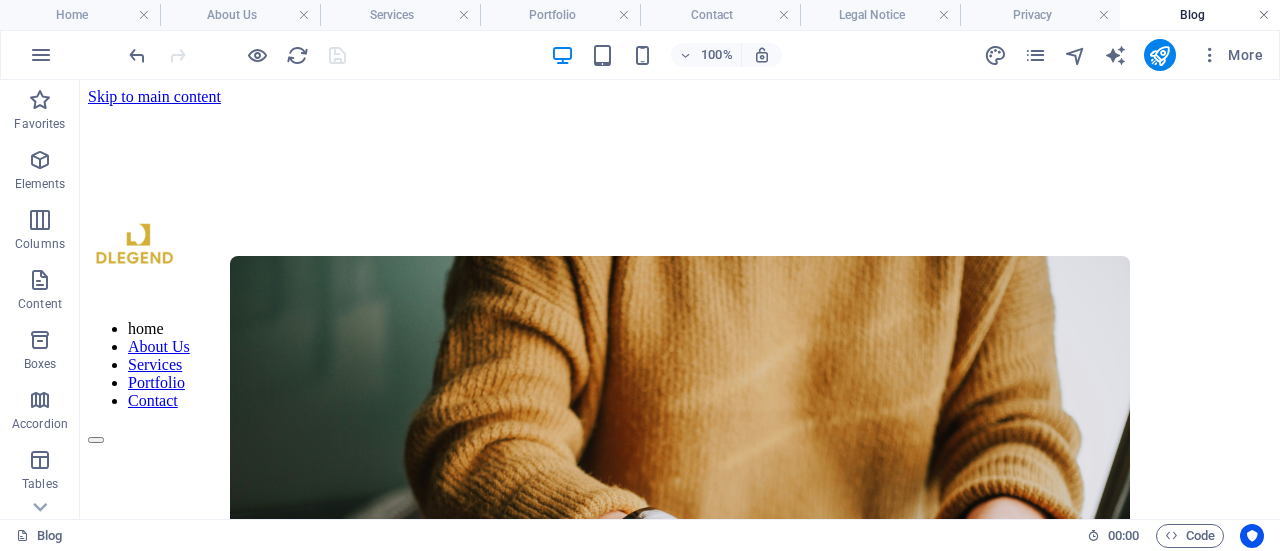 click at bounding box center (1264, 15) 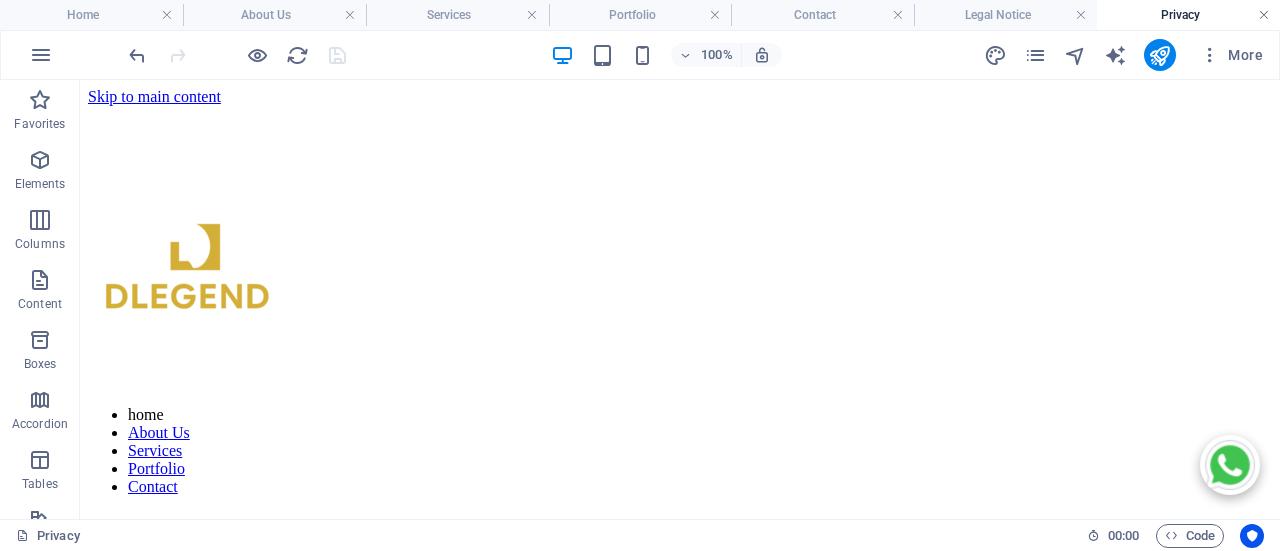 click at bounding box center (1264, 15) 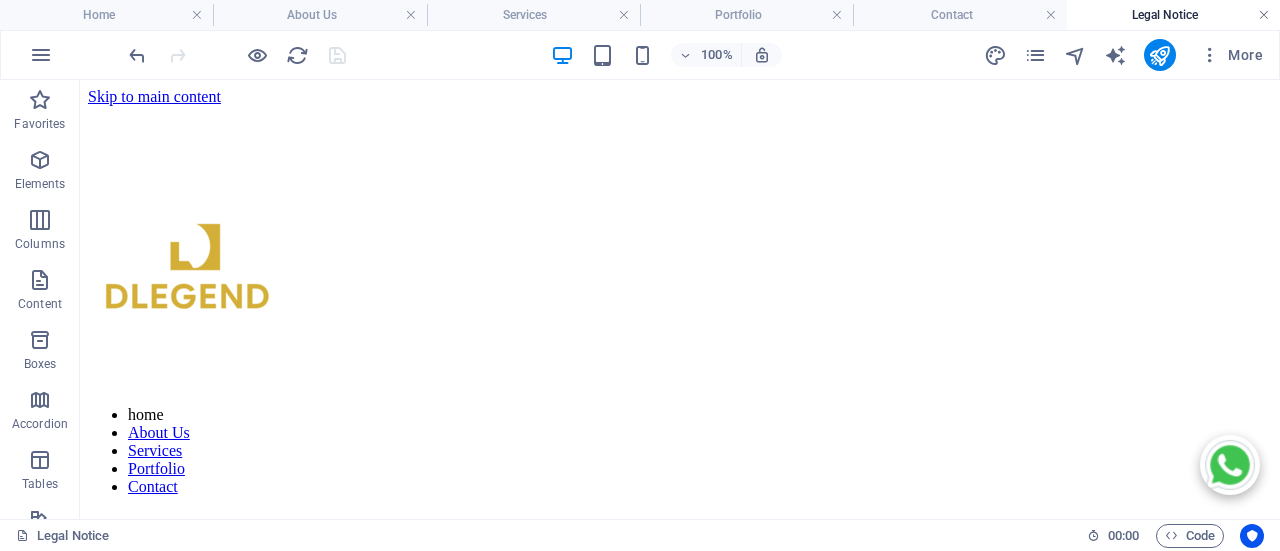 click at bounding box center (1264, 15) 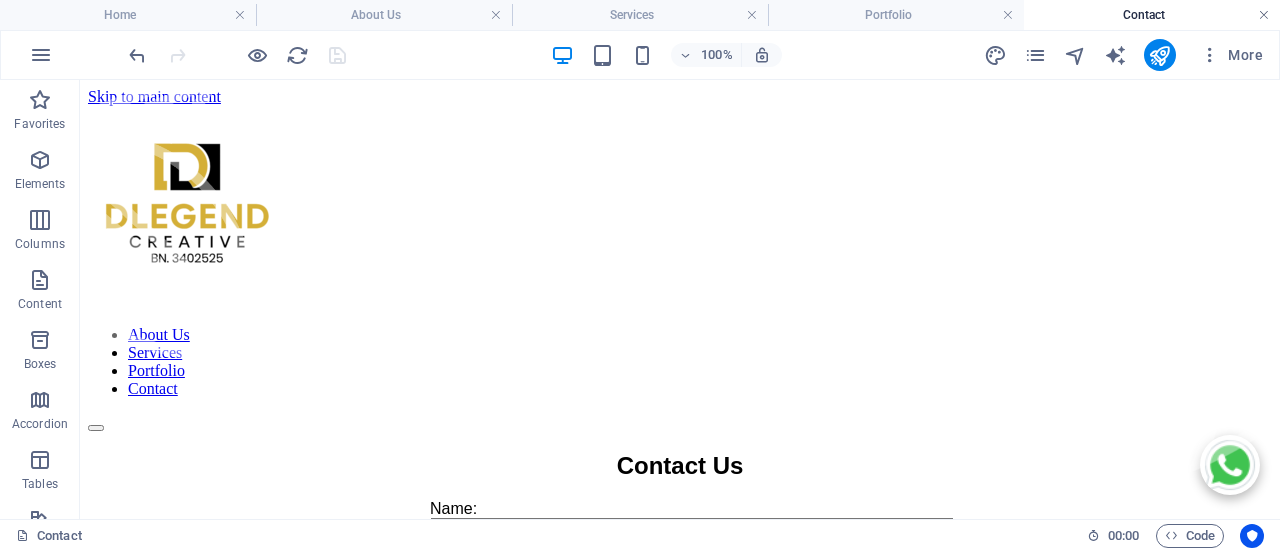click at bounding box center [1264, 15] 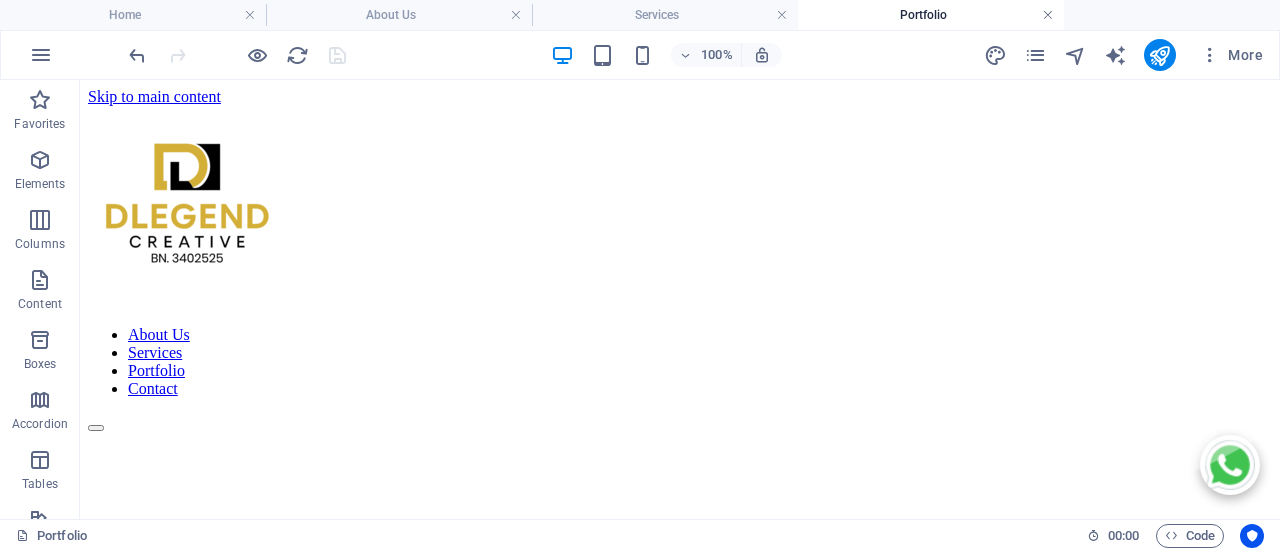 click at bounding box center [1048, 15] 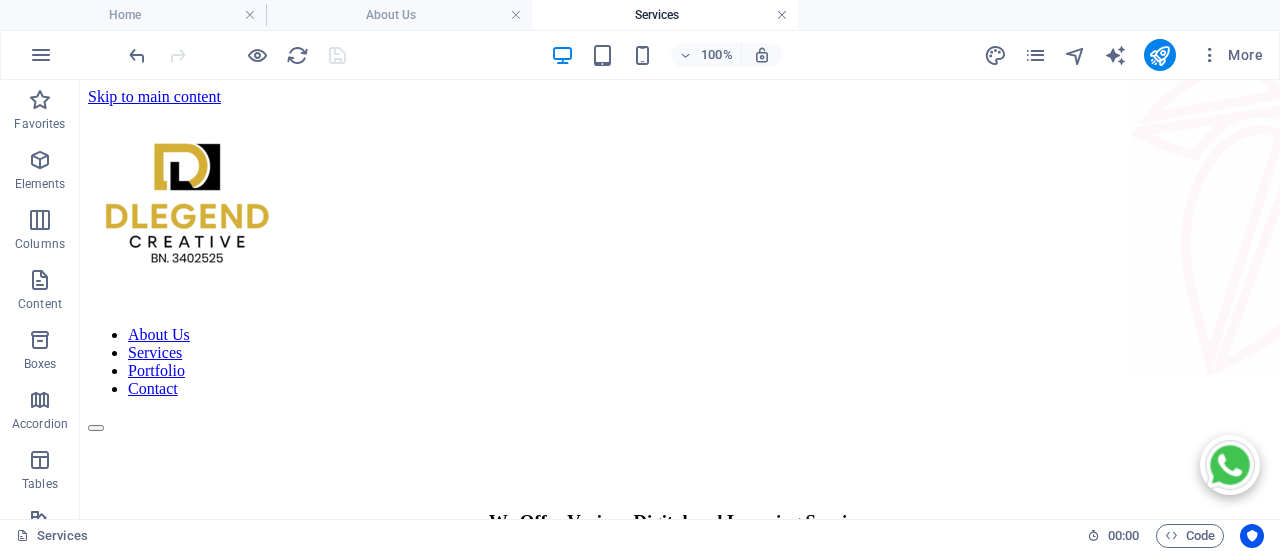 click at bounding box center [782, 15] 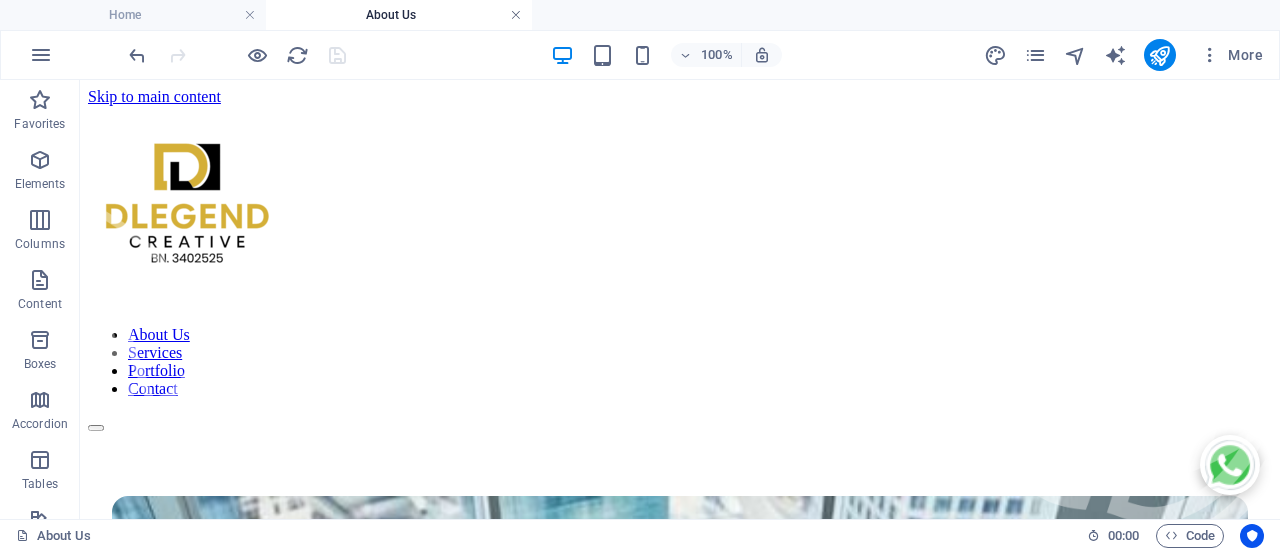 click at bounding box center (516, 15) 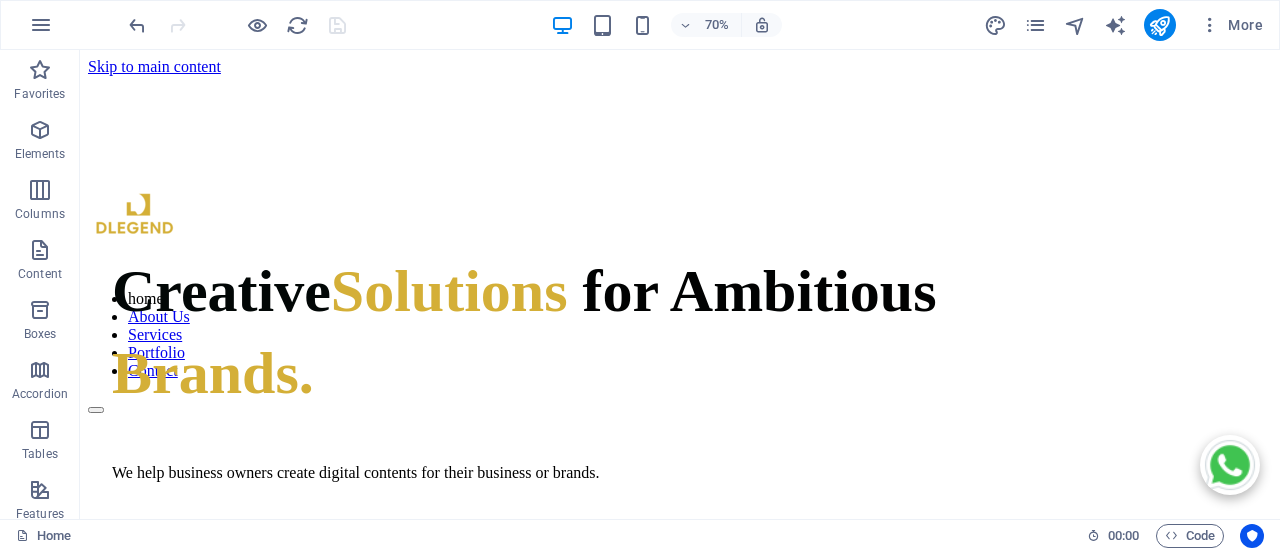 scroll, scrollTop: 2039, scrollLeft: 0, axis: vertical 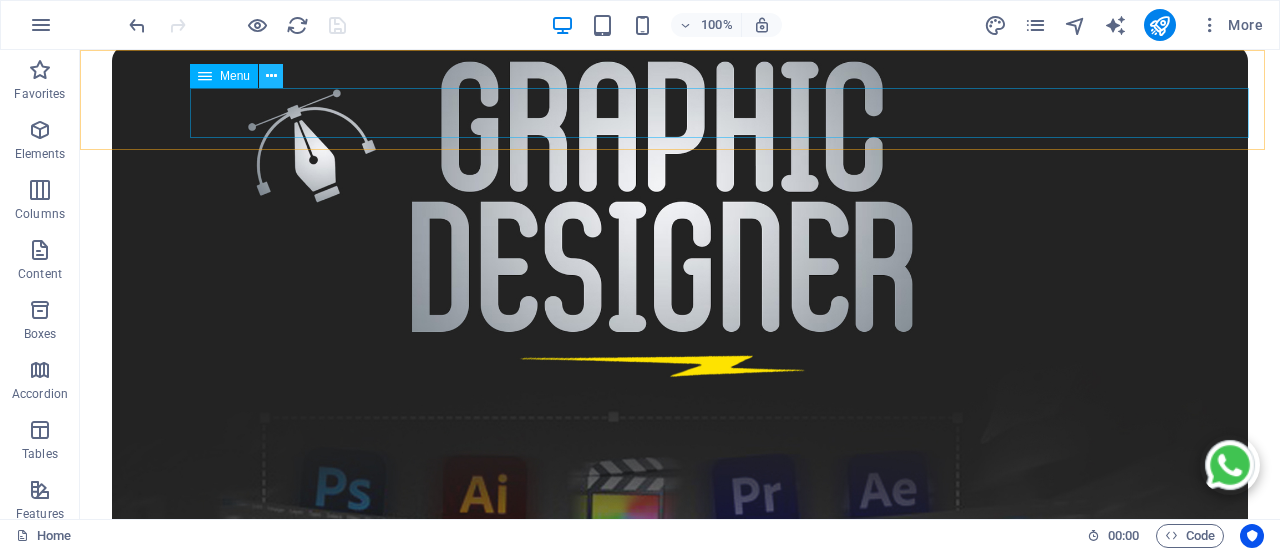 click at bounding box center [271, 76] 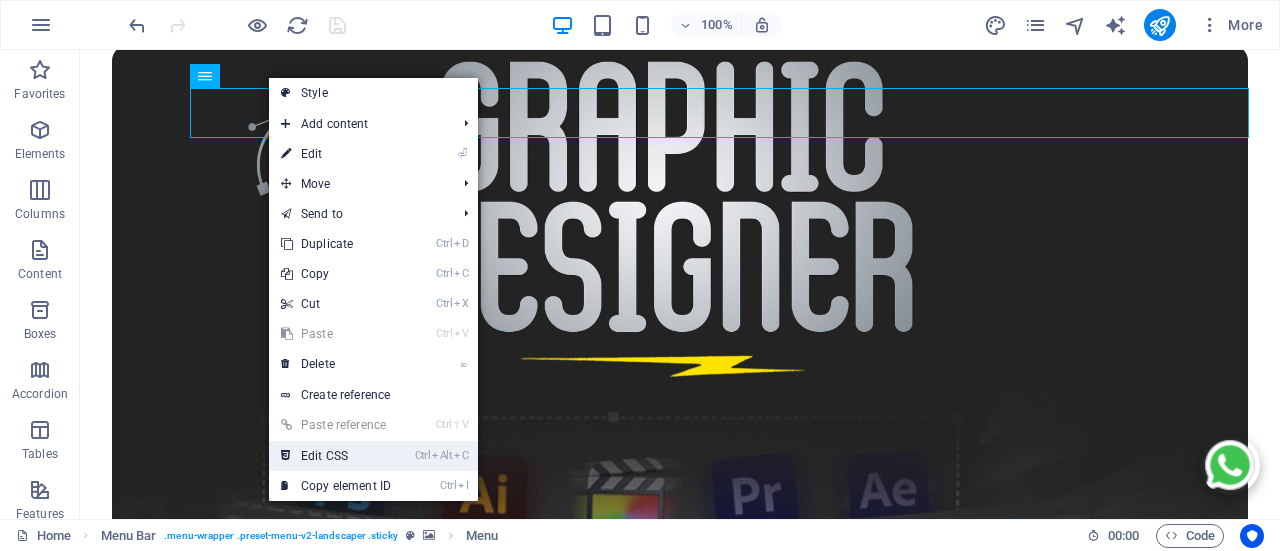 click on "Ctrl Alt C  Edit CSS" at bounding box center [336, 456] 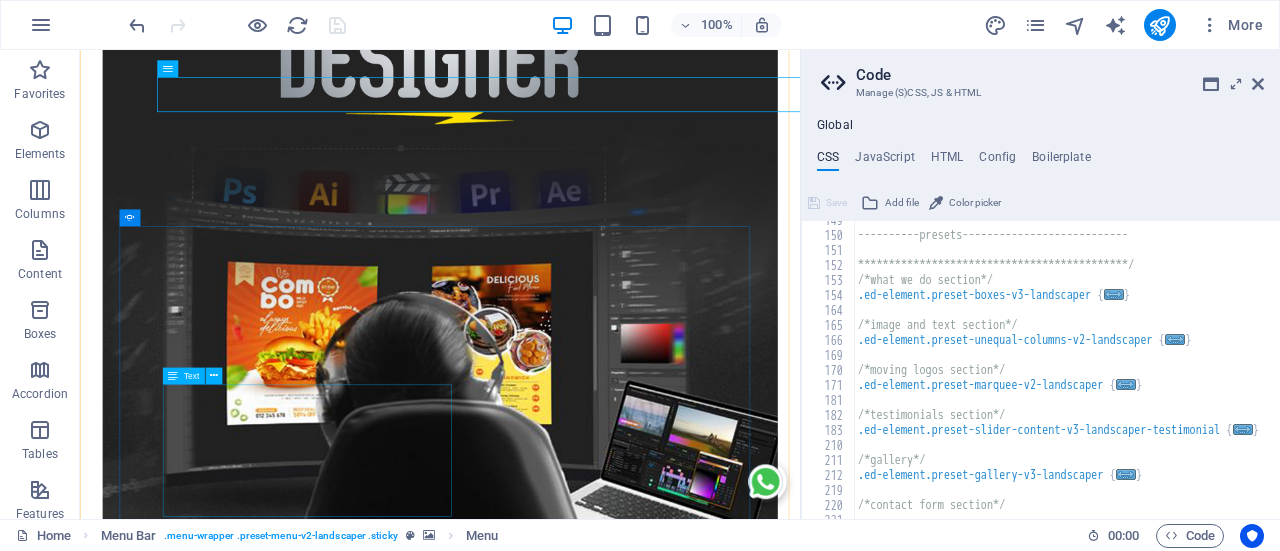 scroll, scrollTop: 1613, scrollLeft: 0, axis: vertical 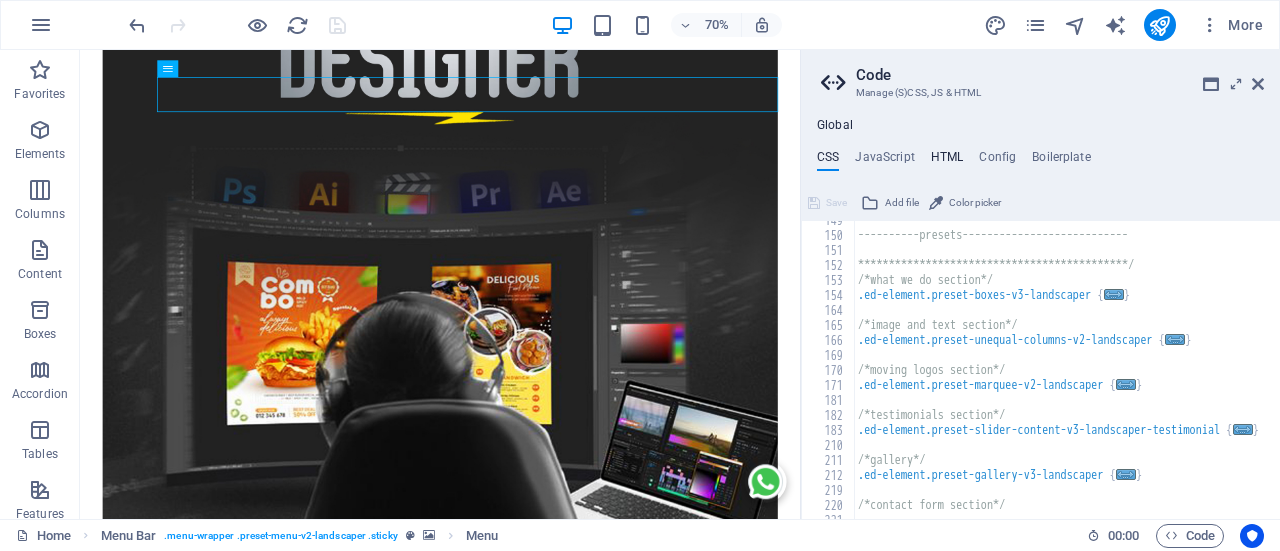 click on "HTML" at bounding box center [947, 161] 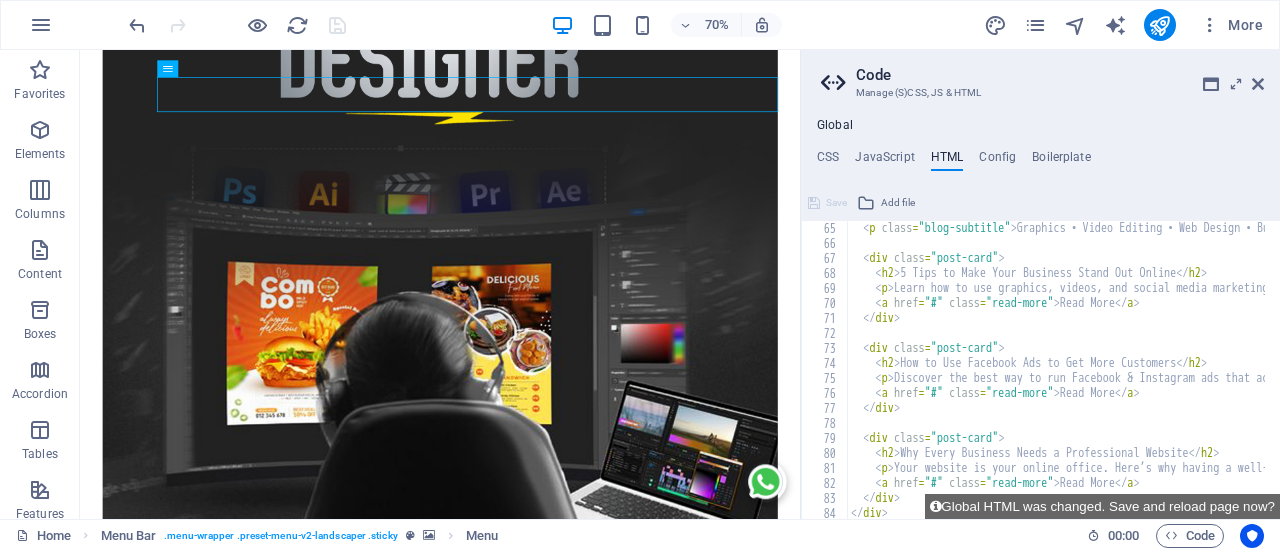 scroll, scrollTop: 976, scrollLeft: 0, axis: vertical 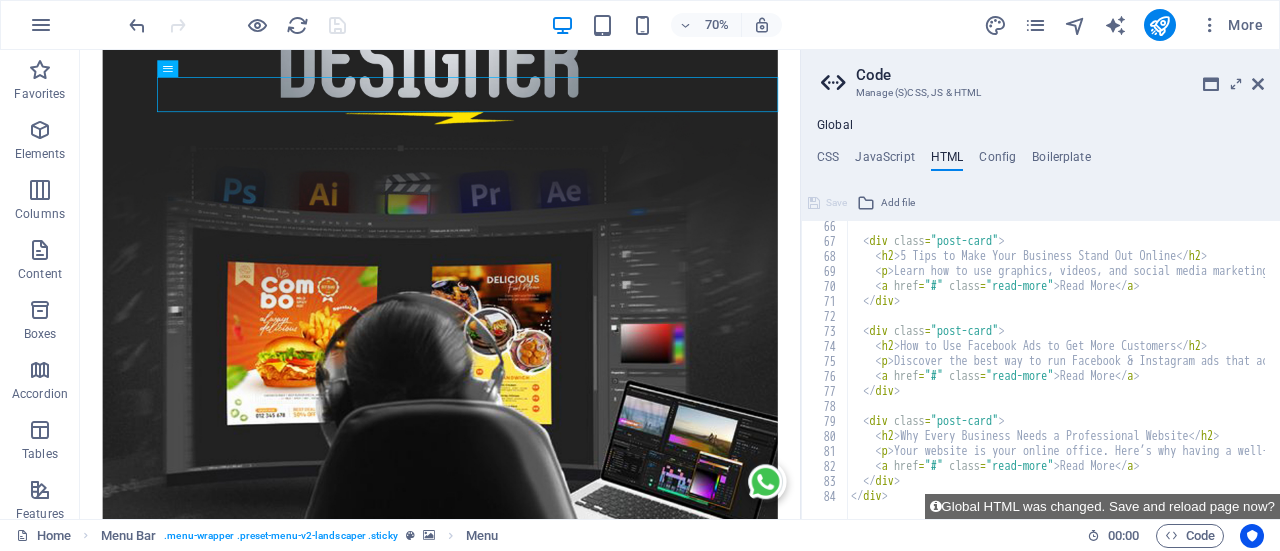 click on "< div class = "post-card" > < h2 > 5 Tips to Make Your Business Stand Out Online < / h2 > < p > Learn how to use graphics, videos, and social media marketing to attract more customers and grow your brand. < / p > < a href = "#" class = "read-more" > Read More < / a > < / div > < div class = "post-card" > < h2 > How to Use Facebook Ads to Get More Customers < / h2 > < p > Discover the best way to run Facebook & Instagram ads that actually convert to sales without wasting money. < / p > < a href = "#" class = "read-more" > Read More < / a > < / div > < div class = "post-card" > < h2 > Why Every Business Needs a Professional Website < / h2 > < p > Your website is your online office. Here’s why having a well-designed site can change the way customers see your business. < / p > < a href = "#" class = "read-more" > Read More < / a > < / div > < / div >" at bounding box center (1299, 375) 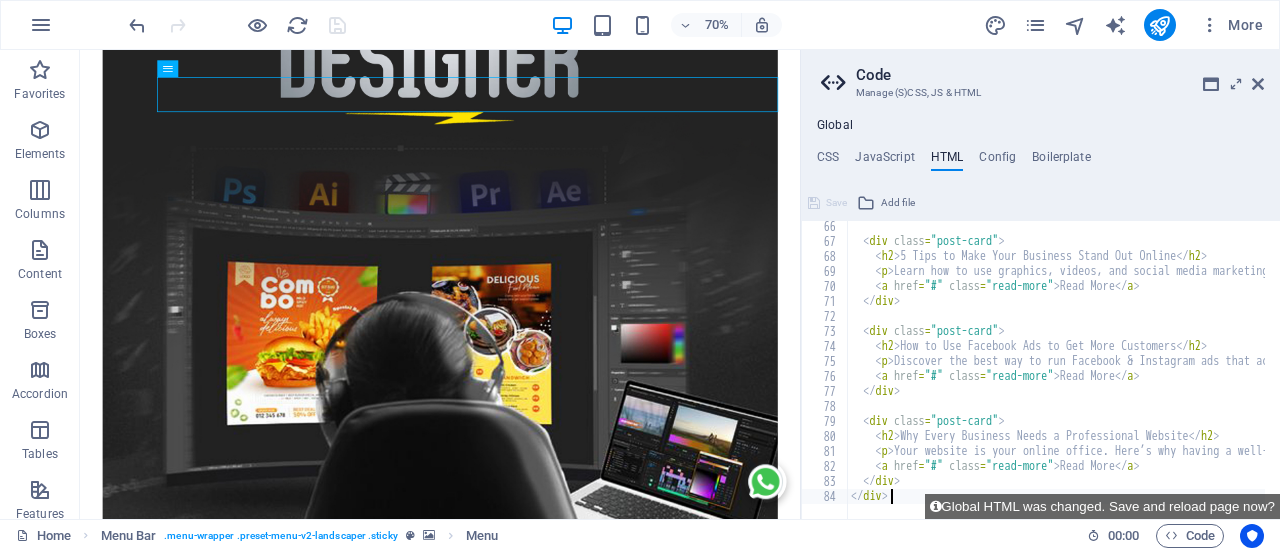 paste 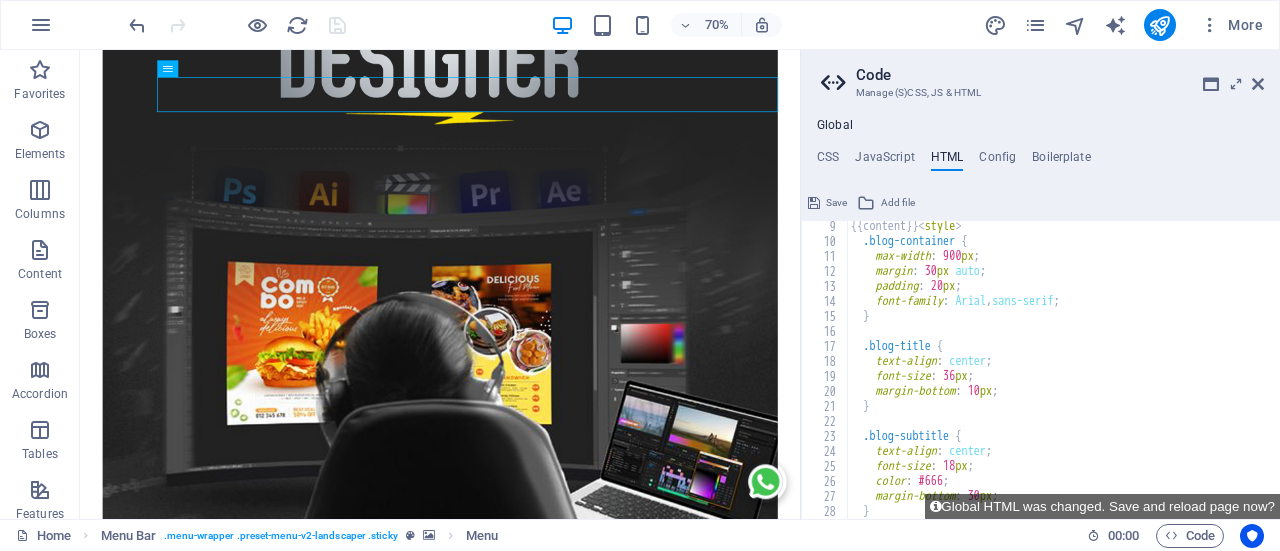 scroll, scrollTop: 0, scrollLeft: 0, axis: both 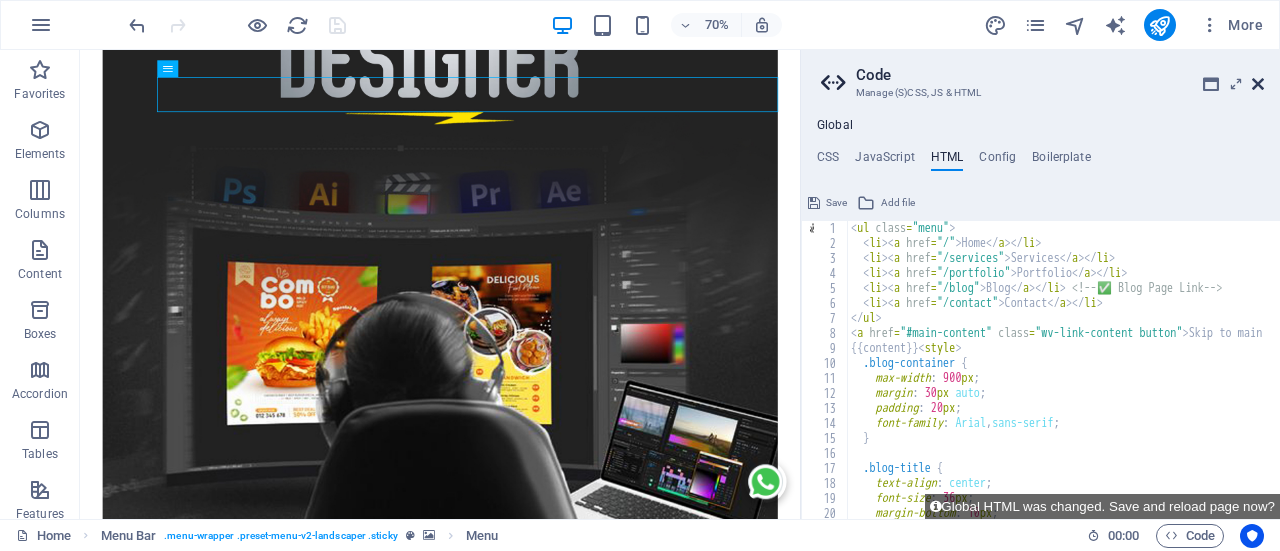 click at bounding box center [1258, 84] 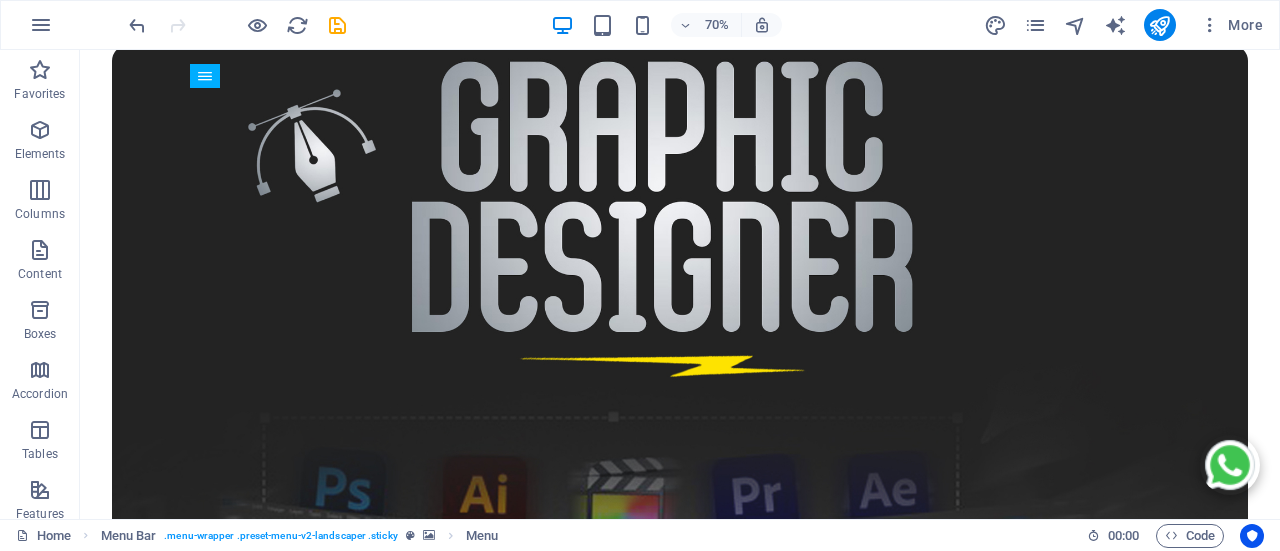 scroll, scrollTop: 2142, scrollLeft: 0, axis: vertical 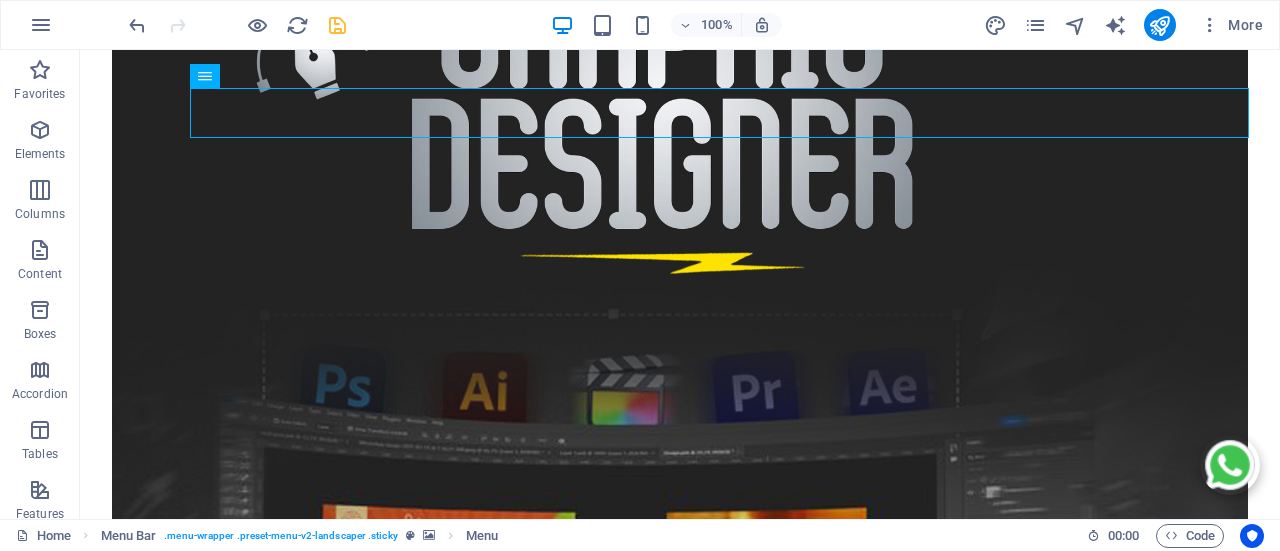 click at bounding box center [337, 25] 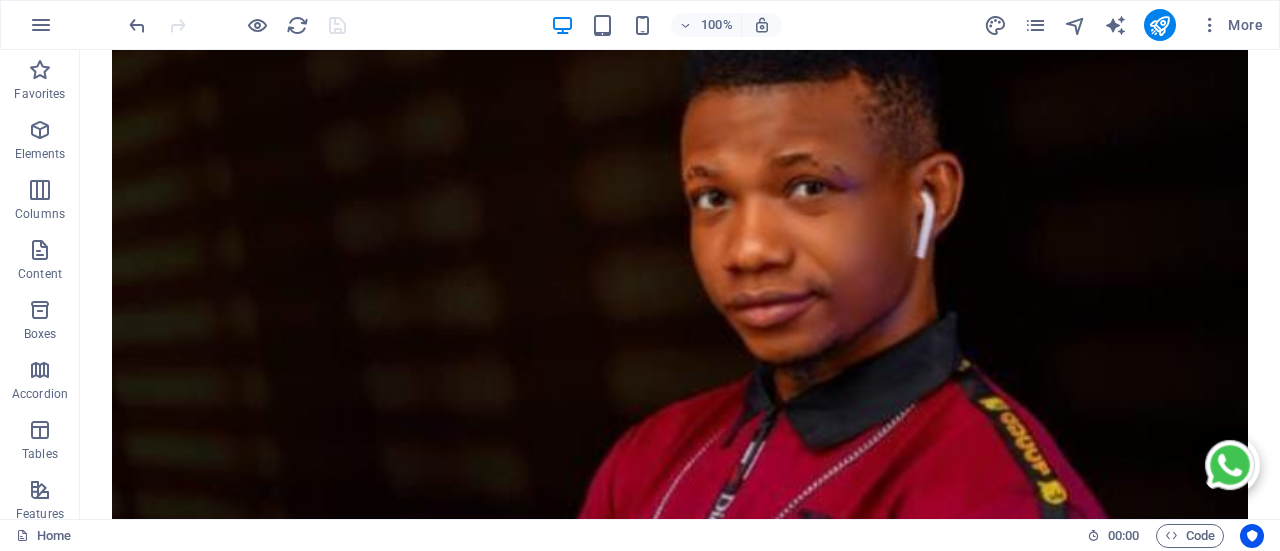 scroll, scrollTop: 442, scrollLeft: 0, axis: vertical 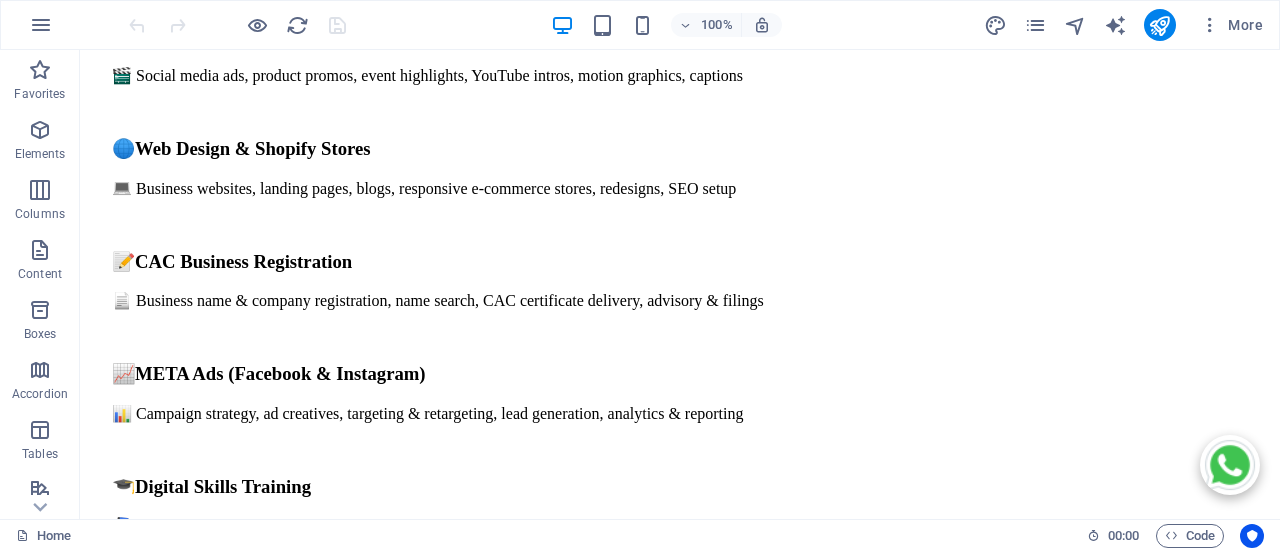 click on "More" at bounding box center [1127, 25] 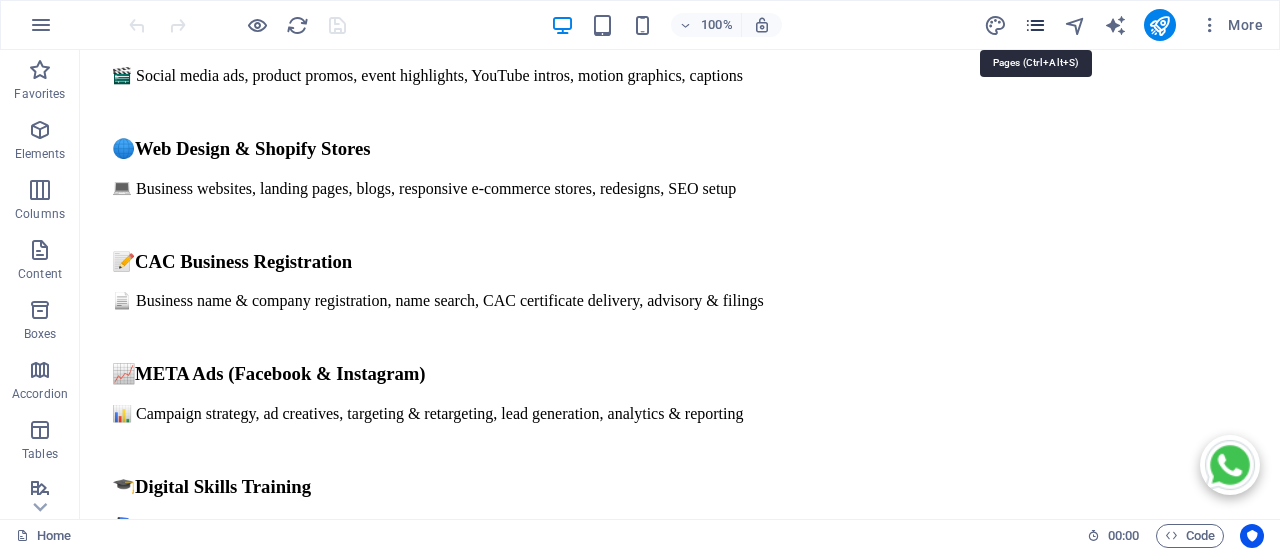 click at bounding box center [1035, 25] 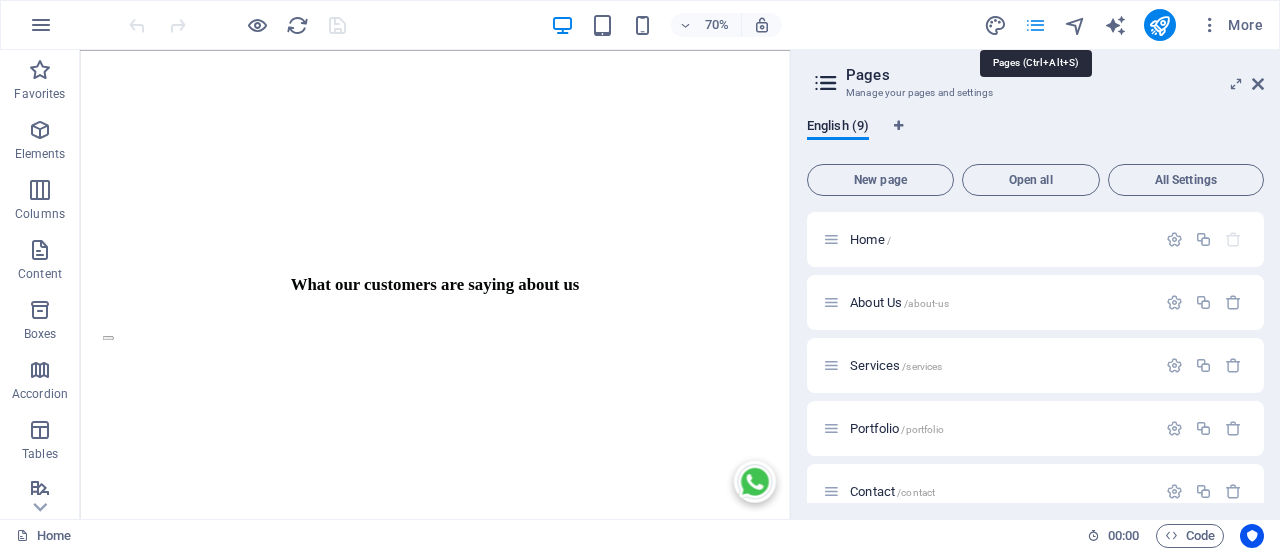 scroll, scrollTop: 4502, scrollLeft: 0, axis: vertical 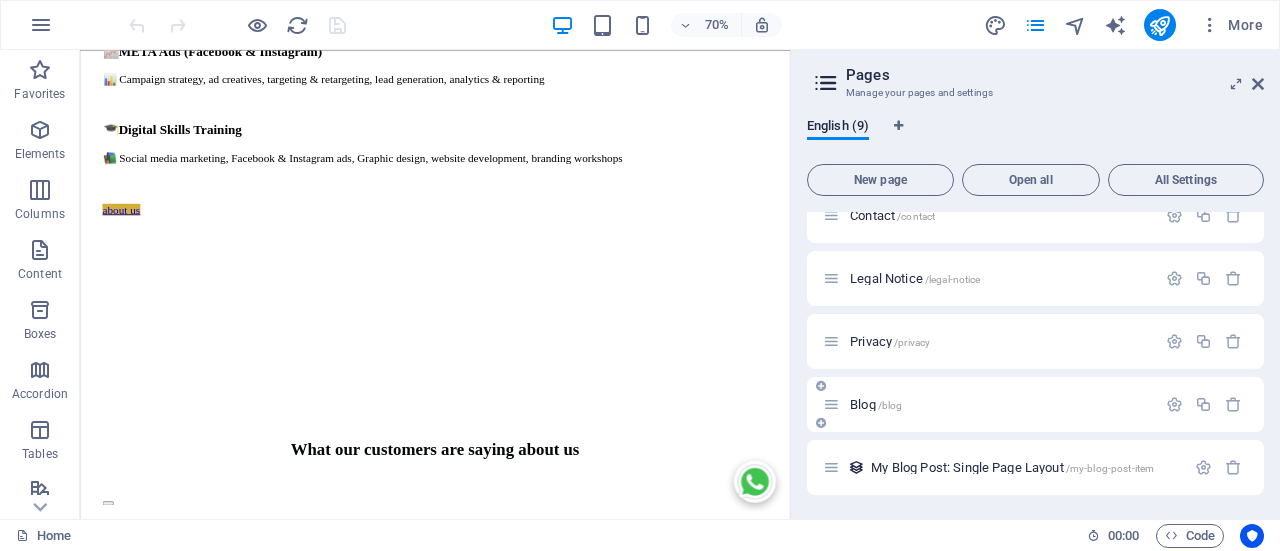 click on "Blog /blog" at bounding box center [876, 404] 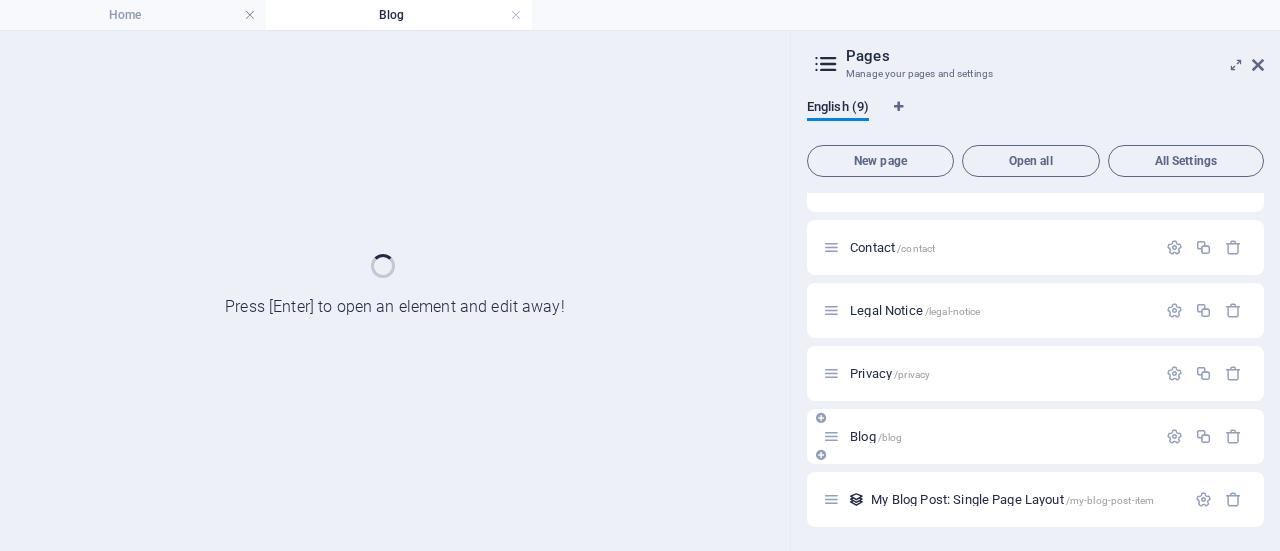scroll, scrollTop: 224, scrollLeft: 0, axis: vertical 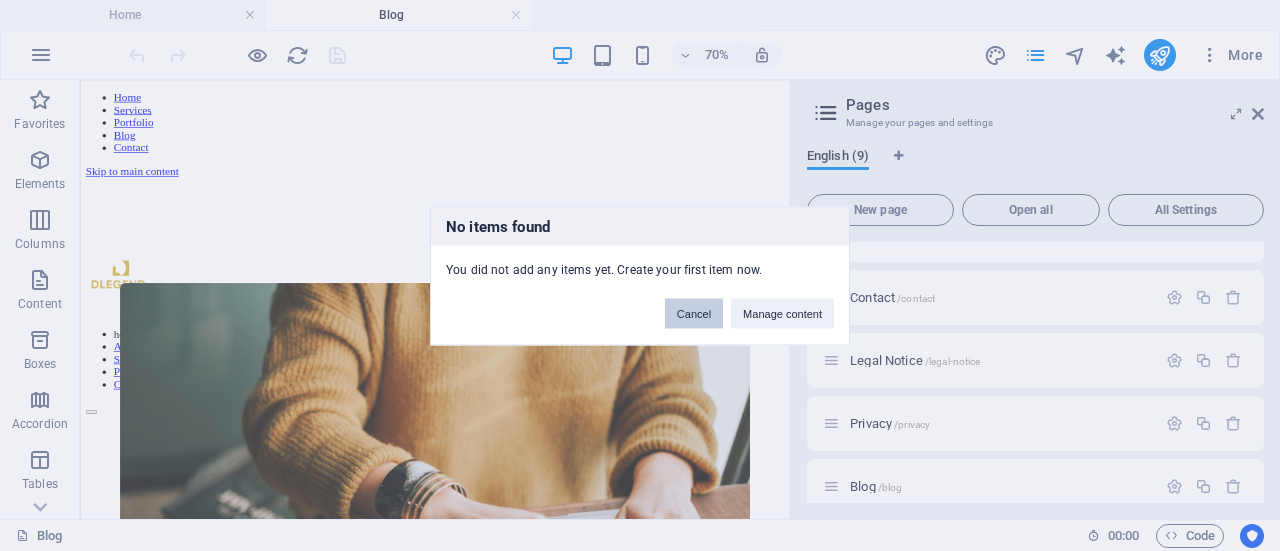 click on "Cancel" at bounding box center [694, 313] 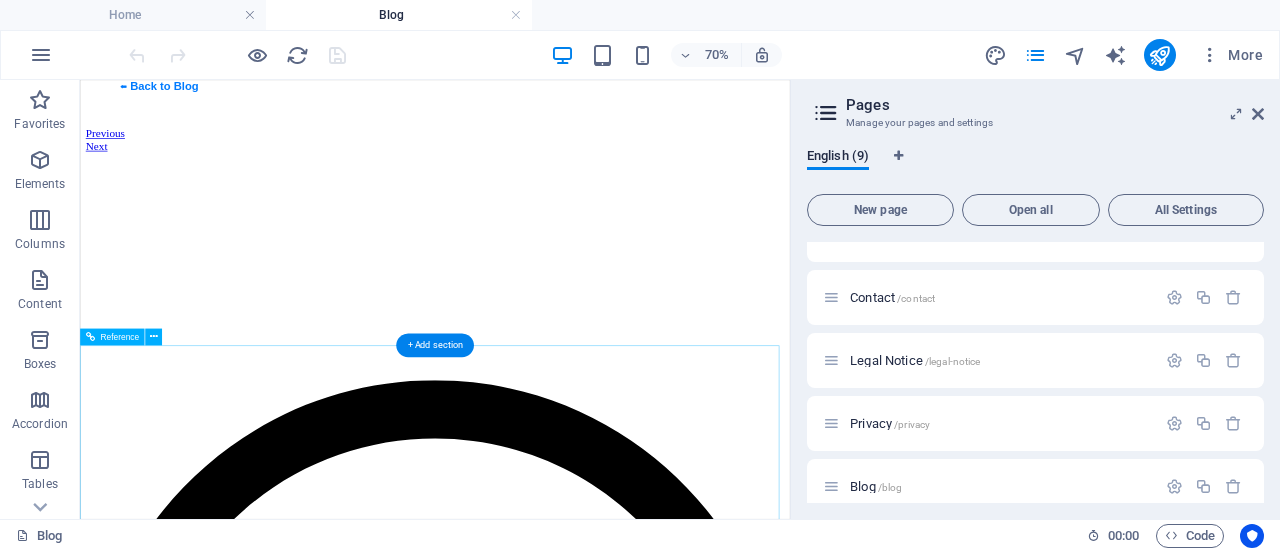 scroll, scrollTop: 1700, scrollLeft: 0, axis: vertical 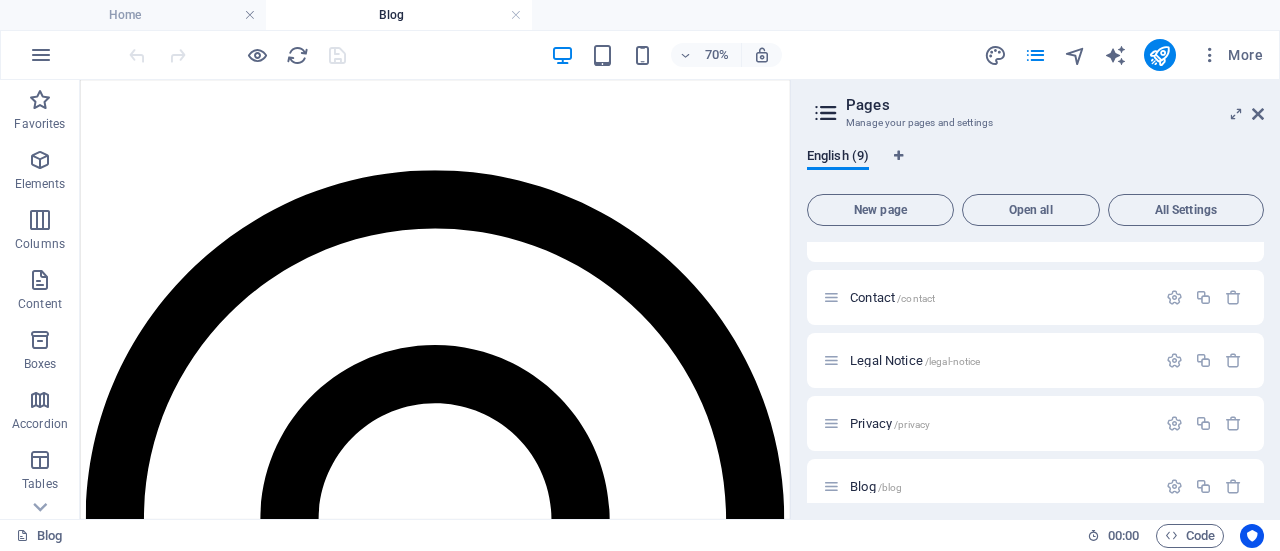 click on "Pages Manage your pages and settings English (9) New page Open all All Settings Home / About Us /about-us Services /services Portfolio /portfolio Contact /contact Legal Notice /legal-notice Privacy /privacy Blog /blog My Blog Post: Single Page Layout /my-blog-post-item" at bounding box center (1035, 299) 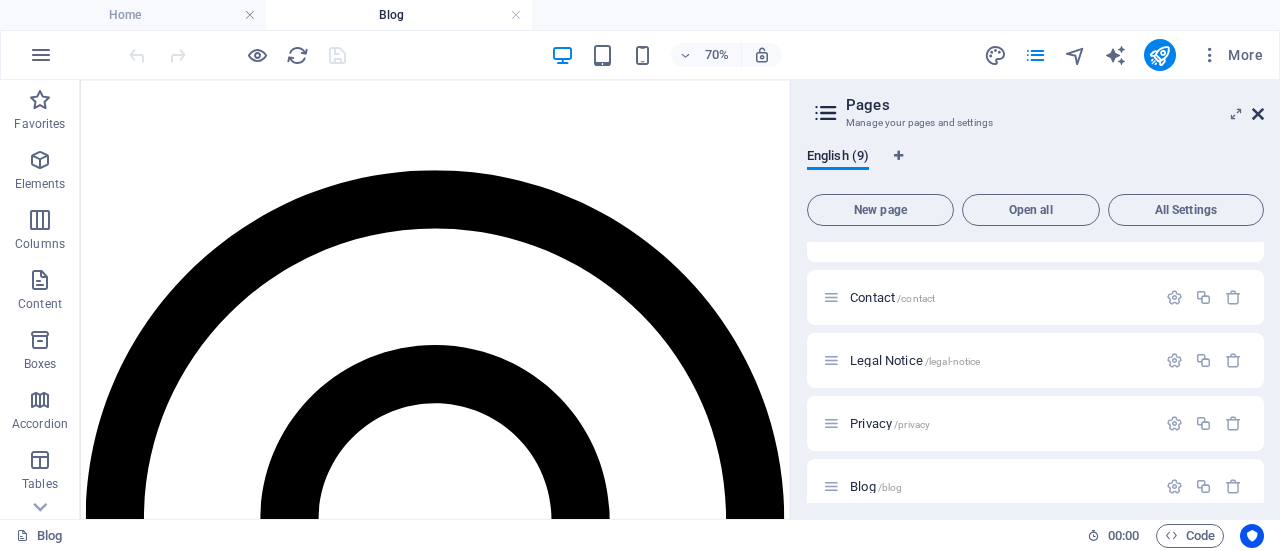 click at bounding box center (1258, 114) 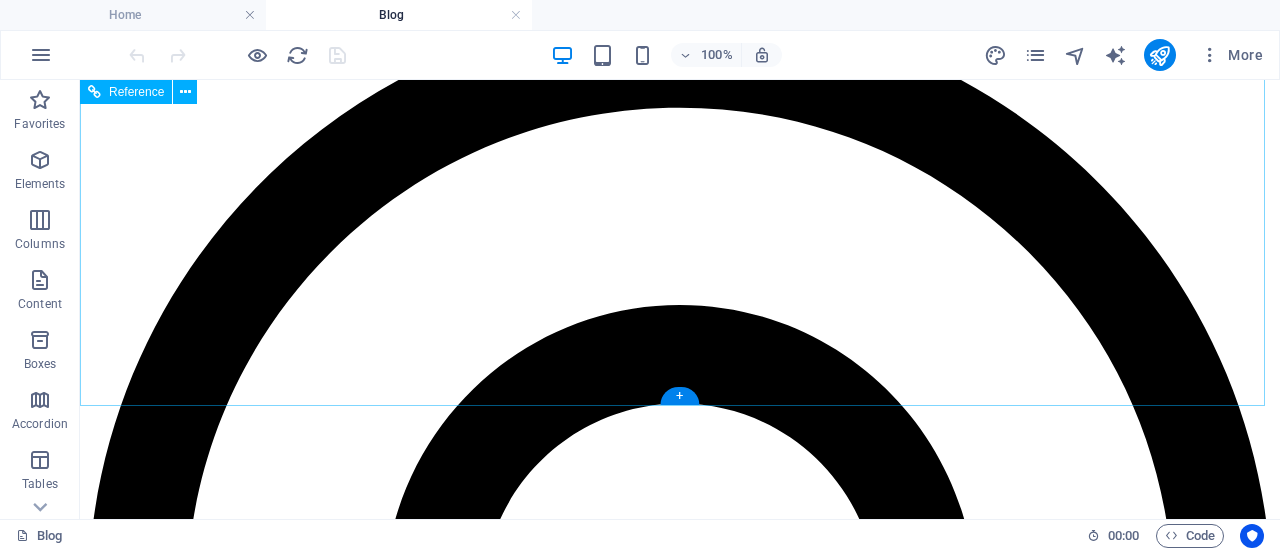 scroll, scrollTop: 1600, scrollLeft: 0, axis: vertical 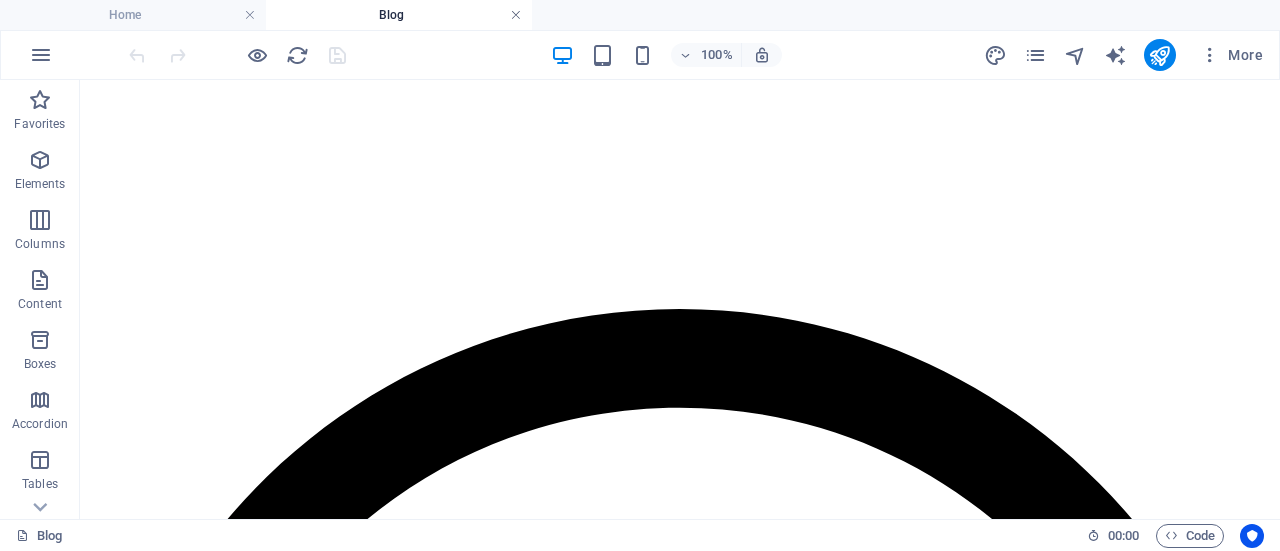 click at bounding box center (516, 15) 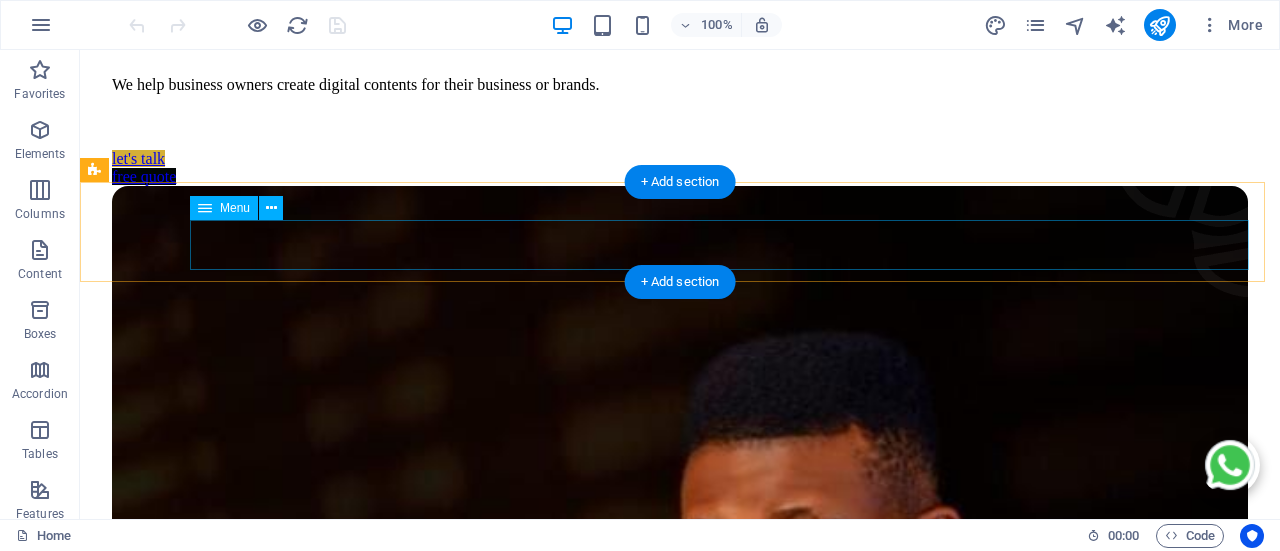 scroll, scrollTop: 0, scrollLeft: 0, axis: both 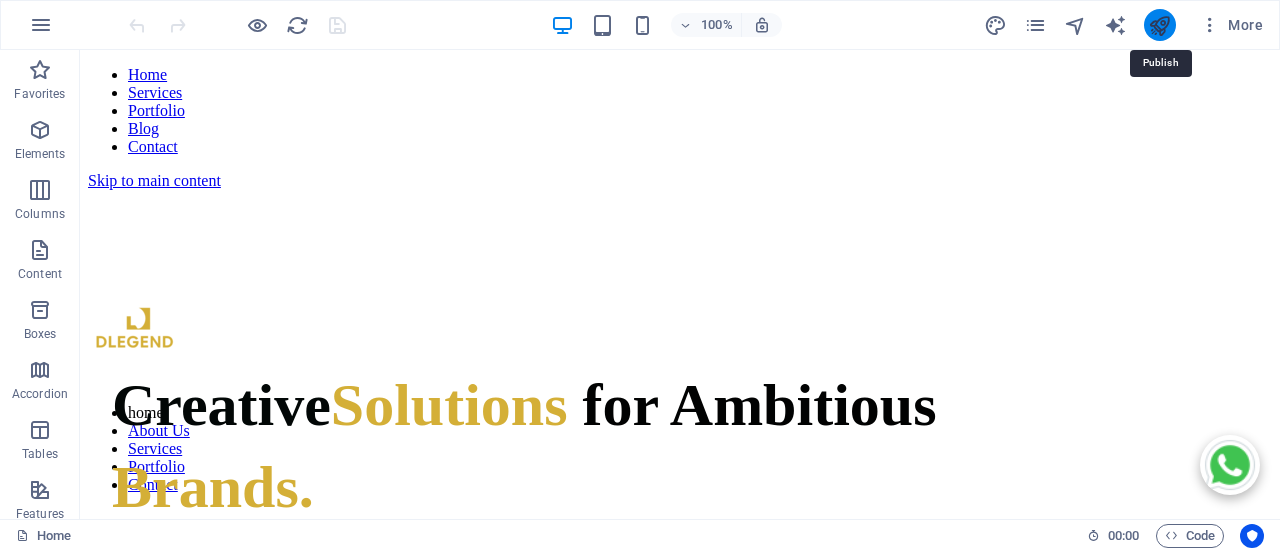 click at bounding box center [1159, 25] 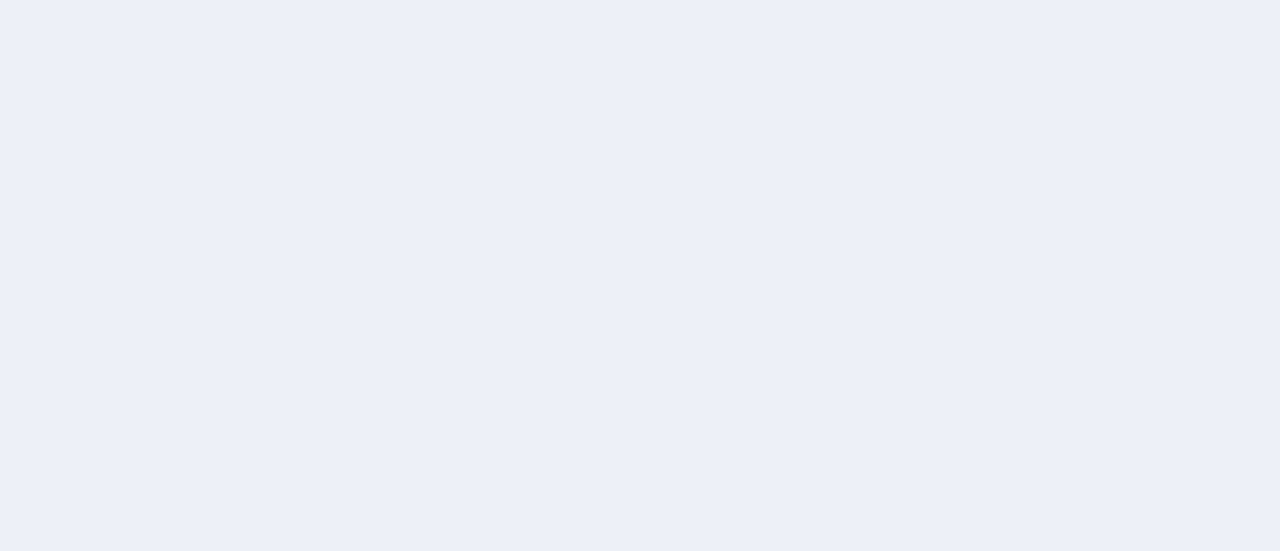 scroll, scrollTop: 0, scrollLeft: 0, axis: both 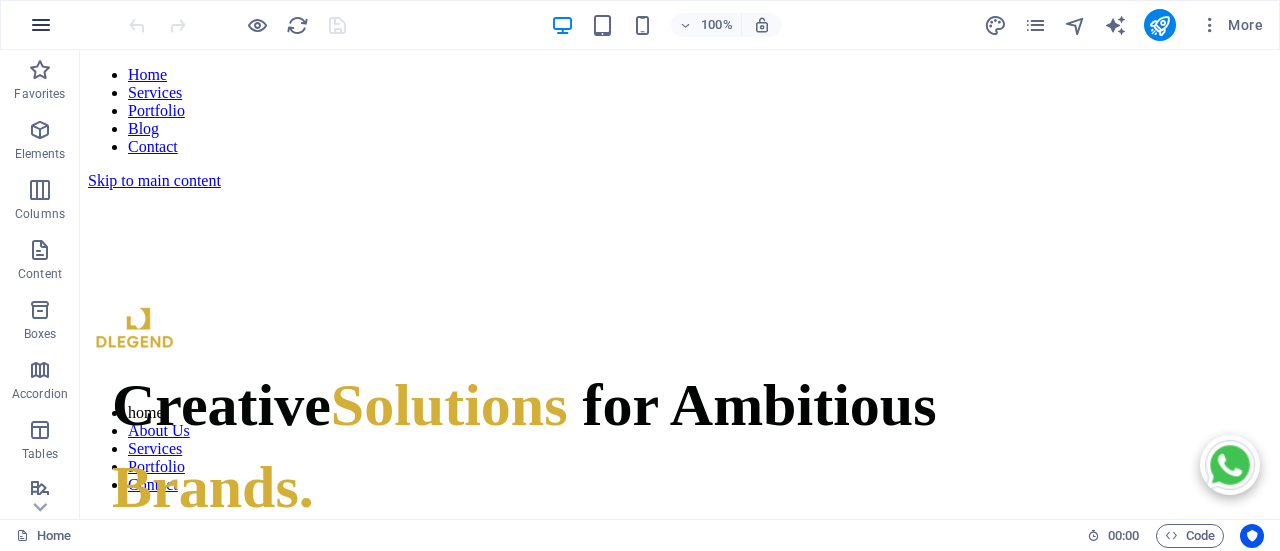 click at bounding box center [41, 25] 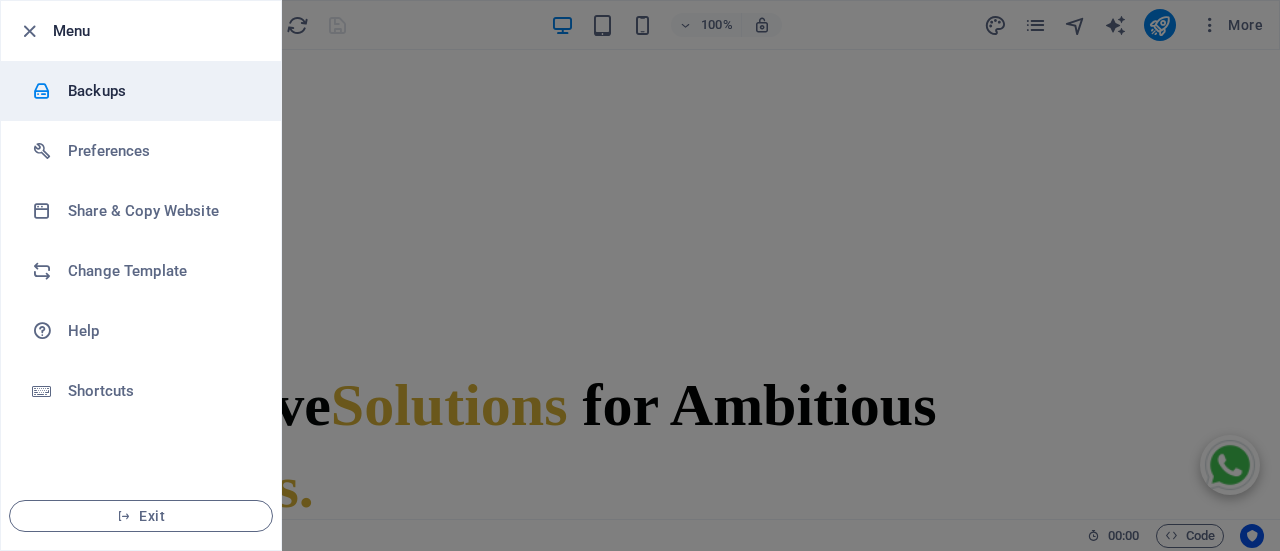click on "Backups" at bounding box center [160, 91] 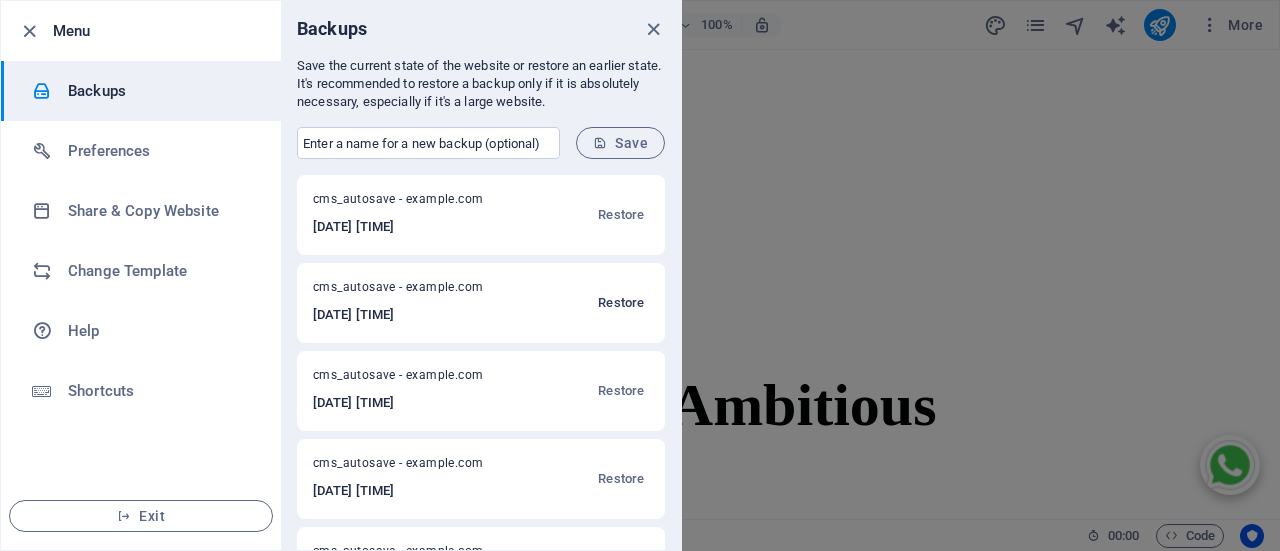 click on "Restore" at bounding box center [621, 303] 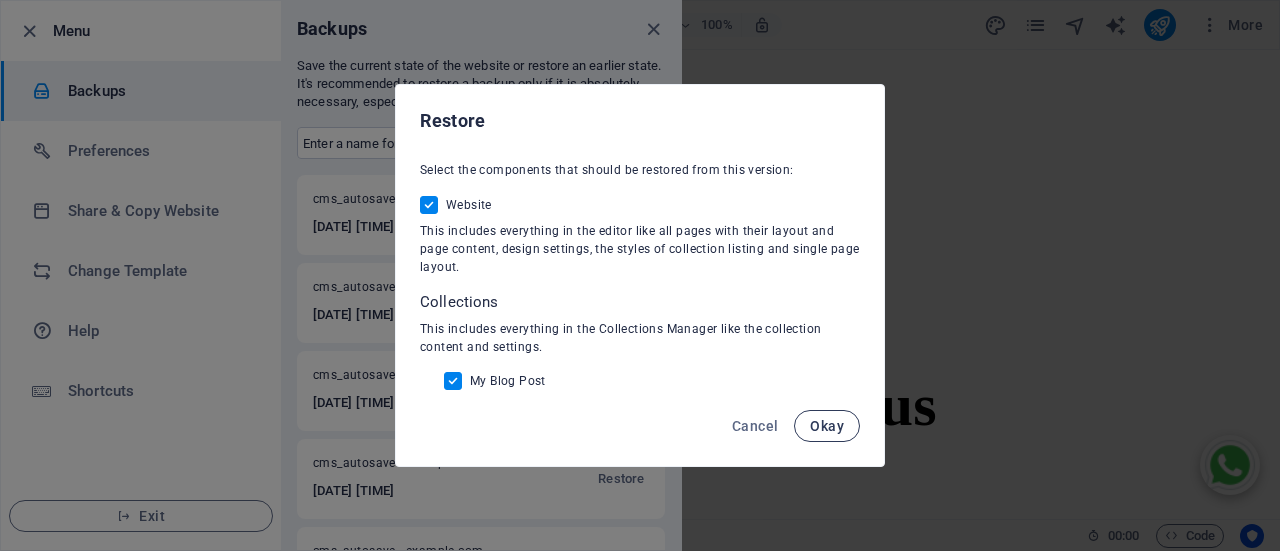 click on "Okay" at bounding box center [827, 426] 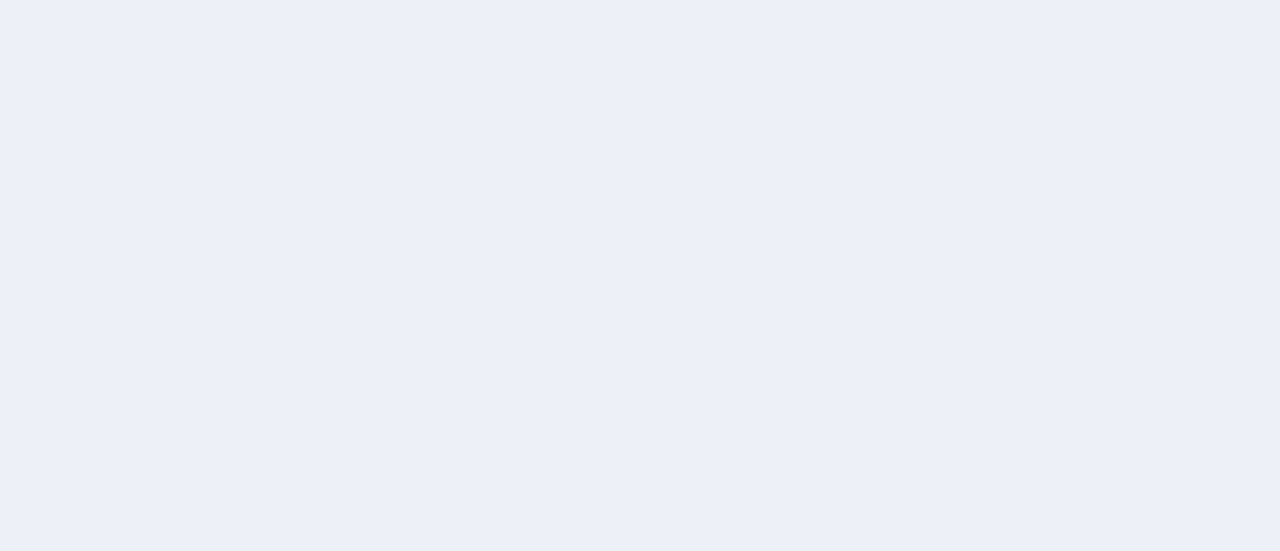 scroll, scrollTop: 0, scrollLeft: 0, axis: both 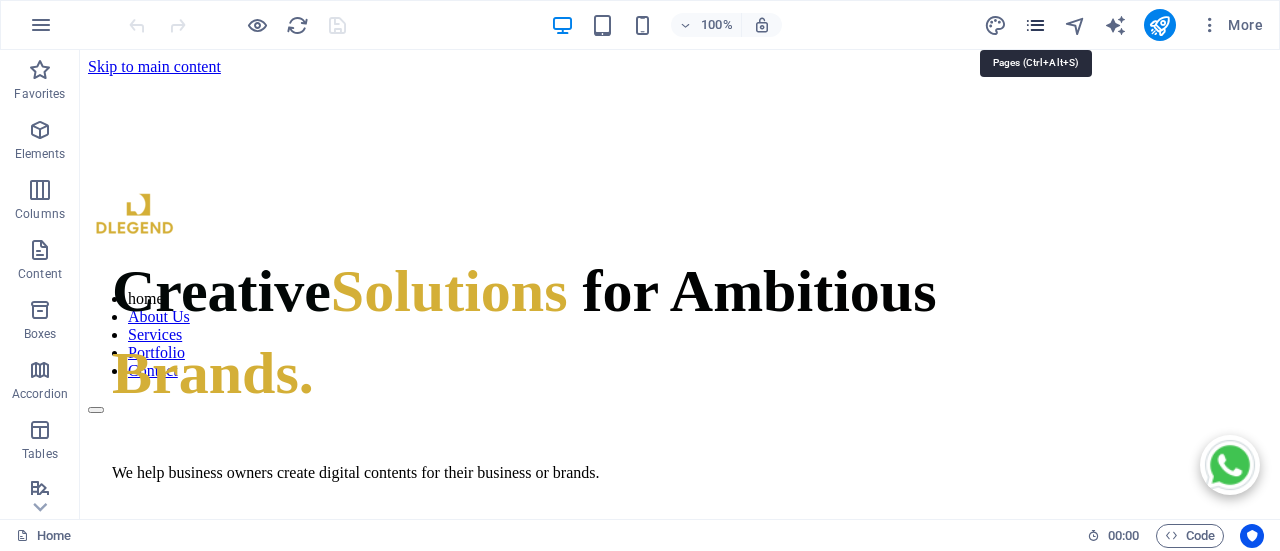 click at bounding box center (1035, 25) 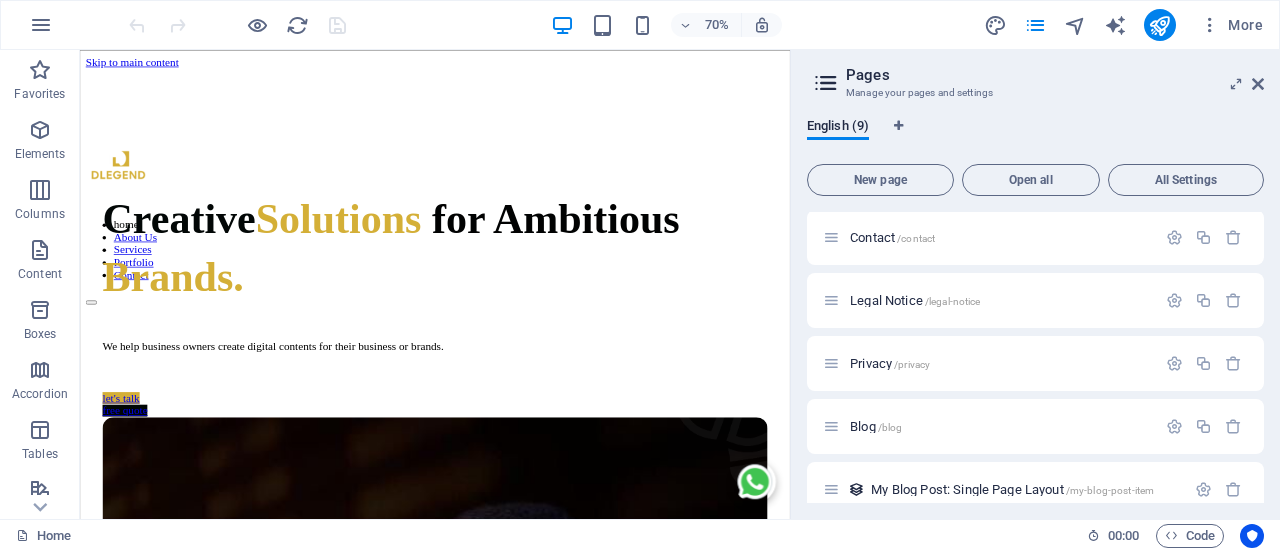 scroll, scrollTop: 276, scrollLeft: 0, axis: vertical 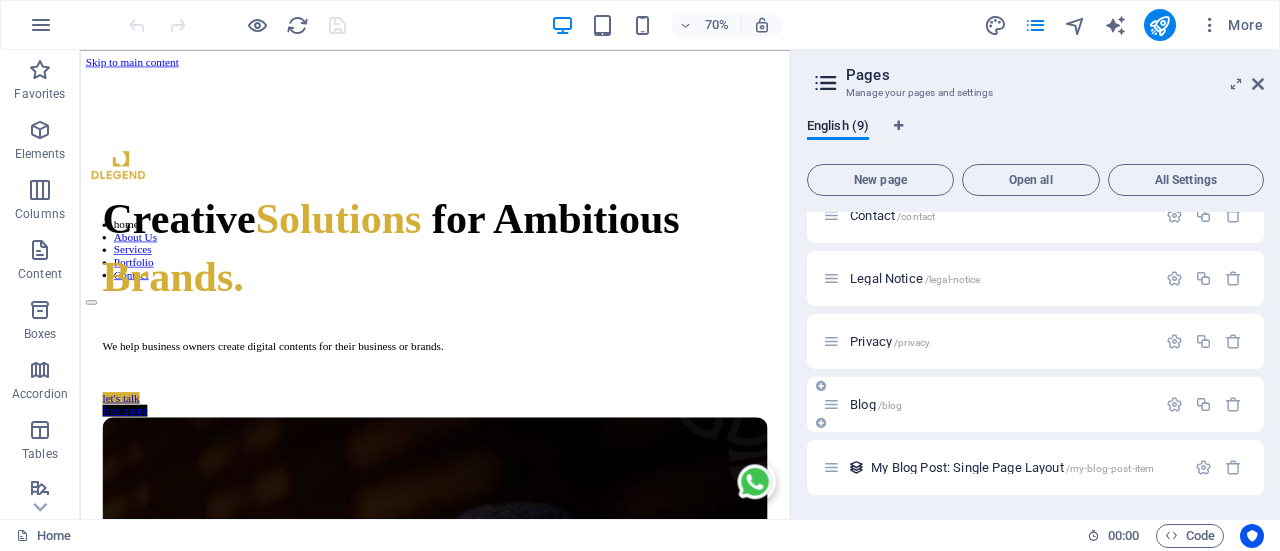 click on "Blog /blog" at bounding box center [876, 404] 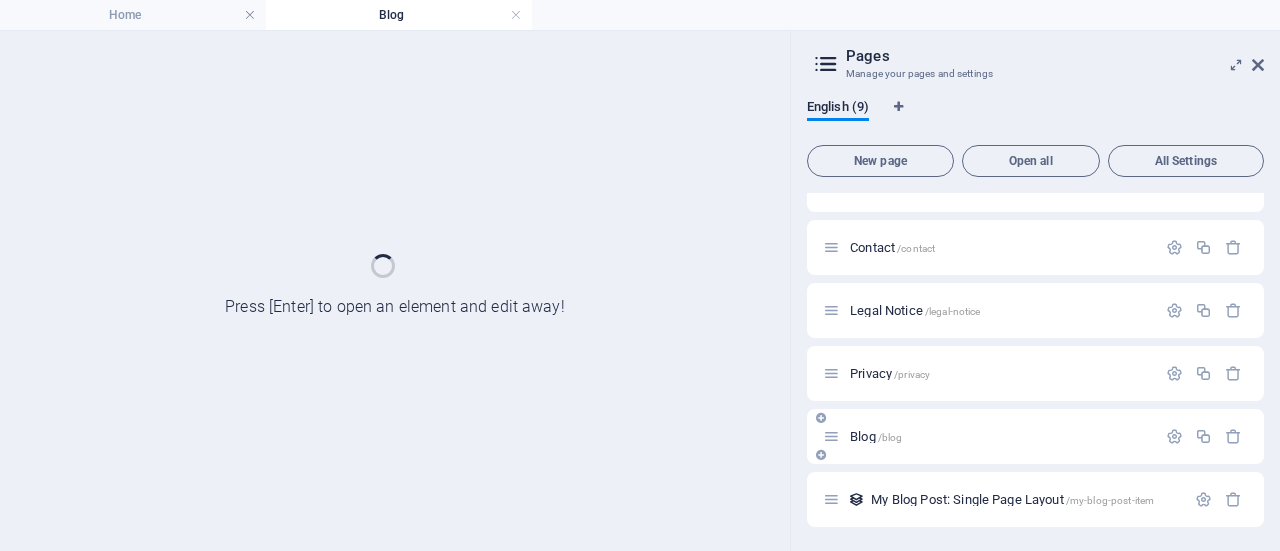 scroll, scrollTop: 224, scrollLeft: 0, axis: vertical 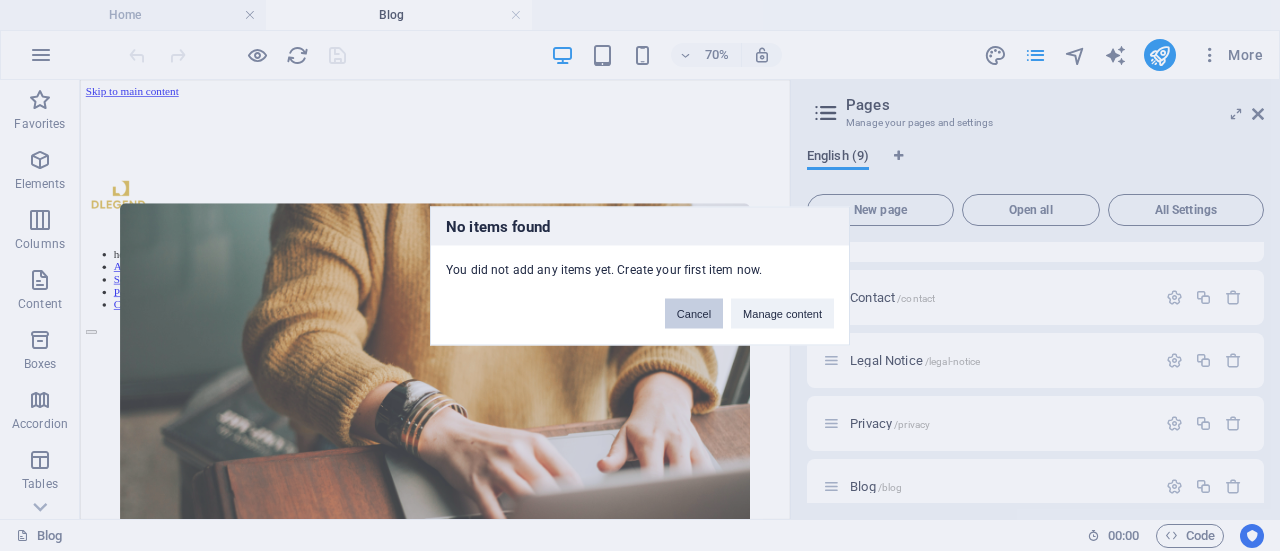 click on "Cancel" at bounding box center (694, 313) 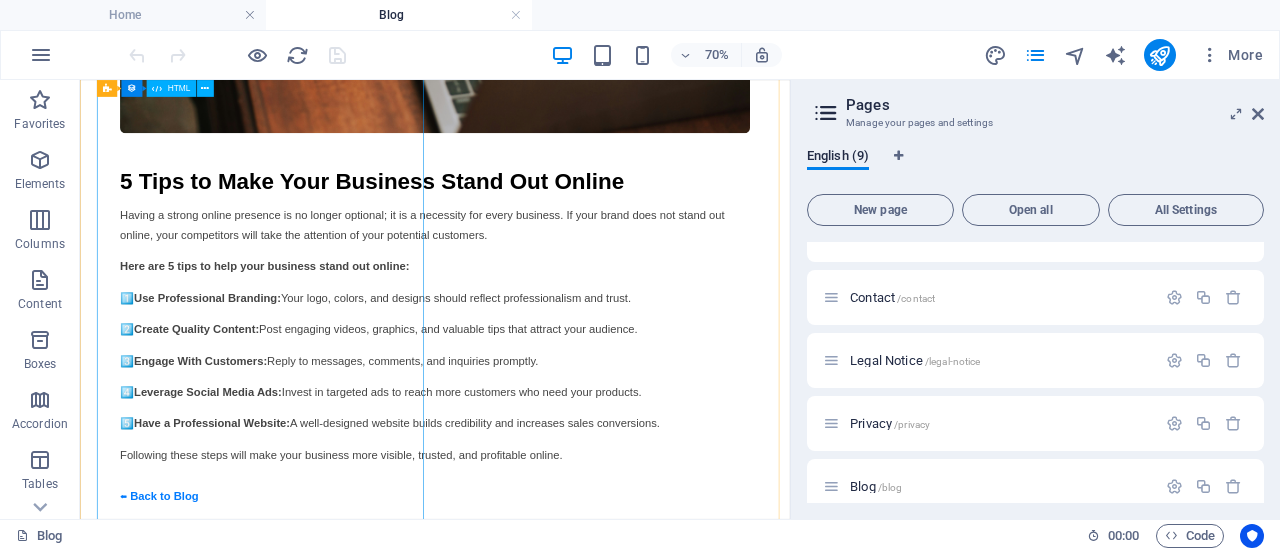 scroll, scrollTop: 300, scrollLeft: 0, axis: vertical 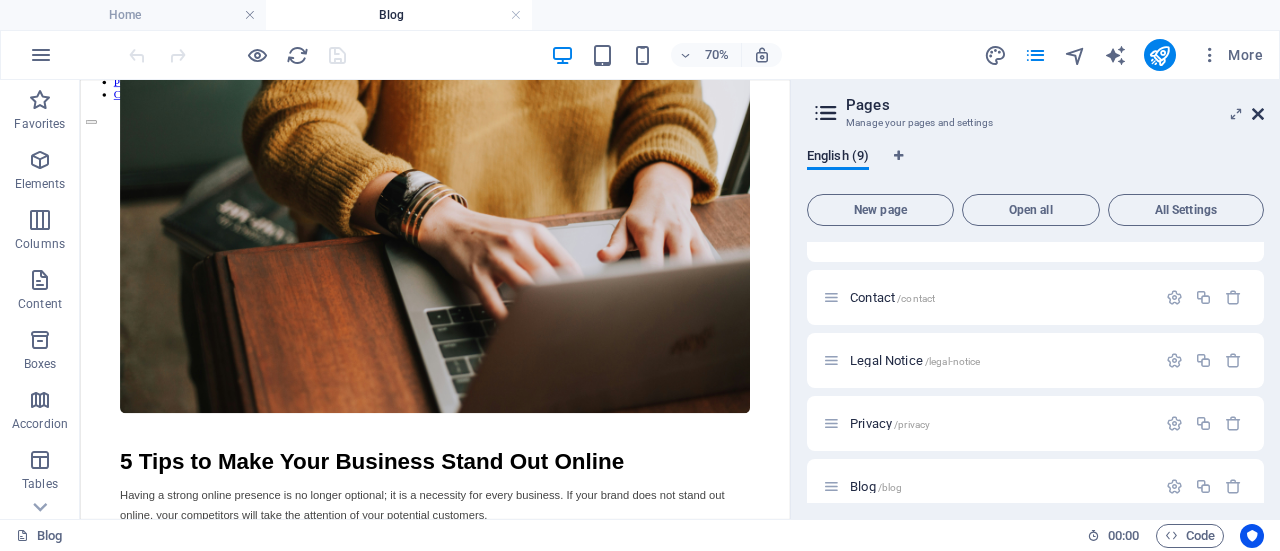 click at bounding box center (1258, 114) 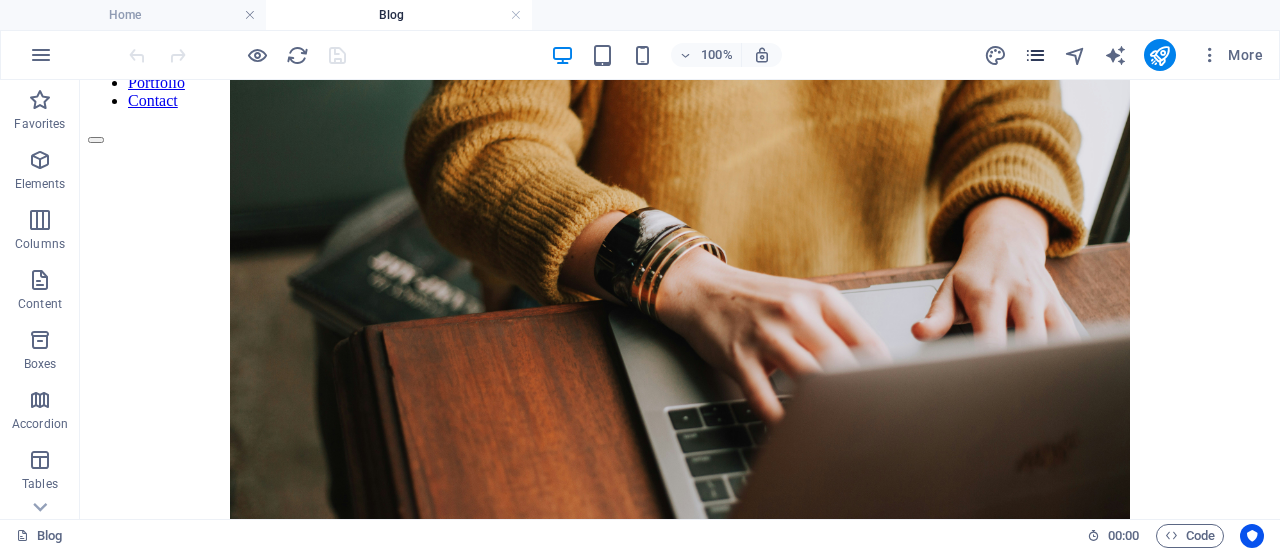 click at bounding box center [1035, 55] 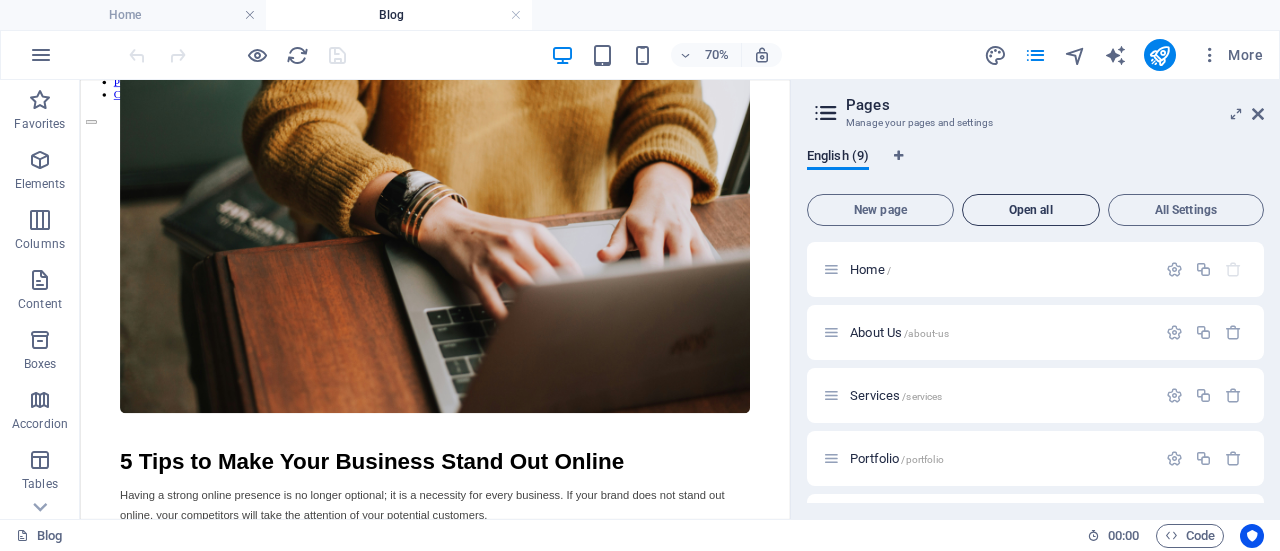 click on "Open all" at bounding box center (1031, 210) 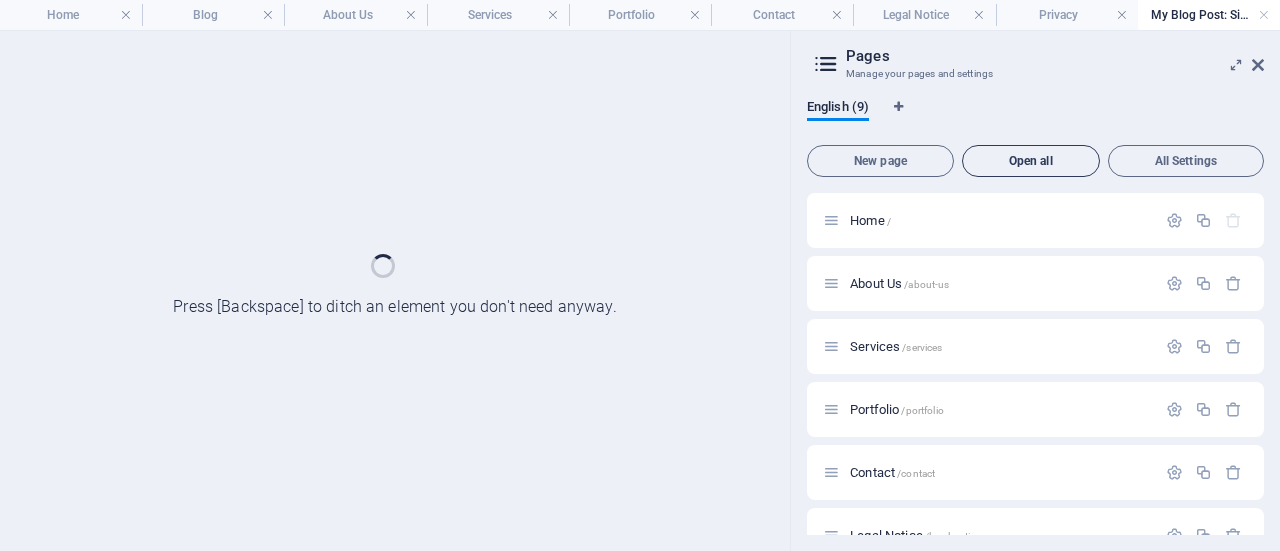 scroll, scrollTop: 0, scrollLeft: 0, axis: both 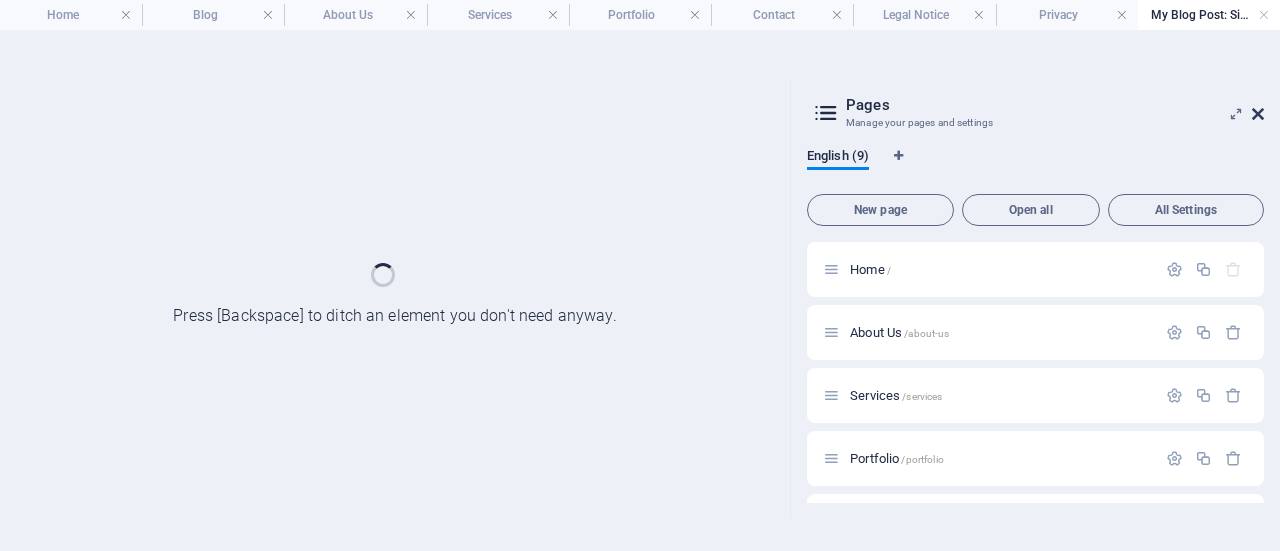 click on "My Blog Post: Single Page Layout Favorites Elements Columns Content Boxes Accordion Tables Features Images Slider Header Footer Forms Marketing Collections
Drag here to replace the existing content. Press “Ctrl” if you want to create a new element.
H2   Slider   Text   Unequal Columns   Container   Slider   Spacer   Unequal Columns   Button series   Spacer   Text   Spacer   Image   Container   Menu   Menu Bar 70% More Home 00 : 00 Code Favorites Elements Columns Content Boxes Accordion Tables Features Images Slider Header Footer Forms Marketing Collections
Drag here to replace the existing content. Press “Ctrl” if you want to create a new element.
Collection listing   Collection item   HTML   Collection listing   Collection item   Container   Reference   Reference 70% More Blog 00 : 00 Code Favorites Elements Columns Content Boxes Accordion Tables Features Images Slider" at bounding box center (640, 275) 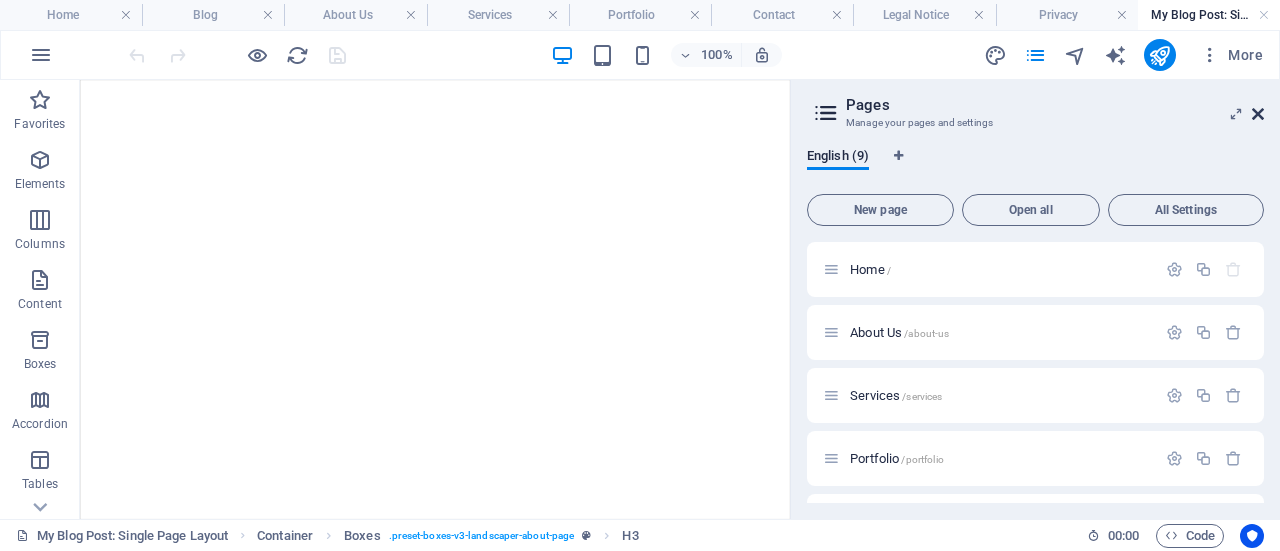 click at bounding box center (1258, 114) 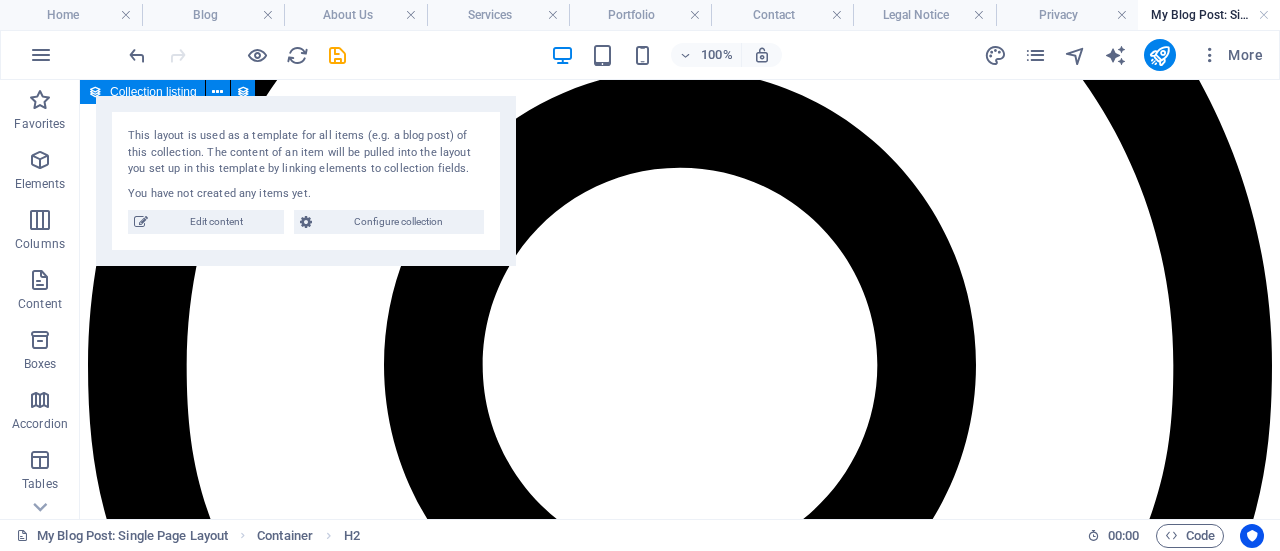 scroll, scrollTop: 0, scrollLeft: 0, axis: both 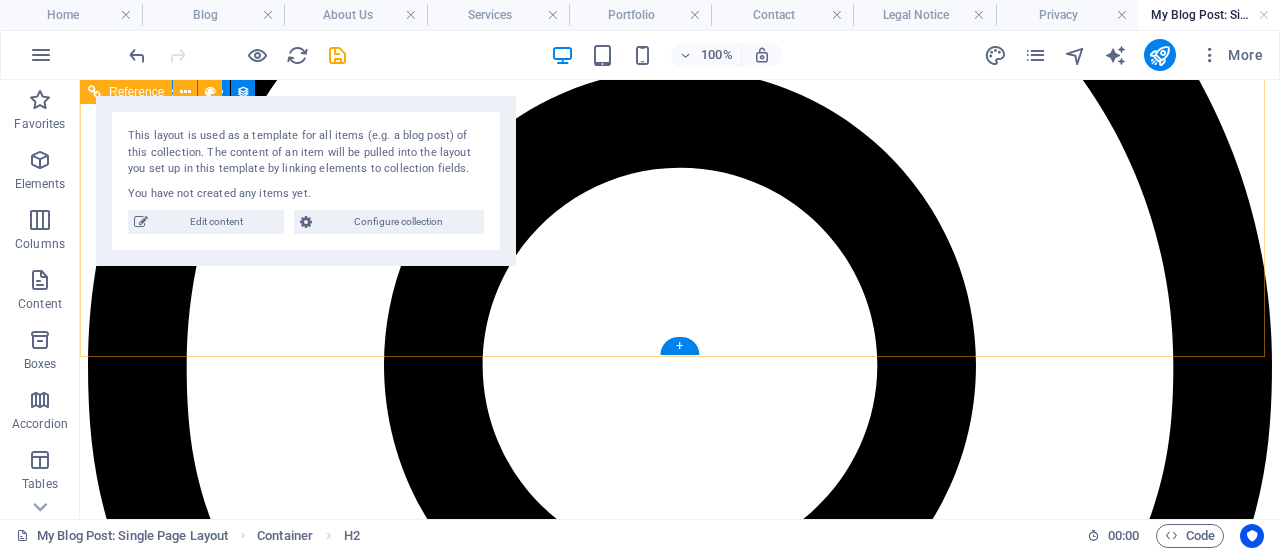 click on "© 2025. Dlegendcreative. All Rights Reserved." at bounding box center [680, 7661] 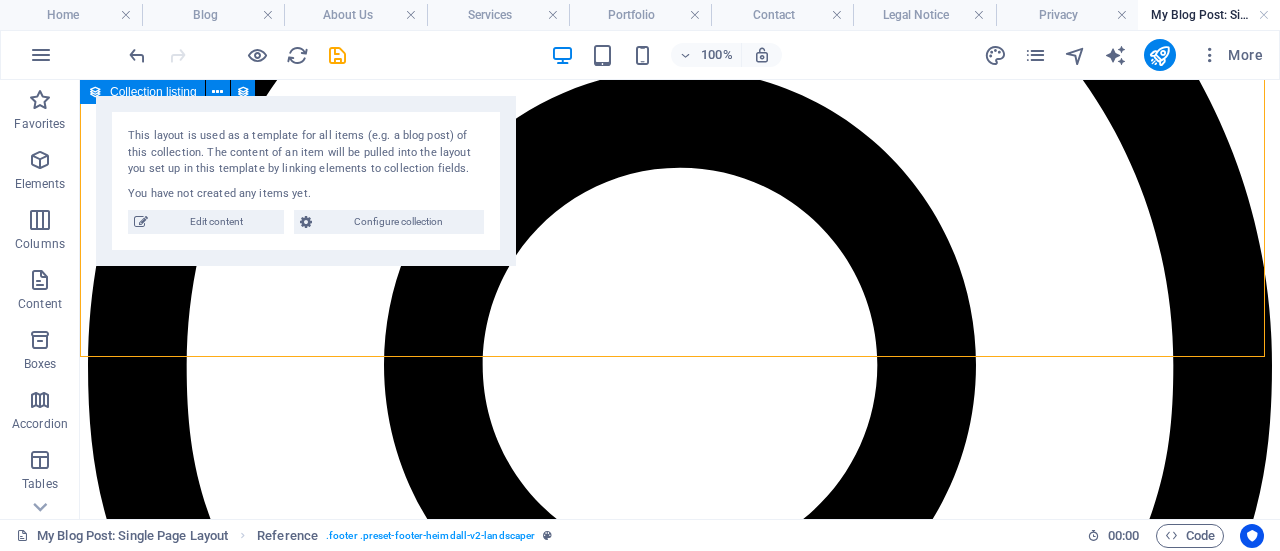 click on "DLegend Creative Blog" at bounding box center [680, 11169] 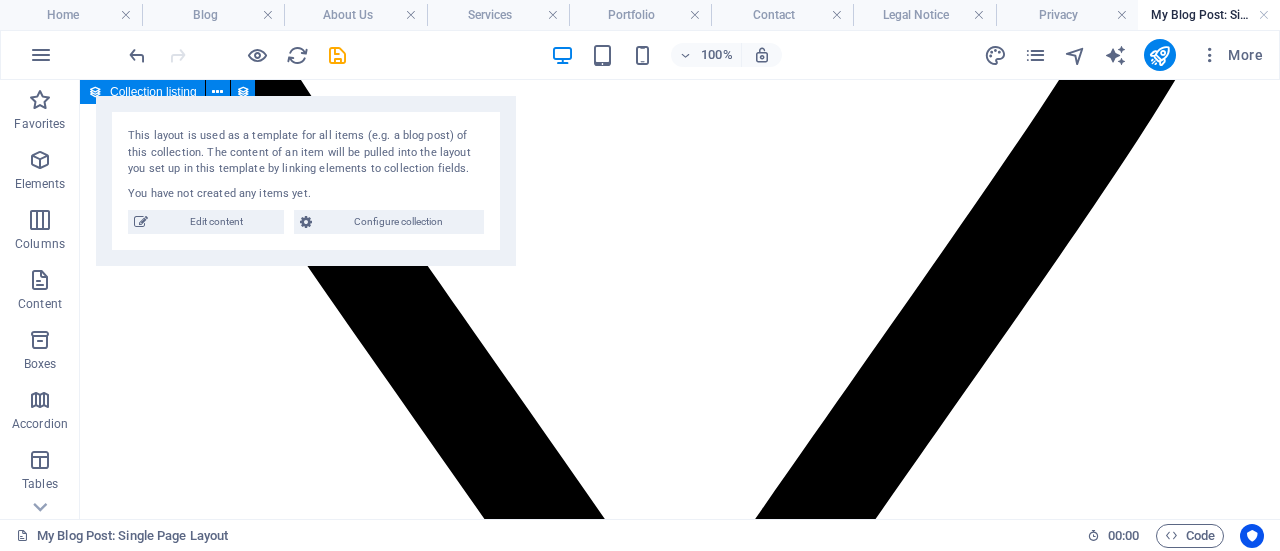 scroll, scrollTop: 1774, scrollLeft: 0, axis: vertical 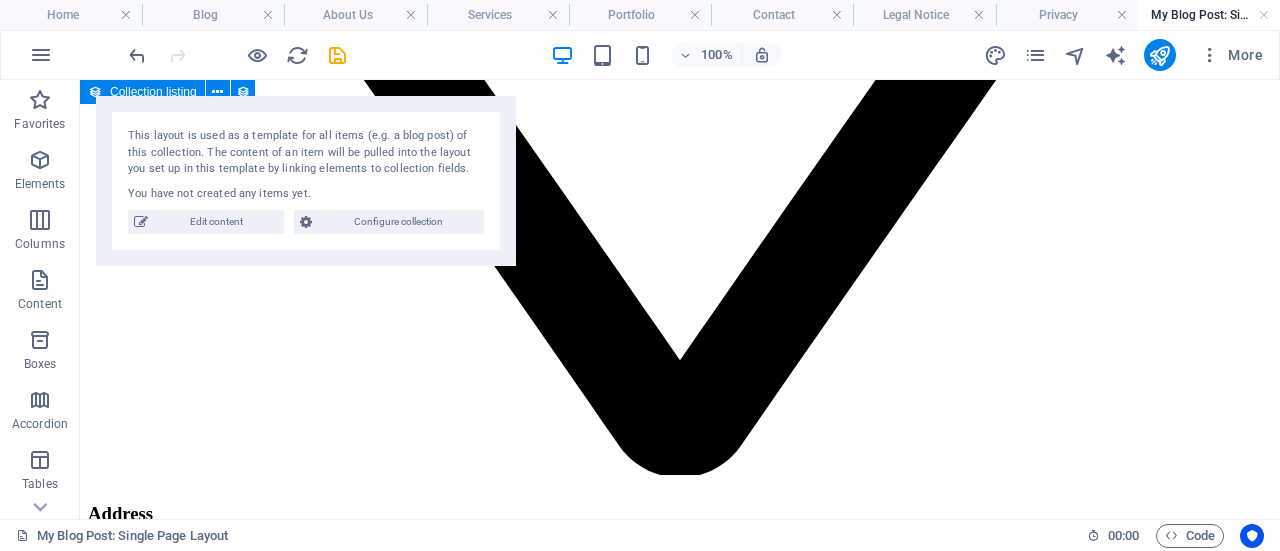 click on "DLegend Creative Blog
Graphics • Video Editing • Web Design • Business Tips
5 Tips to Make Your Business Stand Out Online
Learn how to use graphics, videos, and social media marketing to attract more customers and grow your brand.
Read More
How to Use Facebook Ads to Get More Customers
Discover the best way to run Facebook & Instagram ads that actually convert to sales without wasting money.
Read More
Why Every Business Needs a Professional Website
Your website is your online office. Here’s why having a well-designed site can change the way customers see your business.
Read More" at bounding box center [680, 10620] 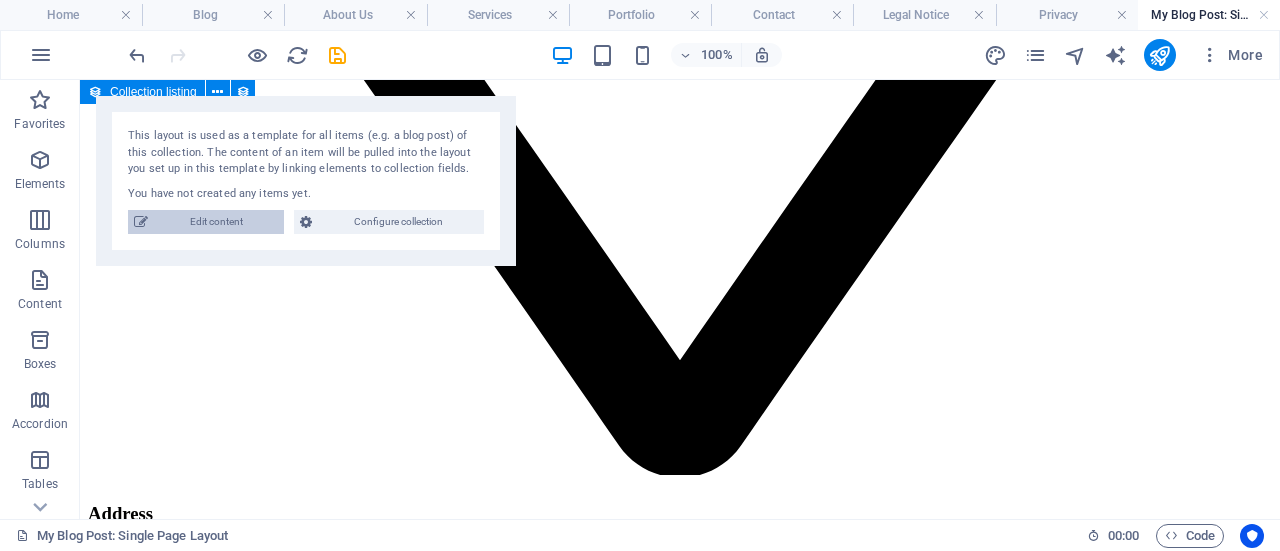 click on "Edit content" at bounding box center [216, 222] 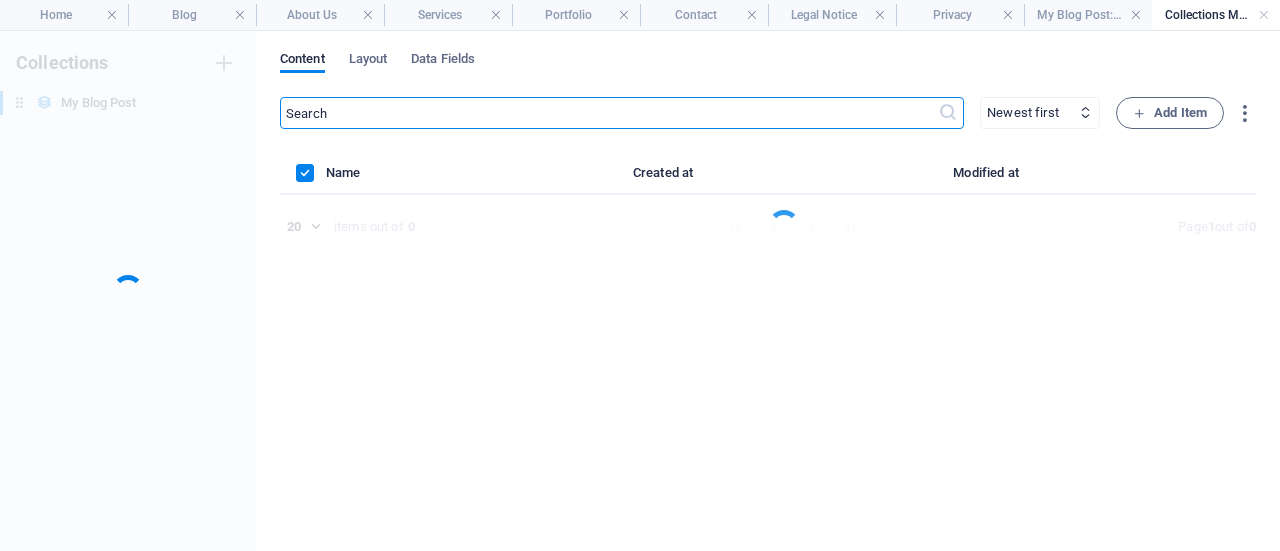 scroll, scrollTop: 0, scrollLeft: 0, axis: both 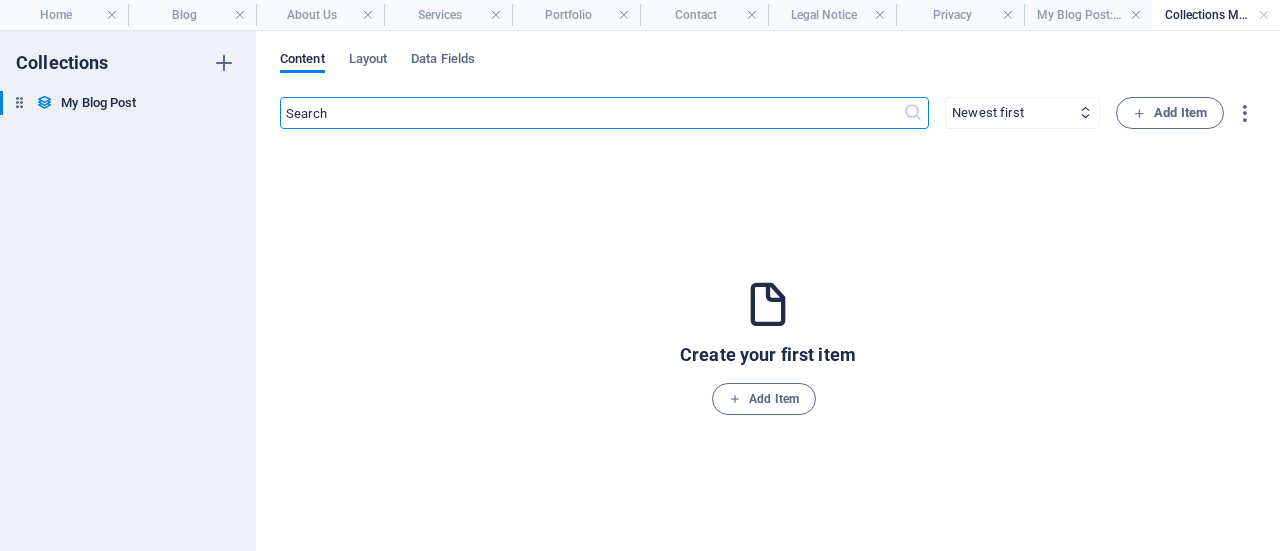 click on "Create your first item Add Item" at bounding box center (768, 346) 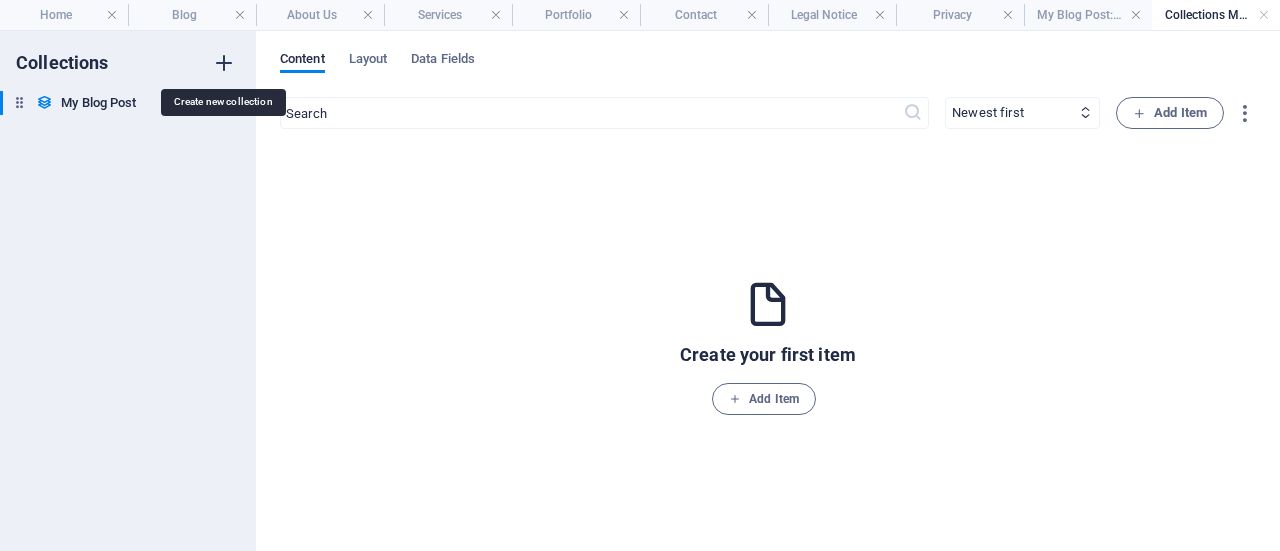 click at bounding box center [224, 63] 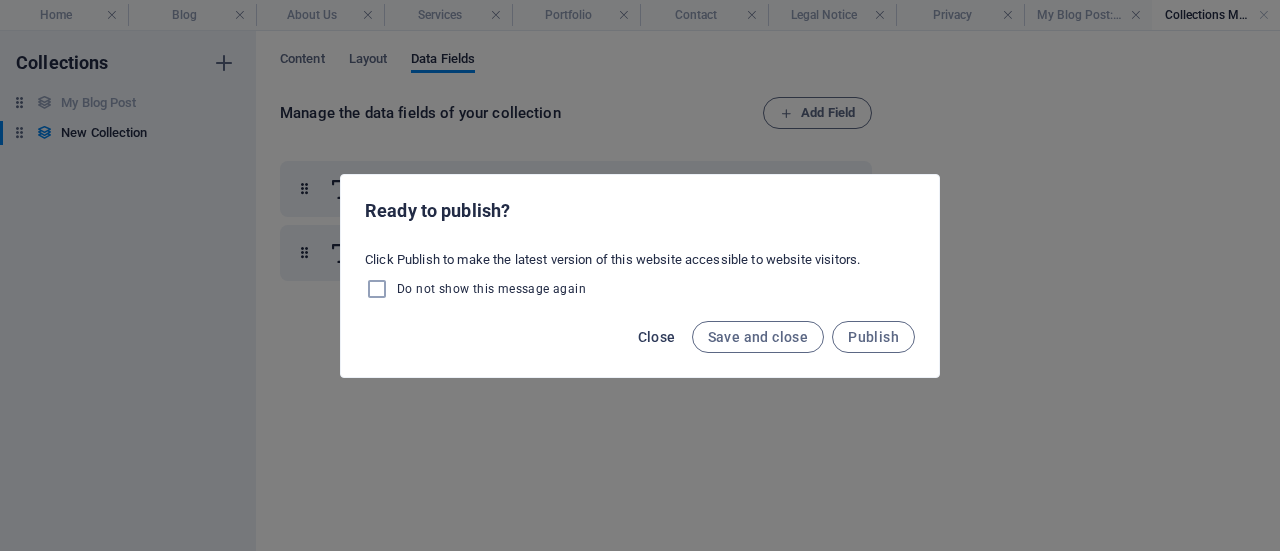 click on "Close" at bounding box center [657, 337] 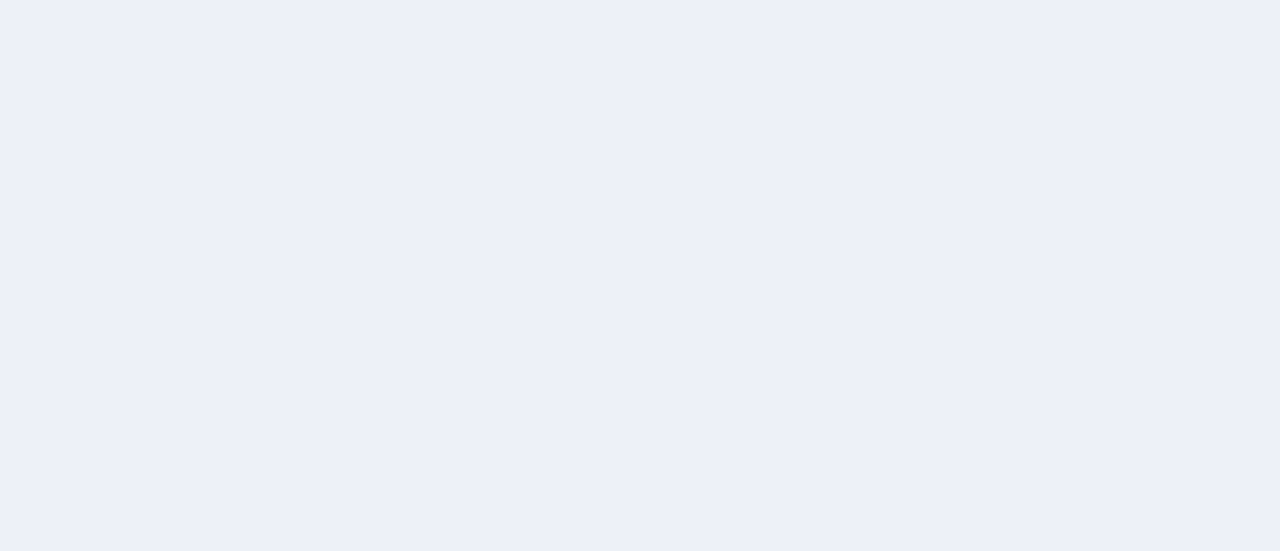 scroll, scrollTop: 0, scrollLeft: 0, axis: both 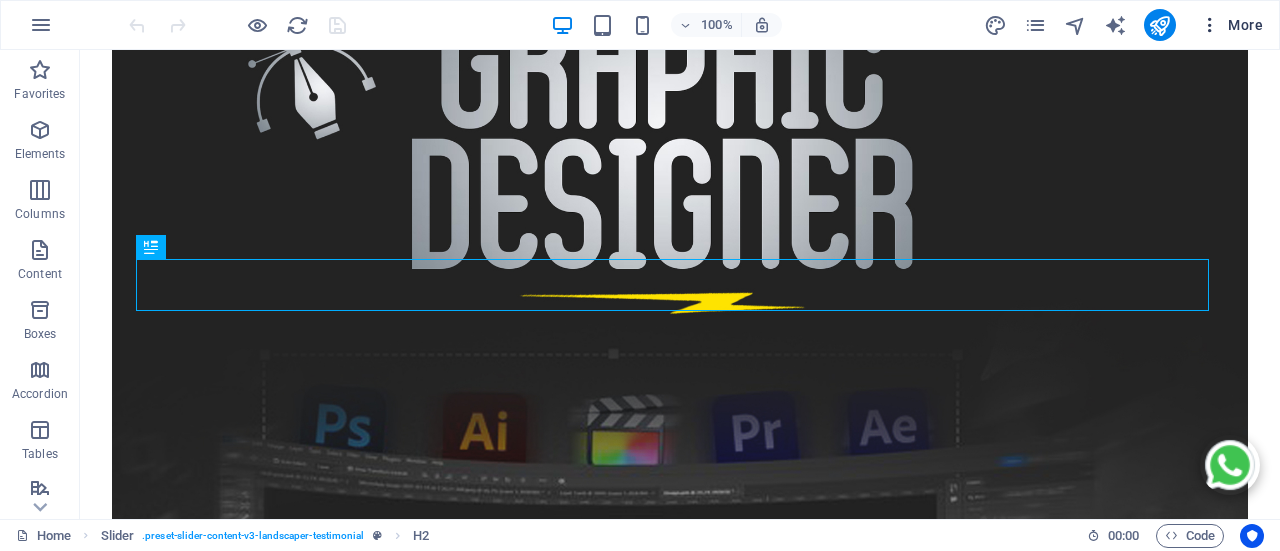 click at bounding box center (1210, 25) 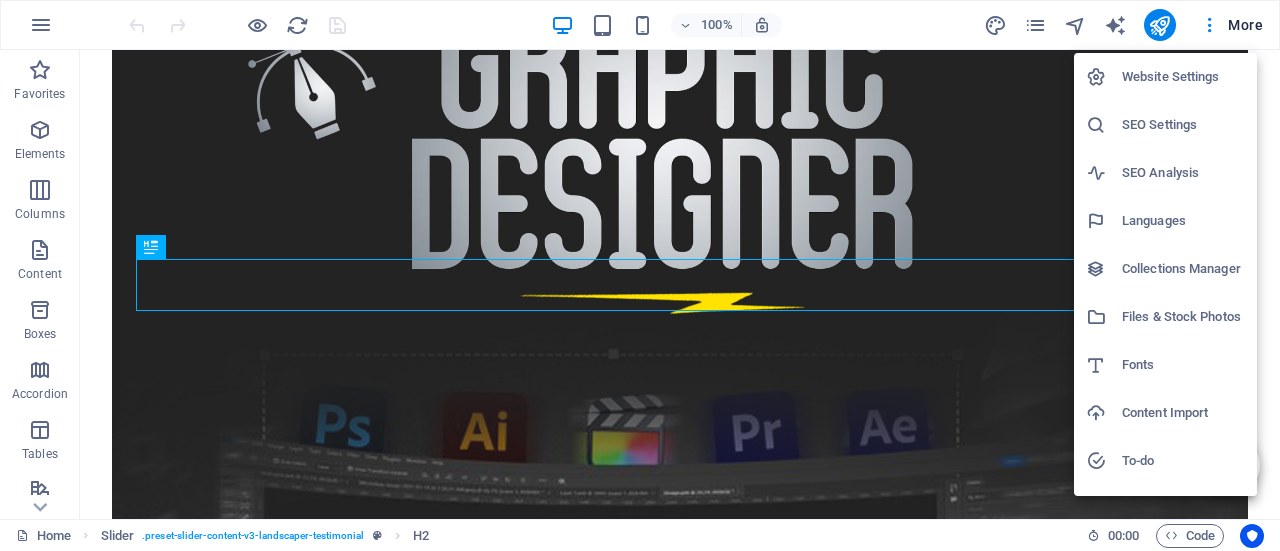 click on "SEO Settings" at bounding box center (1183, 125) 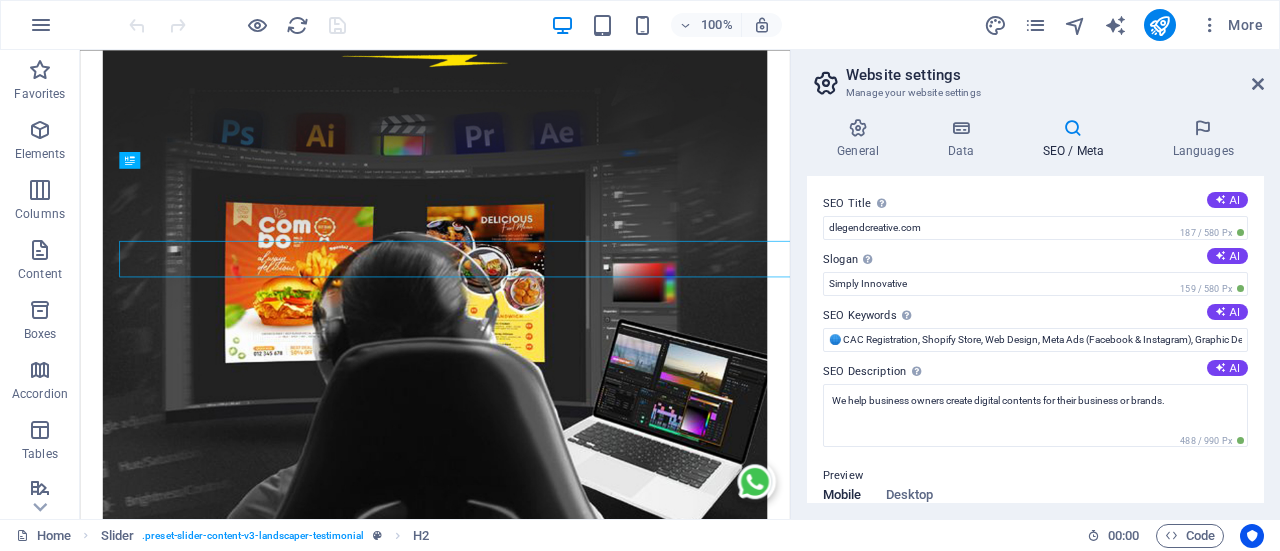 scroll, scrollTop: 2039, scrollLeft: 0, axis: vertical 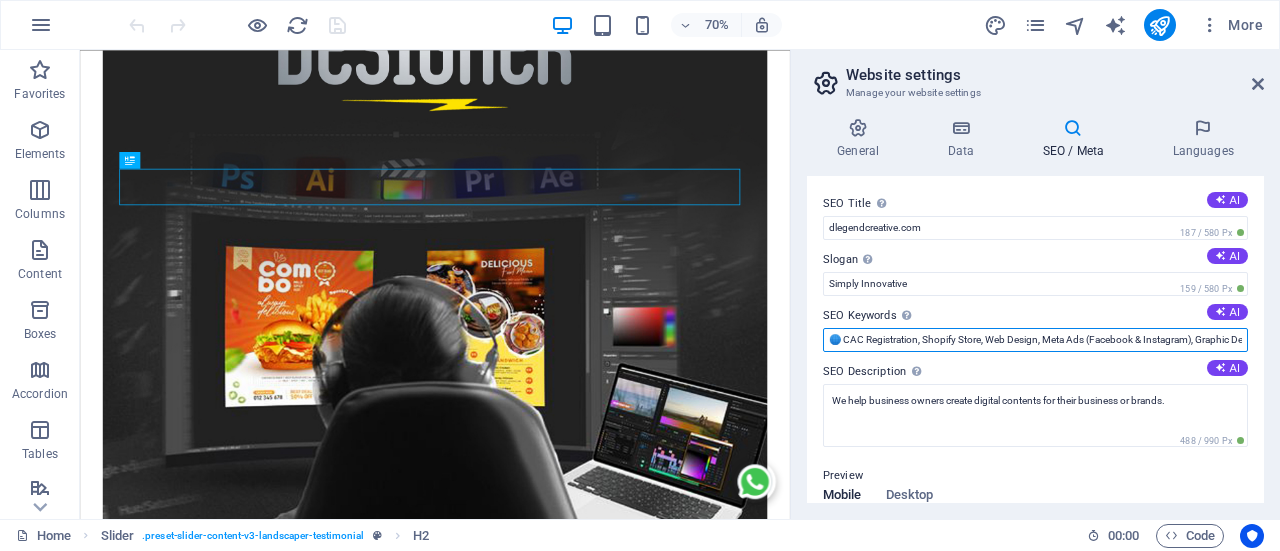 click on "🌐 CAC Registration, Shopify Store, Web Design, Meta Ads (Facebook & Instagram), Graphic Design, dlegendcreative.com, Online Coaching, Video Editing" at bounding box center [1035, 340] 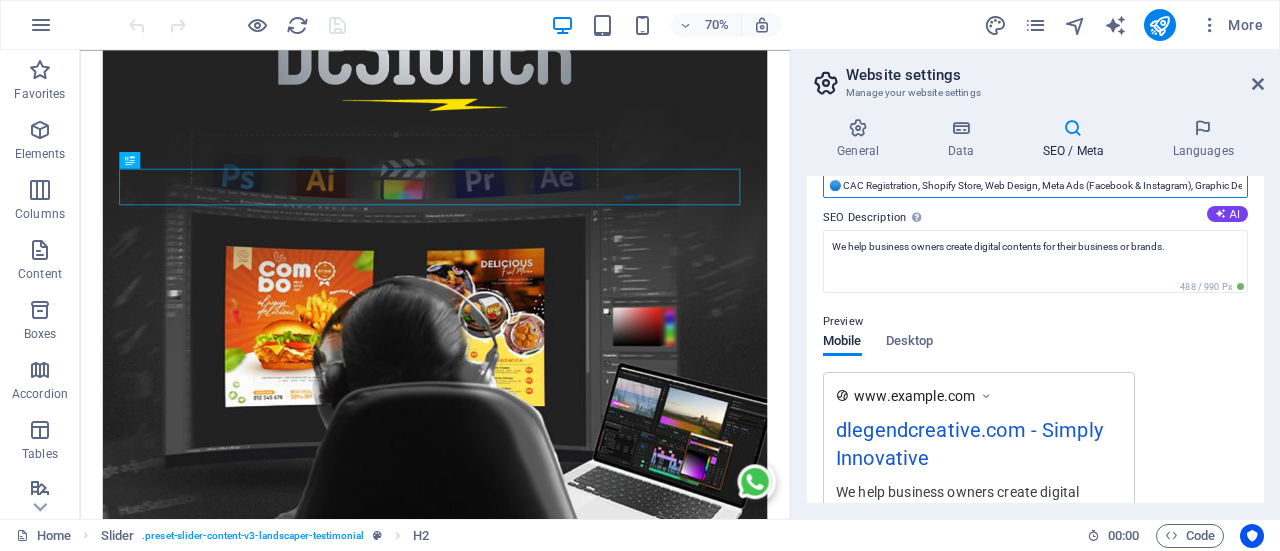 scroll, scrollTop: 0, scrollLeft: 0, axis: both 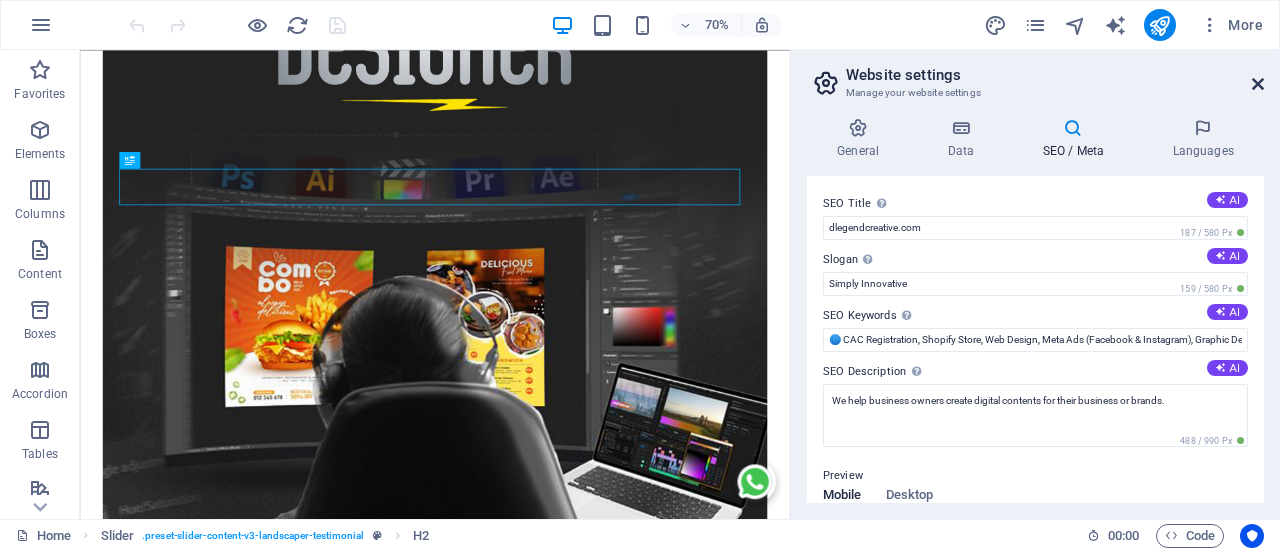 click at bounding box center (1258, 84) 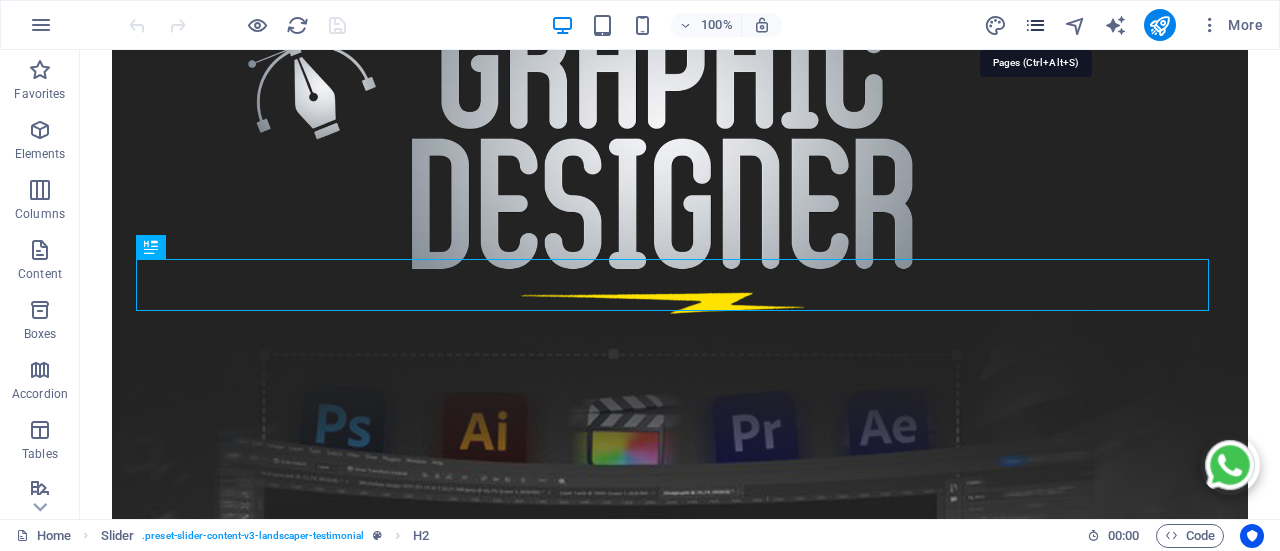 click at bounding box center [1035, 25] 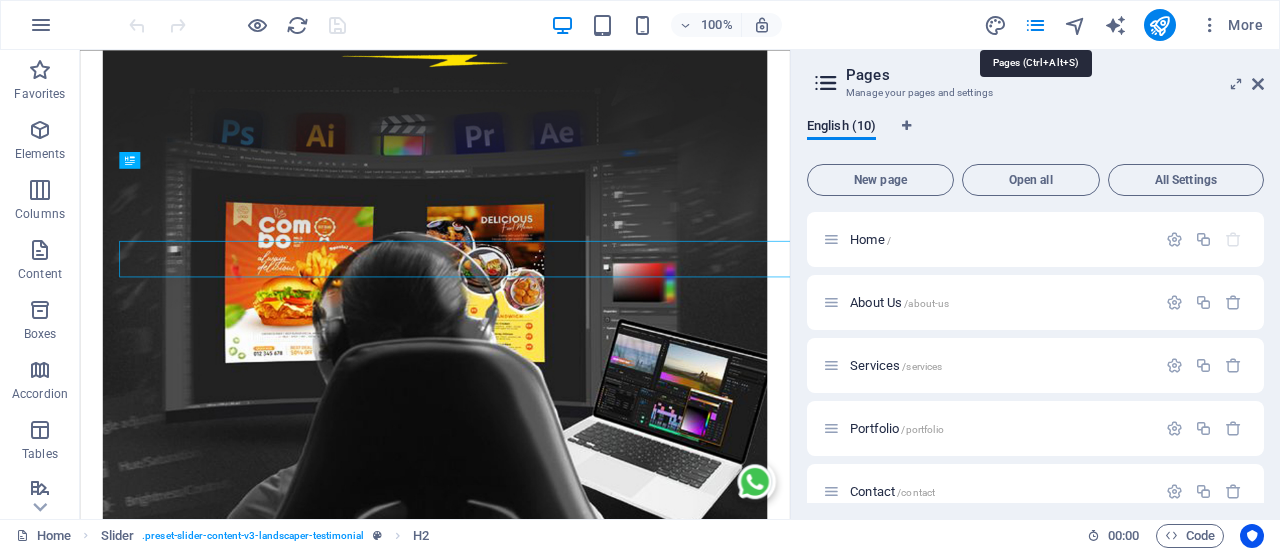 scroll, scrollTop: 2039, scrollLeft: 0, axis: vertical 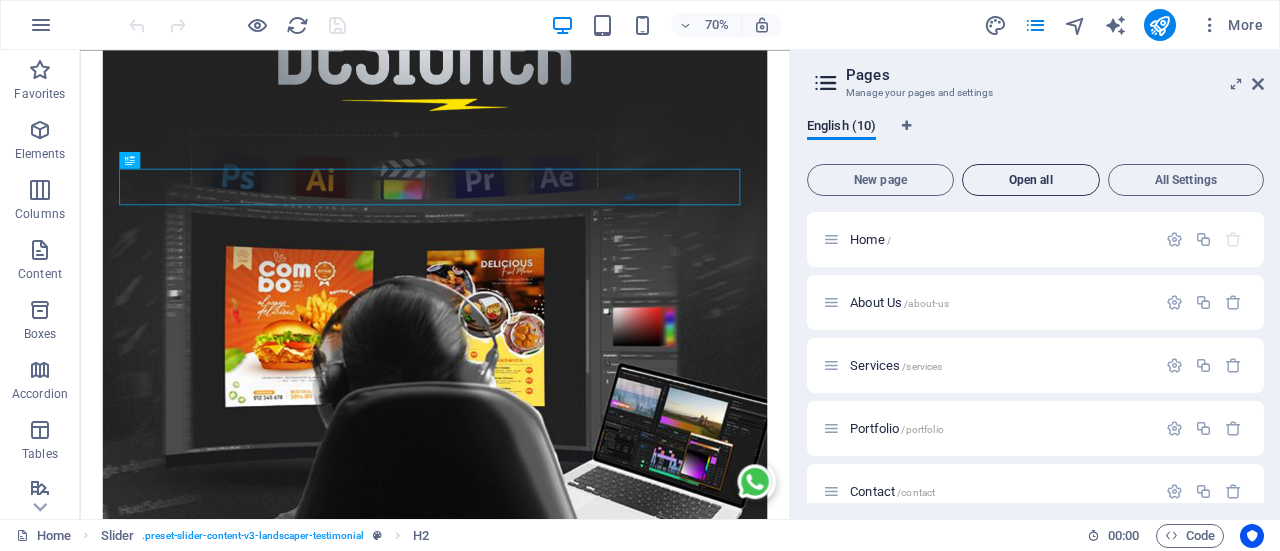 click on "Open all" at bounding box center [1031, 180] 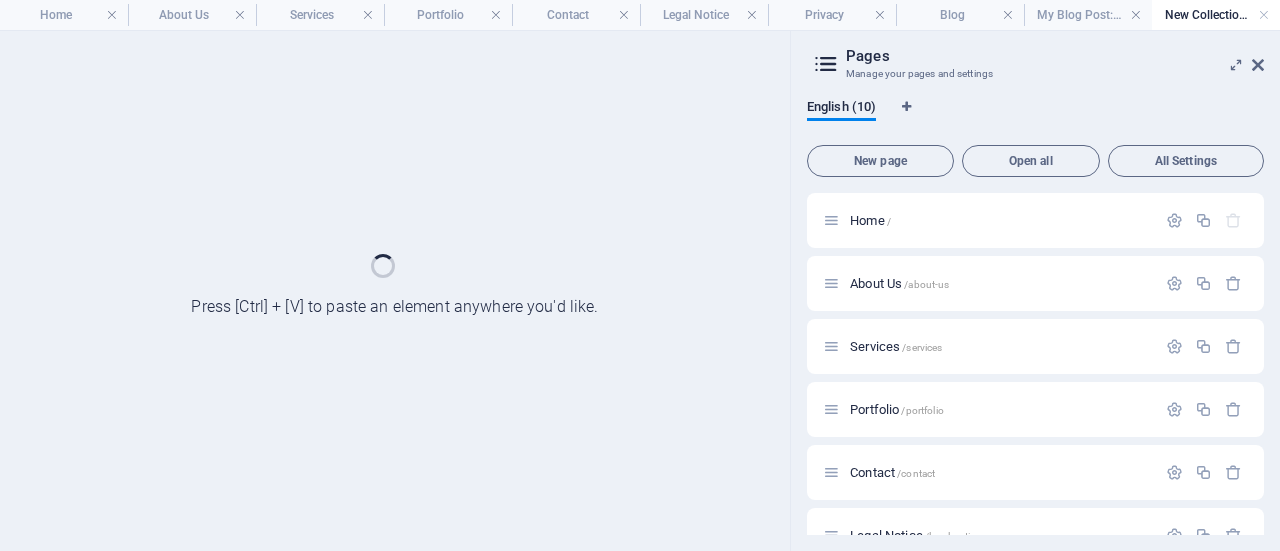 scroll, scrollTop: 0, scrollLeft: 0, axis: both 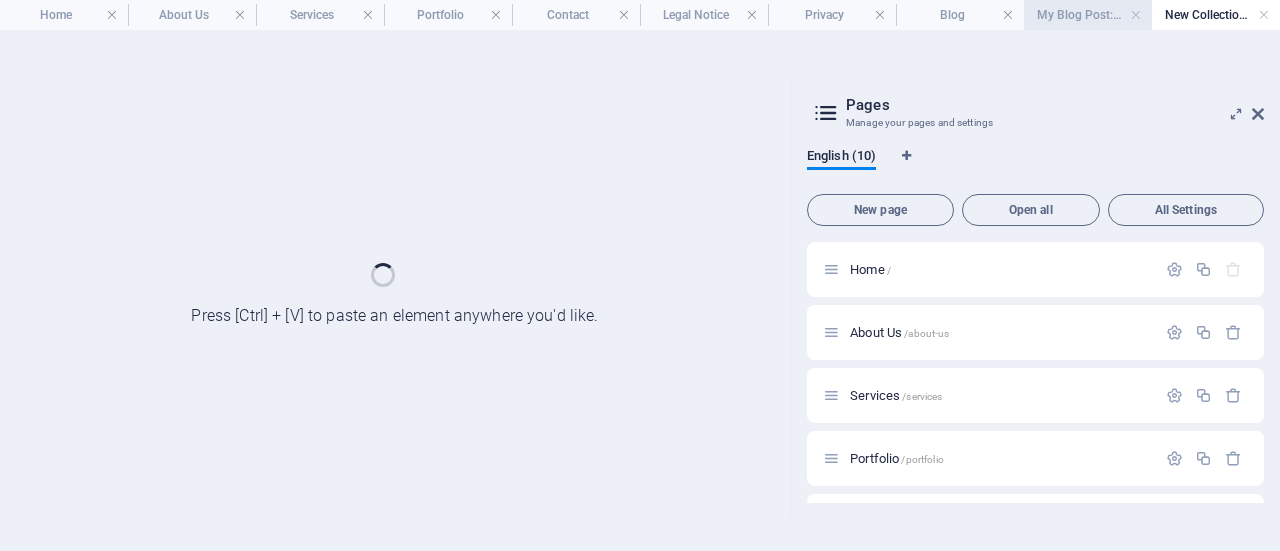 click on "My Blog Post: Single Page Layout" at bounding box center [1088, 15] 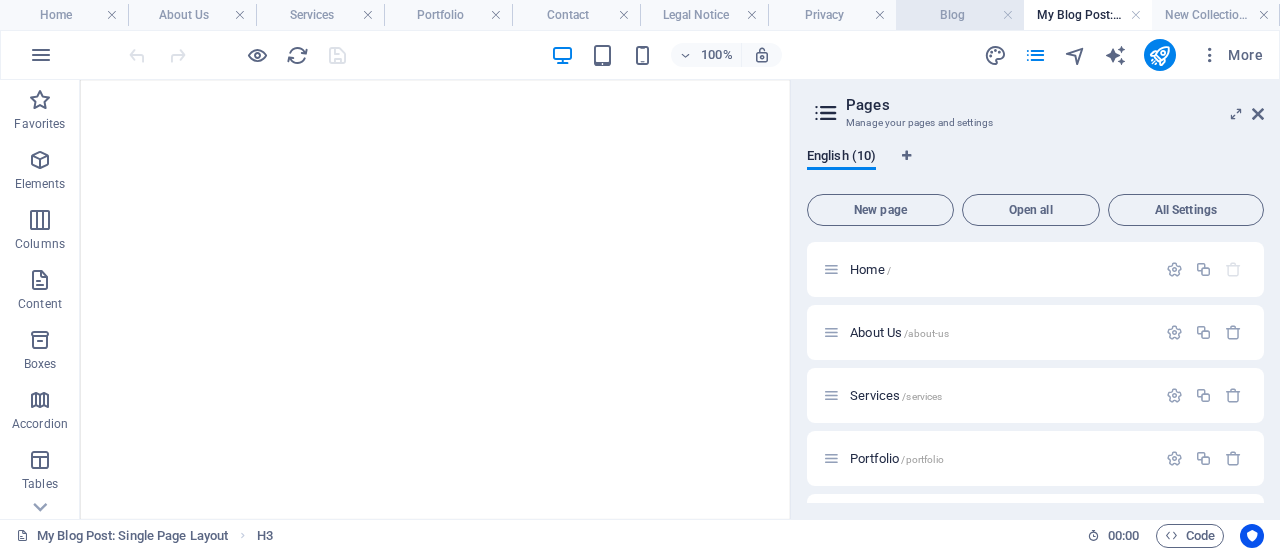 click on "Blog" at bounding box center [960, 15] 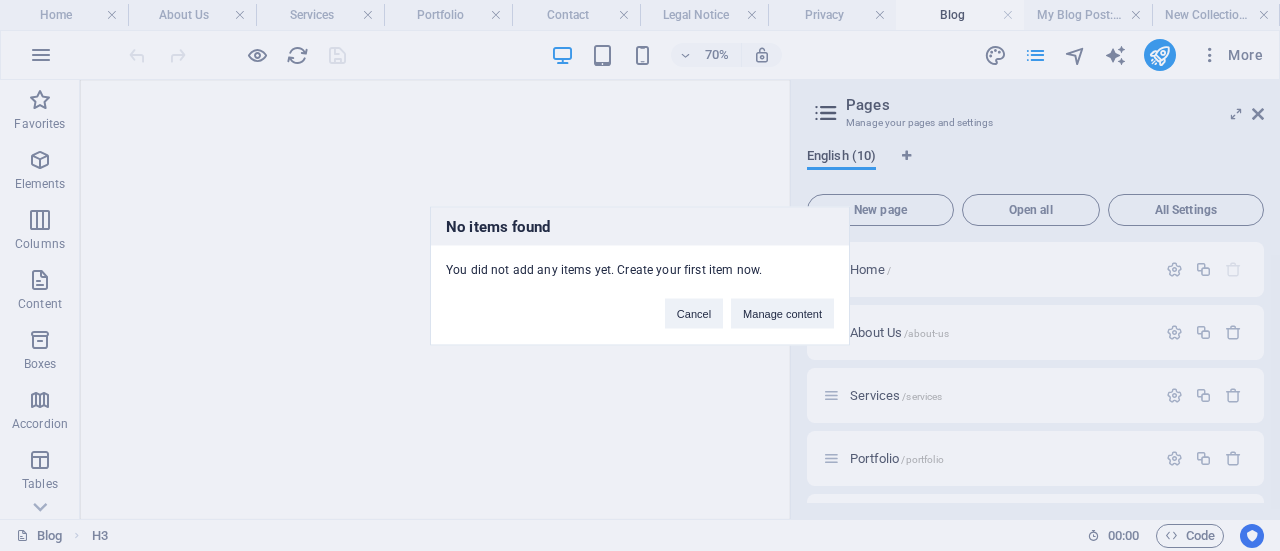scroll, scrollTop: 0, scrollLeft: 0, axis: both 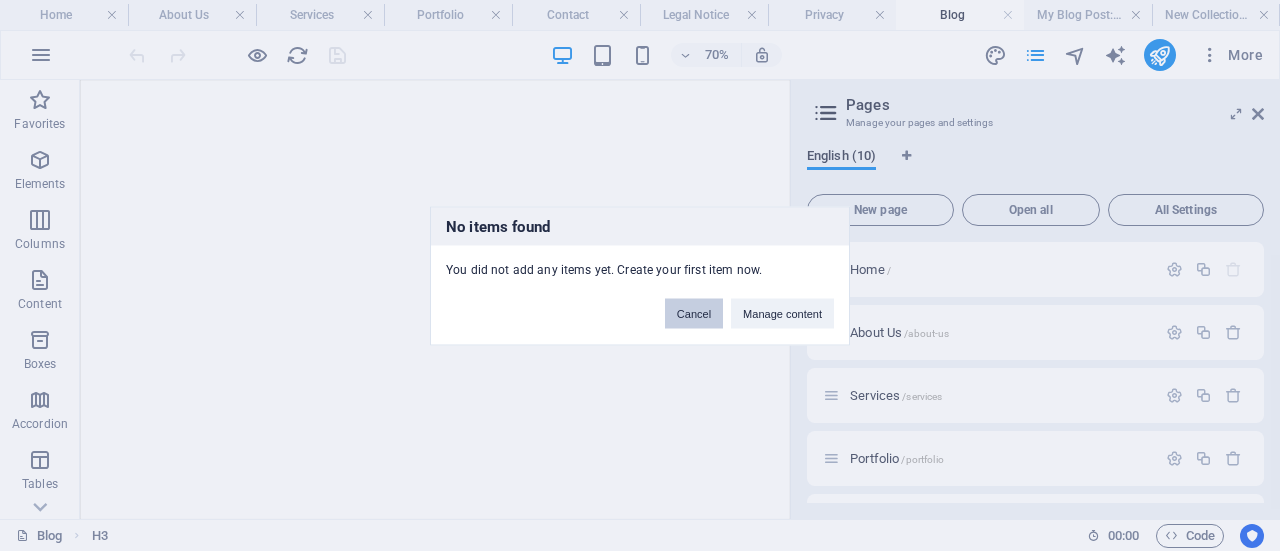 click on "Cancel" at bounding box center (694, 313) 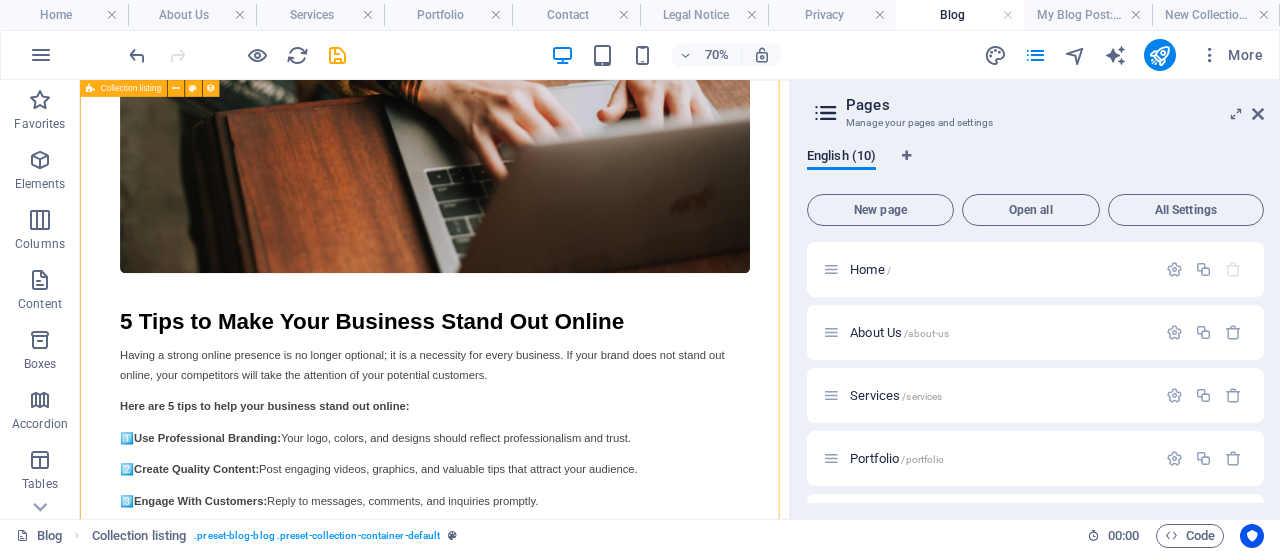 scroll, scrollTop: 0, scrollLeft: 0, axis: both 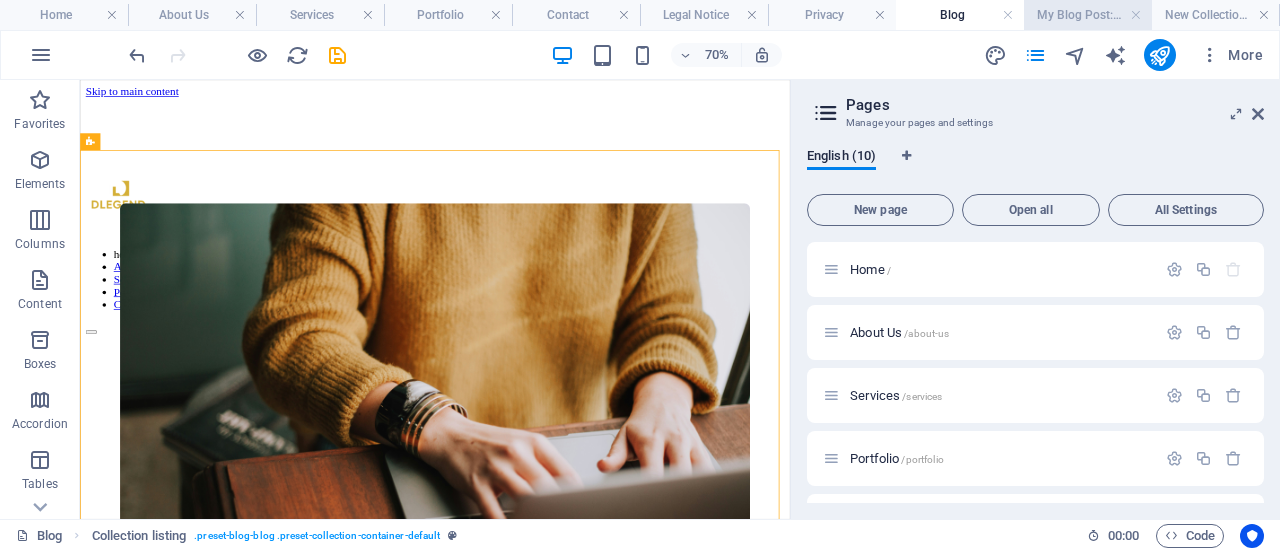 click on "My Blog Post: Single Page Layout" at bounding box center [1088, 15] 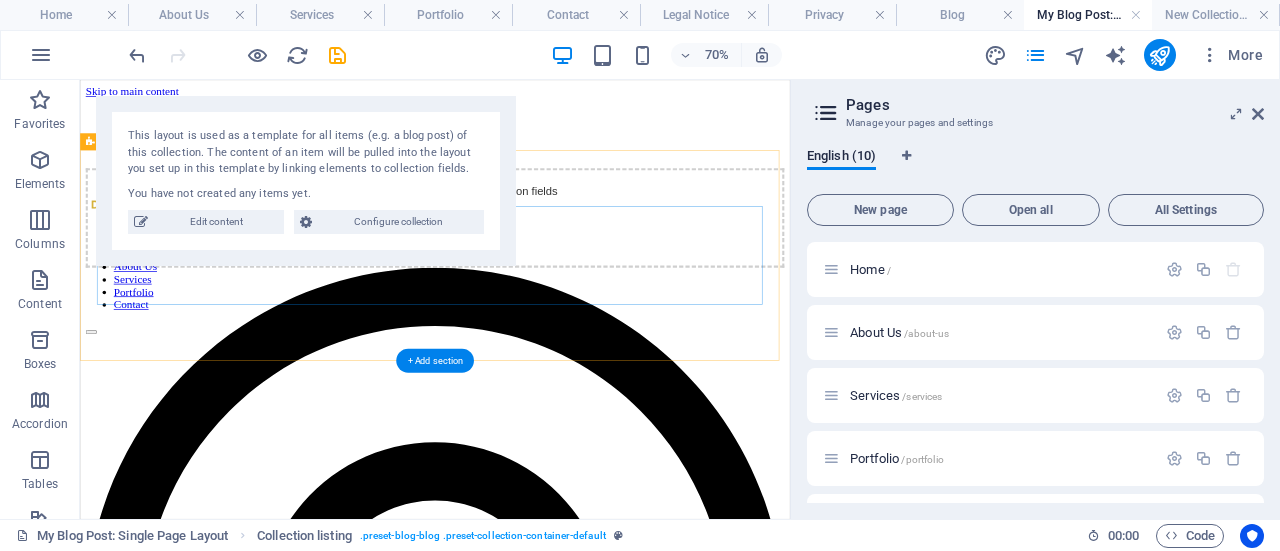 click on "Add elements and assign them to collection fields or  Add elements  Paste clipboard" at bounding box center [587, 277] 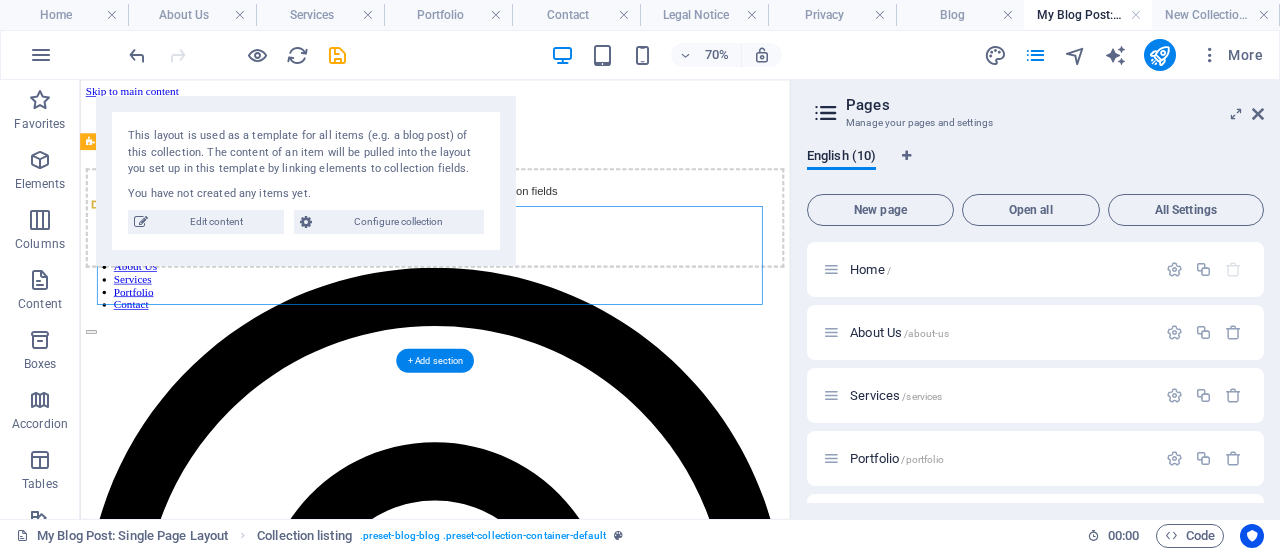 click on "Add elements and assign them to collection fields or  Add elements  Paste clipboard" at bounding box center (587, 277) 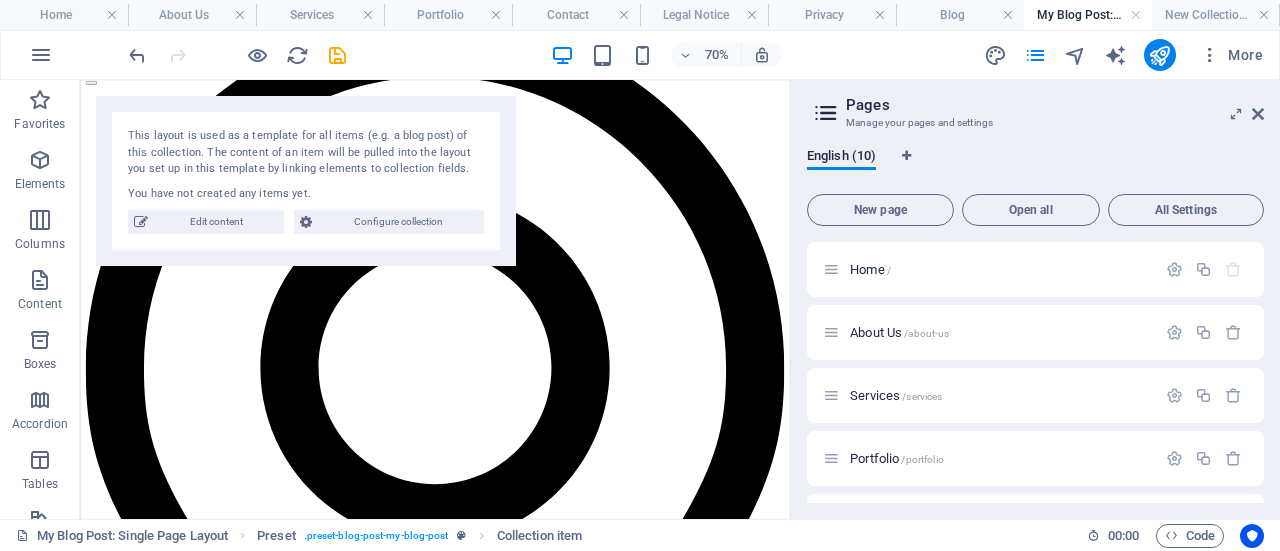 scroll, scrollTop: 400, scrollLeft: 0, axis: vertical 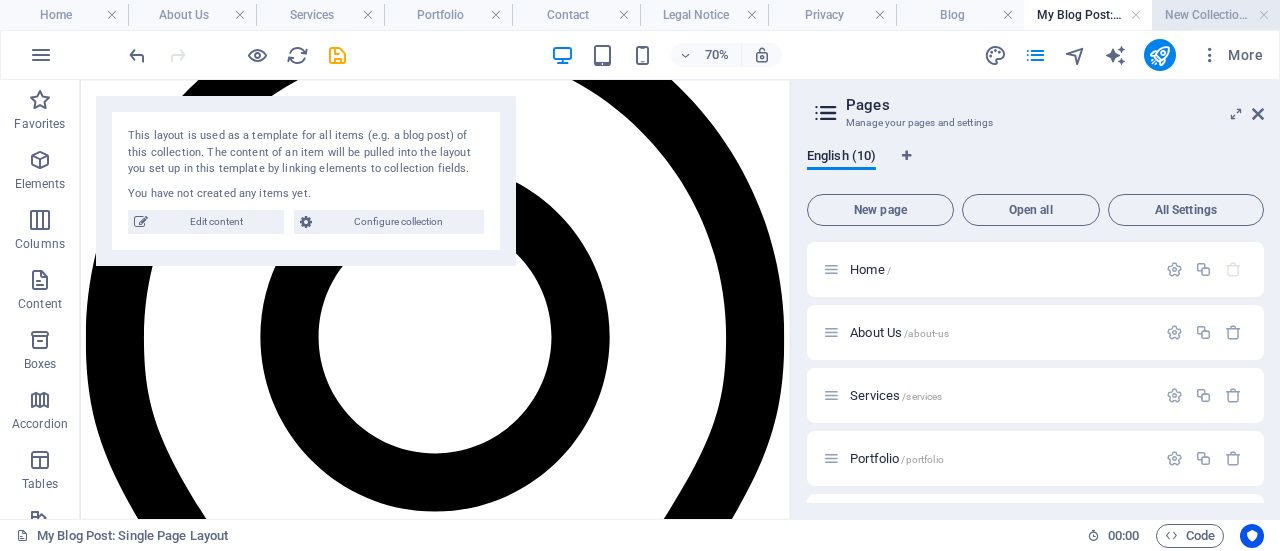 click on "New Collection: Single Page Layout" at bounding box center [1216, 15] 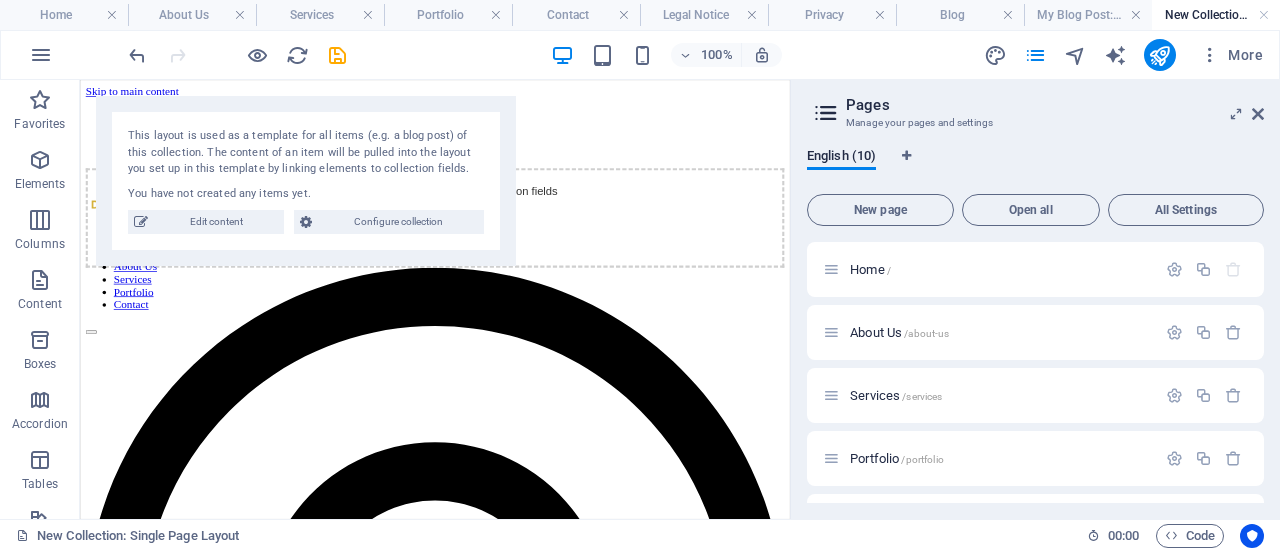 scroll, scrollTop: 0, scrollLeft: 0, axis: both 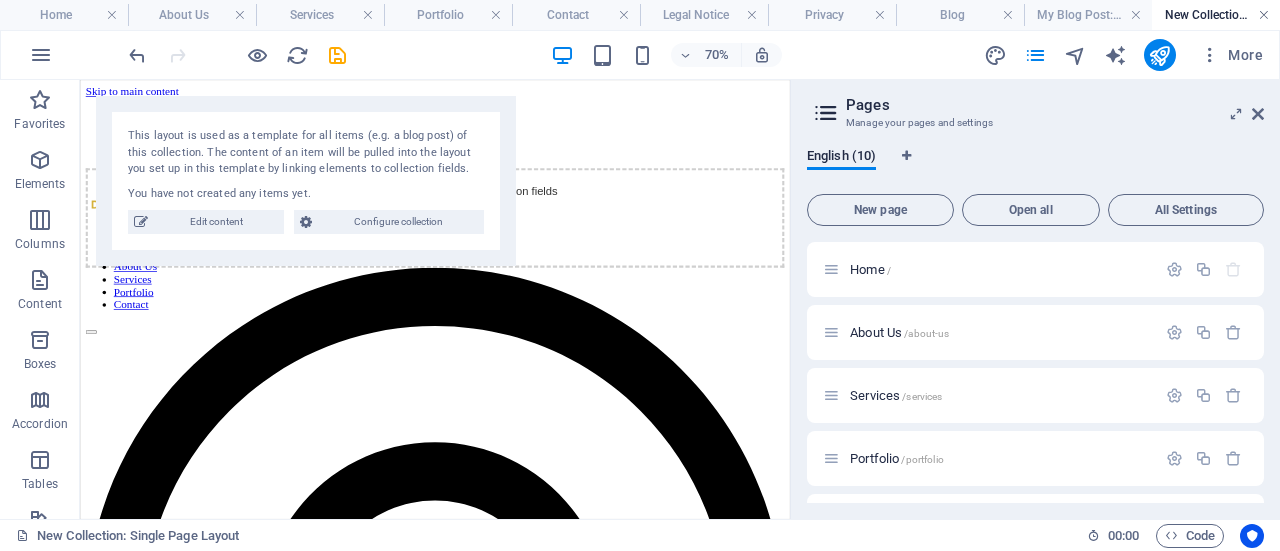 click at bounding box center (1264, 15) 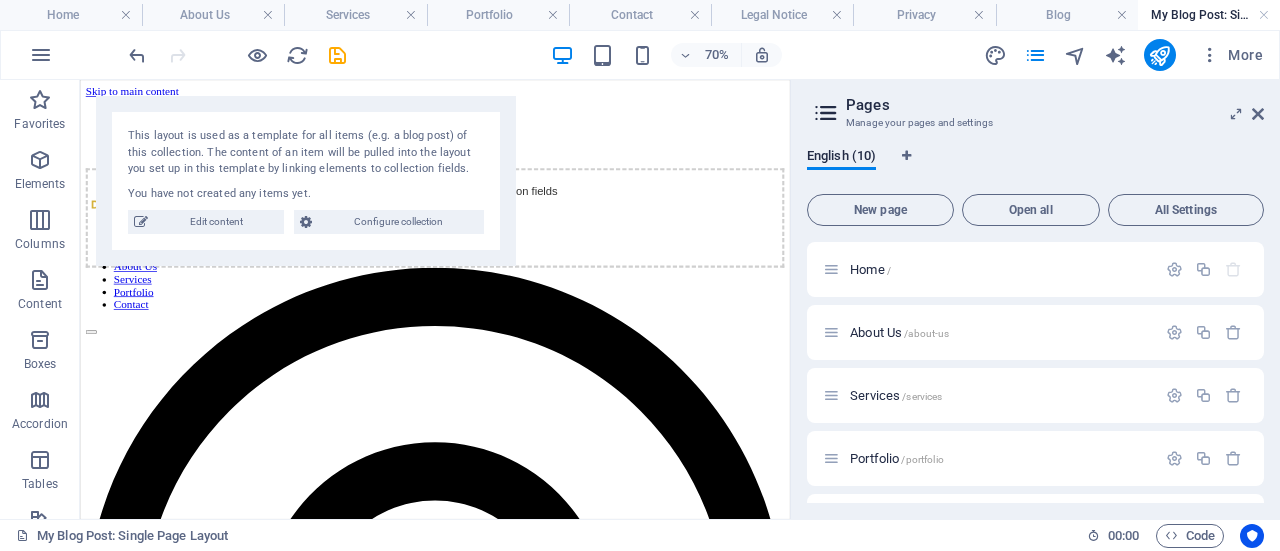 scroll, scrollTop: 400, scrollLeft: 0, axis: vertical 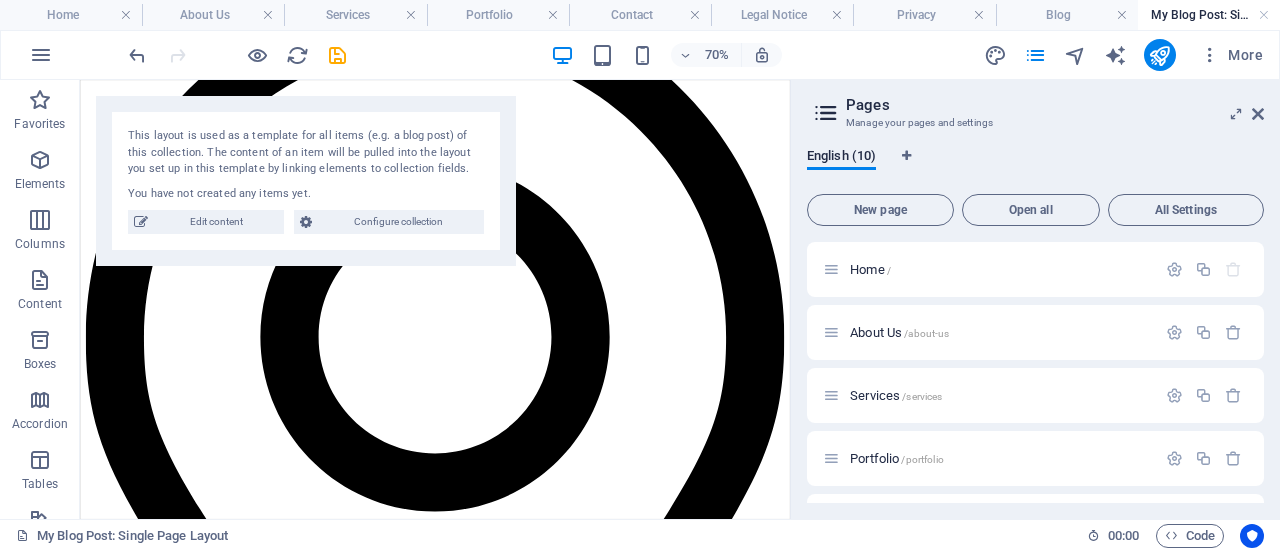 click at bounding box center [1264, 15] 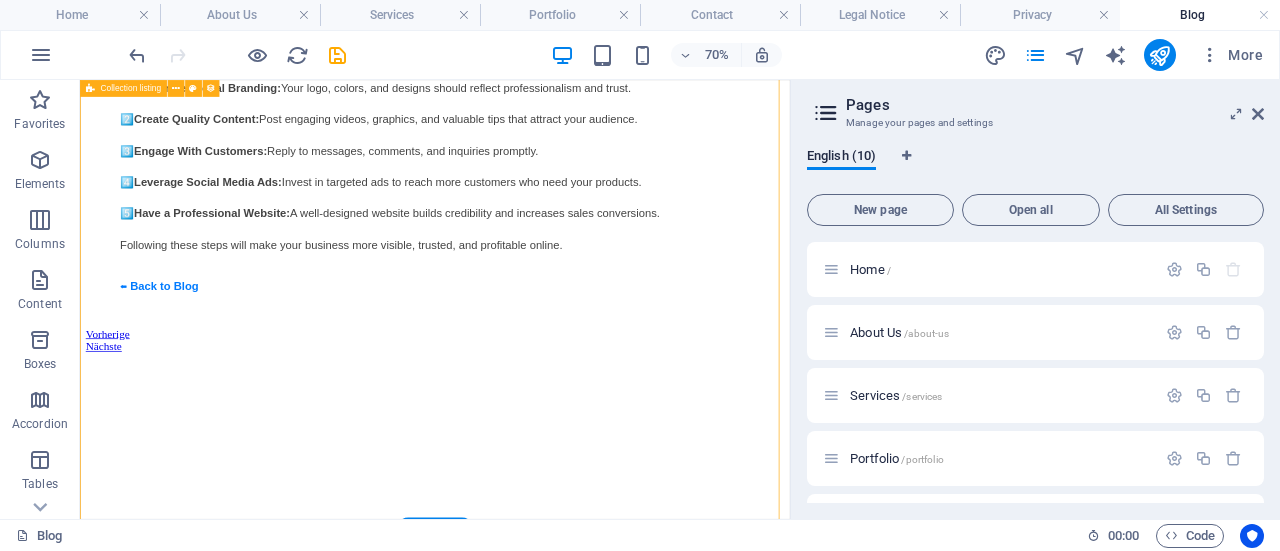 scroll, scrollTop: 1400, scrollLeft: 0, axis: vertical 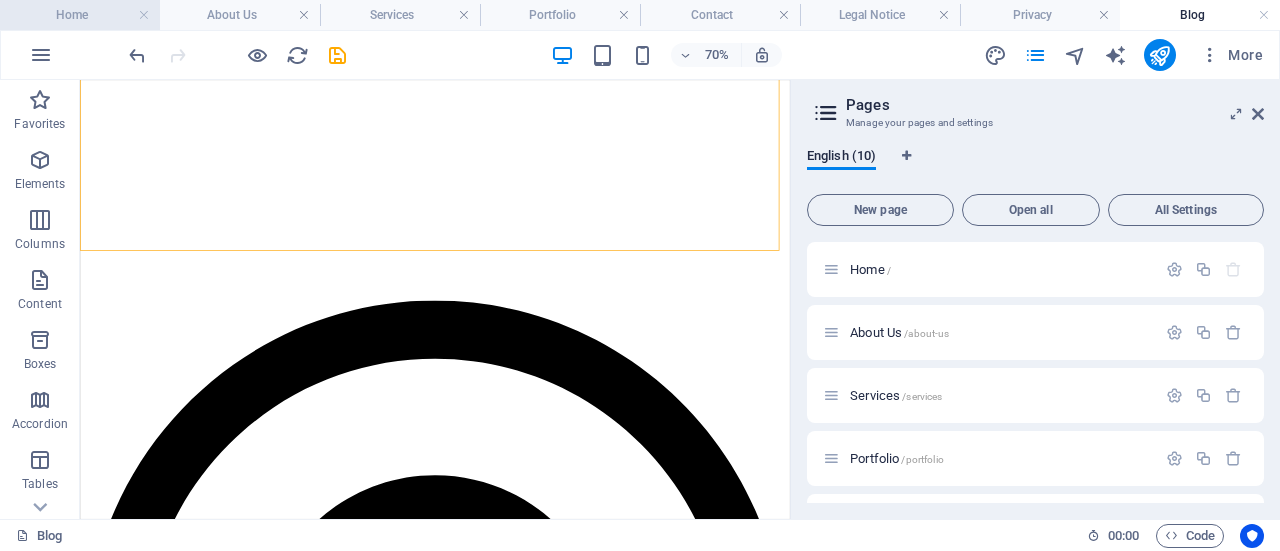 click on "Home" at bounding box center [80, 15] 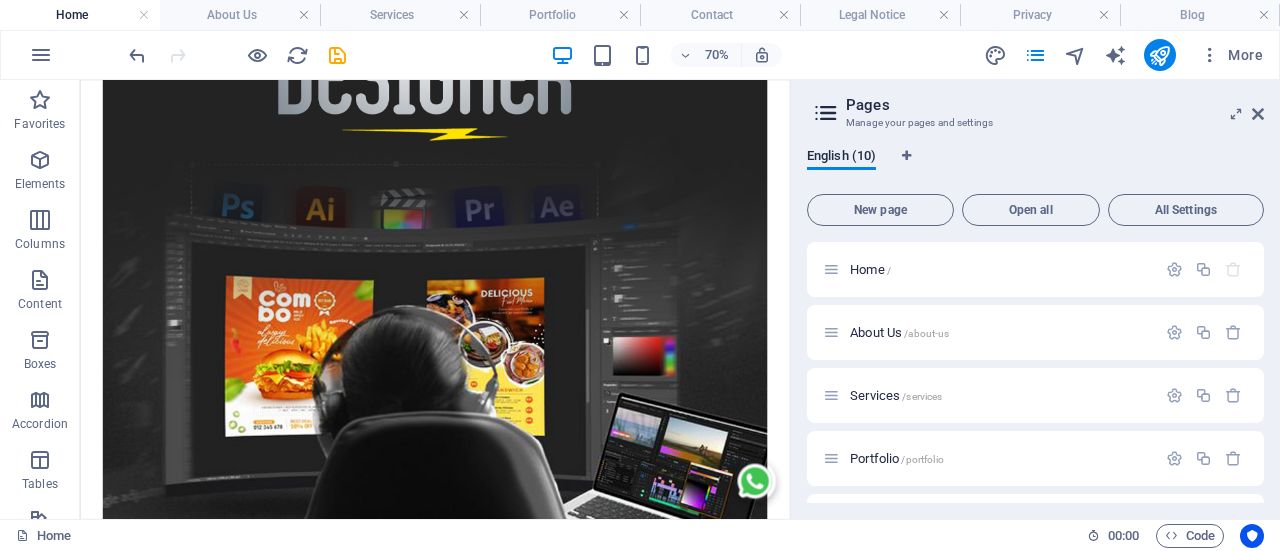 scroll, scrollTop: 0, scrollLeft: 0, axis: both 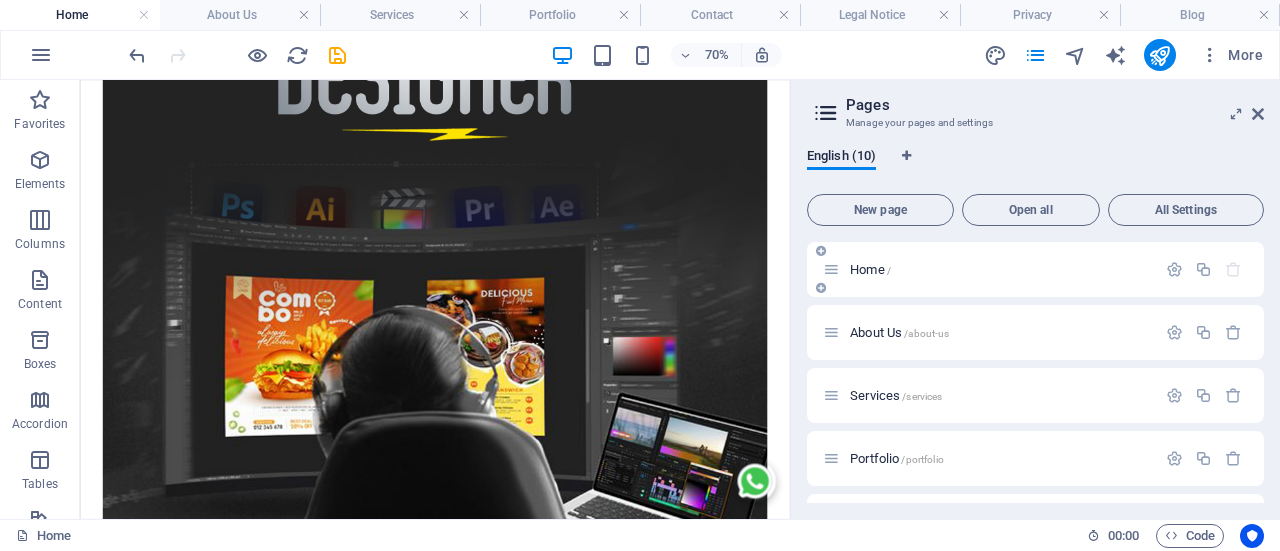 click on "Home /" at bounding box center (870, 269) 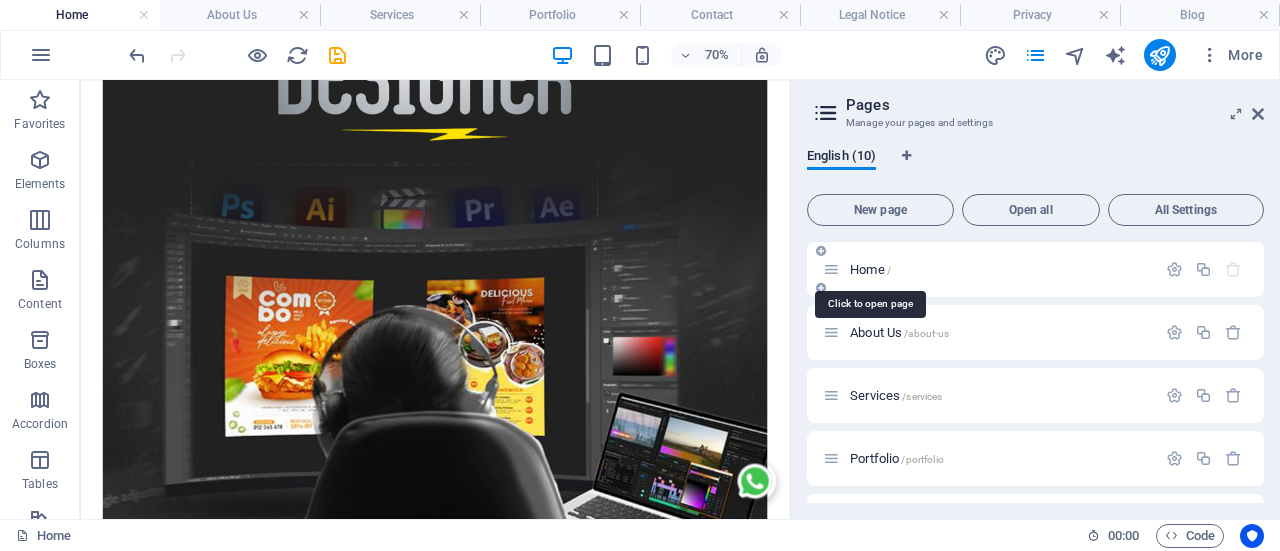 click on "Home /" at bounding box center (870, 269) 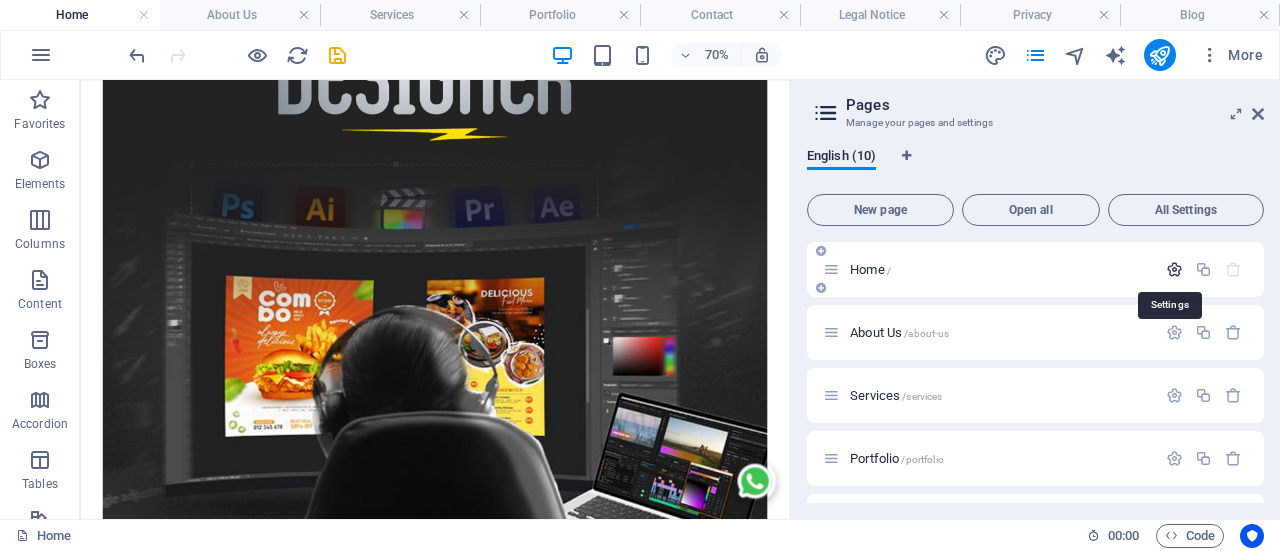 click at bounding box center [1174, 269] 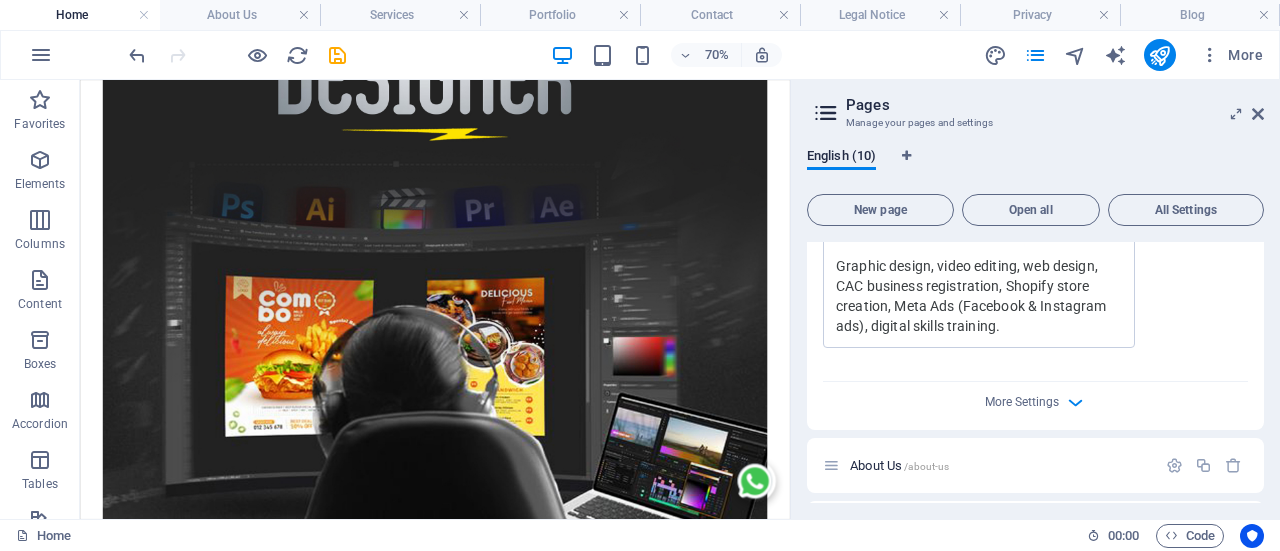 scroll, scrollTop: 900, scrollLeft: 0, axis: vertical 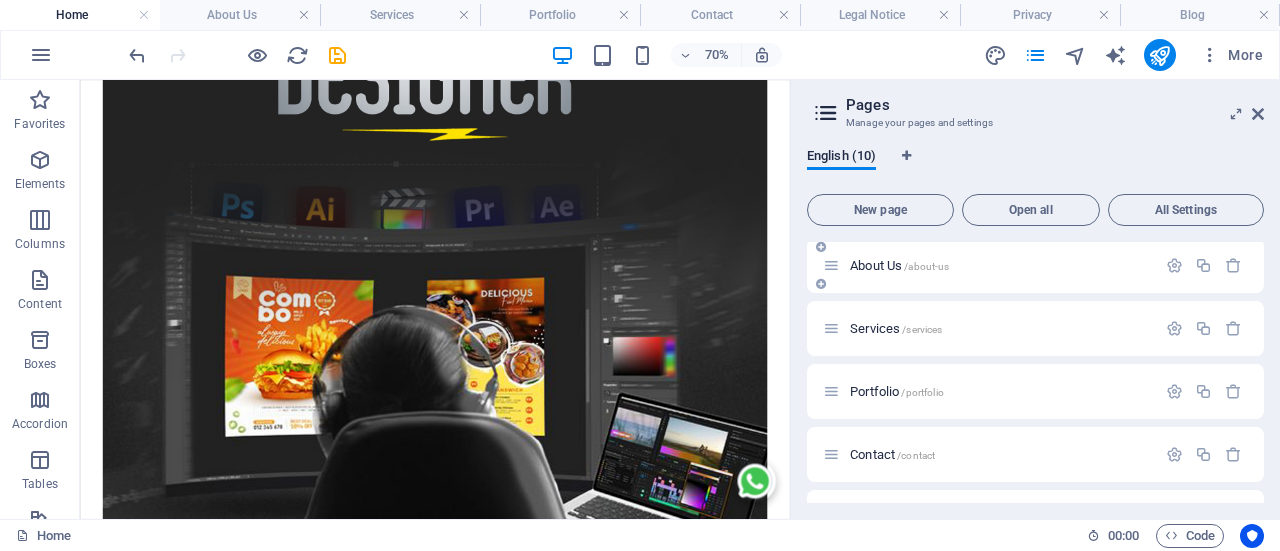 click on "About Us /about-us" at bounding box center [989, 265] 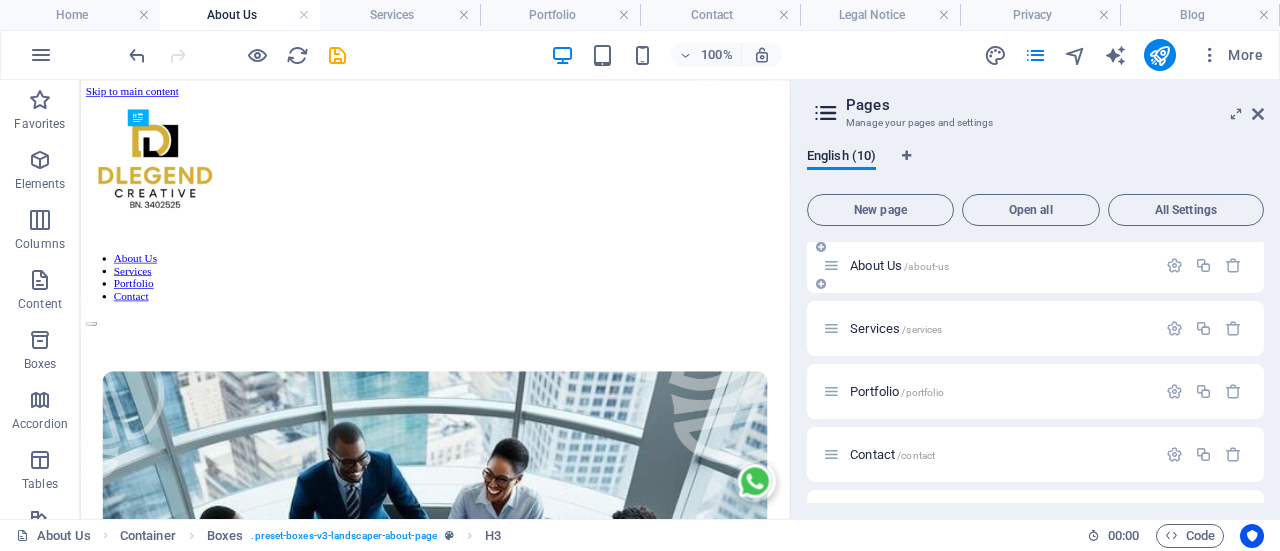 scroll, scrollTop: 574, scrollLeft: 0, axis: vertical 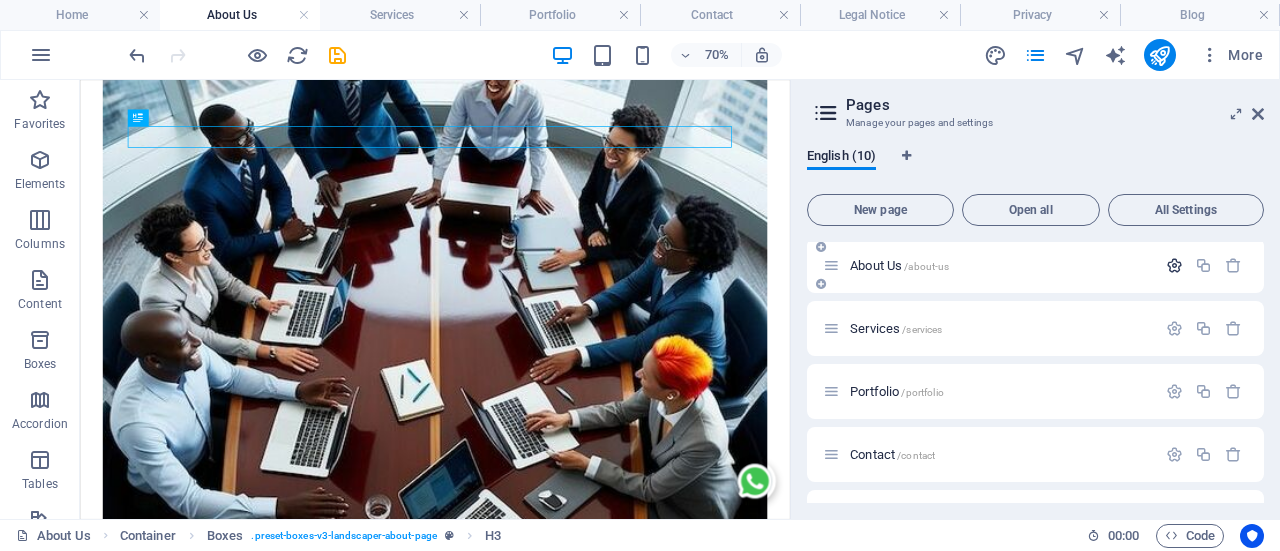 click at bounding box center [1174, 265] 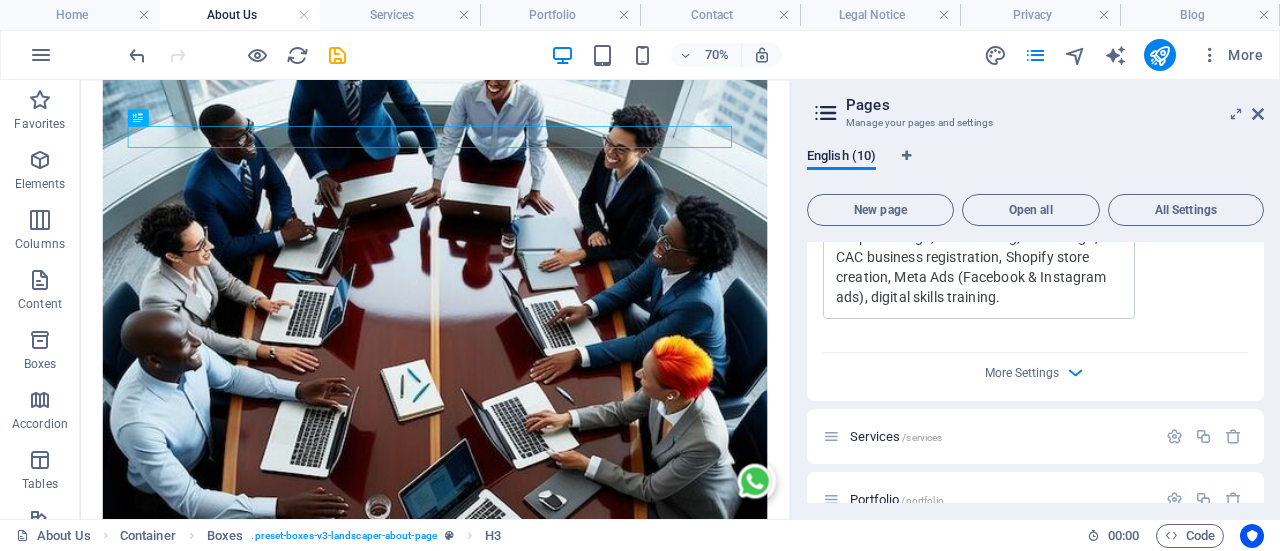 scroll, scrollTop: 1600, scrollLeft: 0, axis: vertical 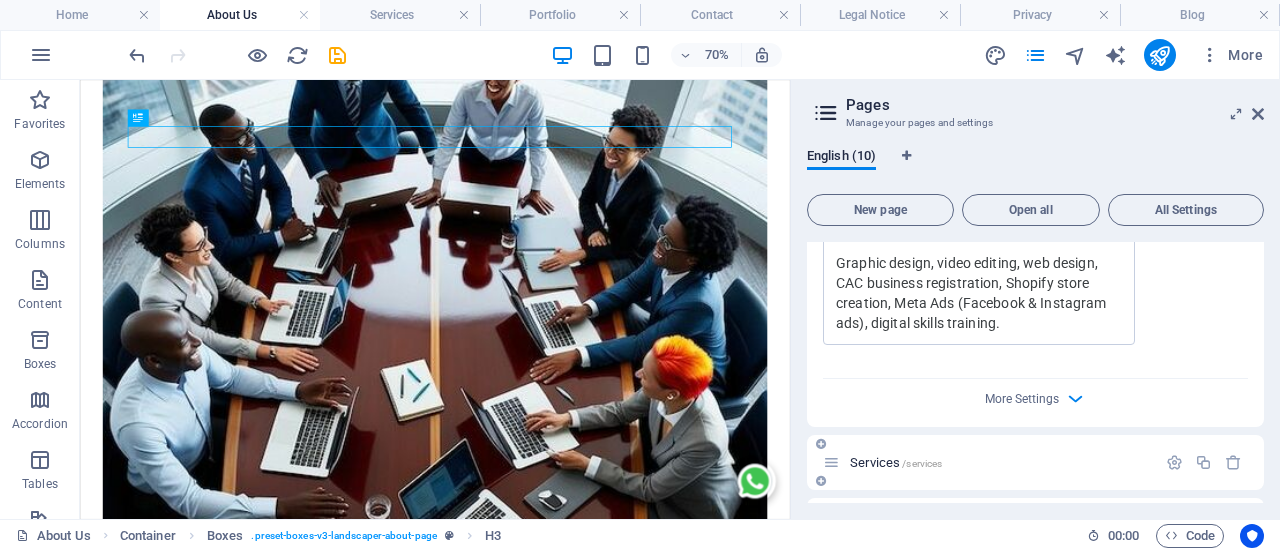 click on "Services /services" at bounding box center [896, 462] 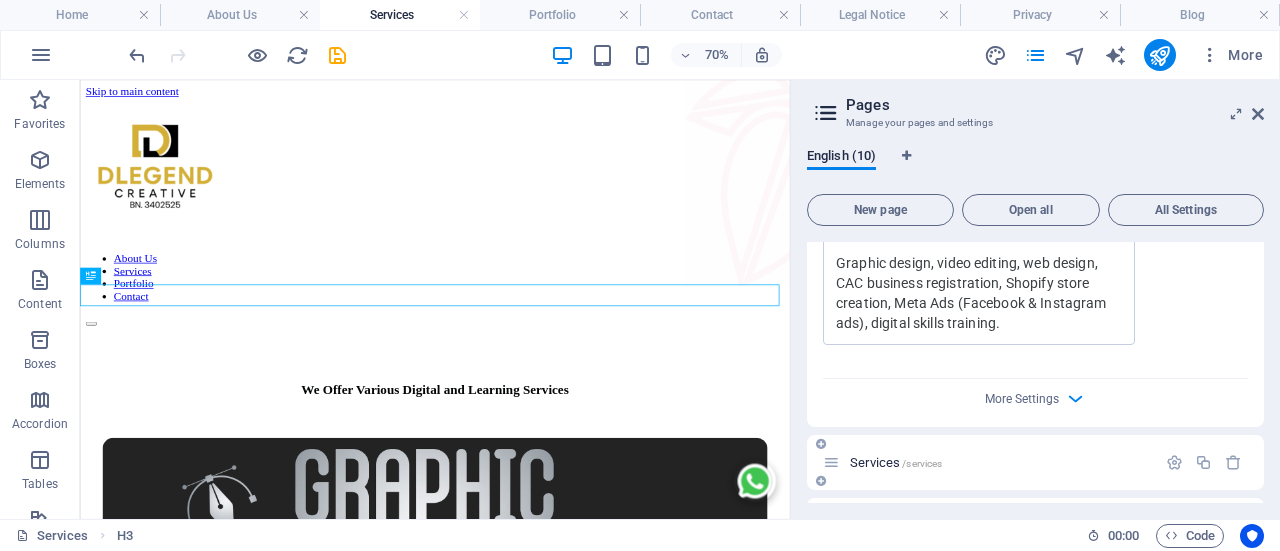 scroll, scrollTop: 0, scrollLeft: 0, axis: both 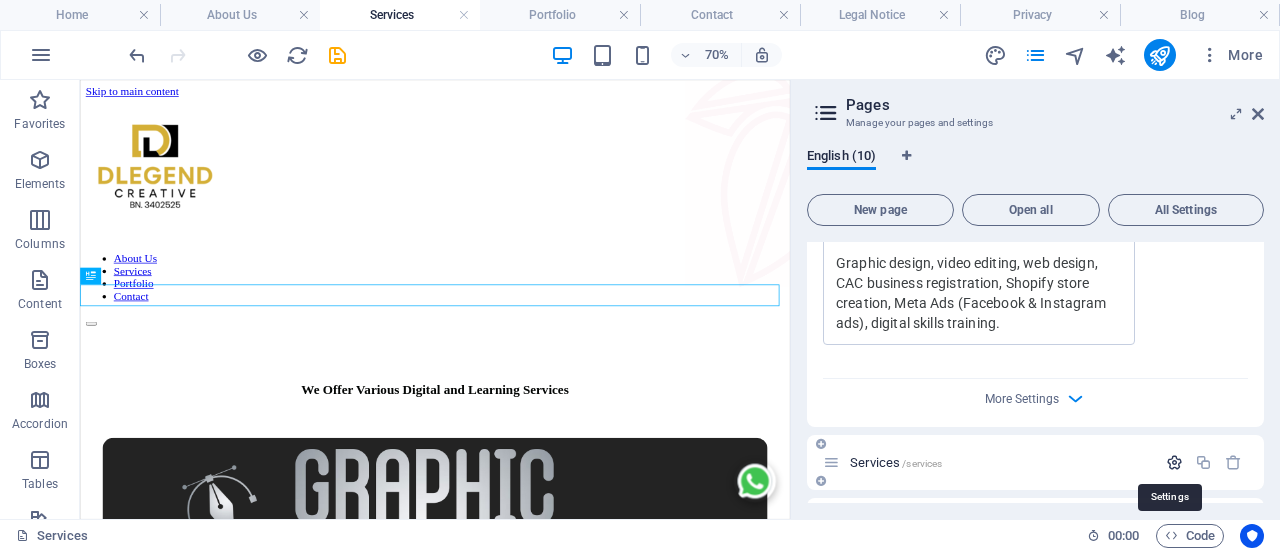click at bounding box center (1174, 462) 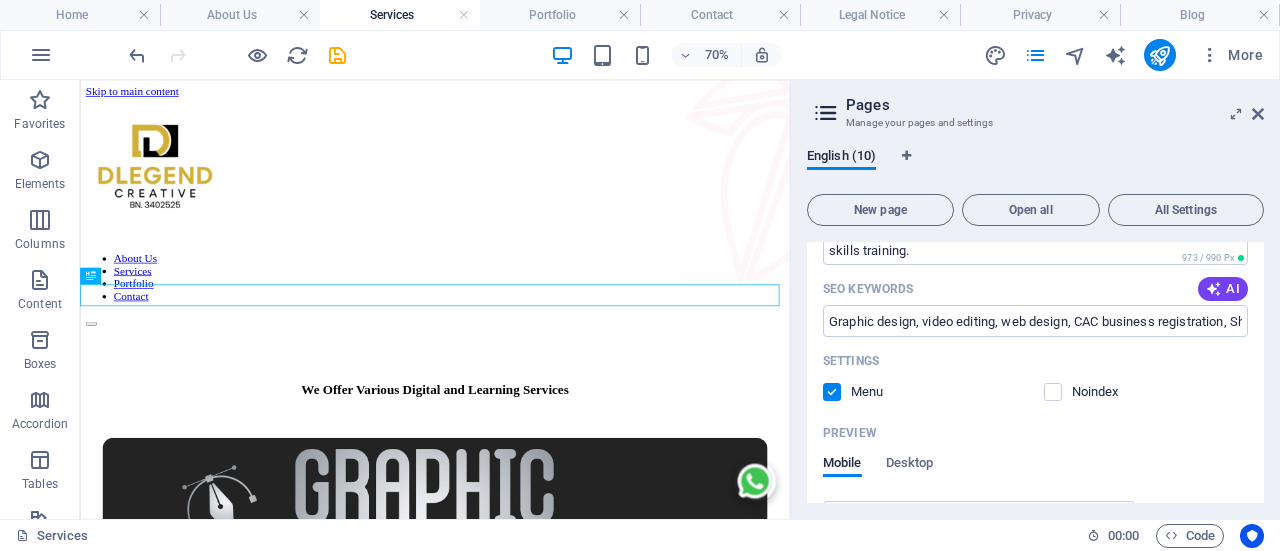 scroll, scrollTop: 2164, scrollLeft: 0, axis: vertical 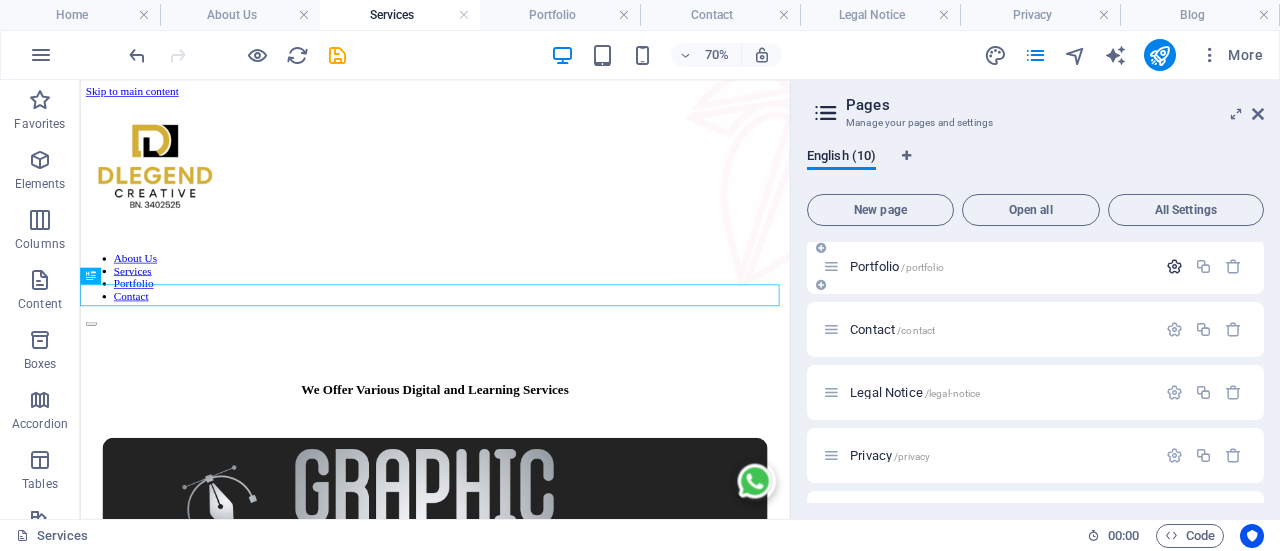 click at bounding box center [1174, 266] 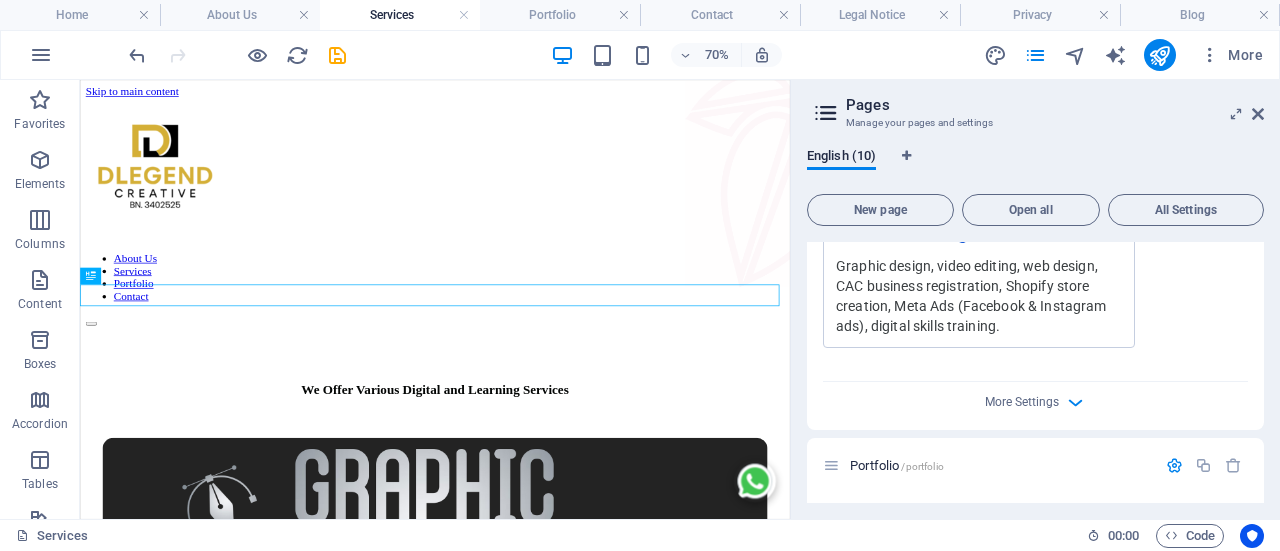 scroll, scrollTop: 2464, scrollLeft: 0, axis: vertical 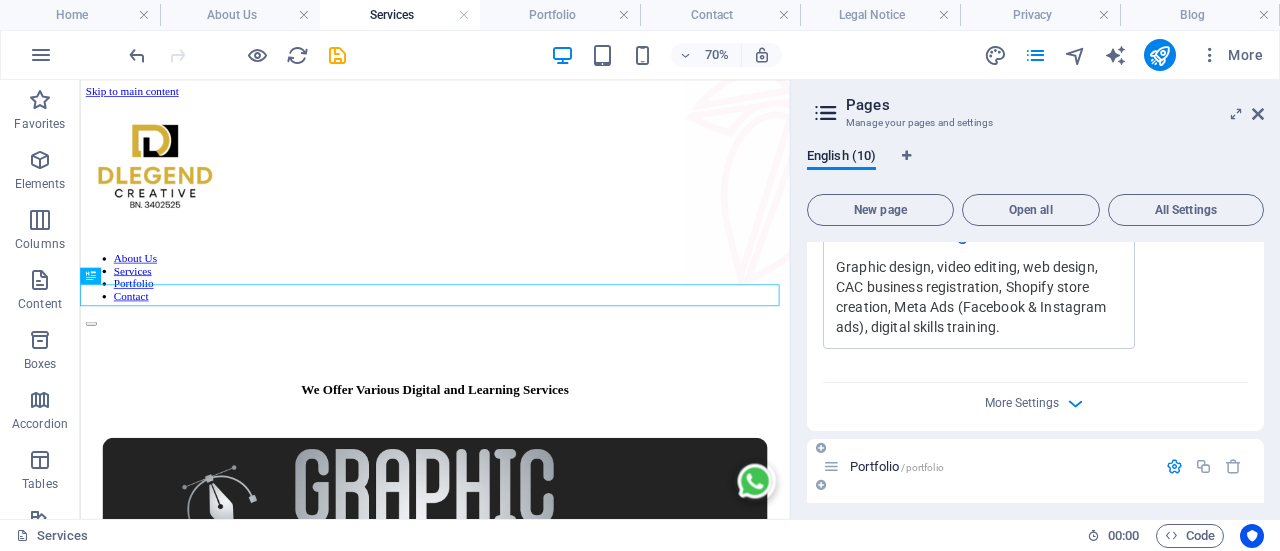 click at bounding box center [1174, 466] 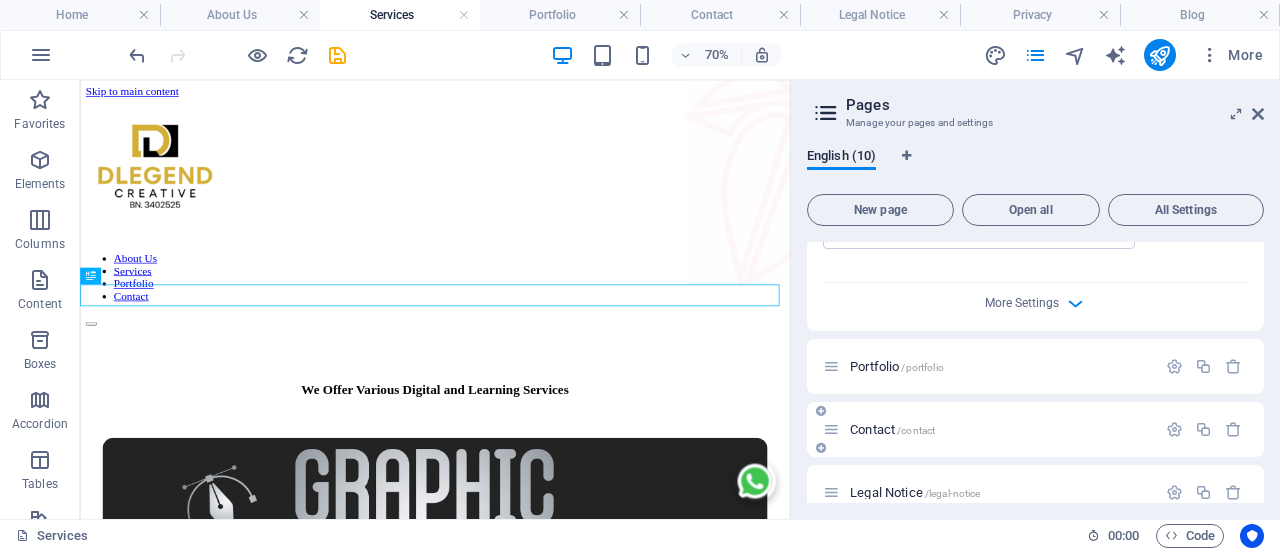 scroll, scrollTop: 2664, scrollLeft: 0, axis: vertical 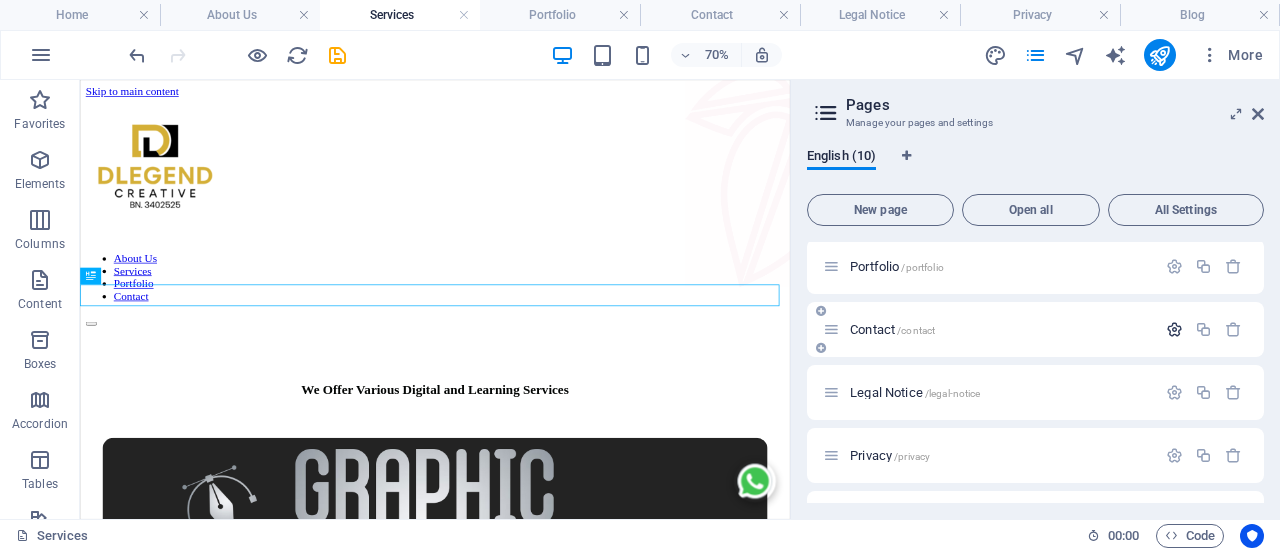 click at bounding box center (1174, 329) 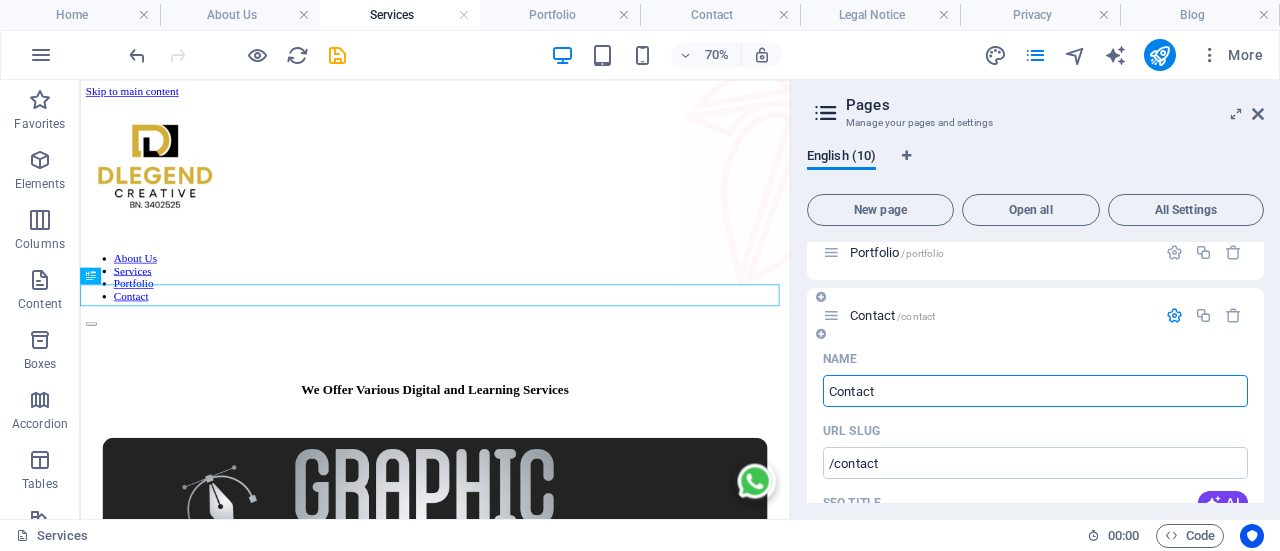 scroll, scrollTop: 2664, scrollLeft: 0, axis: vertical 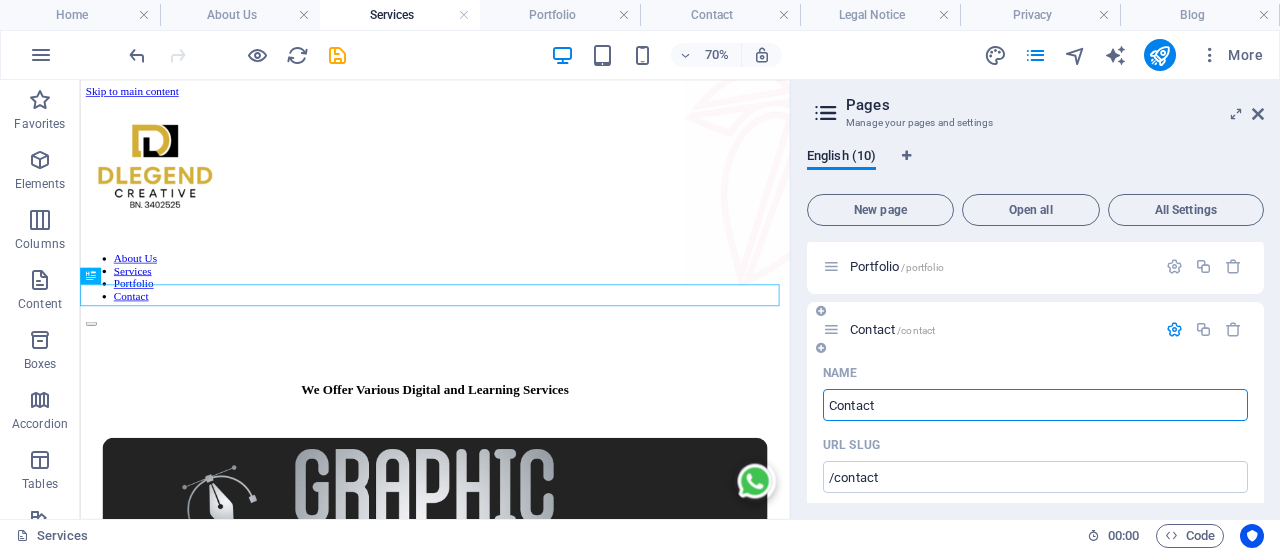 click at bounding box center (1204, 330) 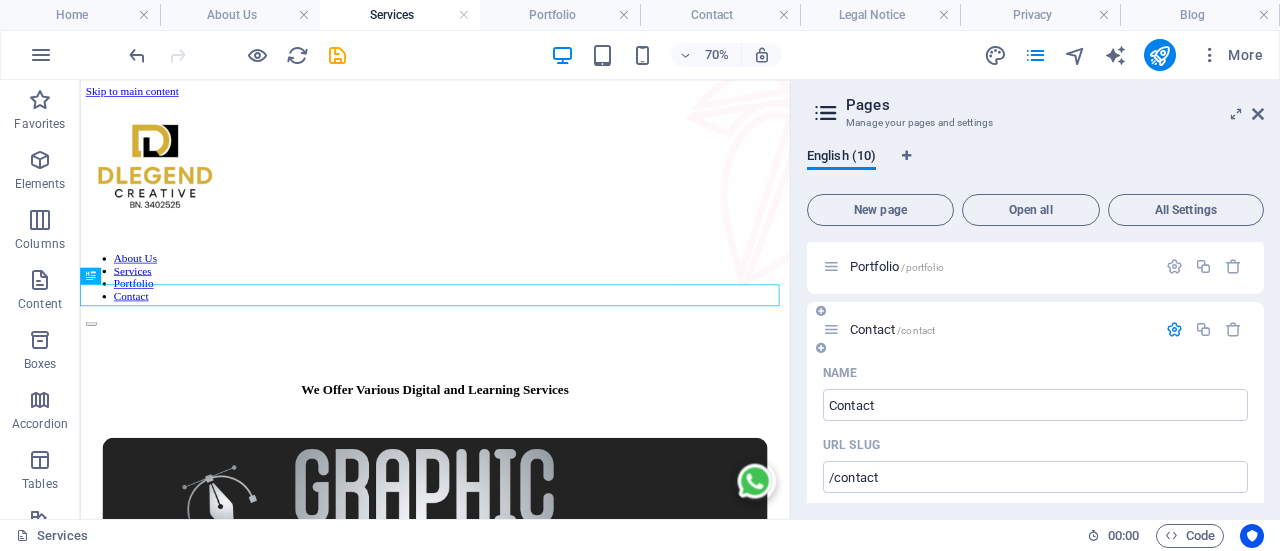 click at bounding box center (1174, 329) 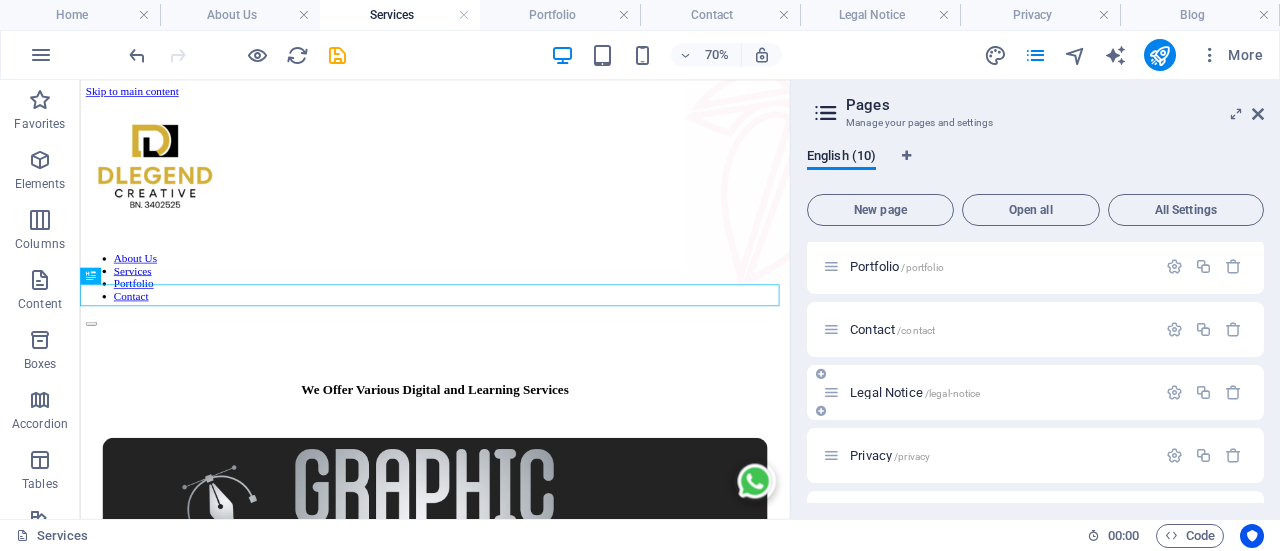 scroll, scrollTop: 2764, scrollLeft: 0, axis: vertical 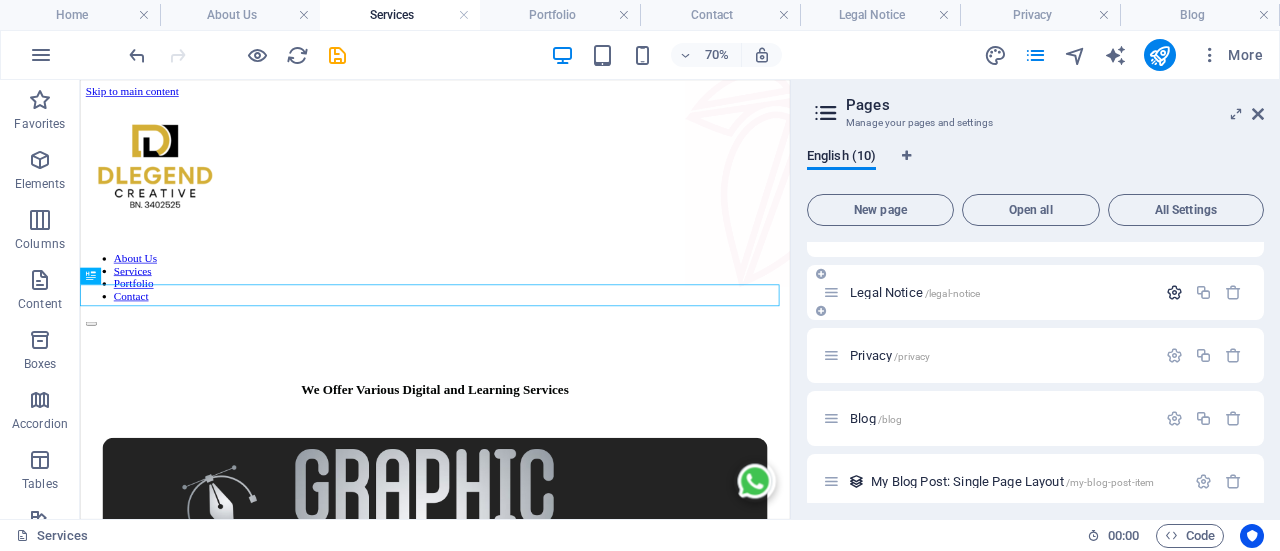 click at bounding box center (1174, 292) 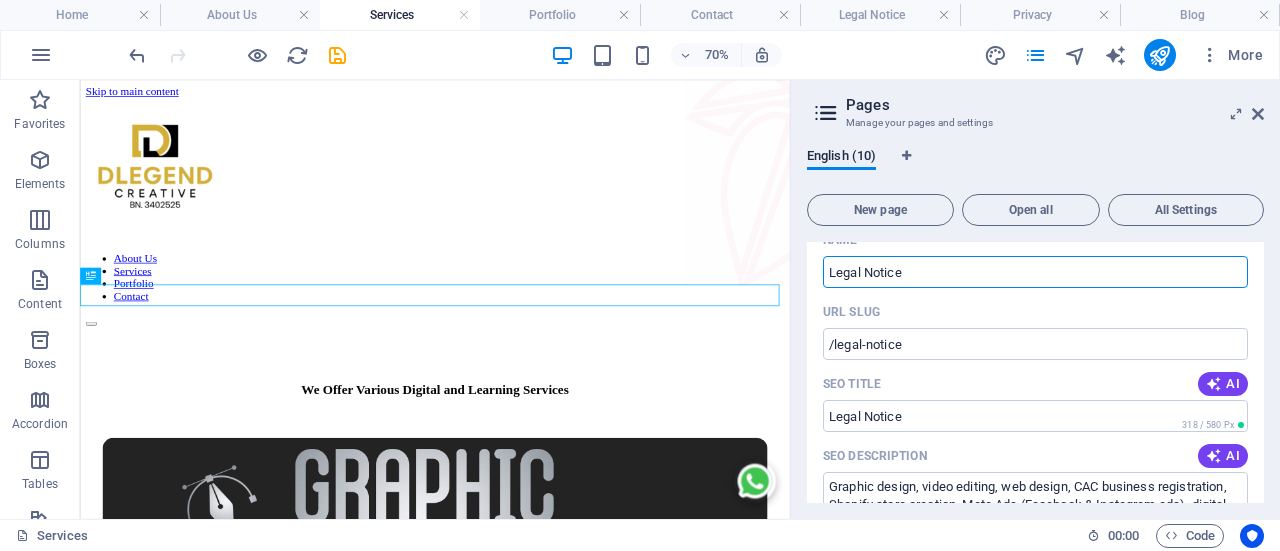 scroll, scrollTop: 2764, scrollLeft: 0, axis: vertical 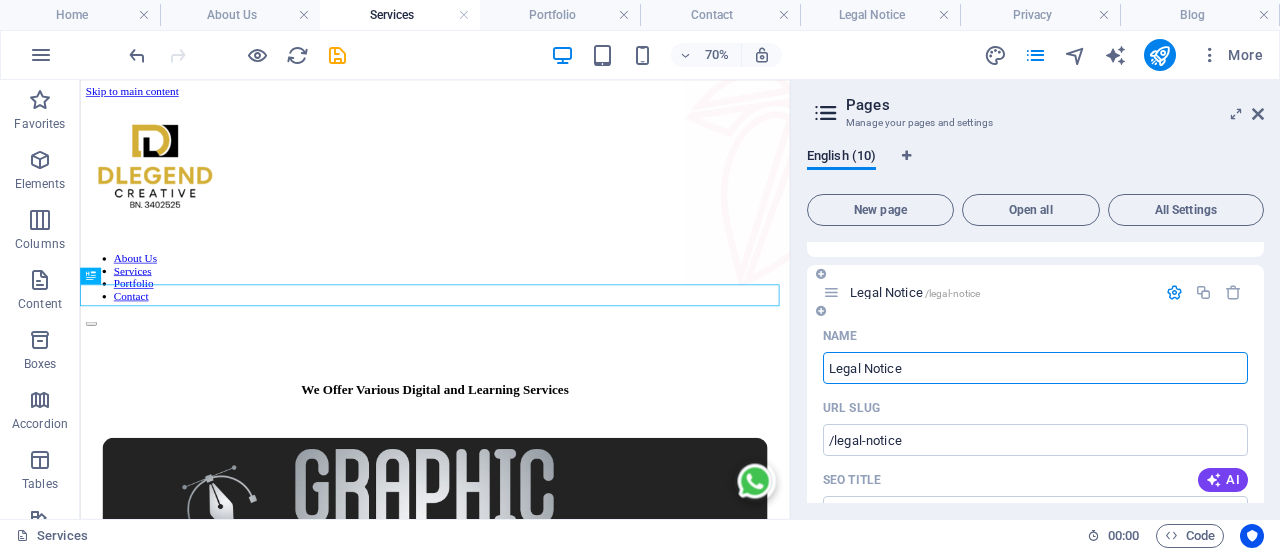 click at bounding box center [1204, 293] 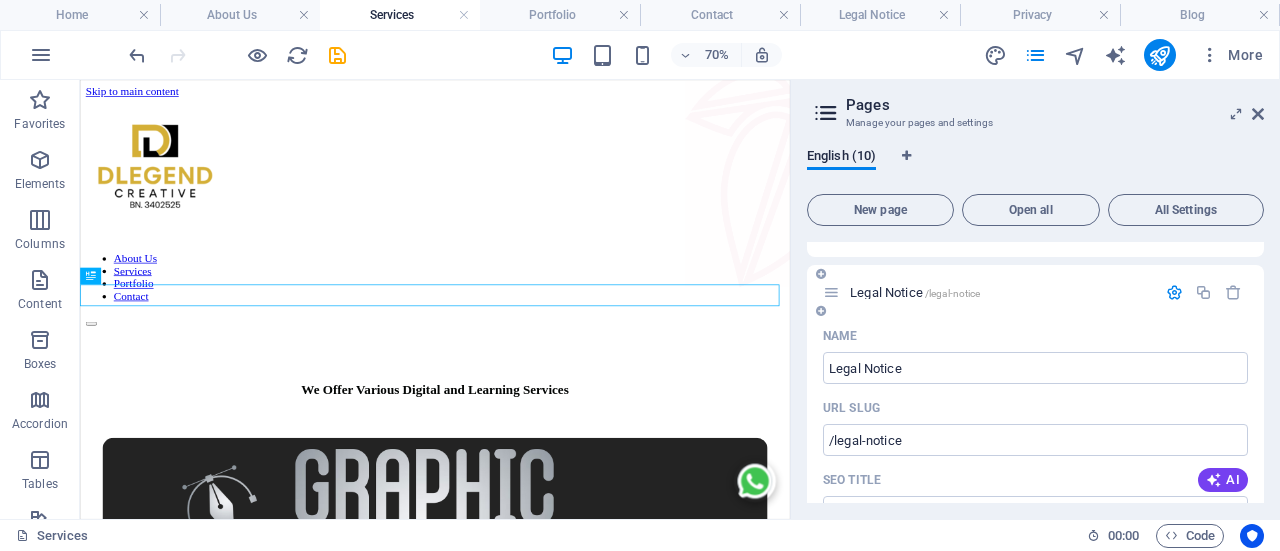 click at bounding box center [1174, 292] 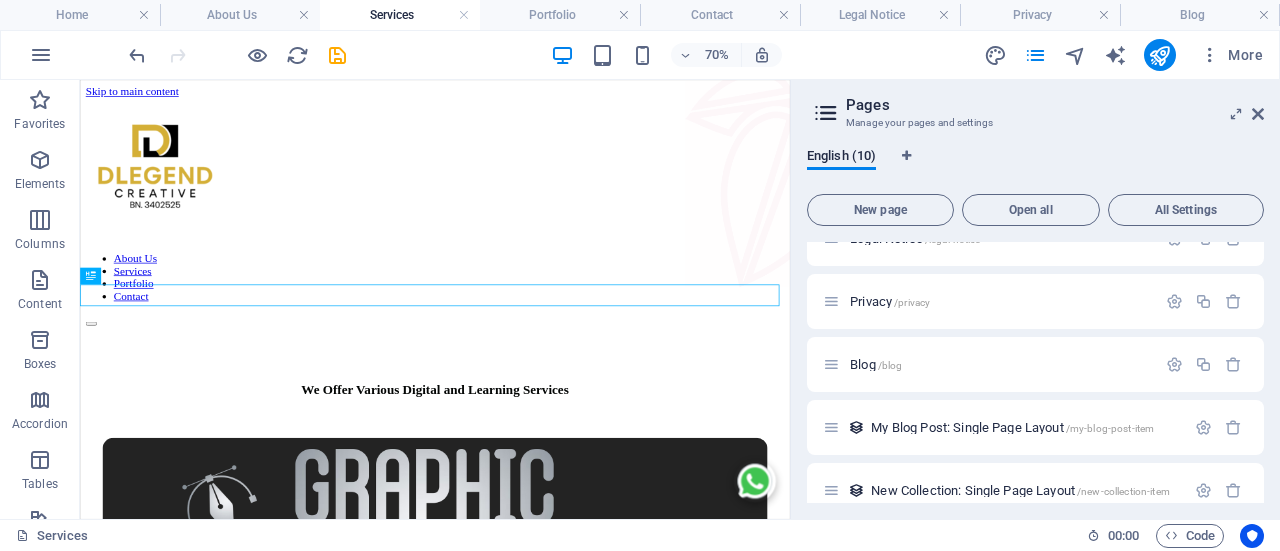 scroll, scrollTop: 2838, scrollLeft: 0, axis: vertical 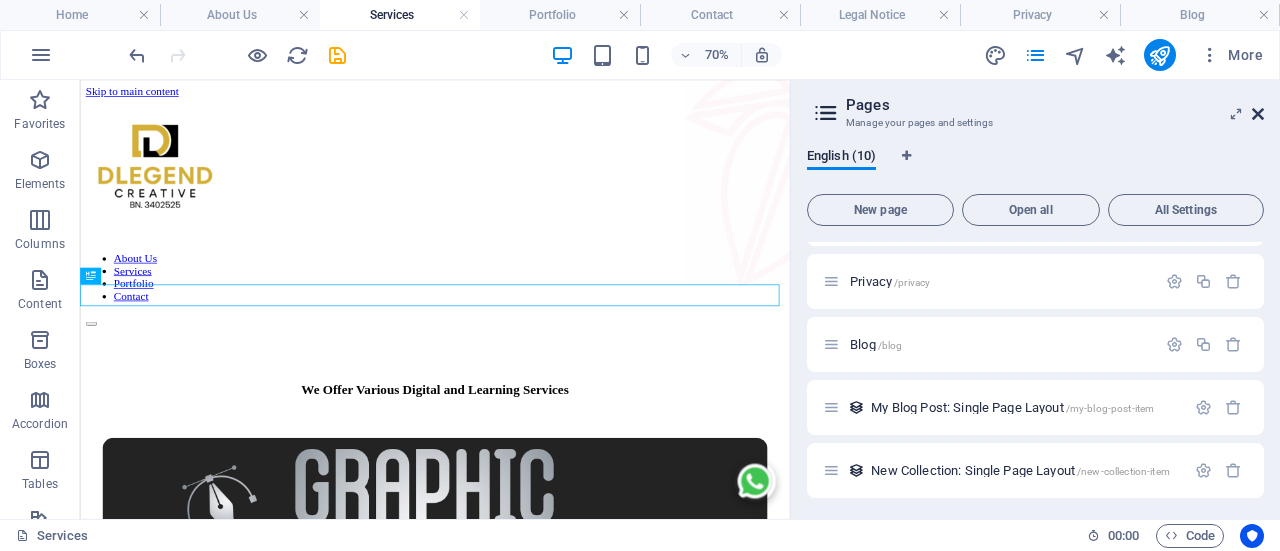 drag, startPoint x: 1261, startPoint y: 119, endPoint x: 580, endPoint y: 62, distance: 683.3813 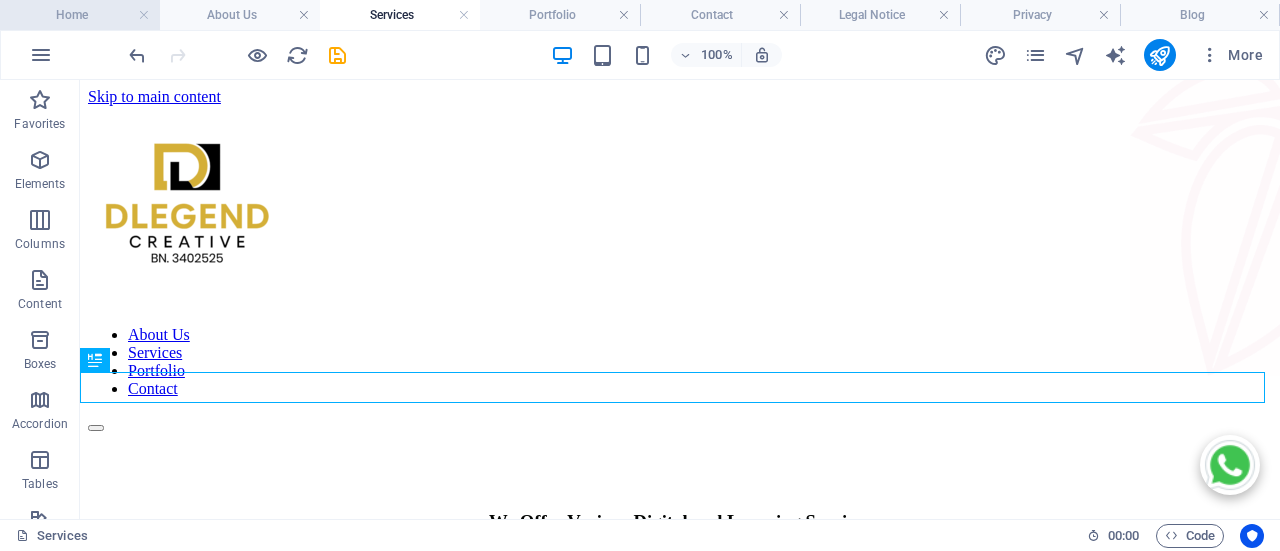 click on "Home" at bounding box center [80, 15] 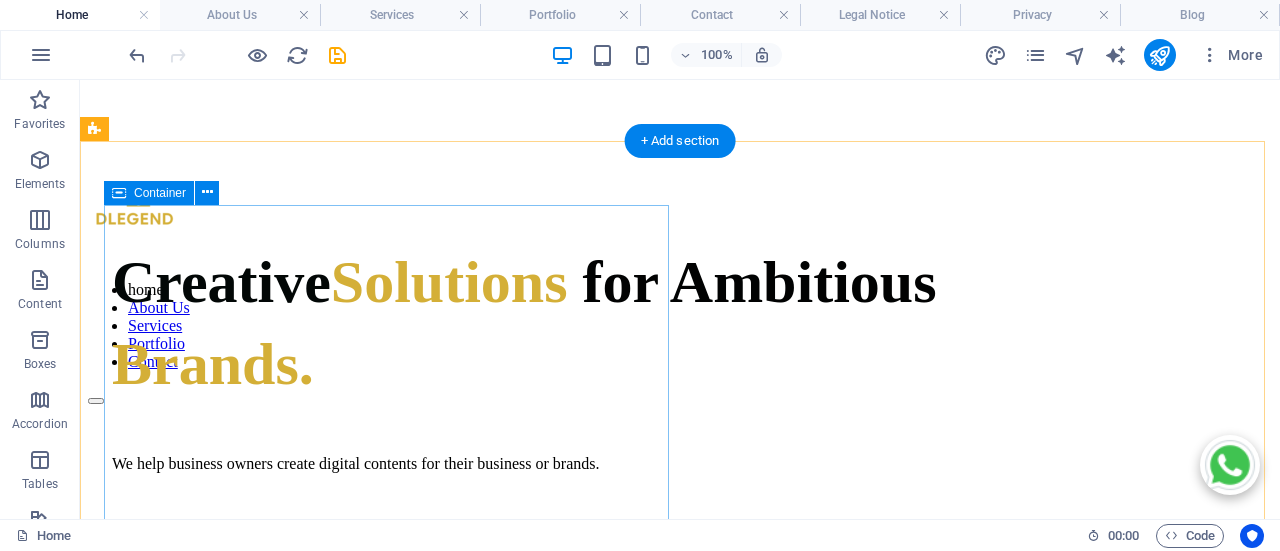 scroll, scrollTop: 0, scrollLeft: 0, axis: both 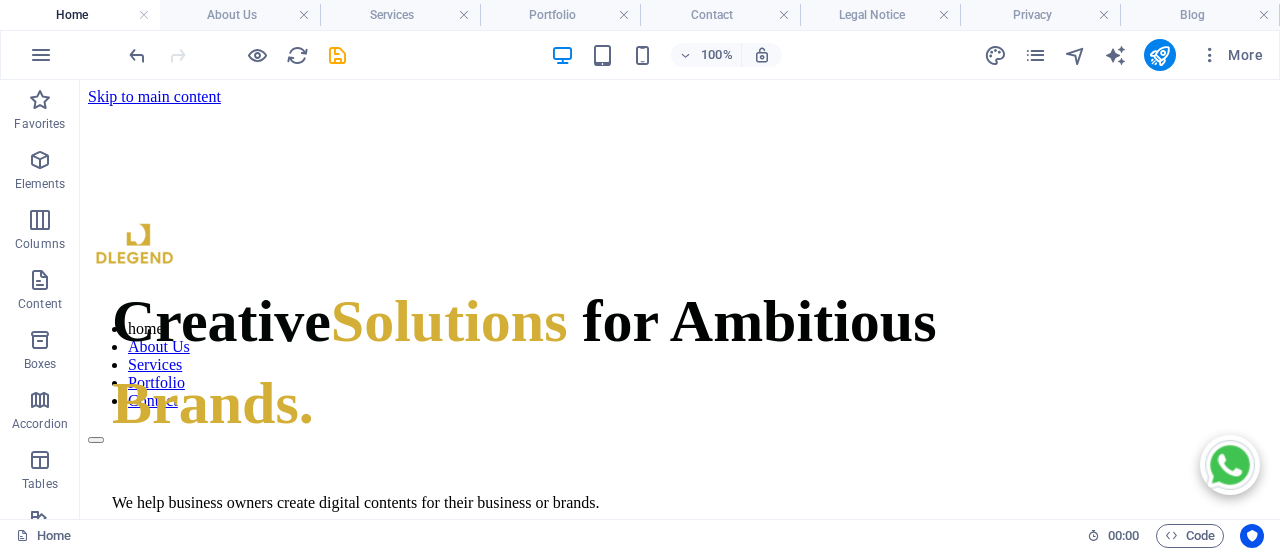 click on "Home" at bounding box center [80, 15] 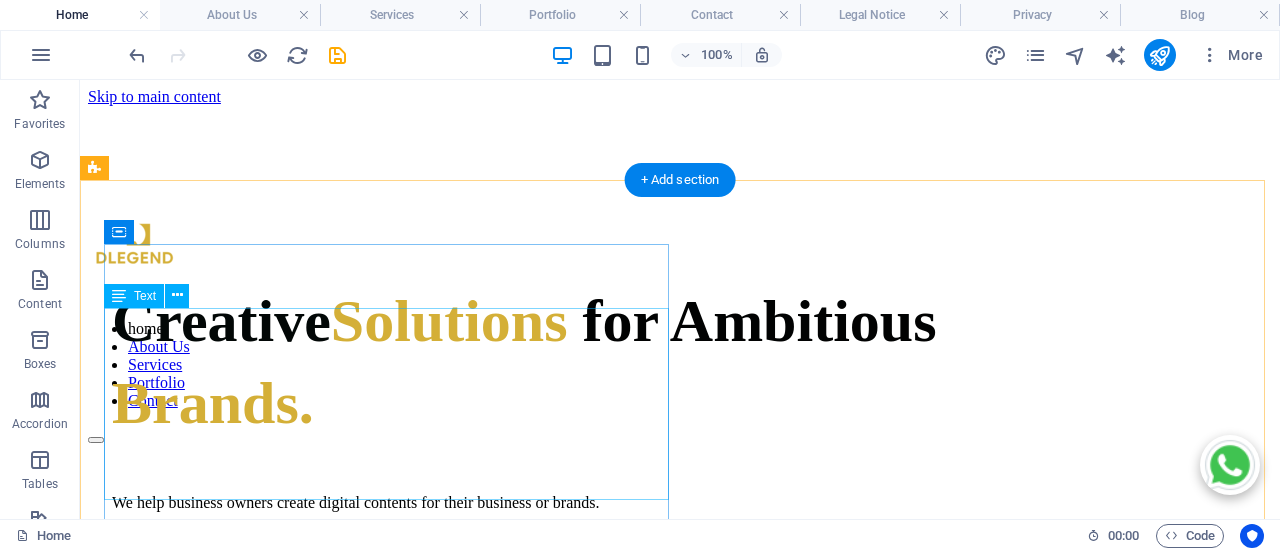 click on "Creative  Solutions   for Ambitious    Brands." at bounding box center (680, 361) 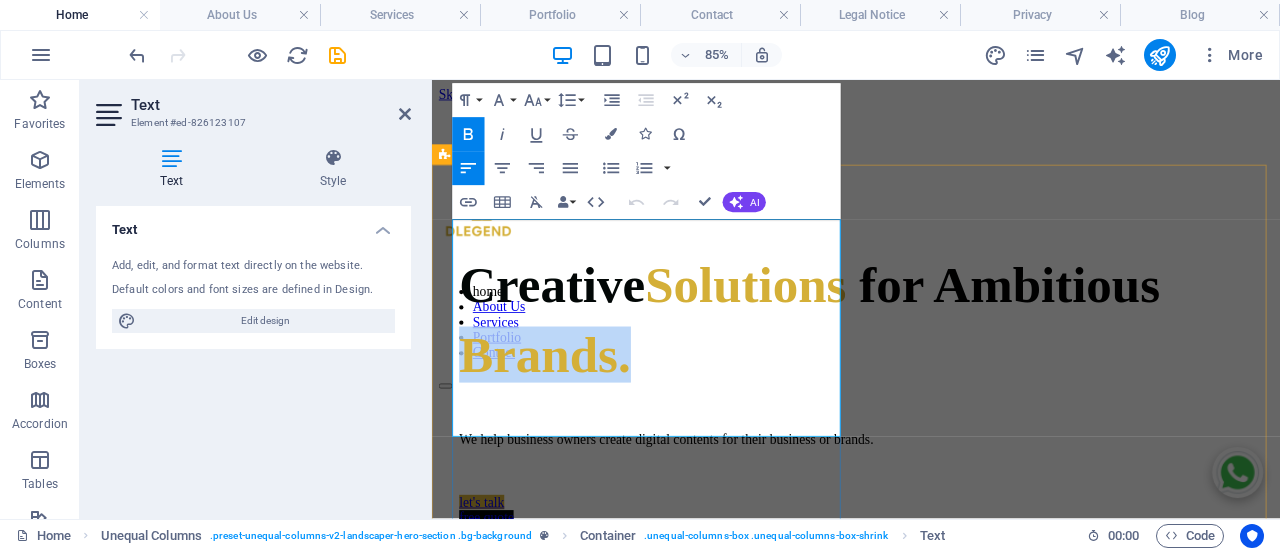 drag, startPoint x: 660, startPoint y: 489, endPoint x: 457, endPoint y: 485, distance: 203.0394 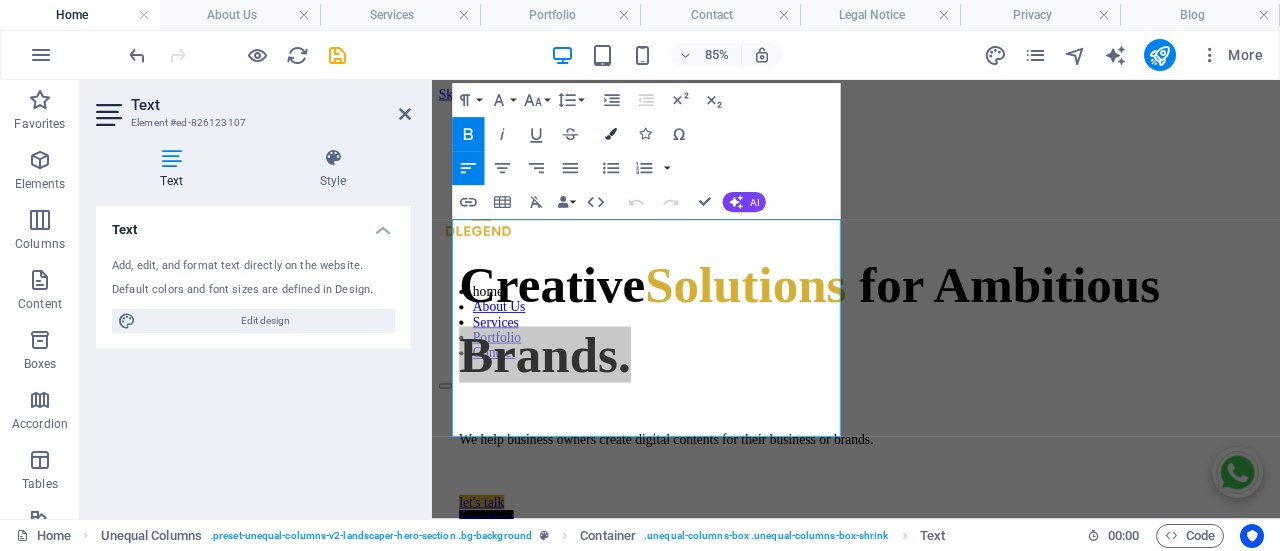 click on "Colors" at bounding box center [611, 134] 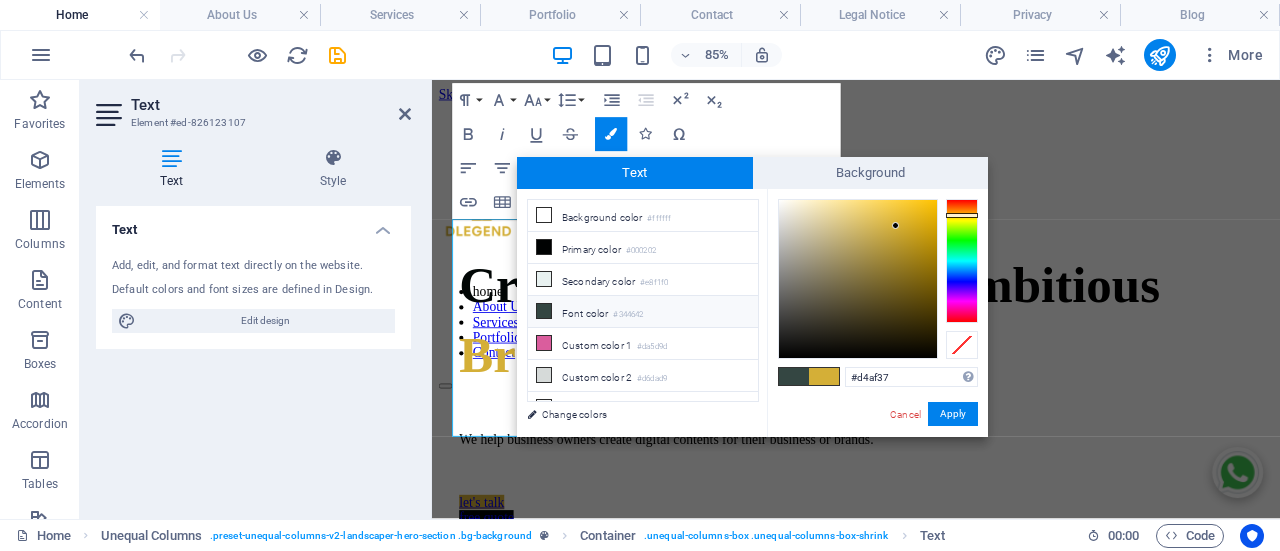 type on "#000000" 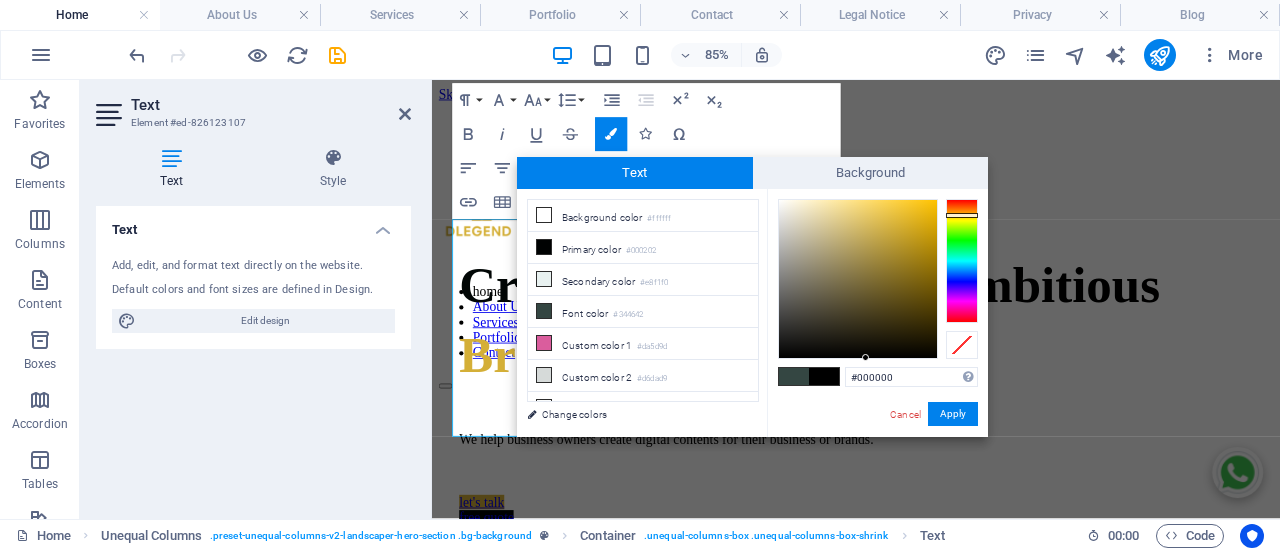 drag, startPoint x: 860, startPoint y: 425, endPoint x: 512, endPoint y: 430, distance: 348.03592 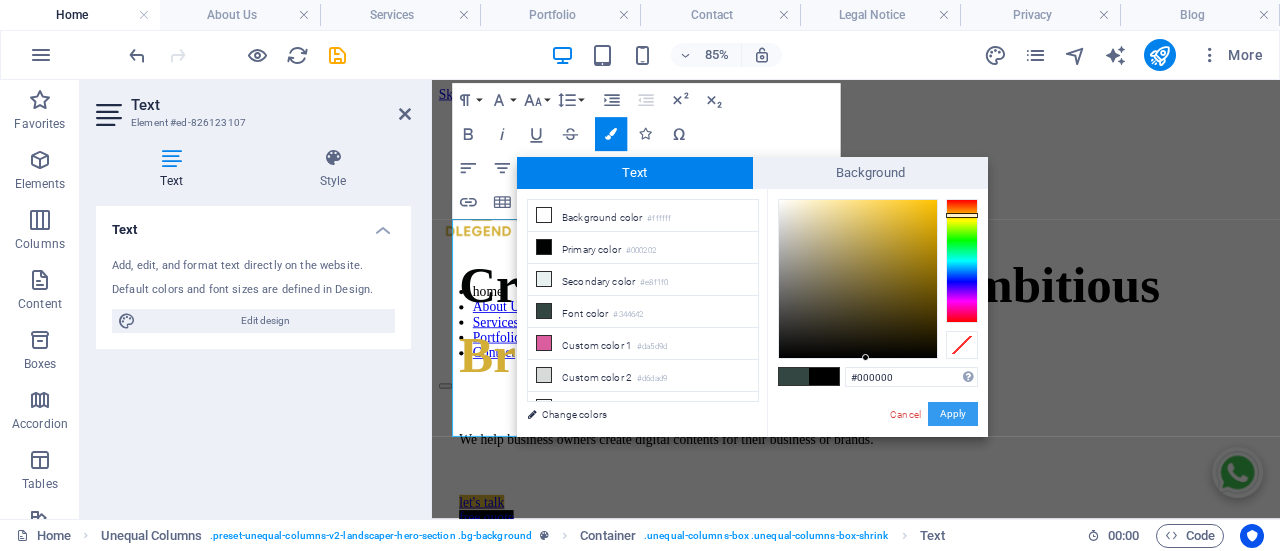click on "Apply" at bounding box center [953, 414] 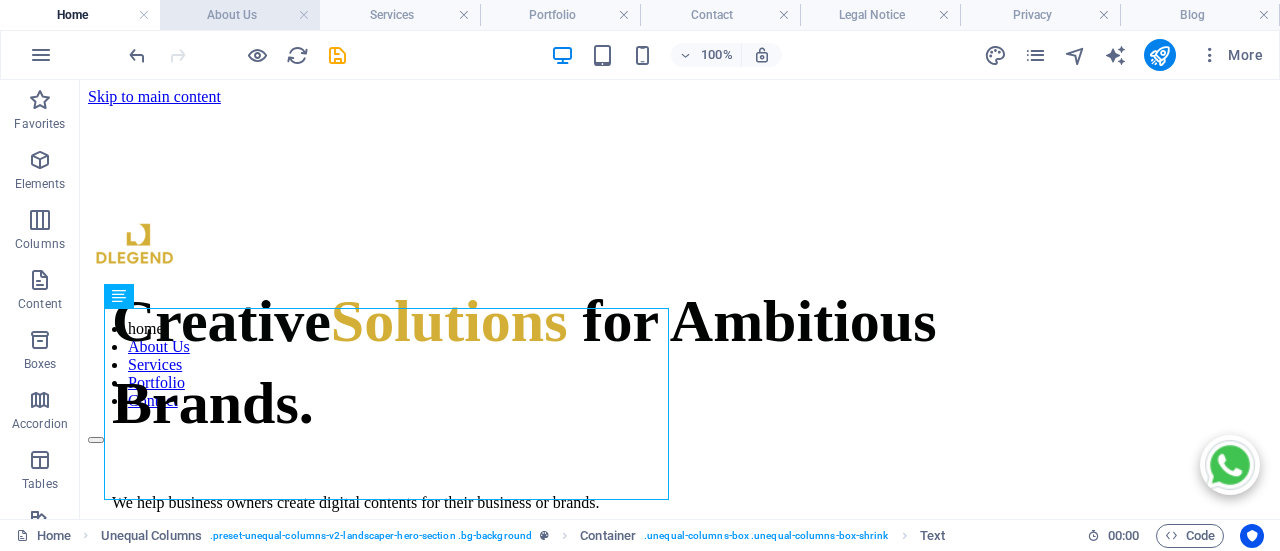 click on "About Us" at bounding box center (240, 15) 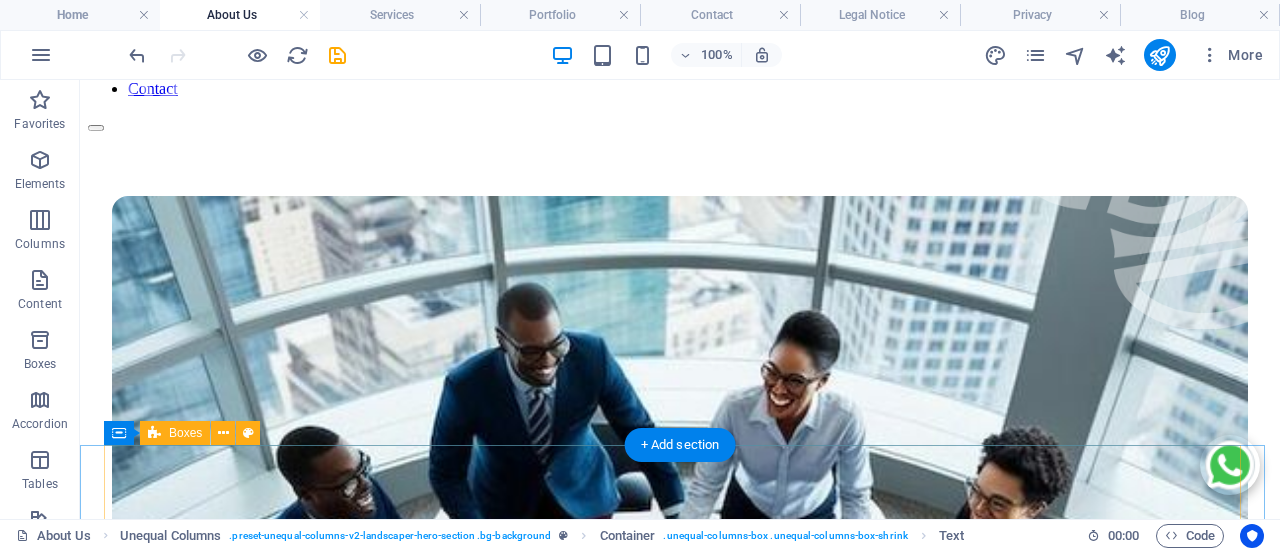 scroll, scrollTop: 100, scrollLeft: 0, axis: vertical 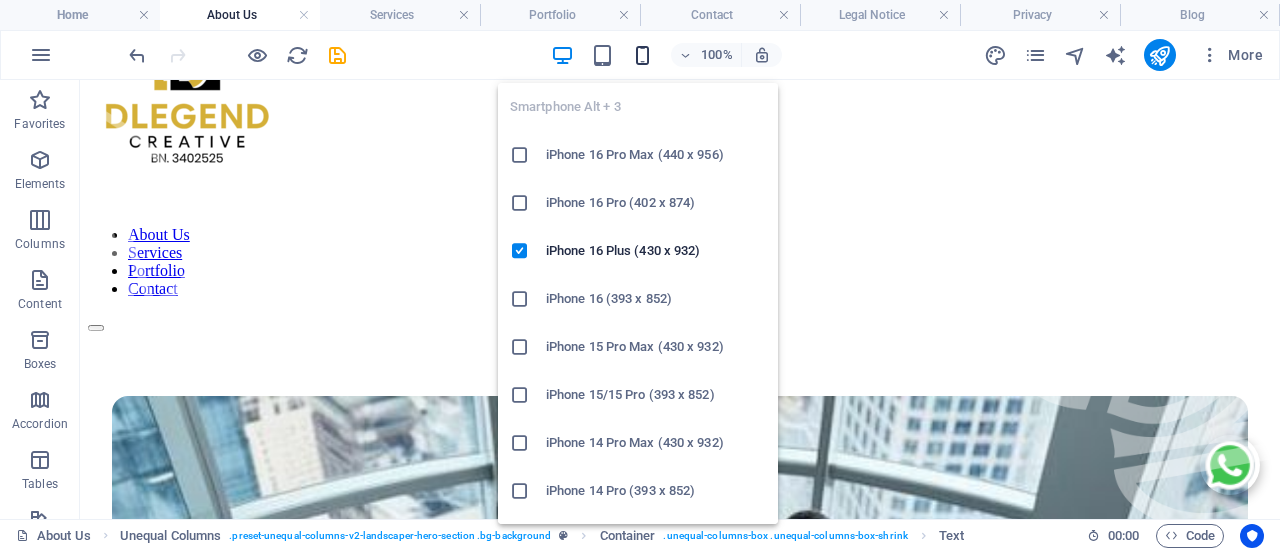 click at bounding box center [642, 55] 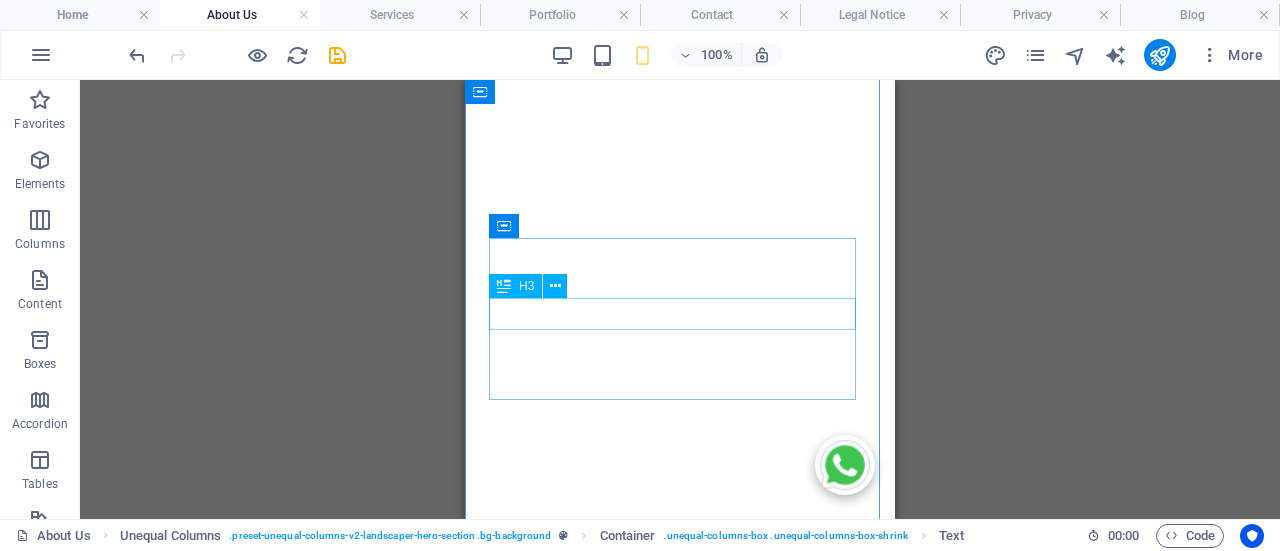 scroll, scrollTop: 5900, scrollLeft: 0, axis: vertical 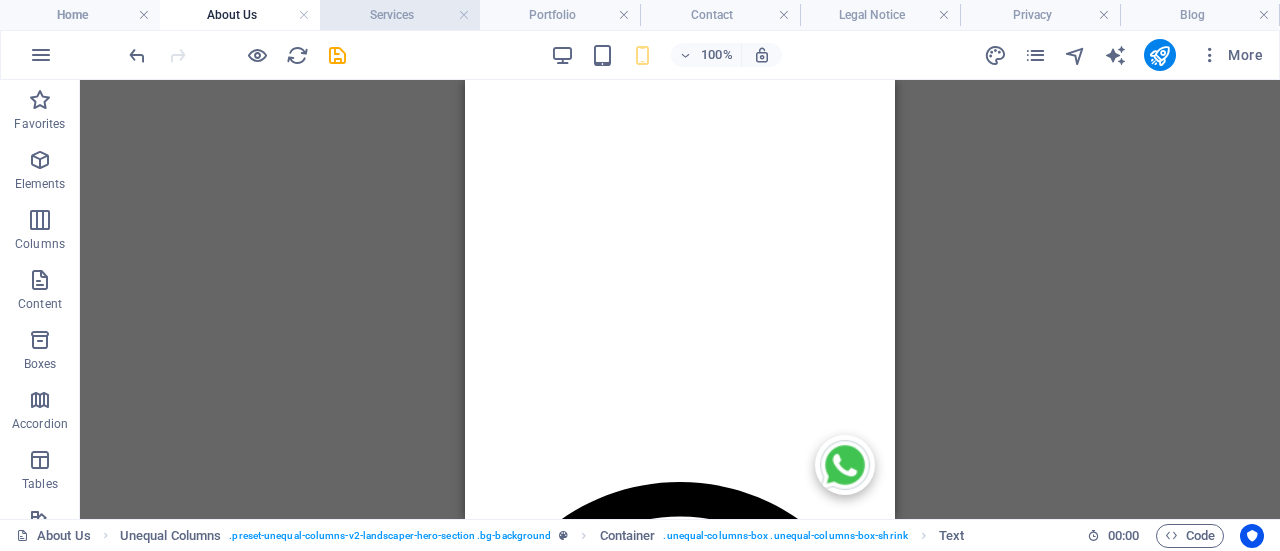 click on "Services" at bounding box center (400, 15) 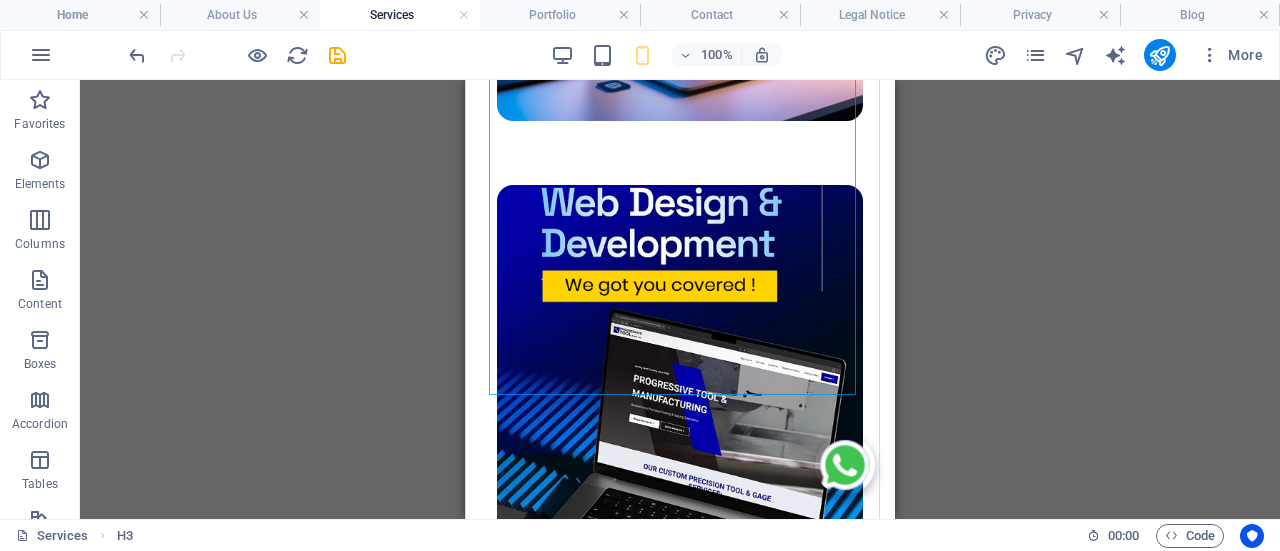 scroll, scrollTop: 3700, scrollLeft: 0, axis: vertical 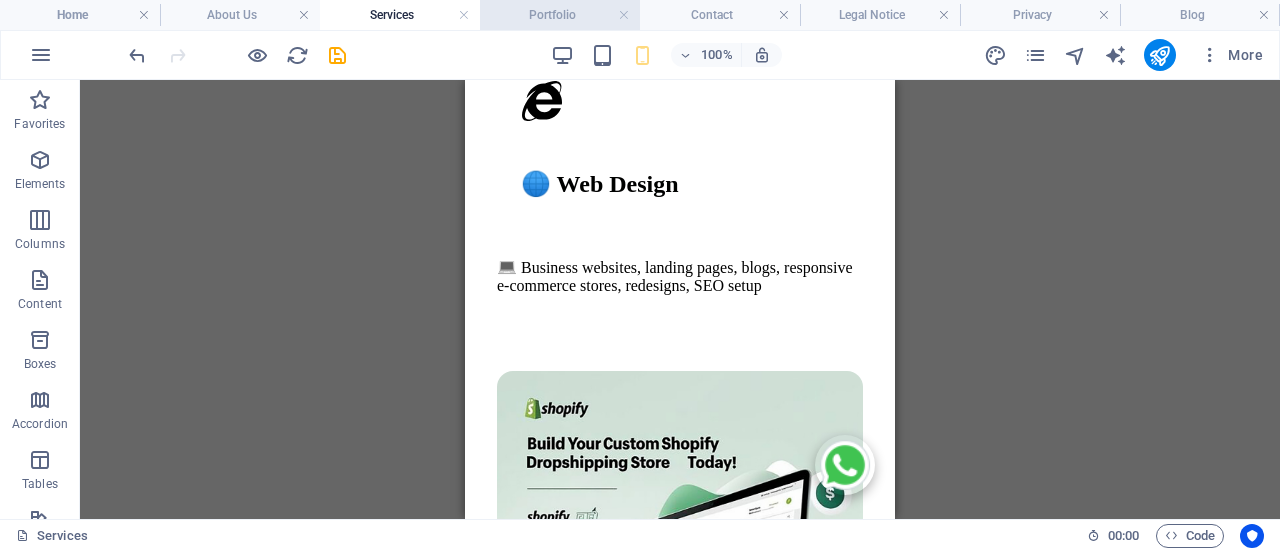 click on "Portfolio" at bounding box center [560, 15] 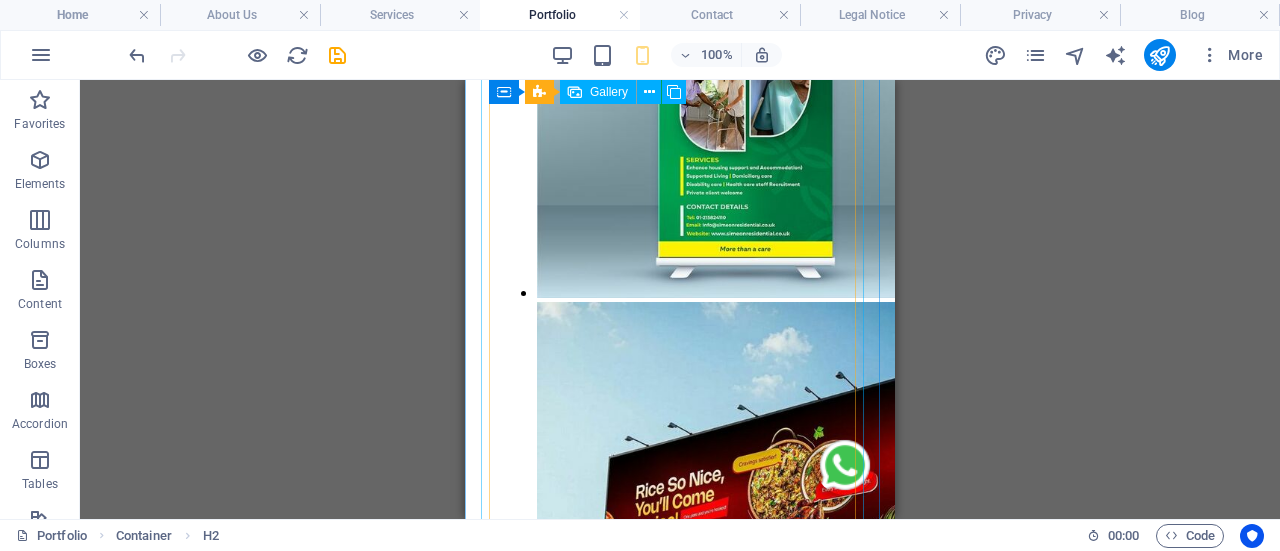 scroll, scrollTop: 2062, scrollLeft: 0, axis: vertical 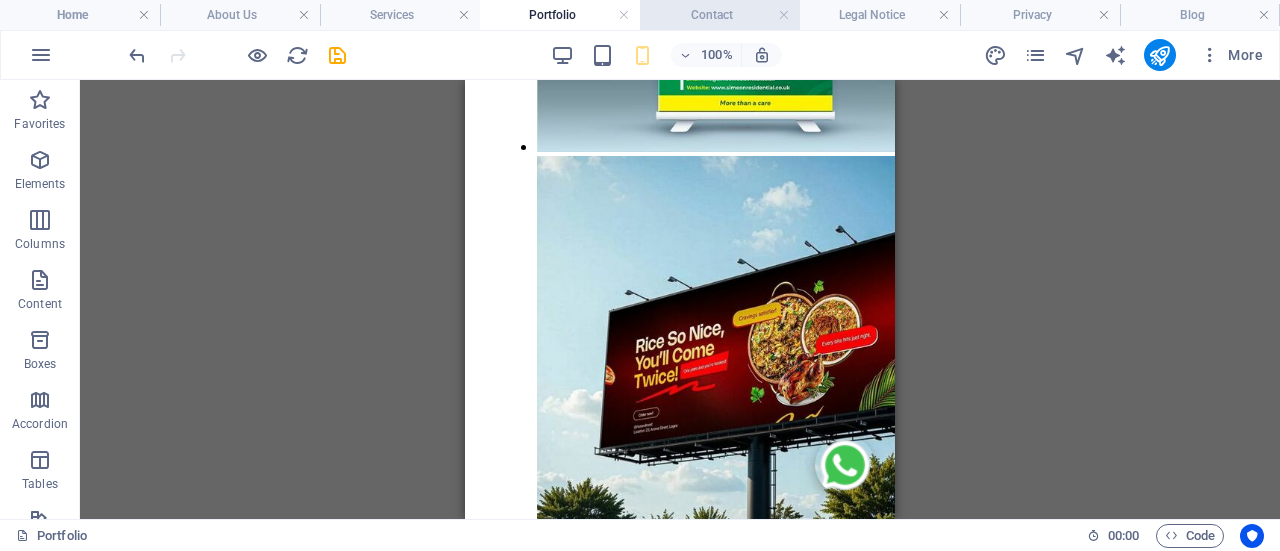 click on "Contact" at bounding box center (720, 15) 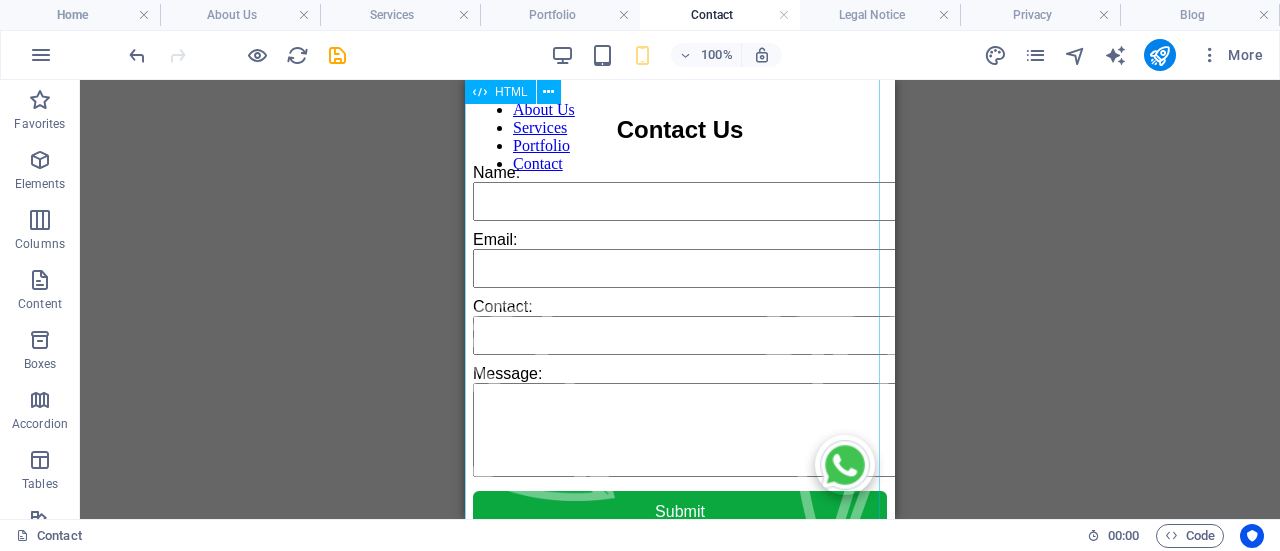 scroll, scrollTop: 0, scrollLeft: 0, axis: both 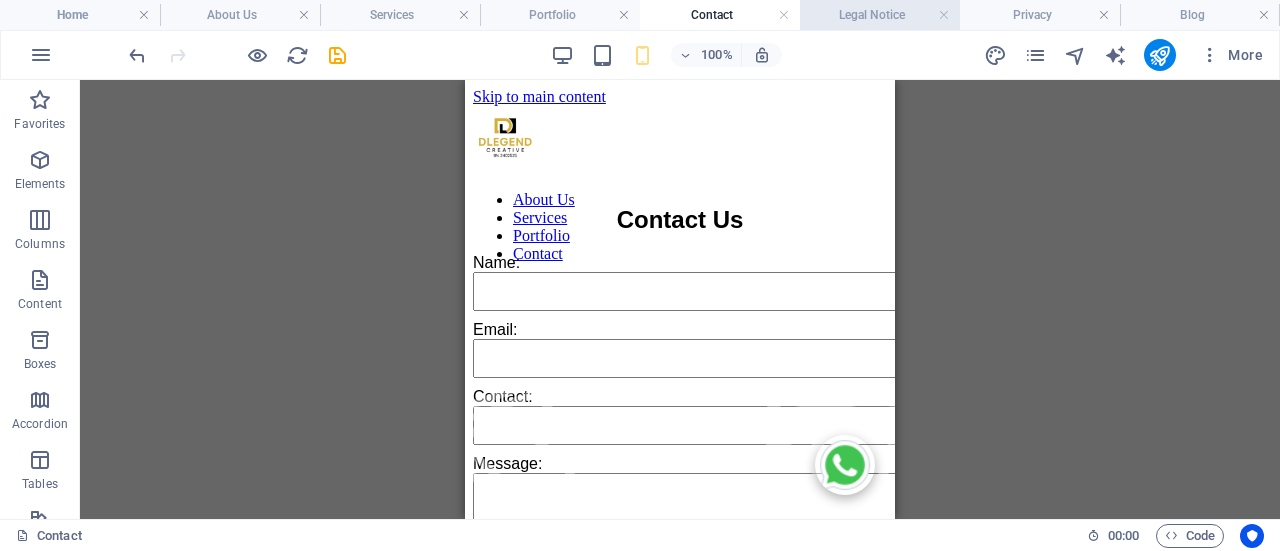 click on "Legal Notice" at bounding box center (880, 15) 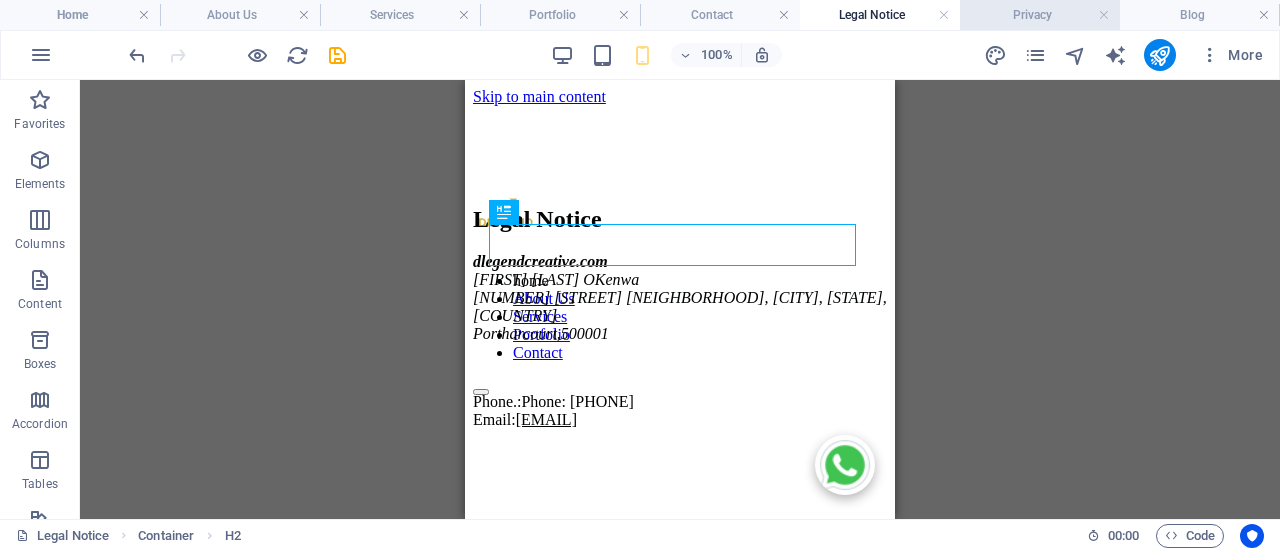click on "Privacy" at bounding box center [1040, 15] 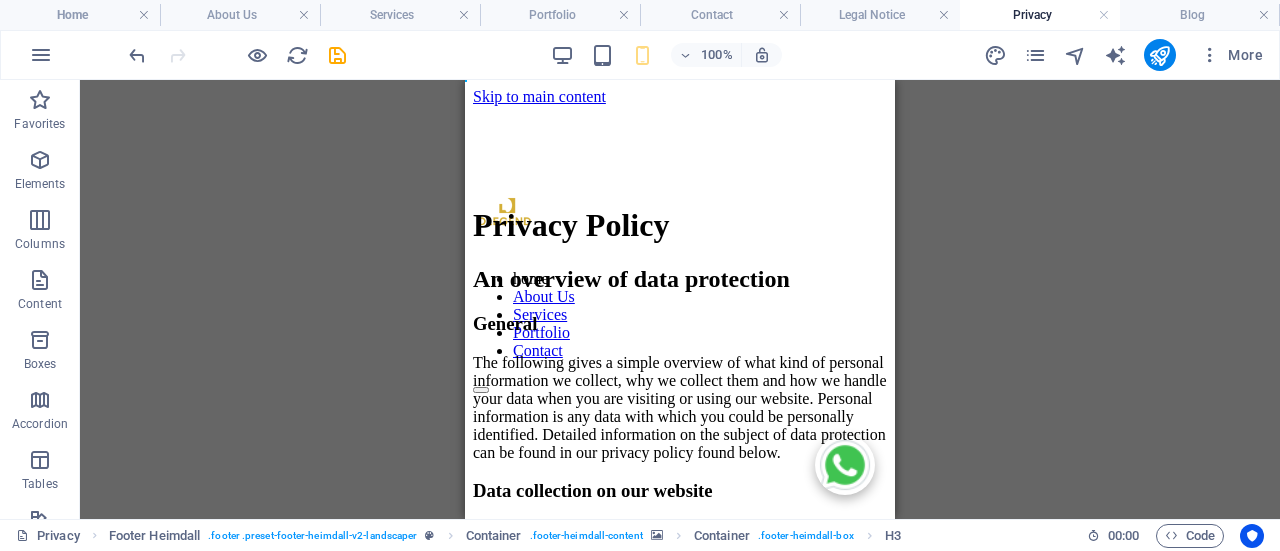 scroll, scrollTop: 11321, scrollLeft: 0, axis: vertical 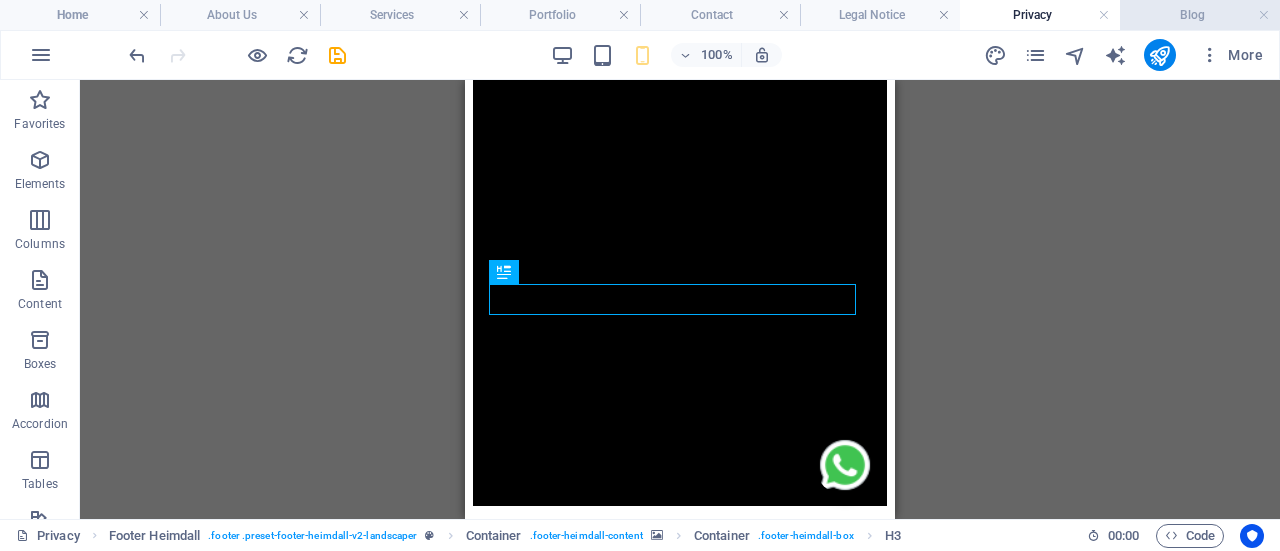 click on "Blog" at bounding box center [1200, 15] 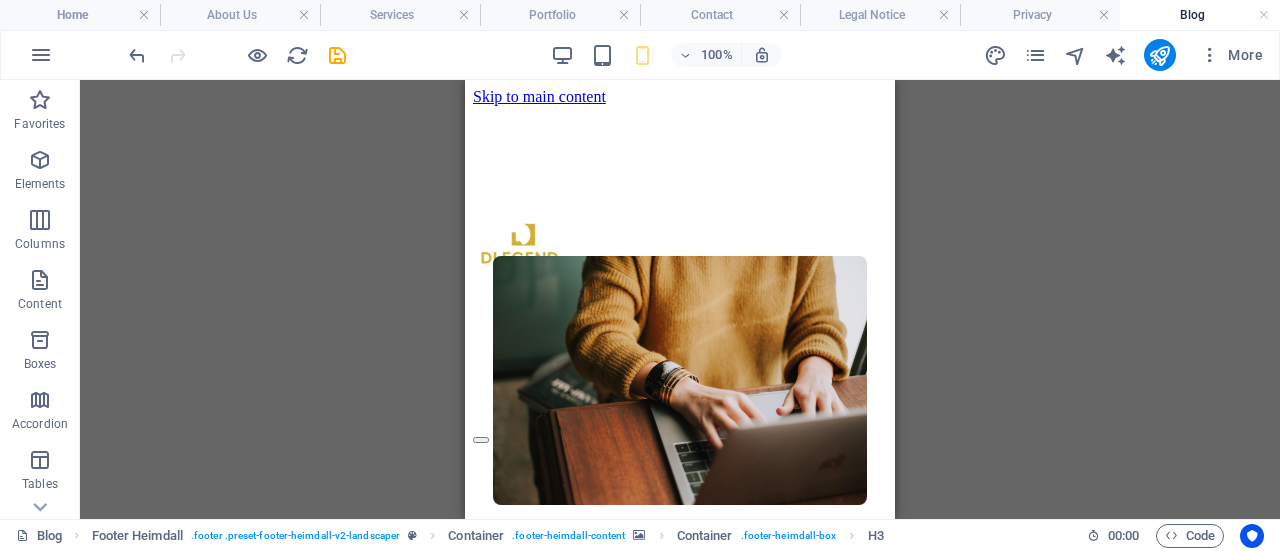 scroll, scrollTop: 0, scrollLeft: 0, axis: both 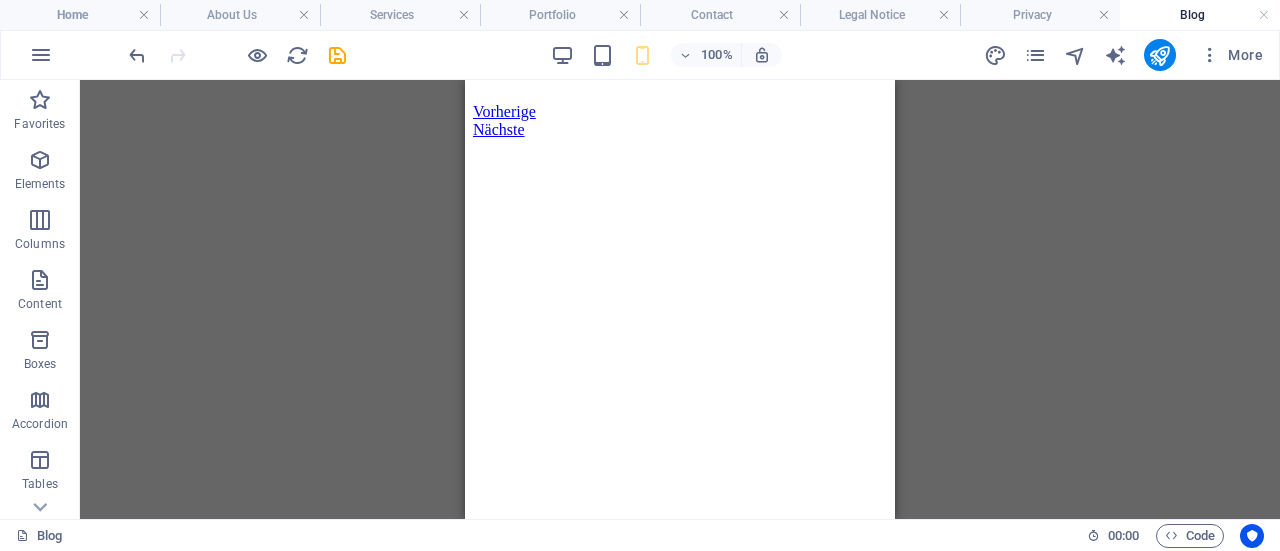 click on "Blog" at bounding box center [1200, 15] 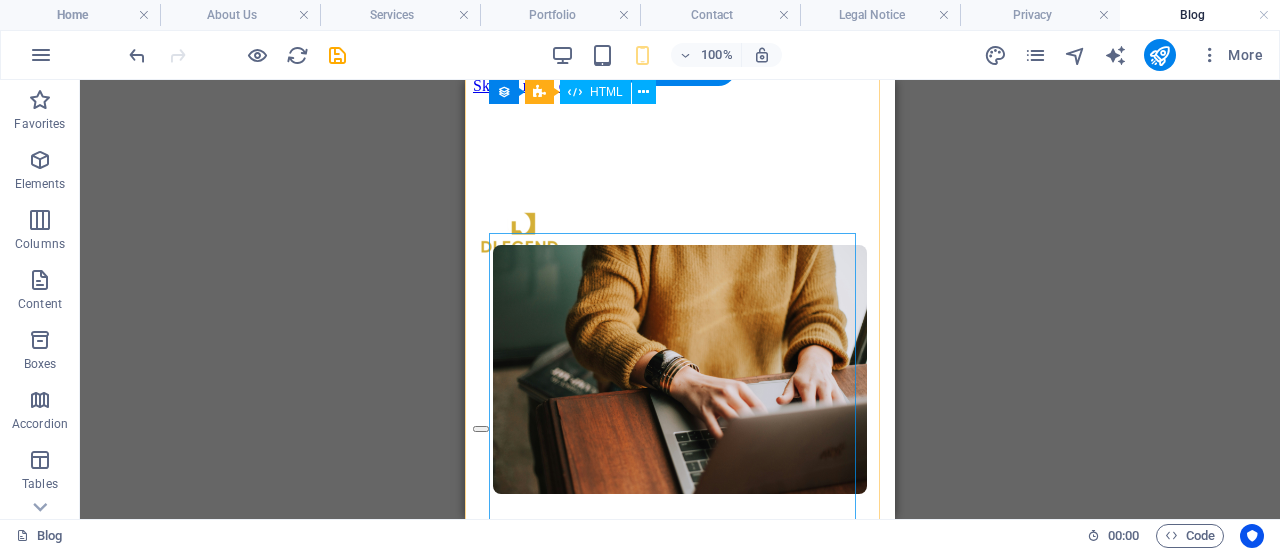 scroll, scrollTop: 0, scrollLeft: 0, axis: both 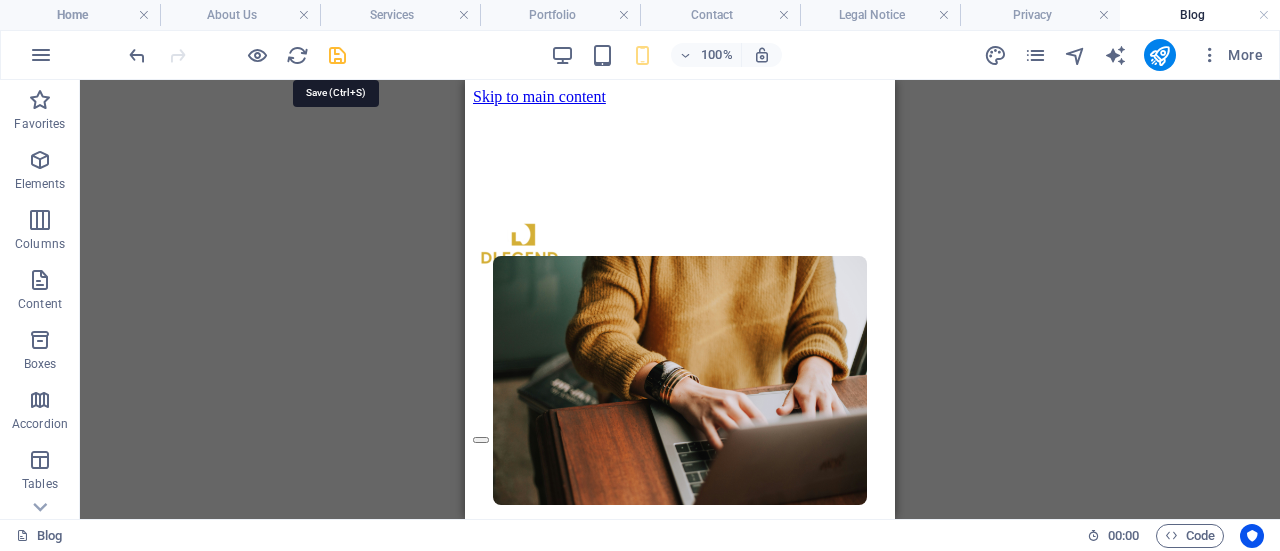 click at bounding box center (337, 55) 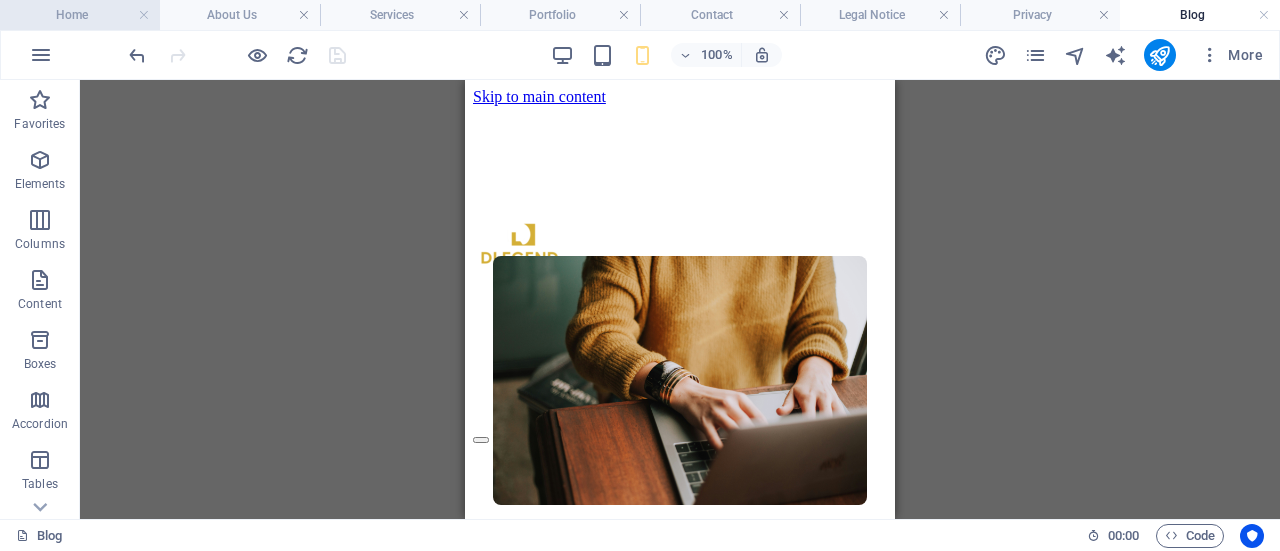 click on "Home" at bounding box center (80, 15) 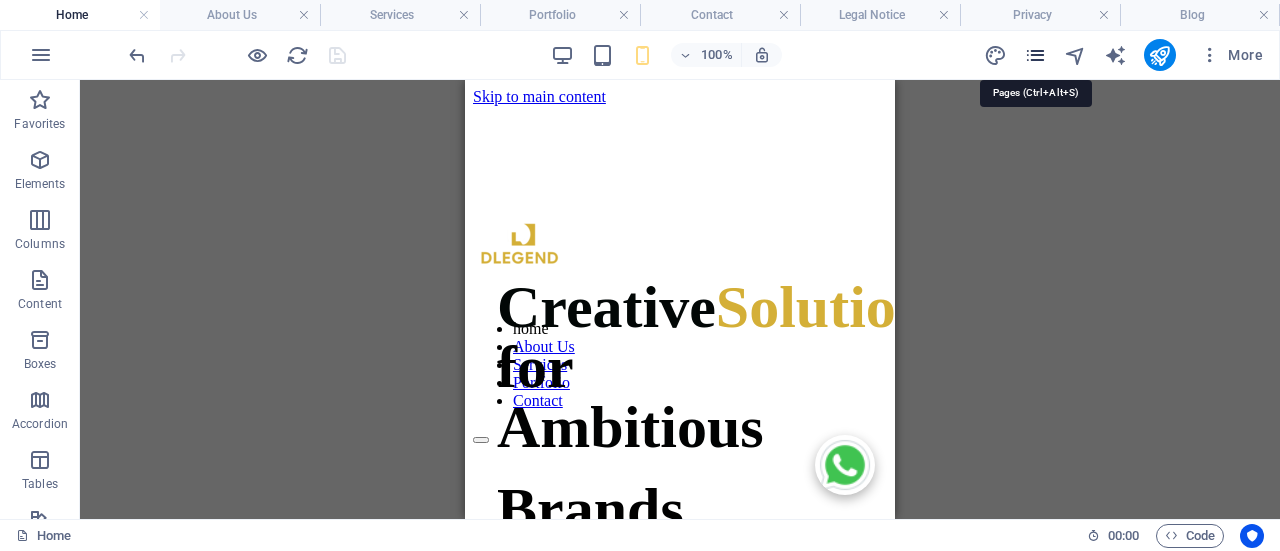 click at bounding box center [1035, 55] 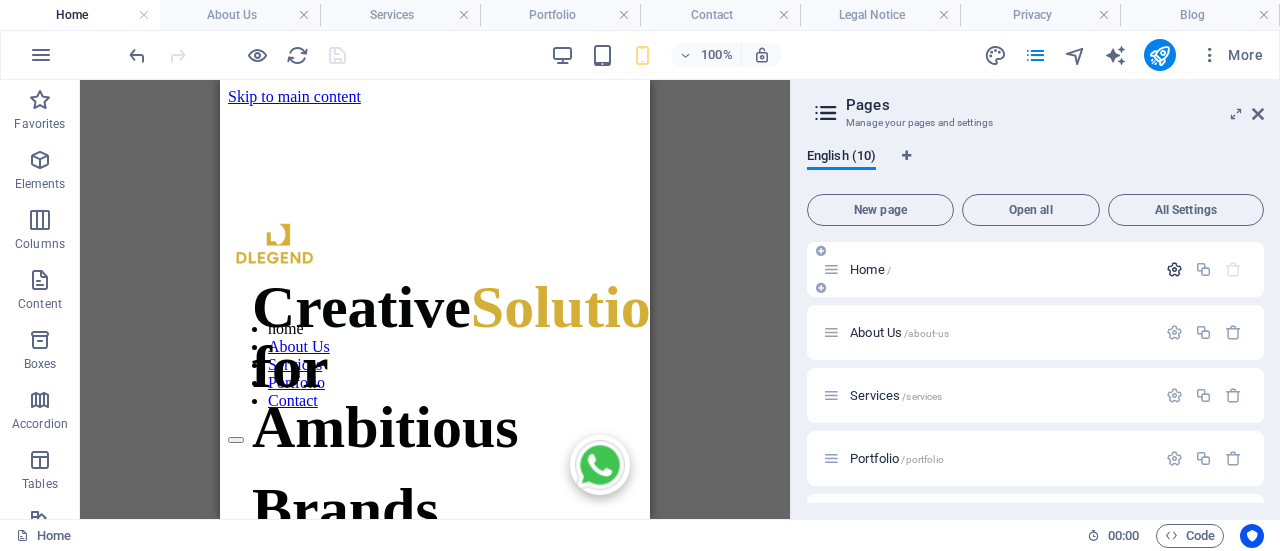 click at bounding box center [1174, 269] 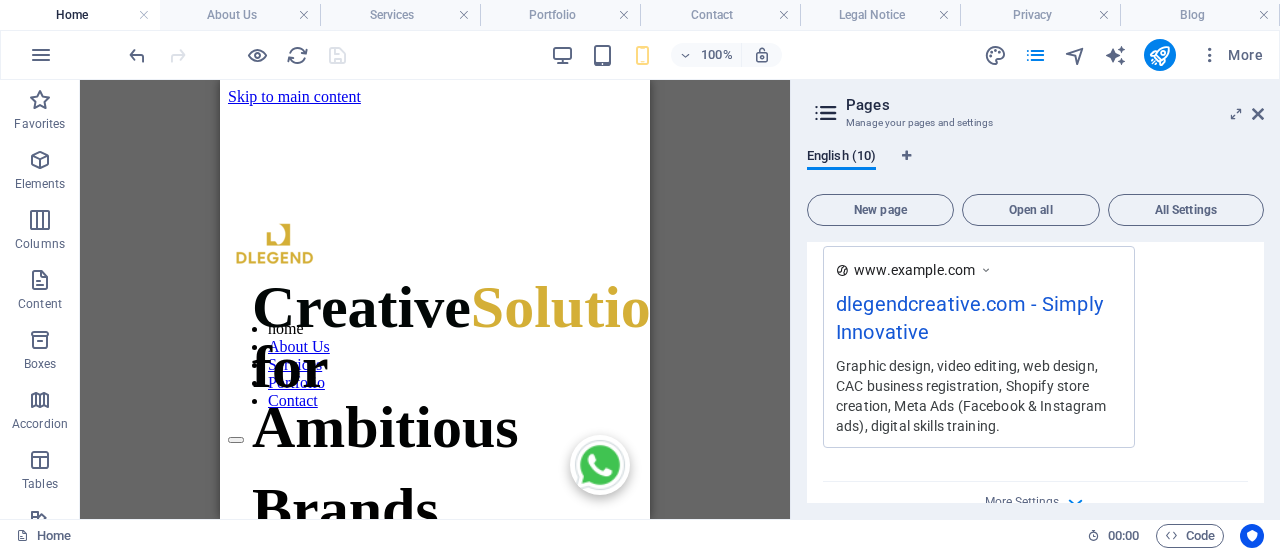 scroll, scrollTop: 700, scrollLeft: 0, axis: vertical 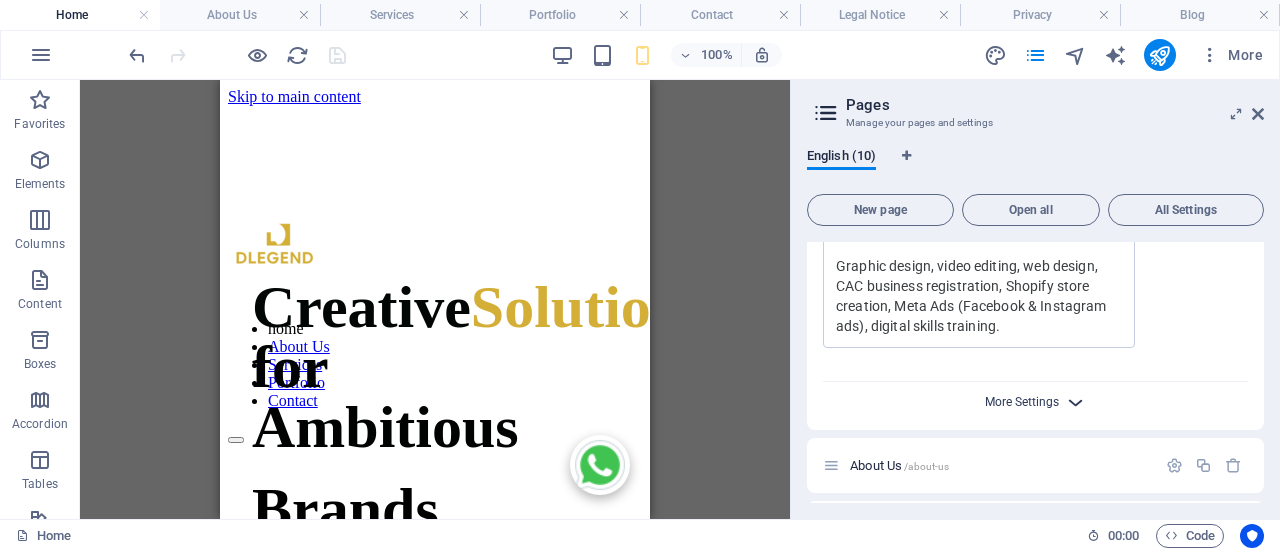 click on "More Settings" at bounding box center [1022, 402] 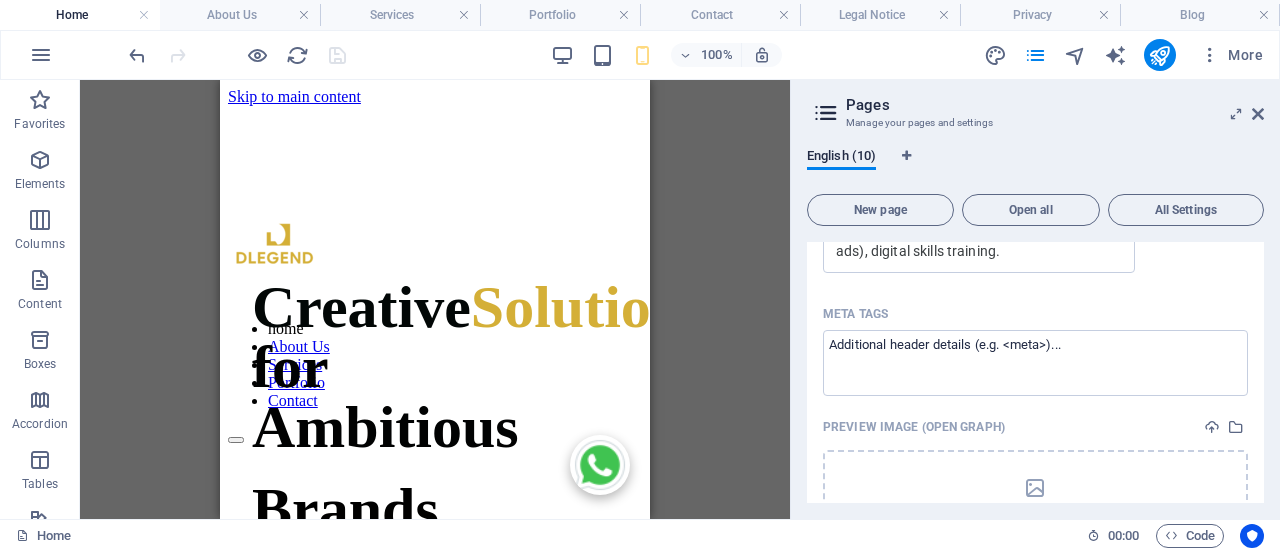 scroll, scrollTop: 800, scrollLeft: 0, axis: vertical 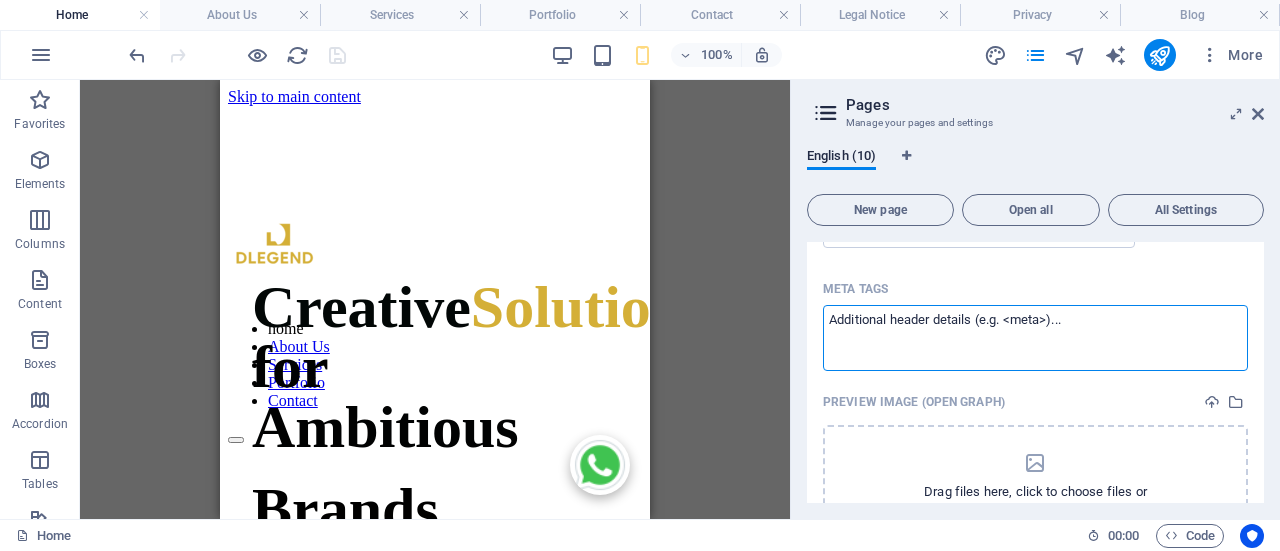 click on "Meta tags ​" at bounding box center [1035, 337] 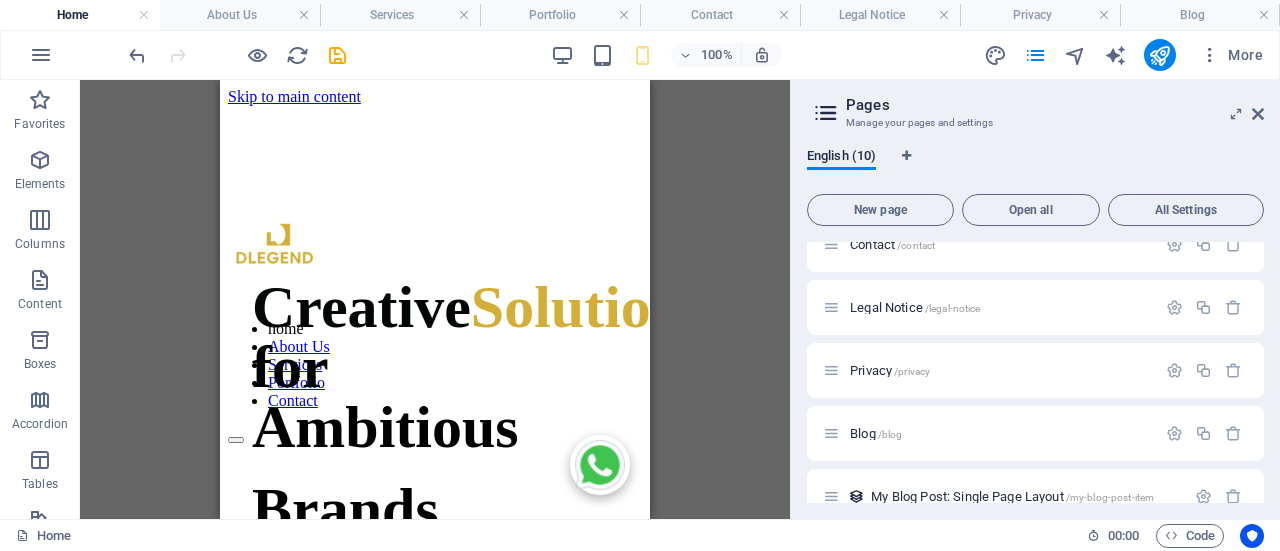 scroll, scrollTop: 1400, scrollLeft: 0, axis: vertical 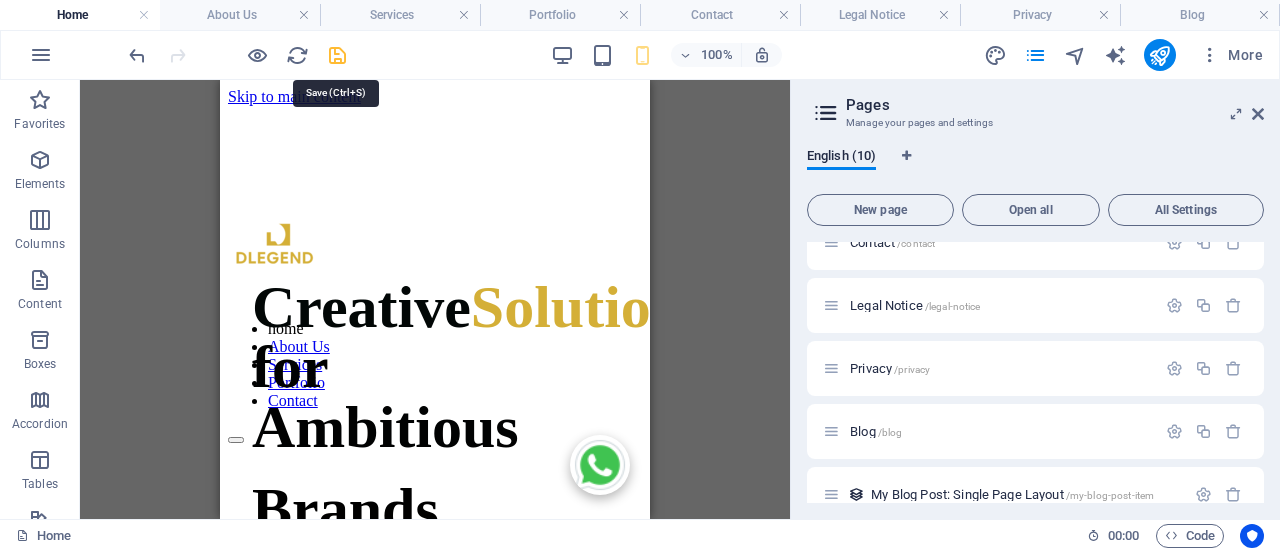 click on "dlegendcreative.com Home About Us Services Portfolio Contact Legal Notice Privacy Blog Favorites Elements Columns Content Boxes Accordion Tables Features Images Slider Header Footer Forms Marketing Collections
Drag here to replace the existing content. Press “Ctrl” if you want to create a new element.
H2   Slider   Text   Unequal Columns   Container   Image   Slider   Container   Spacer   Menu   Menu Bar   Menu Bar   Logo   Container   Unequal Columns   Container   Unequal Columns   Image   Container   Container   Unequal Columns   Image   Button   Button series   Spacer   Container   Image   Container   Container   HTML 100% More Home 00 : 00 Code Favorites Elements Columns Content Boxes Accordion Tables Features Images Slider Header Footer Forms Marketing Collections
Drag here to replace the existing content. Press “Ctrl” if you want to create a new element.
H3" at bounding box center [640, 275] 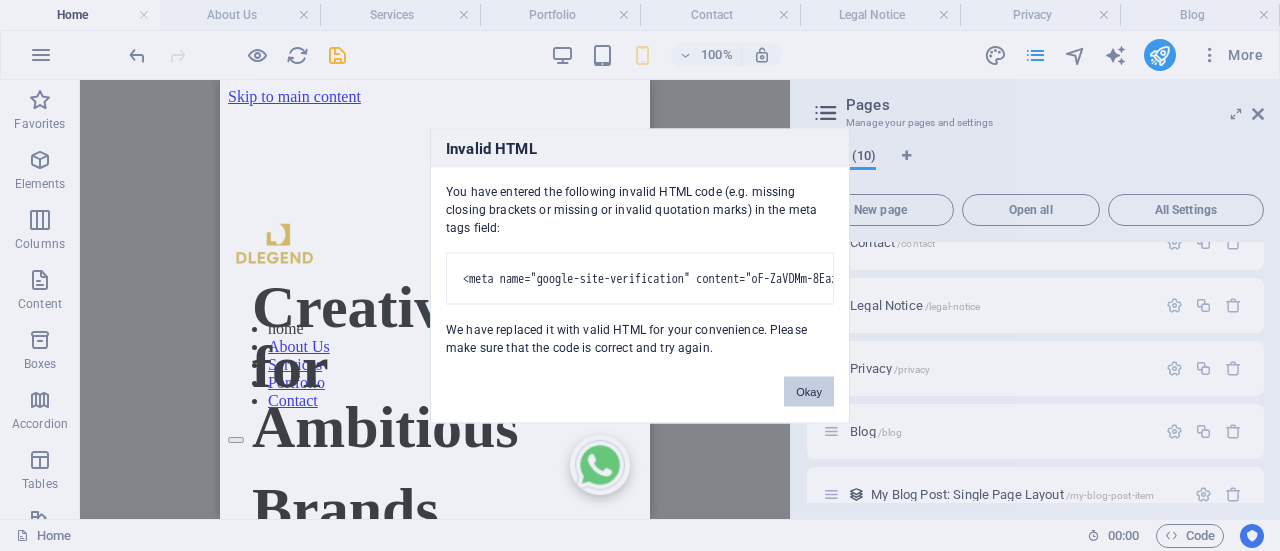 click on "Okay" at bounding box center (809, 391) 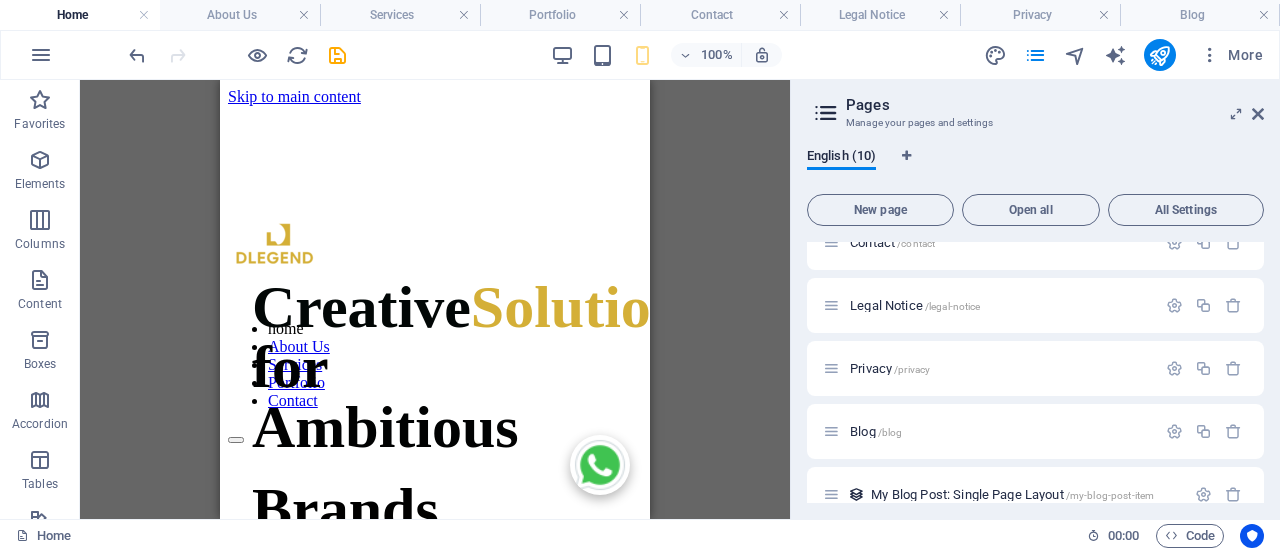 scroll, scrollTop: 747, scrollLeft: 0, axis: vertical 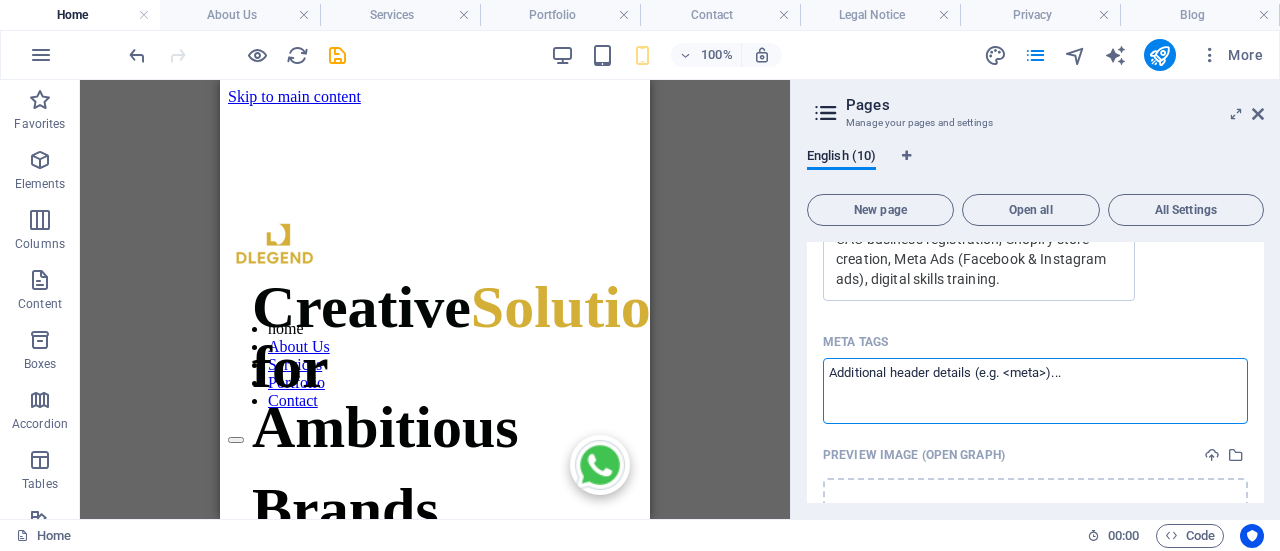 type 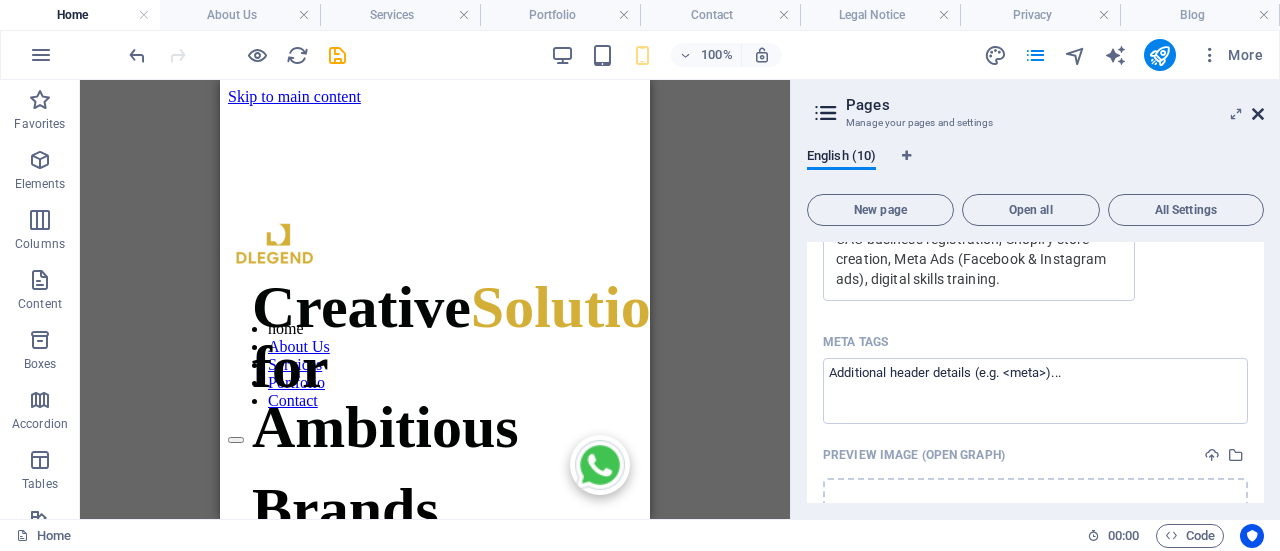 click at bounding box center (1258, 114) 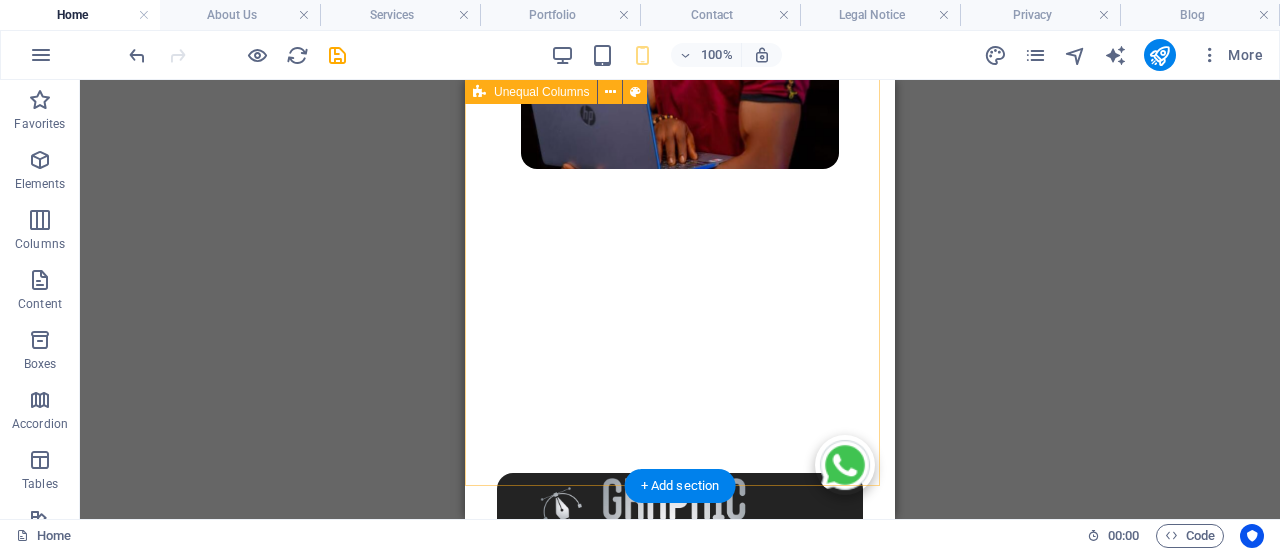 scroll, scrollTop: 900, scrollLeft: 0, axis: vertical 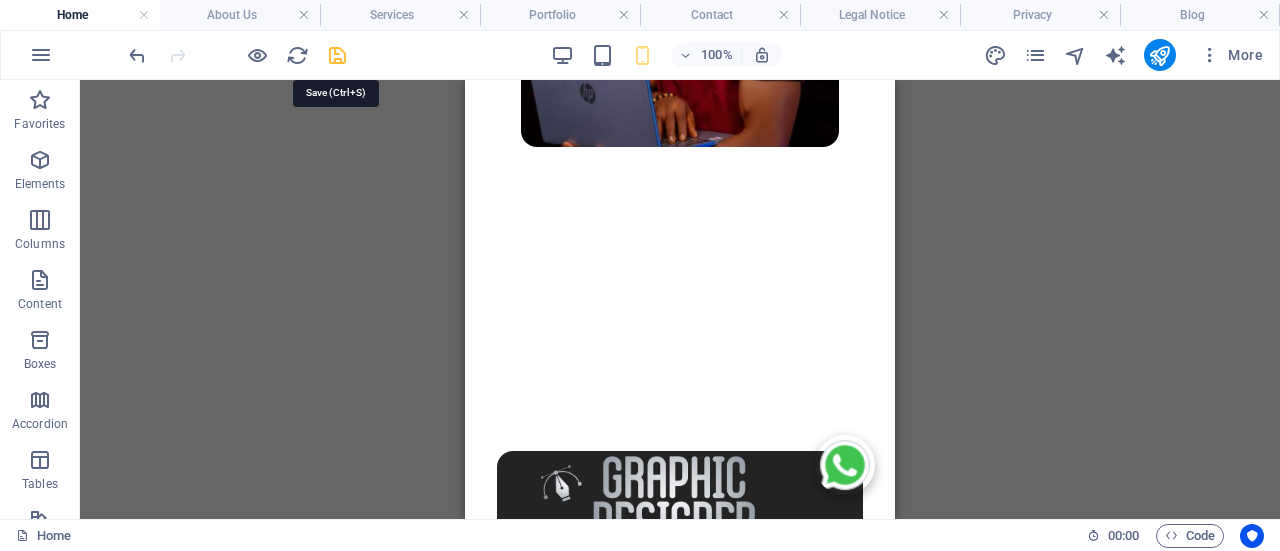 click at bounding box center (337, 55) 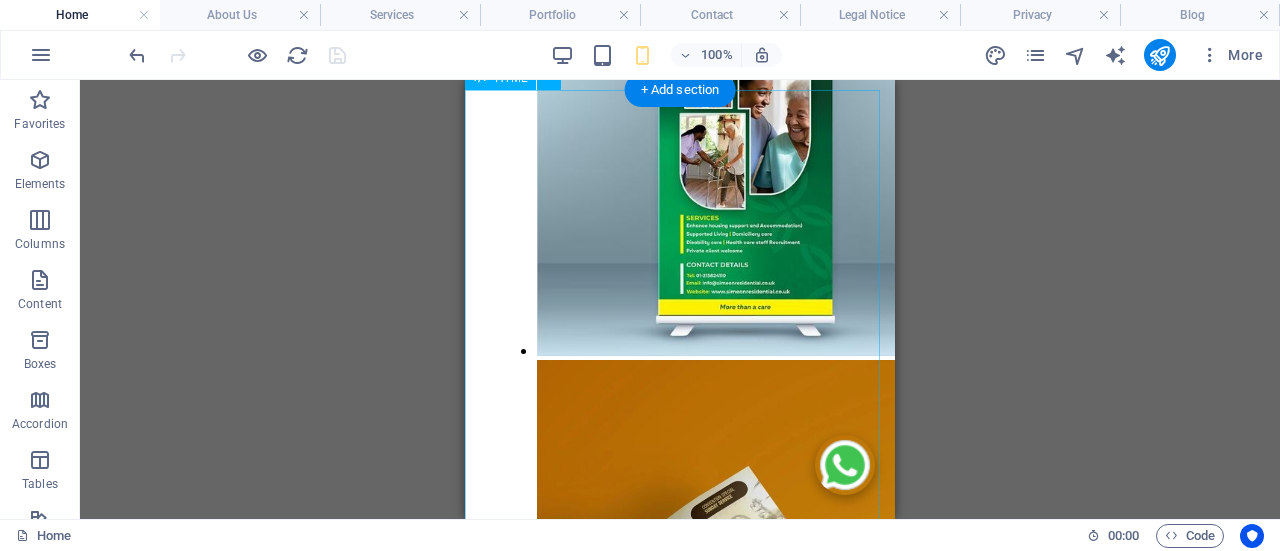 scroll, scrollTop: 5156, scrollLeft: 0, axis: vertical 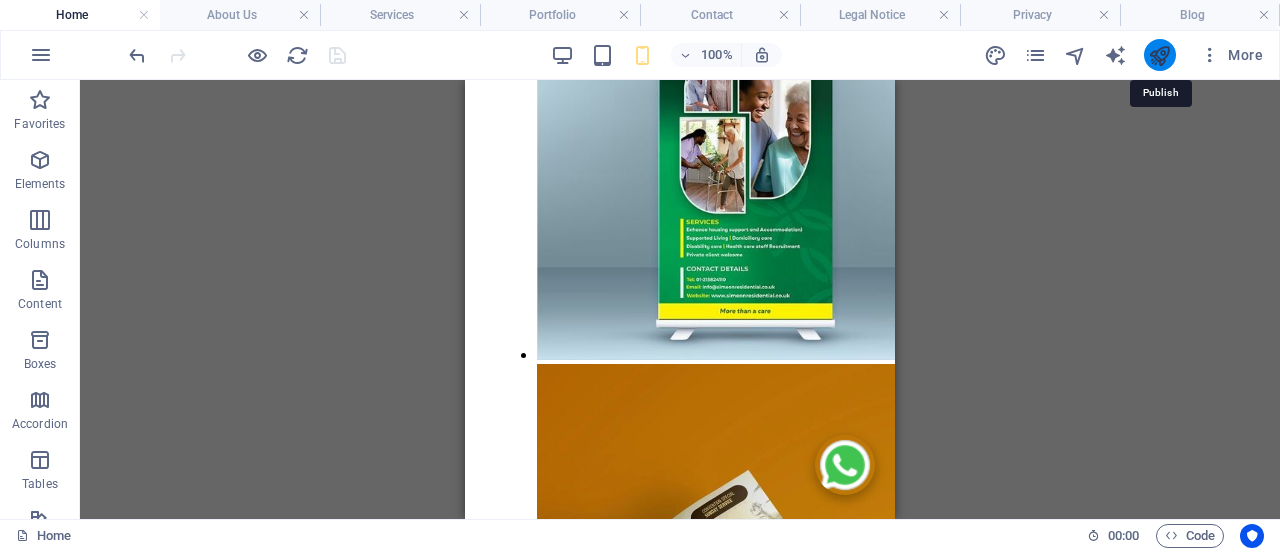 click at bounding box center (1159, 55) 